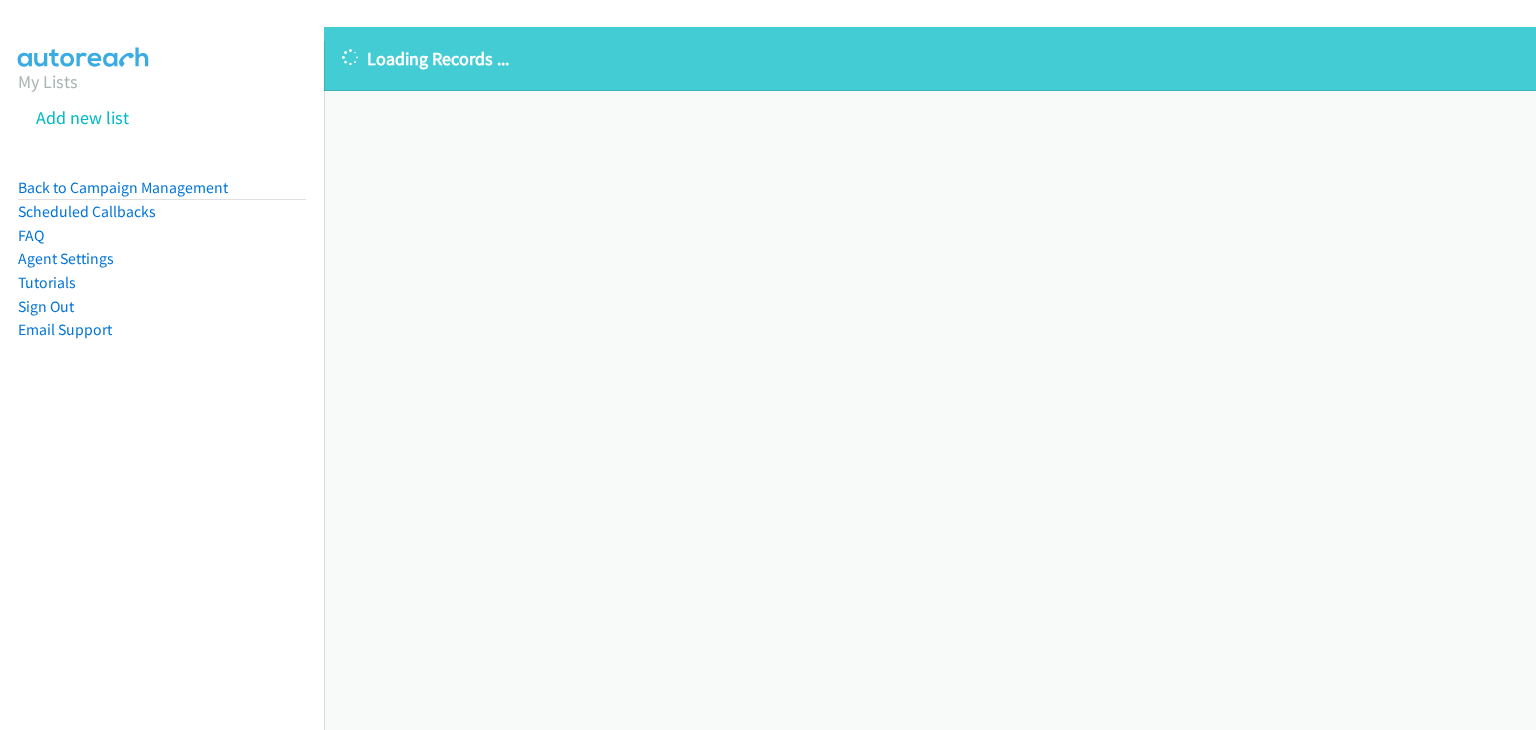 scroll, scrollTop: 0, scrollLeft: 0, axis: both 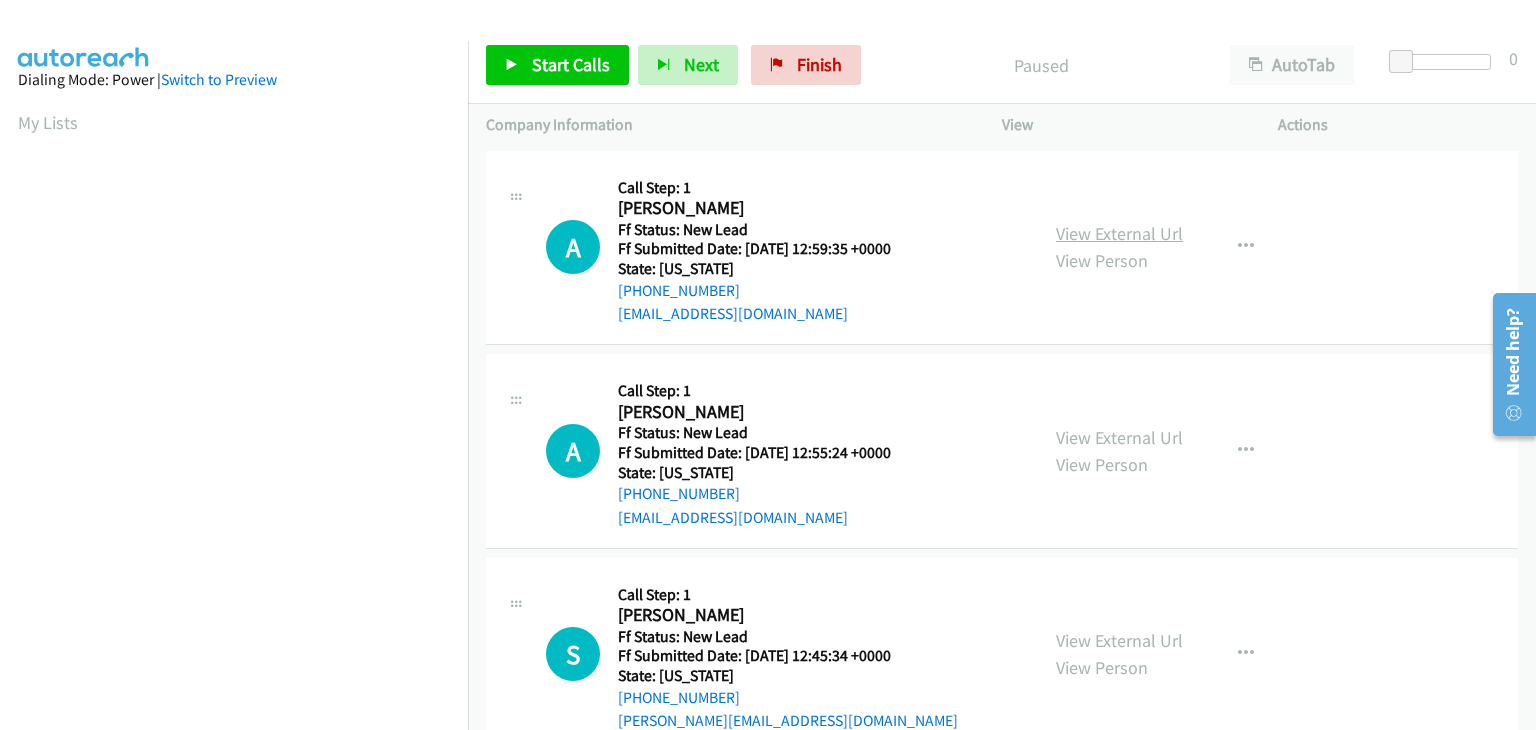 click on "View External Url" at bounding box center [1119, 233] 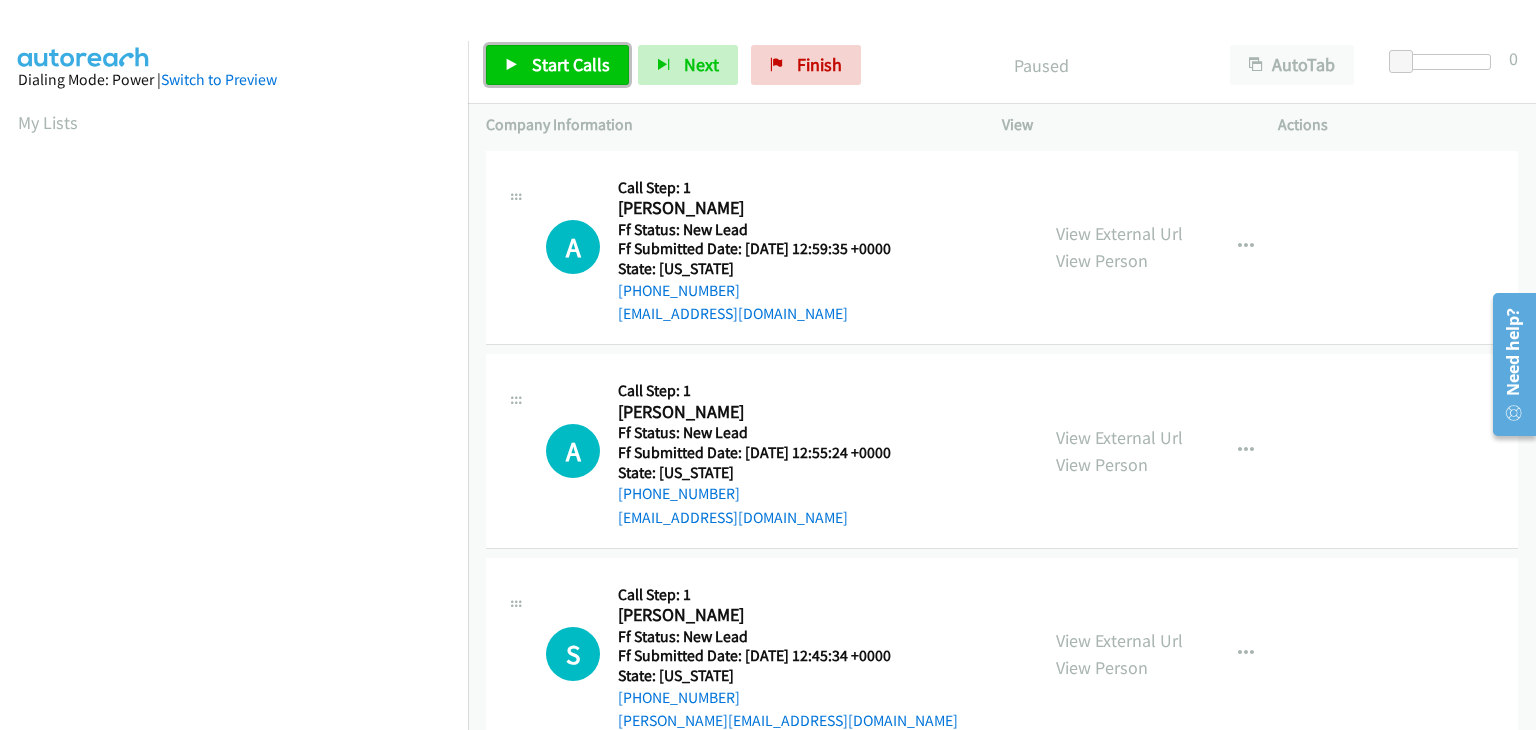 click on "Start Calls" at bounding box center [557, 65] 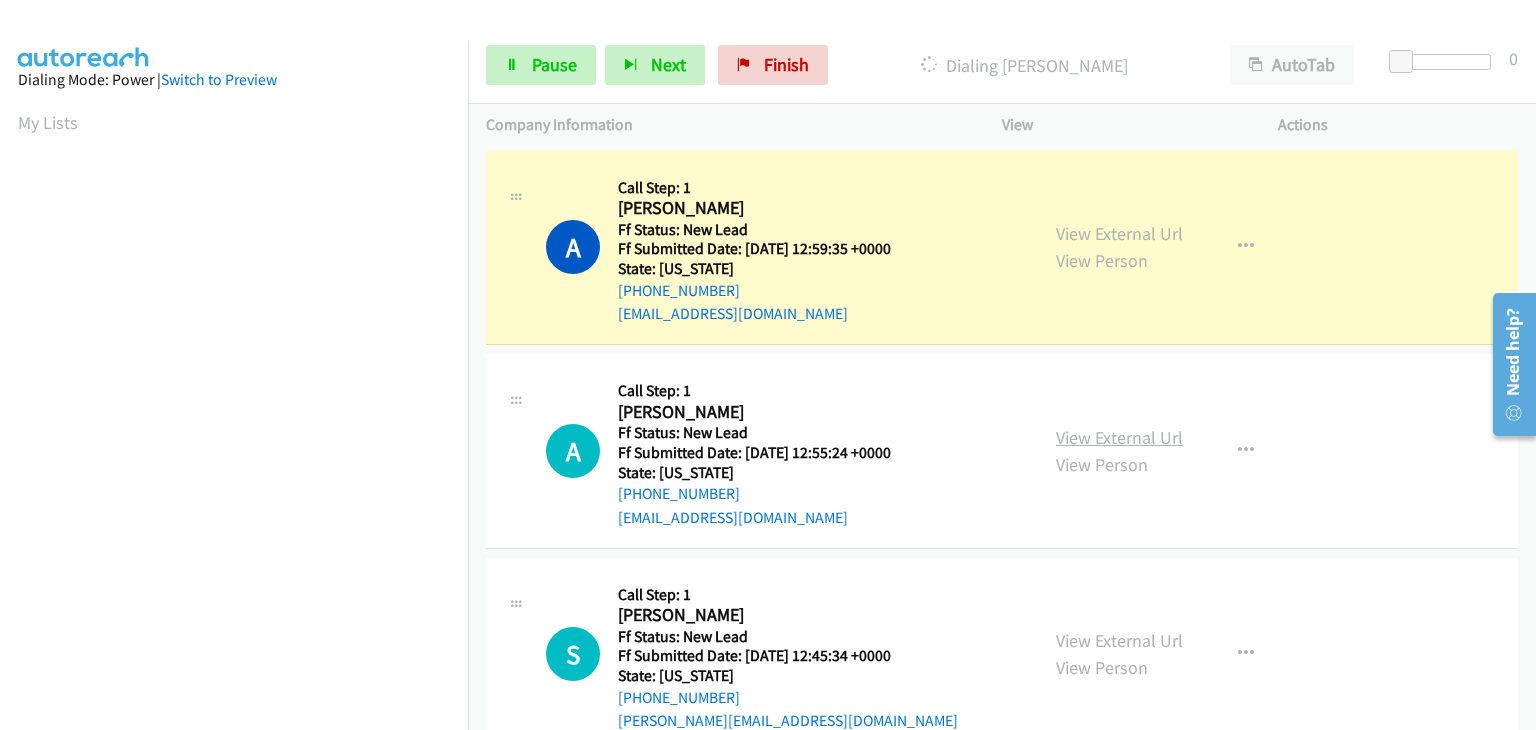 click on "View External Url" at bounding box center [1119, 437] 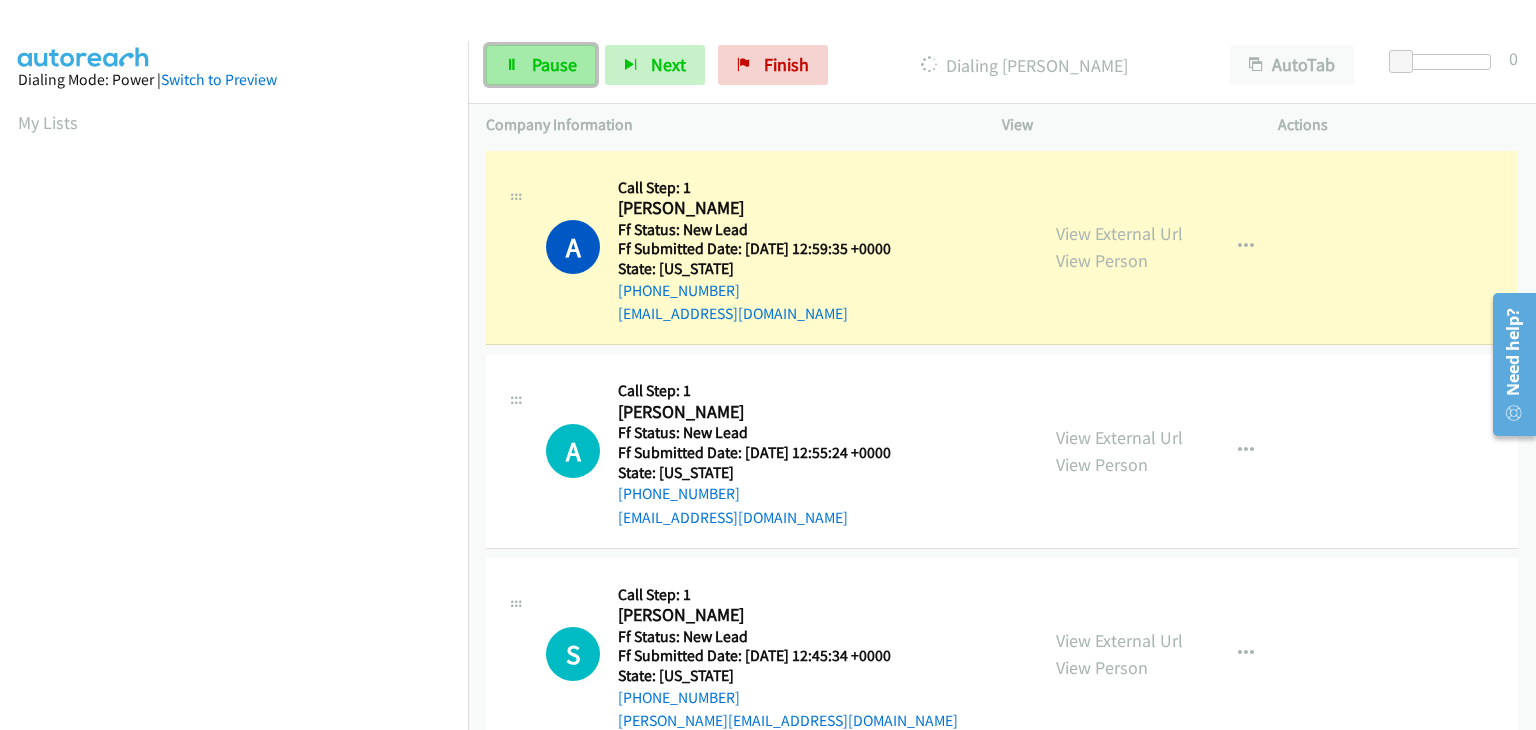 click on "Pause" at bounding box center [554, 64] 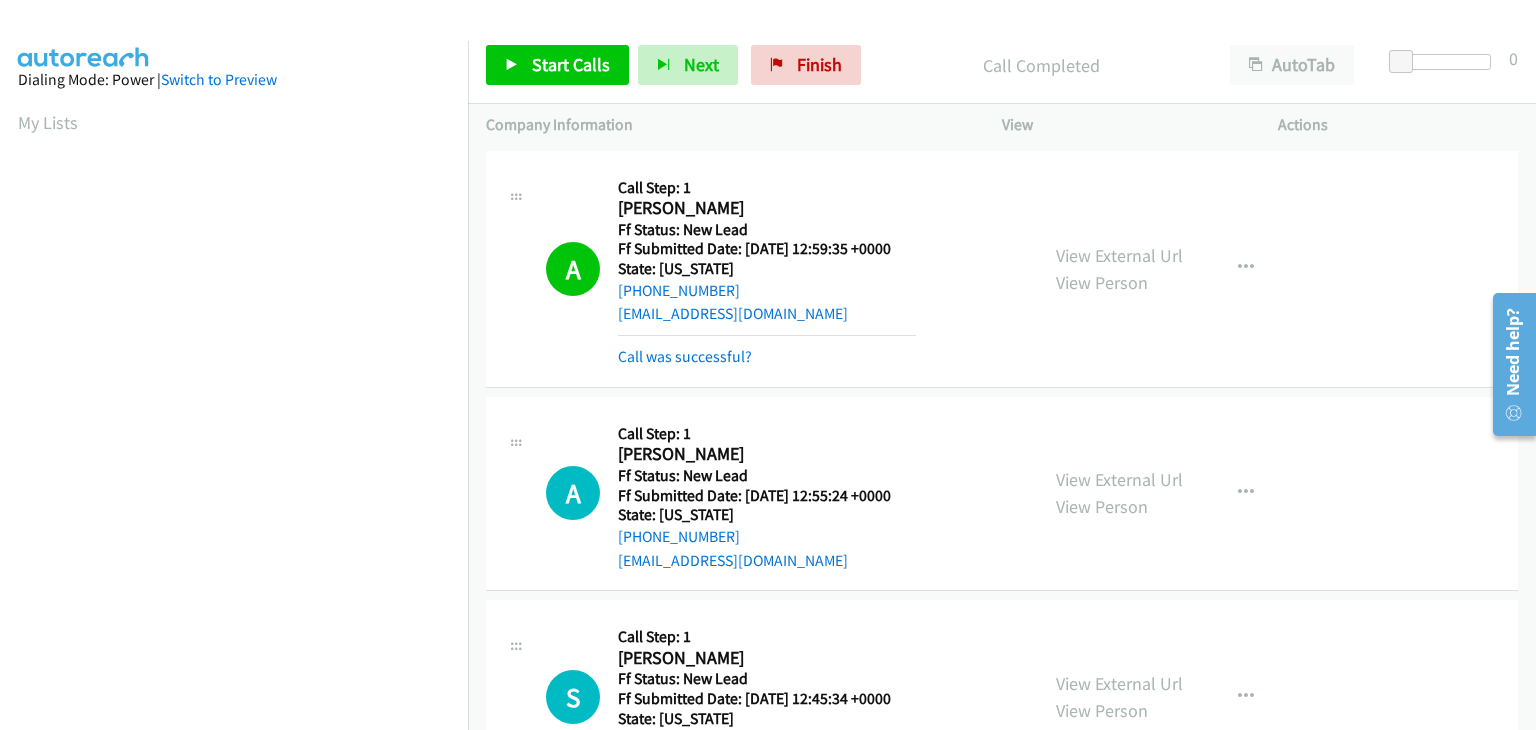 scroll, scrollTop: 392, scrollLeft: 0, axis: vertical 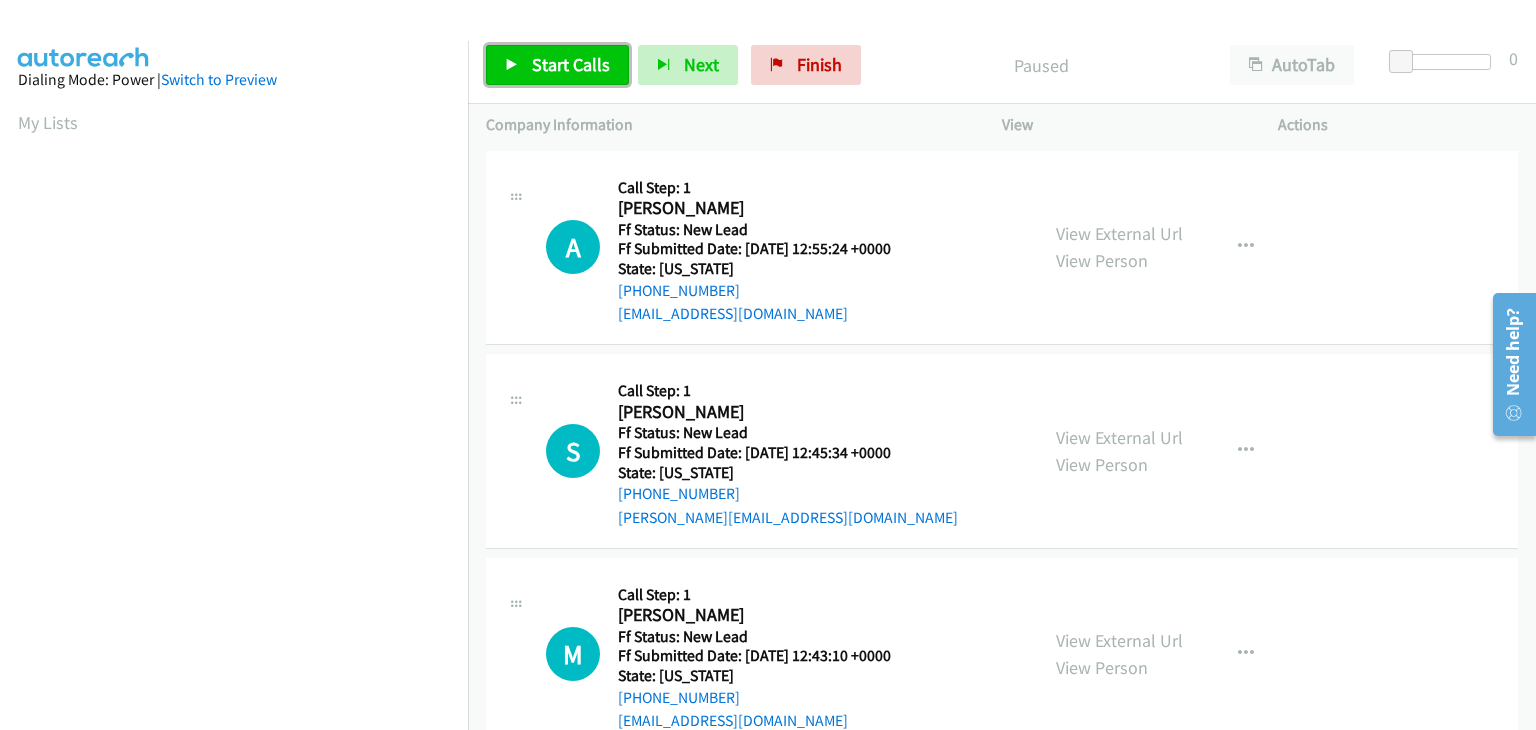 click on "Start Calls" at bounding box center [557, 65] 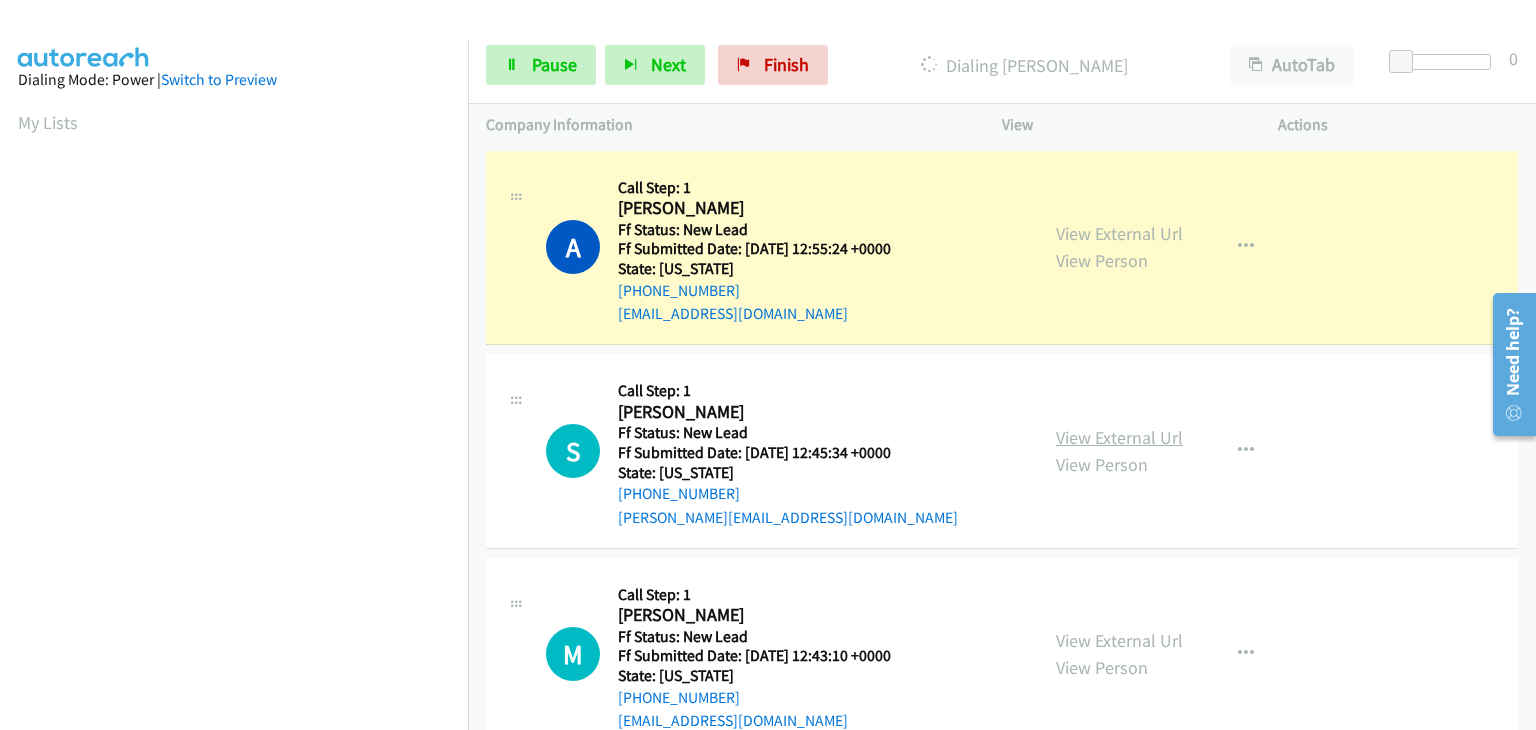 click on "View External Url" at bounding box center (1119, 437) 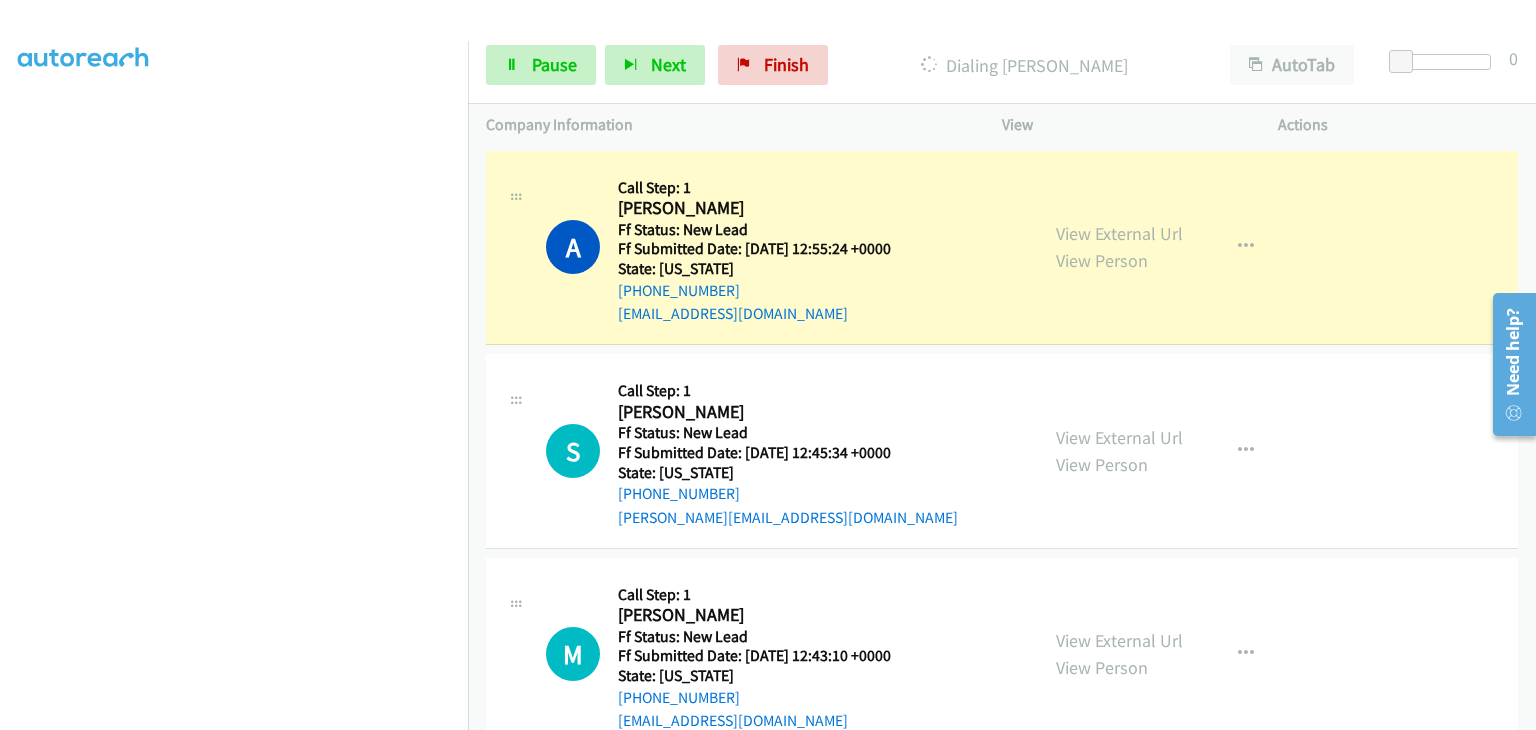 scroll, scrollTop: 392, scrollLeft: 0, axis: vertical 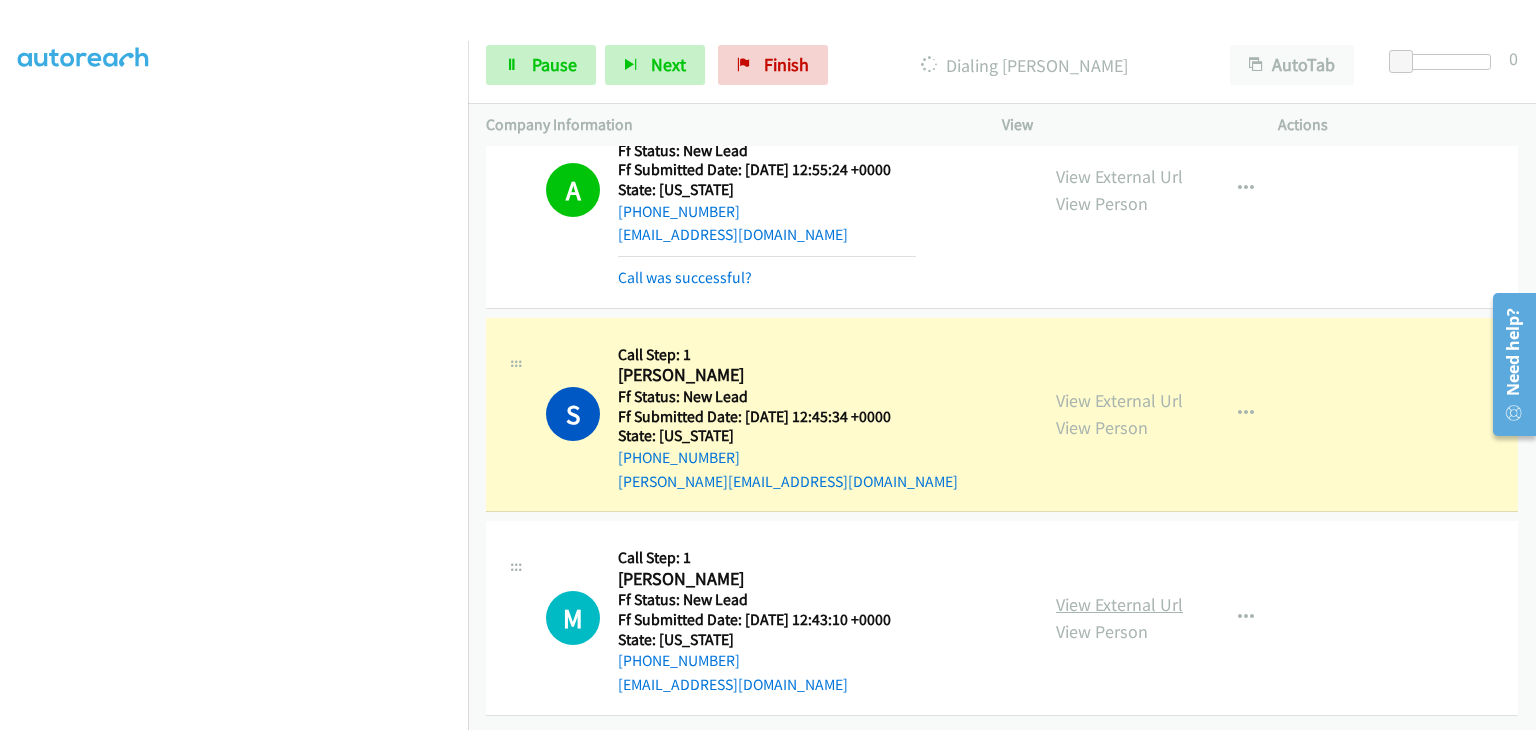 click on "View External Url" at bounding box center [1119, 604] 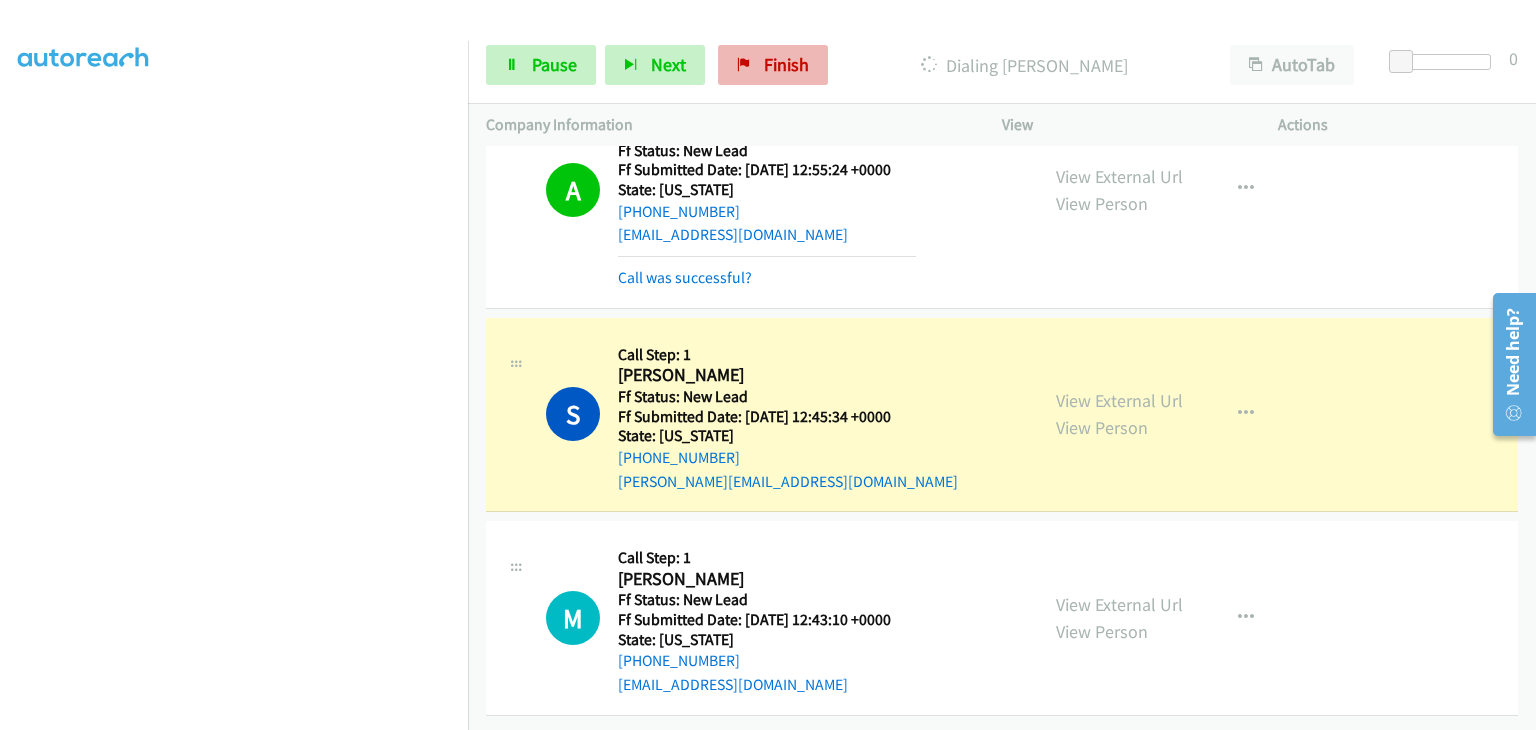 scroll, scrollTop: 392, scrollLeft: 0, axis: vertical 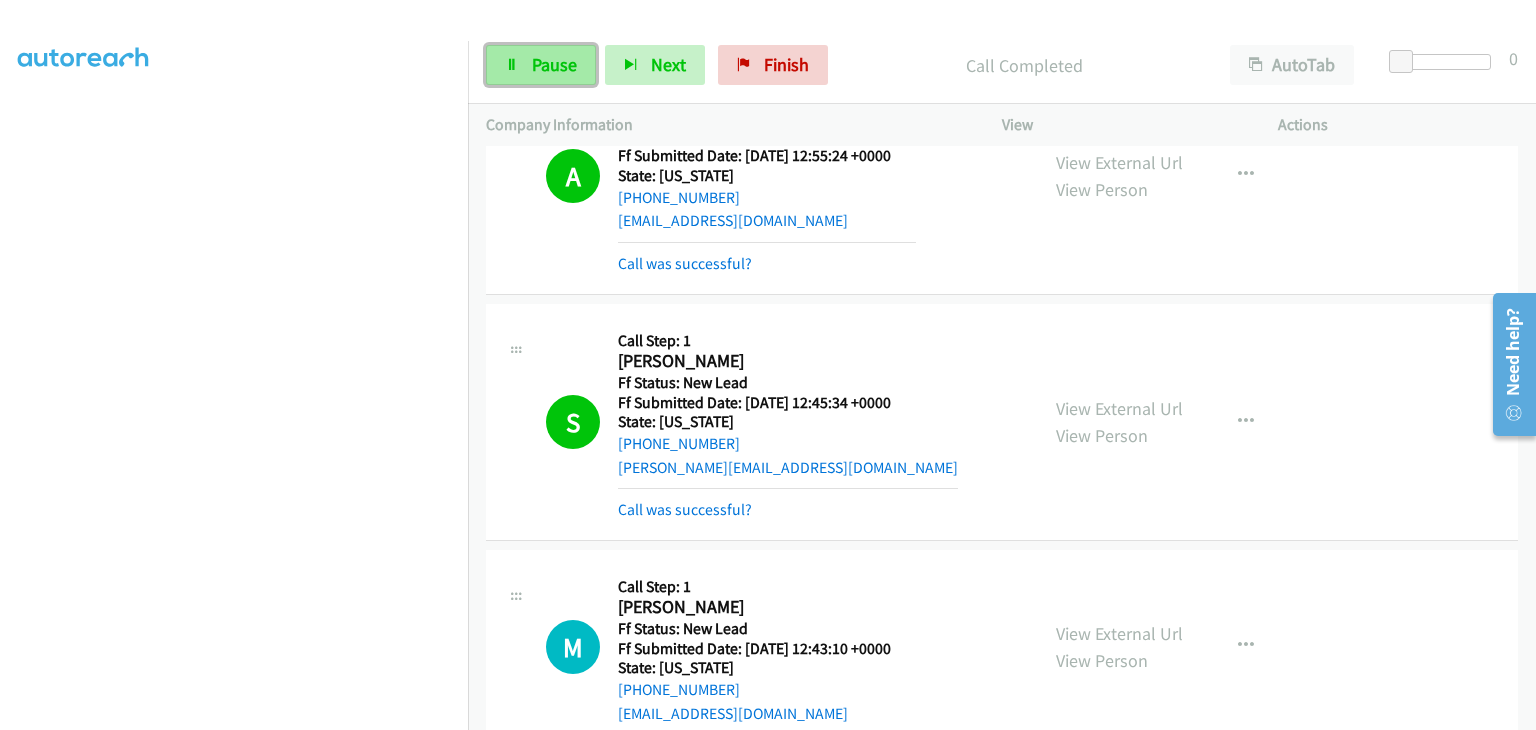 click on "Pause" at bounding box center [554, 64] 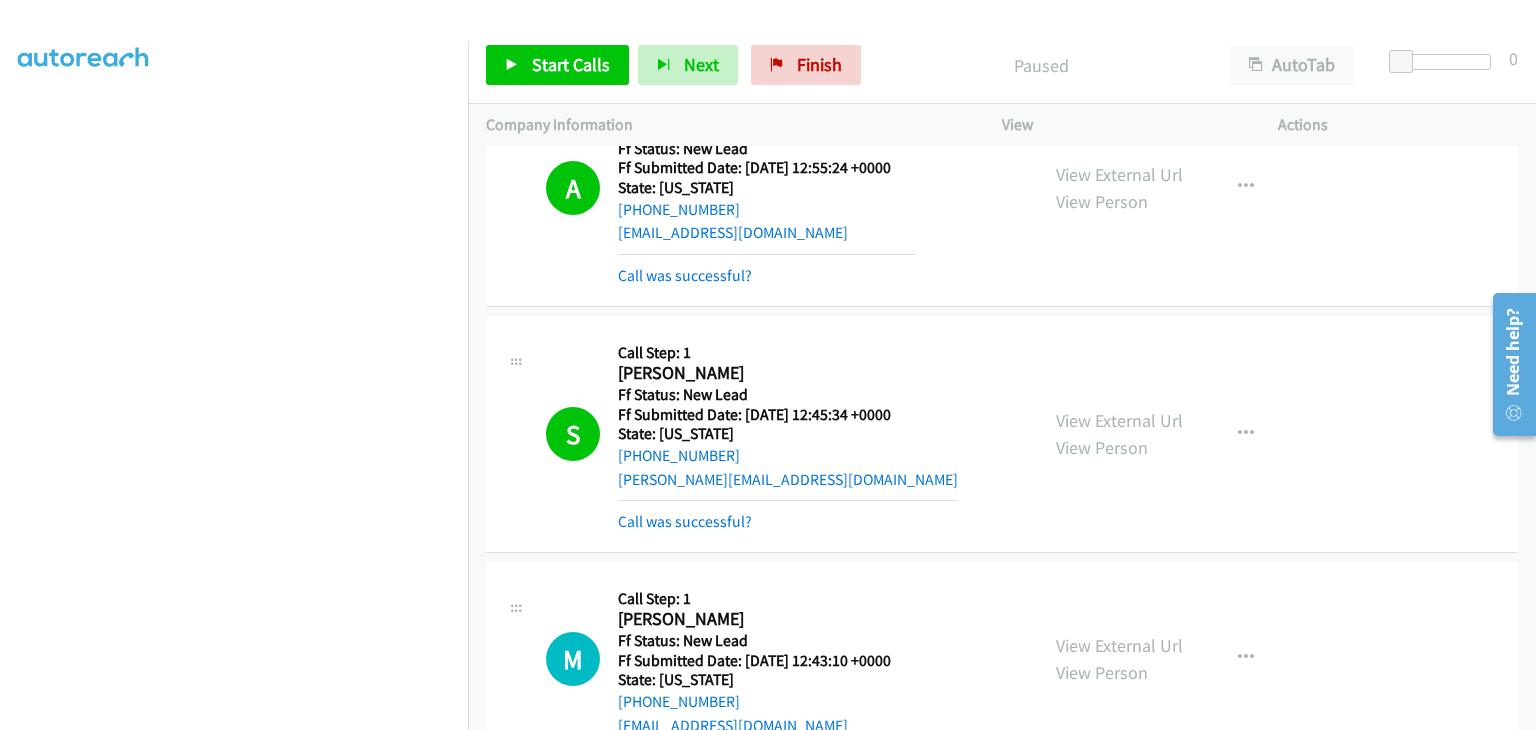 scroll, scrollTop: 136, scrollLeft: 0, axis: vertical 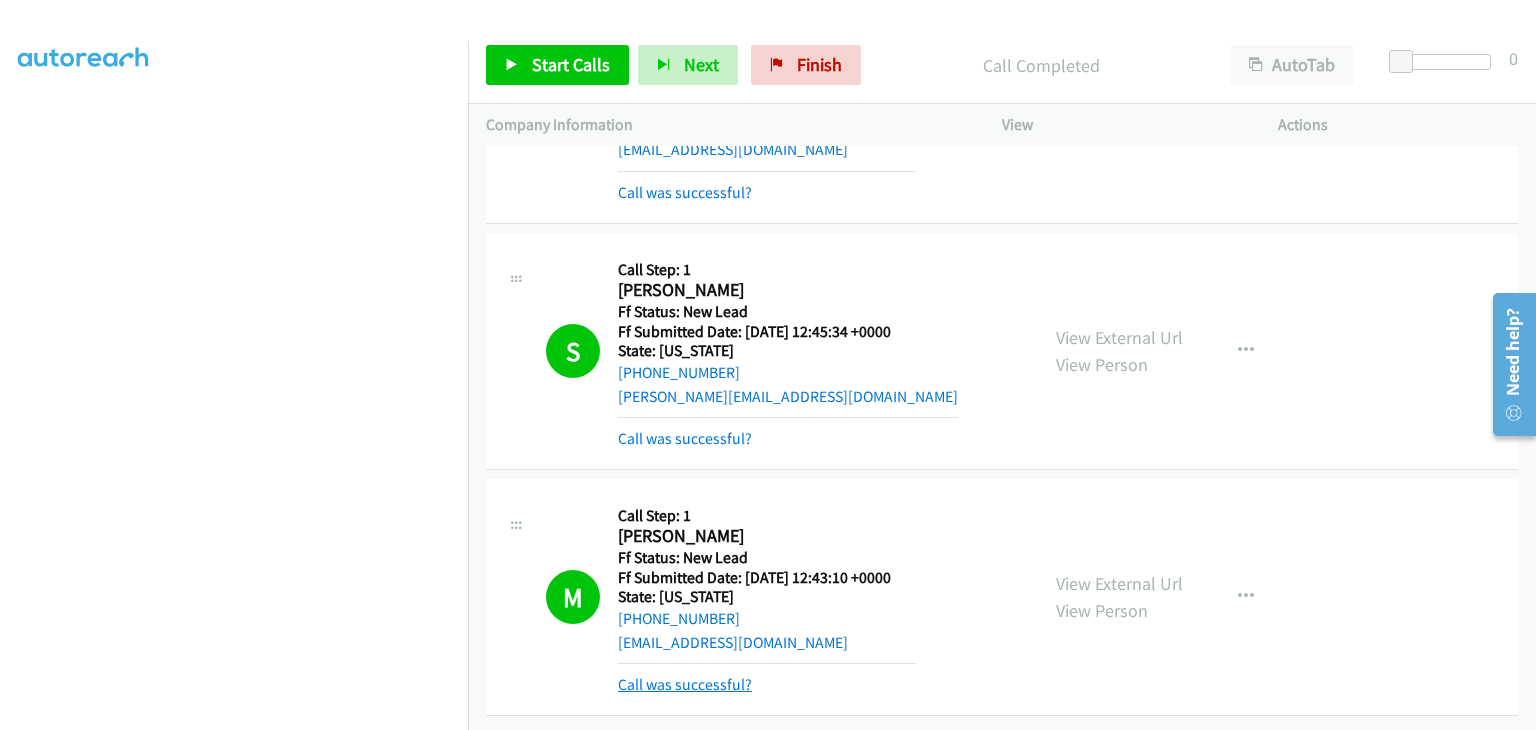 click on "Call was successful?" at bounding box center (685, 684) 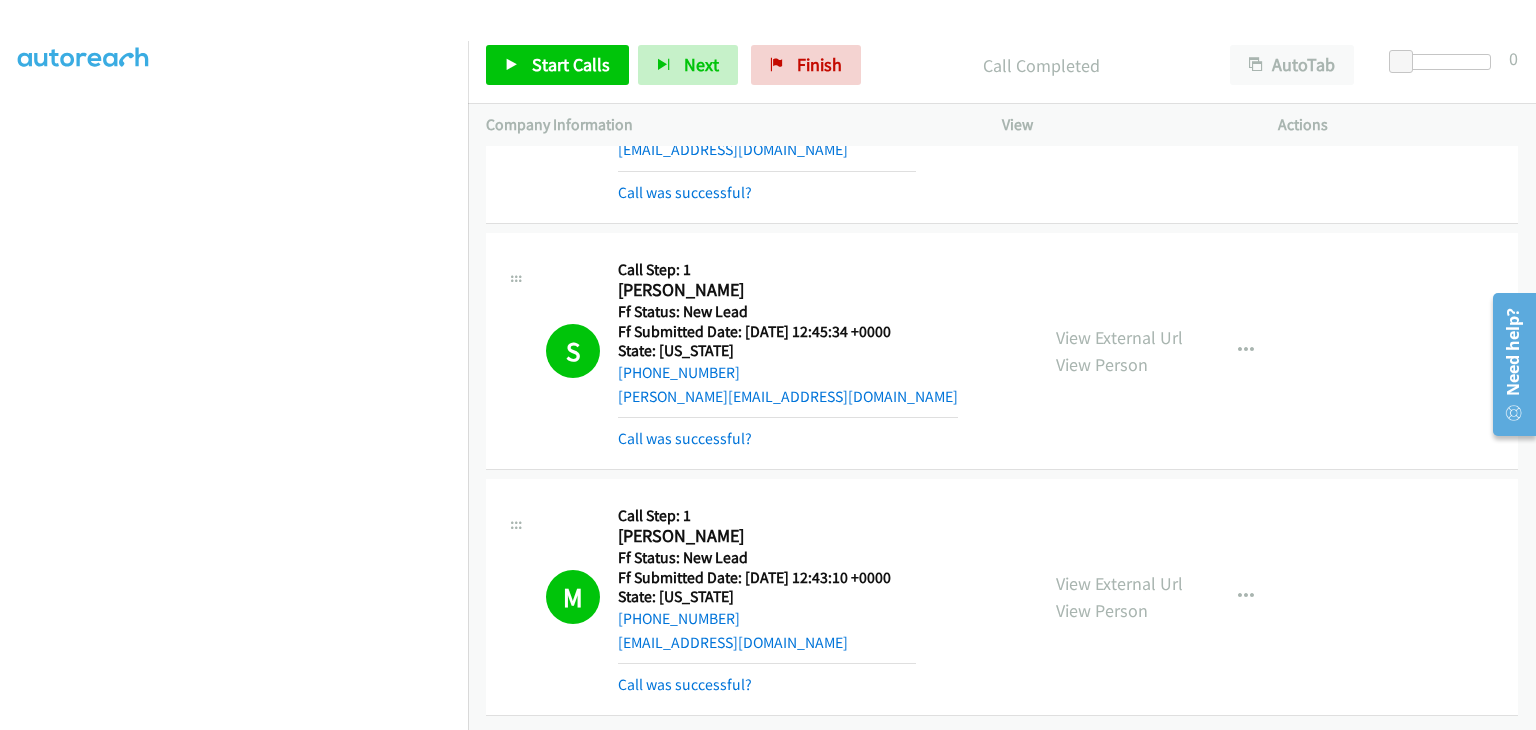 scroll, scrollTop: 200, scrollLeft: 0, axis: vertical 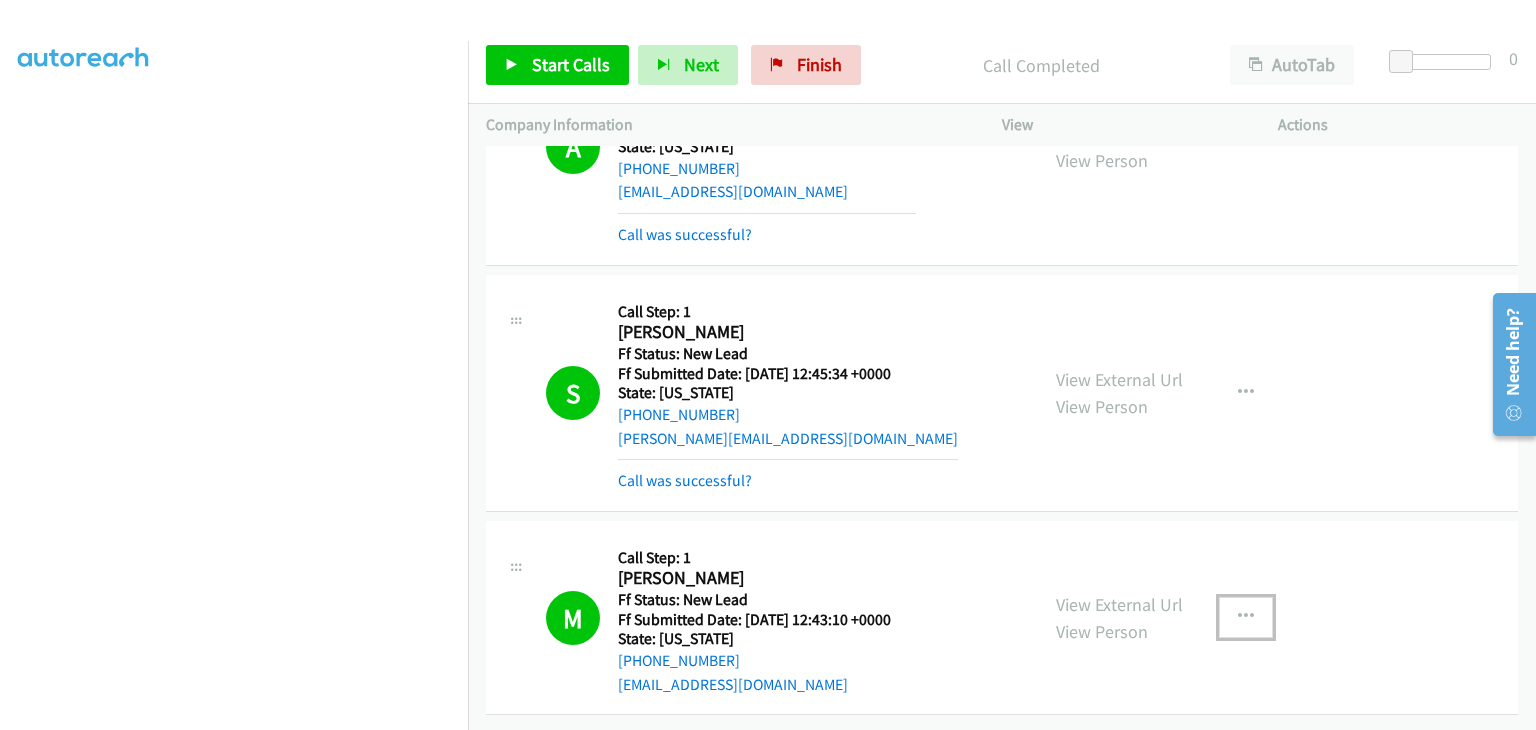 click at bounding box center [1246, 617] 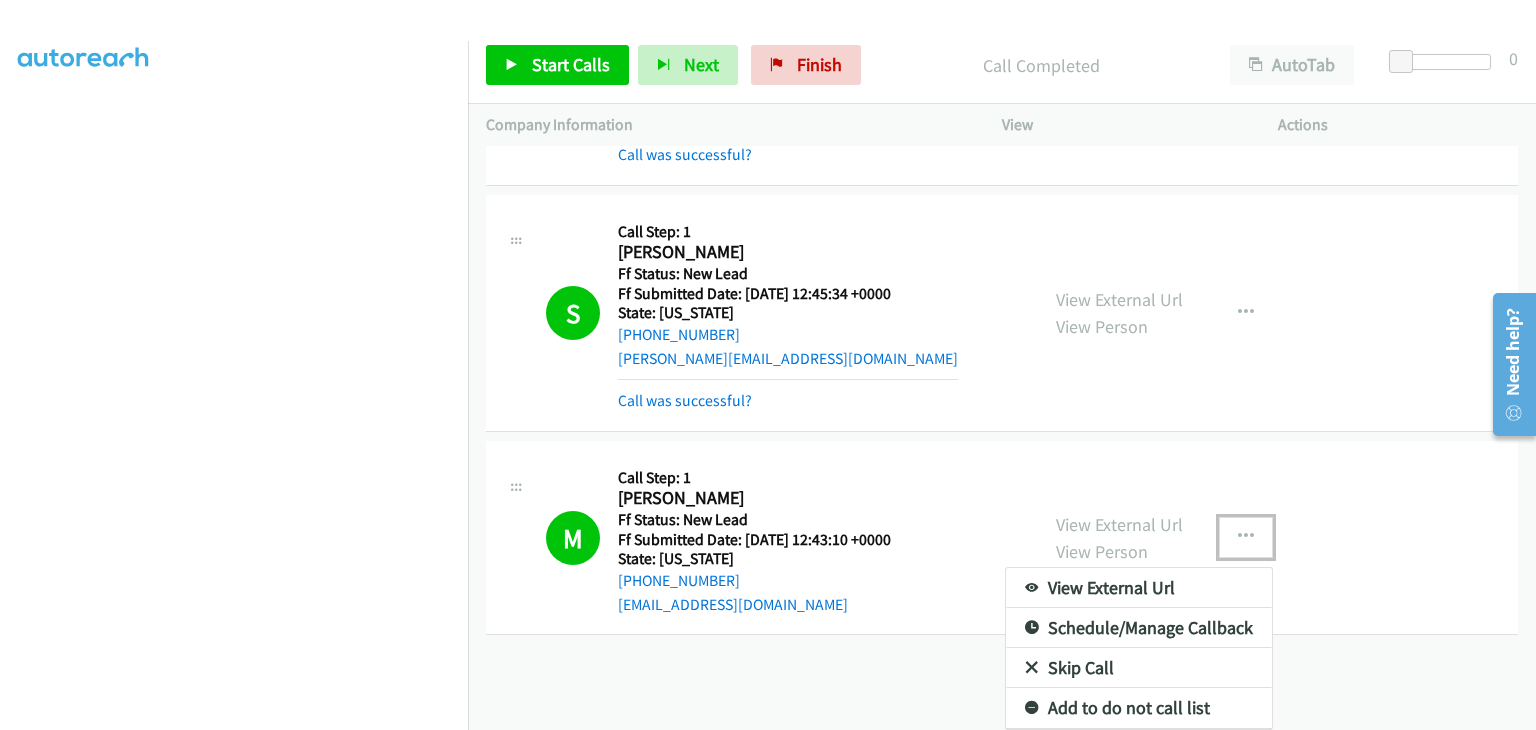 click on "Add to do not call list" at bounding box center [1139, 708] 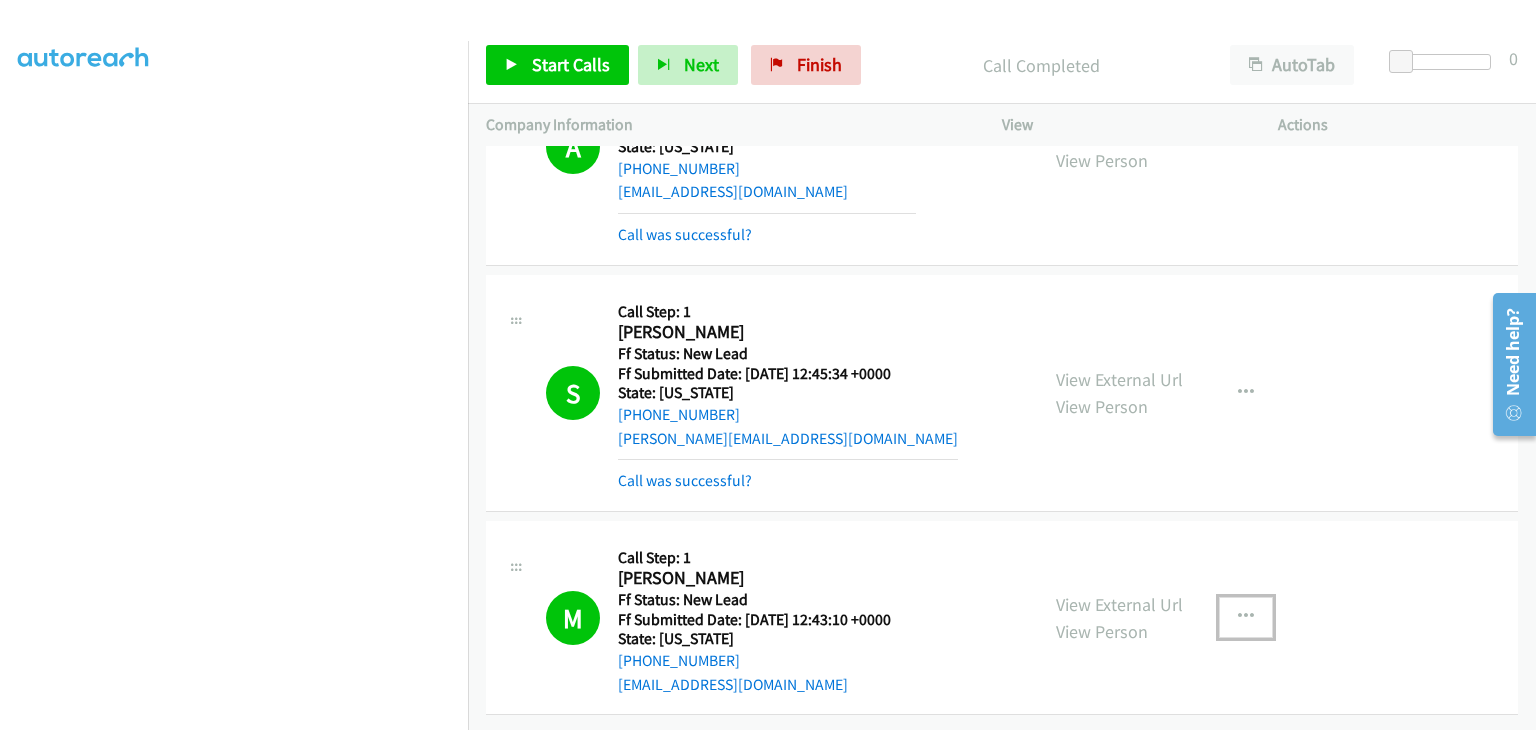 scroll, scrollTop: 200, scrollLeft: 0, axis: vertical 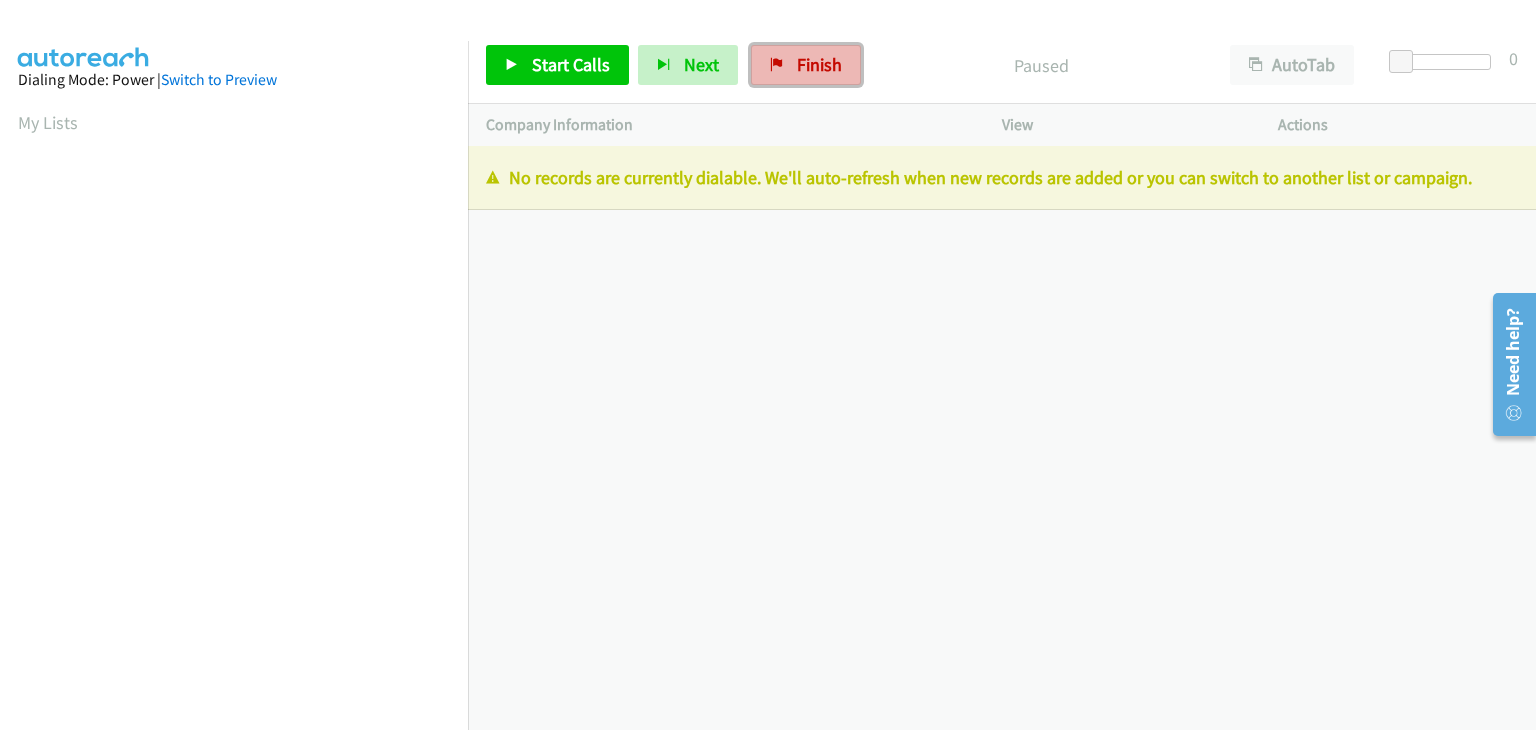 click on "Finish" at bounding box center [806, 65] 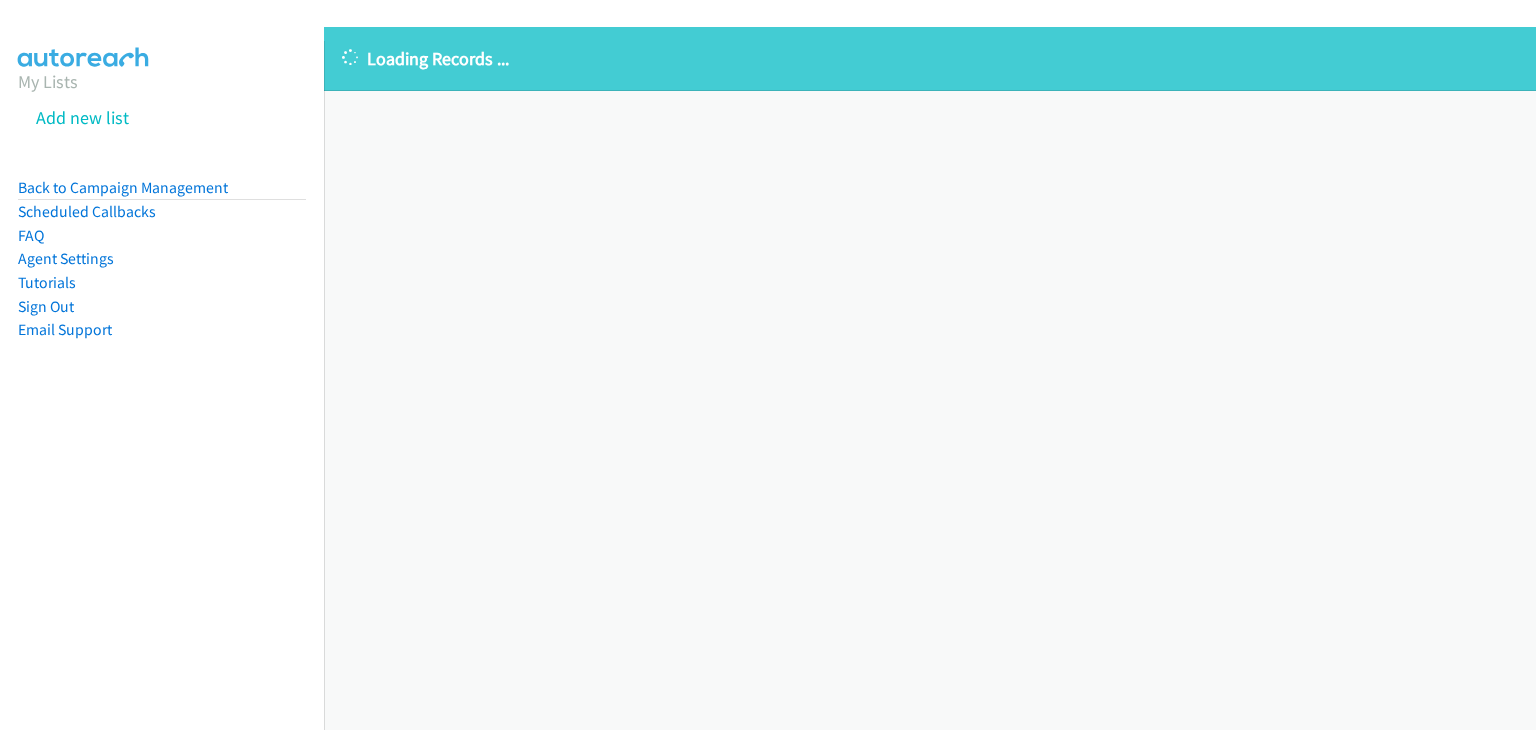 scroll, scrollTop: 0, scrollLeft: 0, axis: both 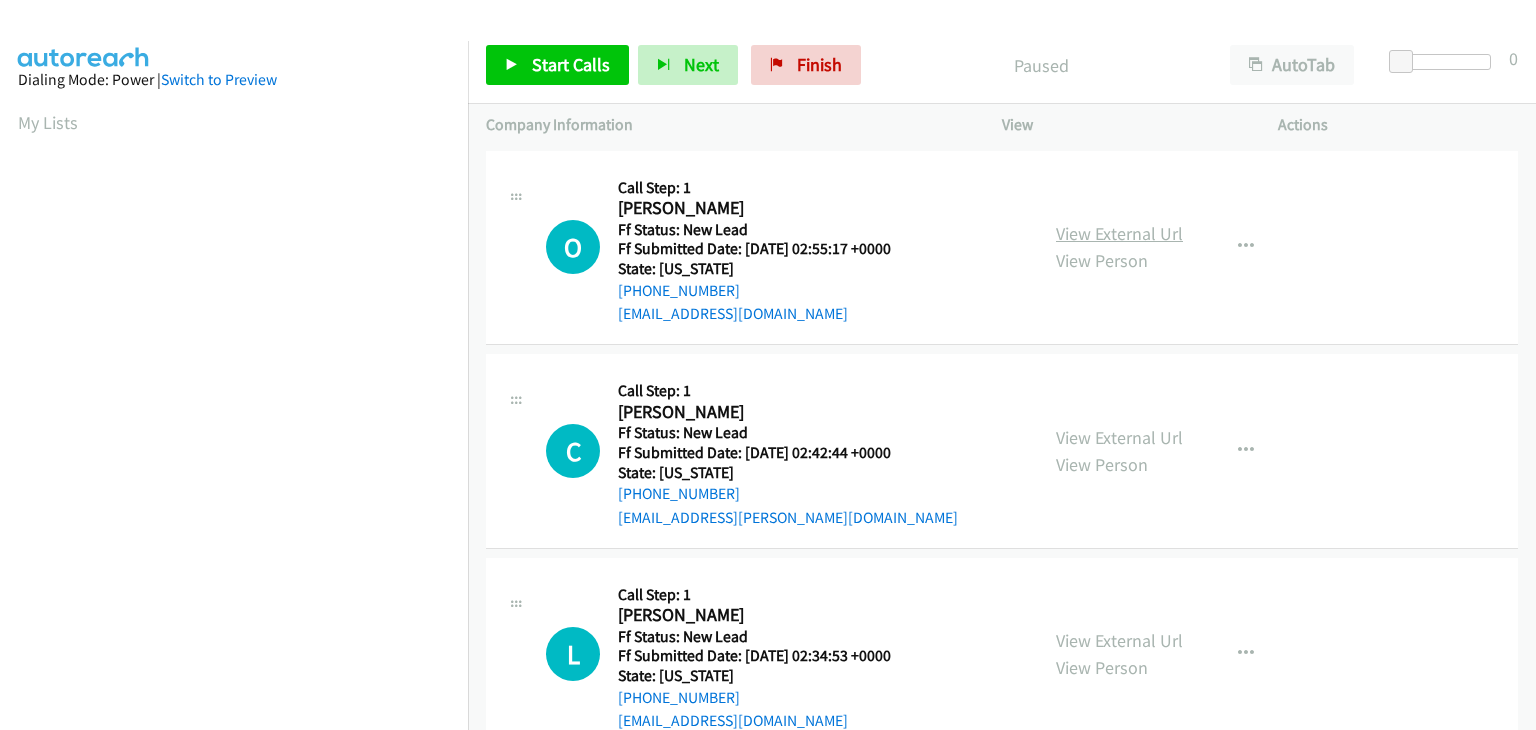 click on "View External Url" at bounding box center [1119, 233] 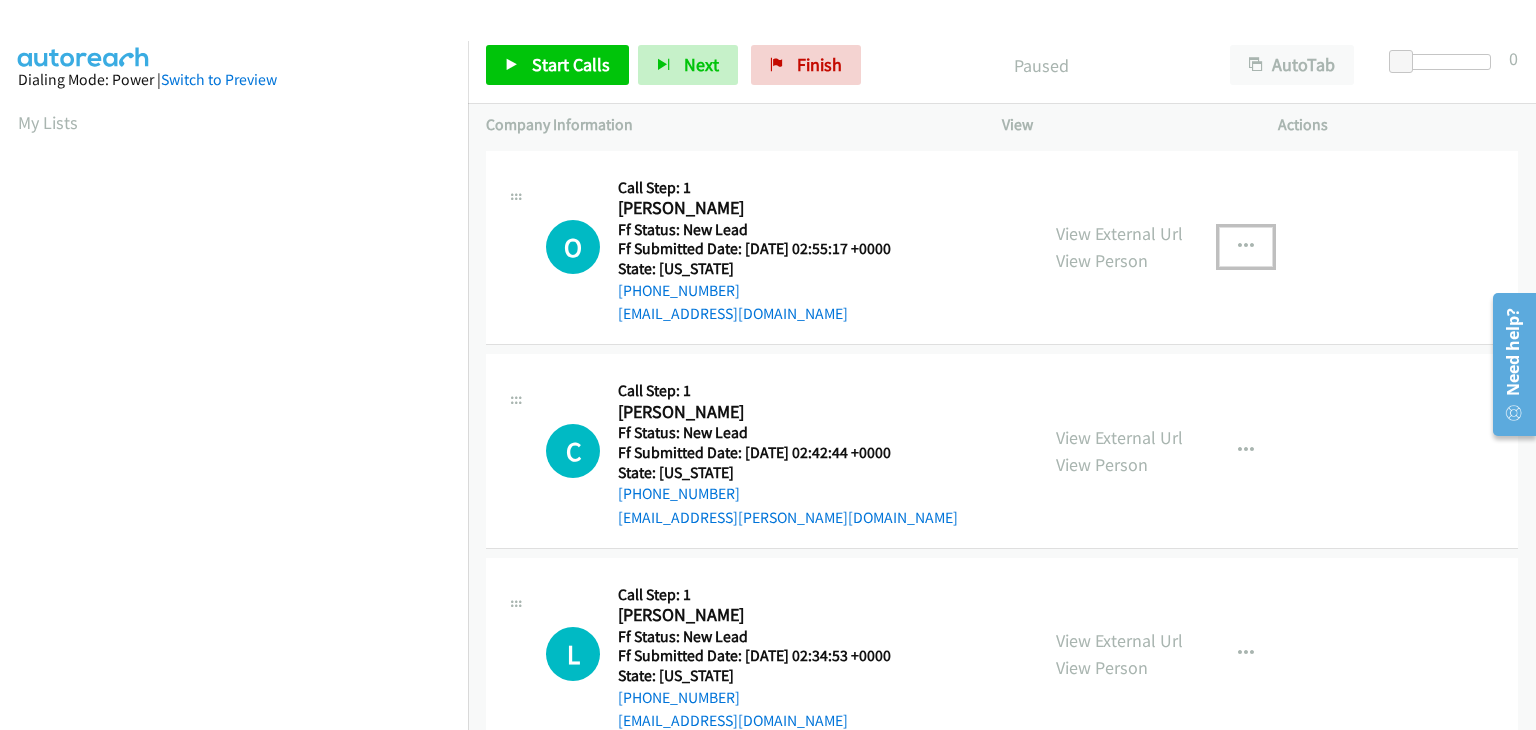 click at bounding box center [1246, 247] 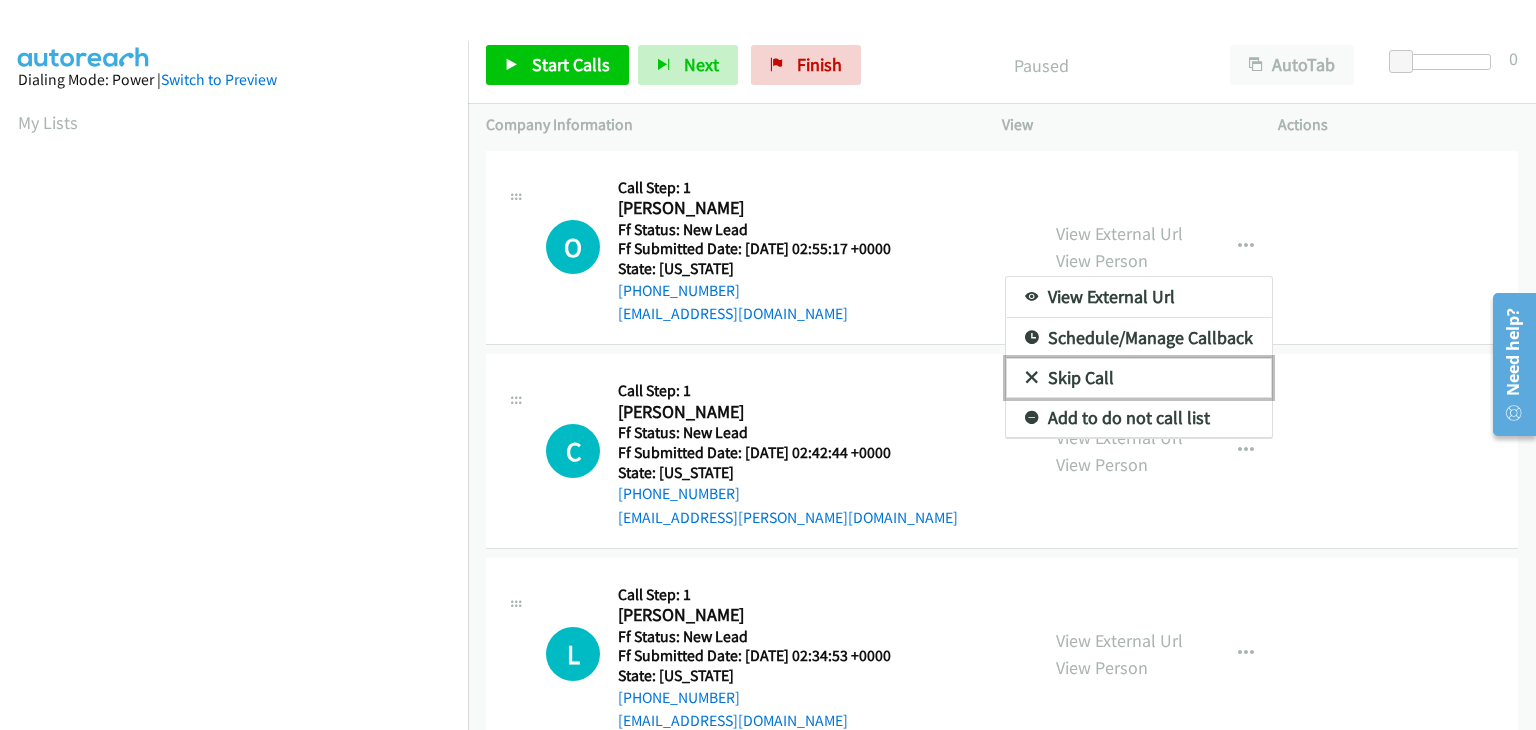 click on "Skip Call" at bounding box center [1139, 378] 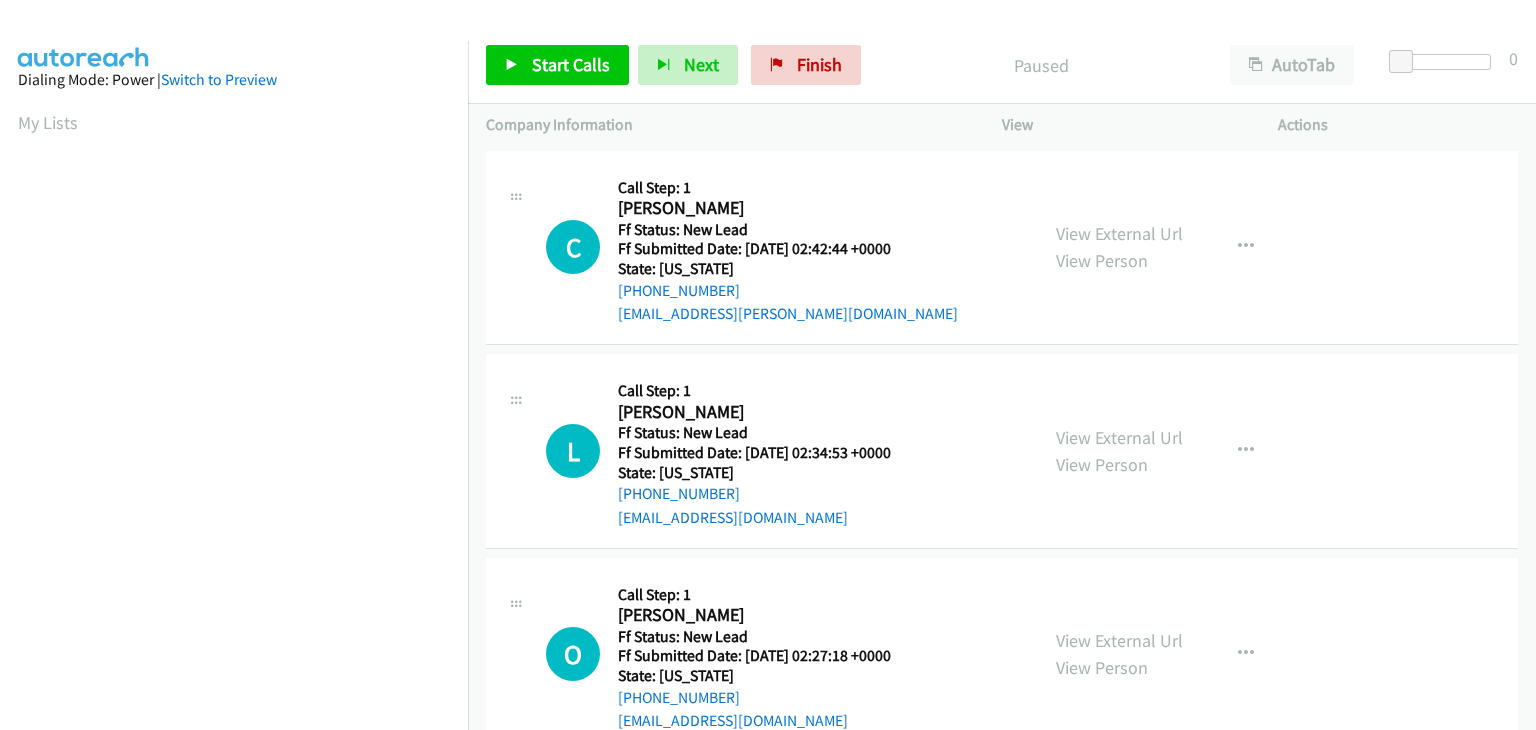 scroll, scrollTop: 0, scrollLeft: 0, axis: both 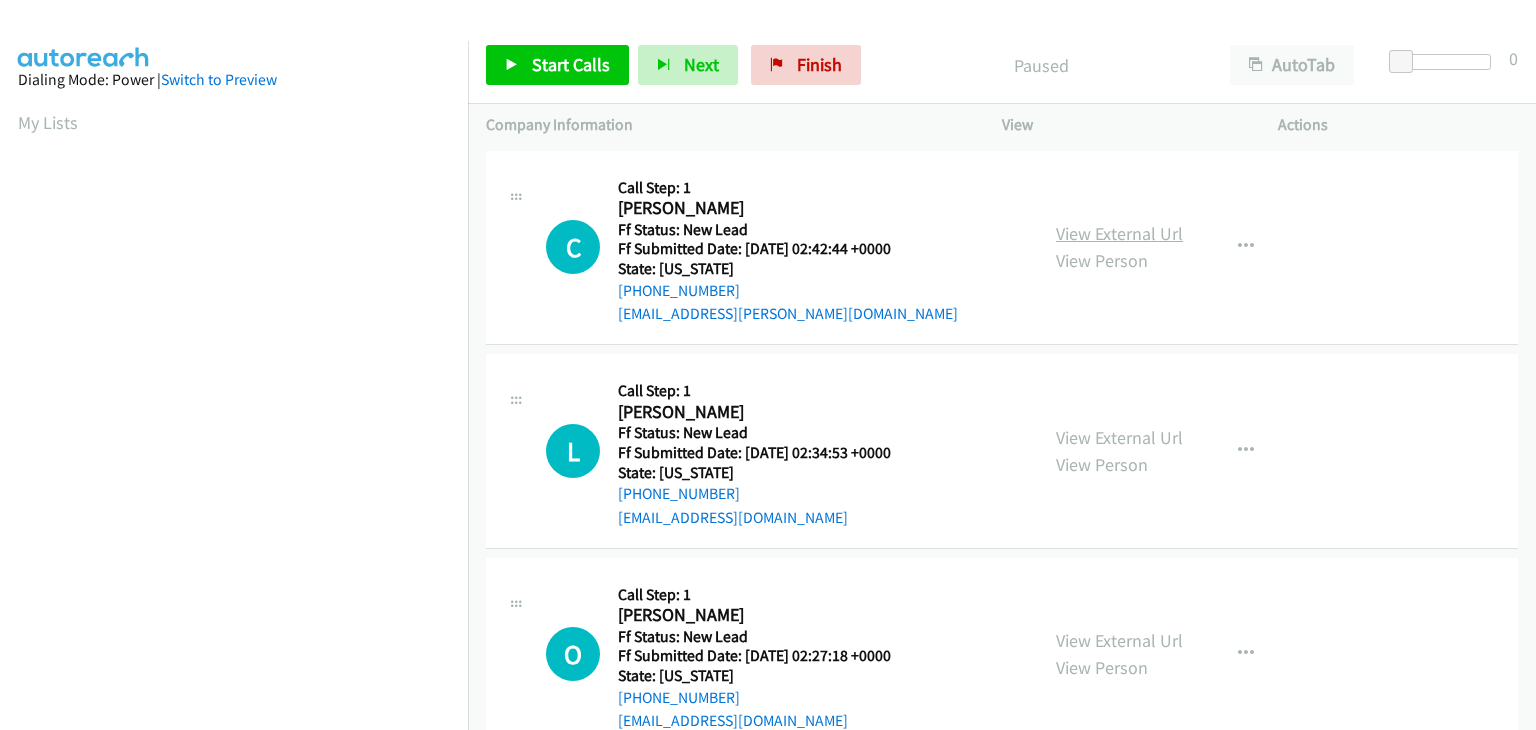 click on "View External Url" at bounding box center [1119, 233] 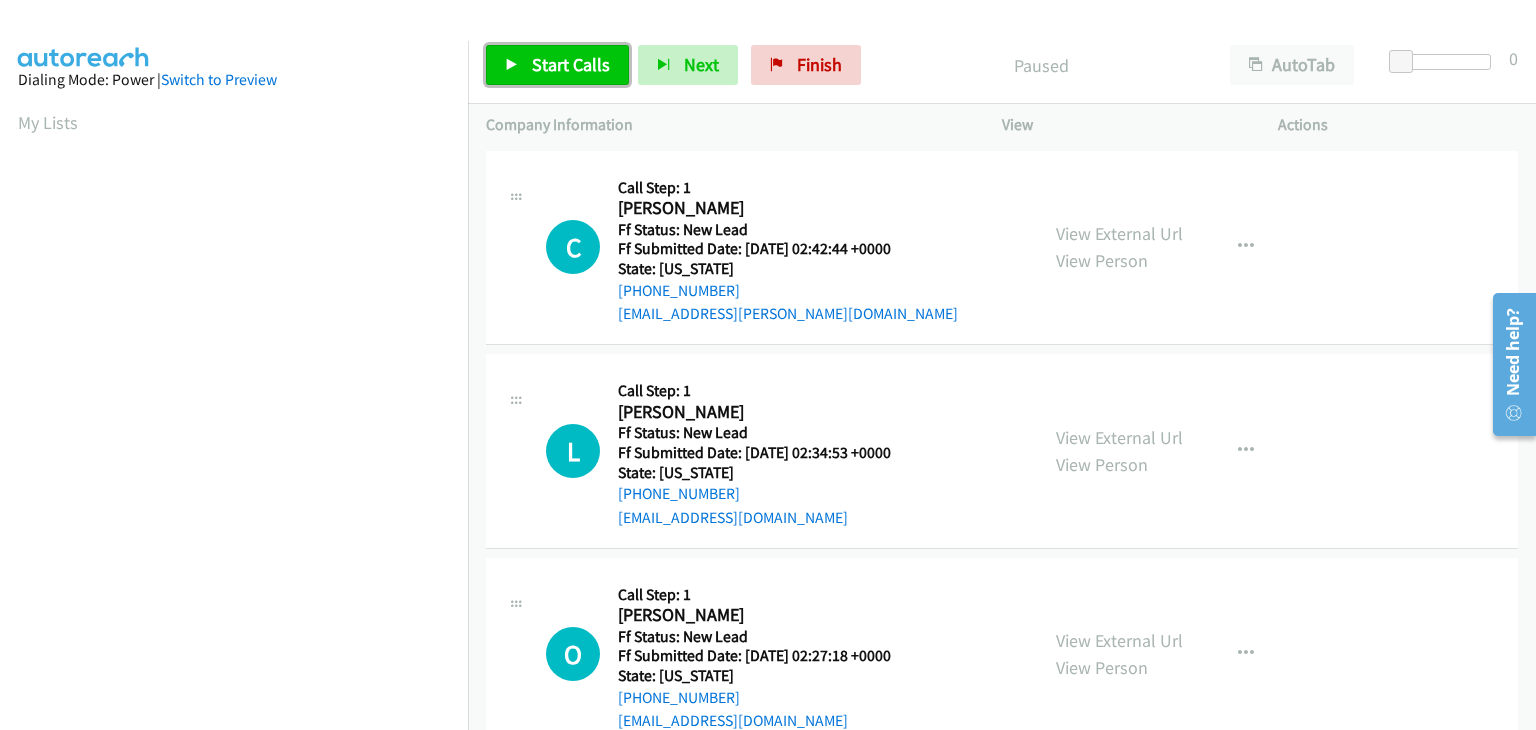 click on "Start Calls" at bounding box center (571, 64) 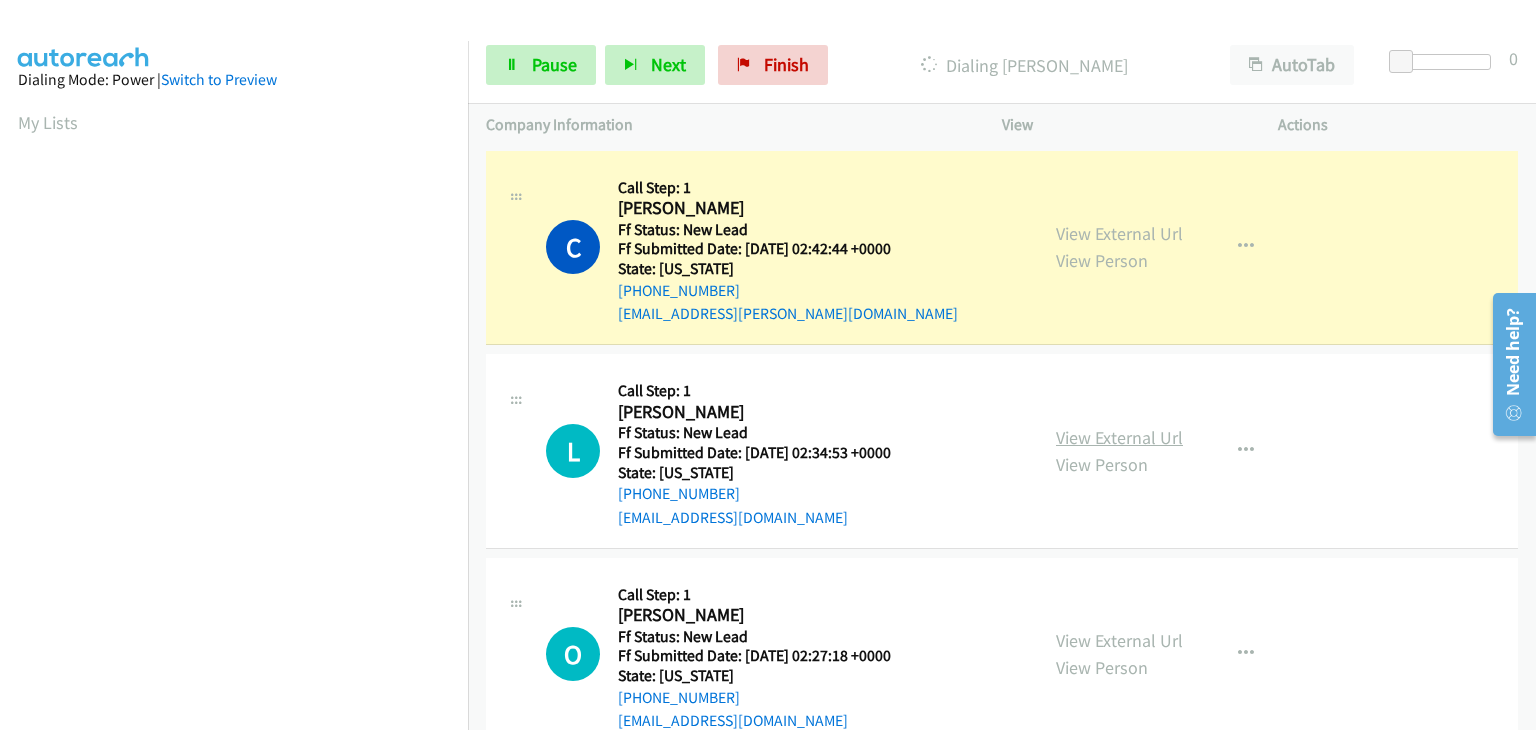 click on "View External Url" at bounding box center [1119, 437] 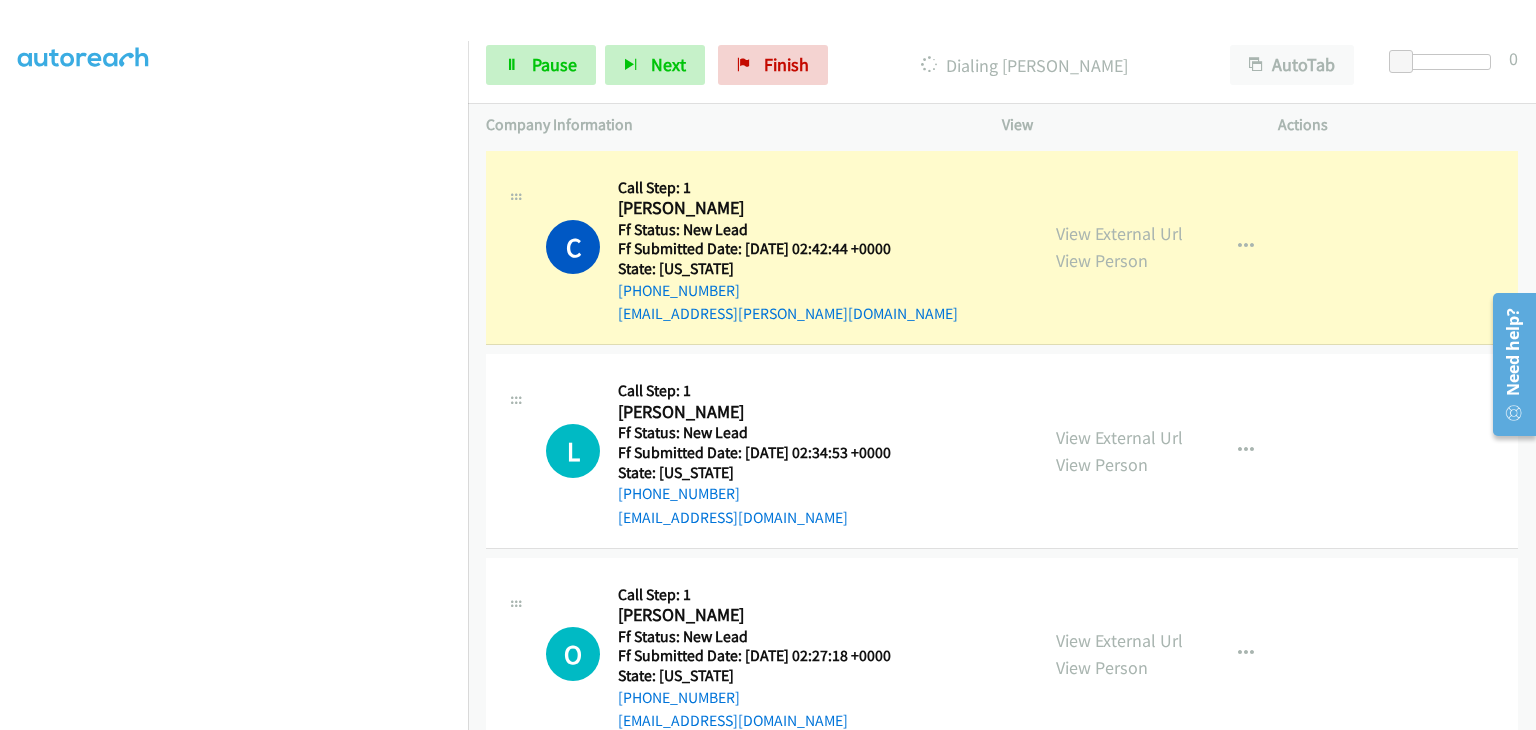 scroll, scrollTop: 392, scrollLeft: 0, axis: vertical 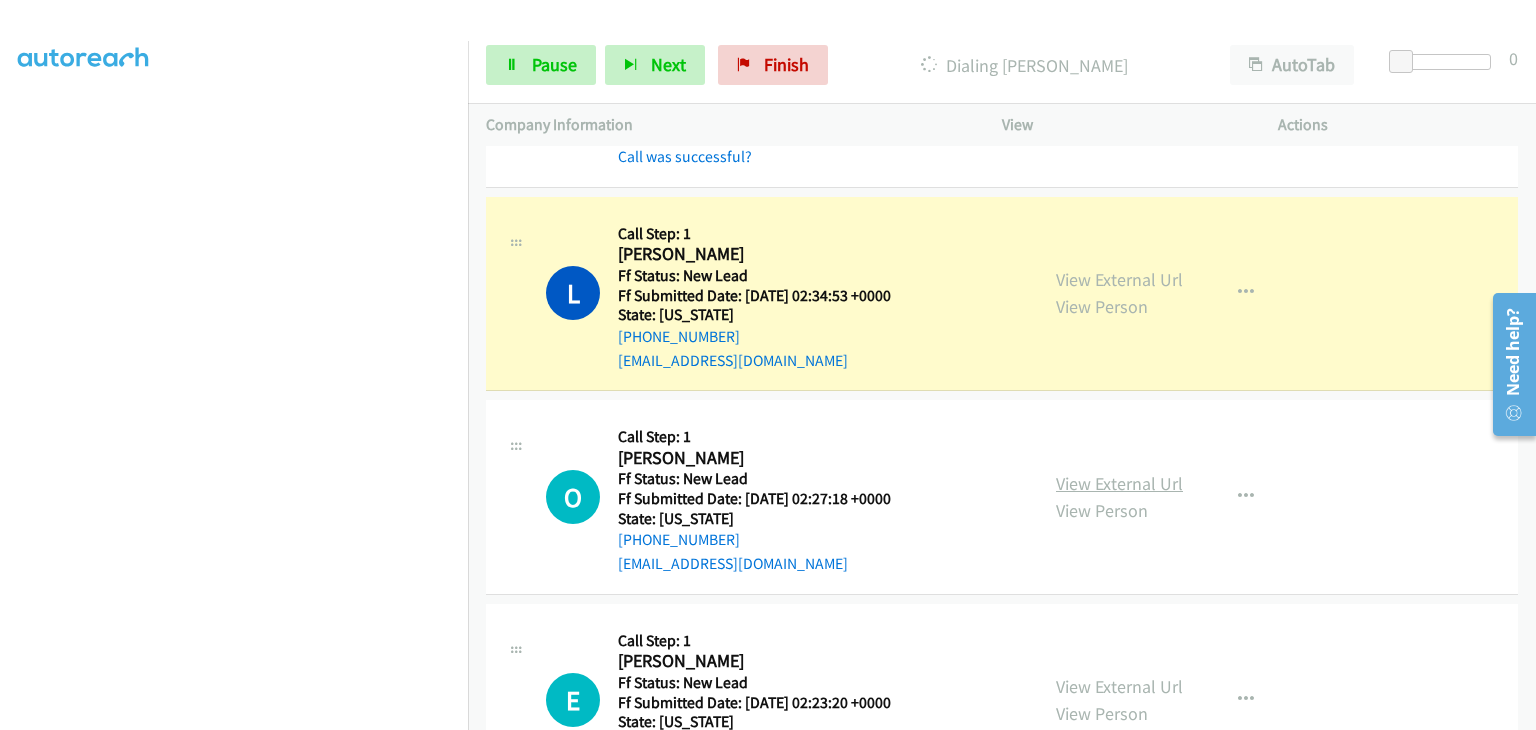 click on "View External Url" at bounding box center [1119, 483] 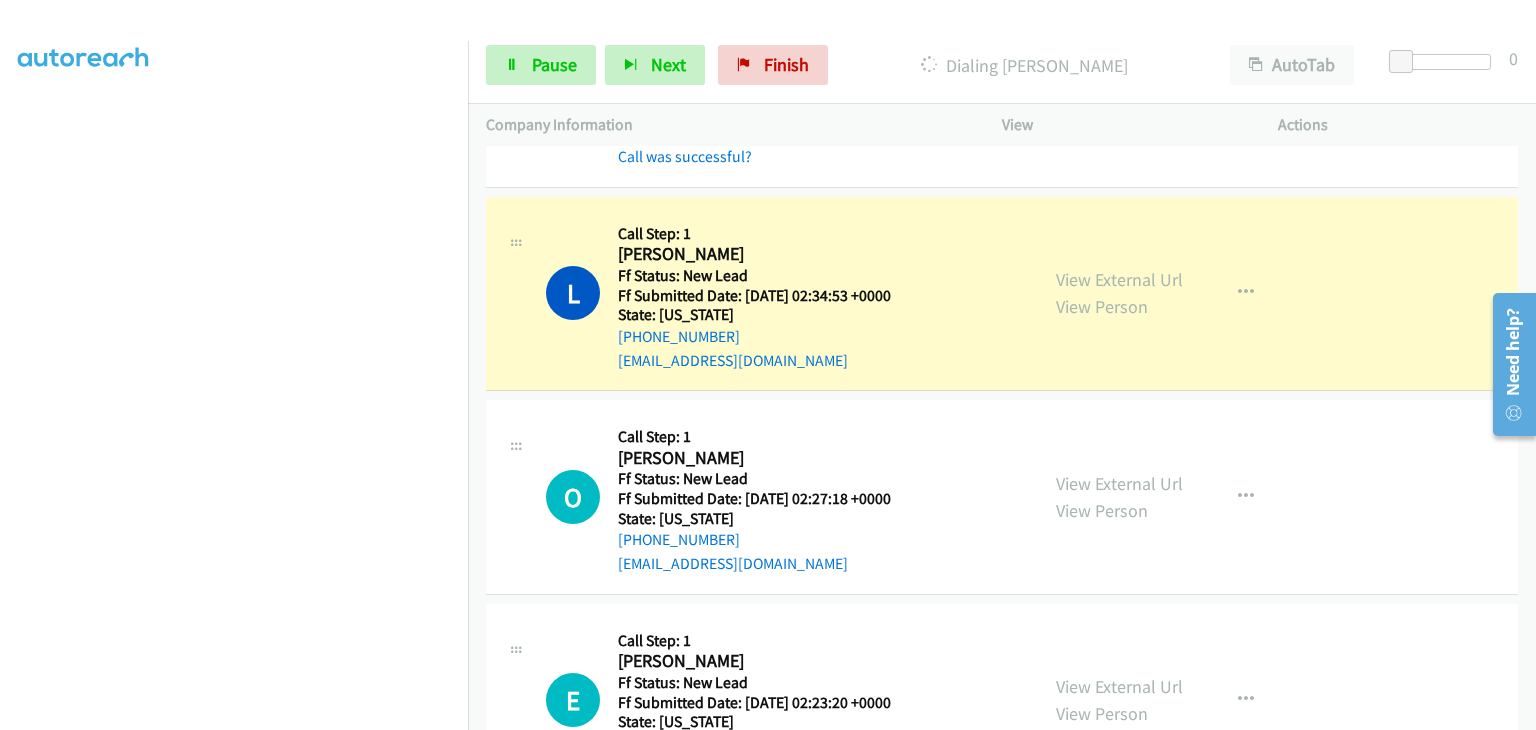 scroll, scrollTop: 392, scrollLeft: 0, axis: vertical 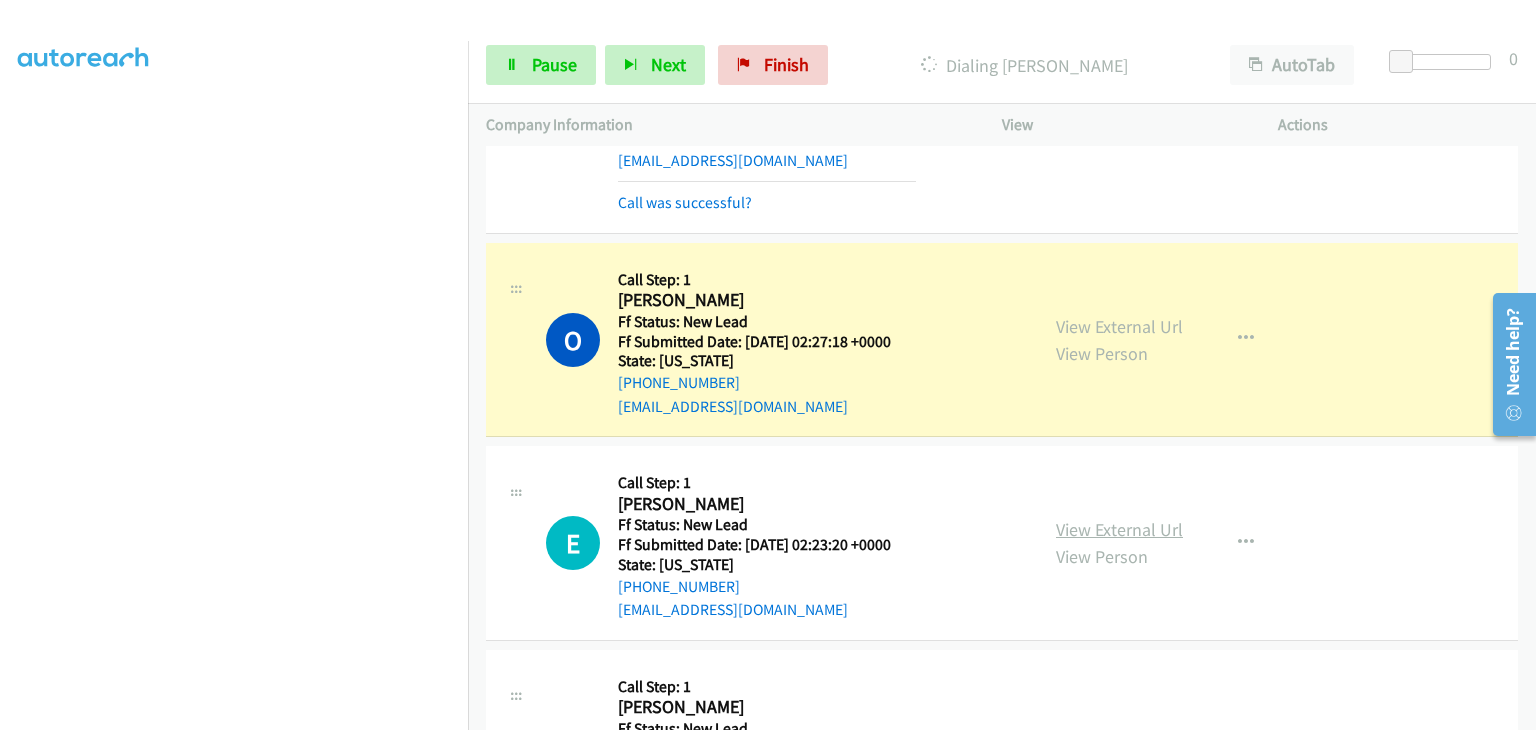 click on "View External Url" at bounding box center [1119, 529] 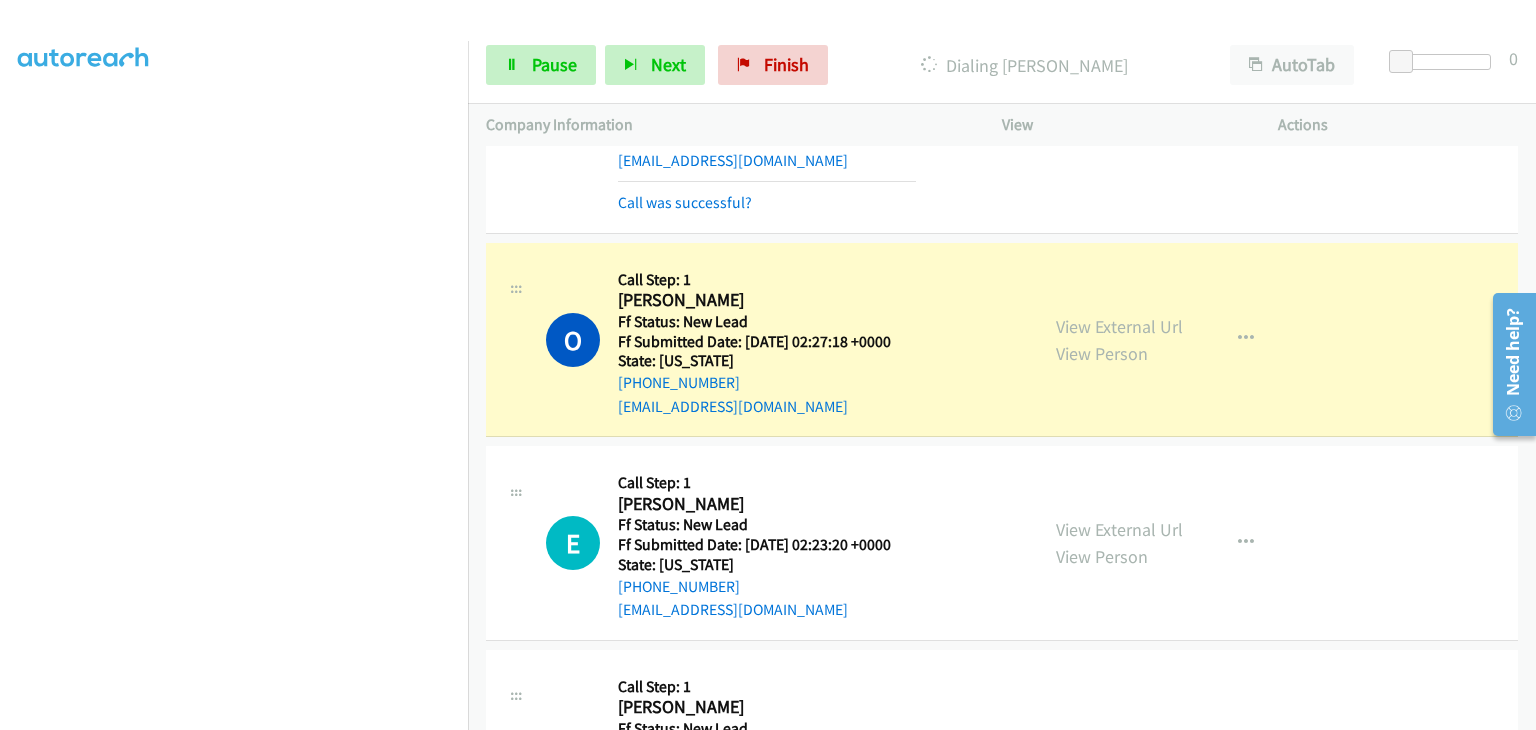 scroll, scrollTop: 392, scrollLeft: 0, axis: vertical 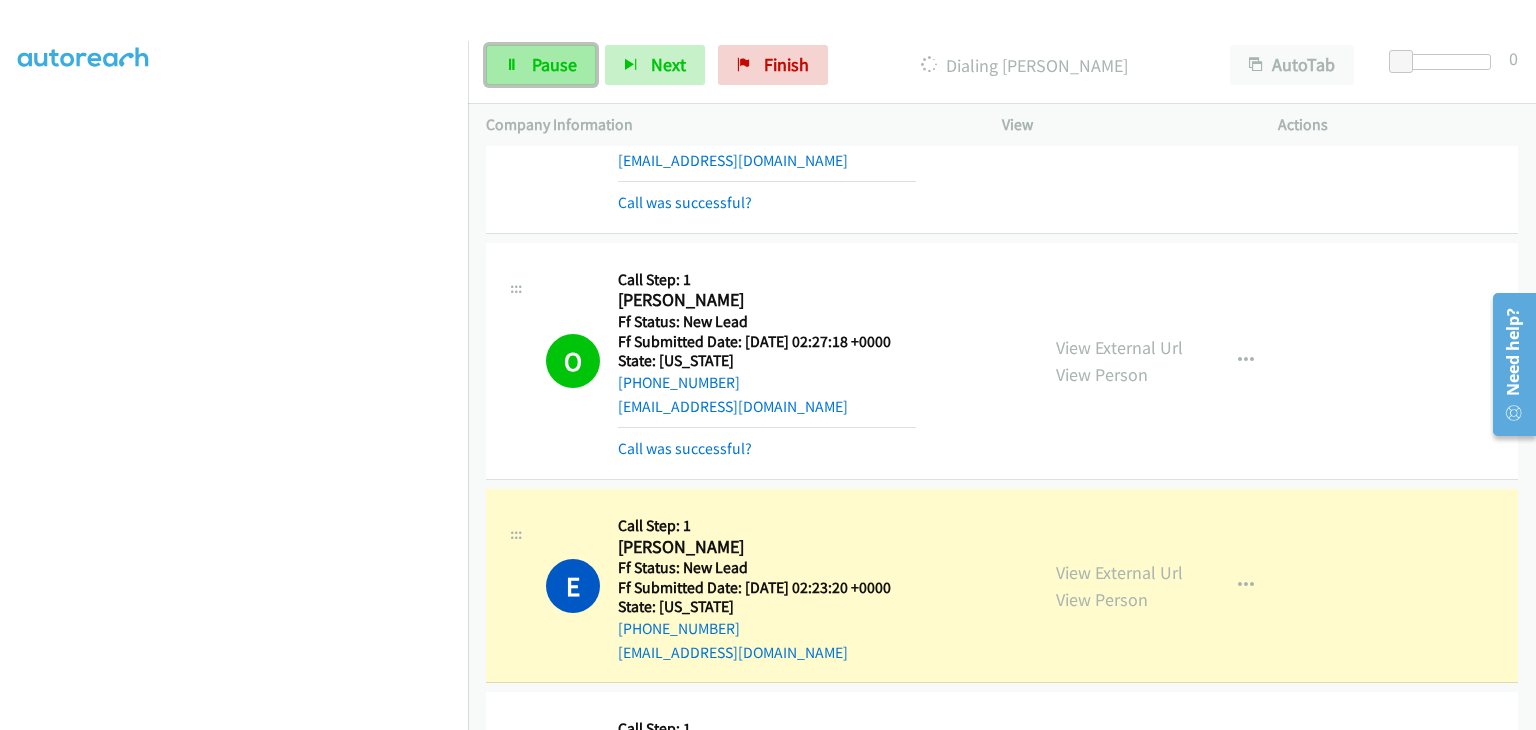 click on "Pause" at bounding box center [554, 64] 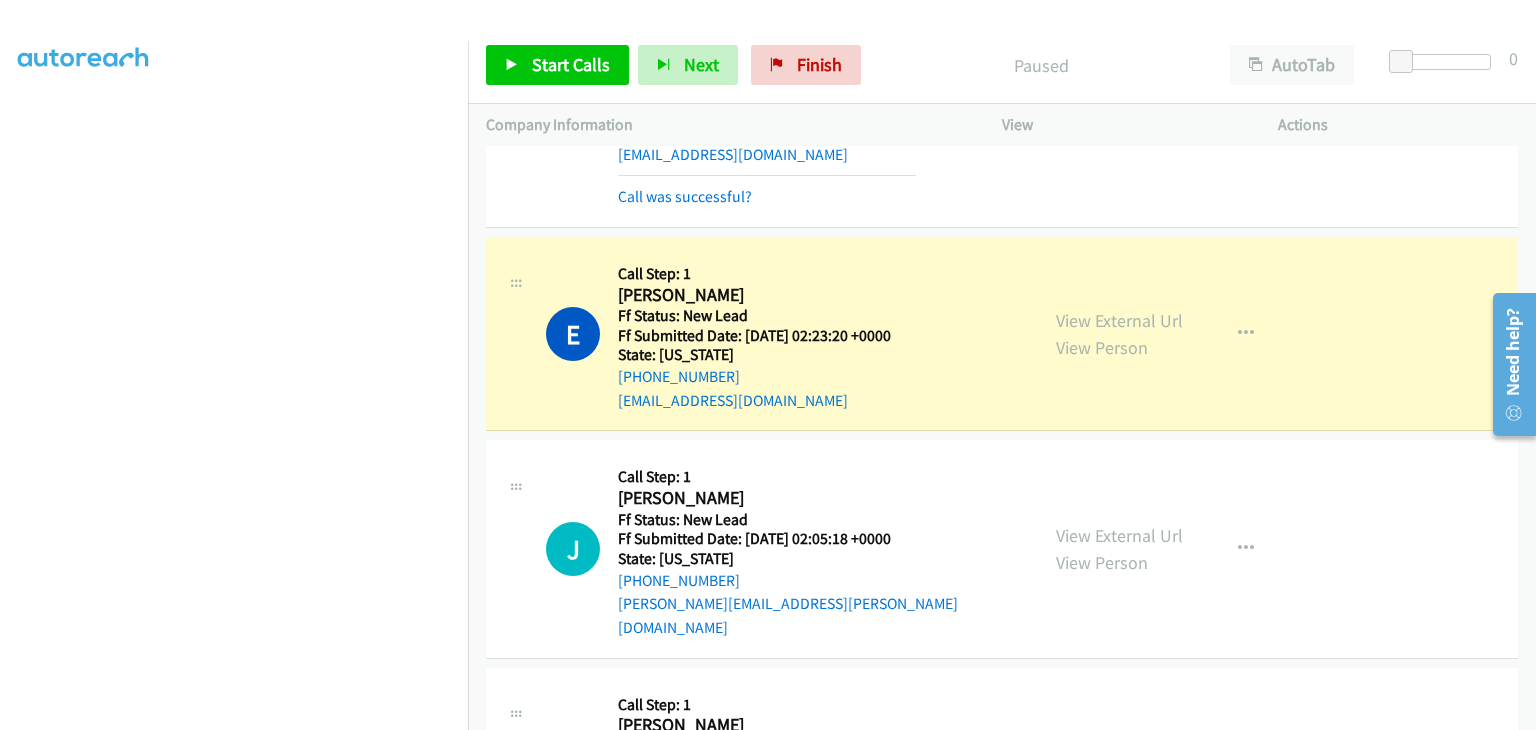 scroll, scrollTop: 700, scrollLeft: 0, axis: vertical 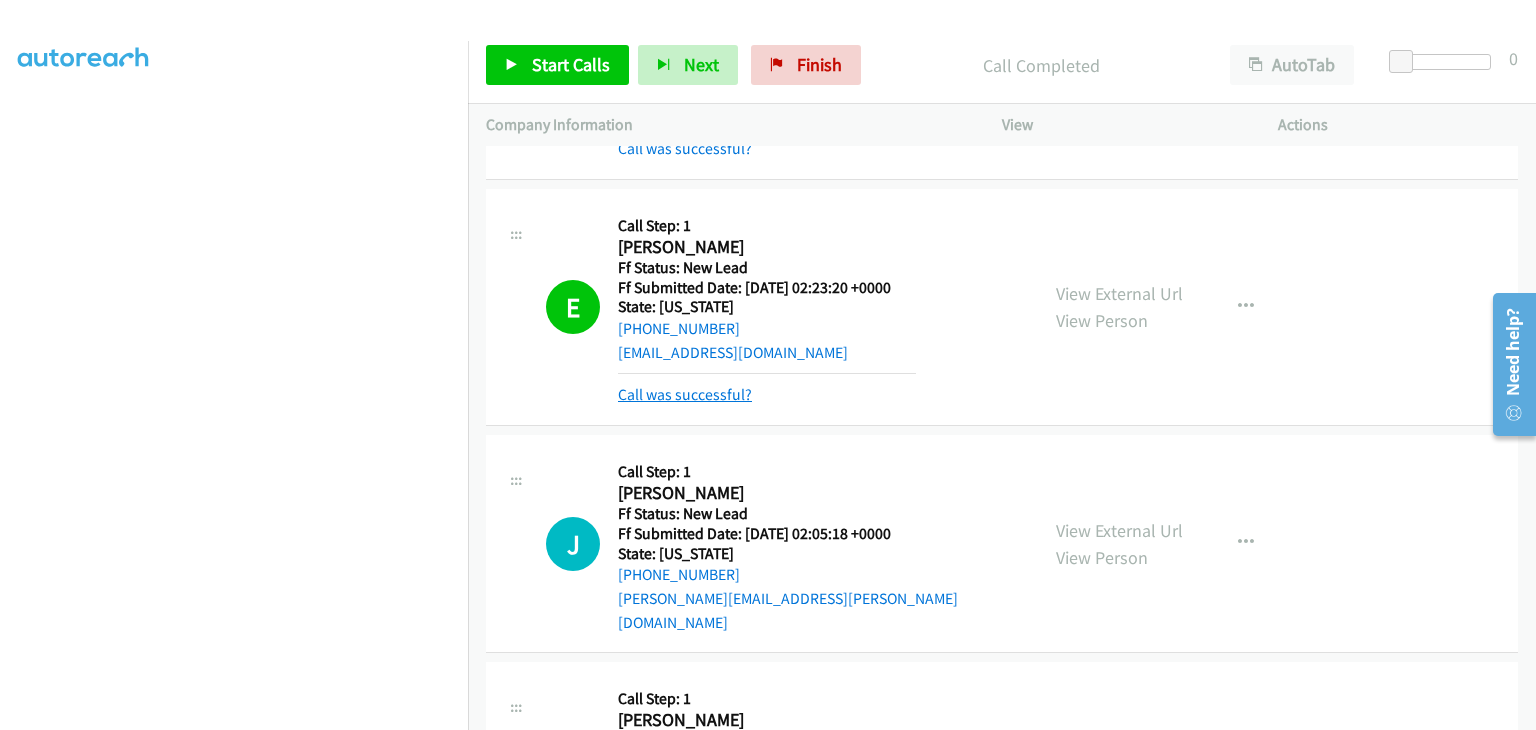 click on "Call was successful?" at bounding box center [685, 394] 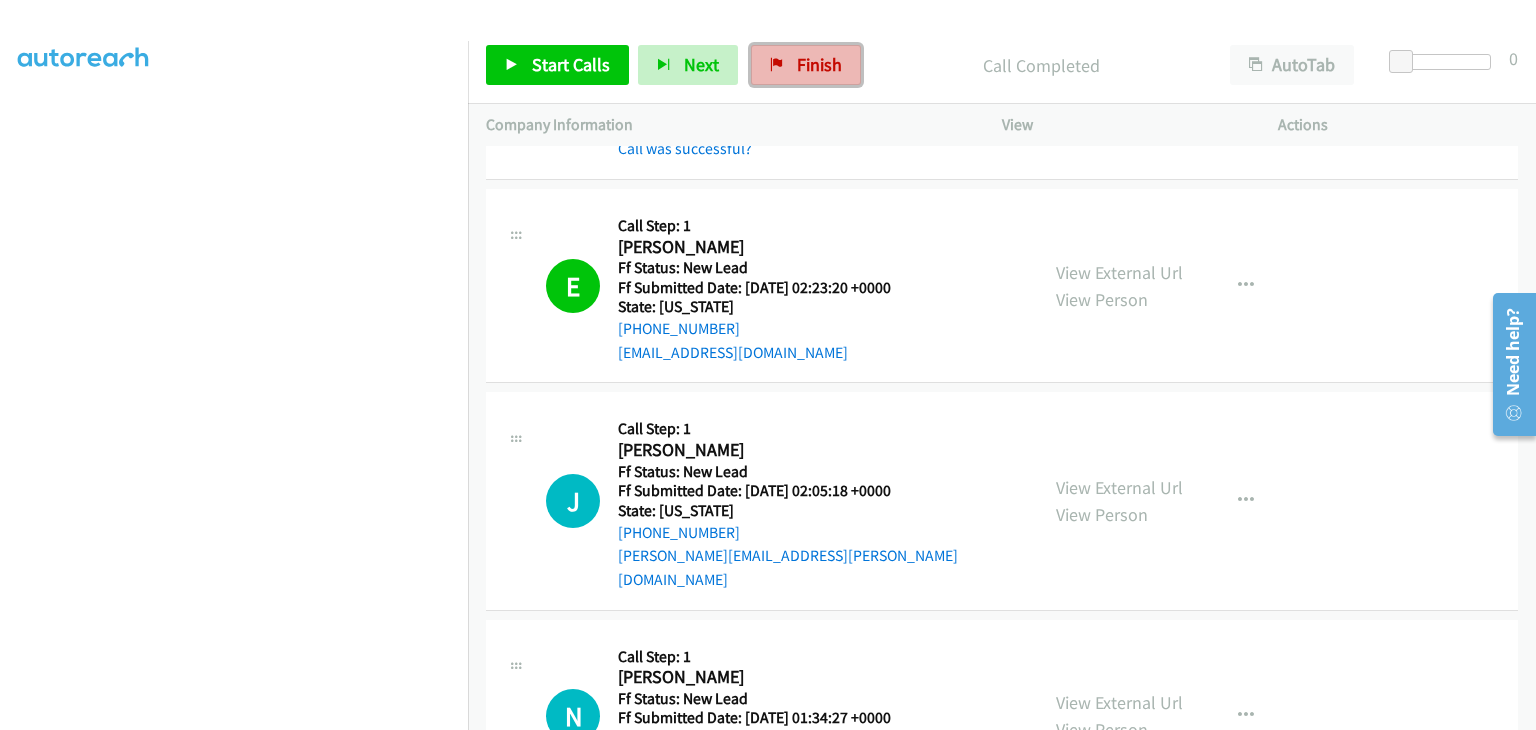 click on "Finish" at bounding box center (819, 64) 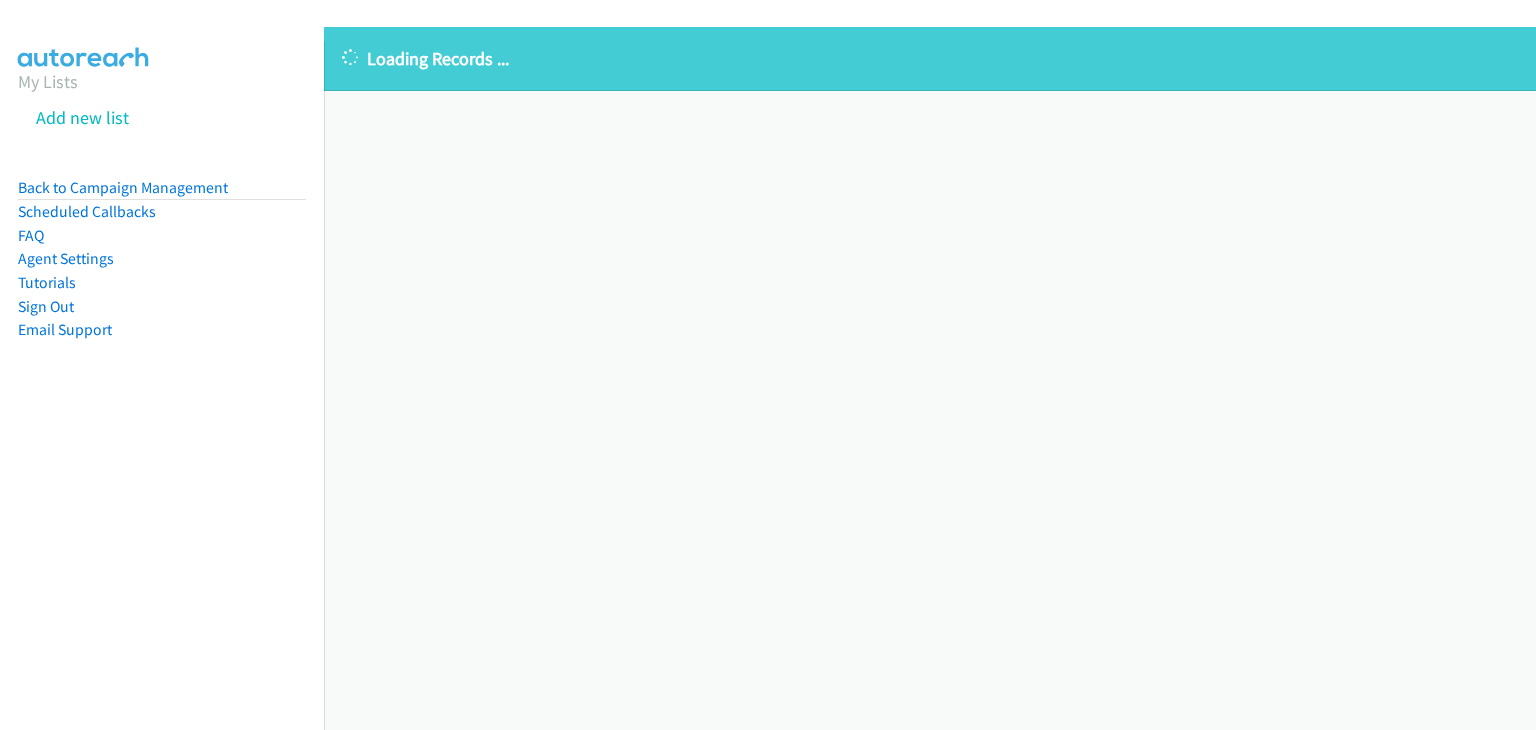 scroll, scrollTop: 0, scrollLeft: 0, axis: both 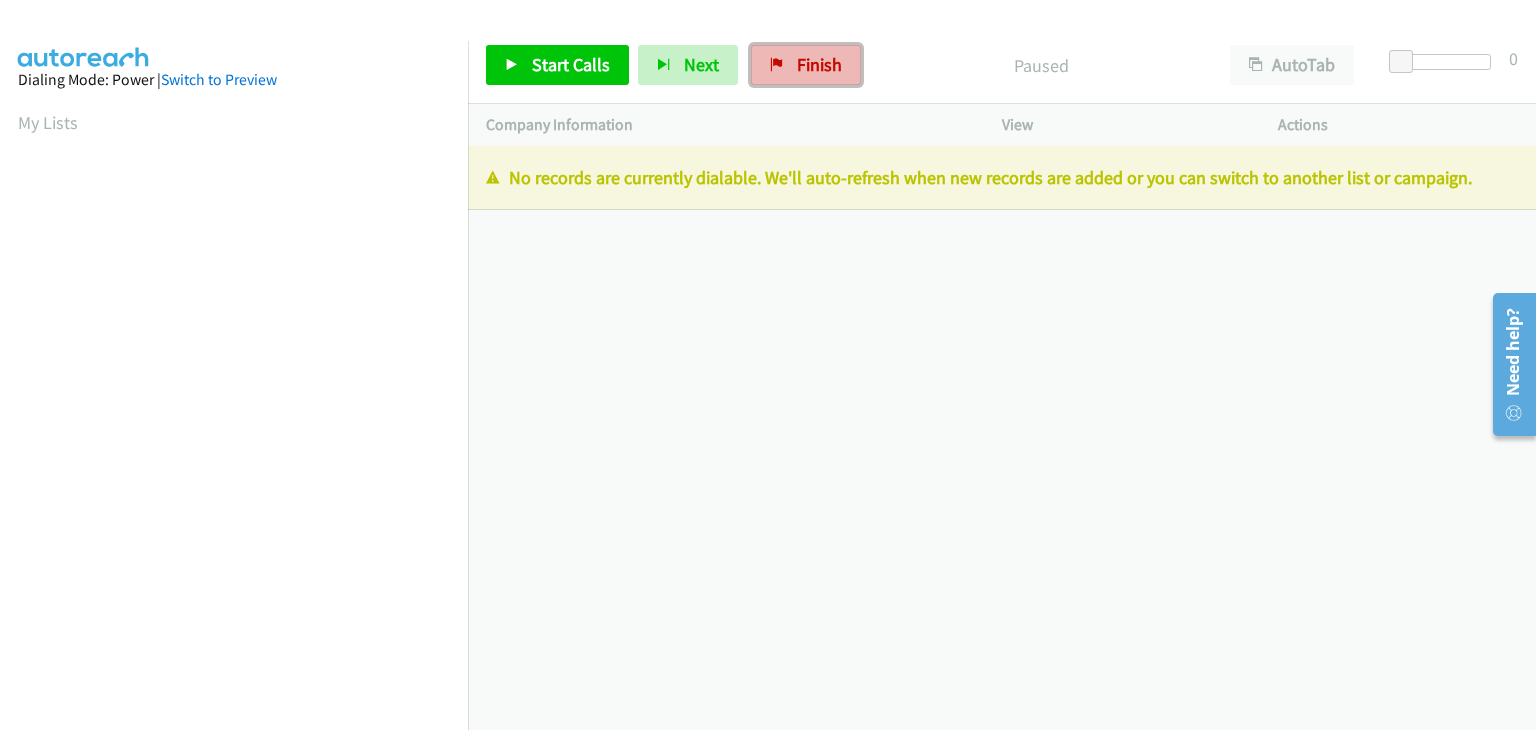 click on "Finish" at bounding box center [806, 65] 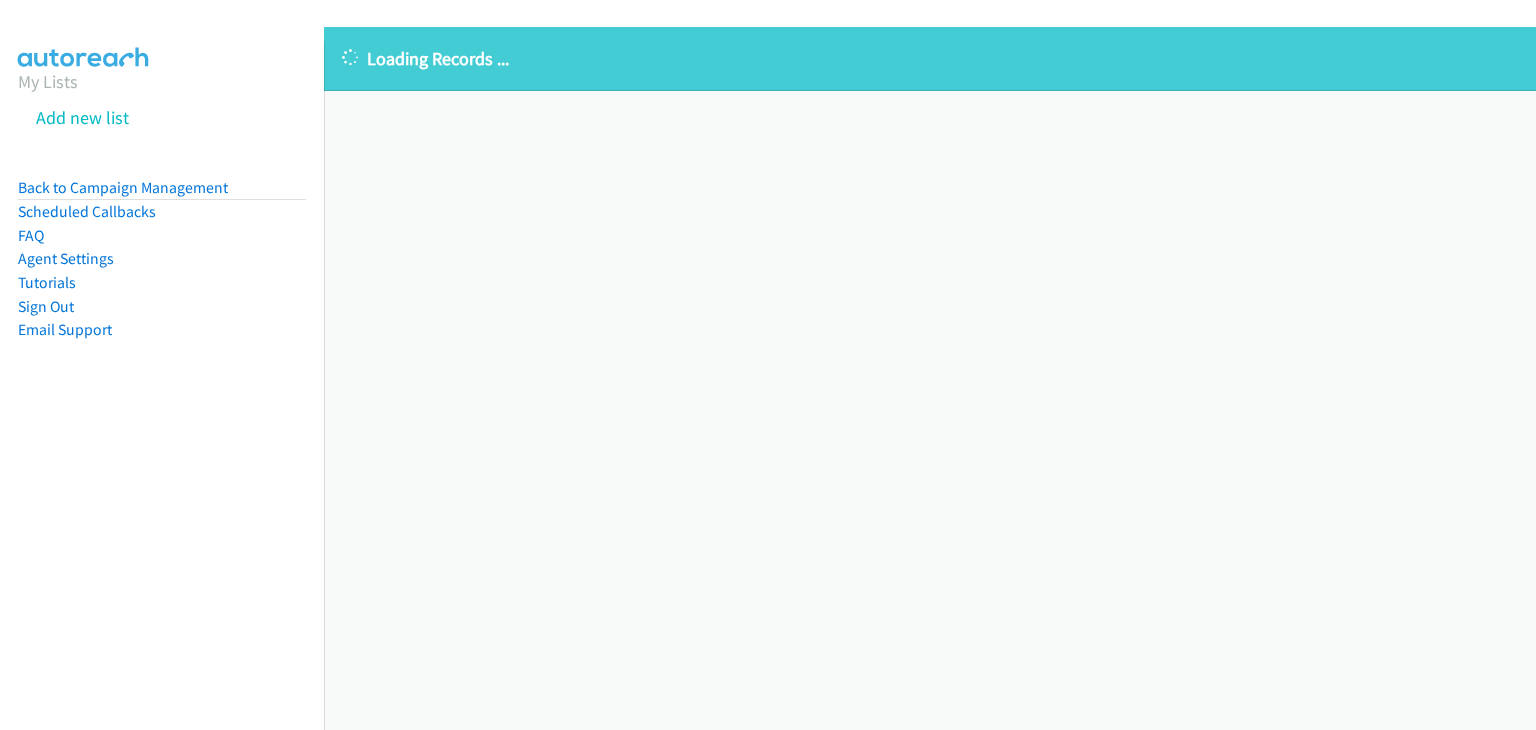 scroll, scrollTop: 0, scrollLeft: 0, axis: both 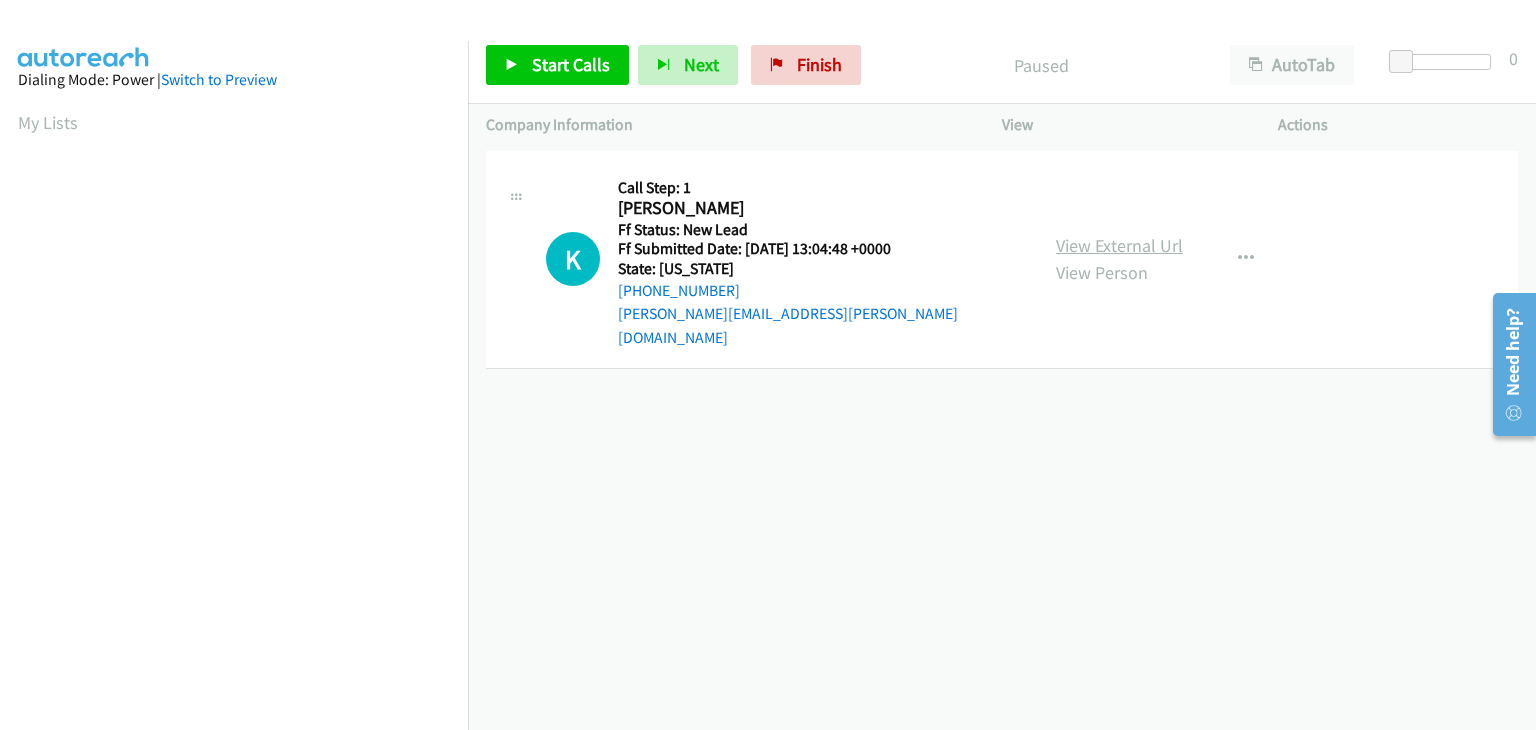 click on "View External Url" at bounding box center (1119, 245) 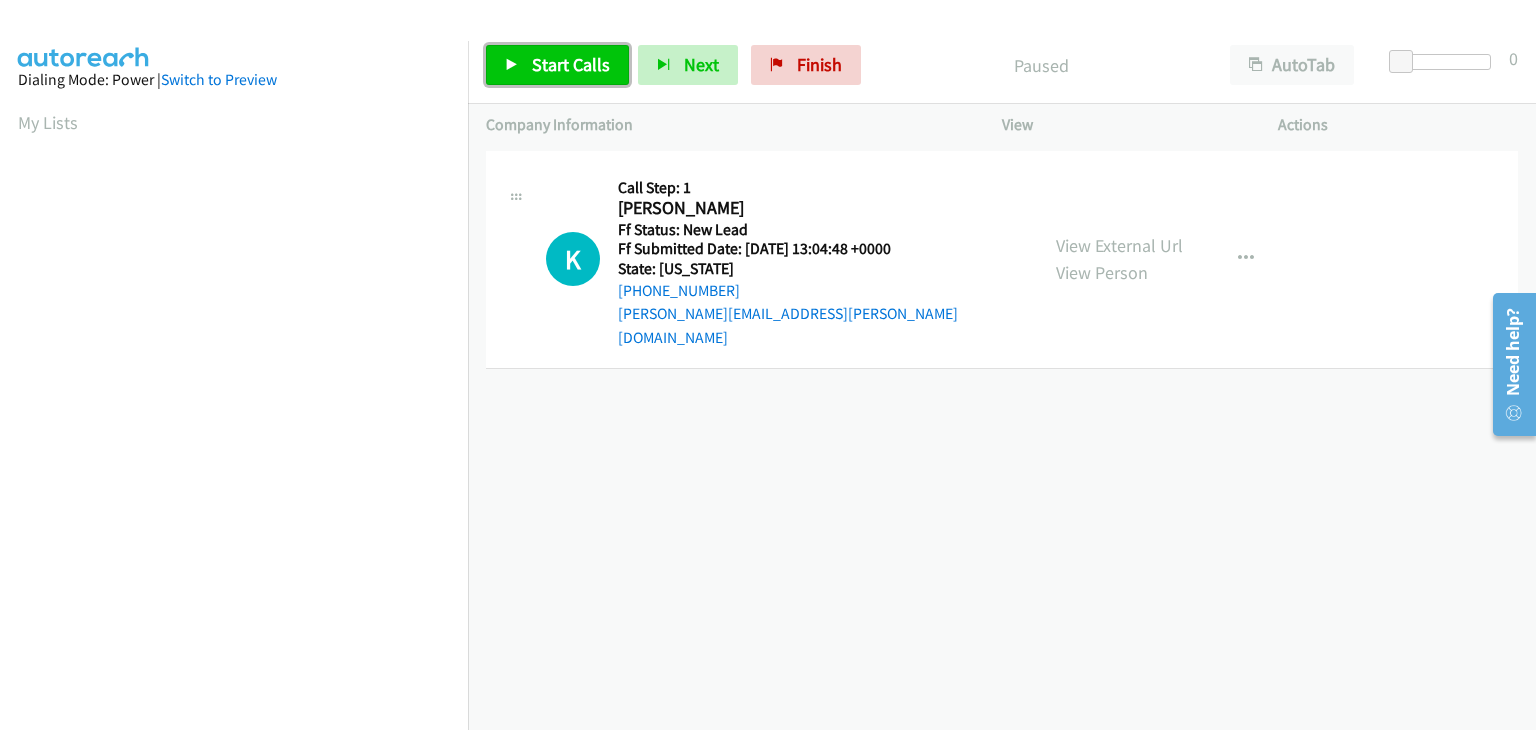 click on "Start Calls" at bounding box center (571, 64) 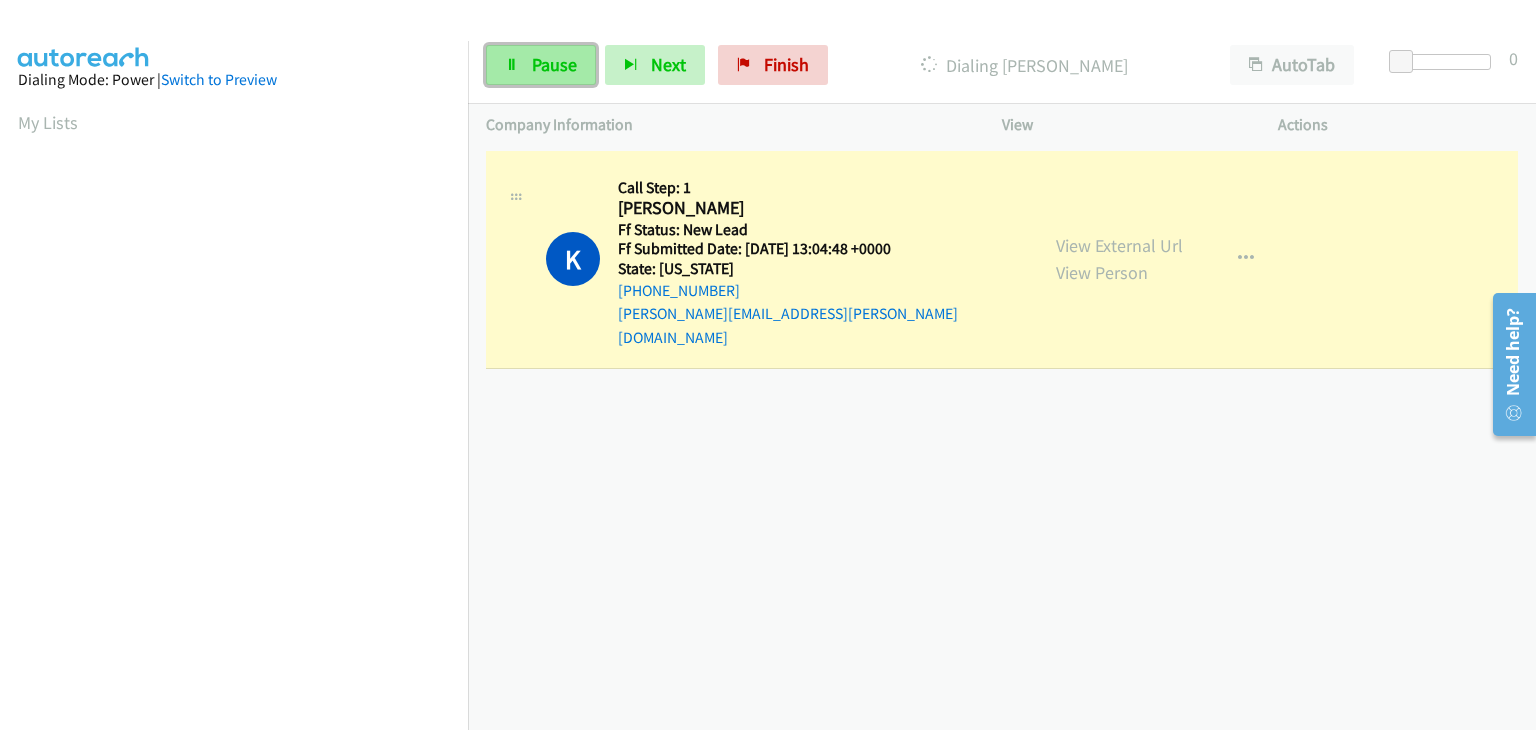 click at bounding box center [512, 66] 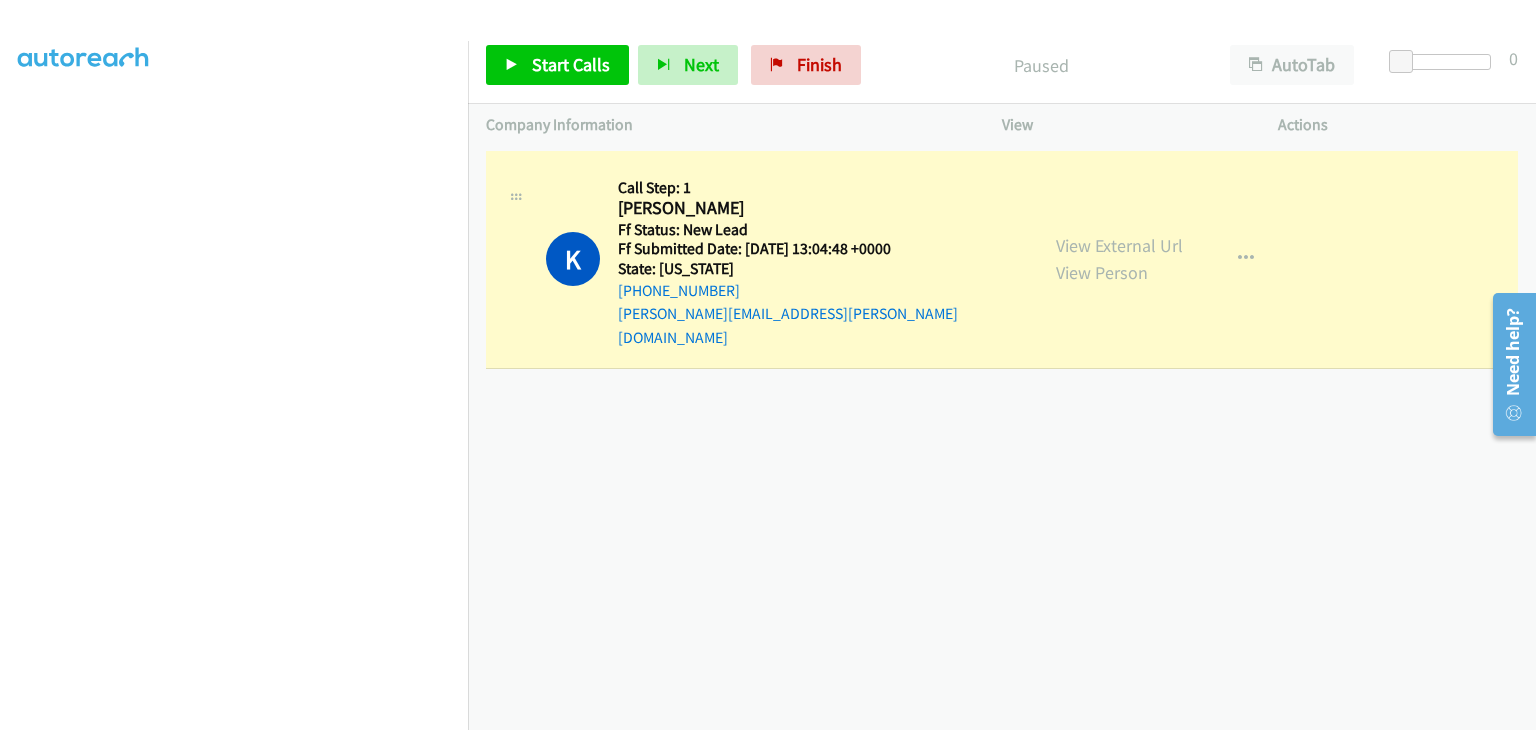 scroll, scrollTop: 392, scrollLeft: 0, axis: vertical 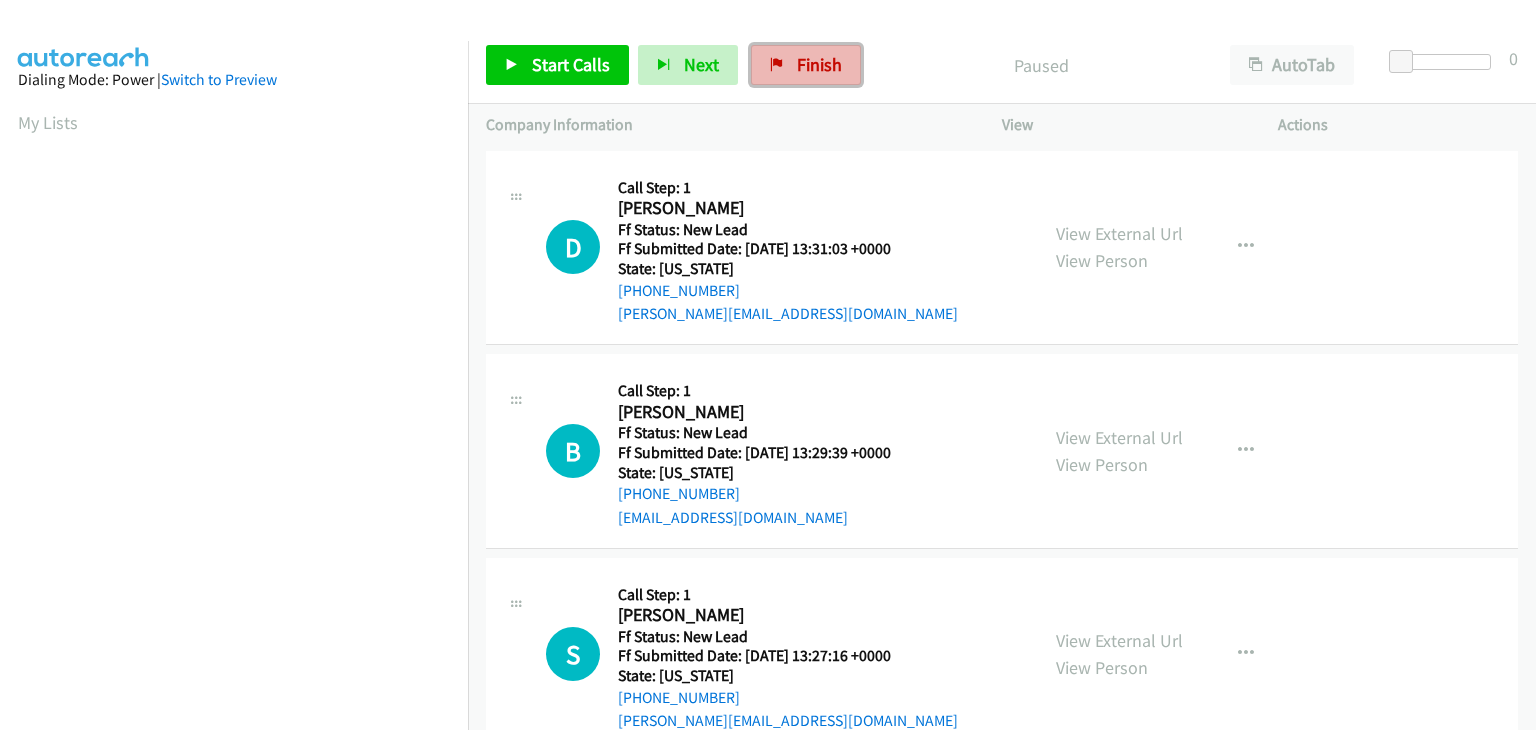 click on "Finish" at bounding box center [806, 65] 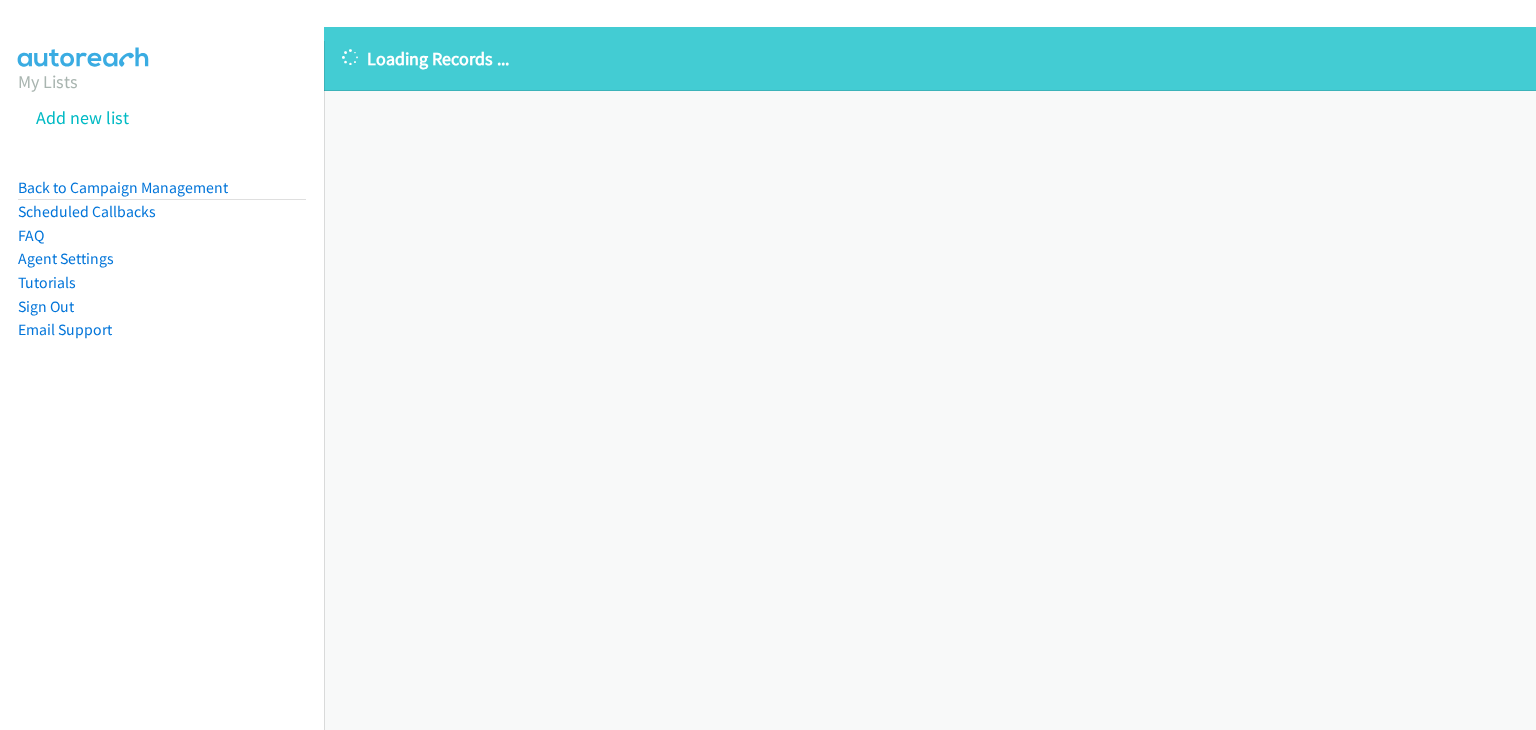 scroll, scrollTop: 0, scrollLeft: 0, axis: both 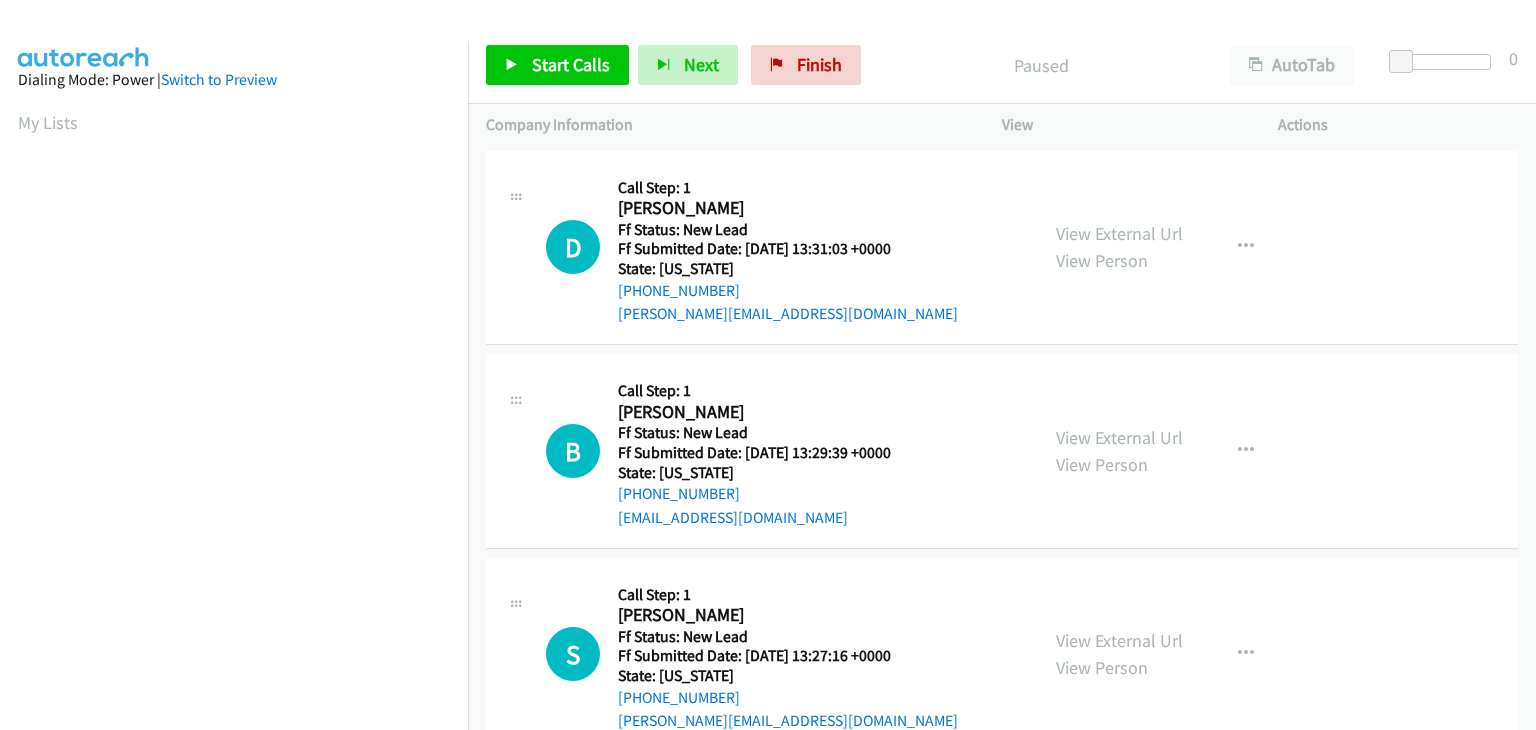 click on "View External Url
View Person" at bounding box center (1119, 247) 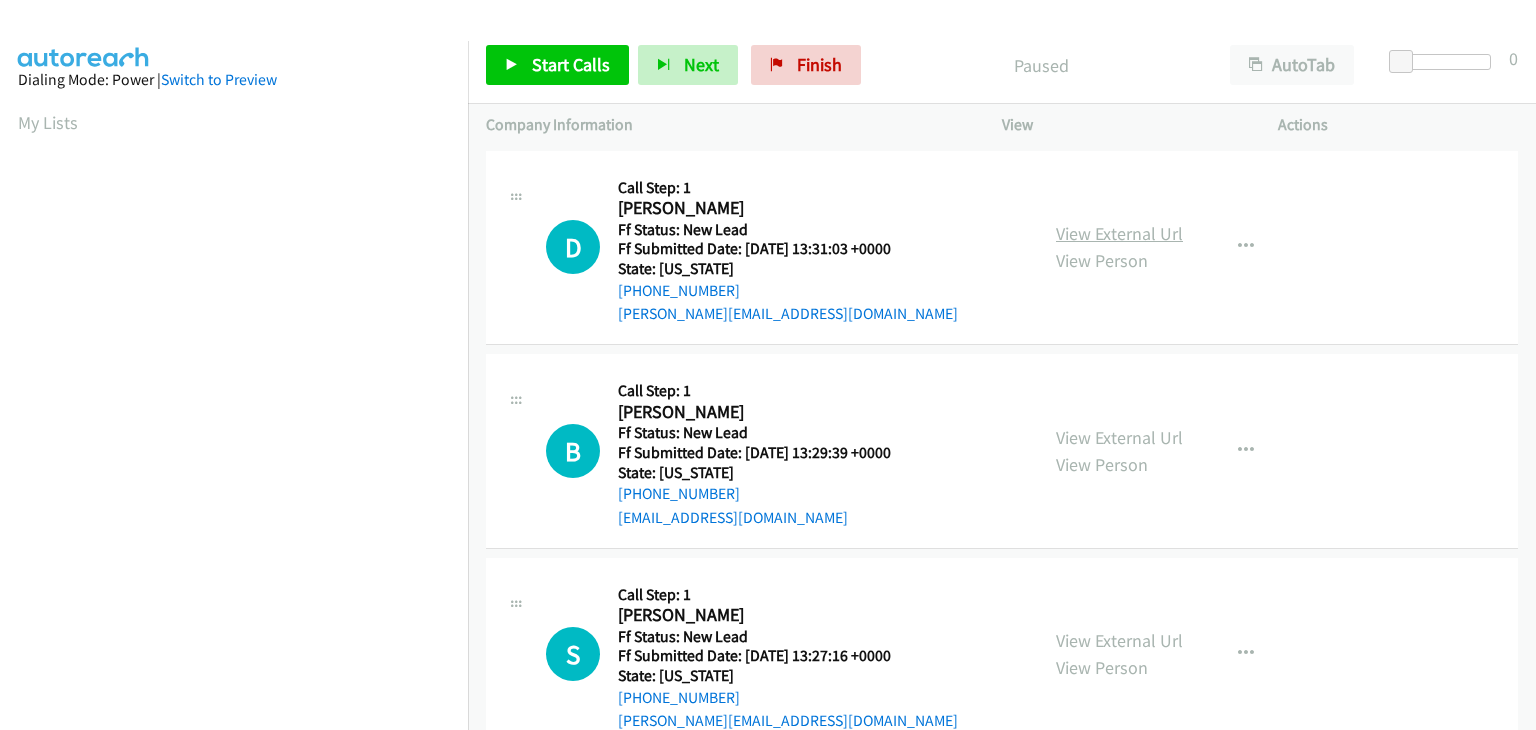 click on "View External Url" at bounding box center [1119, 233] 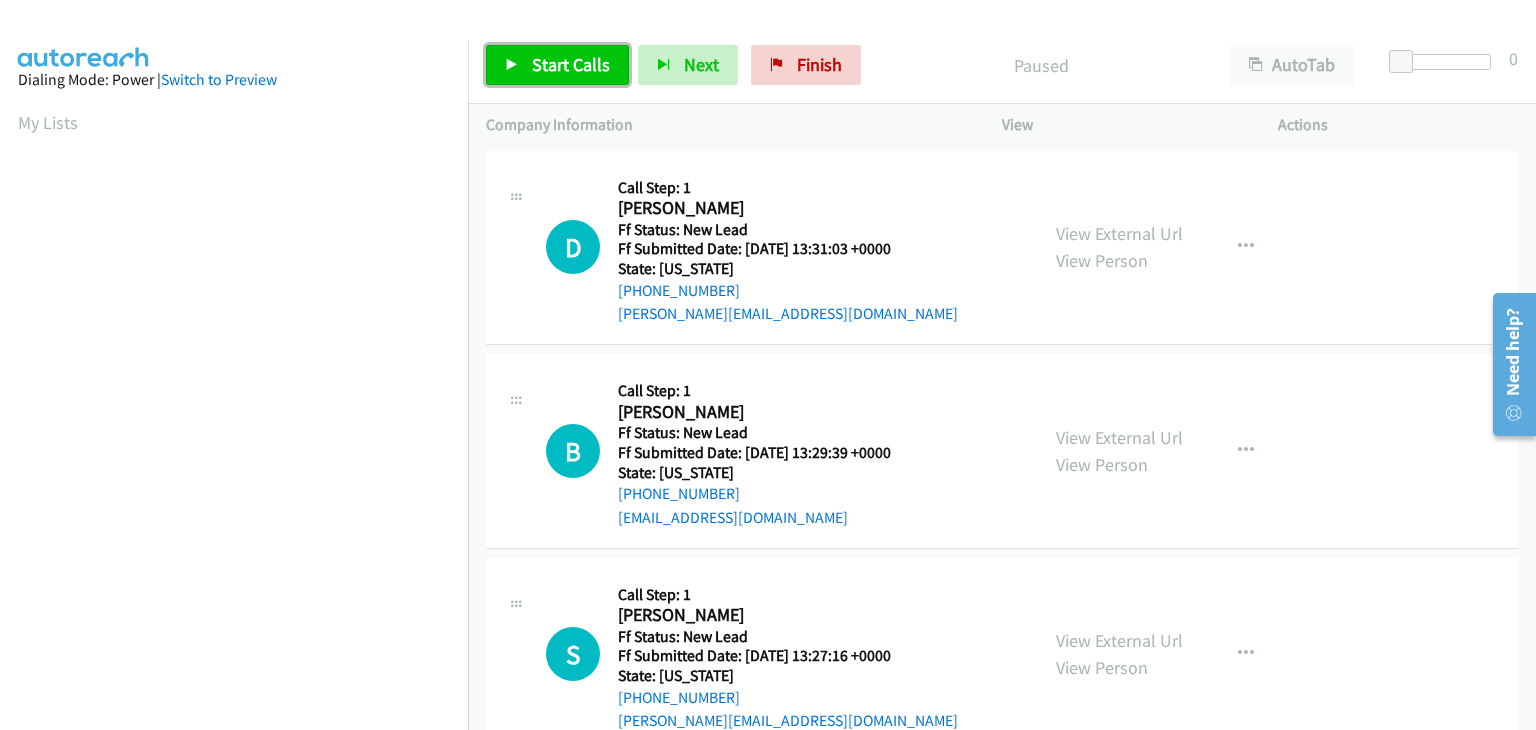 click on "Start Calls" at bounding box center (571, 64) 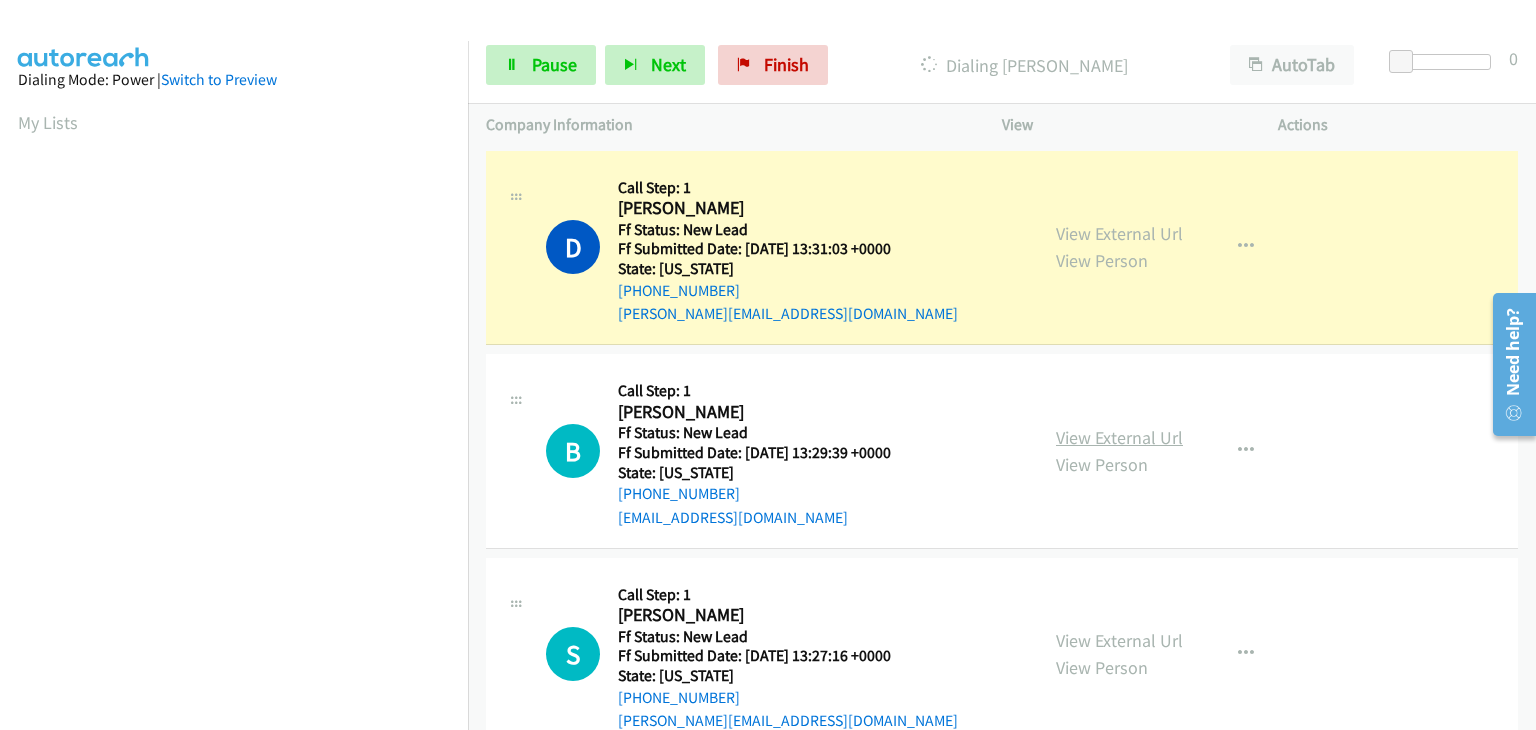 click on "View External Url" at bounding box center [1119, 437] 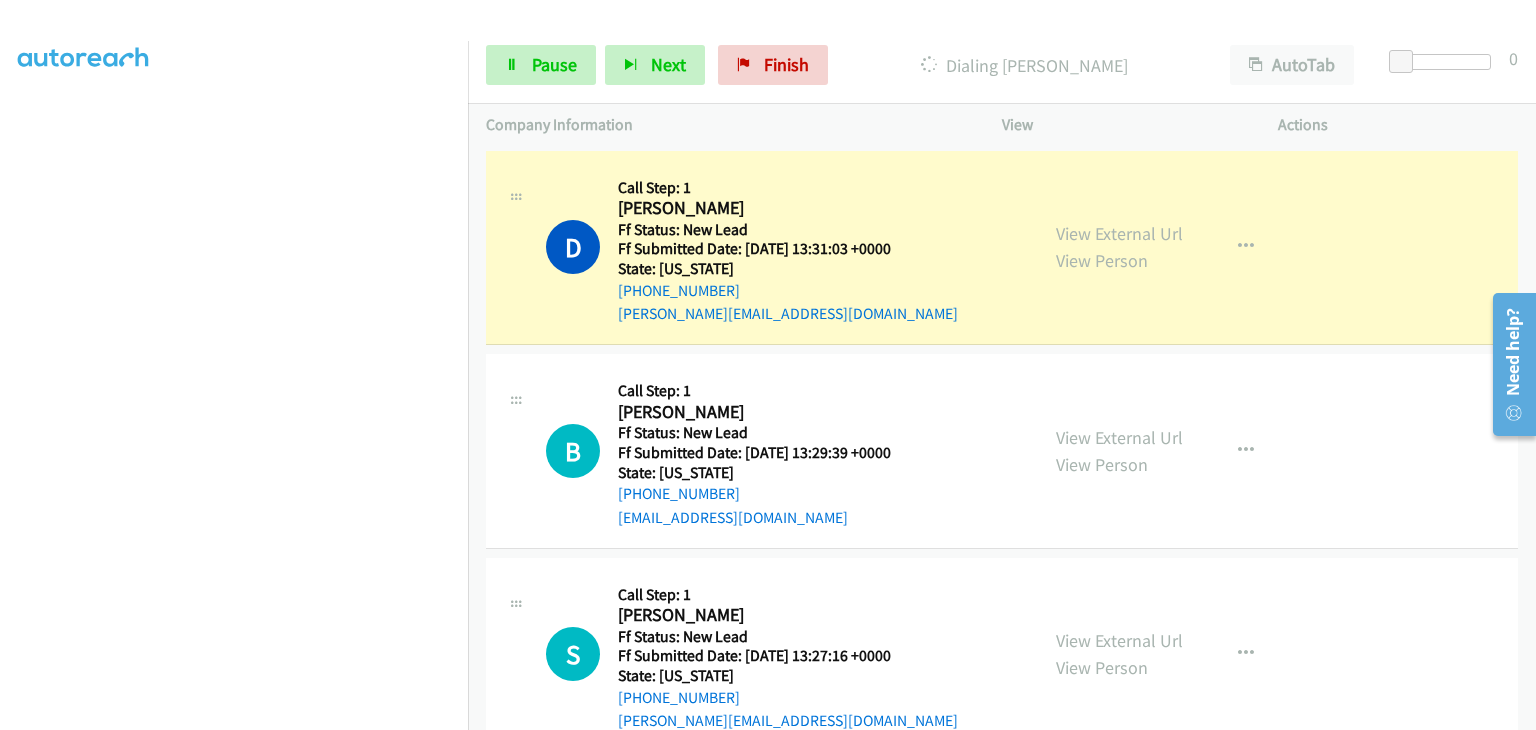 scroll, scrollTop: 392, scrollLeft: 0, axis: vertical 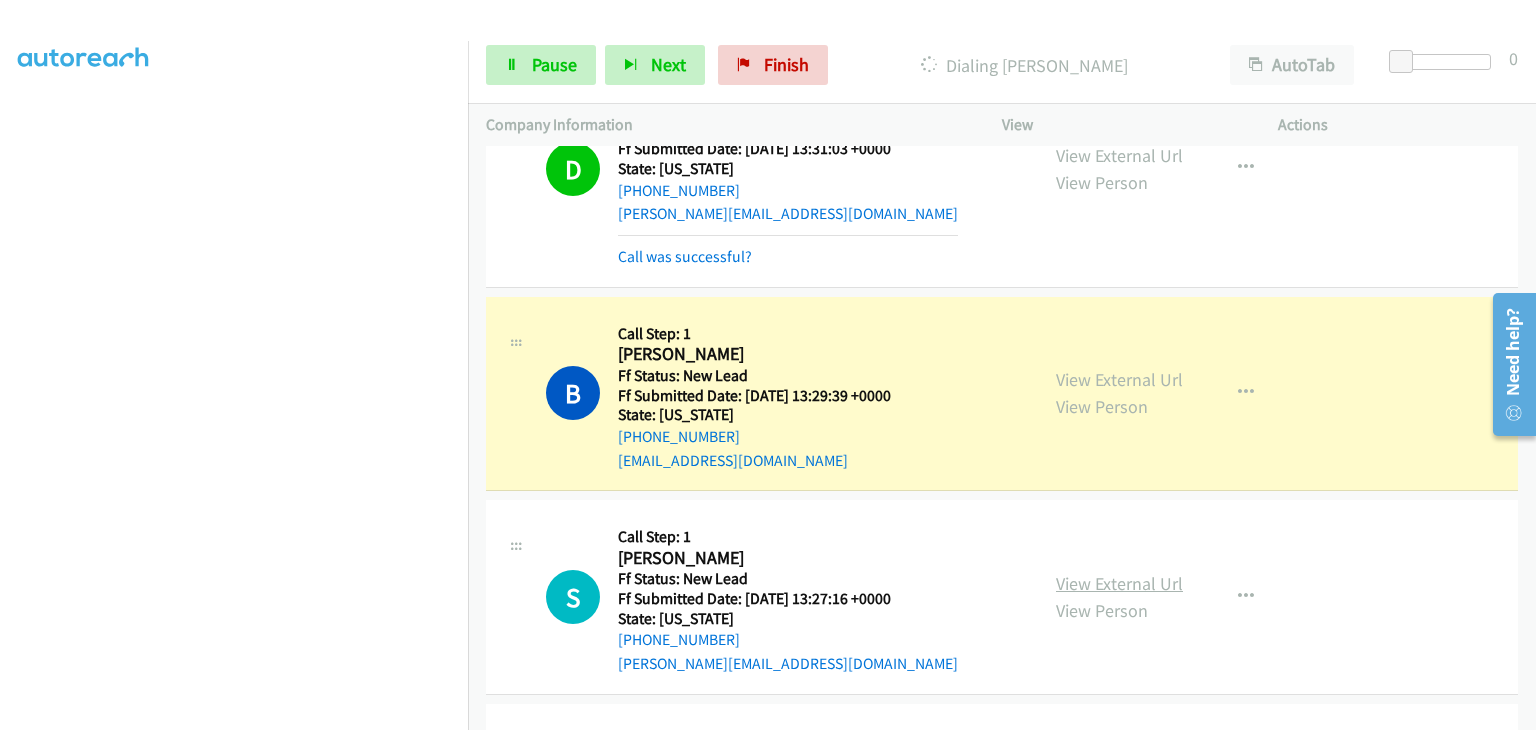 click on "View External Url" at bounding box center [1119, 583] 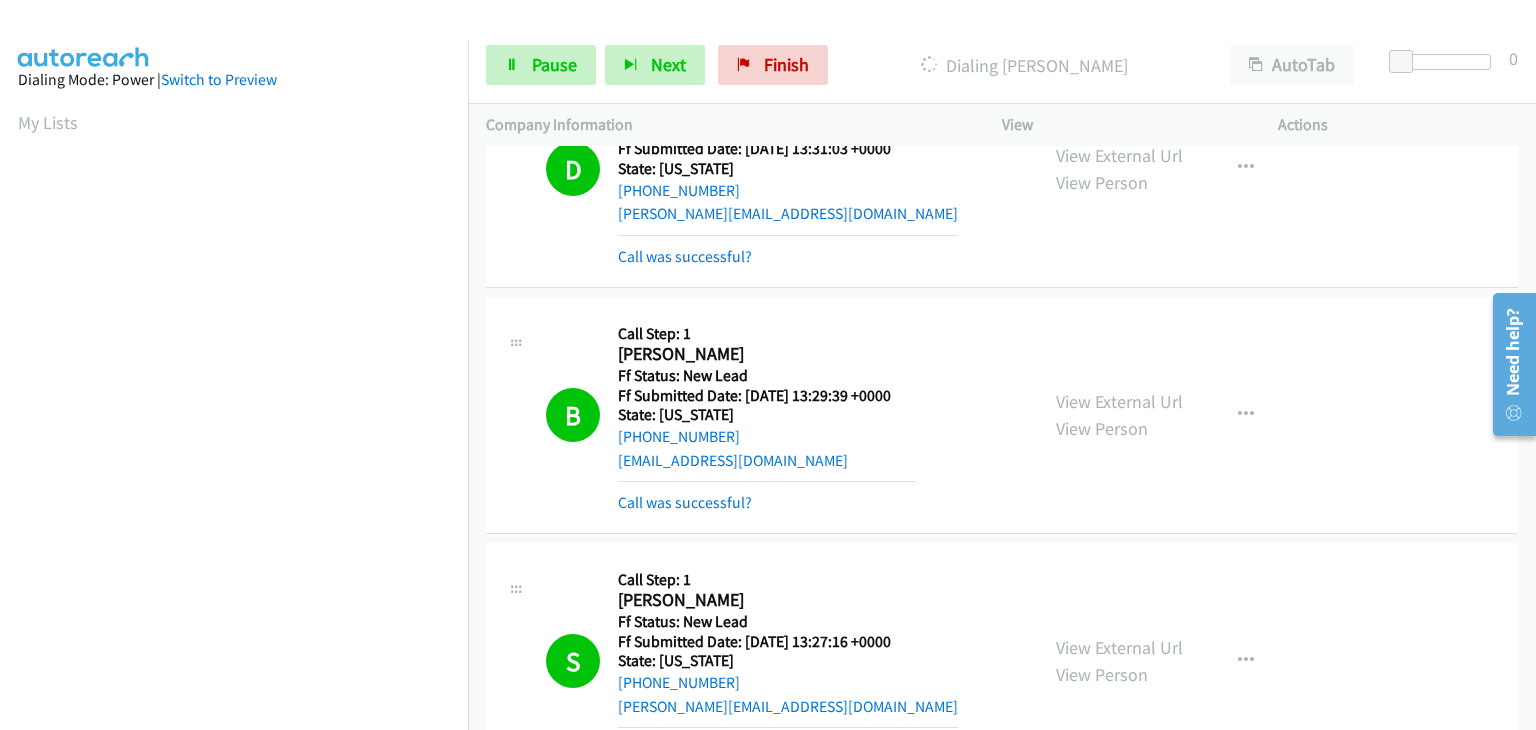 scroll, scrollTop: 392, scrollLeft: 0, axis: vertical 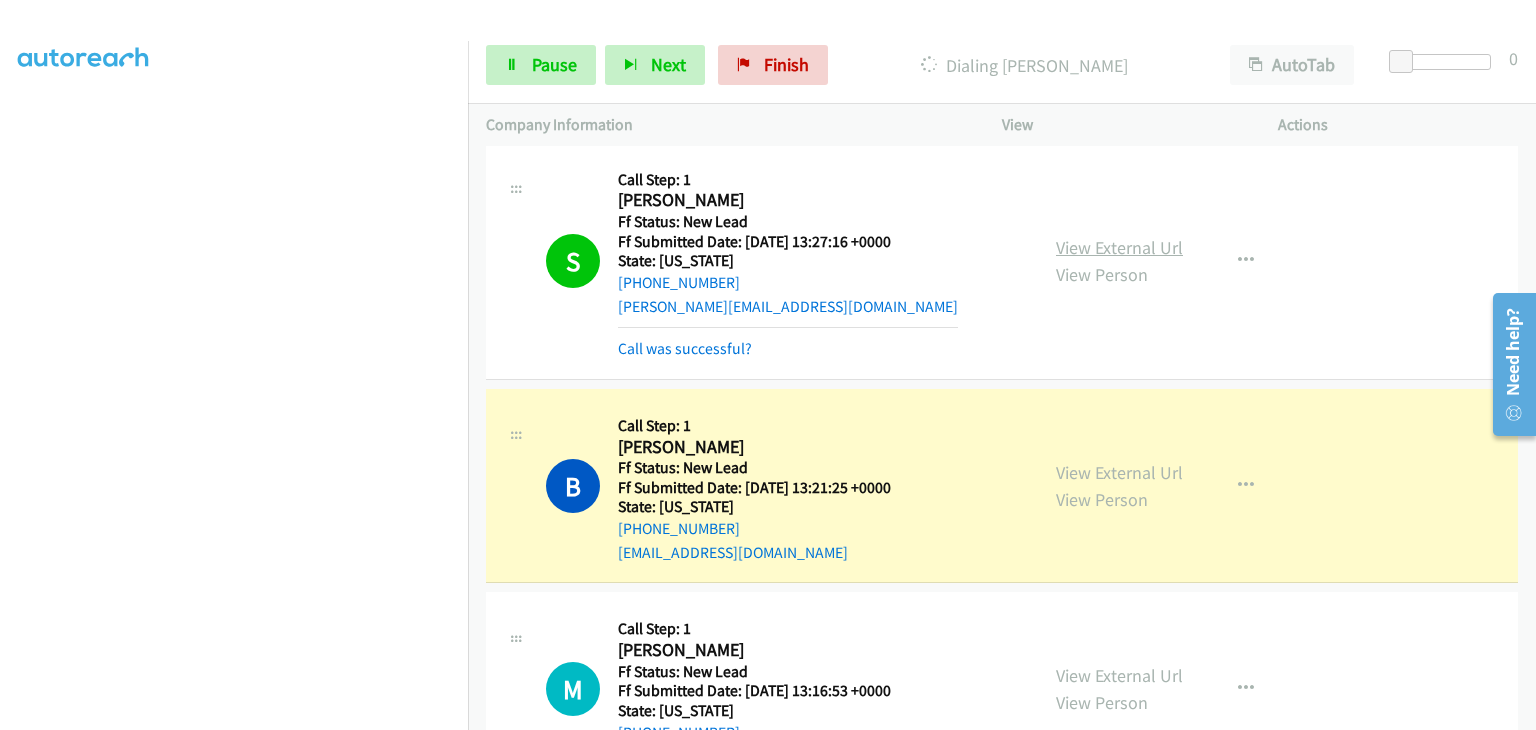 click on "View External Url" at bounding box center (1119, 247) 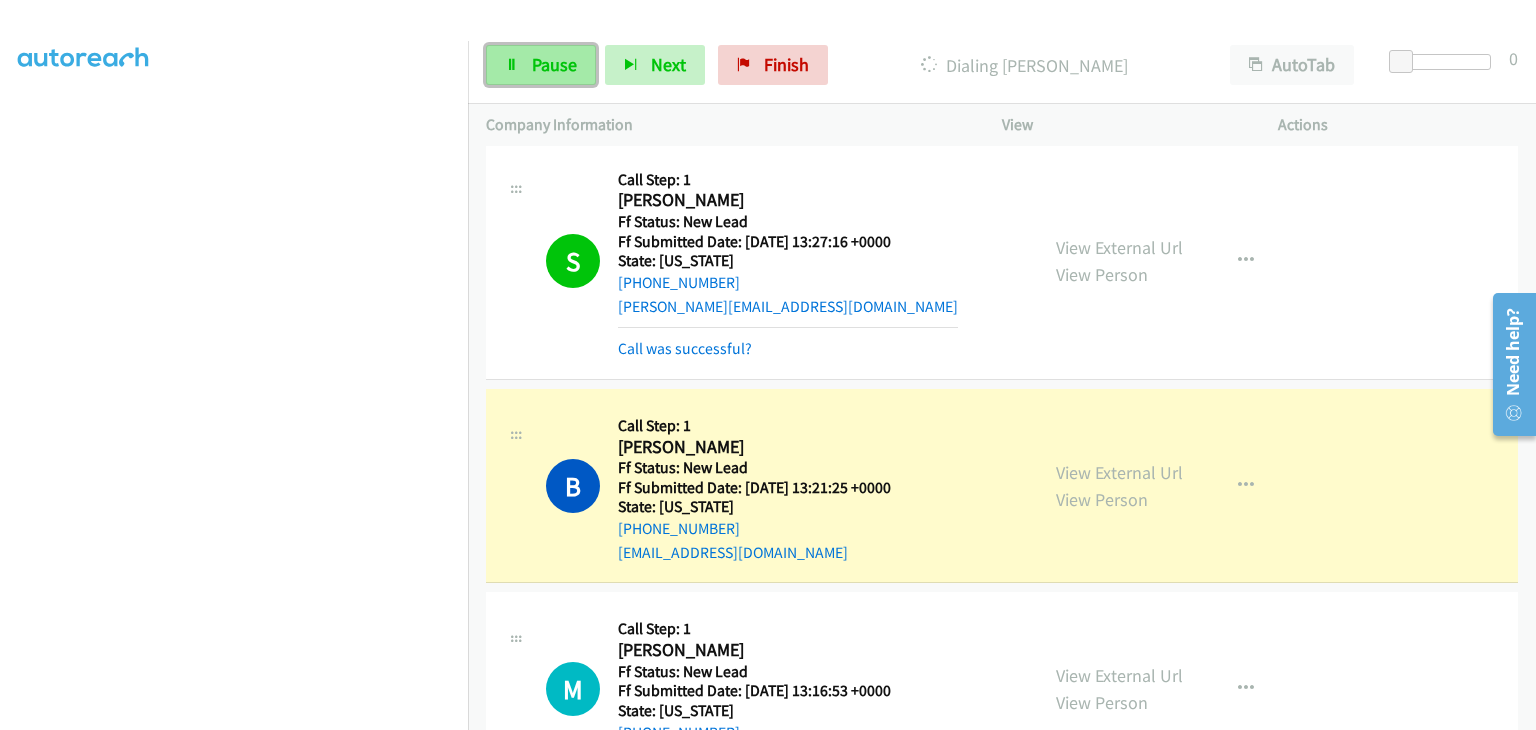 click on "Pause" at bounding box center (554, 64) 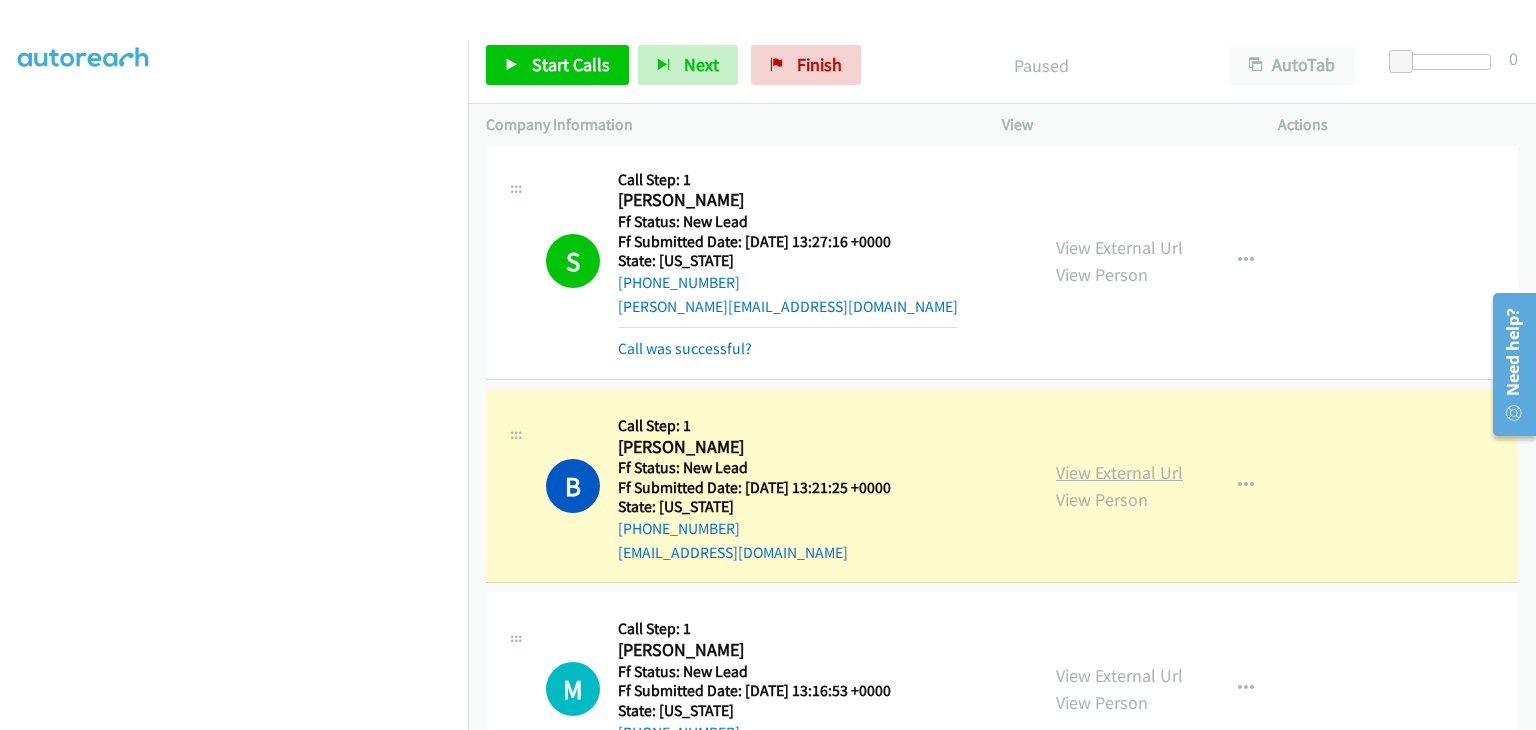 click on "View External Url" at bounding box center (1119, 472) 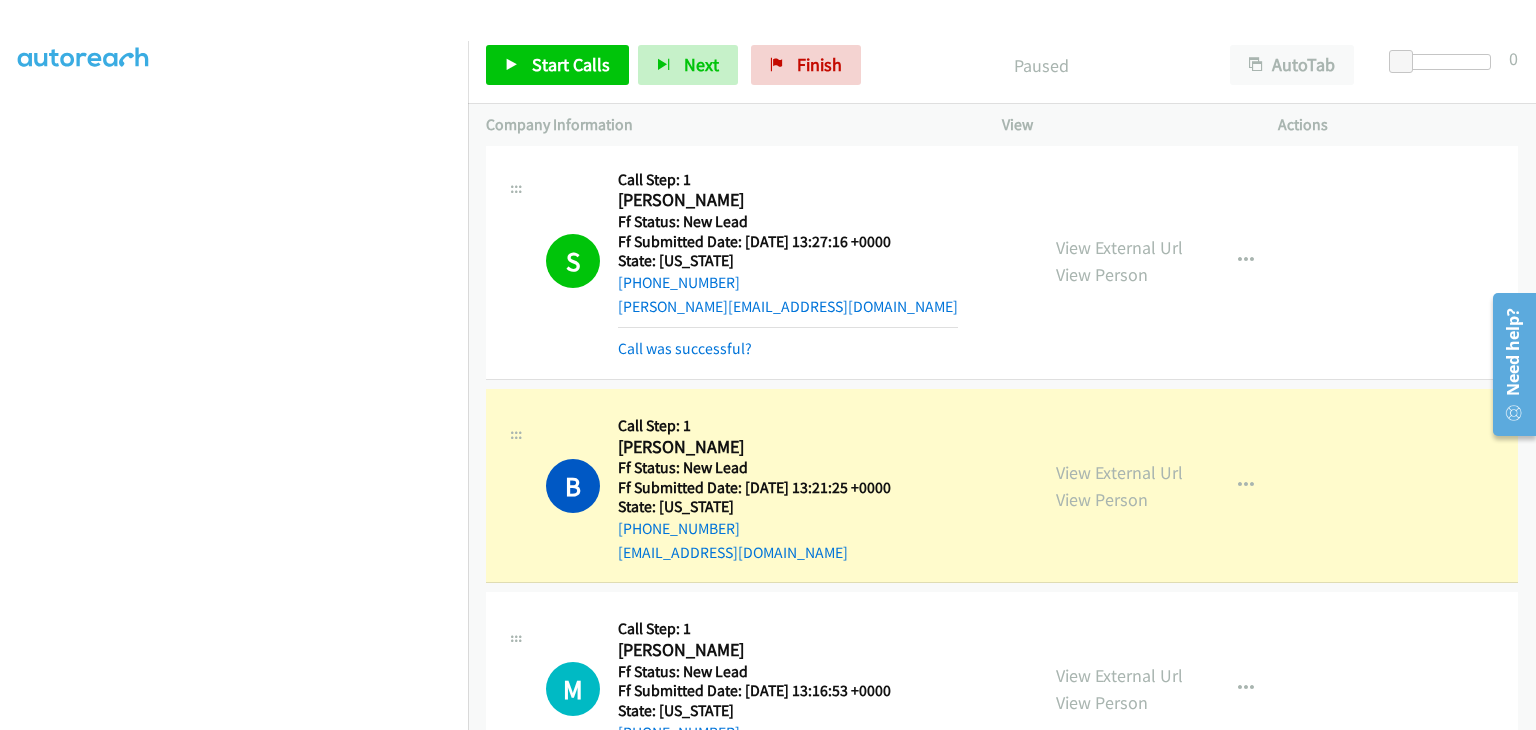 scroll, scrollTop: 392, scrollLeft: 0, axis: vertical 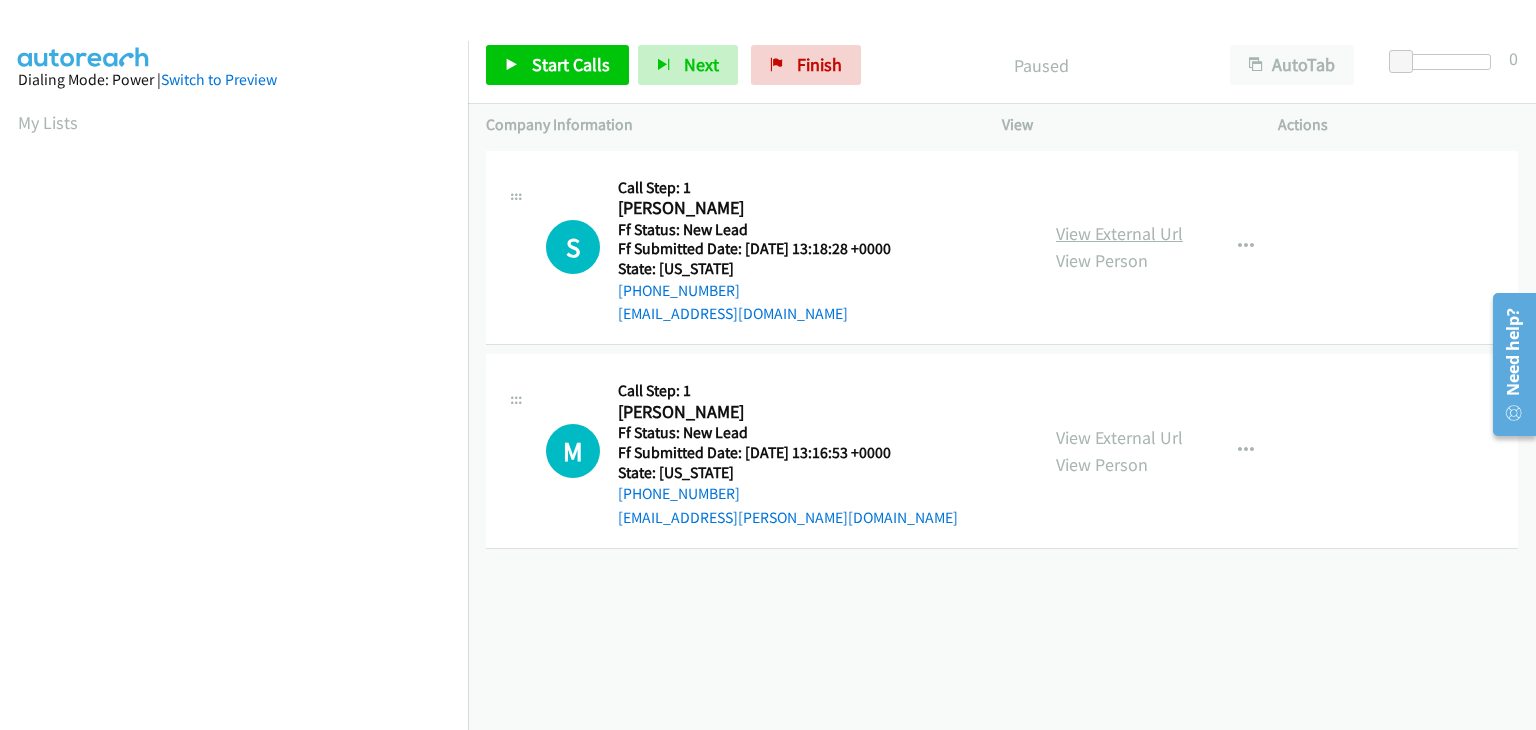 click on "View External Url" at bounding box center (1119, 233) 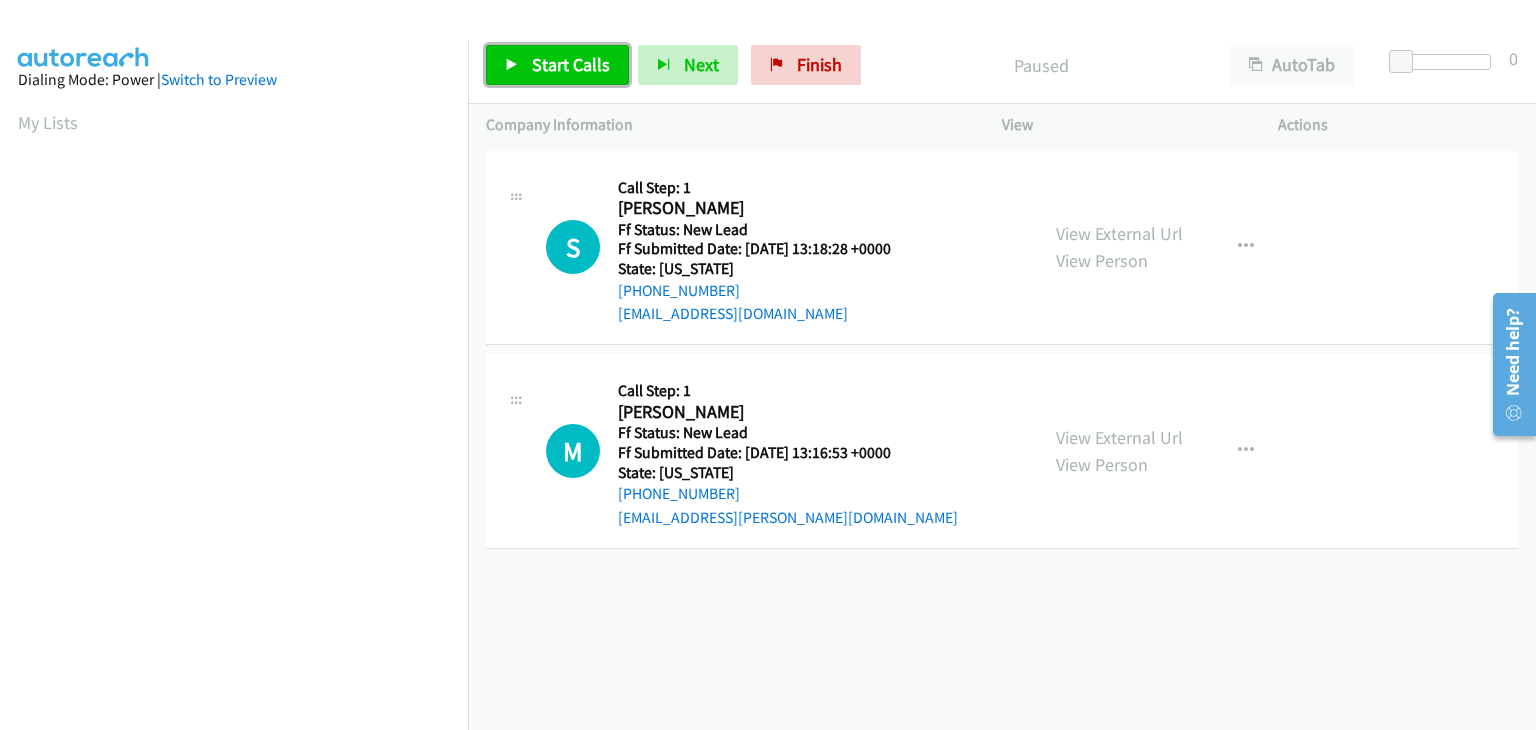 click on "Start Calls" at bounding box center (571, 64) 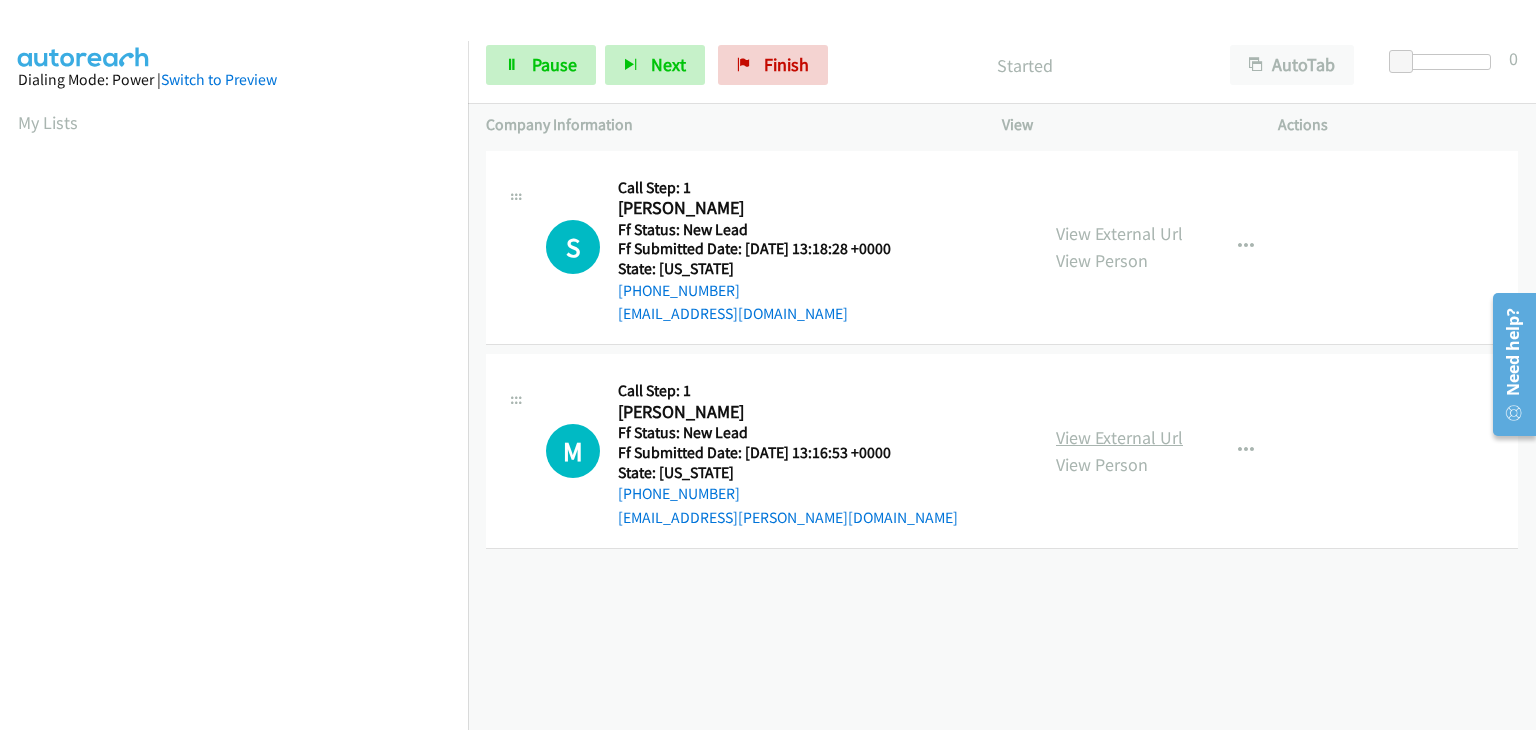click on "View External Url" at bounding box center (1119, 437) 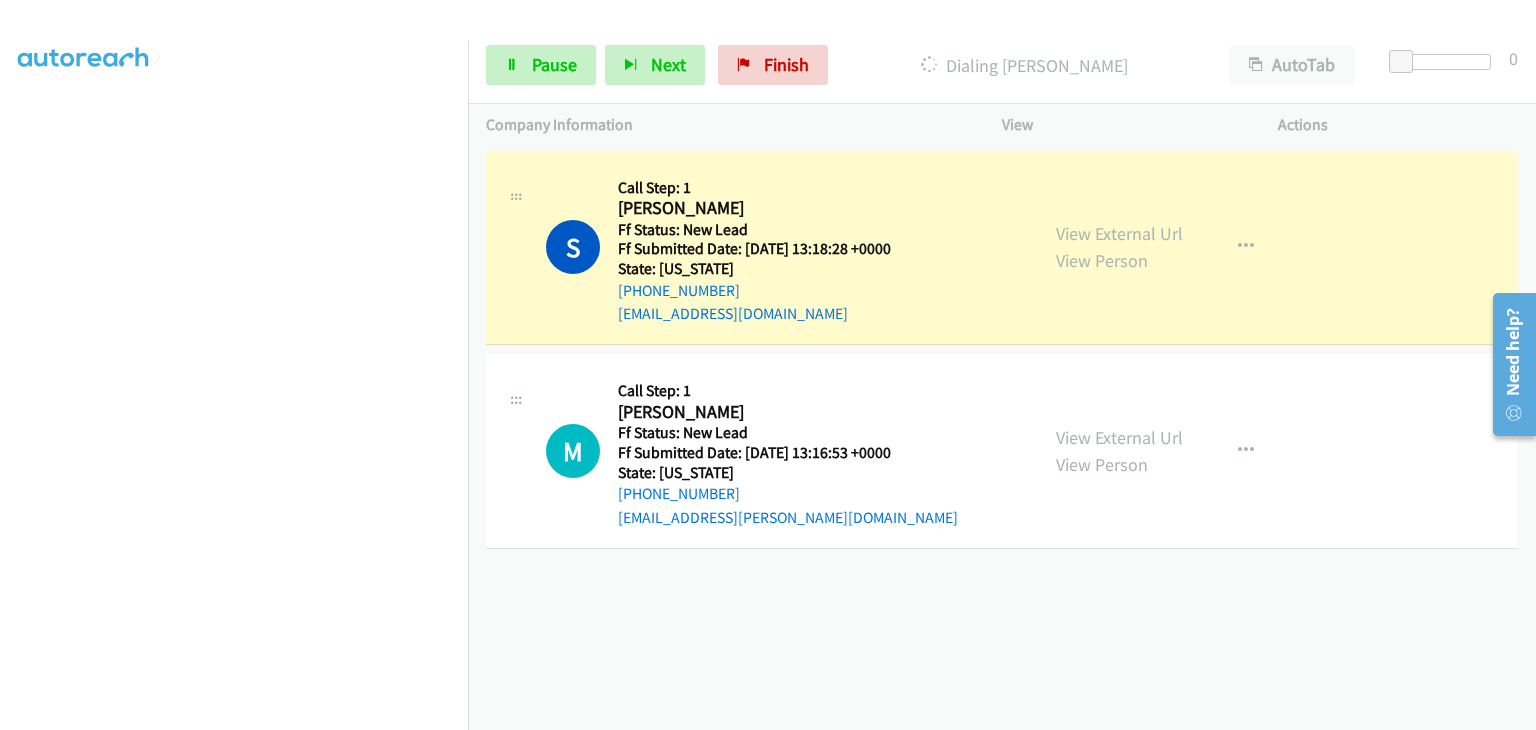 scroll, scrollTop: 0, scrollLeft: 0, axis: both 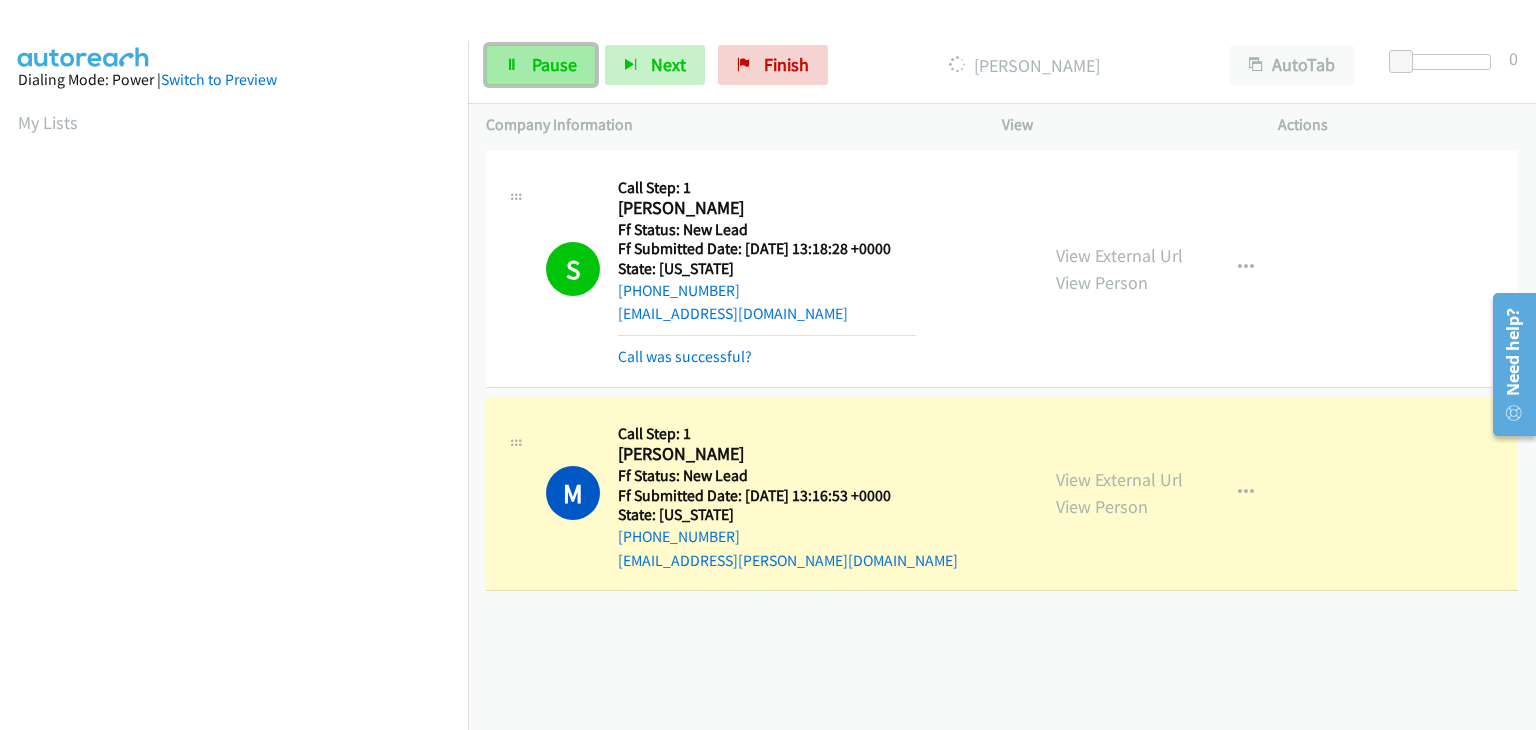 click on "Pause" at bounding box center [554, 64] 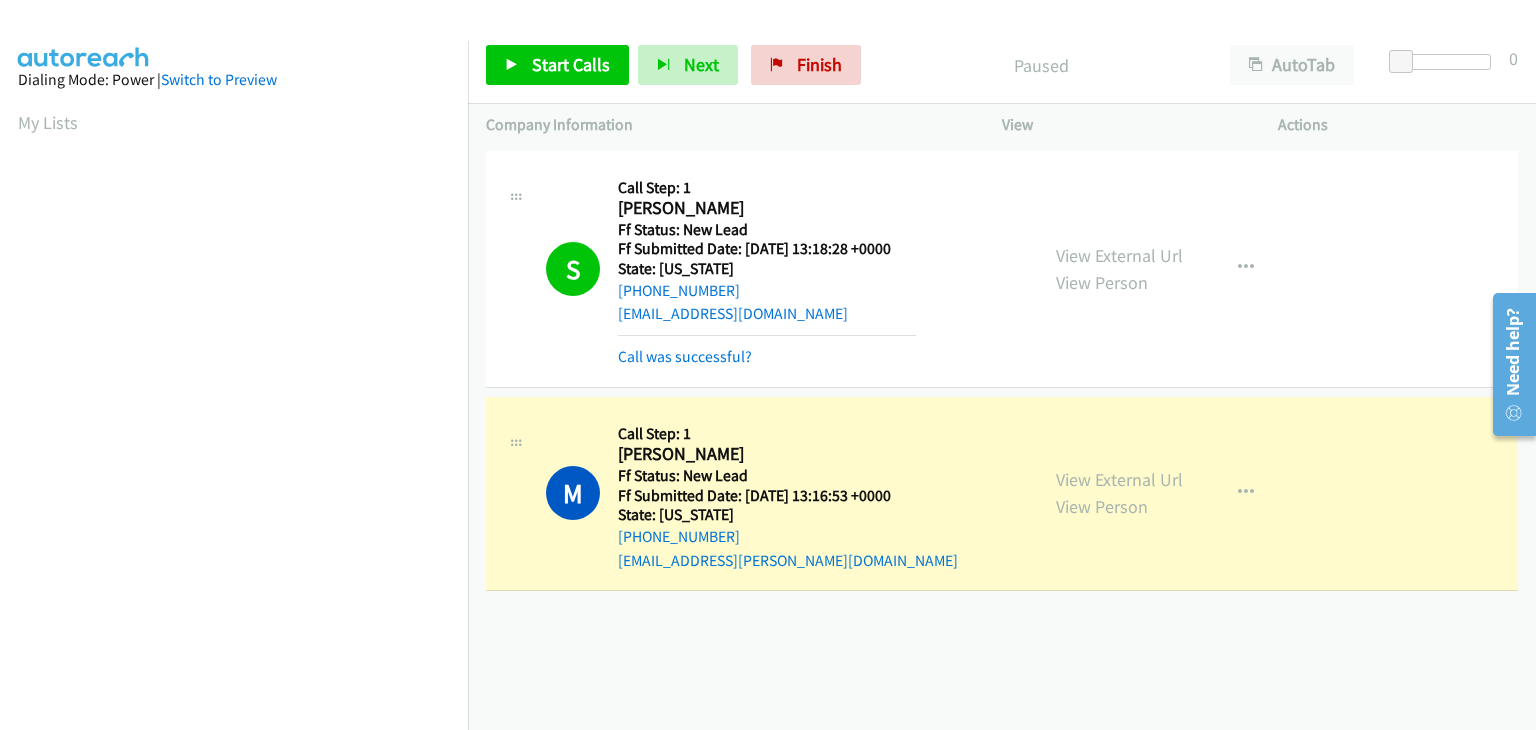 click on "+1 415-964-1034
Call failed - Please reload the list and try again
The Callbar Failed to Load Please Open it and Reload the Page
Hmm something isn't quite right.. Please refresh the page
Hmm something isn't quite right.. Please refresh the page
No records are currently dialable. We'll auto-refresh when new records are added or you can switch to another list or campaign.
Loading New Records ...
S
Callback Scheduled
Call Step: 1
Shanice Harris
America/New_York
Ff Status: New Lead
Ff Submitted Date: 2025-07-18 13:18:28 +0000
State: Georgia
+1 678-755-3519
smharrisjob@yahoo.com
Call was successful?
View External Url
View Person
View External Url
Email
Schedule/Manage Callback
Skip Call
Add to do not call list
M
Callback Scheduled
Call Step: 1" at bounding box center [1002, 438] 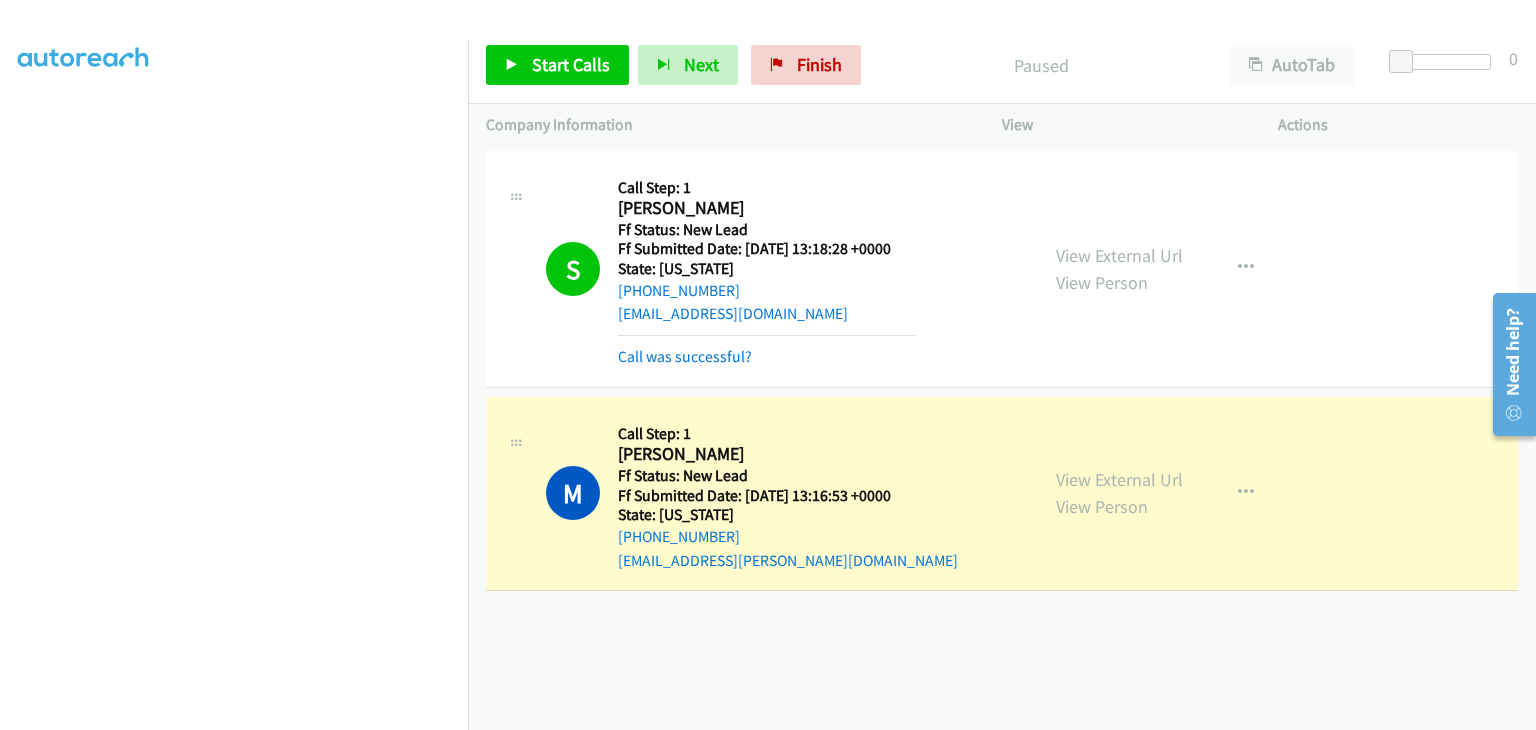 scroll, scrollTop: 392, scrollLeft: 0, axis: vertical 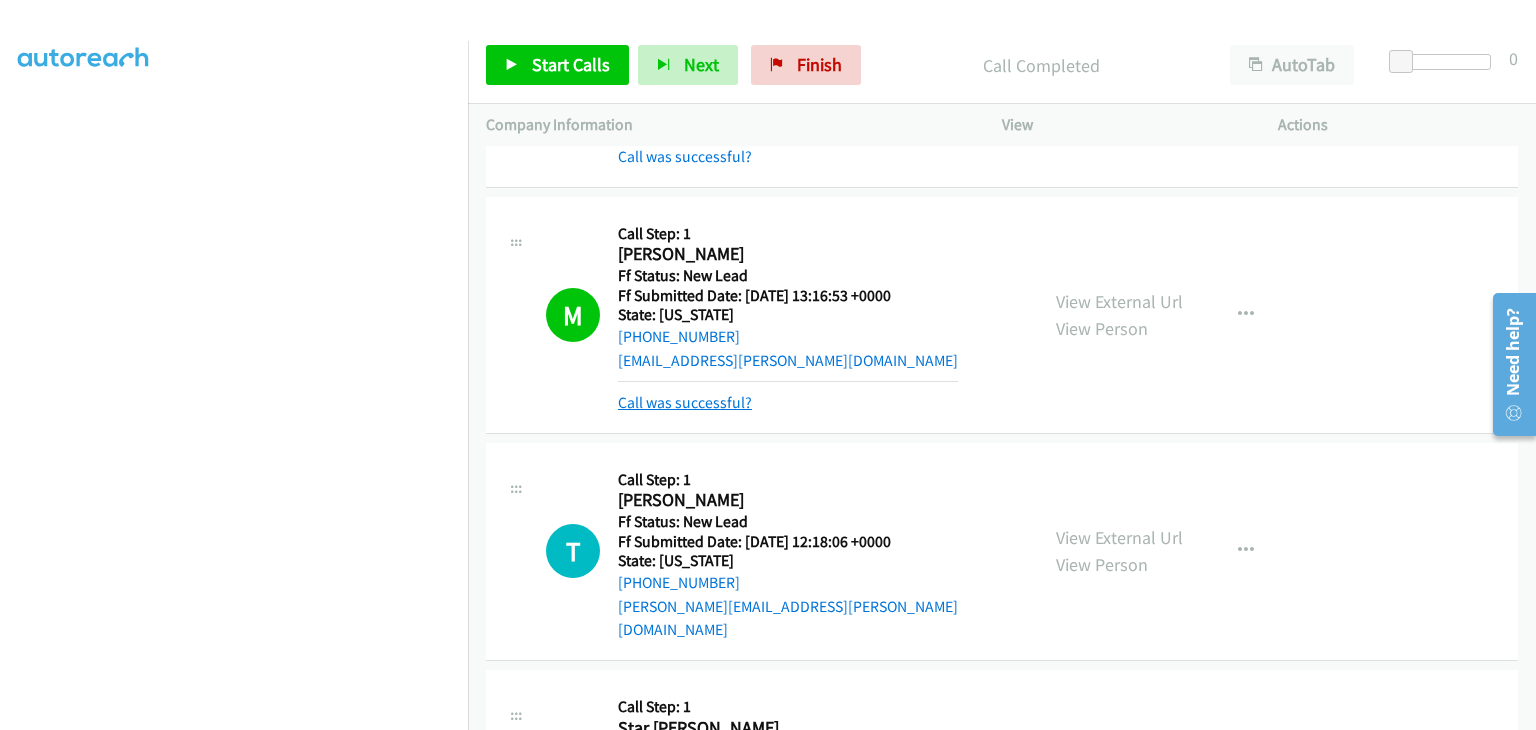 click on "Call was successful?" at bounding box center (685, 402) 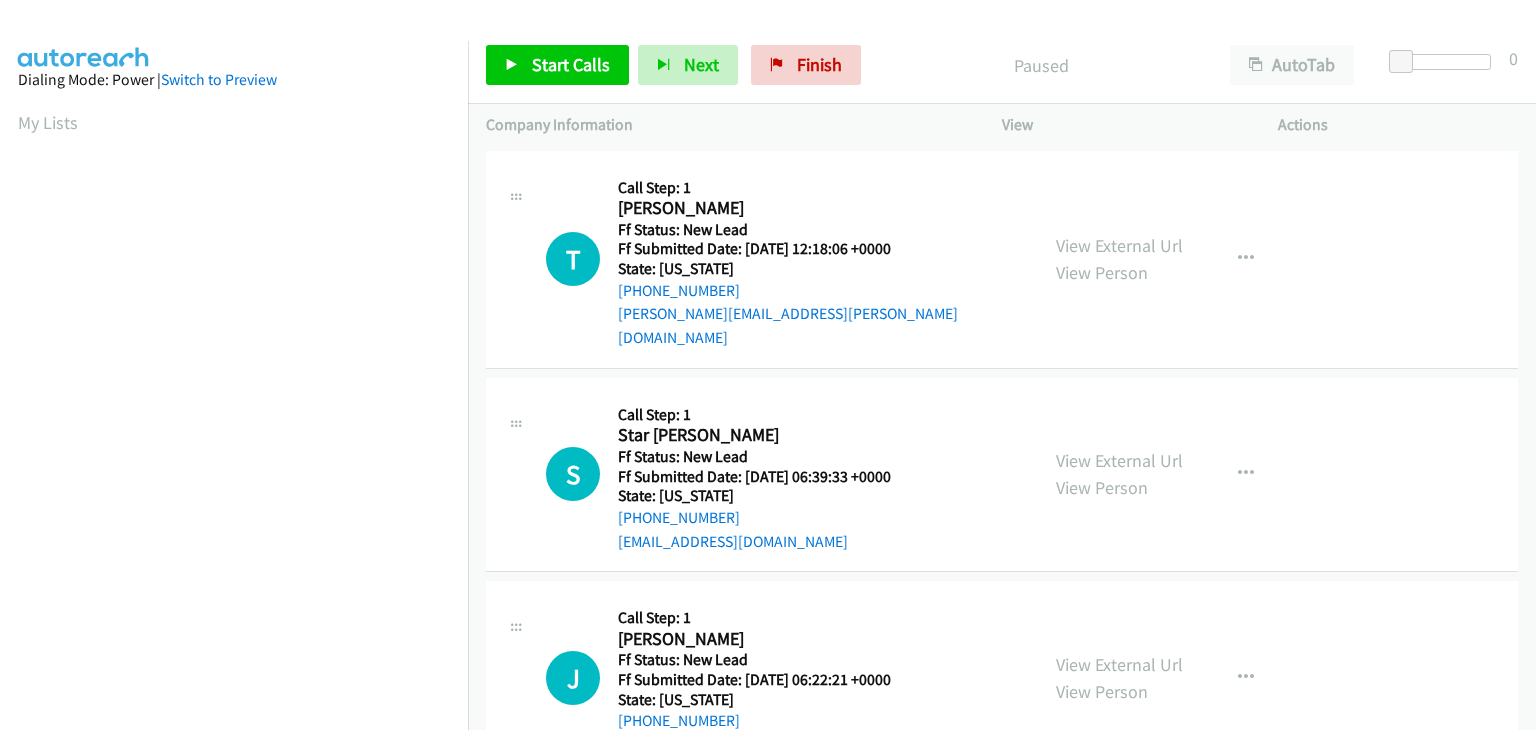 scroll, scrollTop: 0, scrollLeft: 0, axis: both 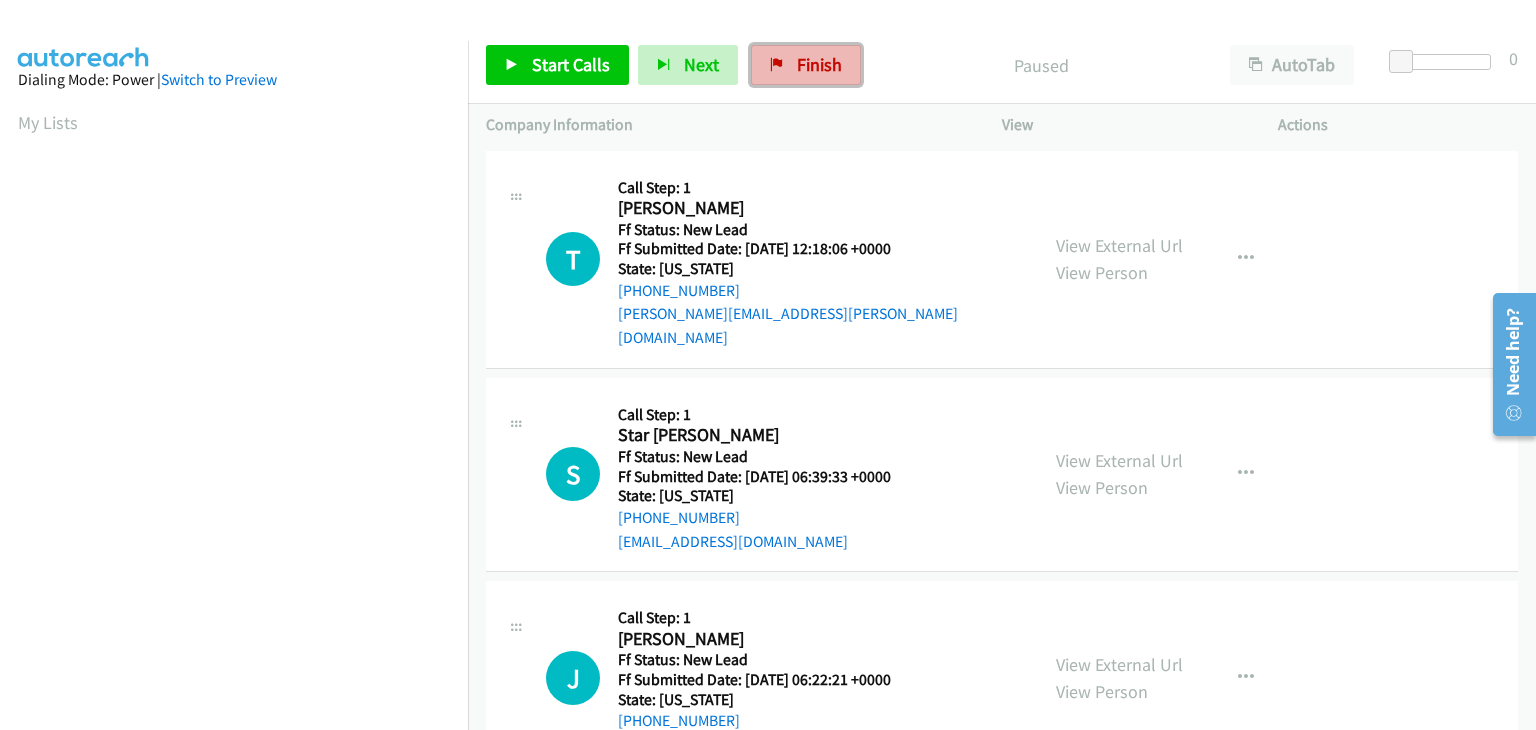 click on "Finish" at bounding box center [819, 64] 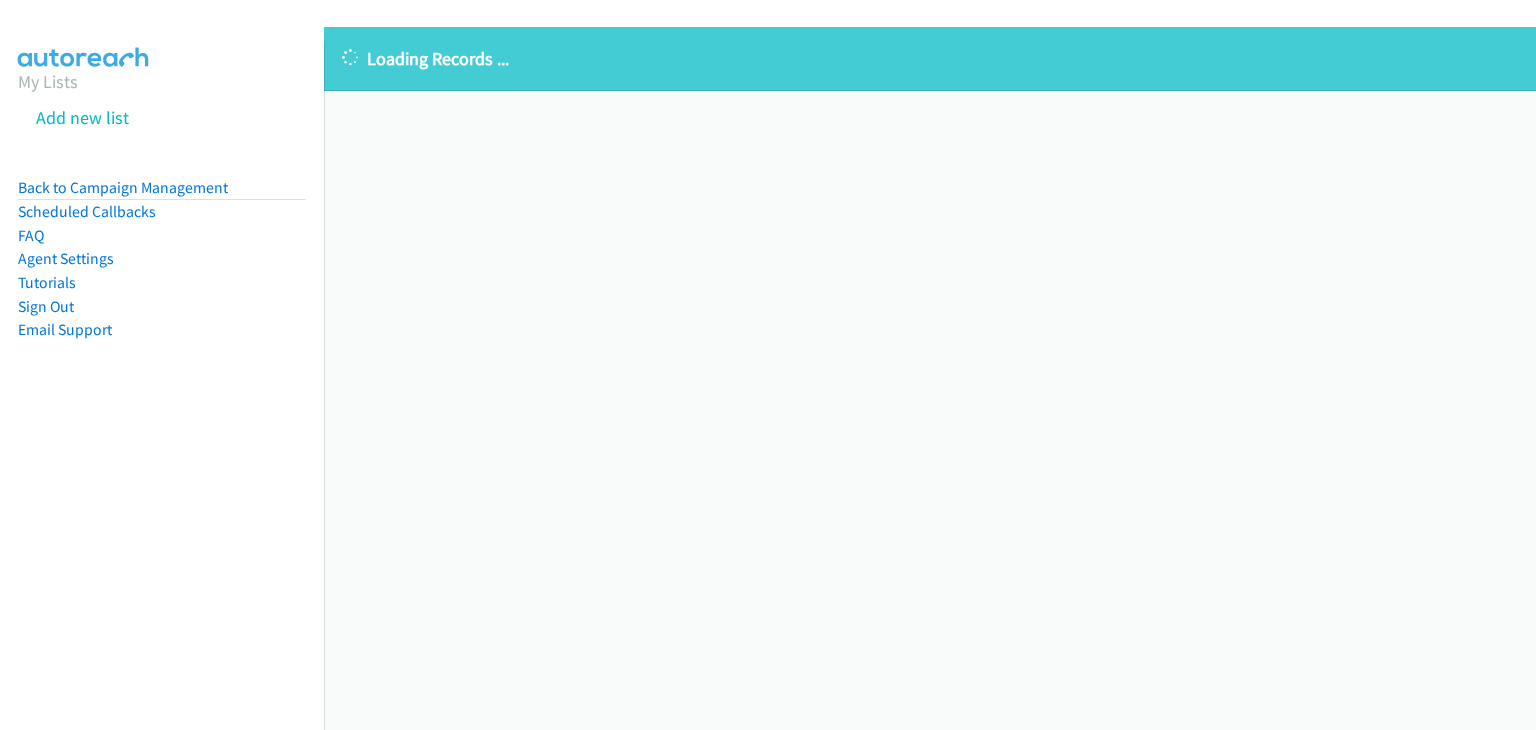 scroll, scrollTop: 0, scrollLeft: 0, axis: both 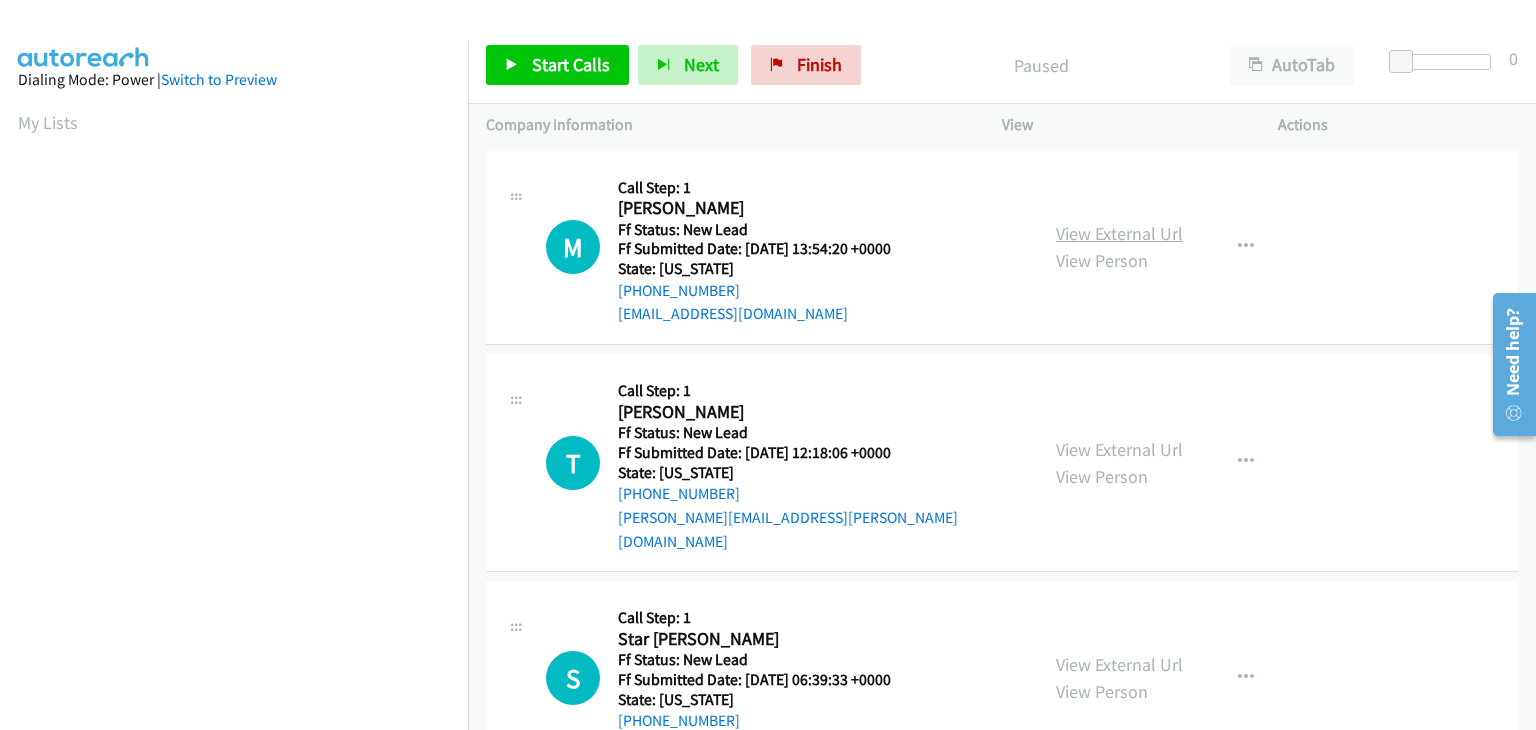 click on "View External Url" at bounding box center [1119, 233] 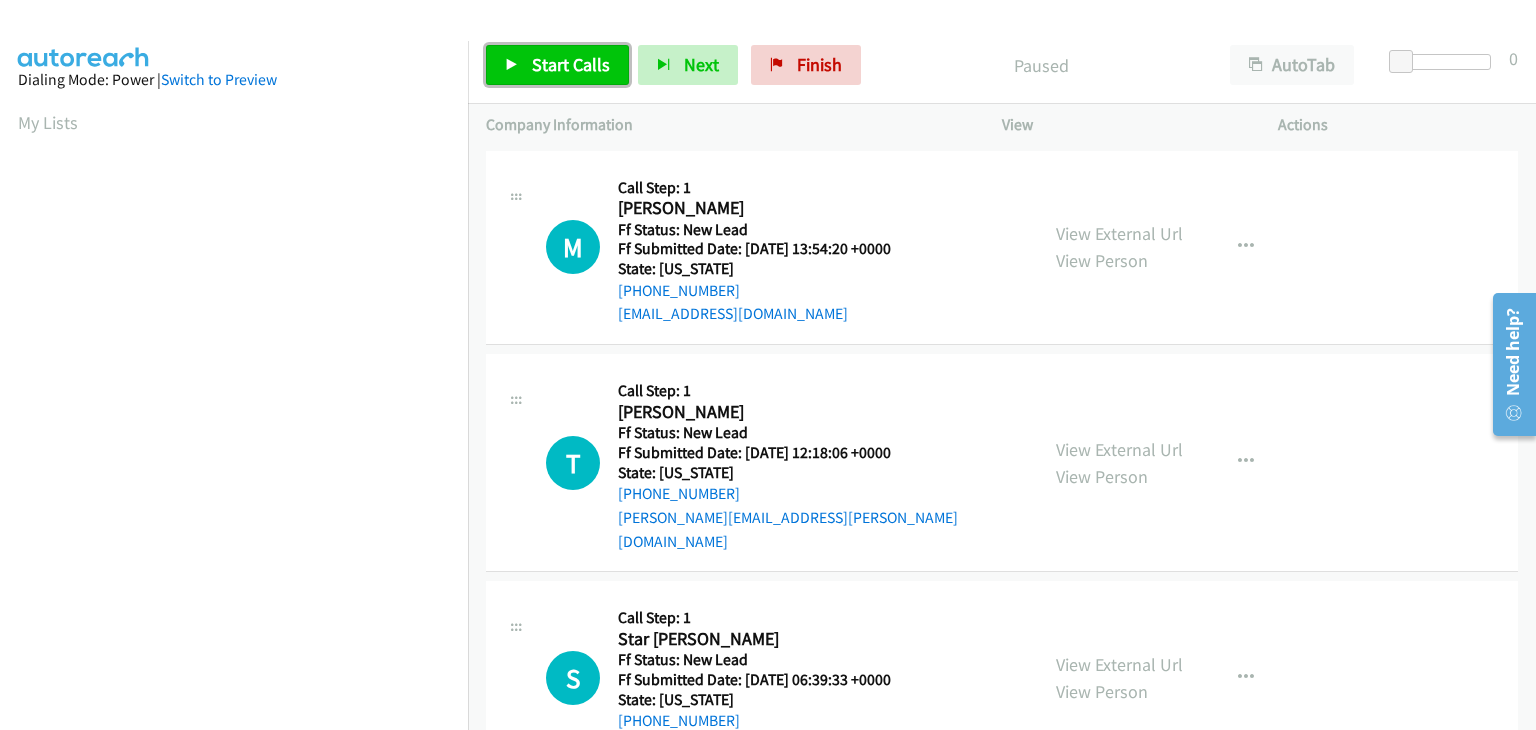 click on "Start Calls" at bounding box center [571, 64] 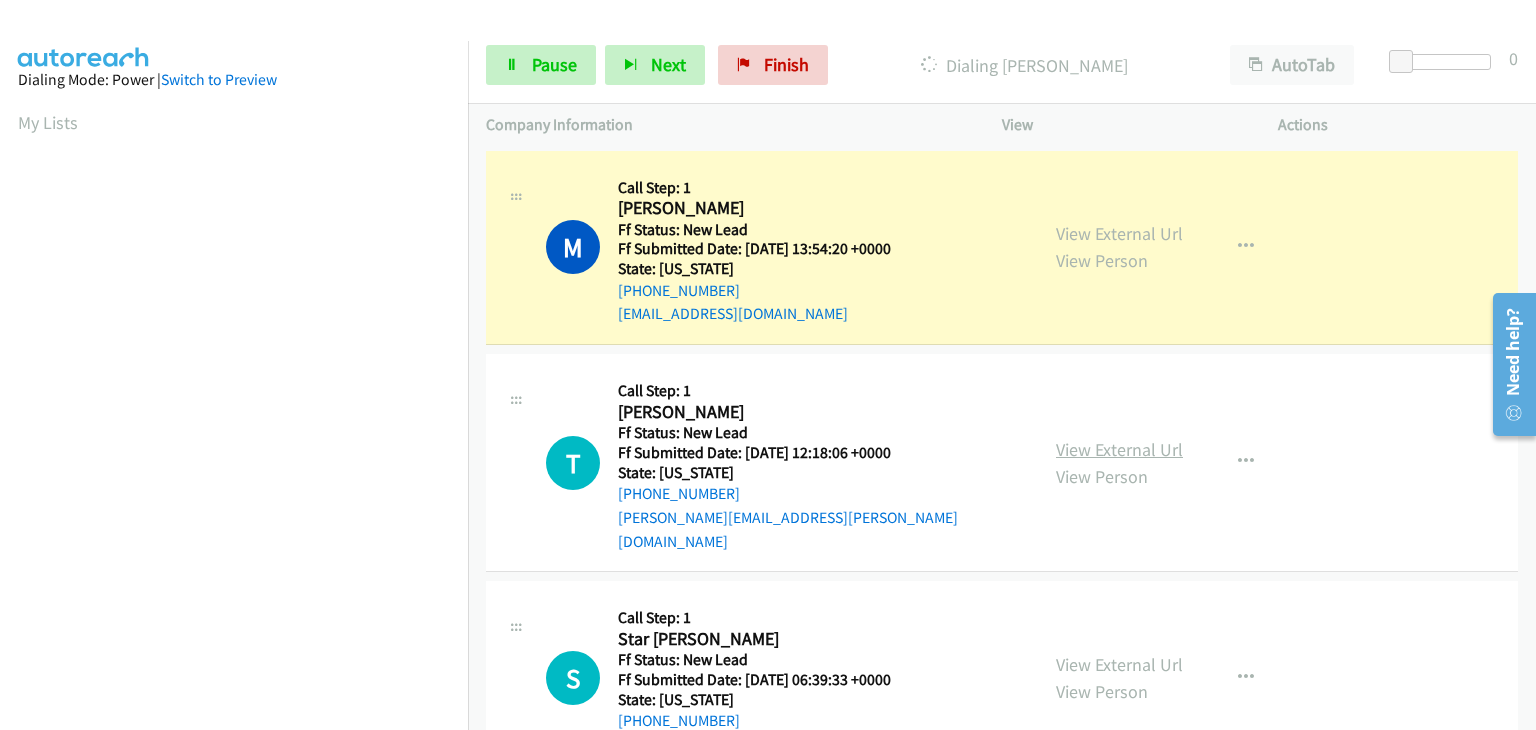 click on "View External Url" at bounding box center [1119, 449] 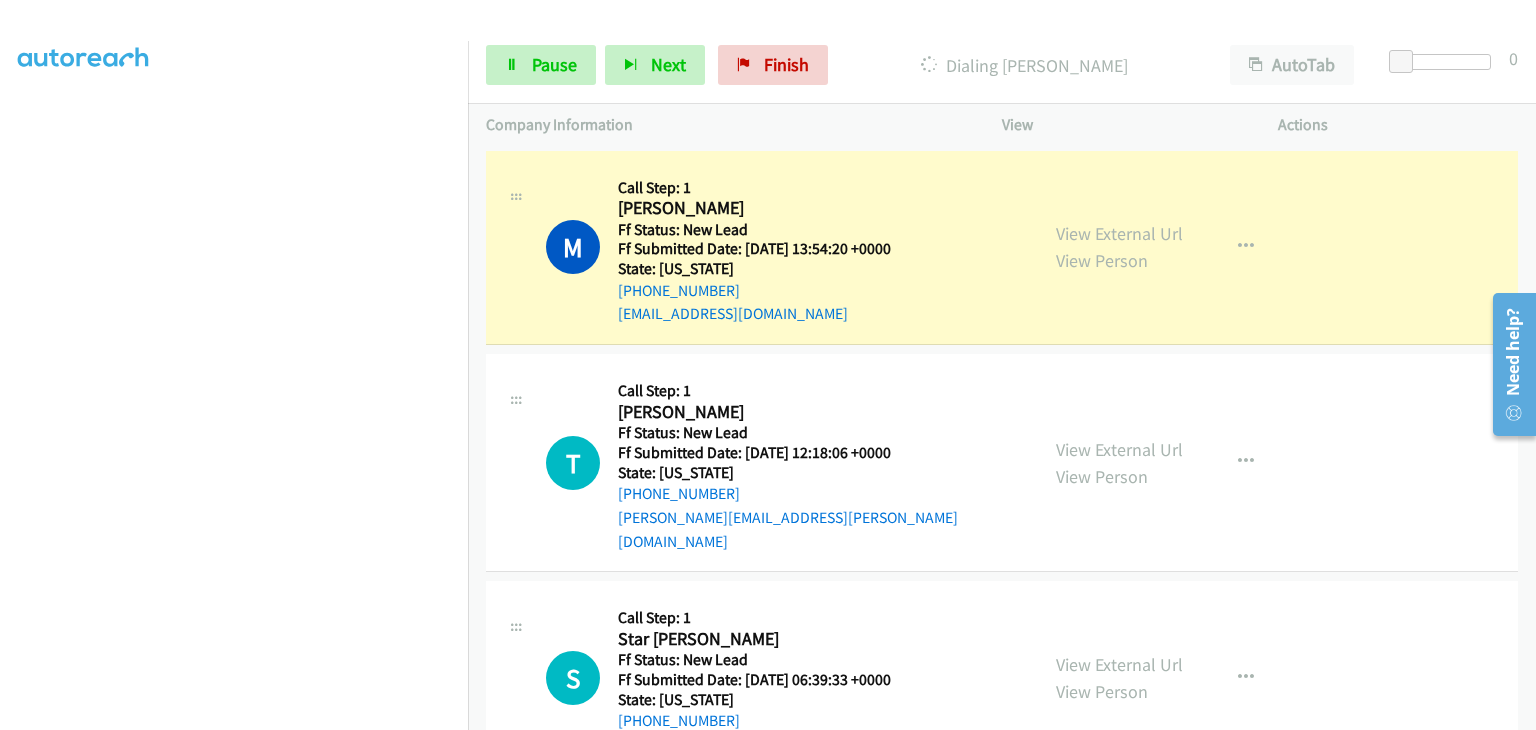 scroll, scrollTop: 392, scrollLeft: 0, axis: vertical 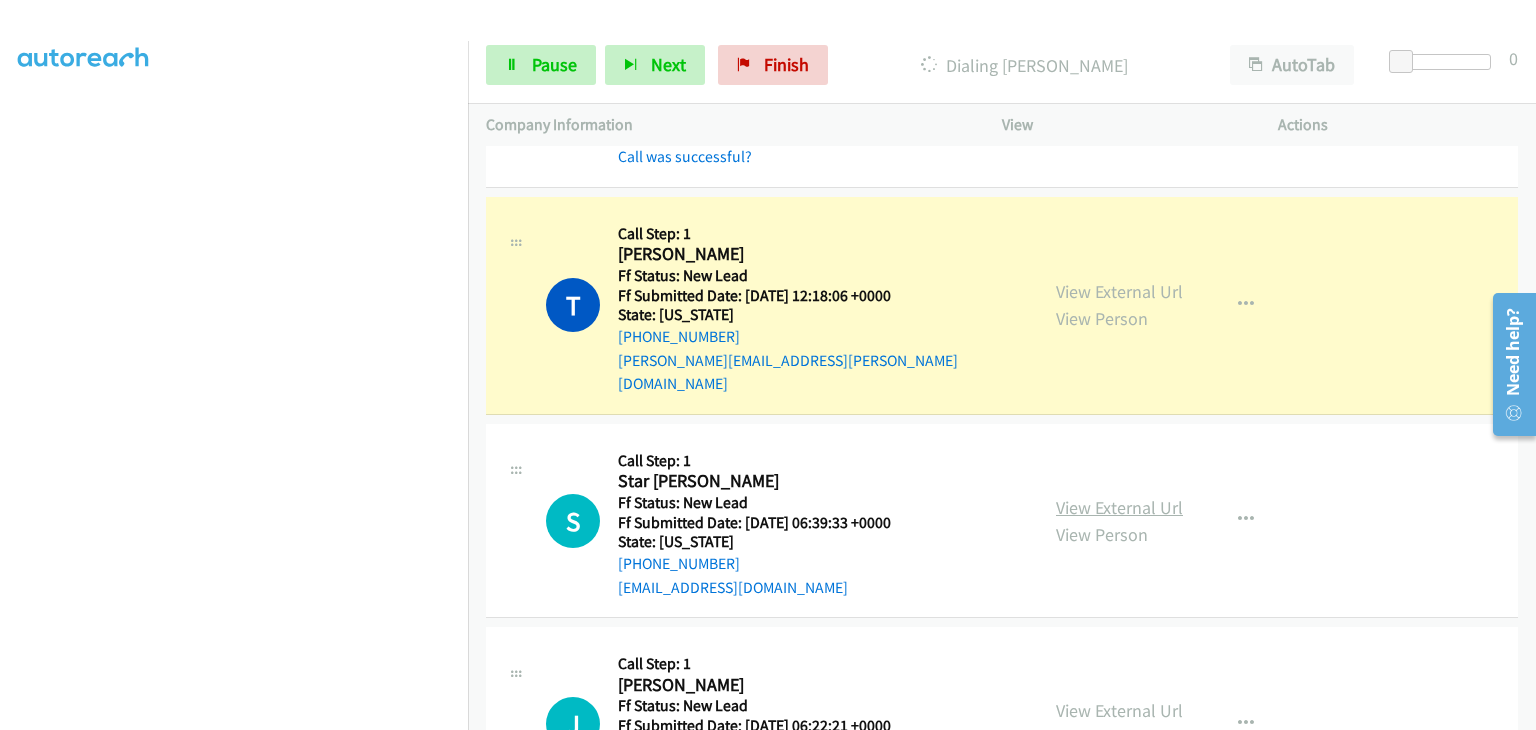 click on "View External Url" at bounding box center (1119, 507) 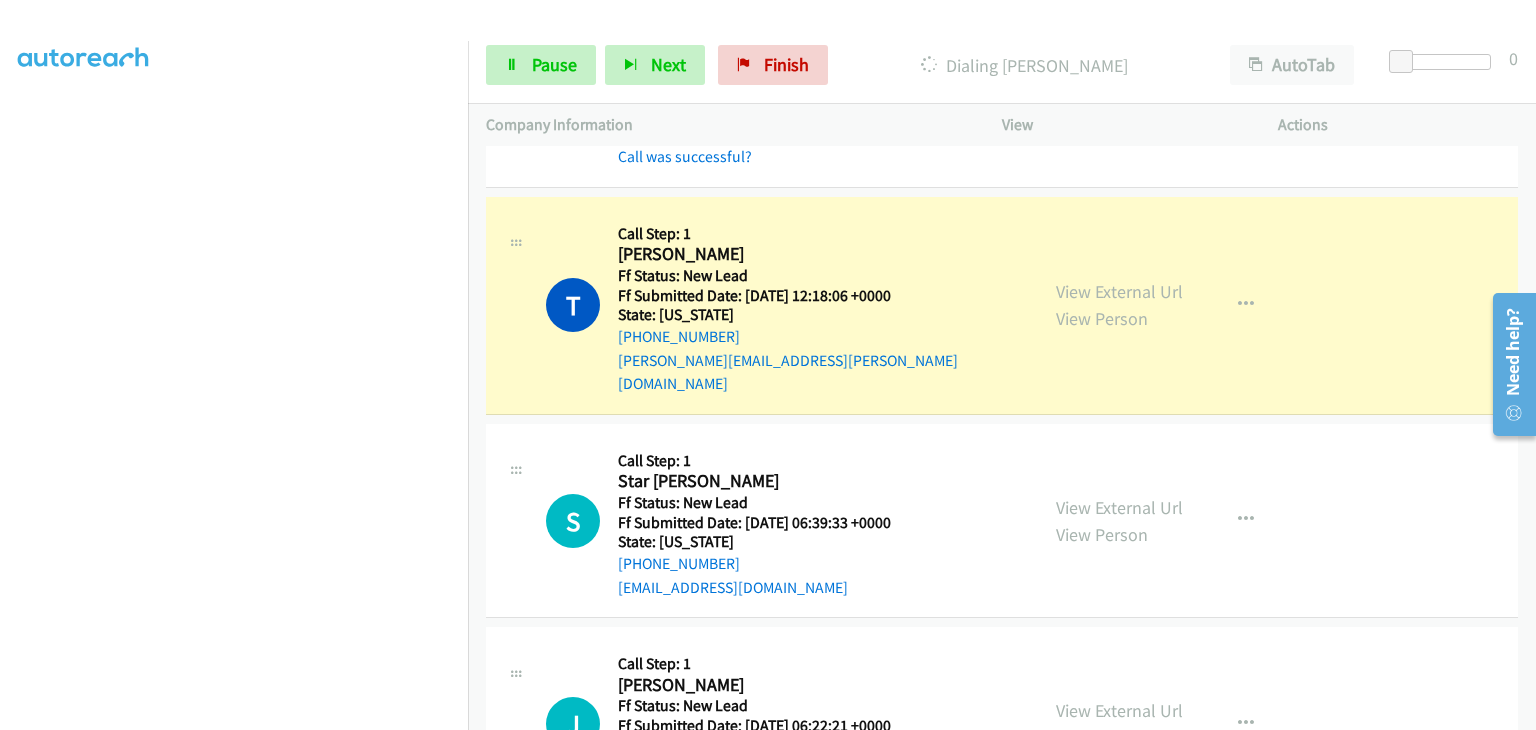 scroll, scrollTop: 392, scrollLeft: 0, axis: vertical 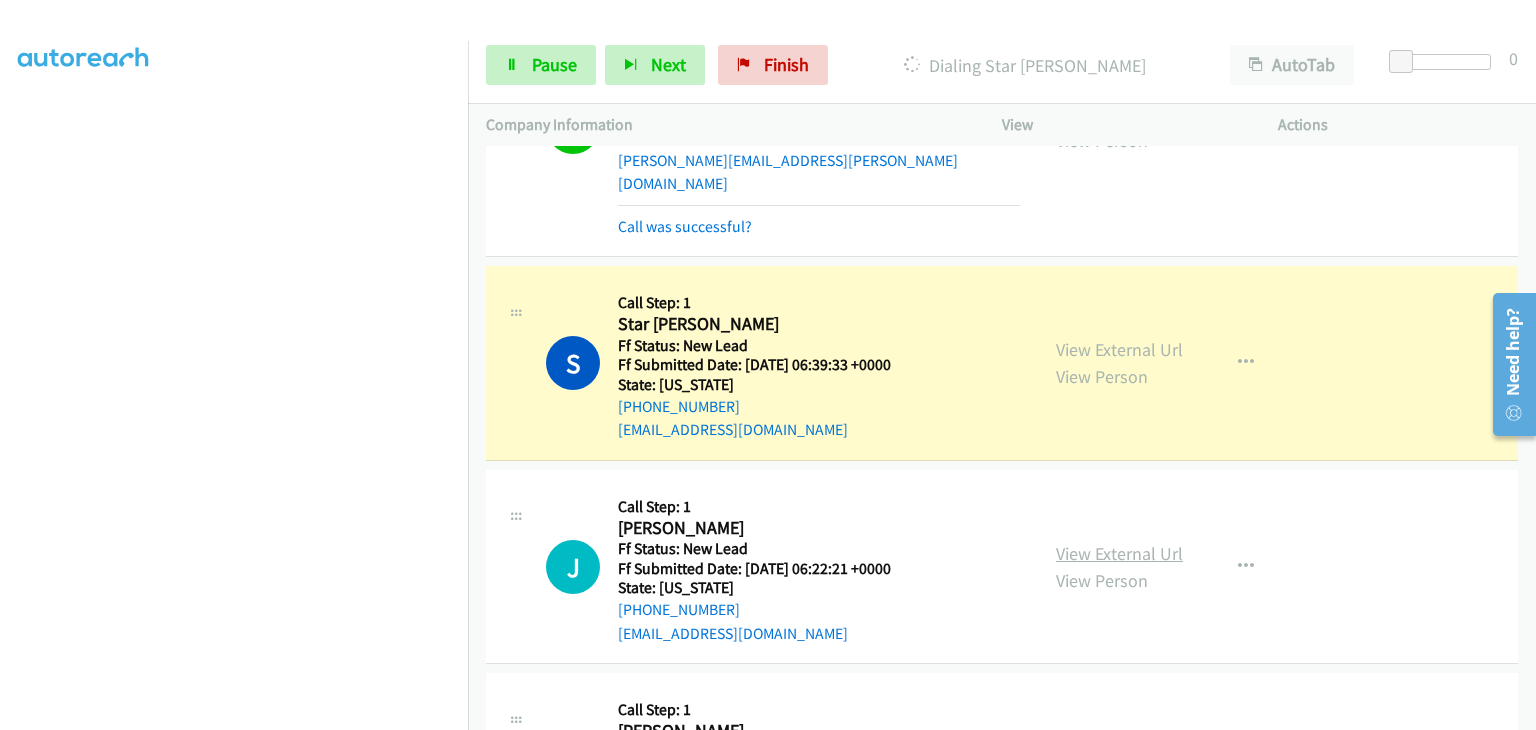 click on "View External Url" at bounding box center [1119, 553] 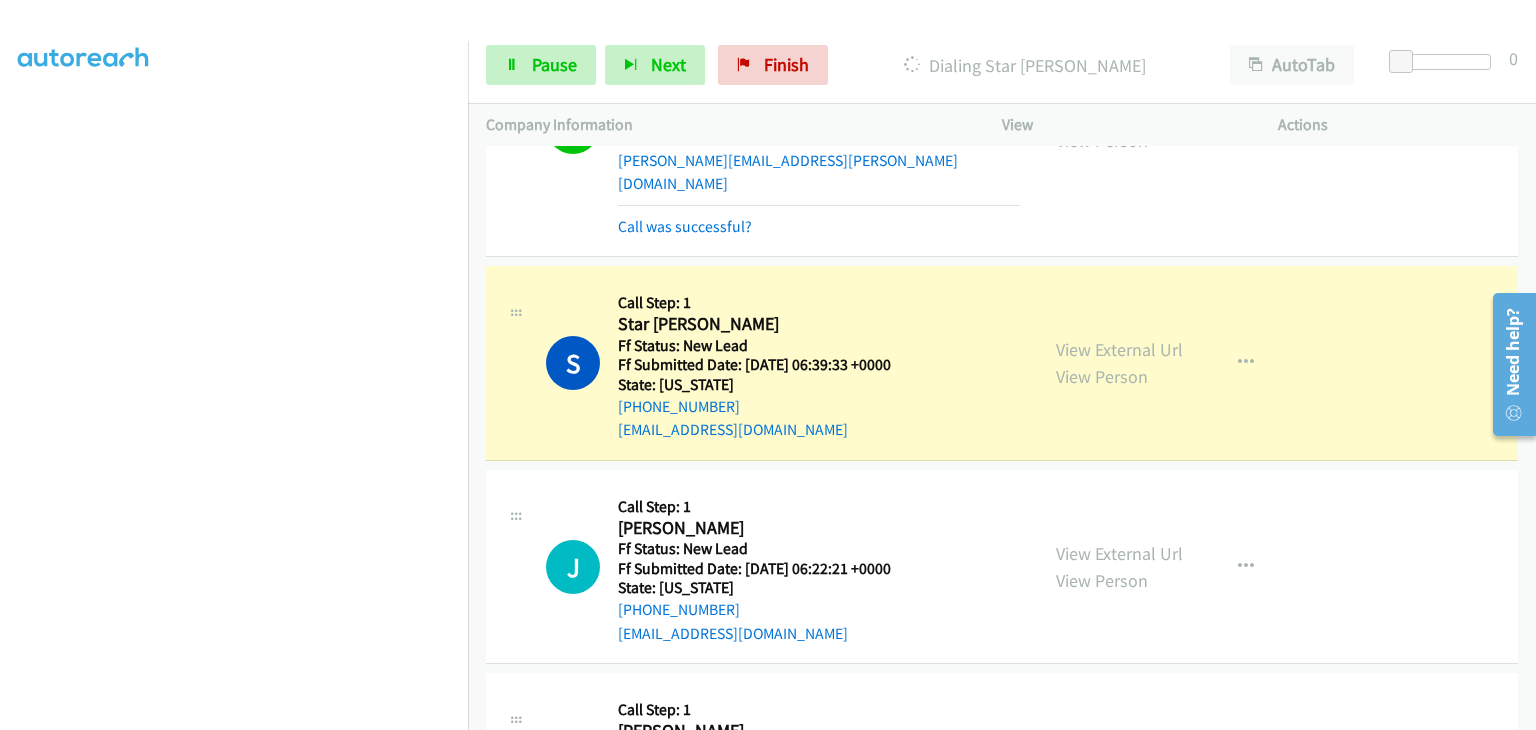 scroll, scrollTop: 392, scrollLeft: 0, axis: vertical 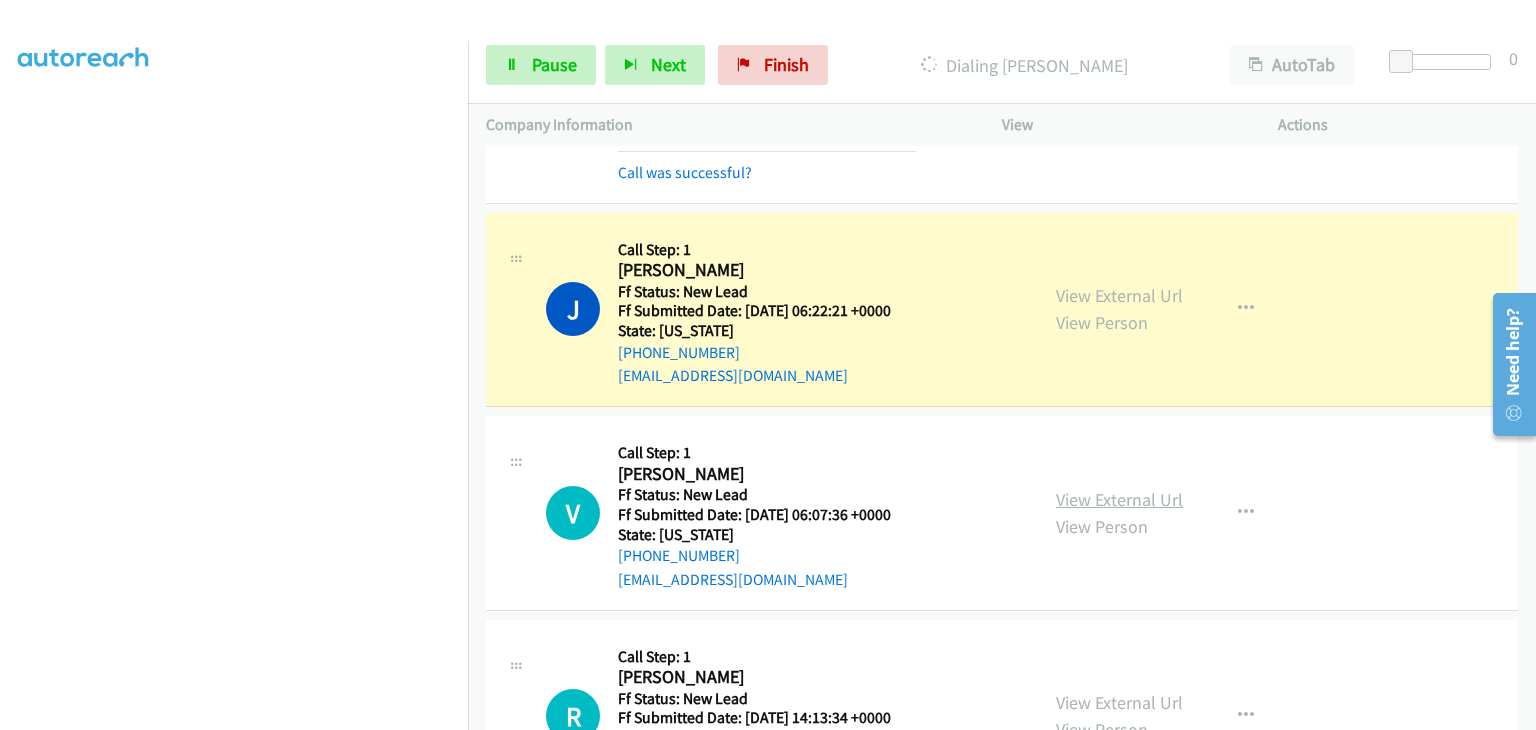 click on "View External Url" at bounding box center [1119, 499] 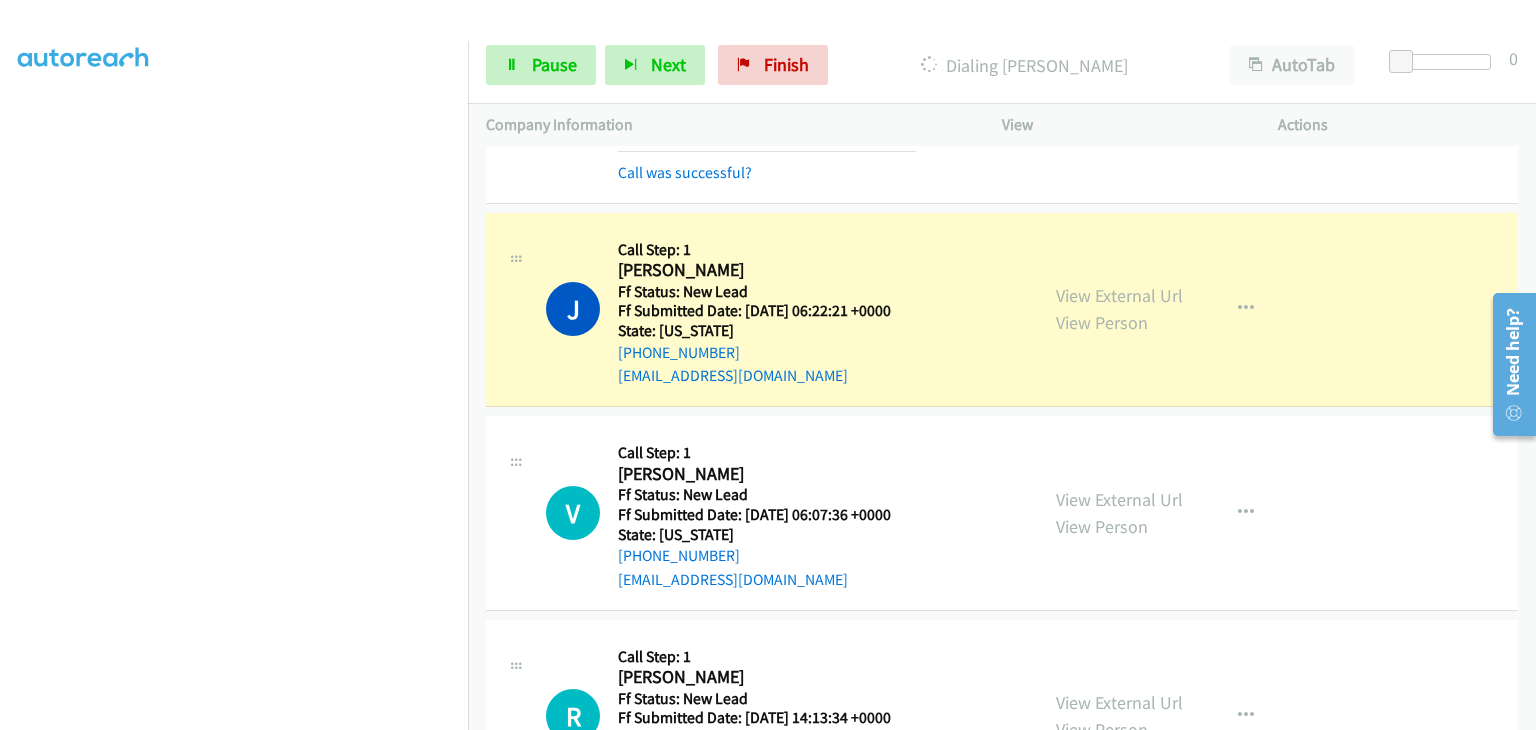 scroll, scrollTop: 392, scrollLeft: 0, axis: vertical 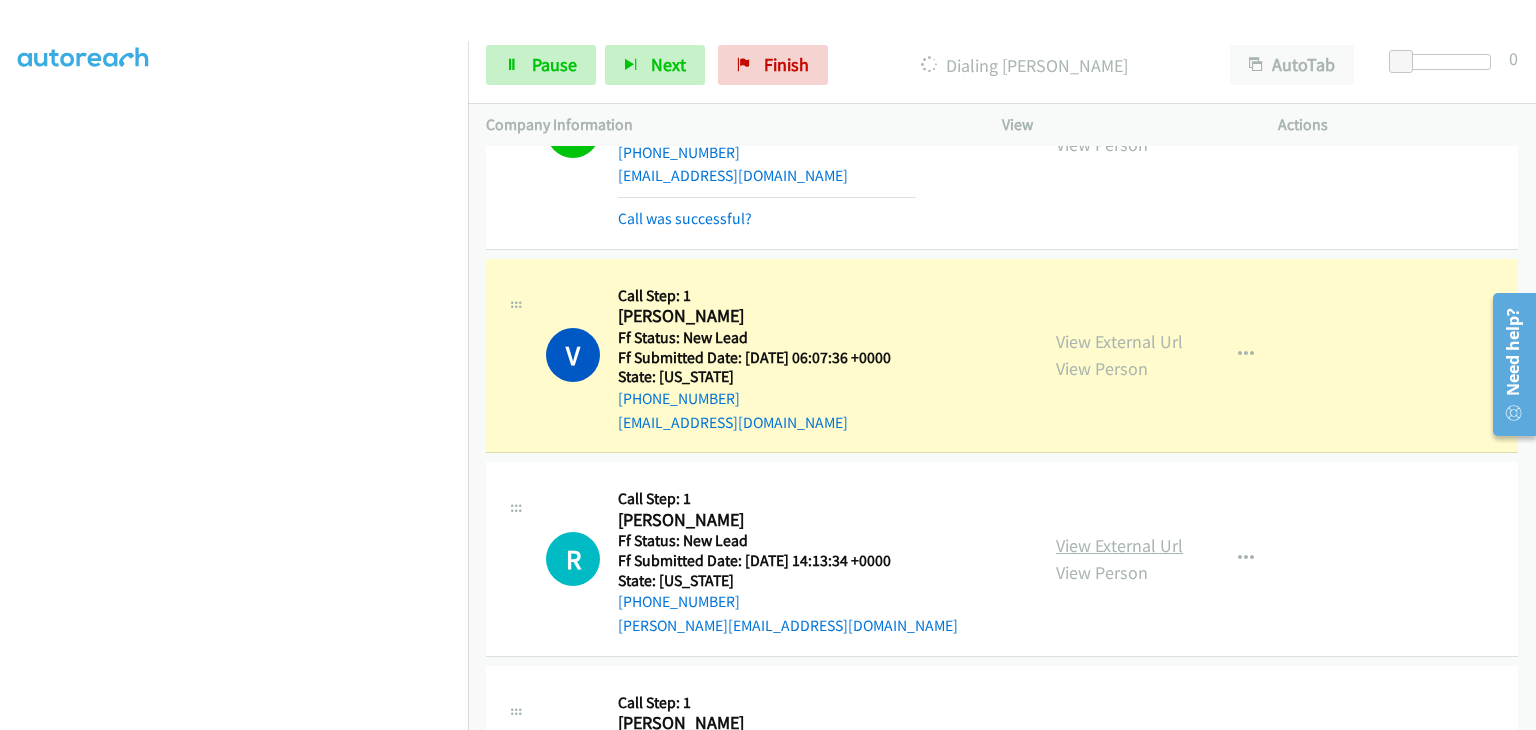 click on "View External Url" at bounding box center (1119, 545) 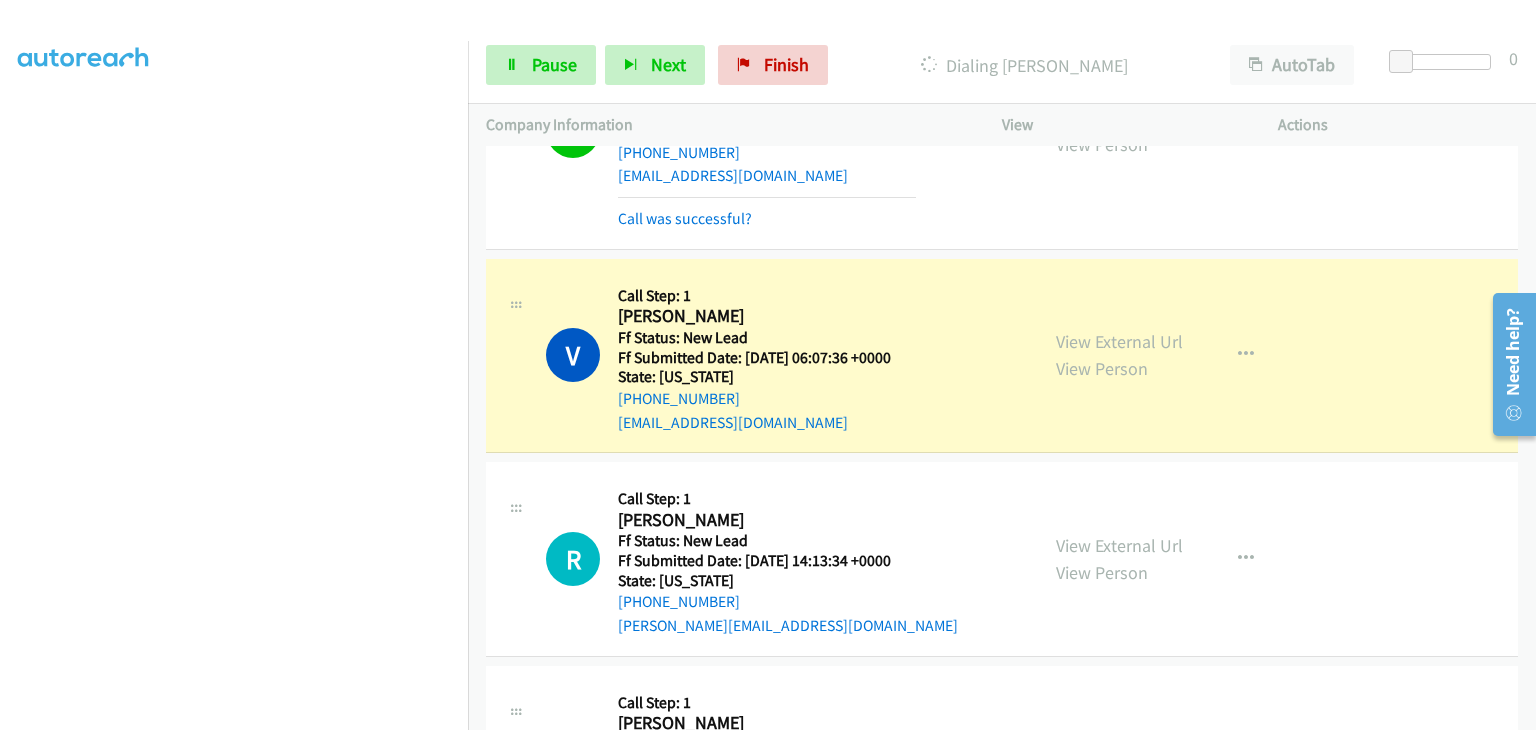scroll, scrollTop: 392, scrollLeft: 0, axis: vertical 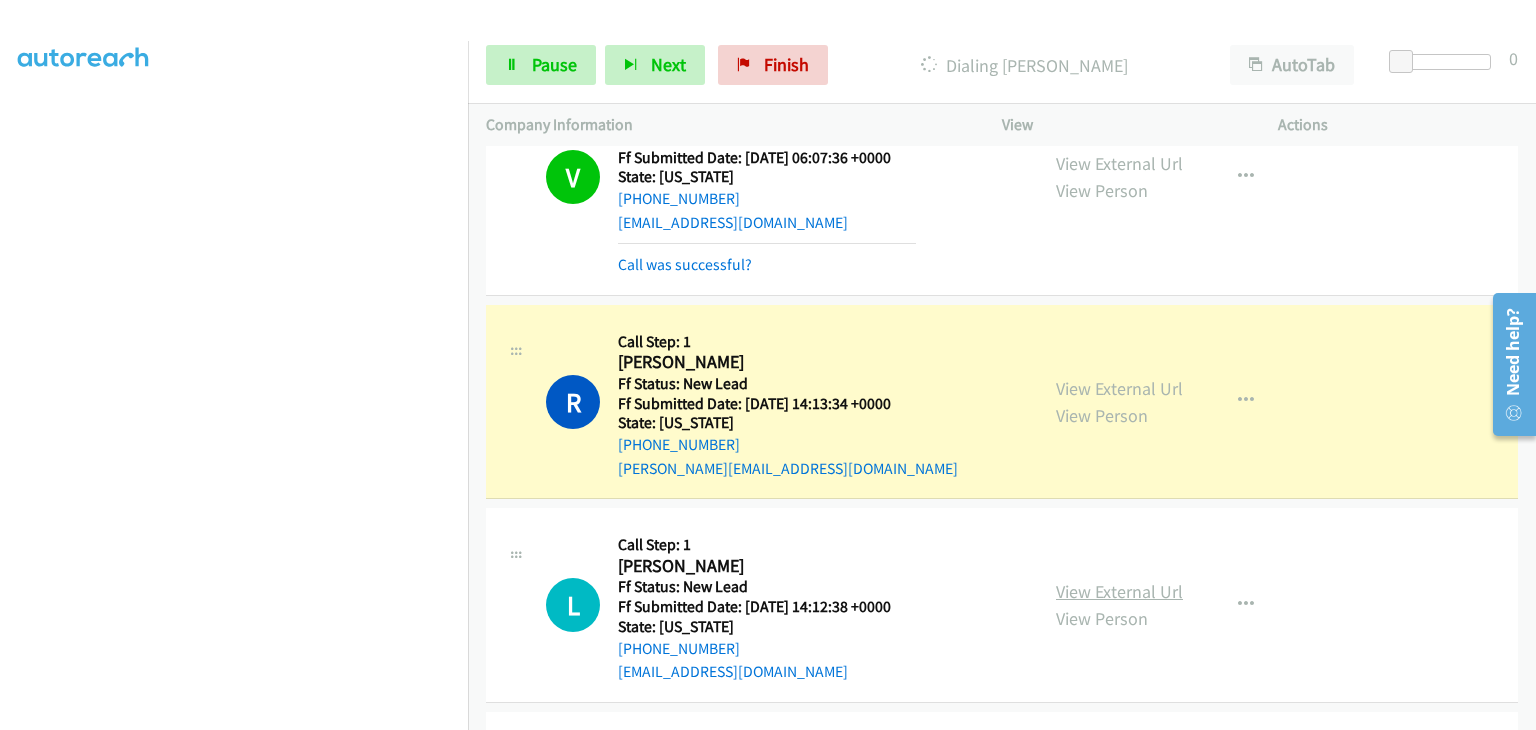 click on "View External Url" at bounding box center [1119, 591] 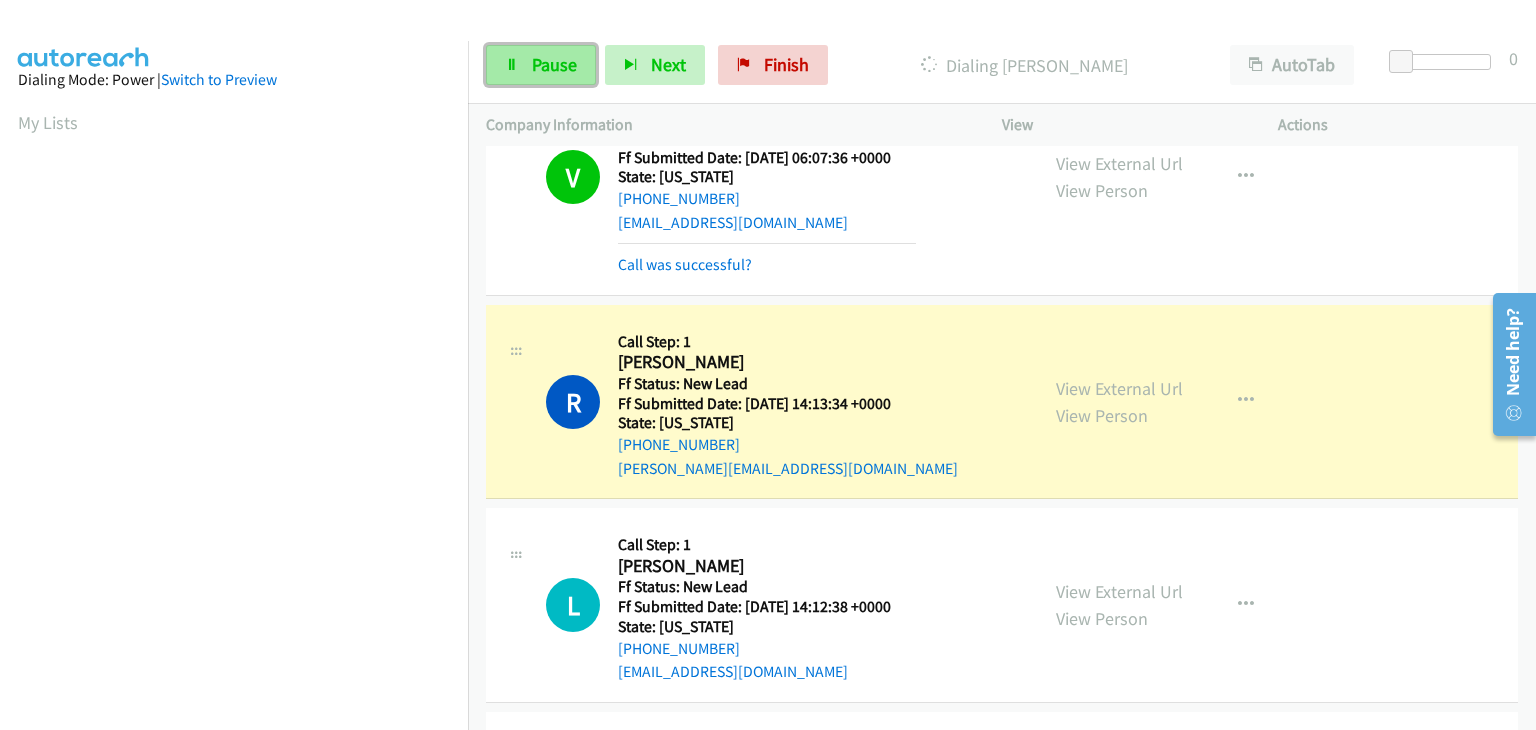 click on "Pause" at bounding box center (554, 64) 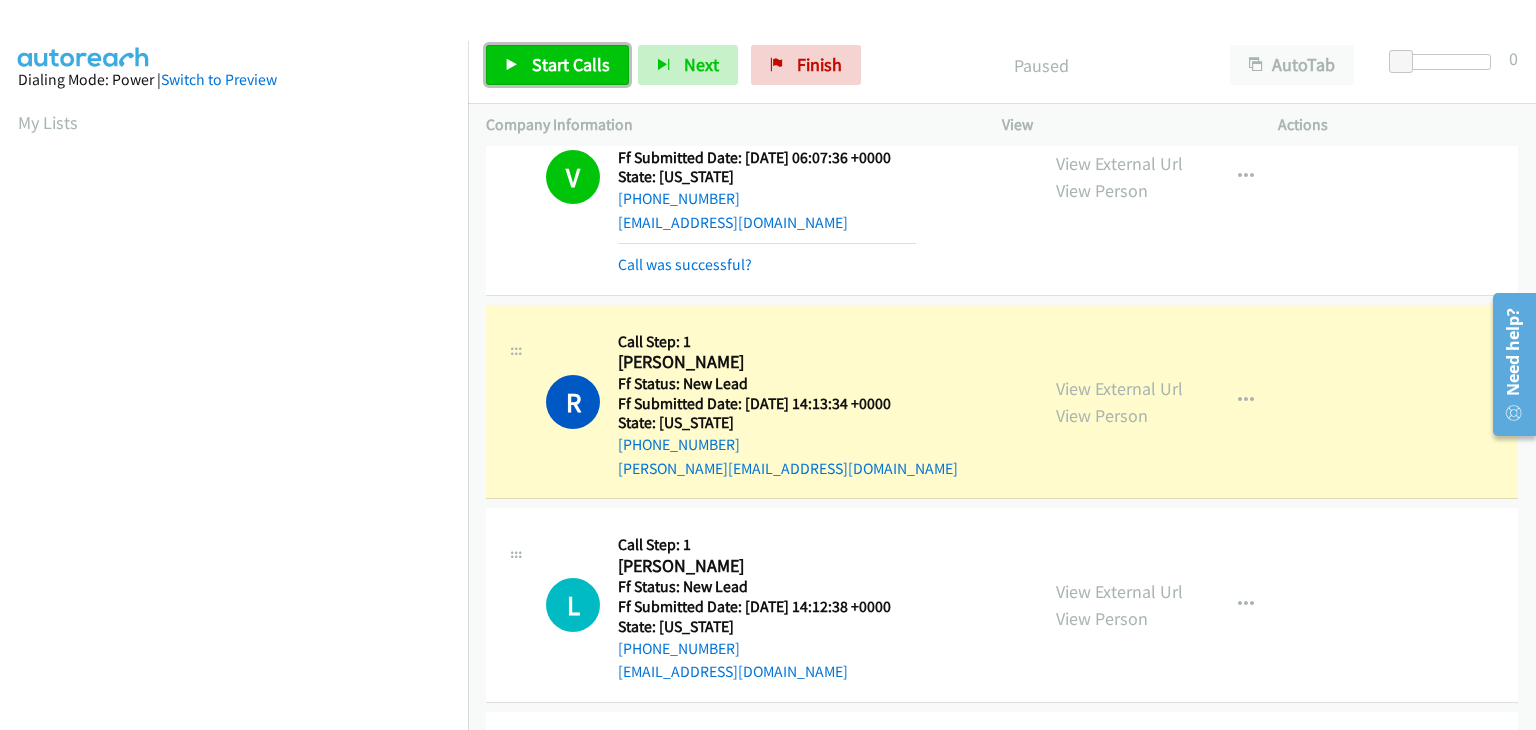click on "Start Calls" at bounding box center (557, 65) 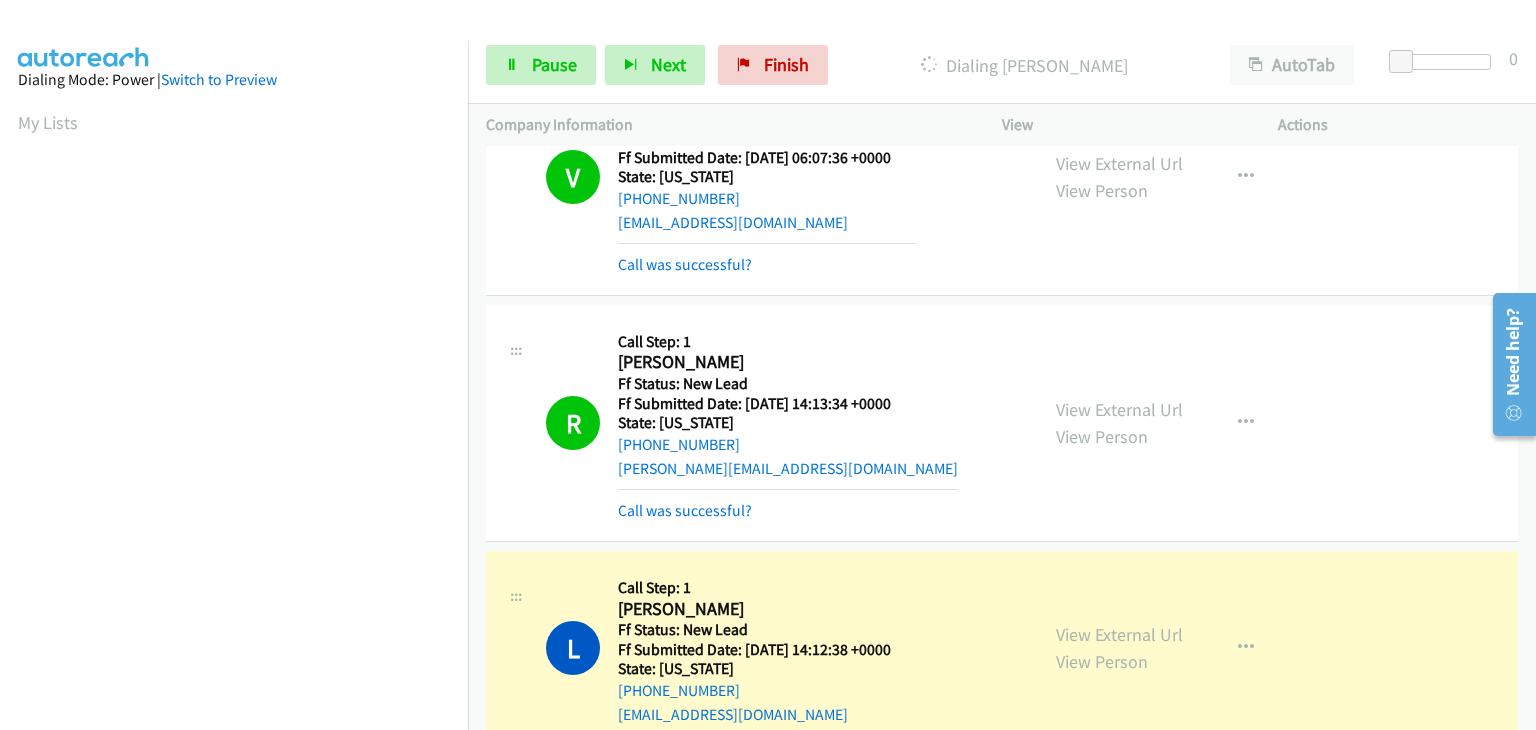 scroll, scrollTop: 392, scrollLeft: 0, axis: vertical 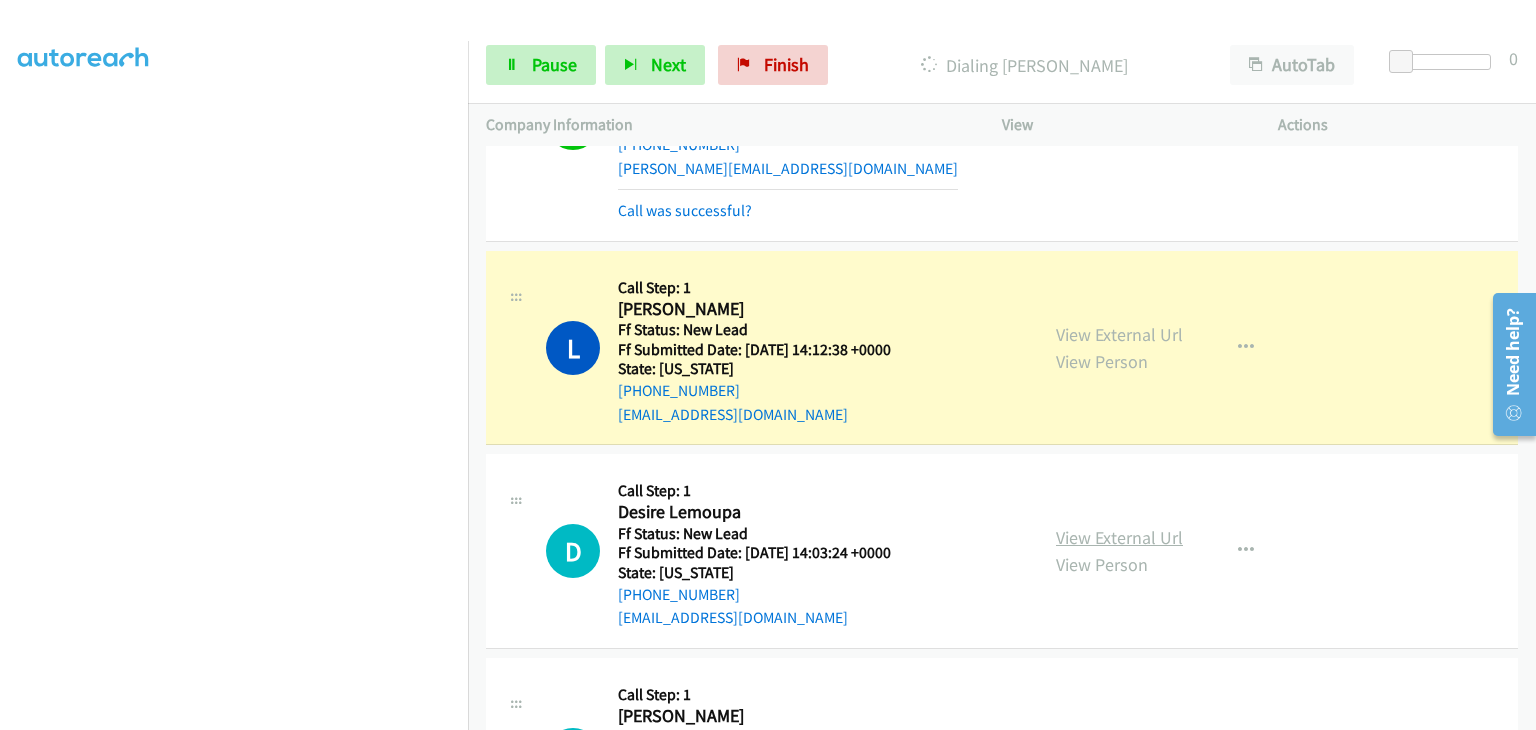 click on "View External Url" at bounding box center (1119, 537) 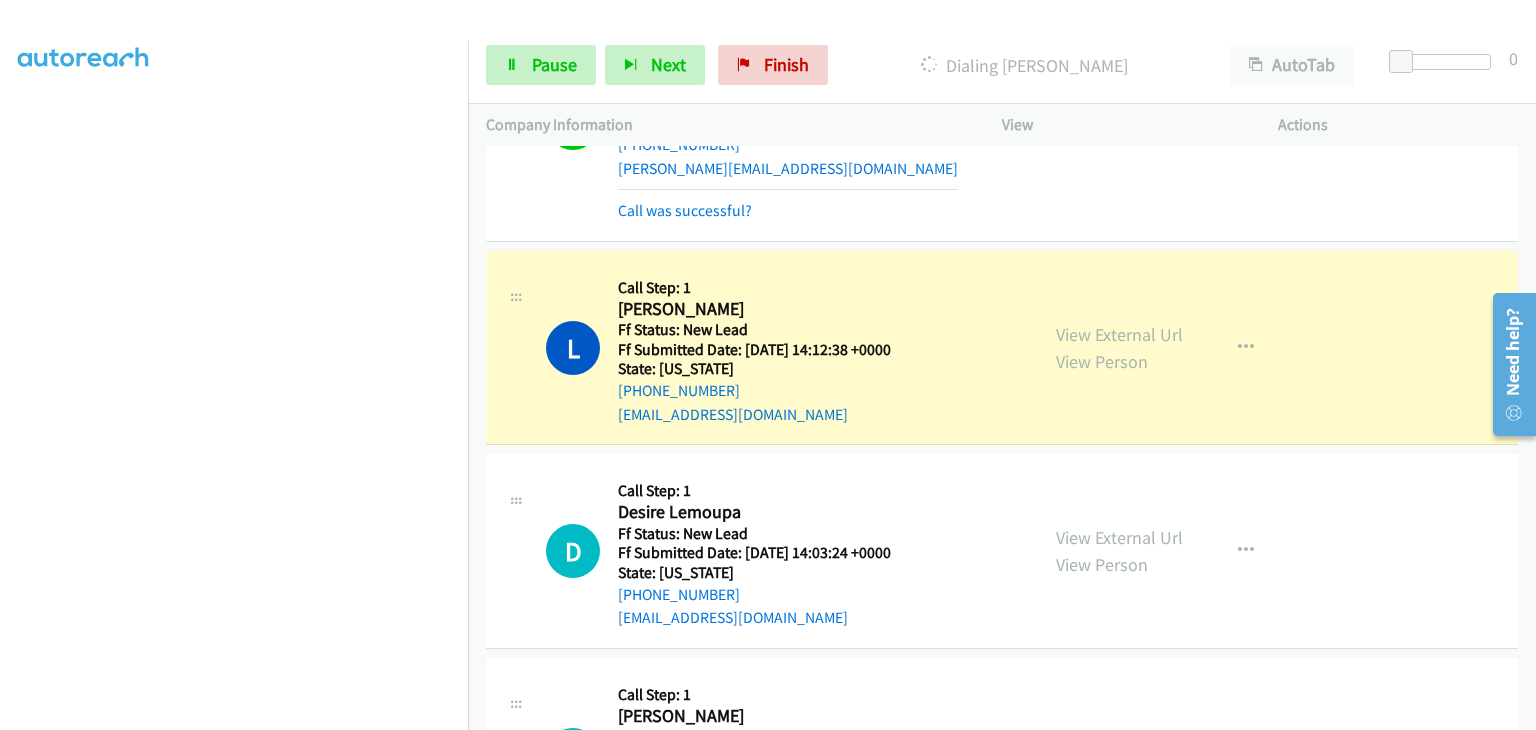 click on "Dialing Mode: Power
|
Switch to Preview
My Lists" at bounding box center (234, 217) 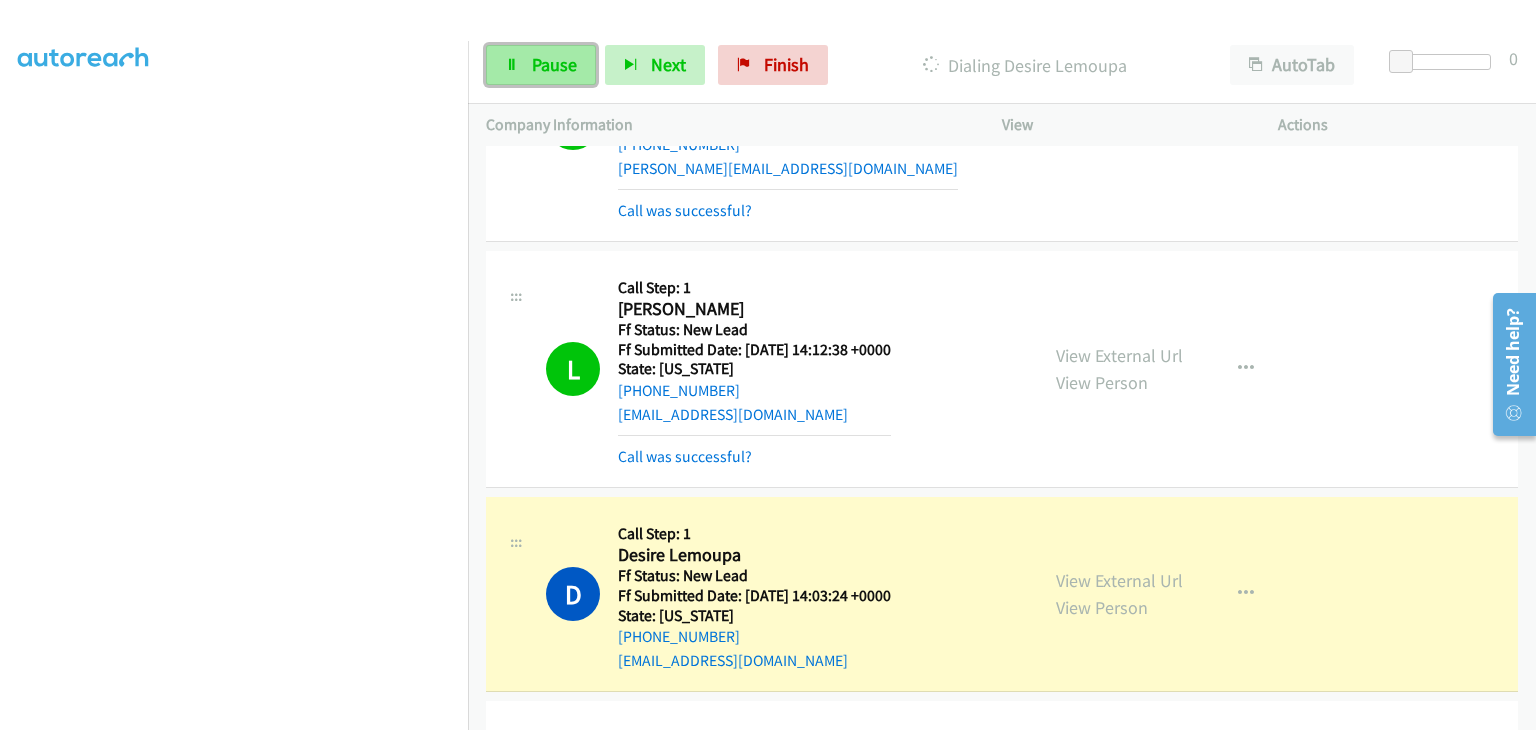 click on "Pause" at bounding box center (541, 65) 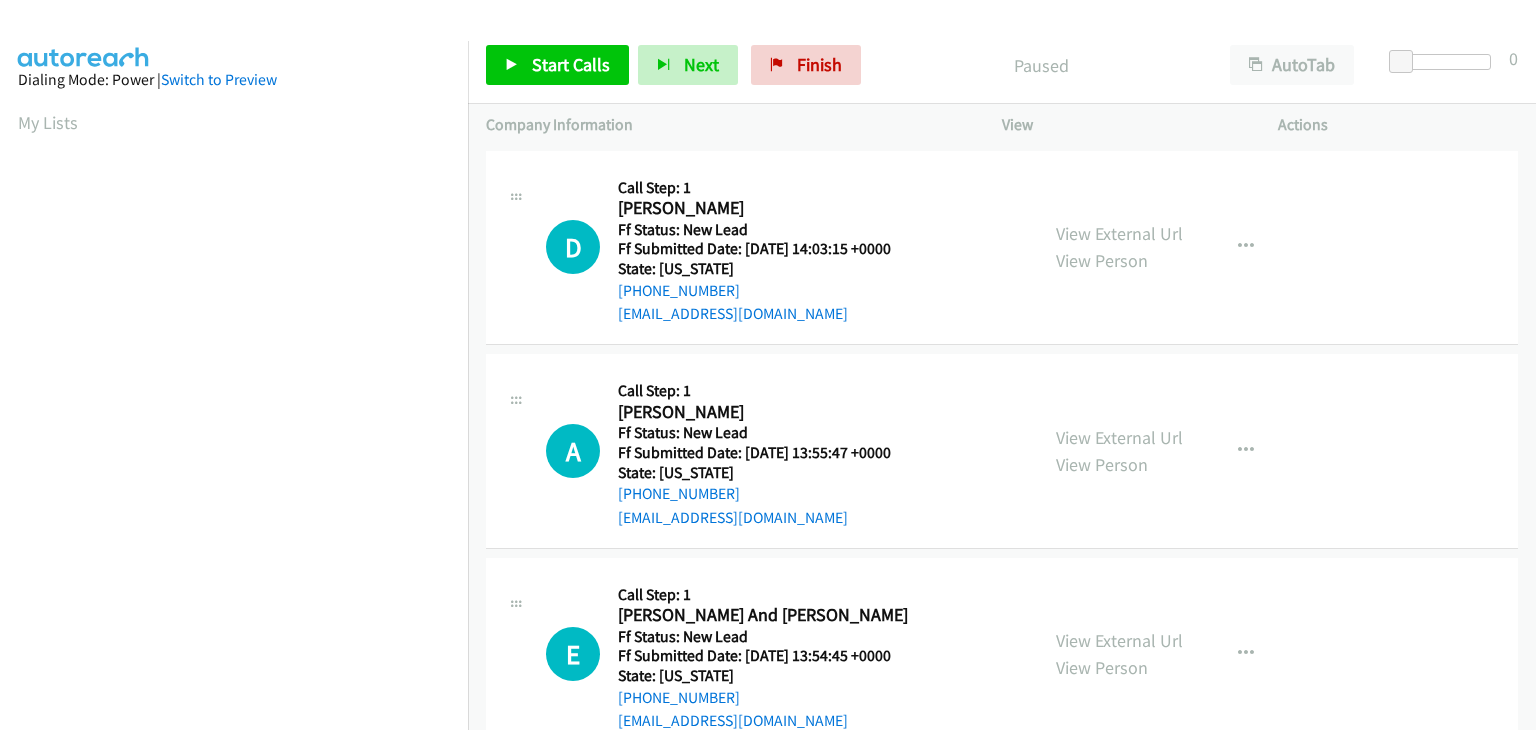 scroll, scrollTop: 0, scrollLeft: 0, axis: both 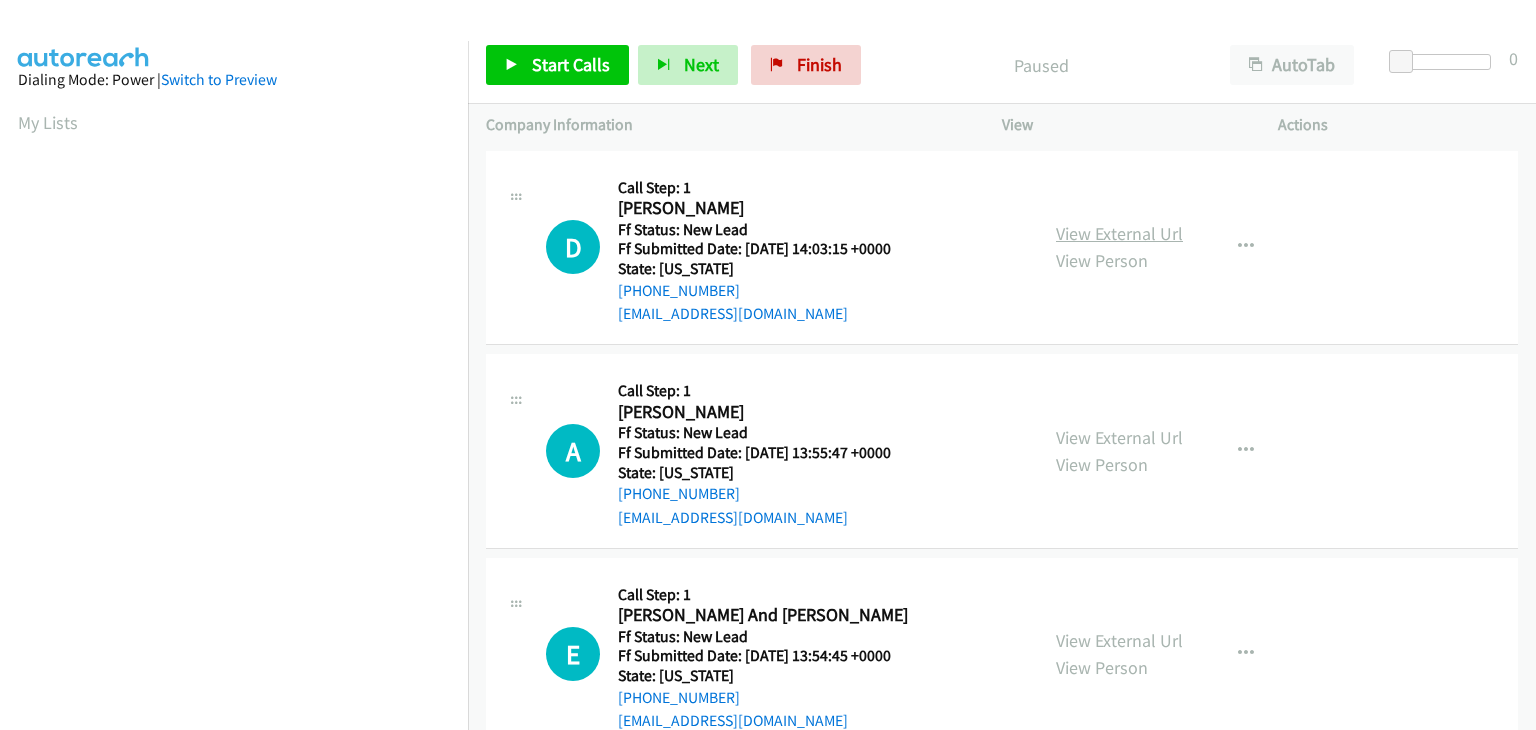 click on "View External Url" at bounding box center [1119, 233] 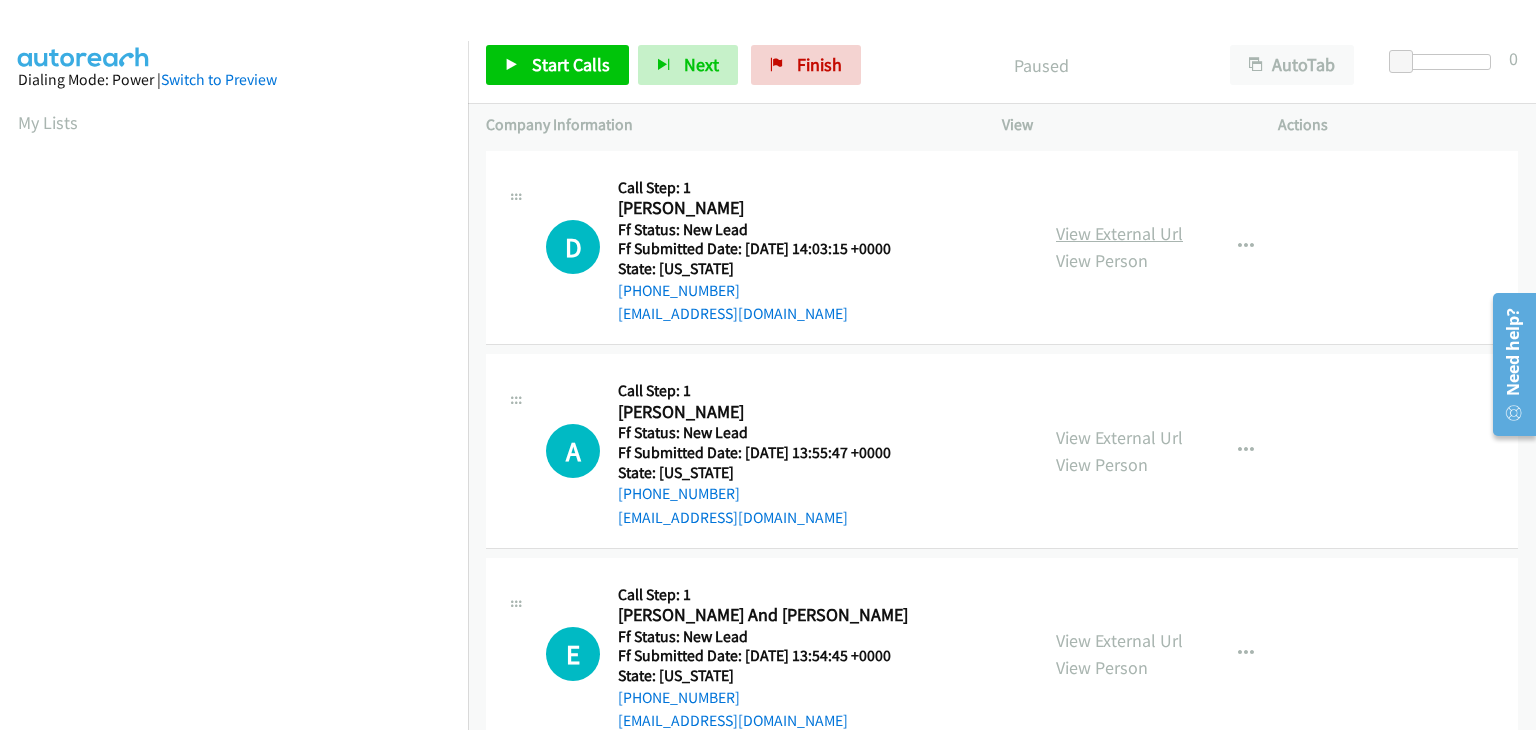 scroll, scrollTop: 0, scrollLeft: 0, axis: both 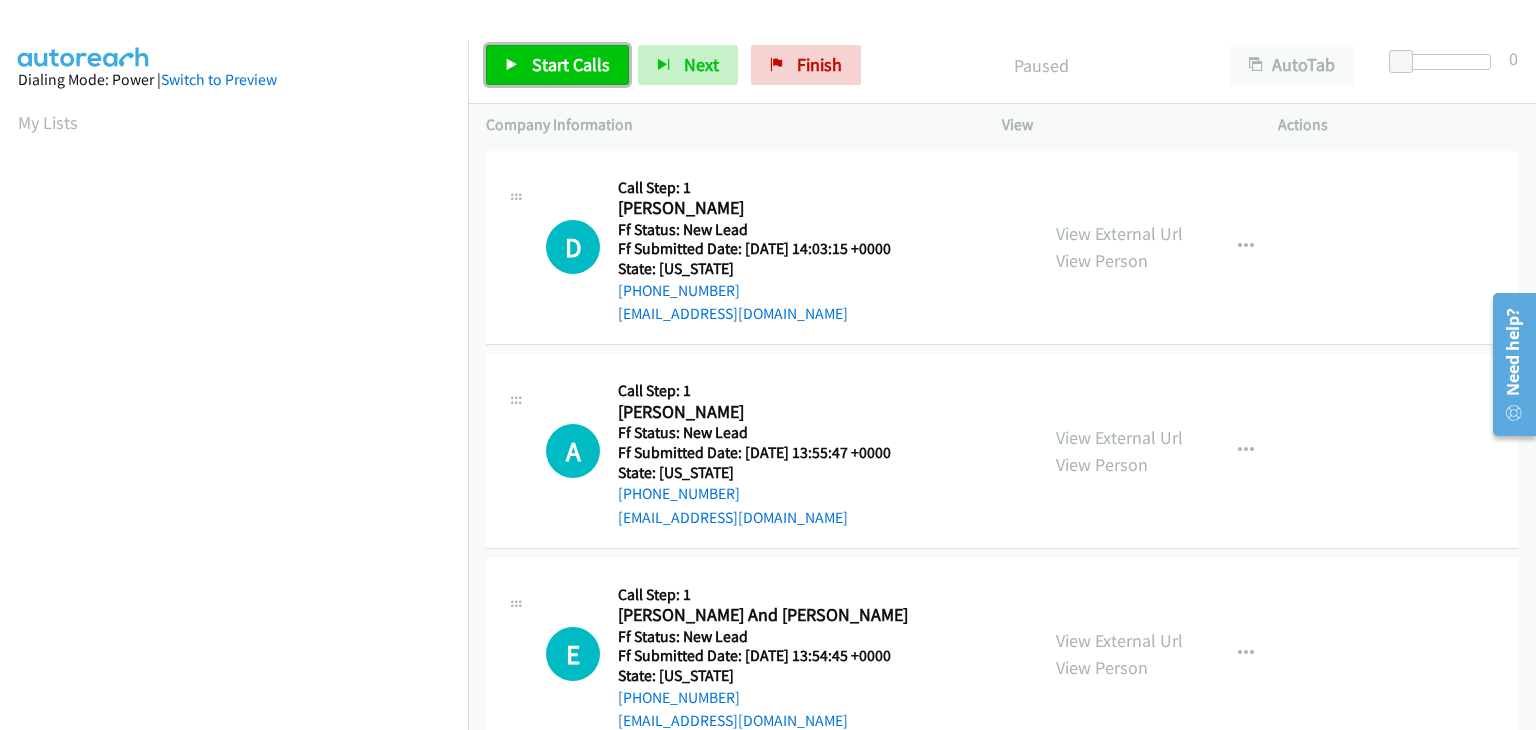 click on "Start Calls" at bounding box center (571, 64) 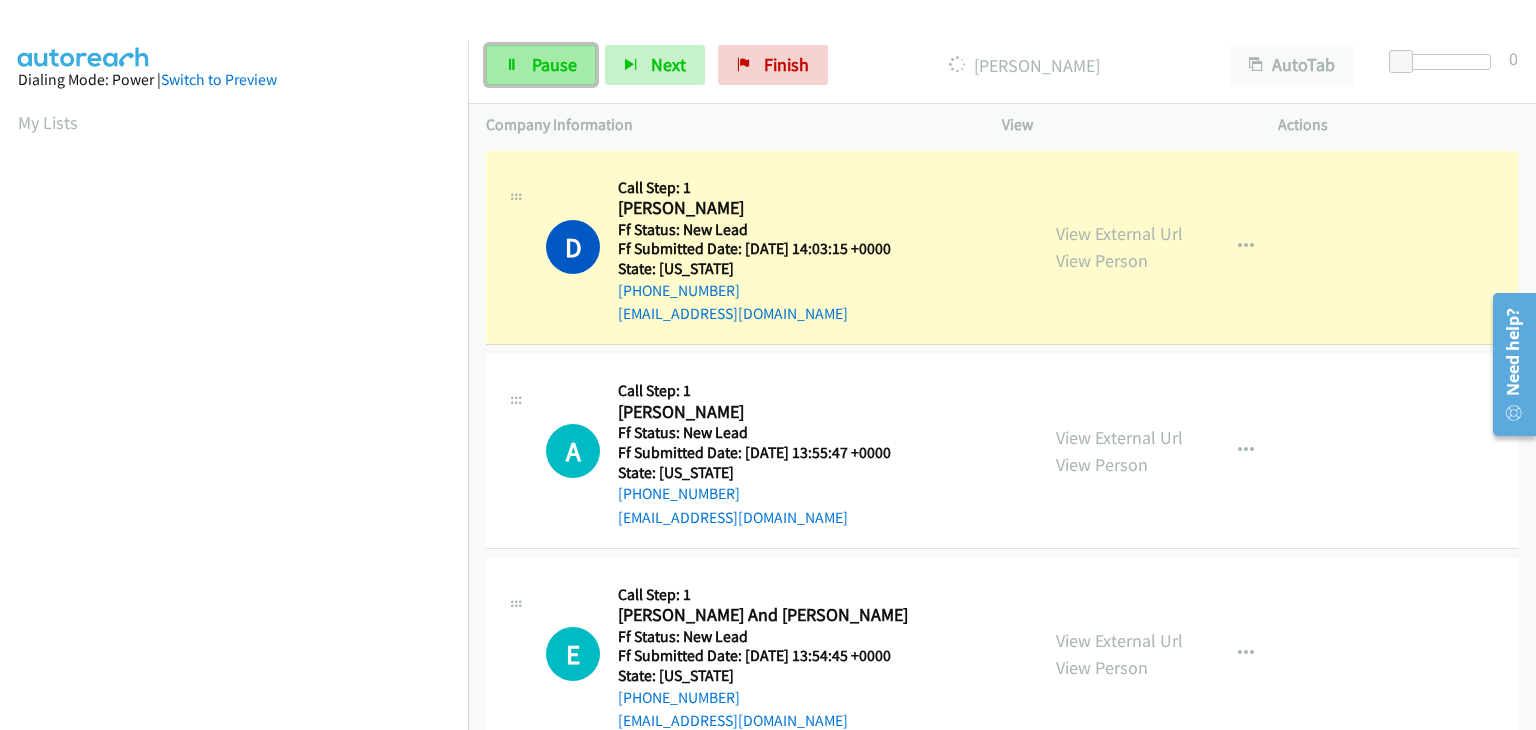 click on "Pause" at bounding box center [554, 64] 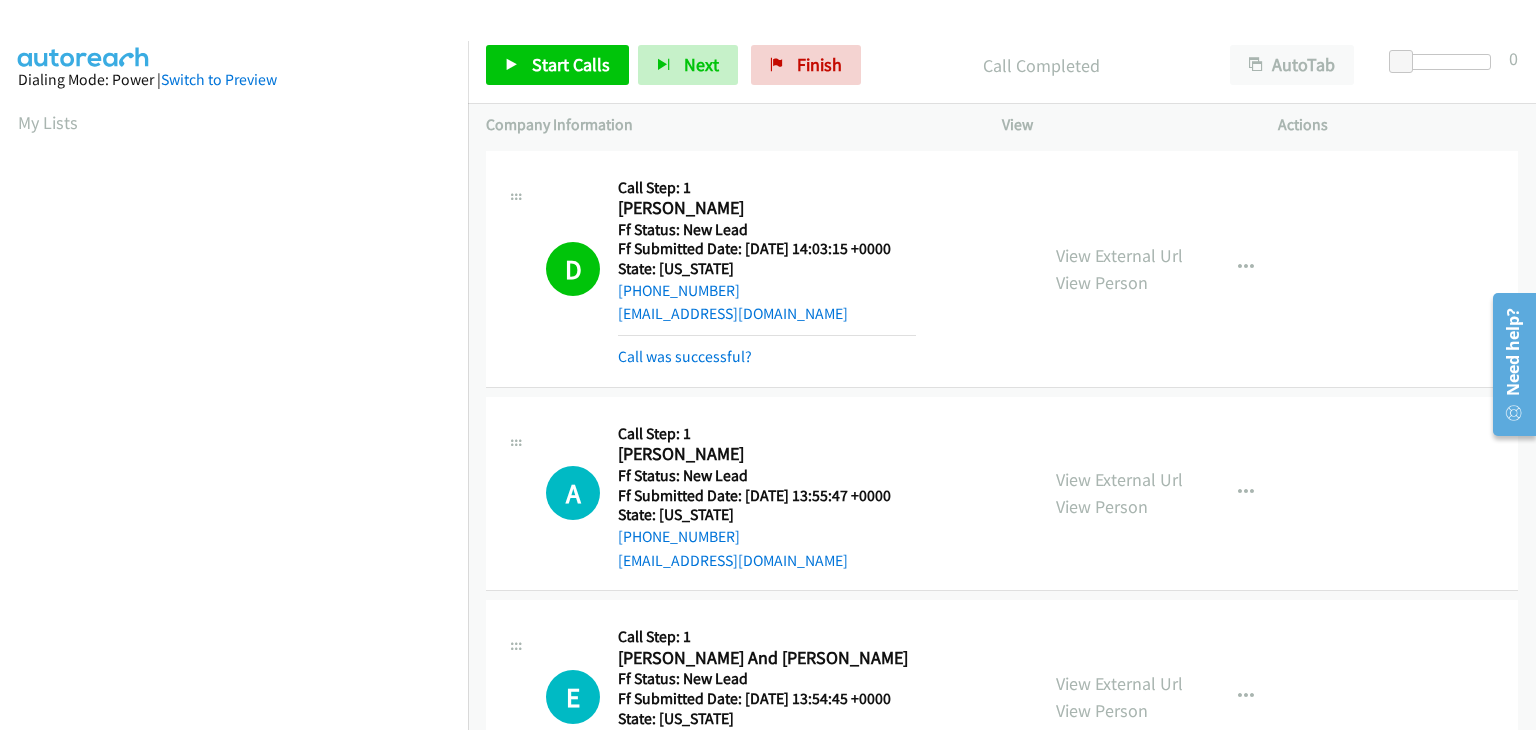 scroll, scrollTop: 392, scrollLeft: 0, axis: vertical 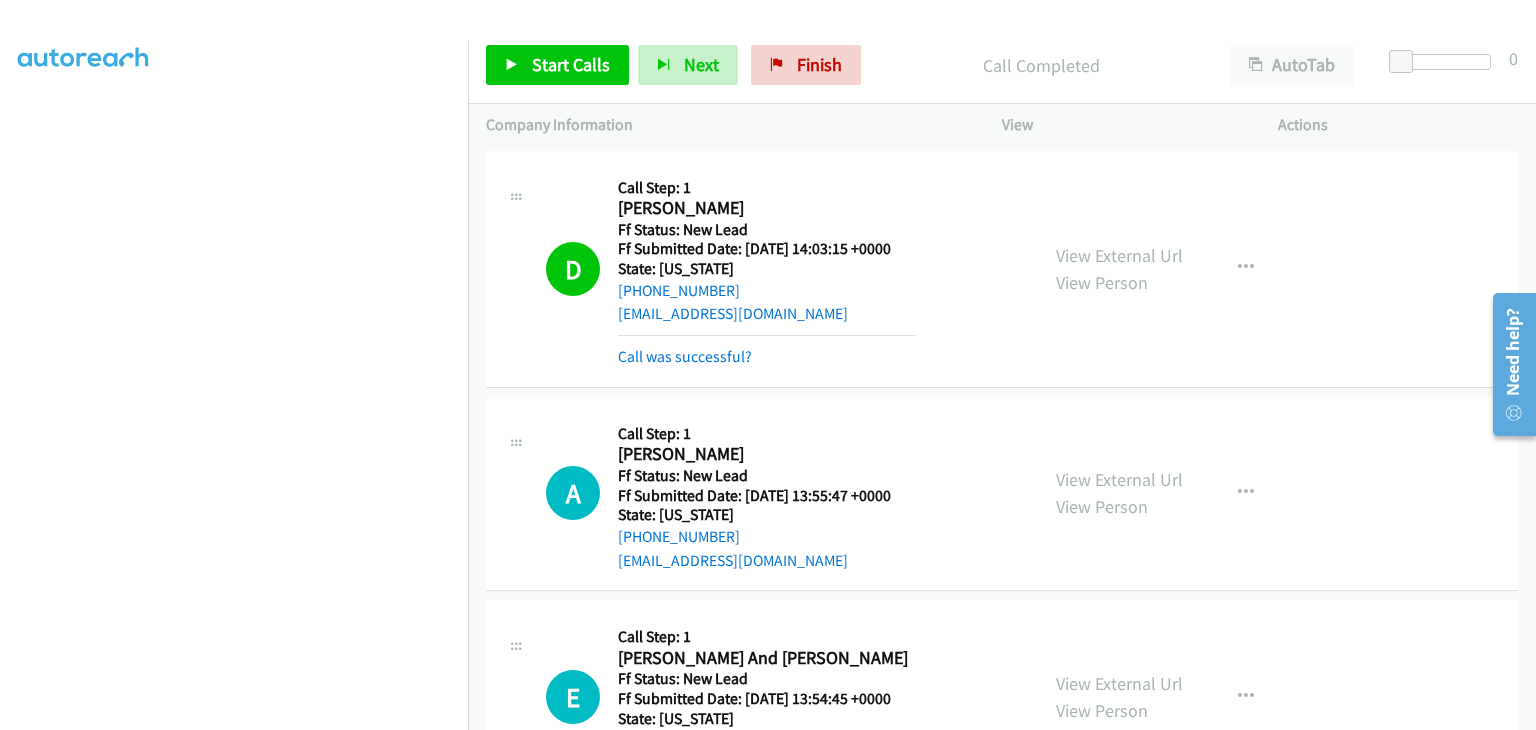 click on "Call was successful?" at bounding box center (767, 357) 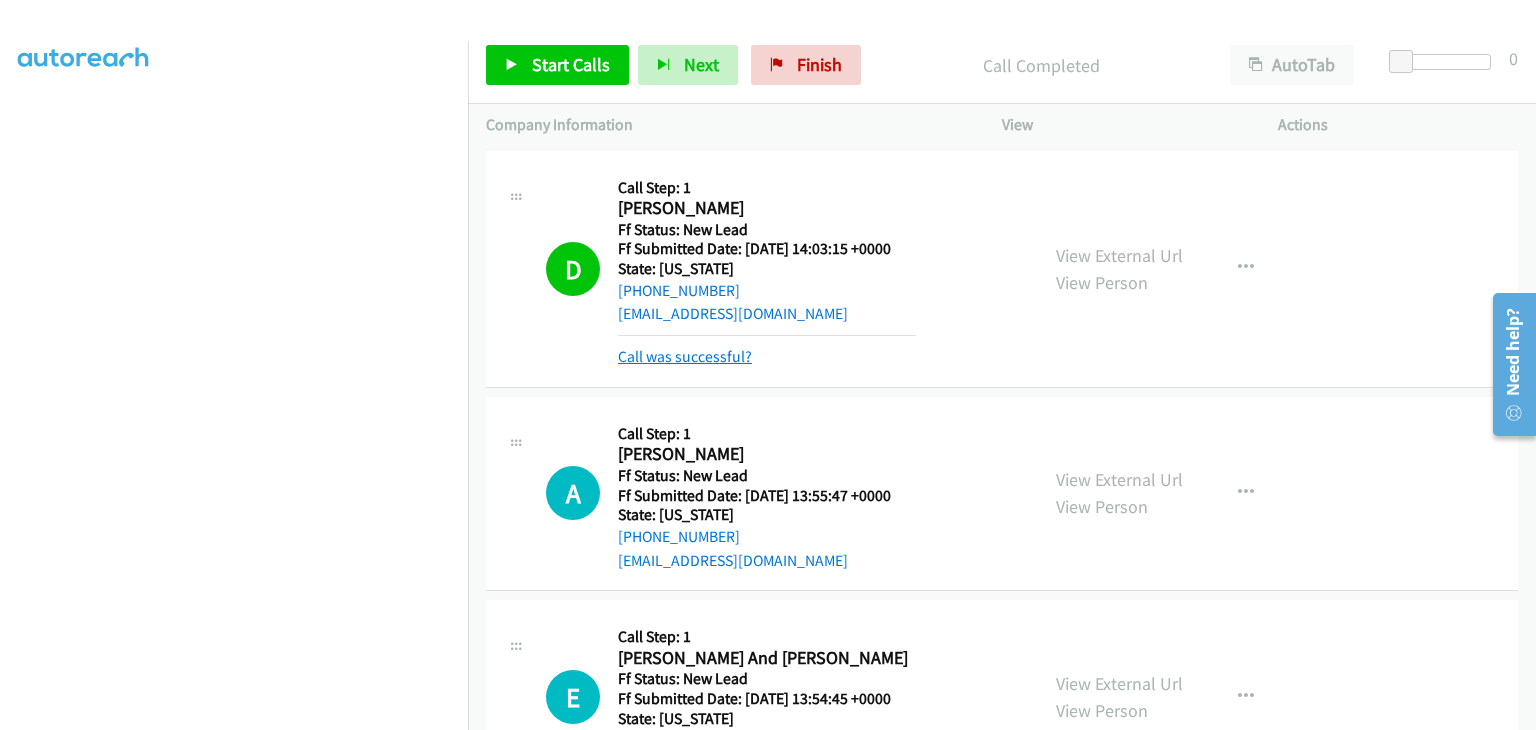 click on "Call was successful?" at bounding box center [685, 356] 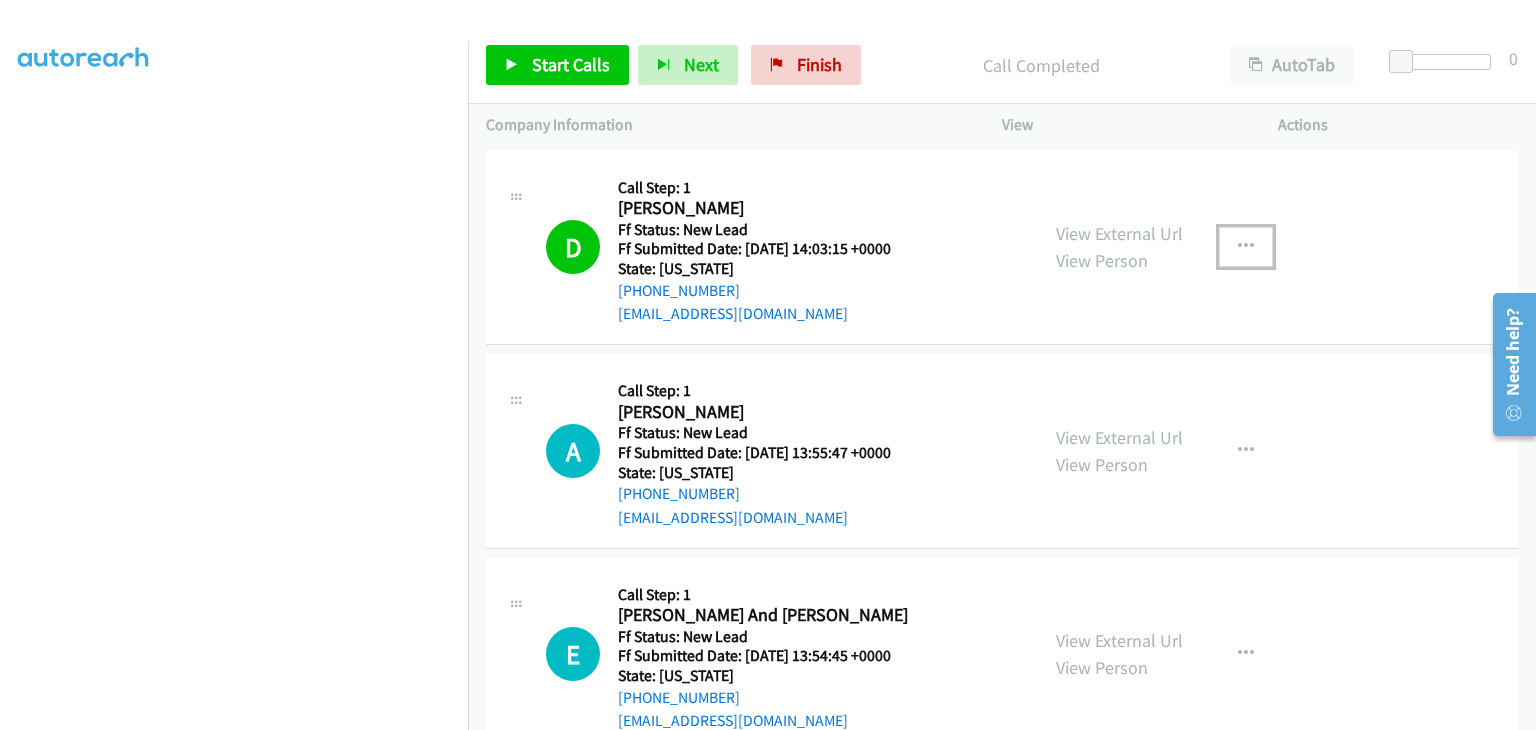 click at bounding box center (1246, 247) 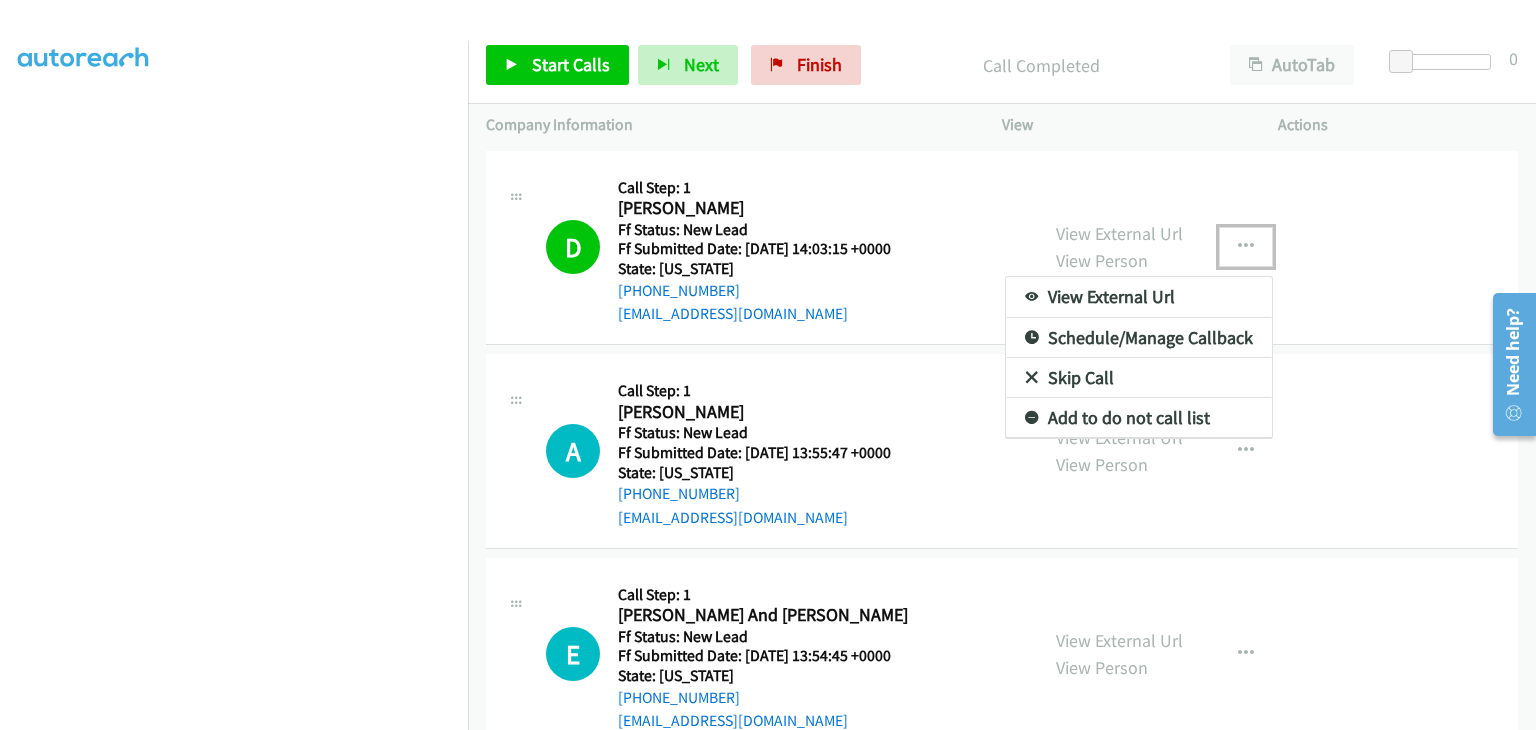 click on "Add to do not call list" at bounding box center (1139, 418) 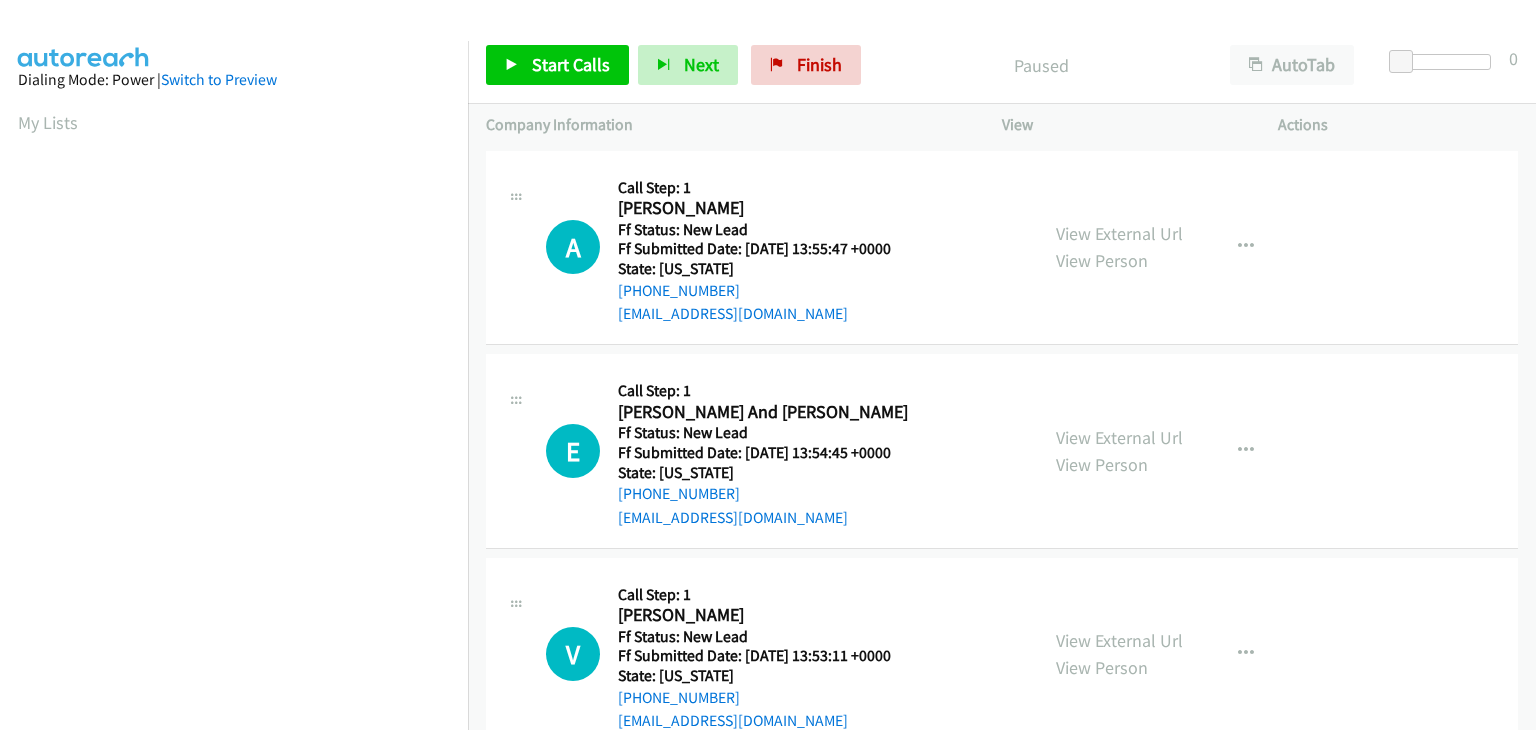 scroll, scrollTop: 0, scrollLeft: 0, axis: both 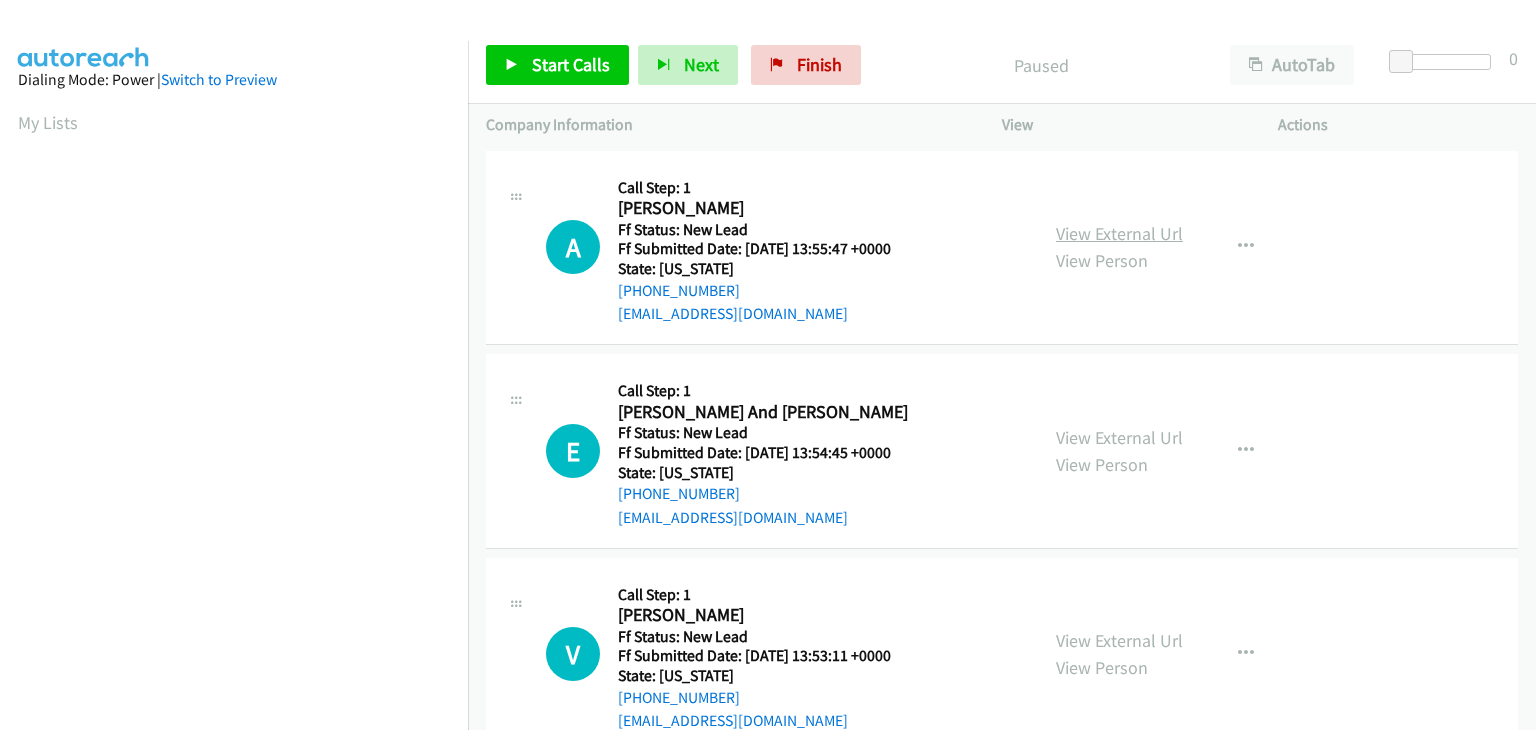 click on "View External Url" at bounding box center (1119, 233) 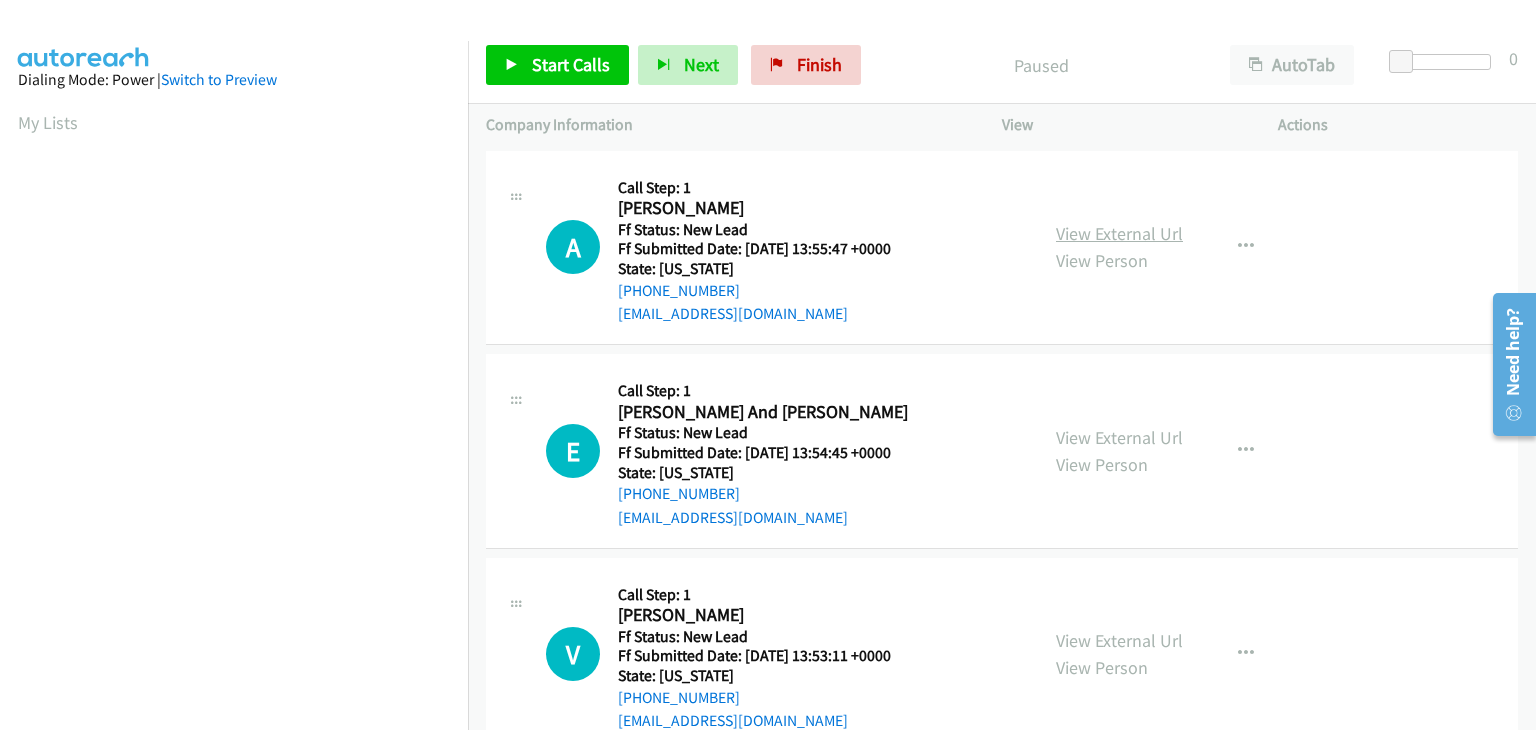 scroll, scrollTop: 0, scrollLeft: 0, axis: both 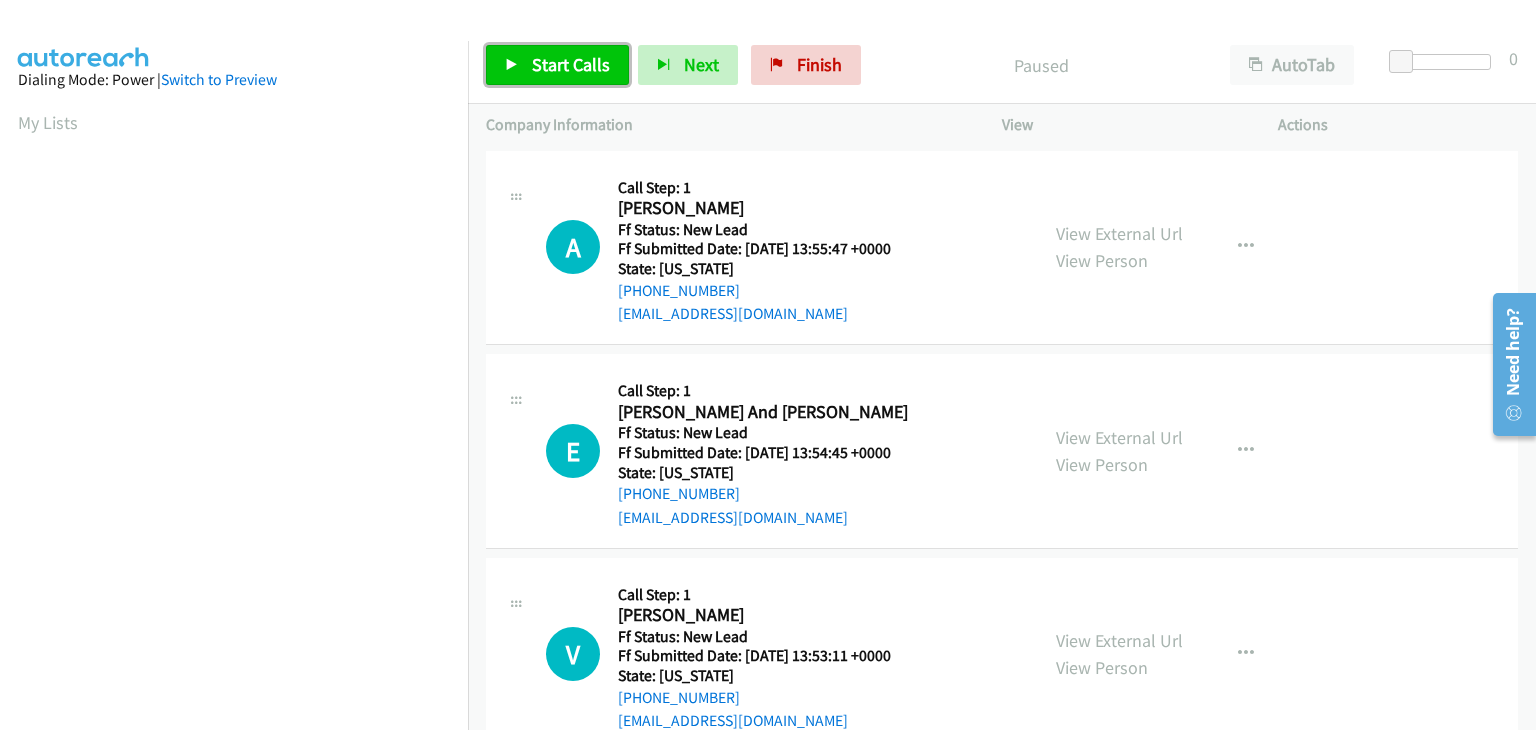 click on "Start Calls" at bounding box center [571, 64] 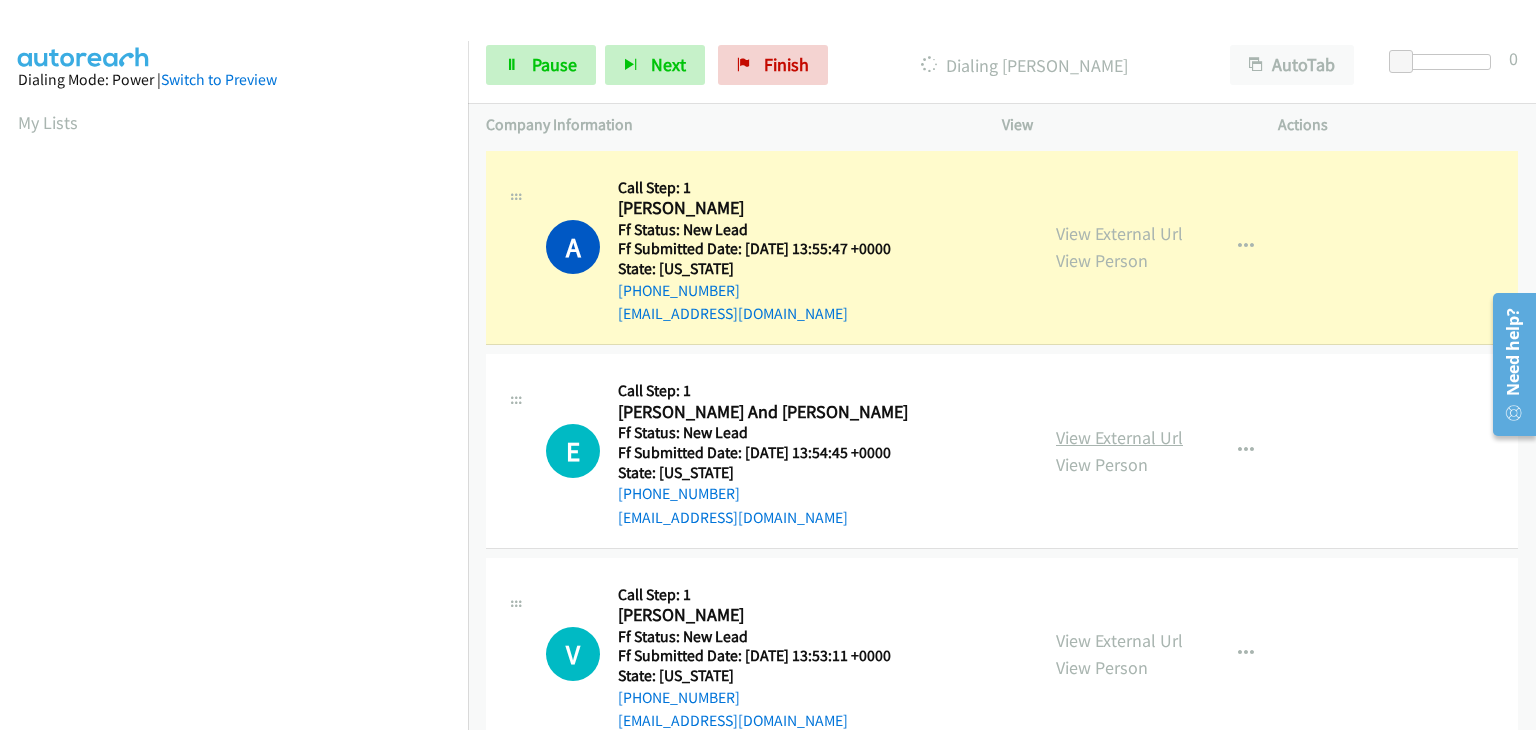 click on "View External Url" at bounding box center (1119, 437) 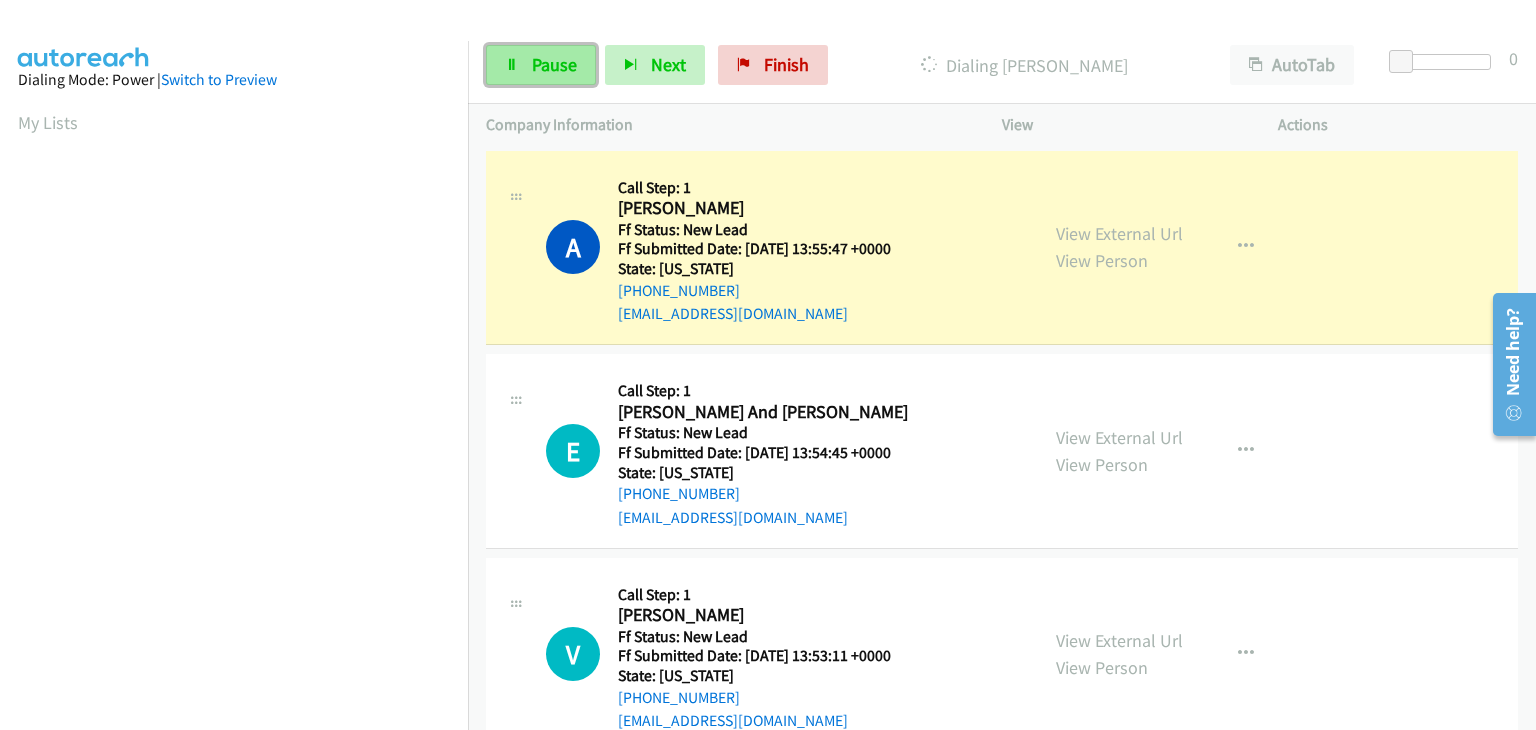 click on "Pause" at bounding box center (541, 65) 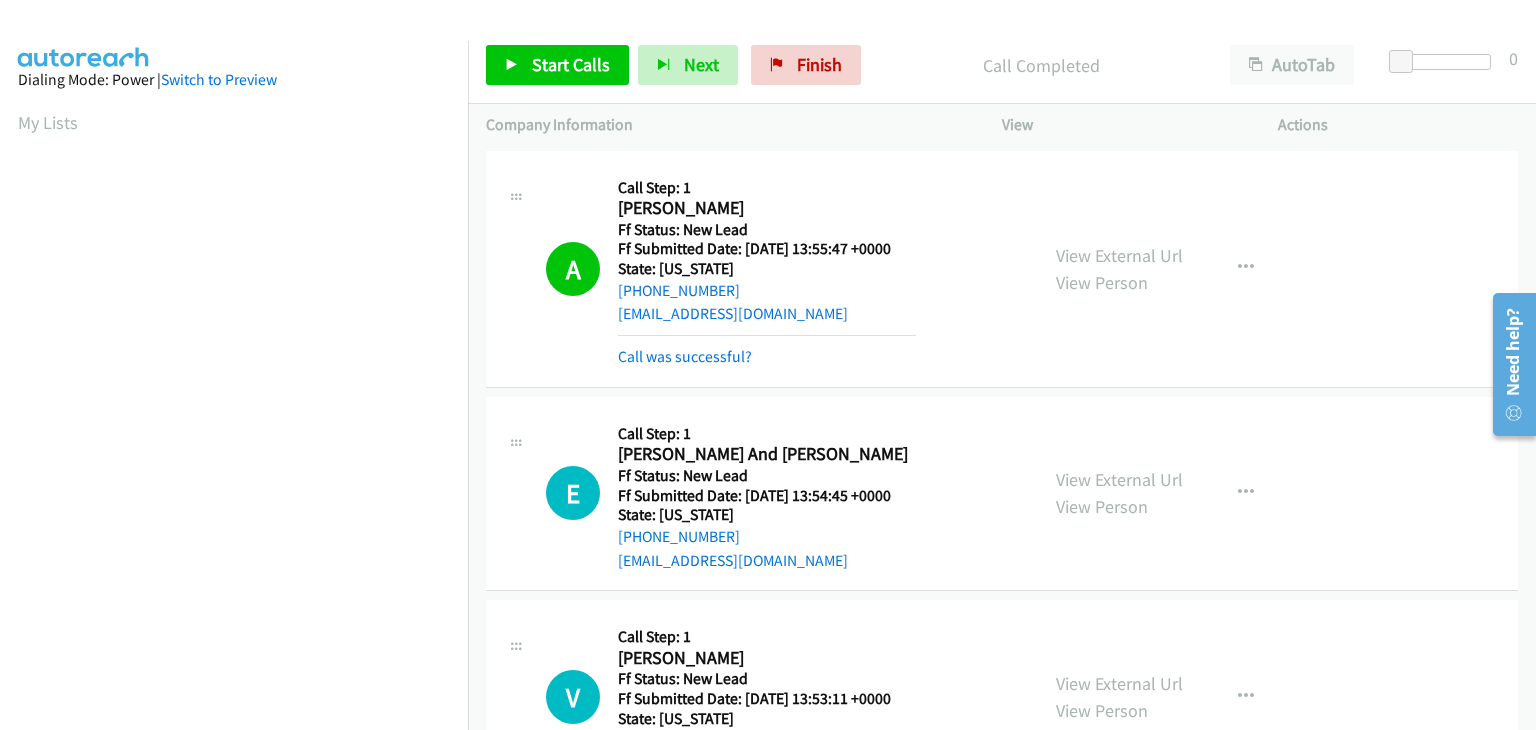 scroll, scrollTop: 392, scrollLeft: 0, axis: vertical 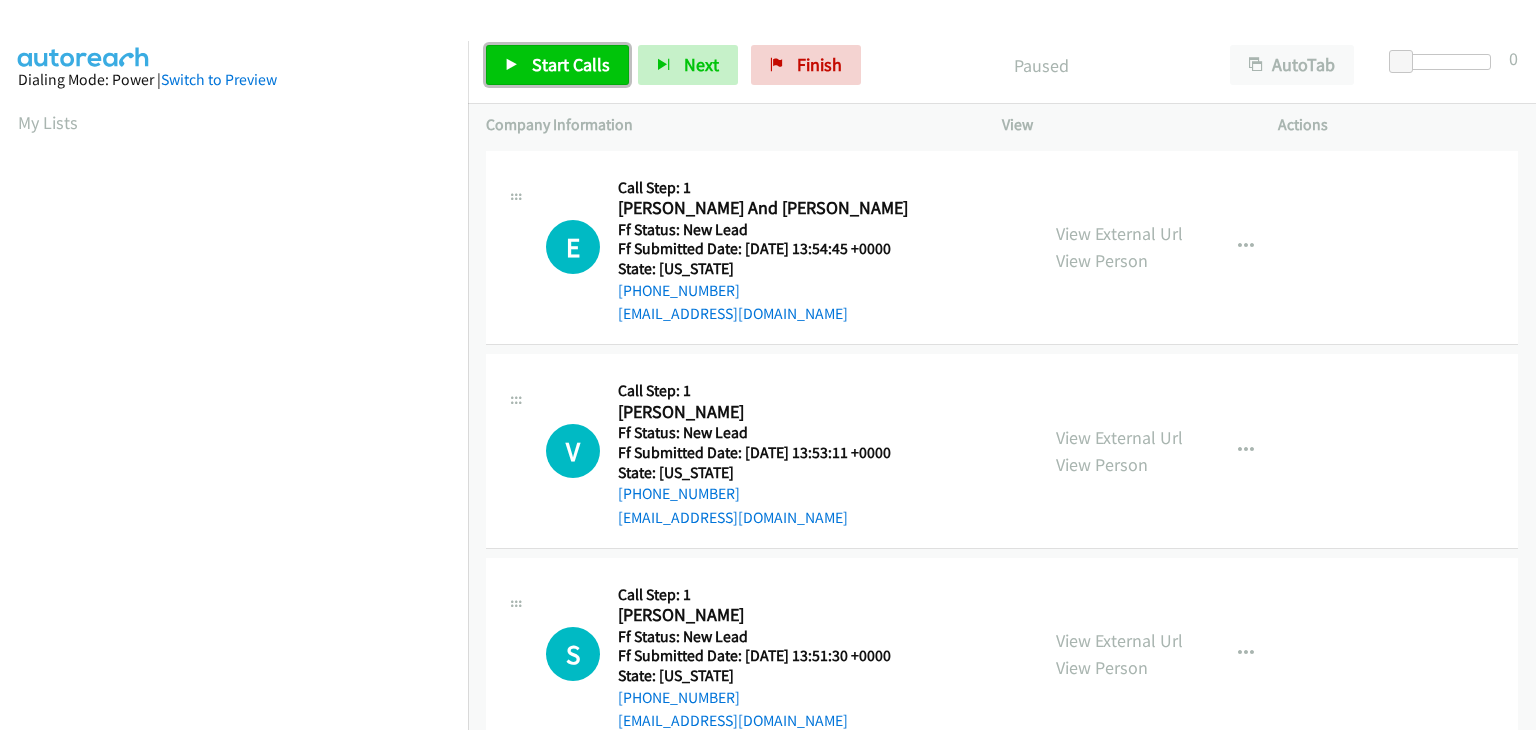 click on "Start Calls" at bounding box center [571, 64] 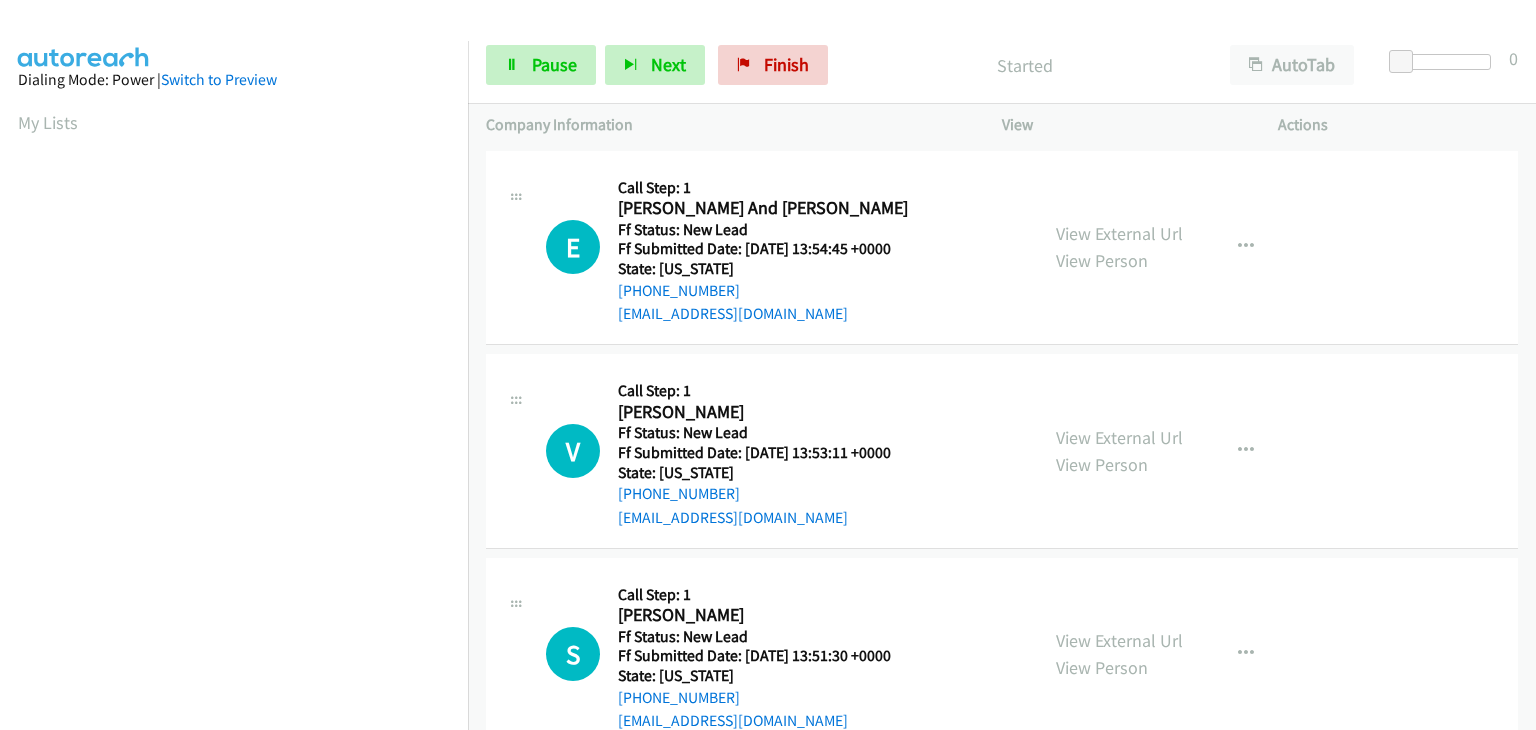 scroll, scrollTop: 0, scrollLeft: 0, axis: both 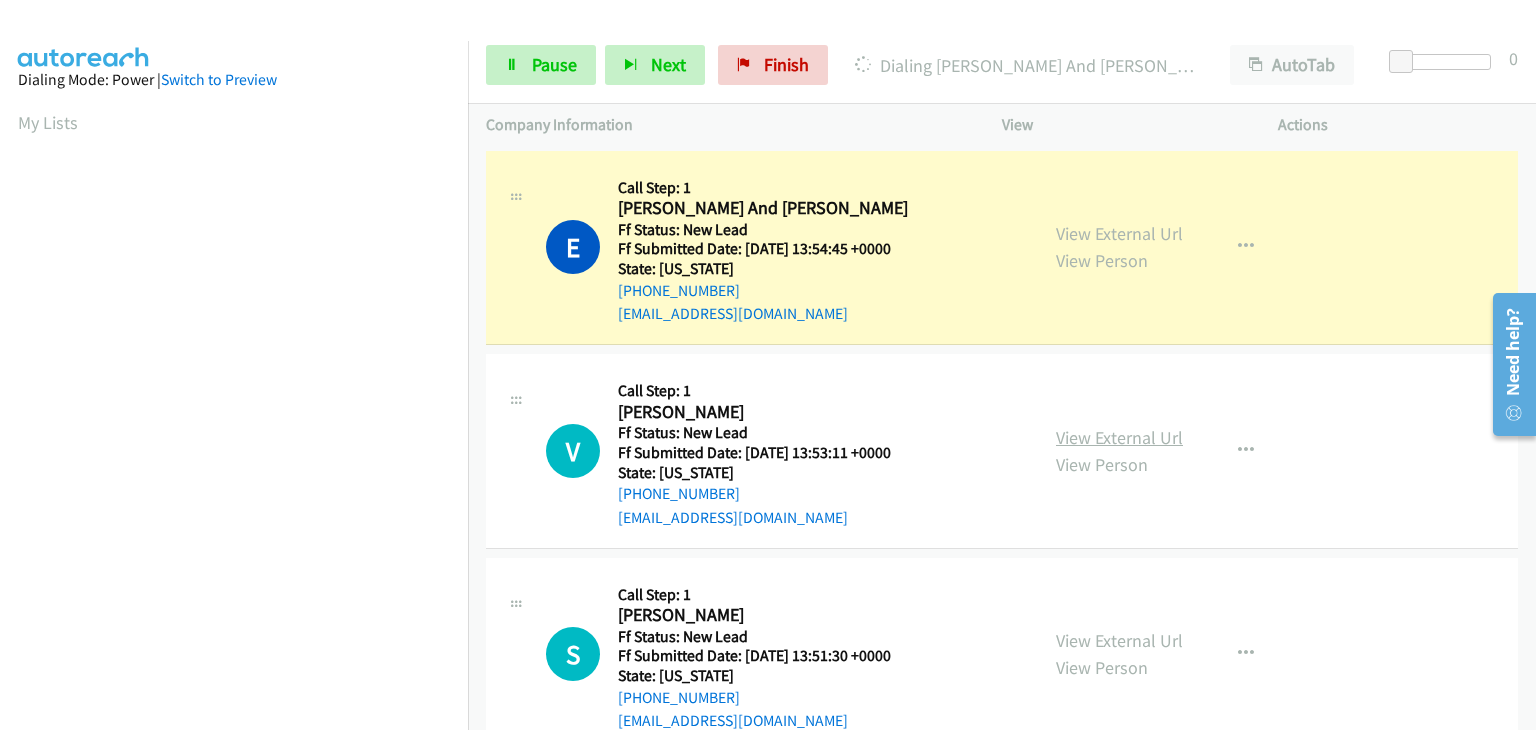 click on "View External Url" at bounding box center [1119, 437] 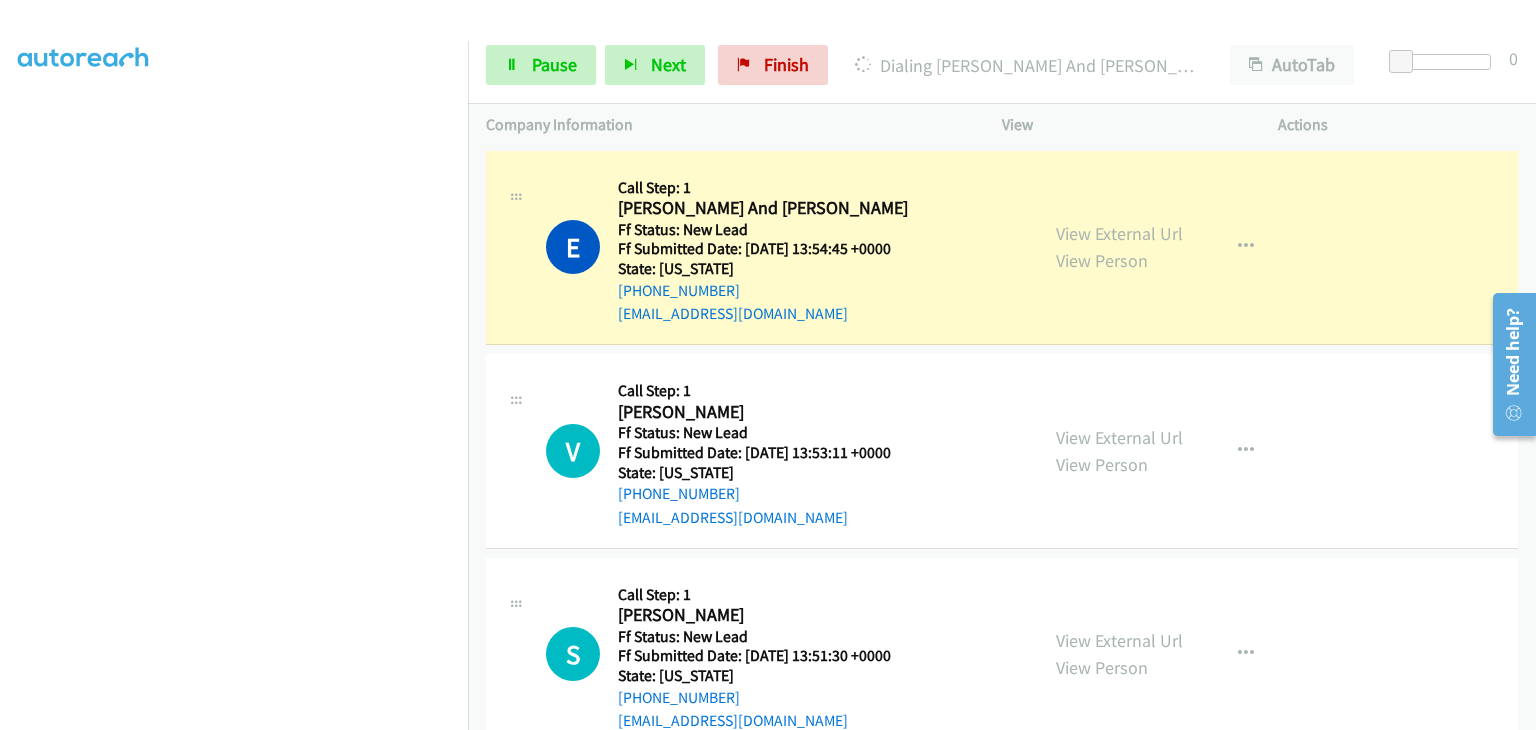 scroll, scrollTop: 392, scrollLeft: 0, axis: vertical 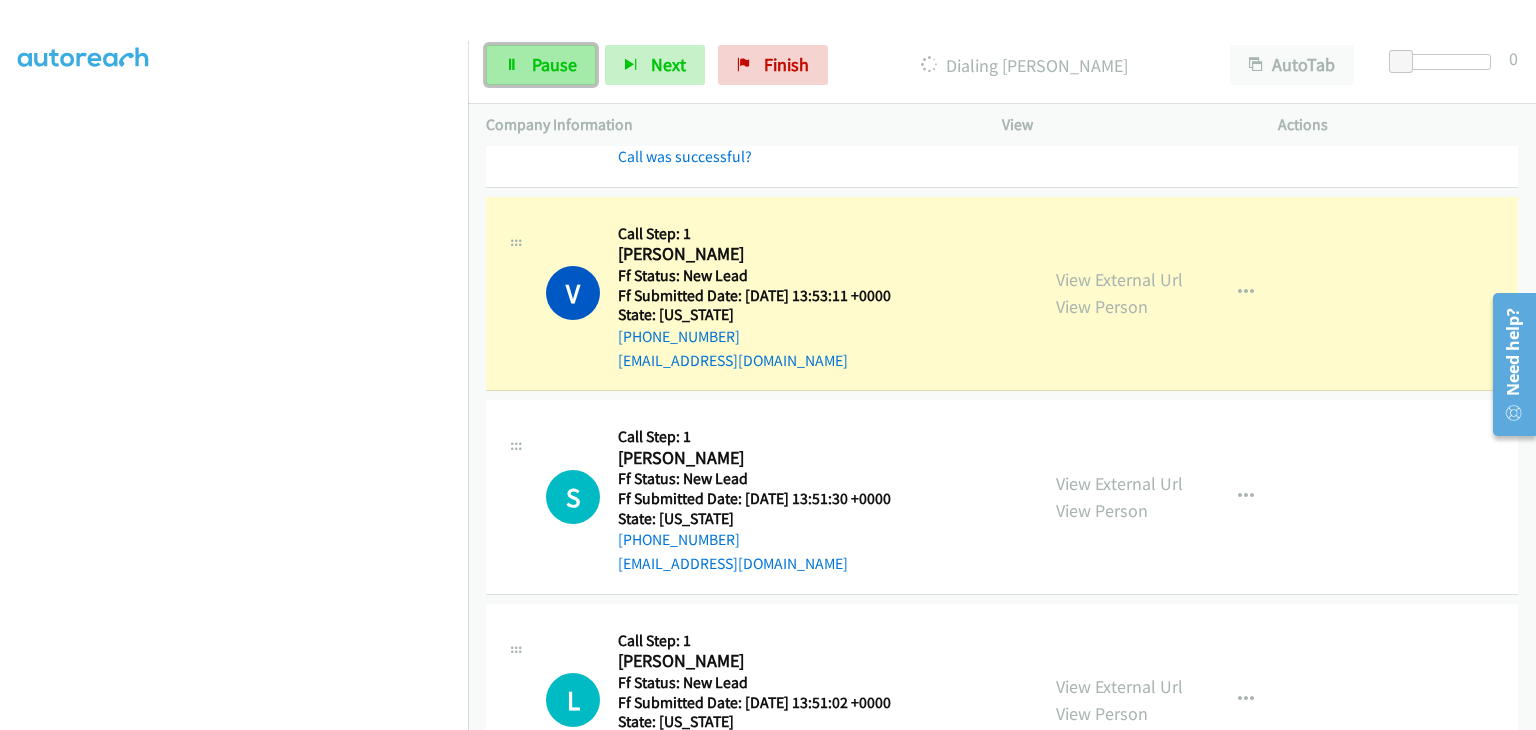click on "Pause" at bounding box center [541, 65] 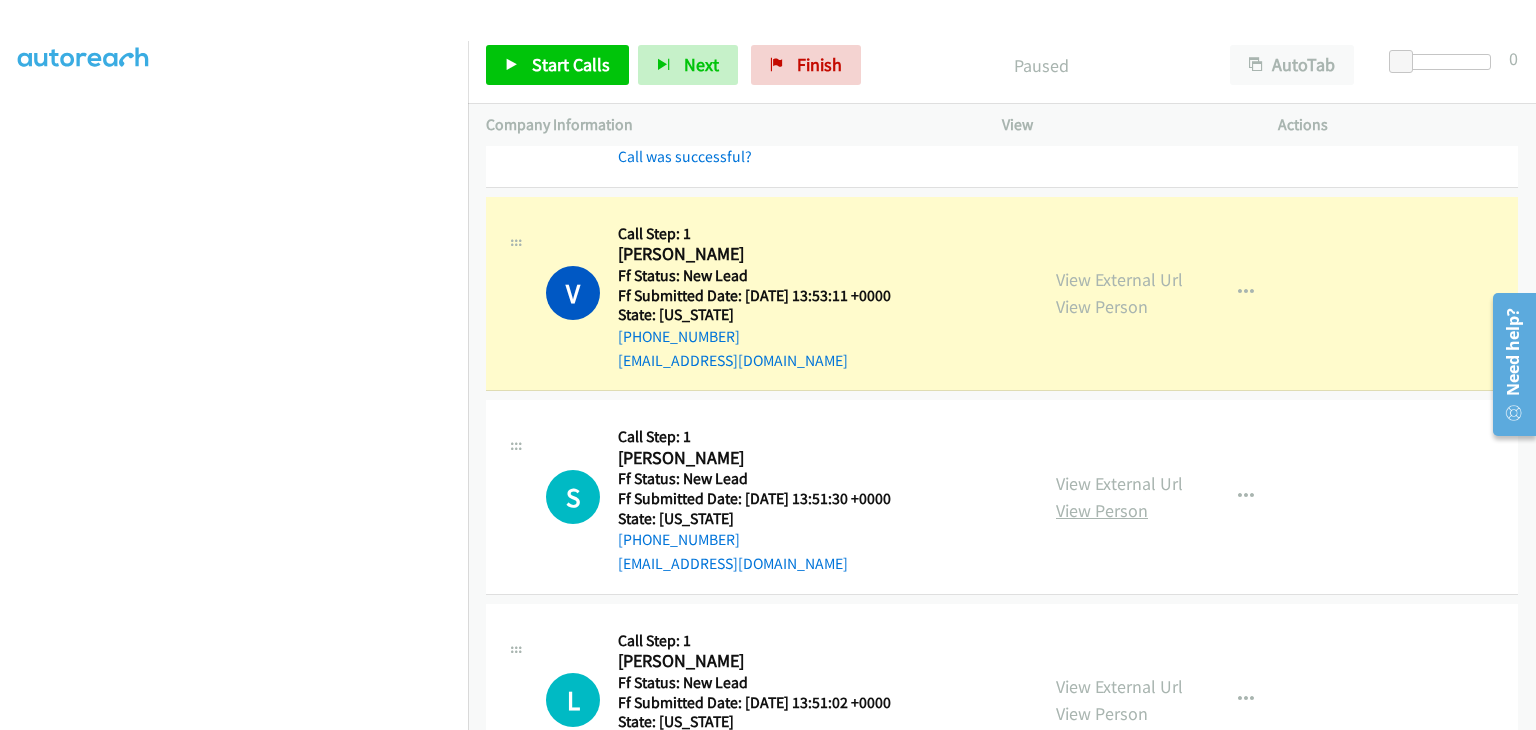 click on "View Person" at bounding box center [1102, 510] 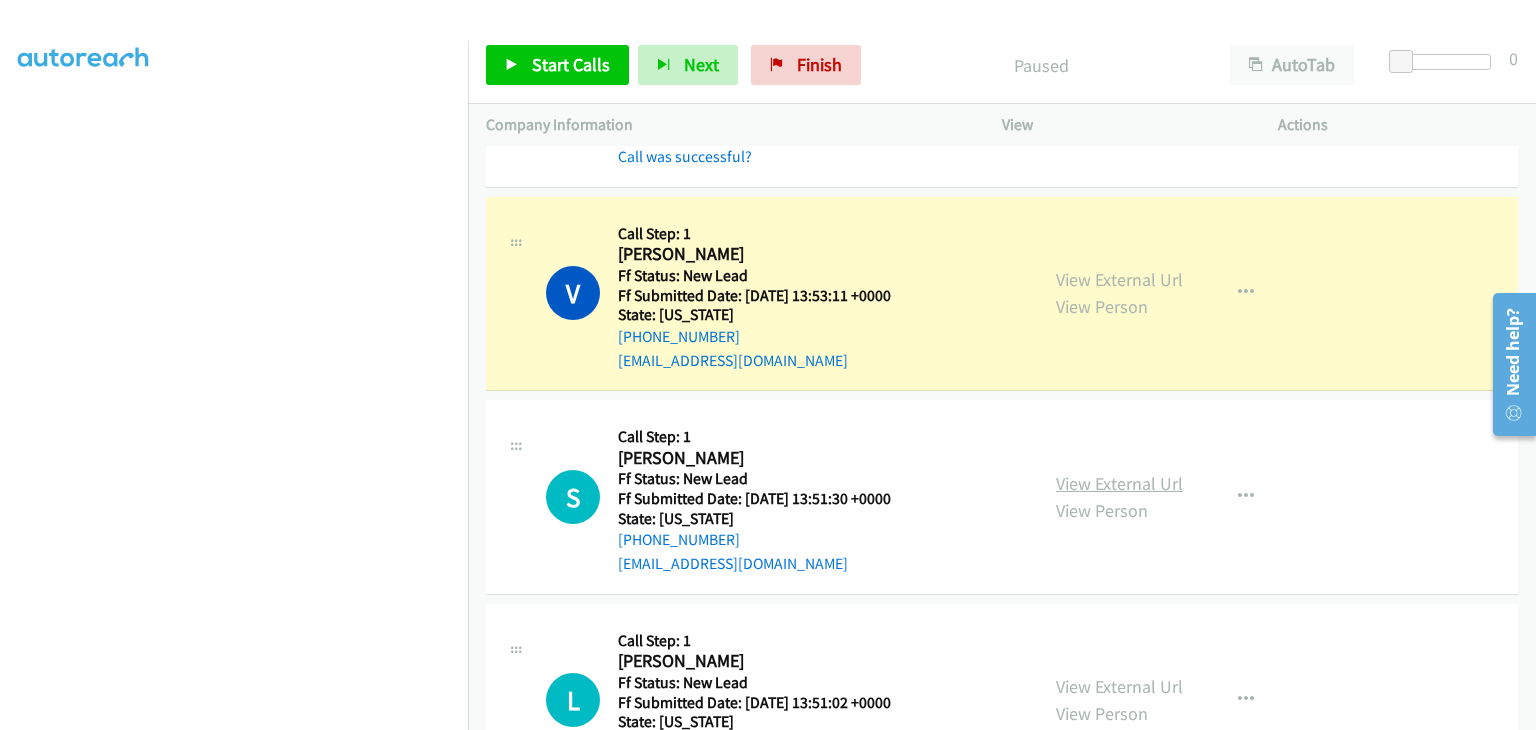 click on "View External Url" at bounding box center [1119, 483] 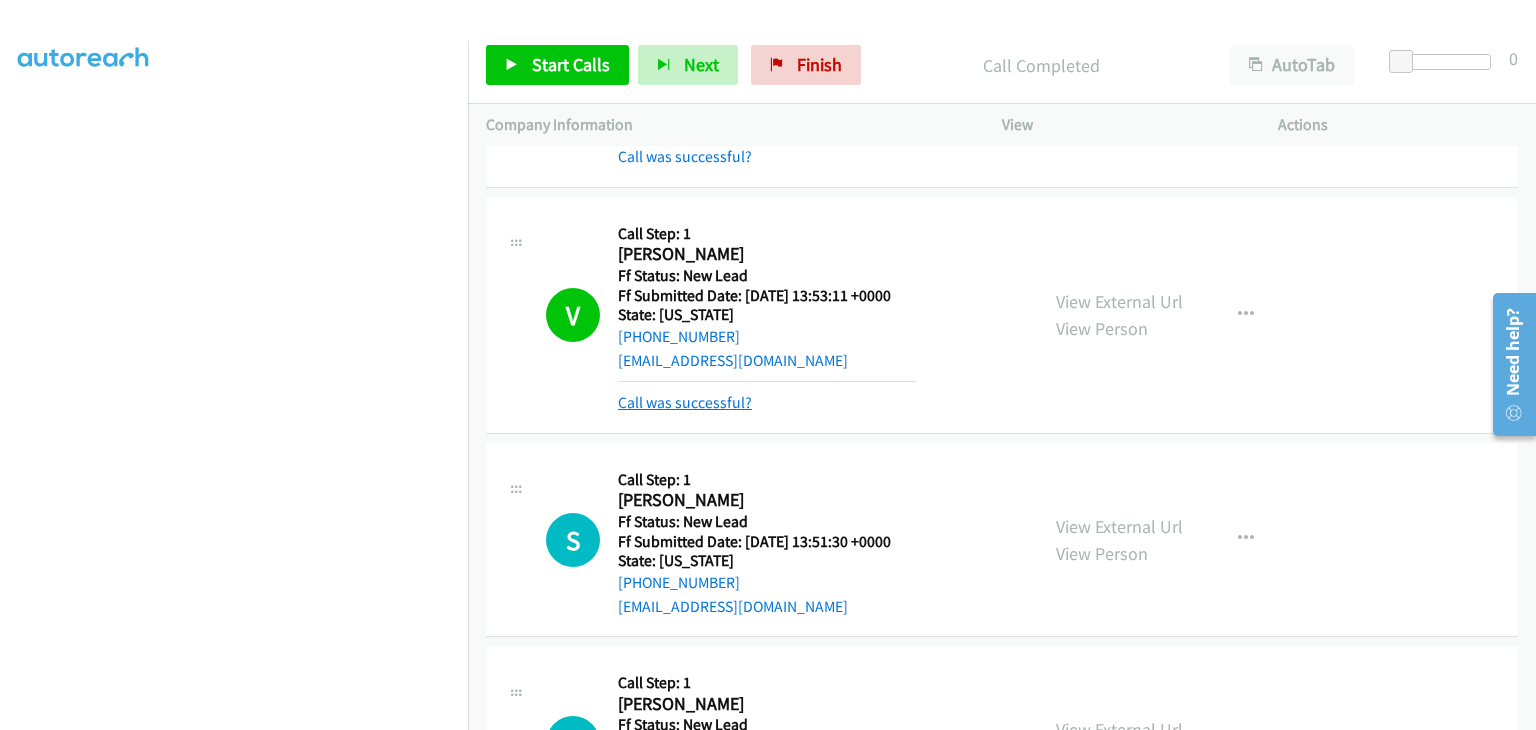 click on "Call was successful?" at bounding box center [685, 402] 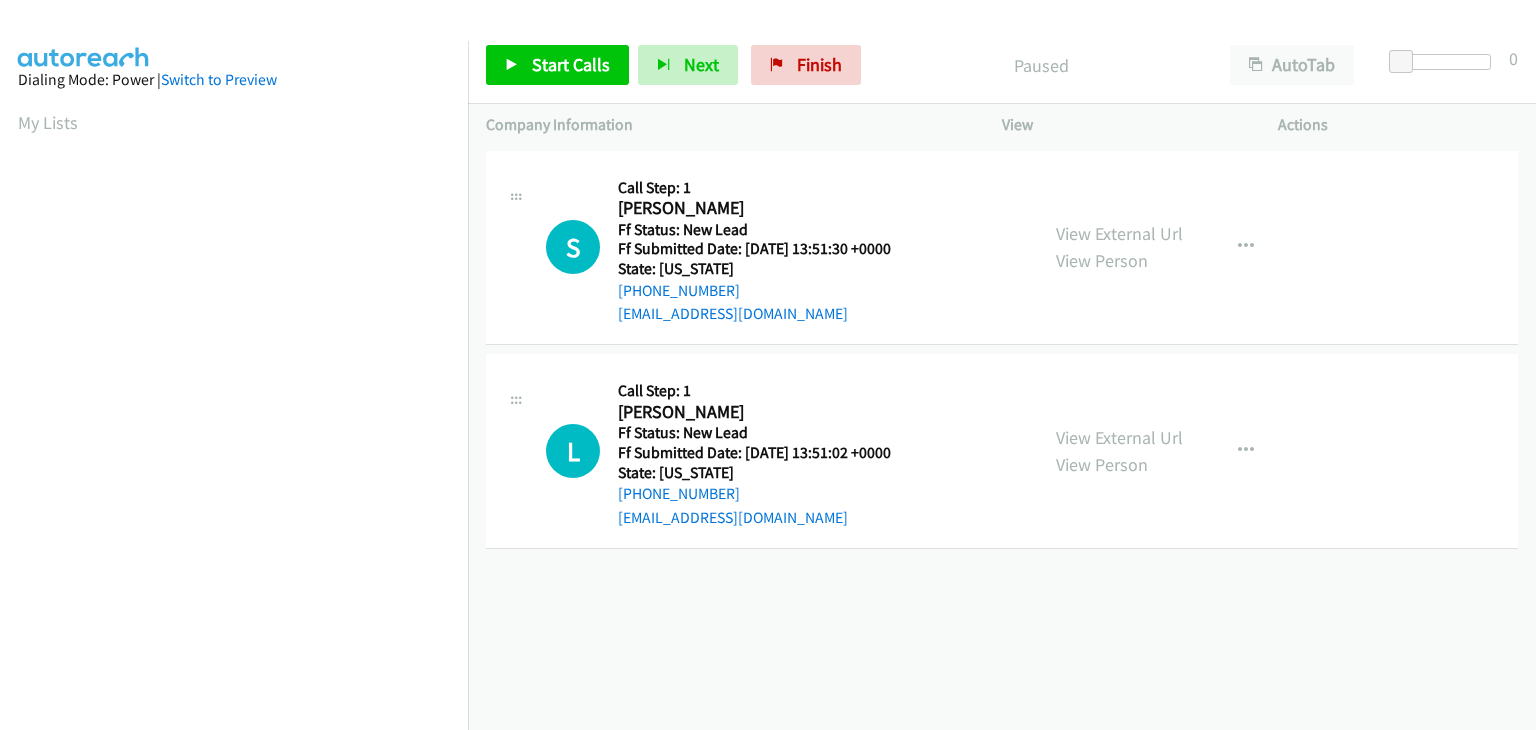 scroll, scrollTop: 0, scrollLeft: 0, axis: both 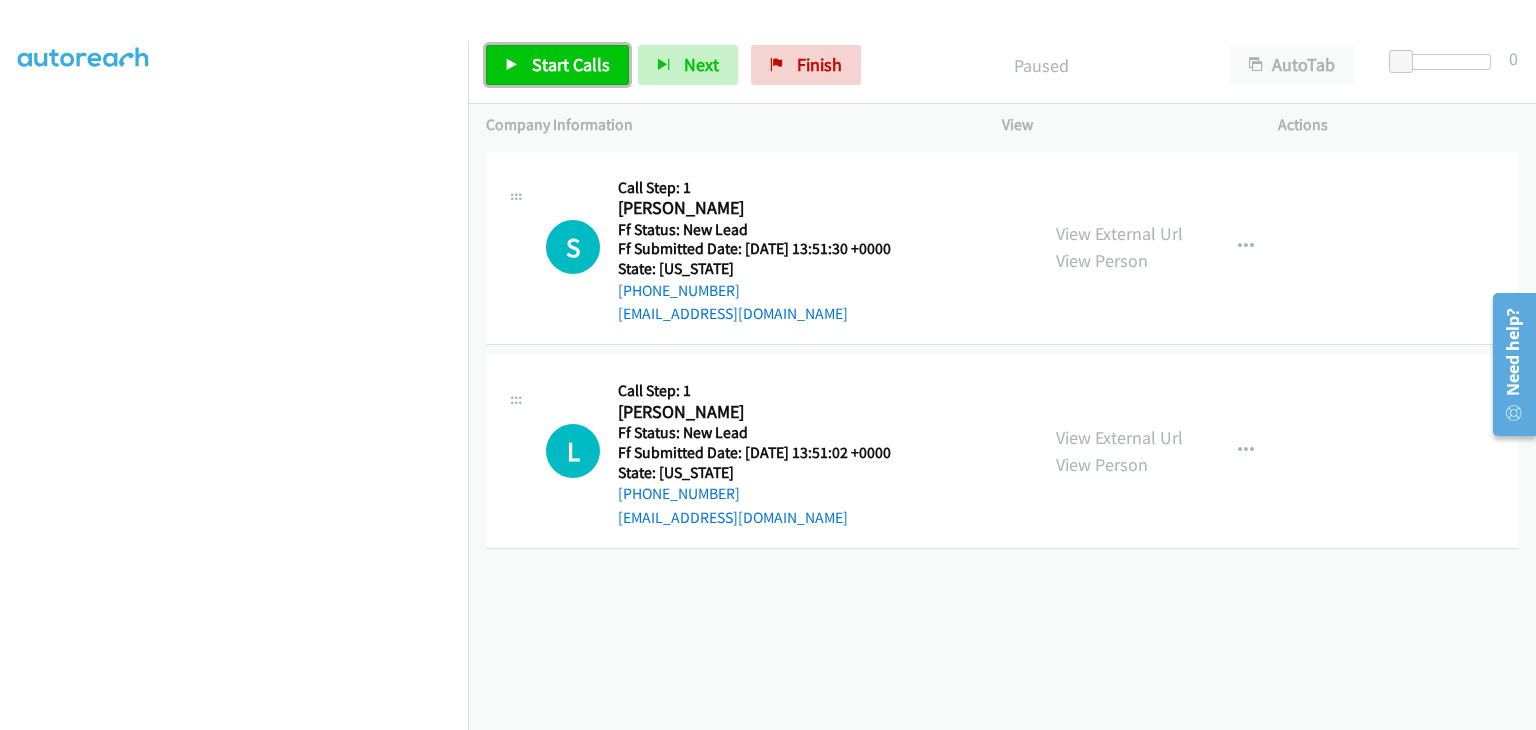 click on "Start Calls" at bounding box center (571, 64) 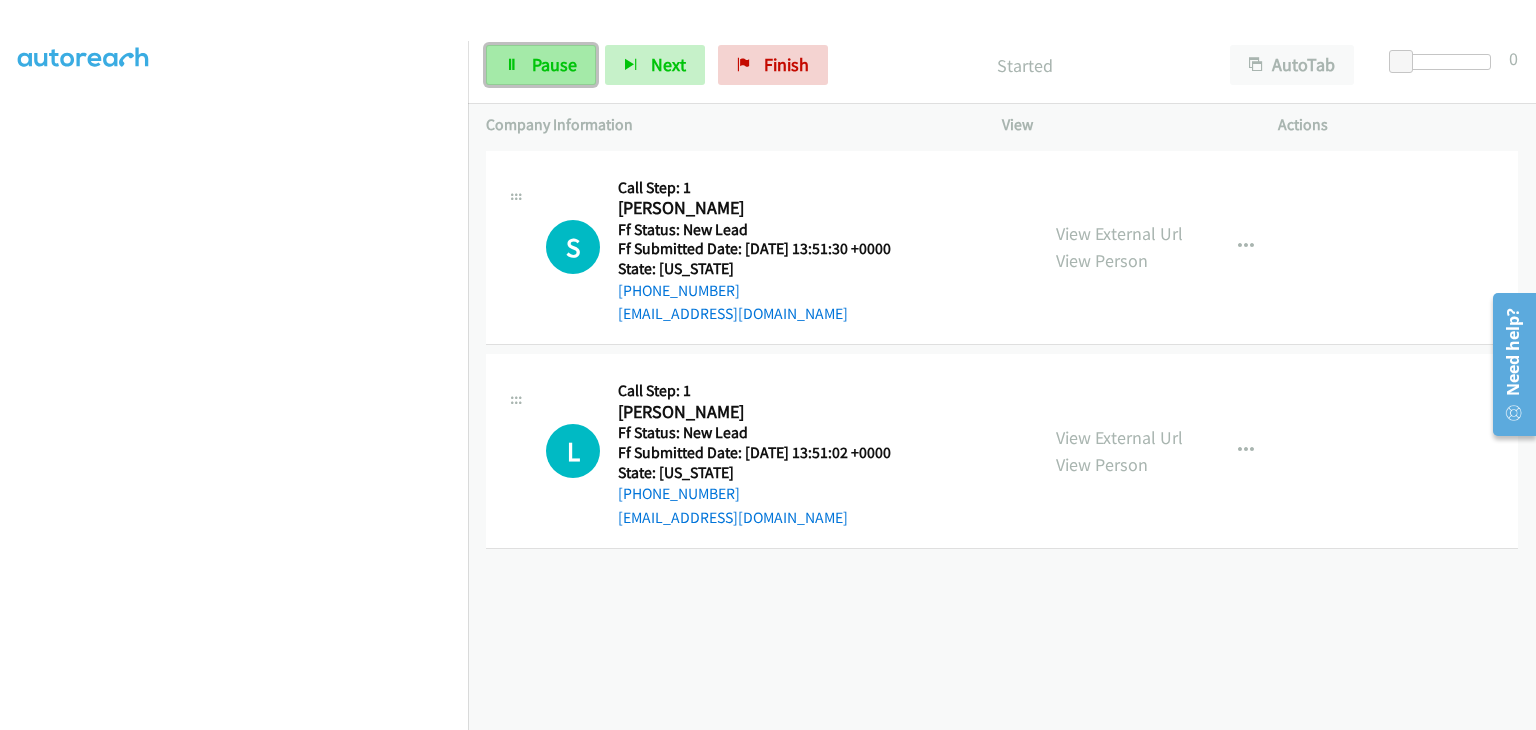 click on "Pause" at bounding box center (554, 64) 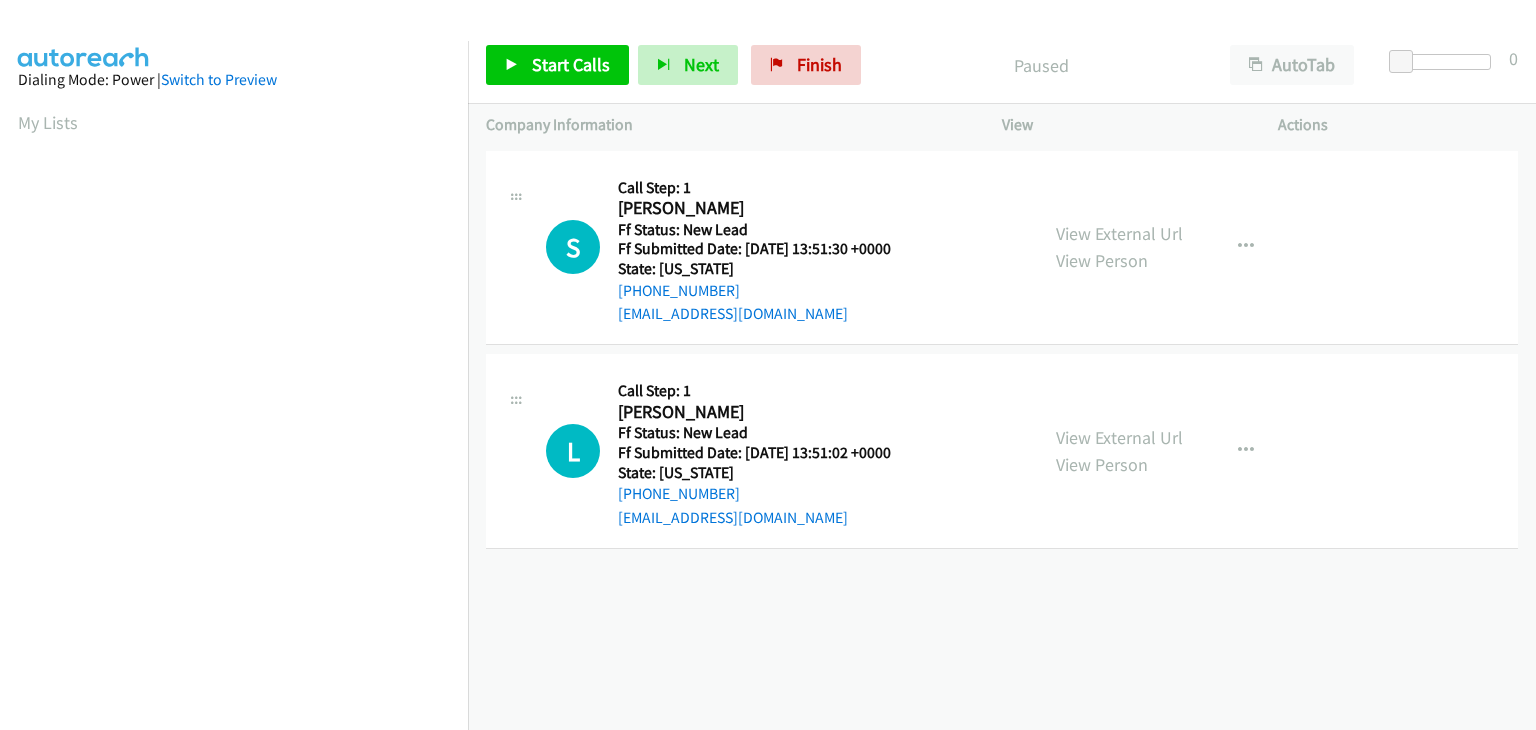 scroll, scrollTop: 0, scrollLeft: 0, axis: both 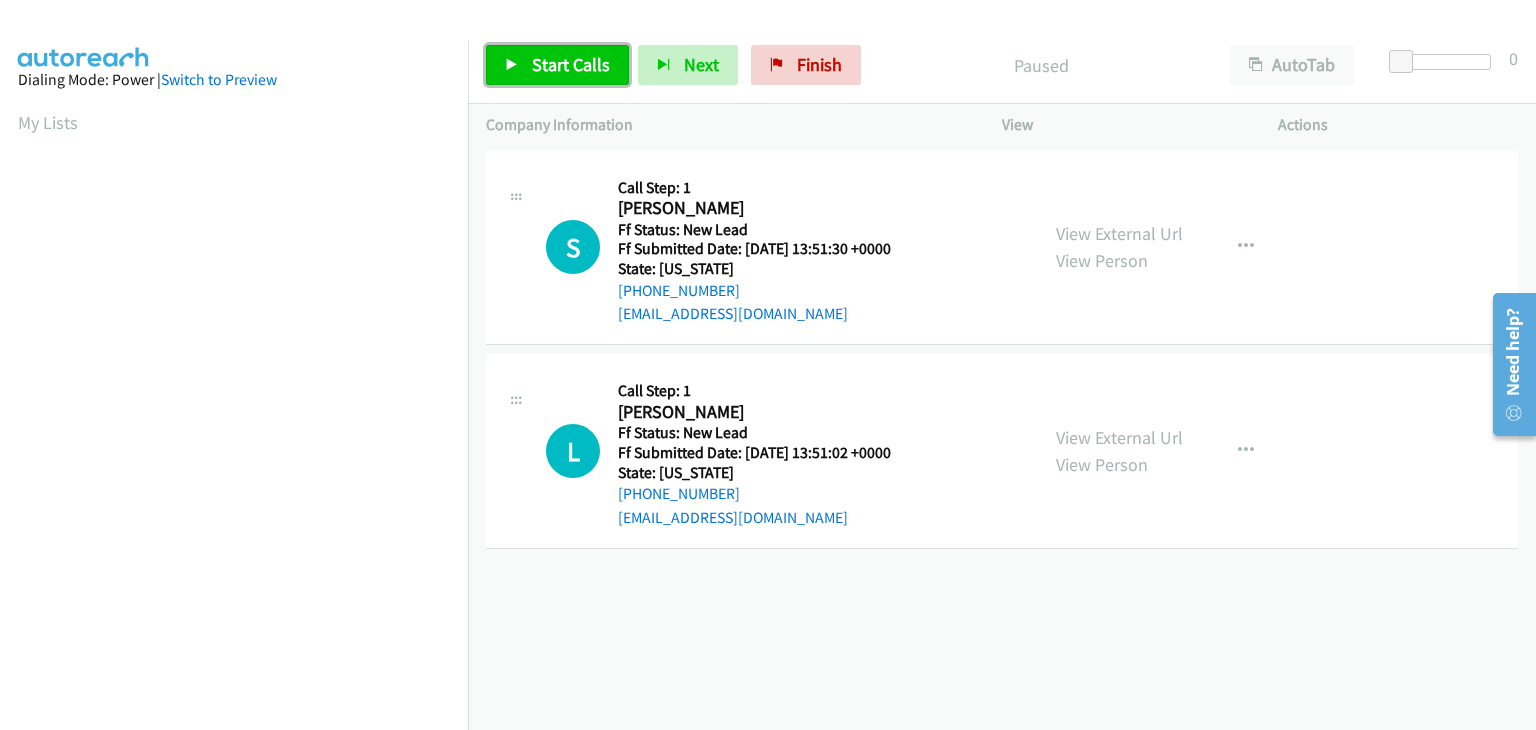 click on "Start Calls" at bounding box center (557, 65) 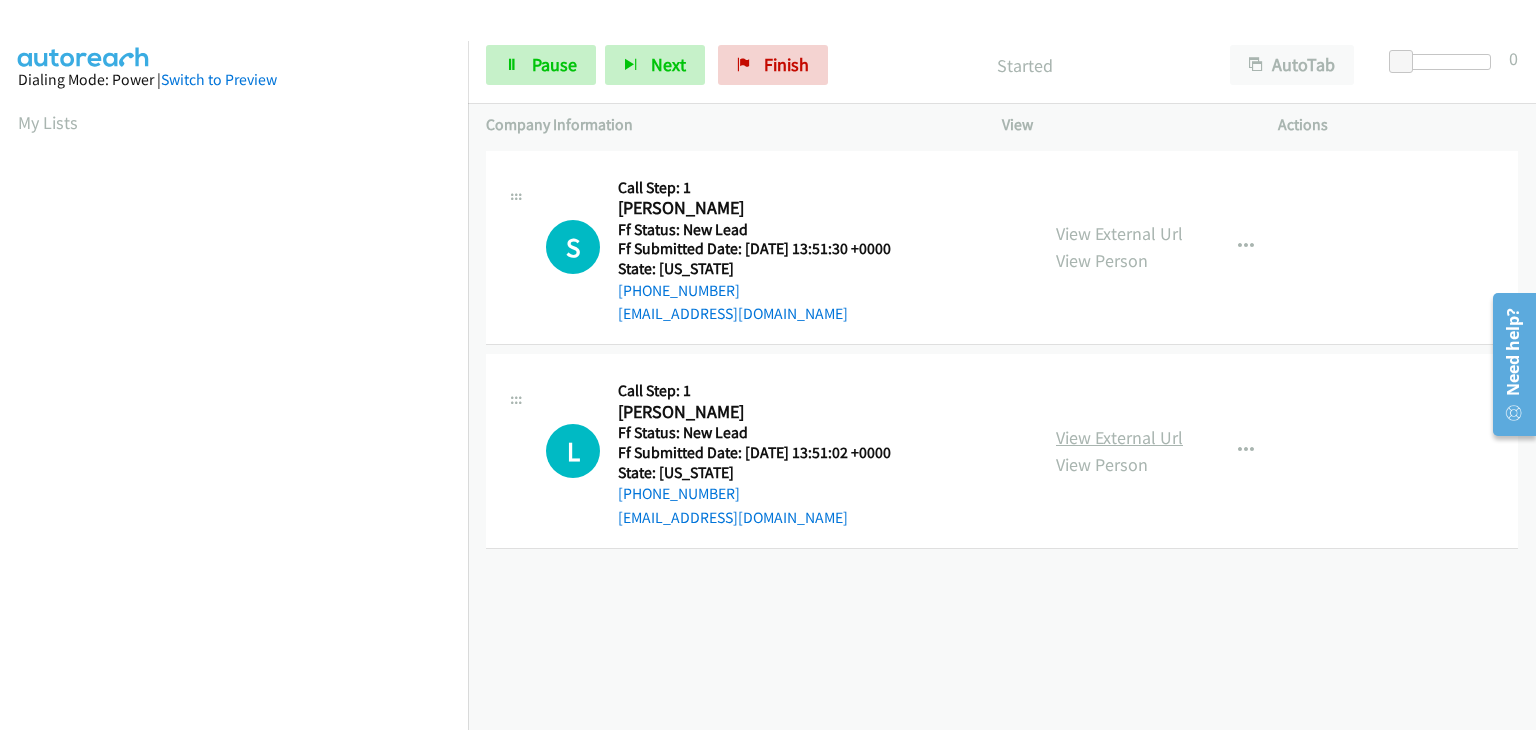 click on "View External Url" at bounding box center (1119, 437) 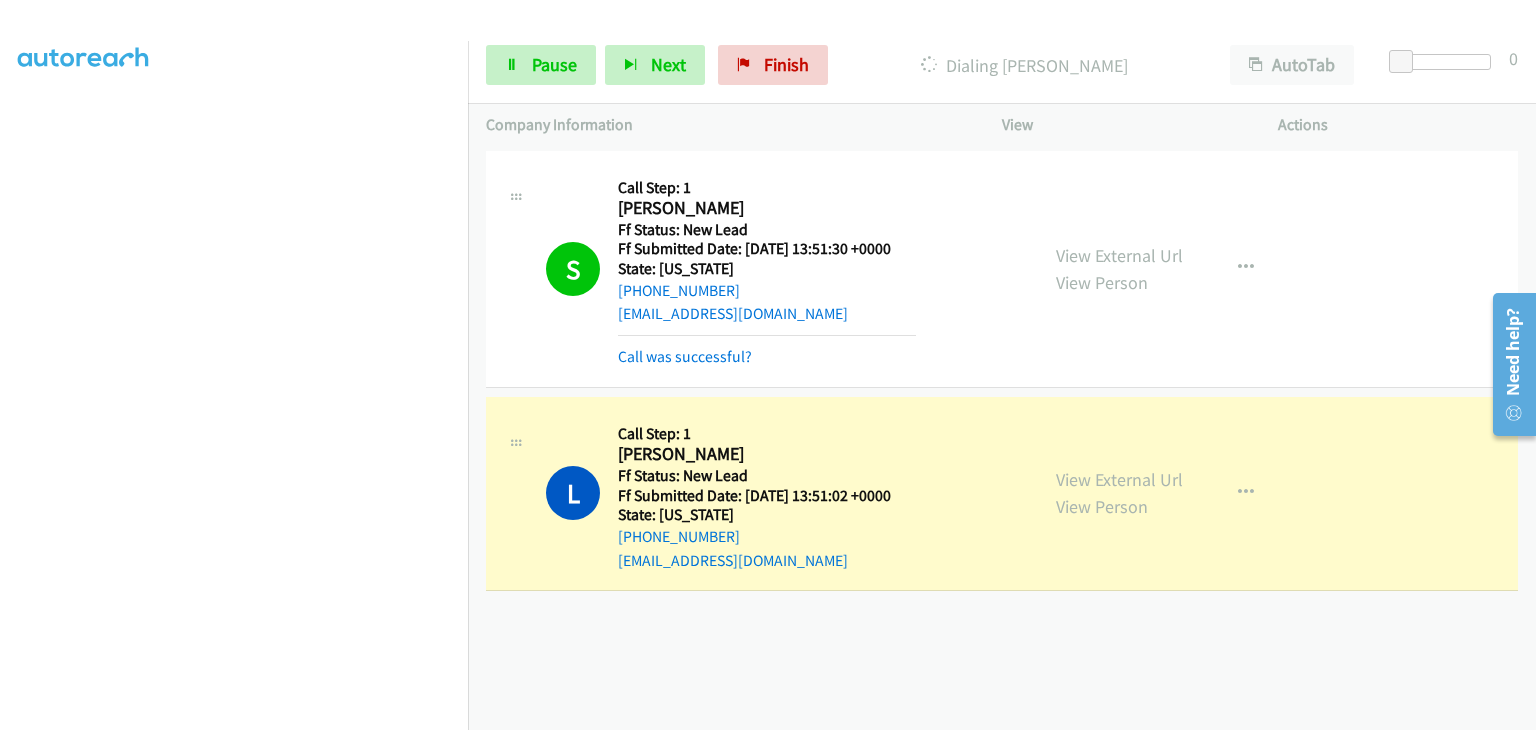 scroll, scrollTop: 392, scrollLeft: 0, axis: vertical 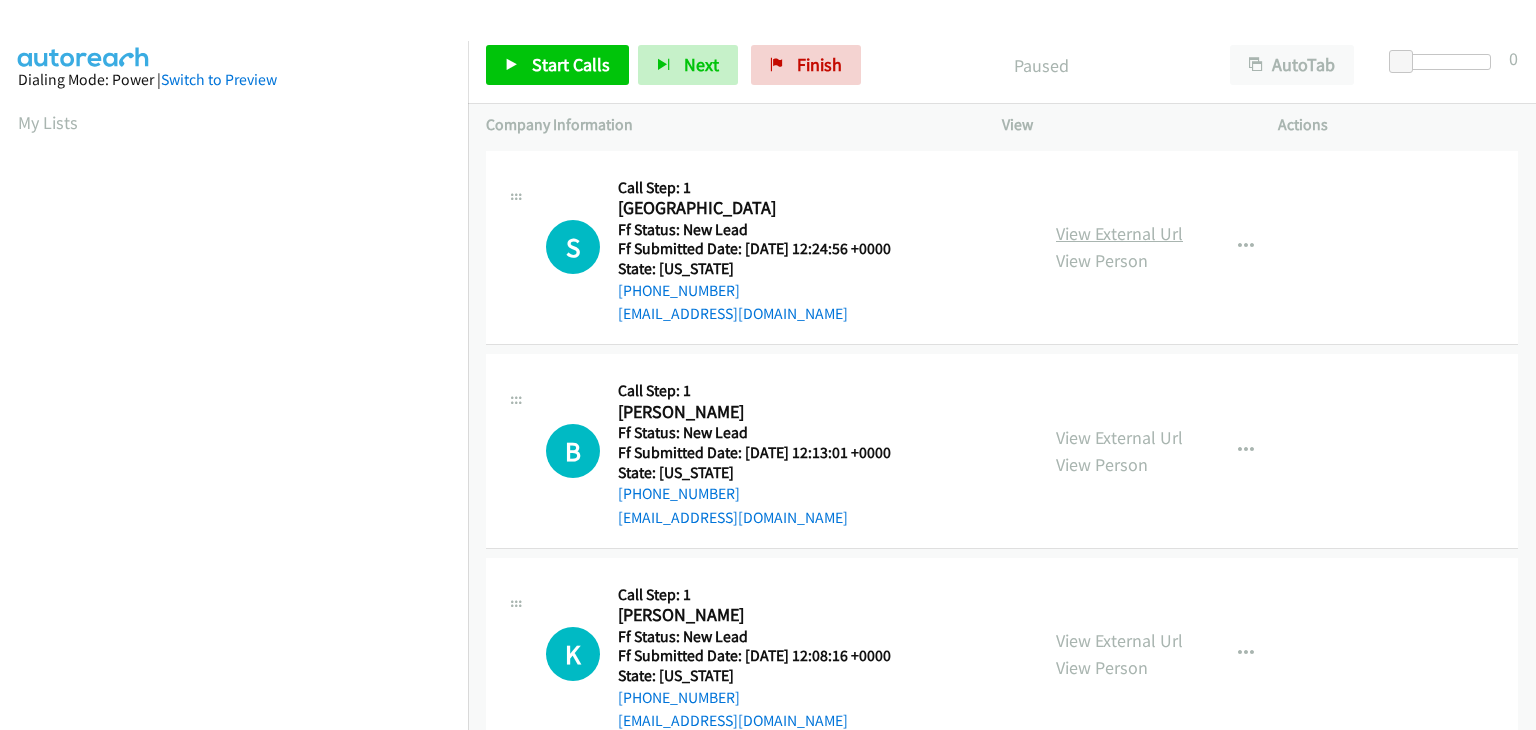 click on "View External Url" at bounding box center [1119, 233] 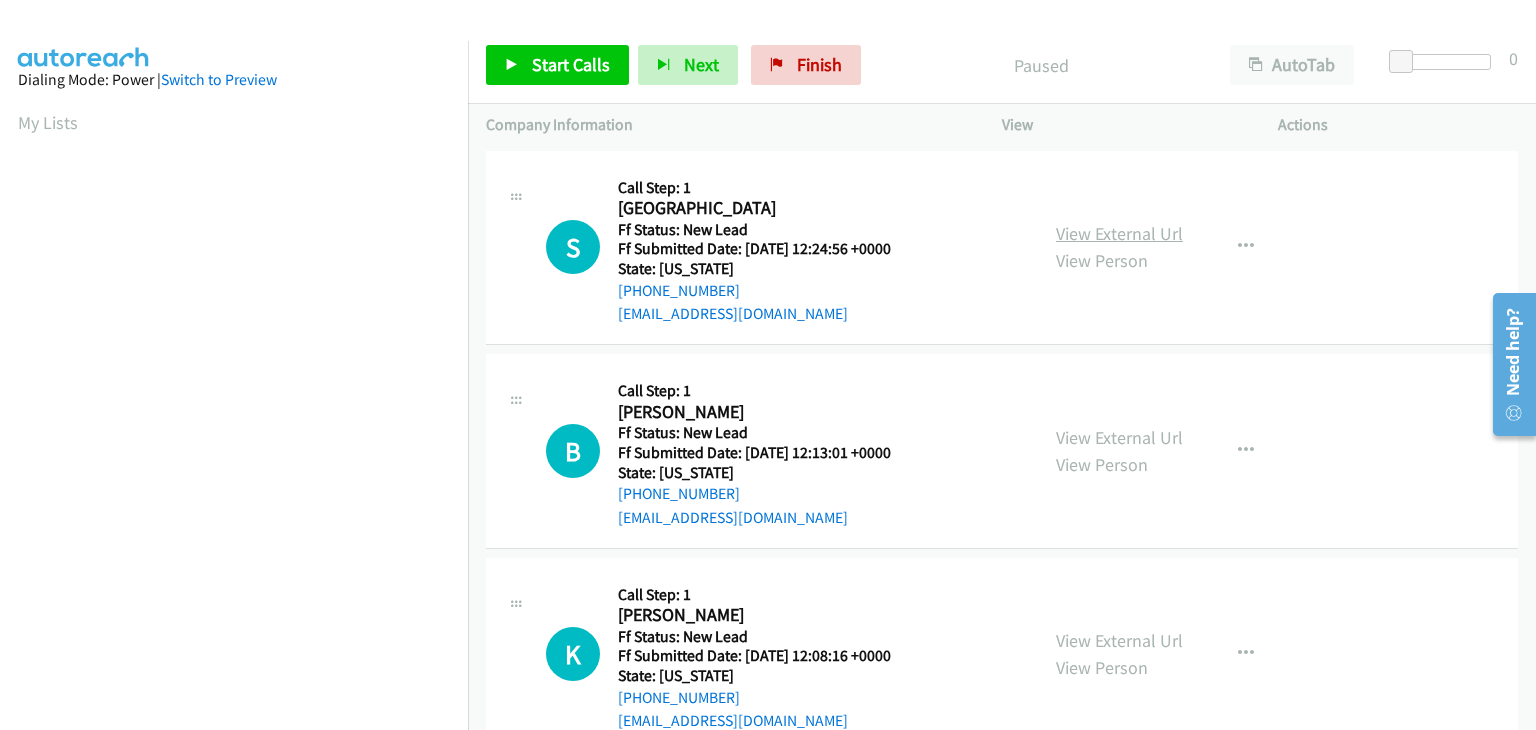 scroll, scrollTop: 0, scrollLeft: 0, axis: both 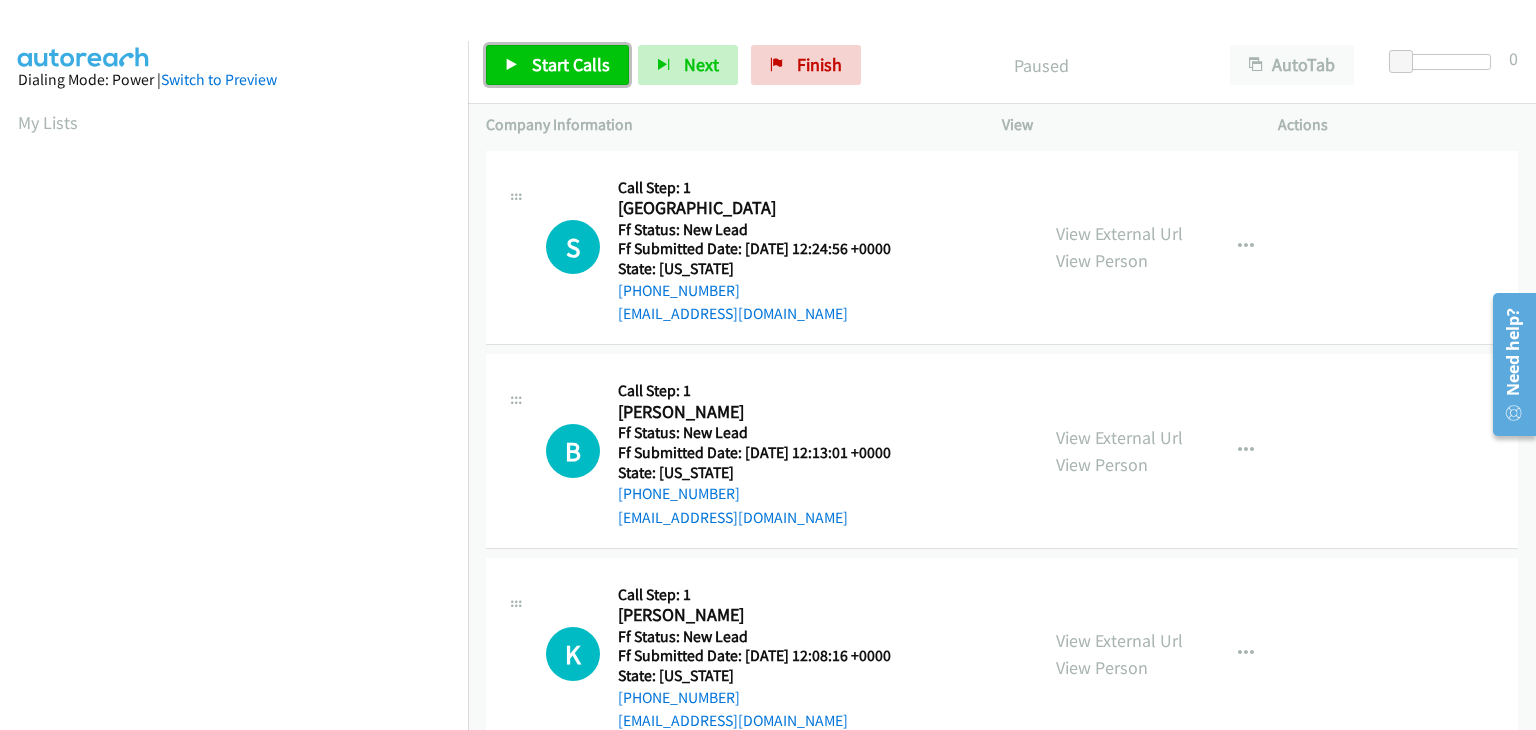 click on "Start Calls" at bounding box center [557, 65] 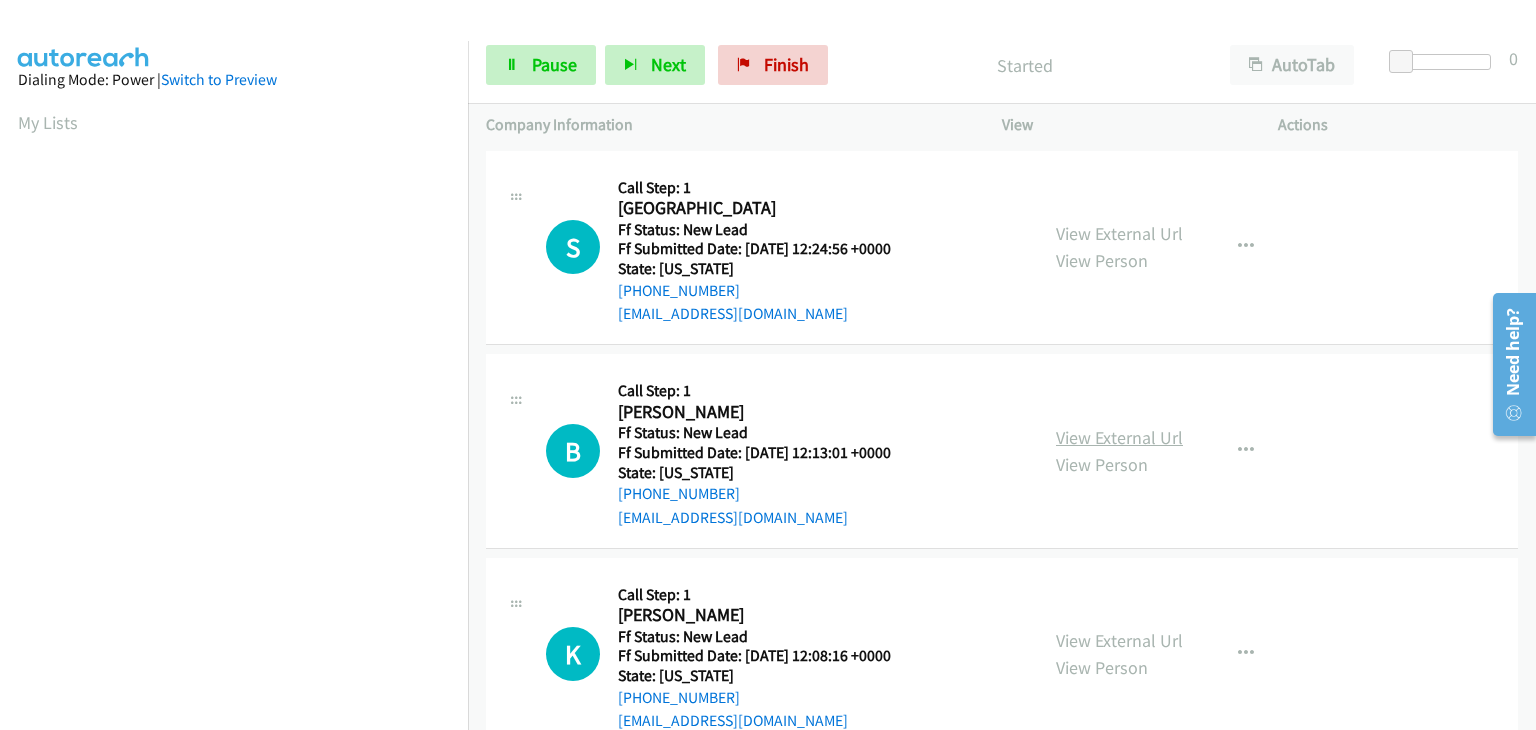 click on "View External Url" at bounding box center (1119, 437) 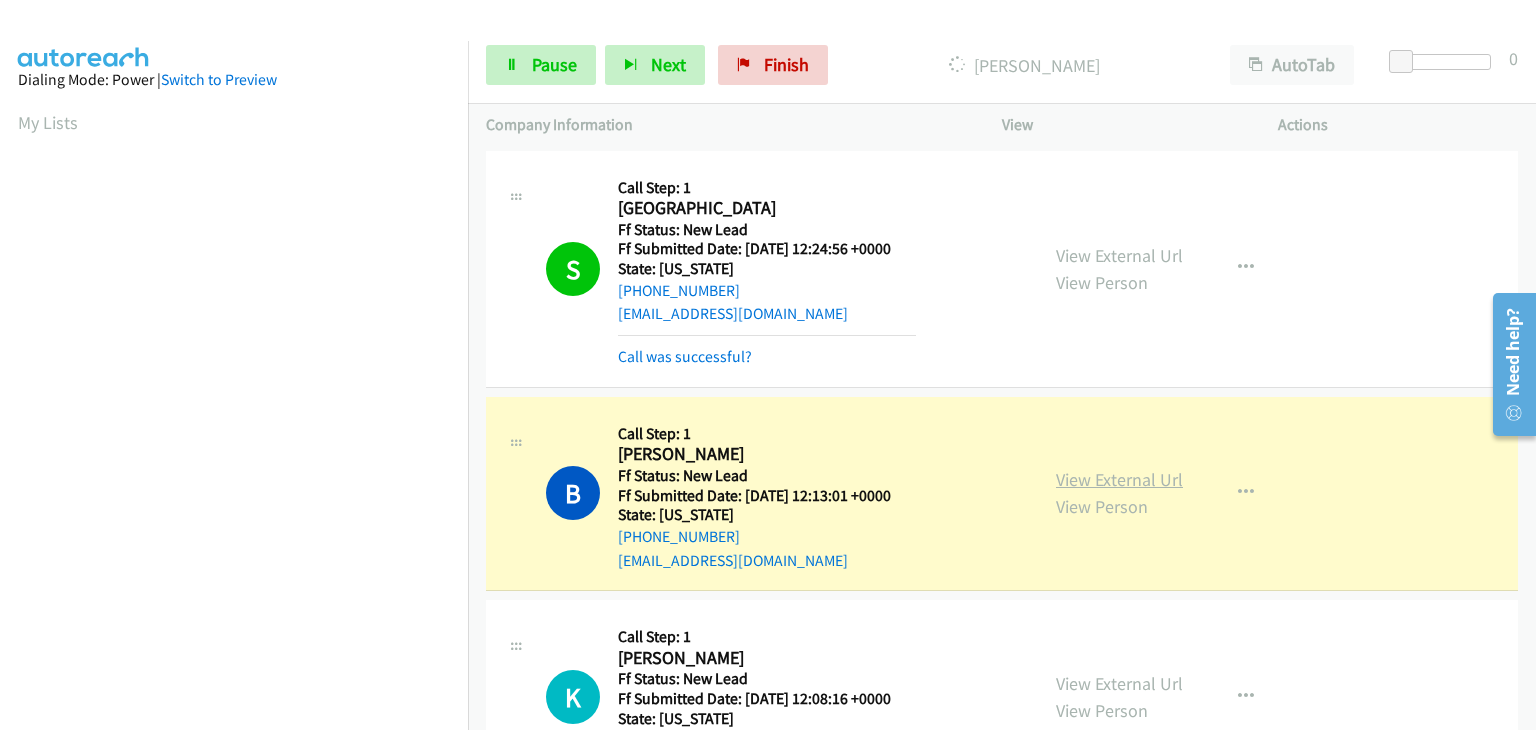 scroll, scrollTop: 392, scrollLeft: 0, axis: vertical 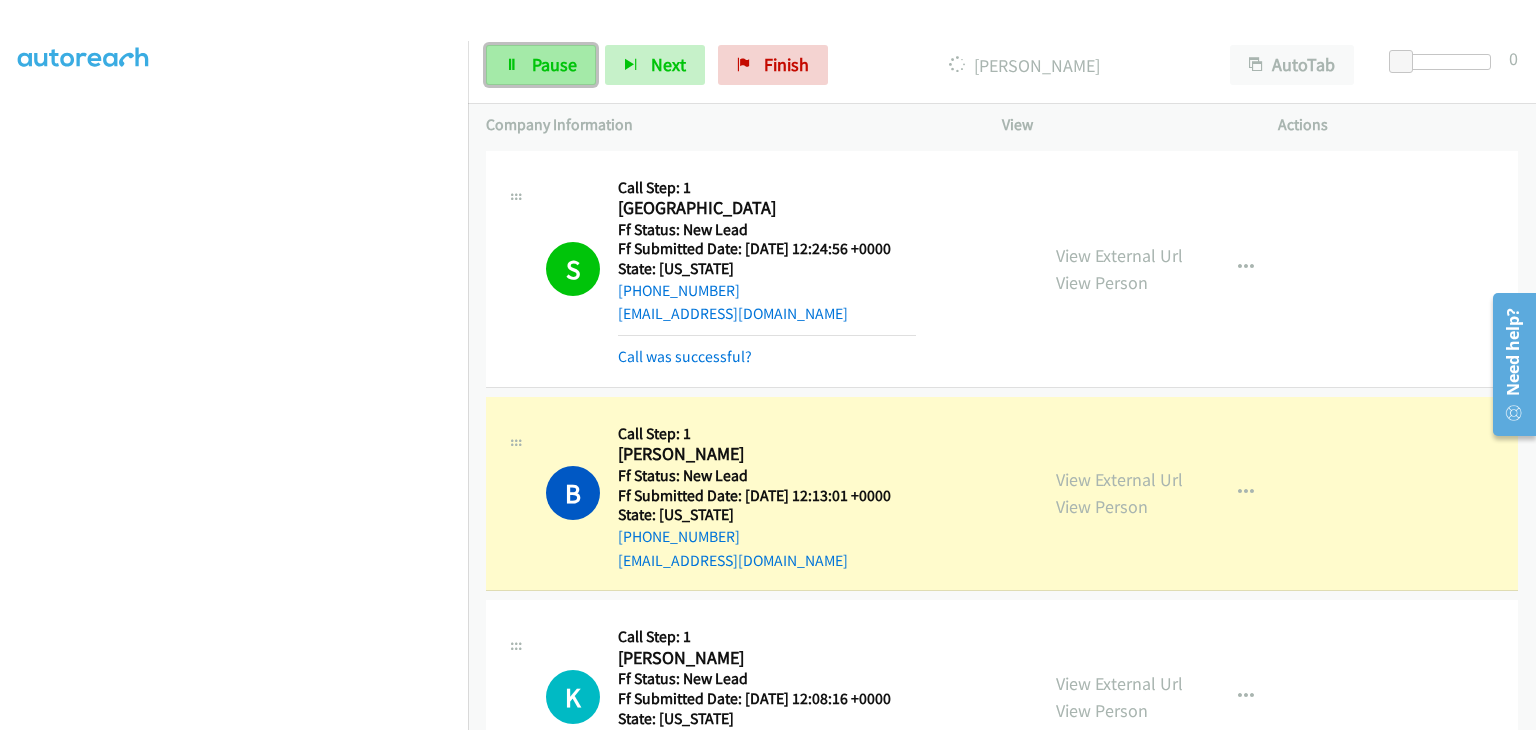click on "Pause" at bounding box center [541, 65] 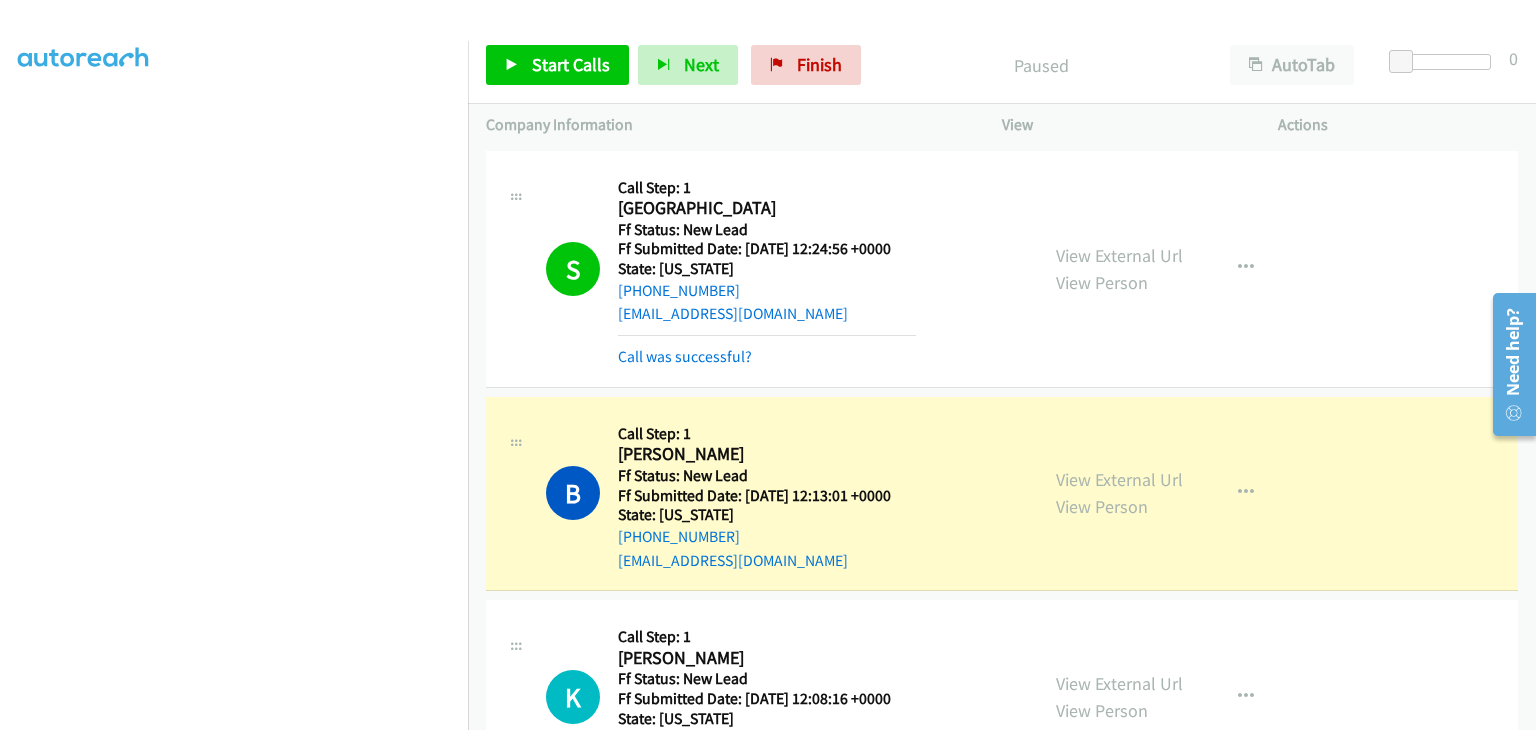 scroll, scrollTop: 0, scrollLeft: 0, axis: both 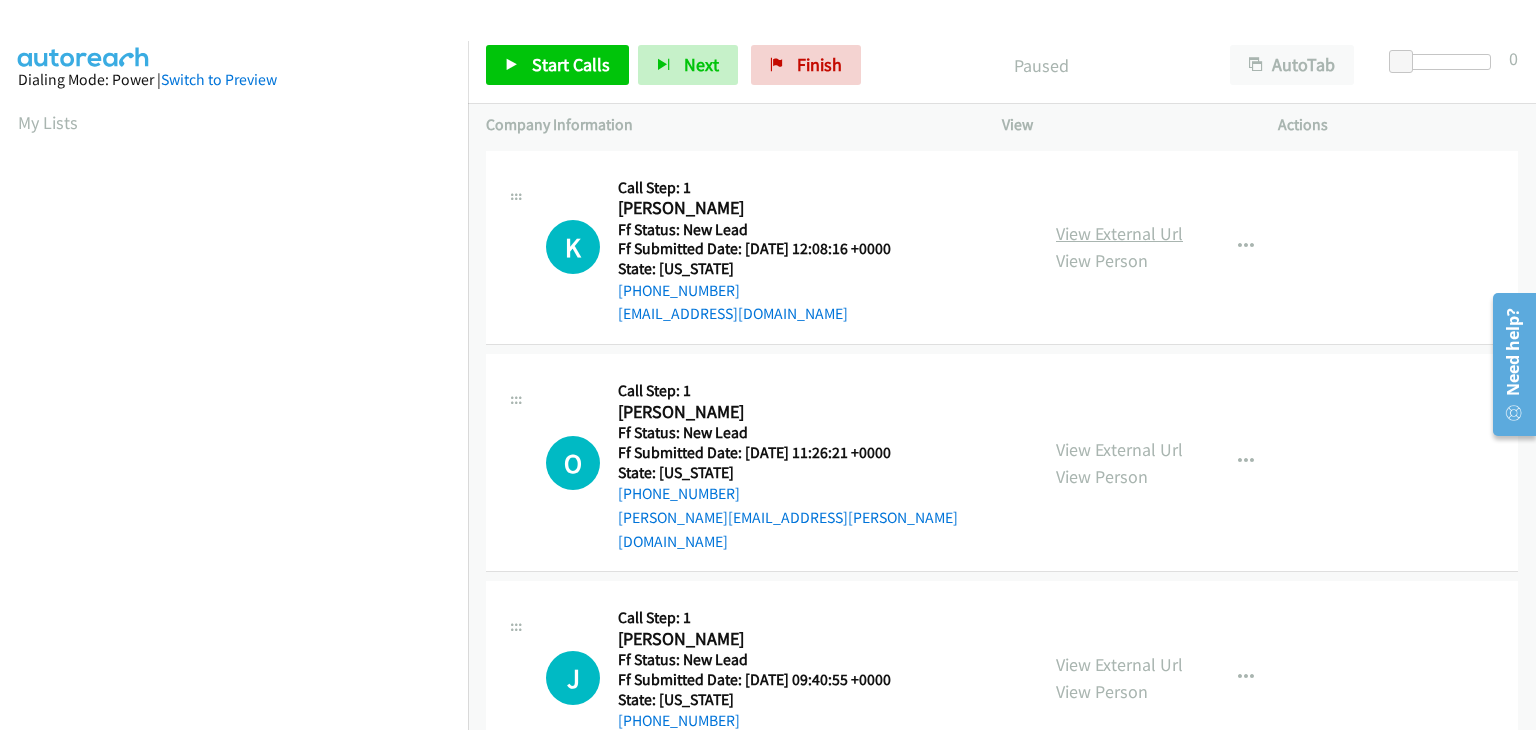 click on "View External Url" at bounding box center (1119, 233) 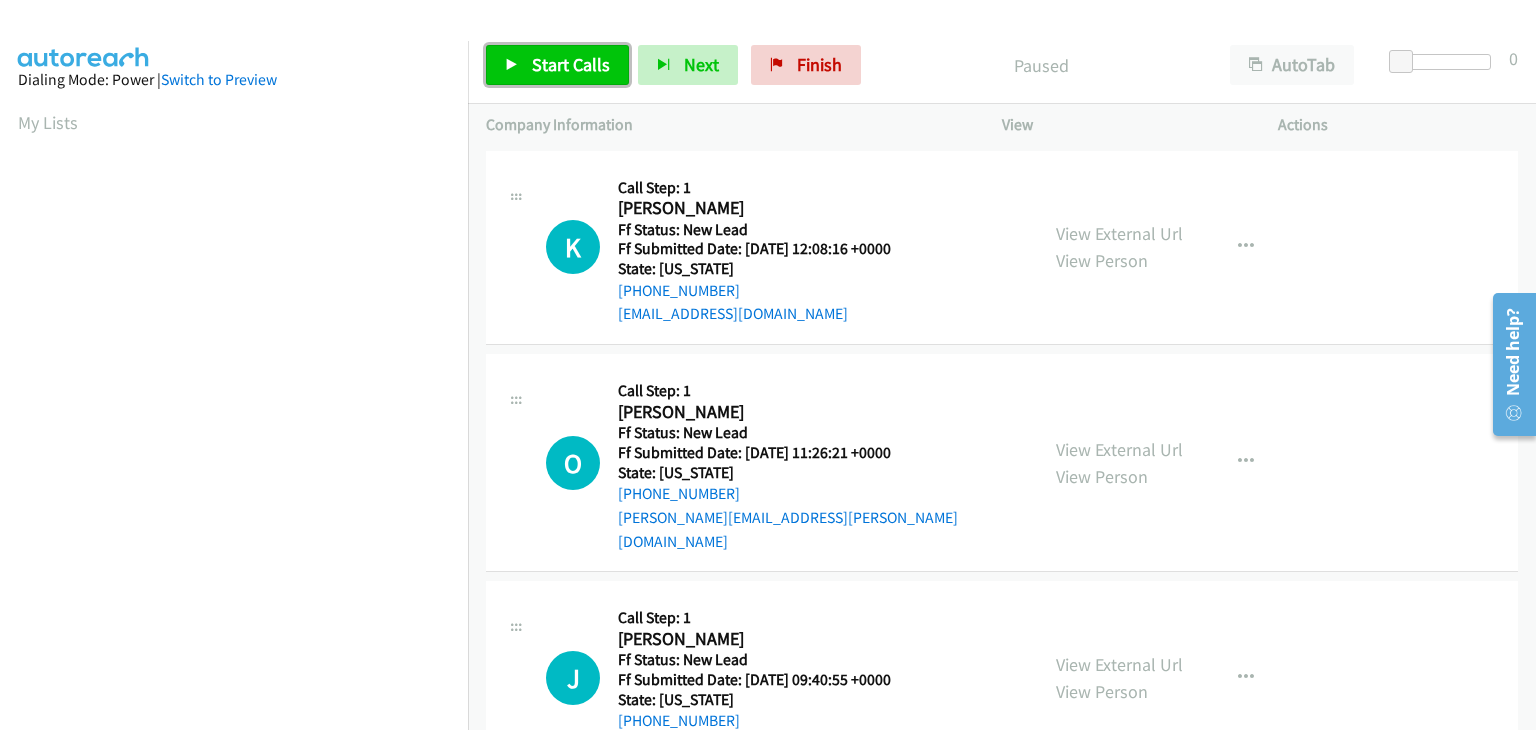 click on "Start Calls" at bounding box center [557, 65] 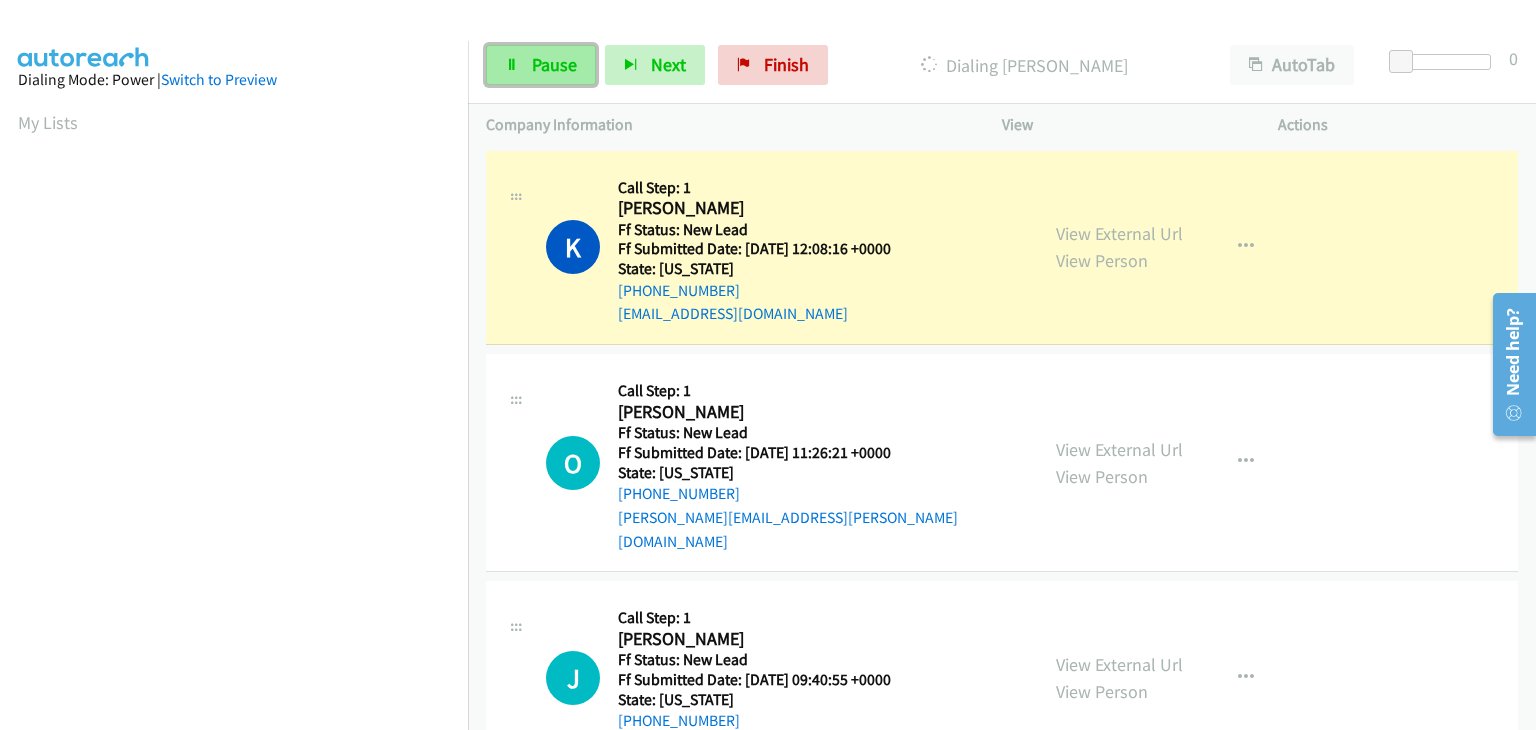 click on "Pause" at bounding box center (554, 64) 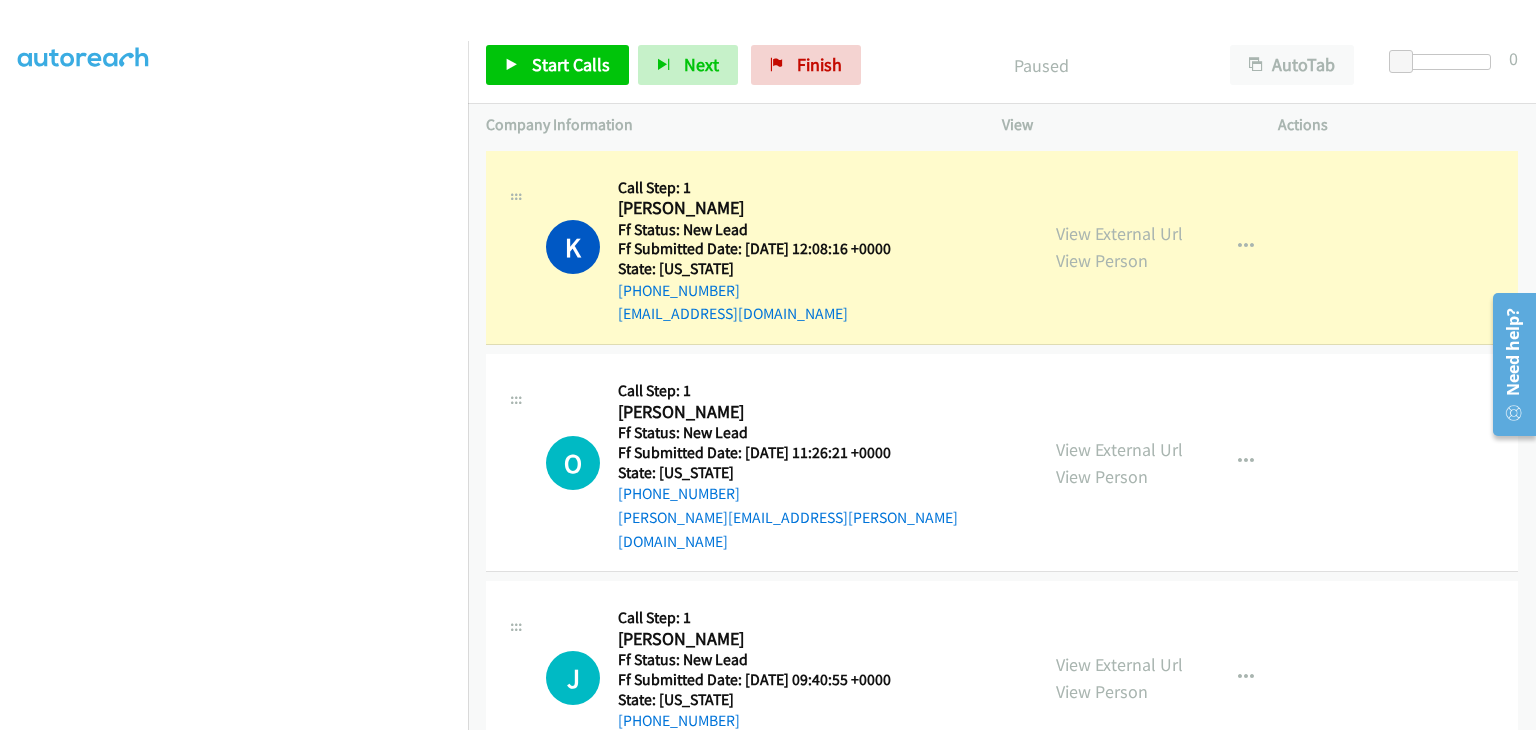 scroll, scrollTop: 392, scrollLeft: 0, axis: vertical 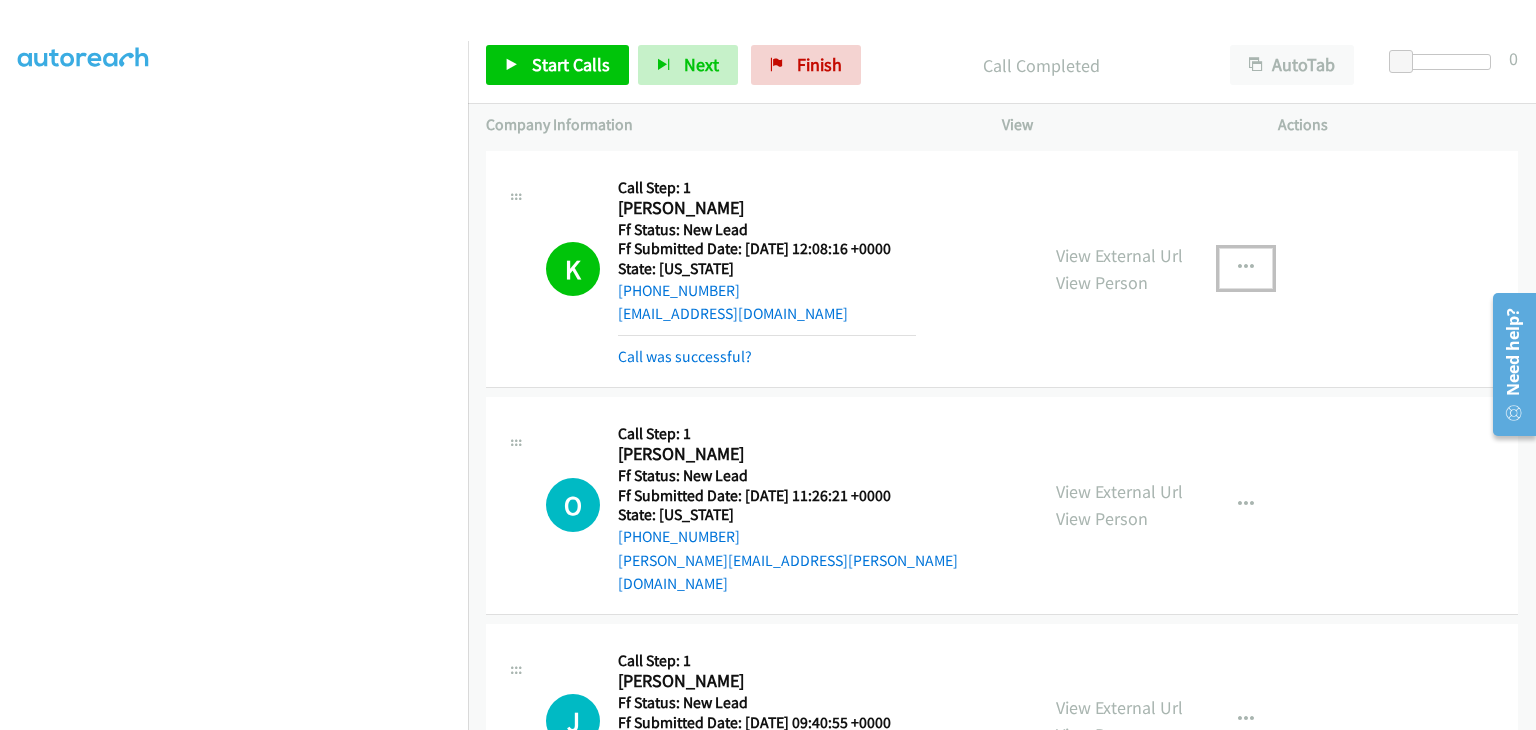 click at bounding box center [1246, 268] 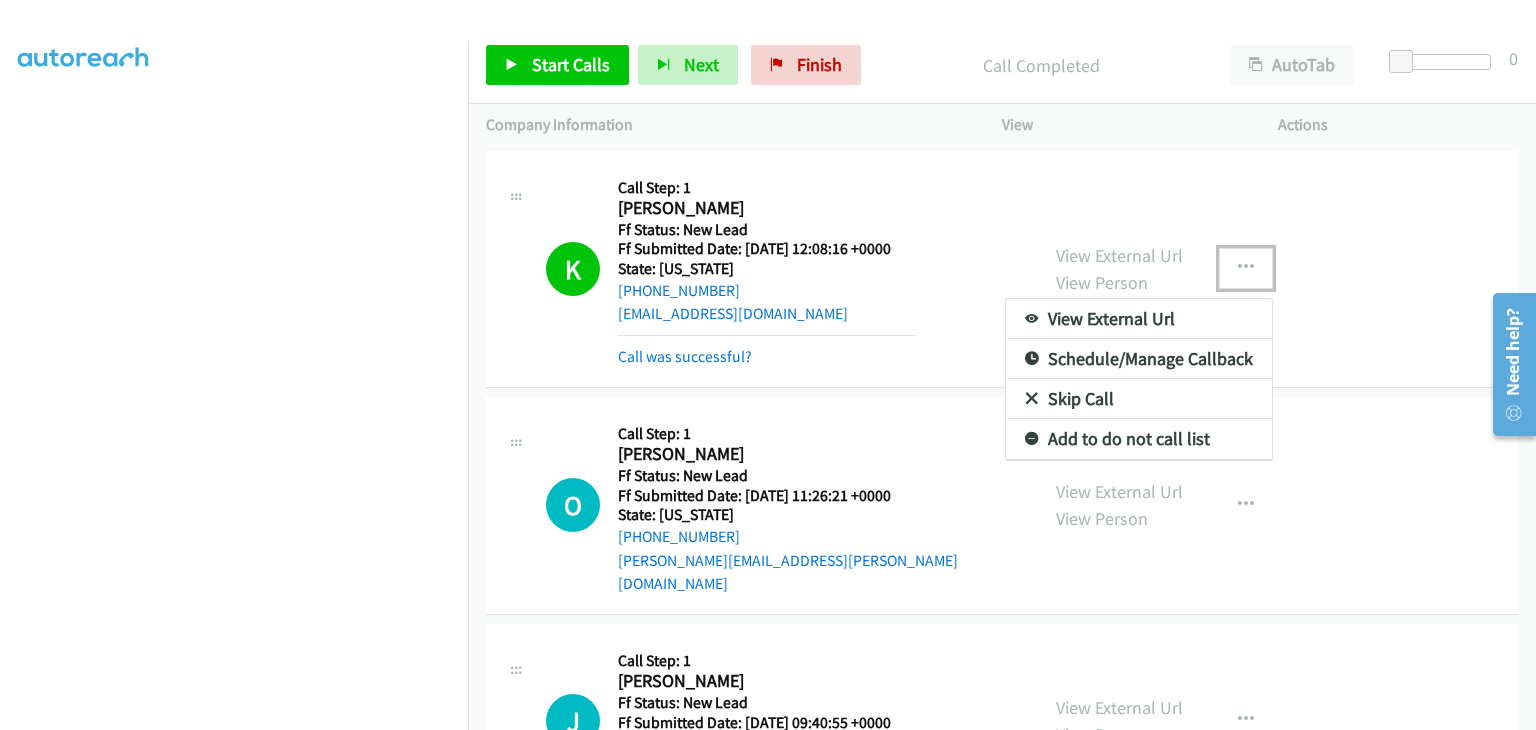 click on "Skip Call" at bounding box center [1139, 399] 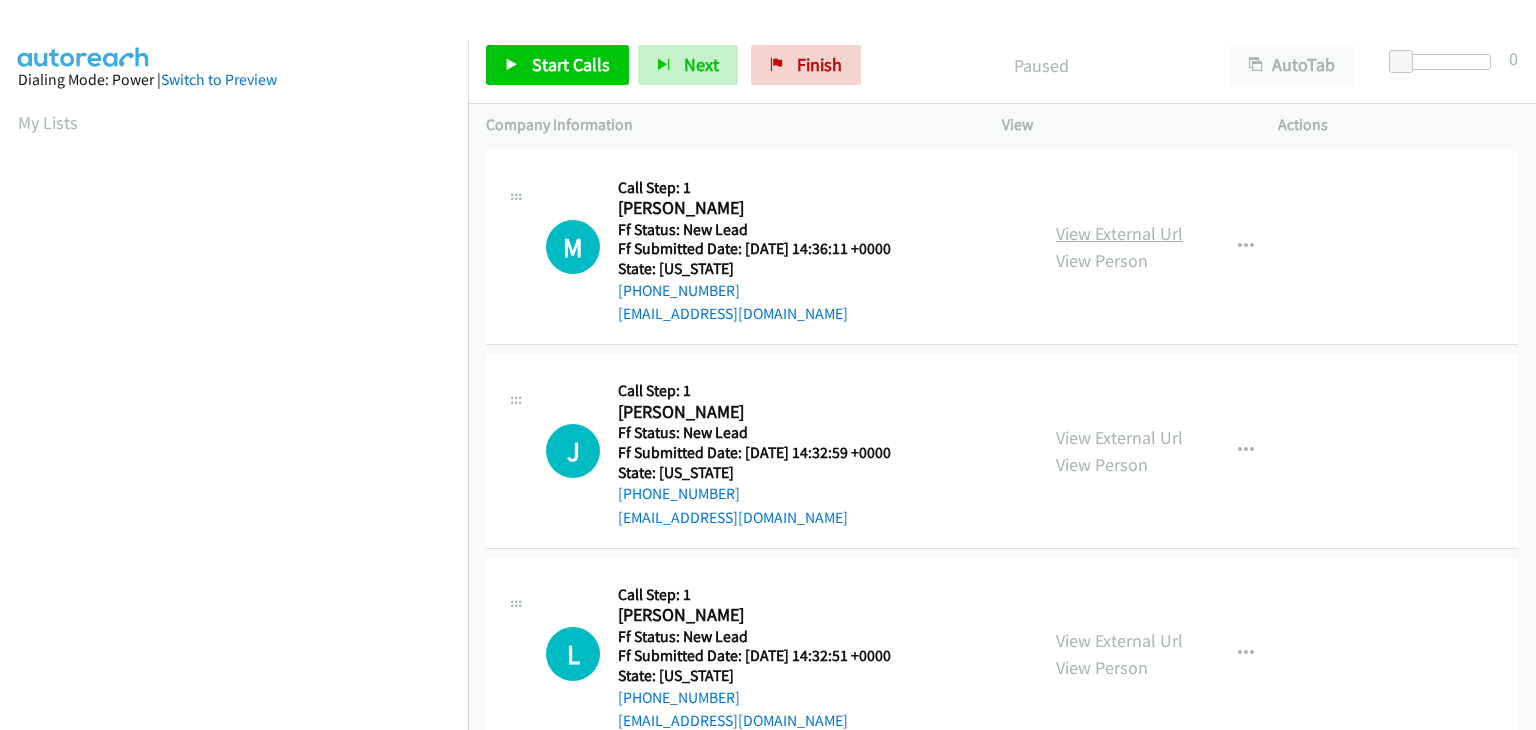 scroll, scrollTop: 0, scrollLeft: 0, axis: both 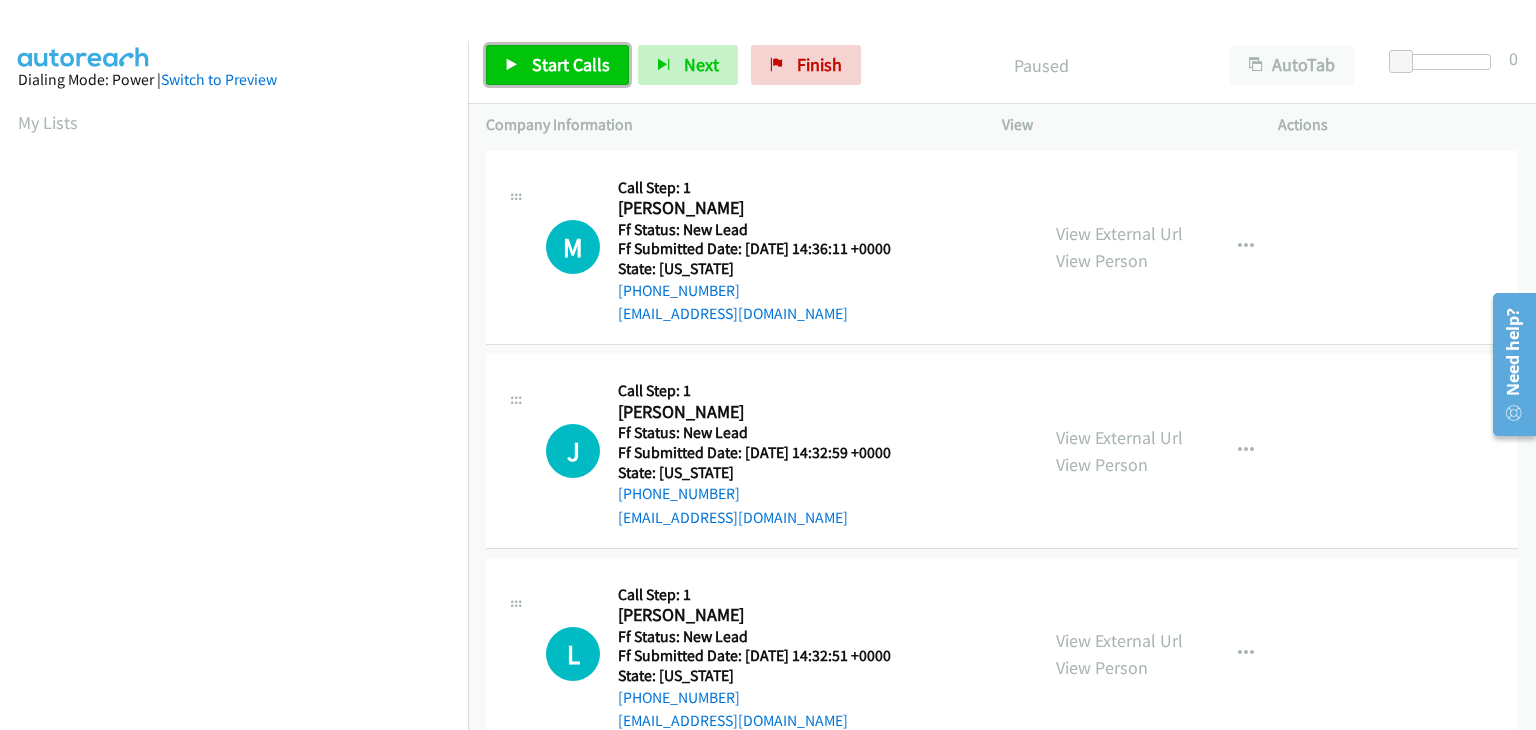 click on "Start Calls" at bounding box center [571, 64] 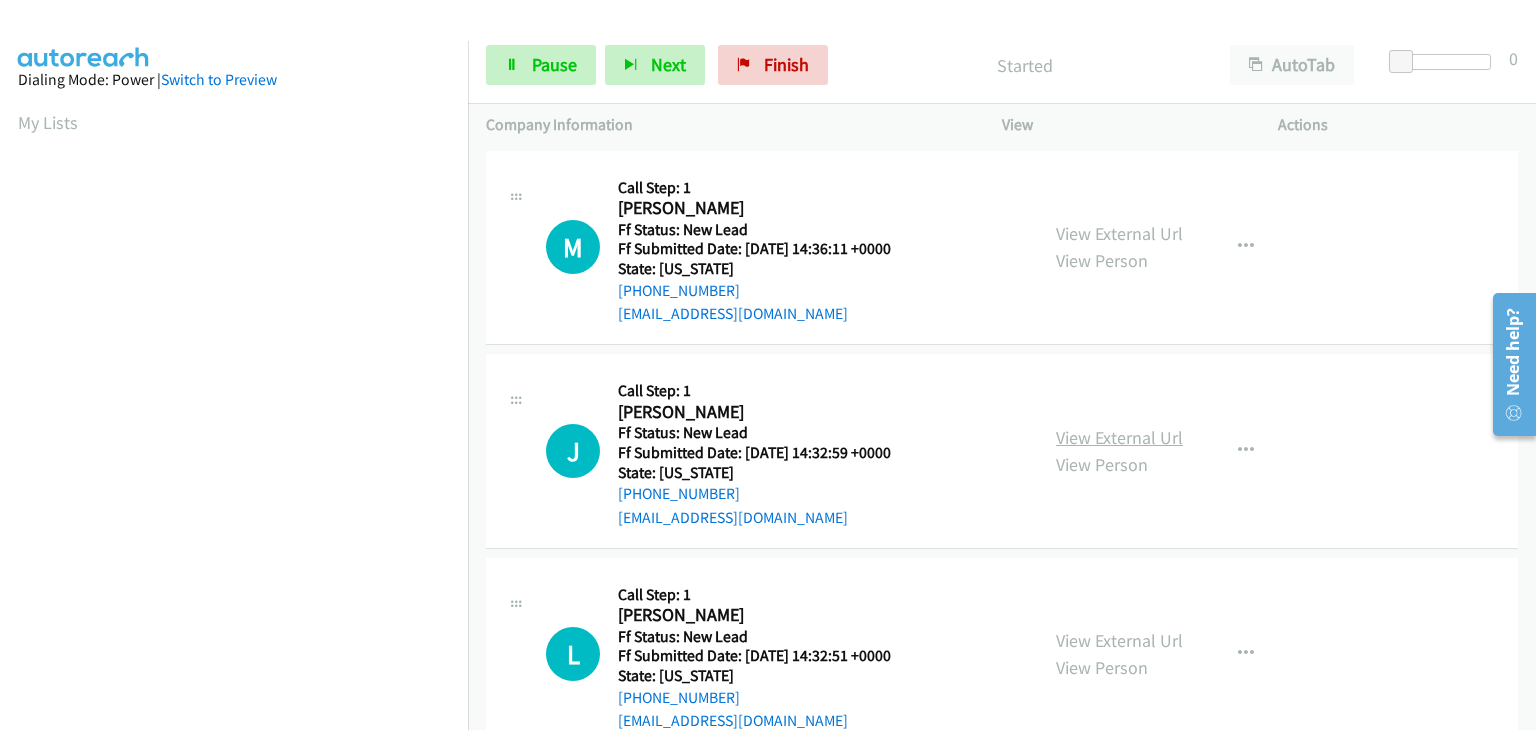 click on "View External Url" at bounding box center [1119, 437] 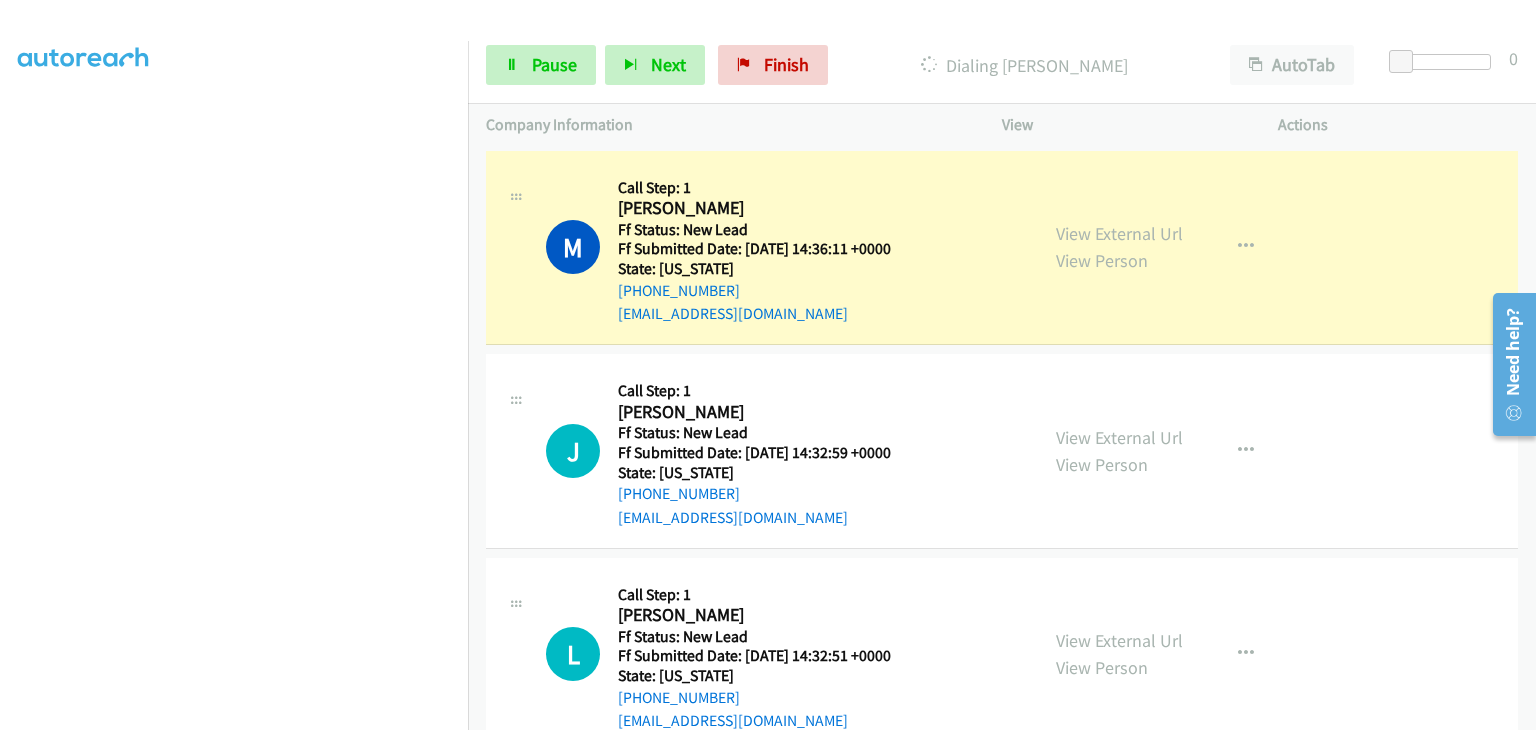 scroll, scrollTop: 392, scrollLeft: 0, axis: vertical 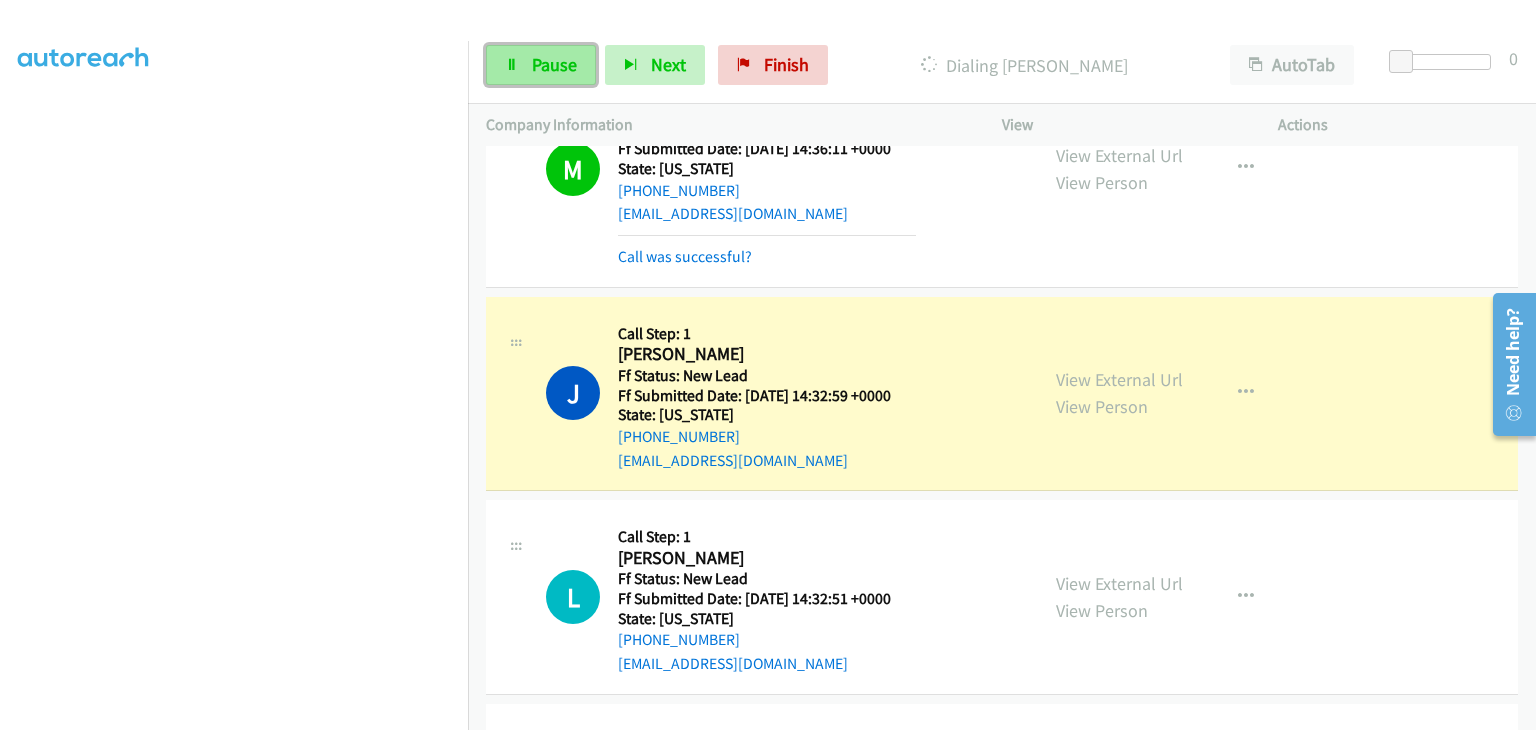 click on "Pause" at bounding box center (541, 65) 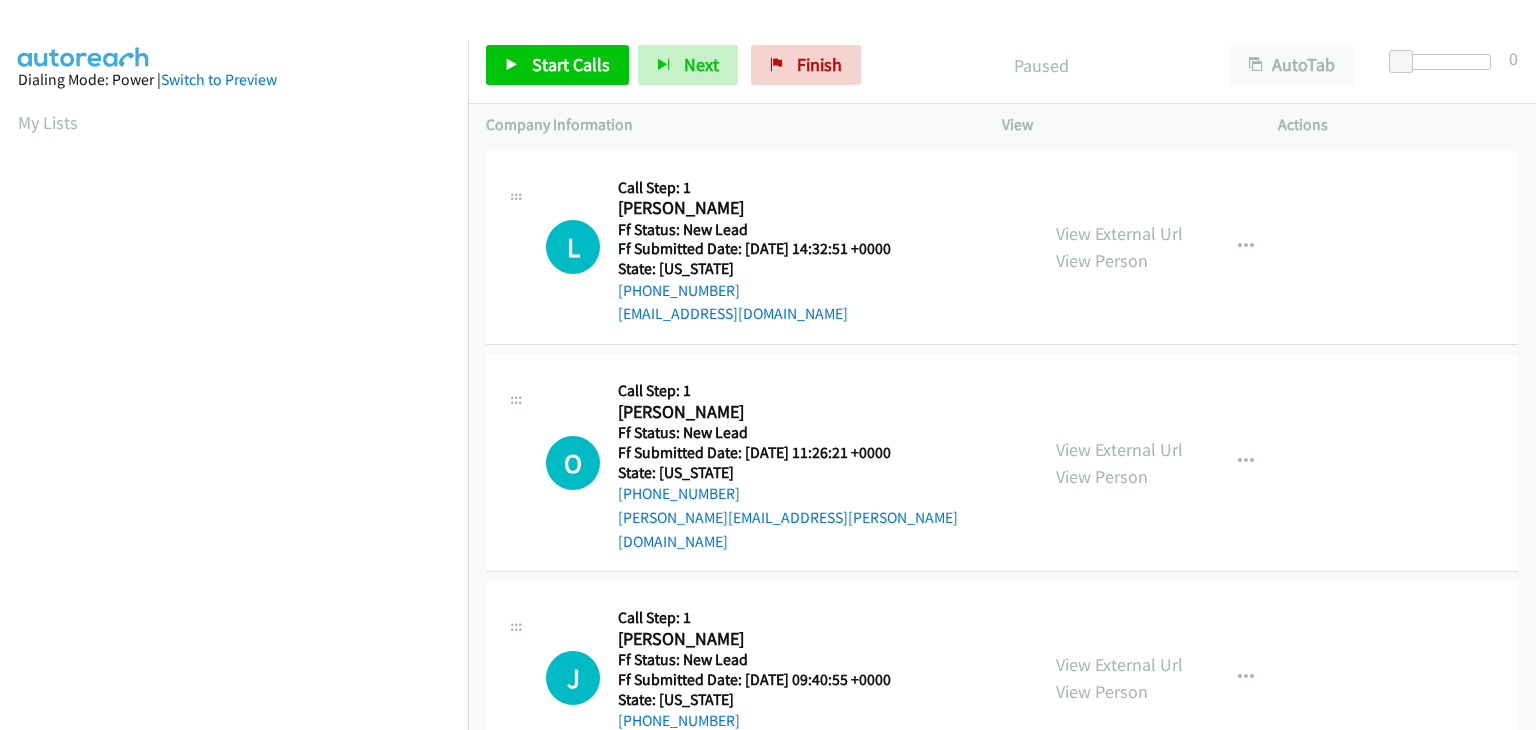scroll, scrollTop: 0, scrollLeft: 0, axis: both 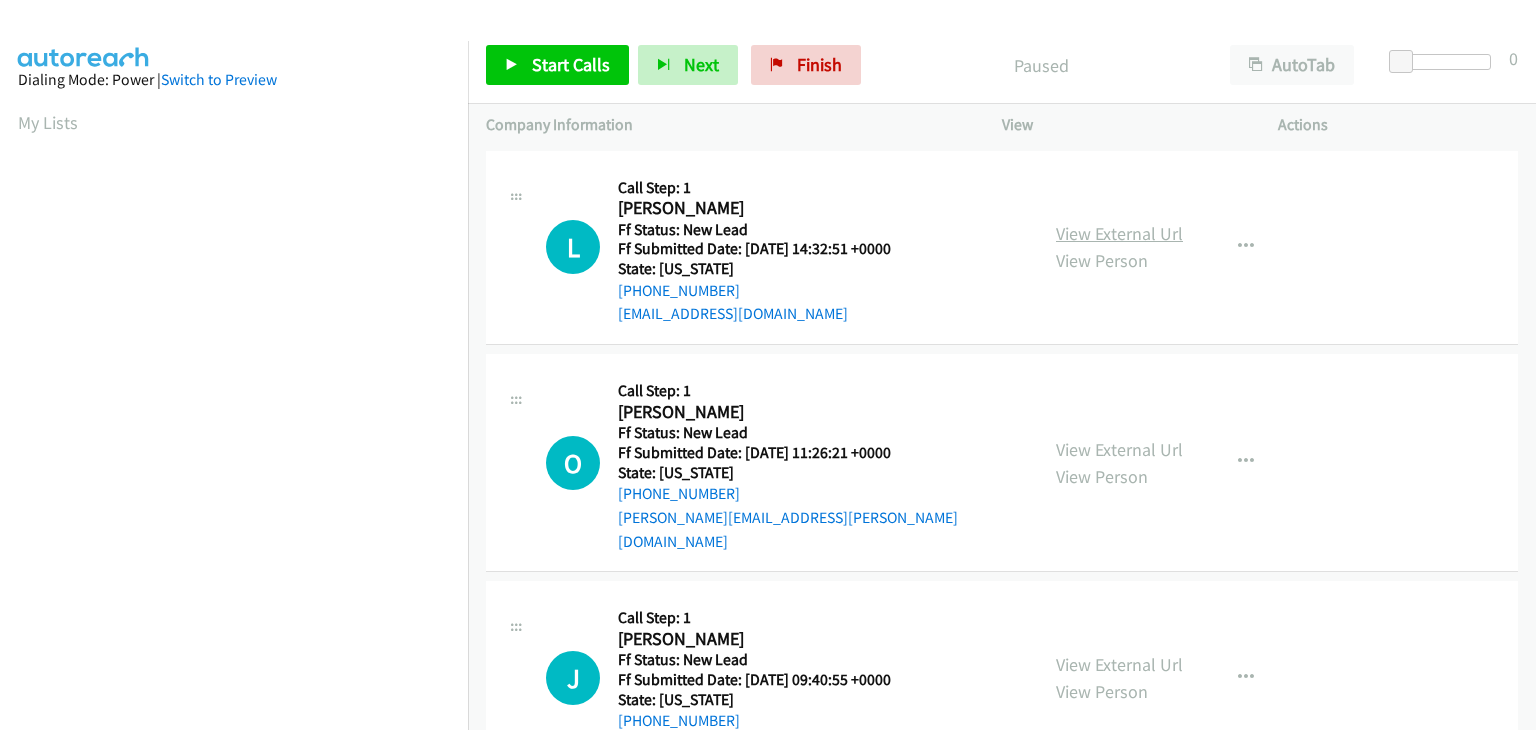click on "View External Url" at bounding box center [1119, 233] 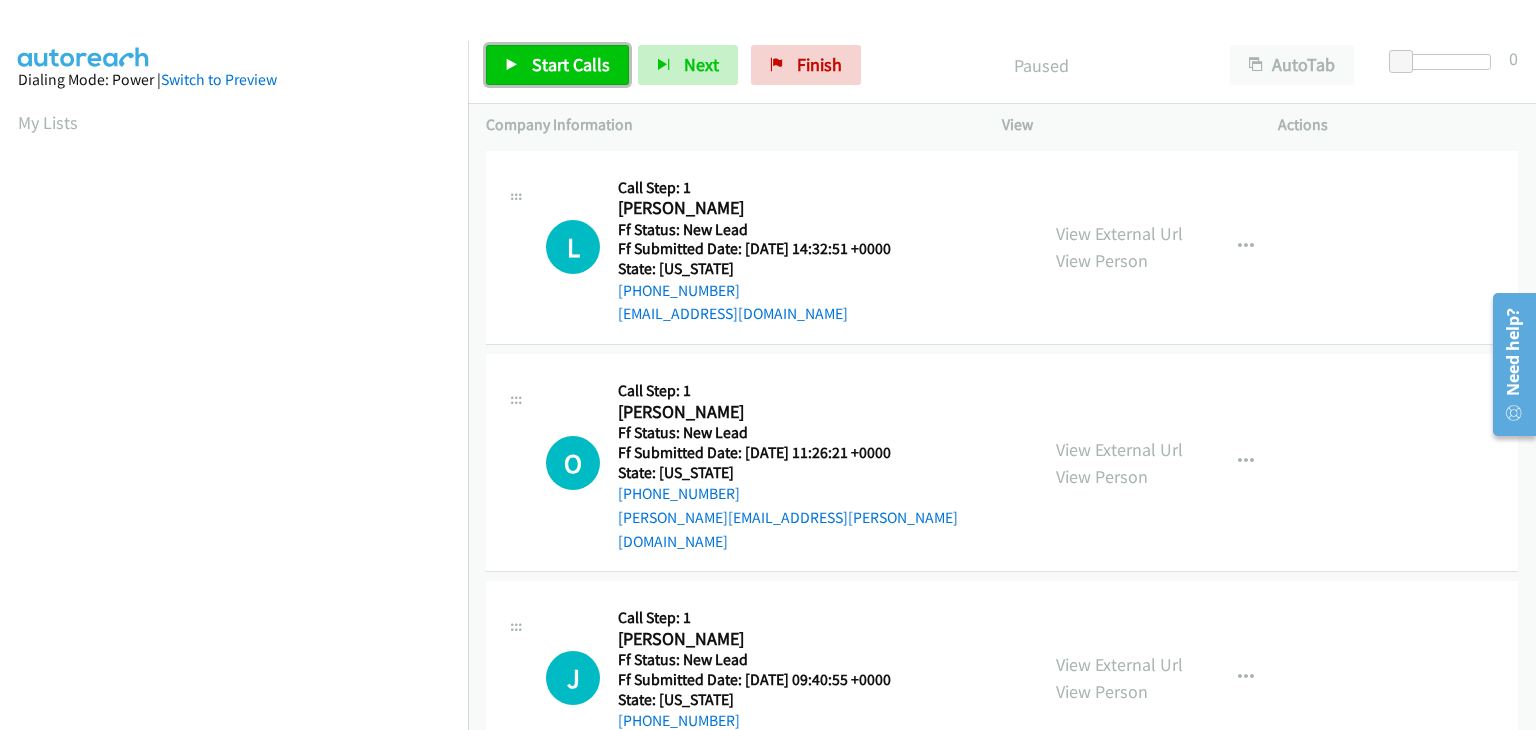 click on "Start Calls" at bounding box center (571, 64) 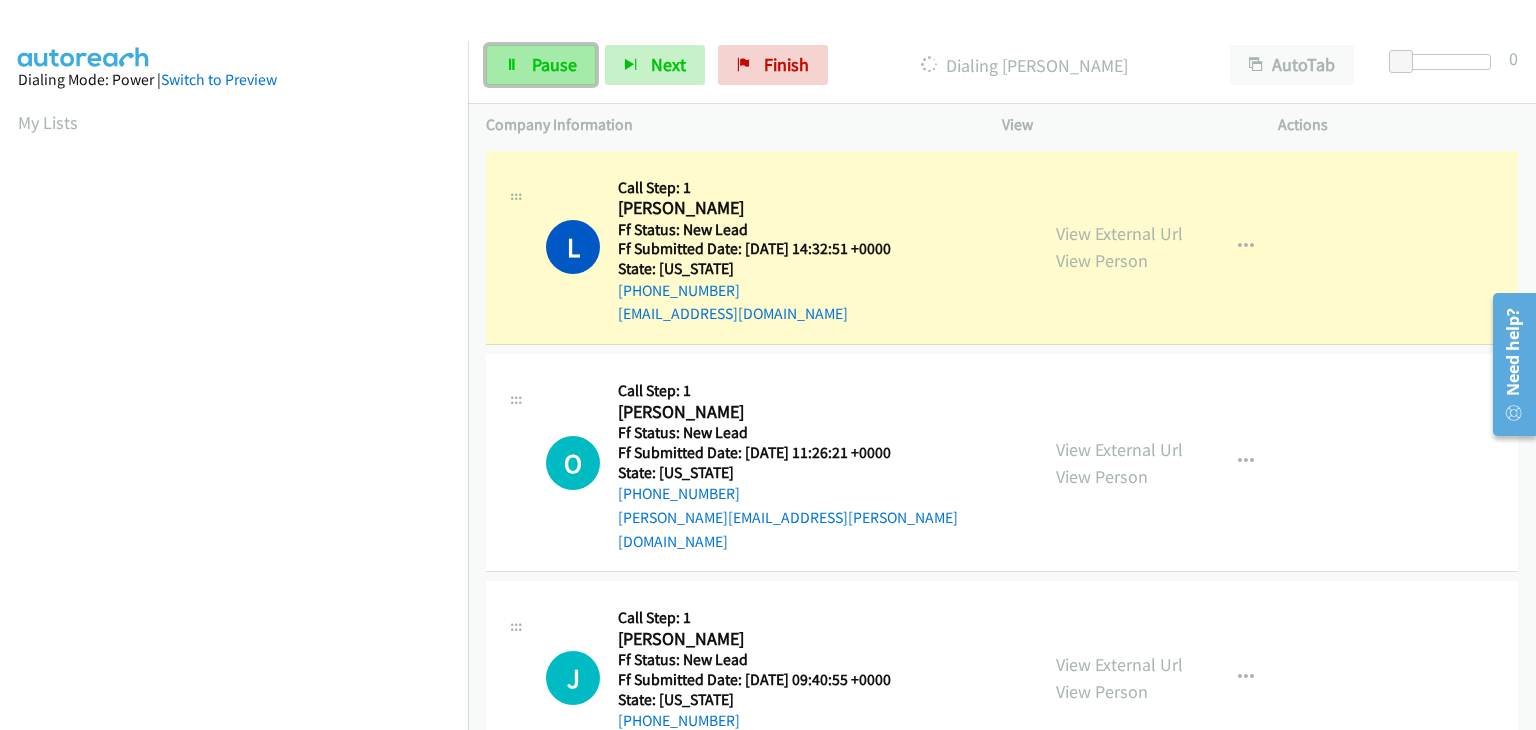 click on "Pause" at bounding box center [554, 64] 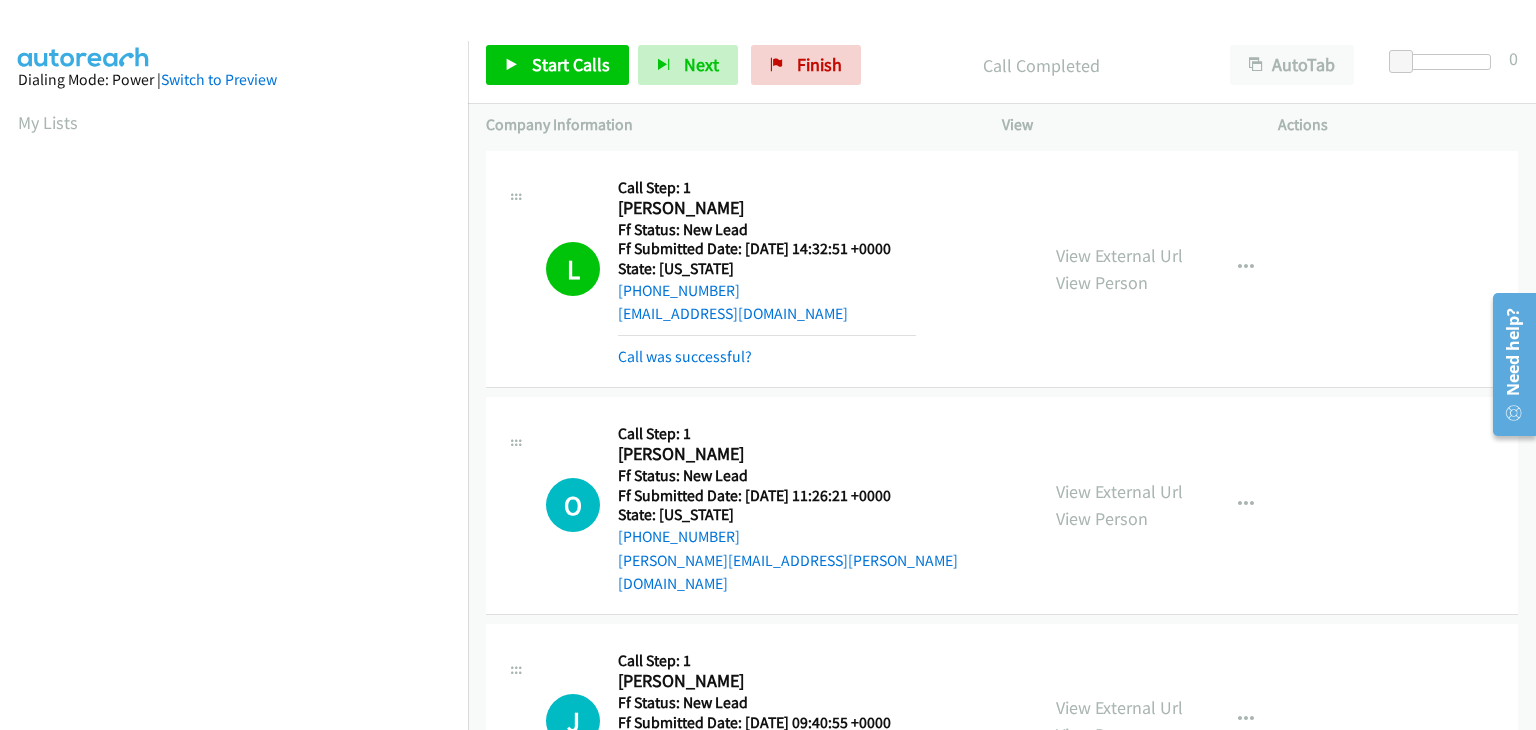 scroll, scrollTop: 392, scrollLeft: 0, axis: vertical 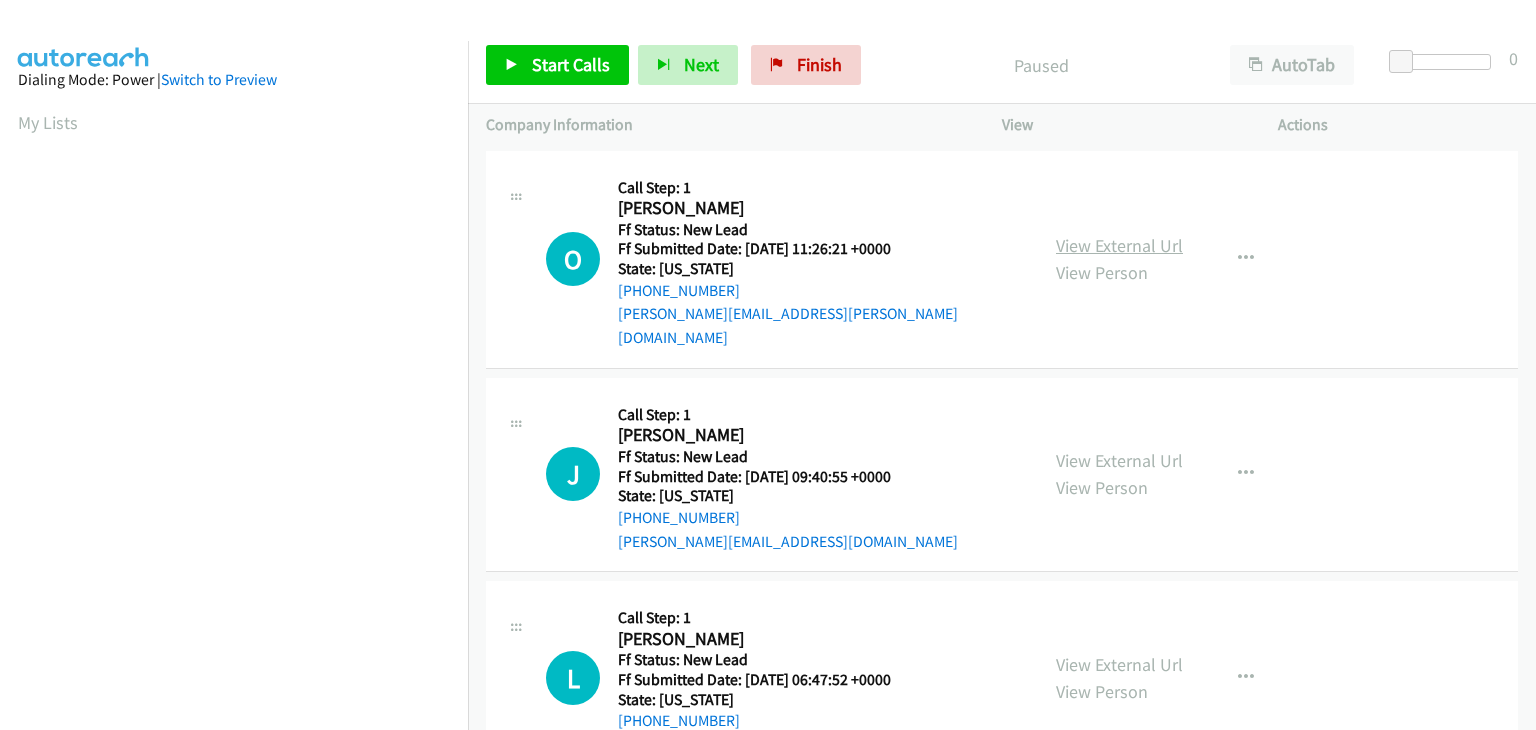click on "View External Url" at bounding box center (1119, 245) 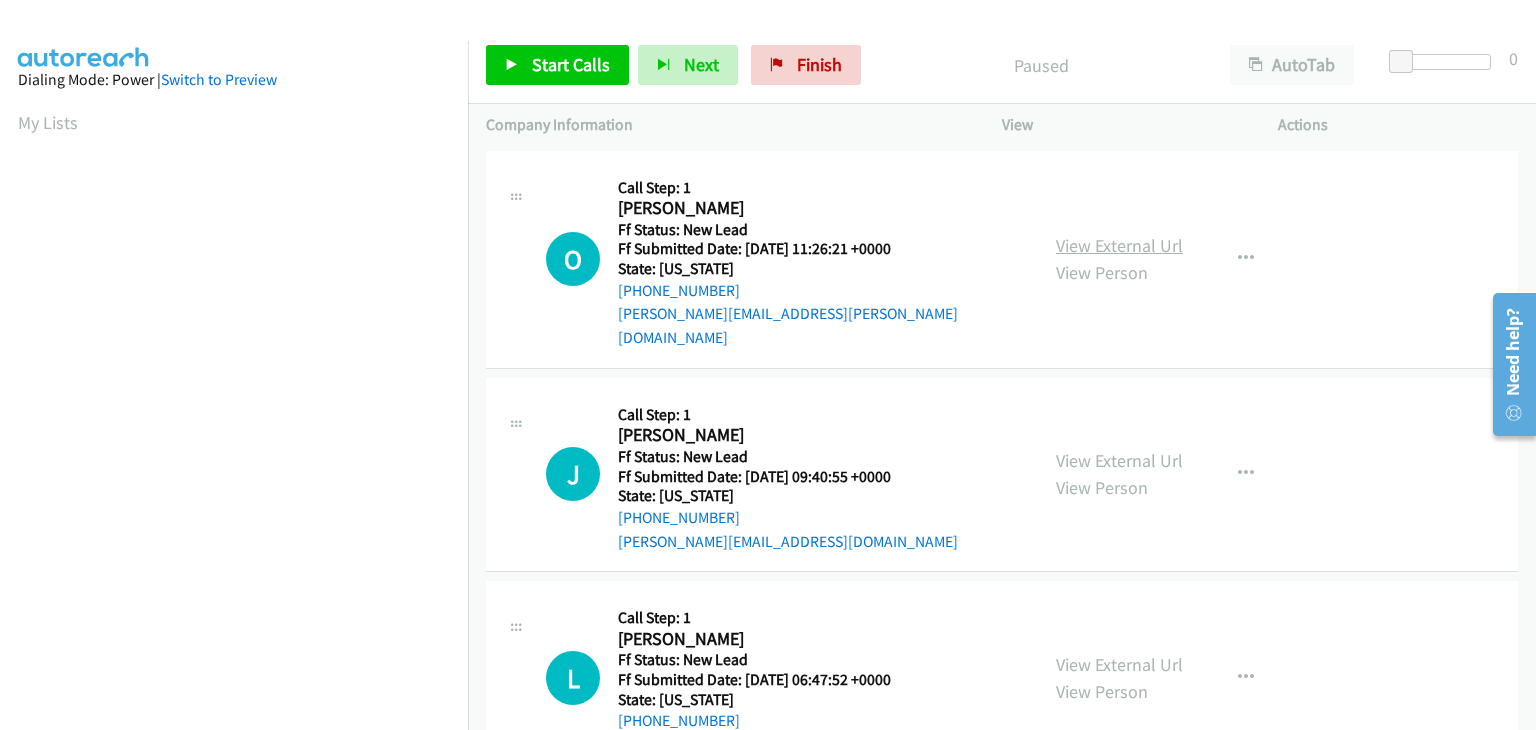 scroll, scrollTop: 0, scrollLeft: 0, axis: both 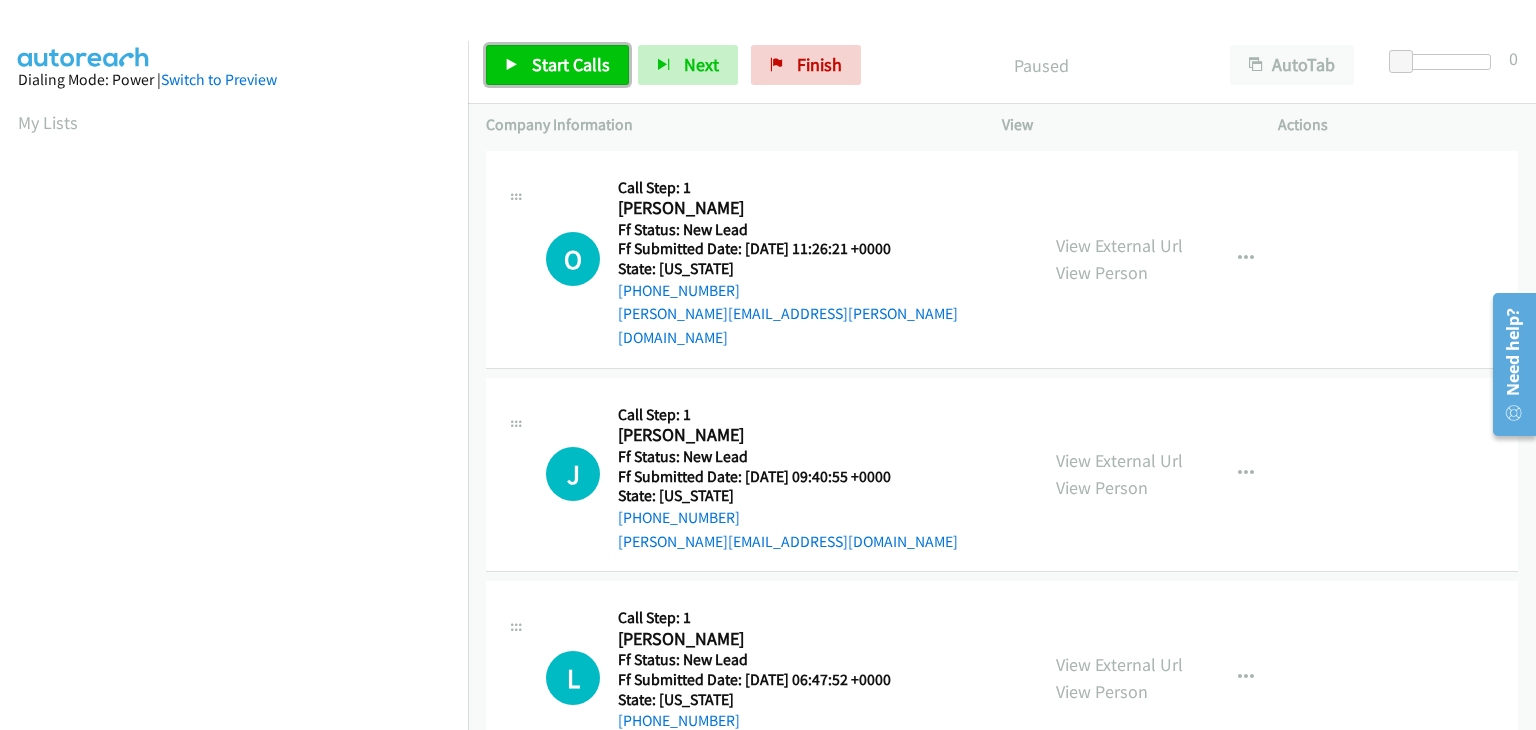 click on "Start Calls" at bounding box center (571, 64) 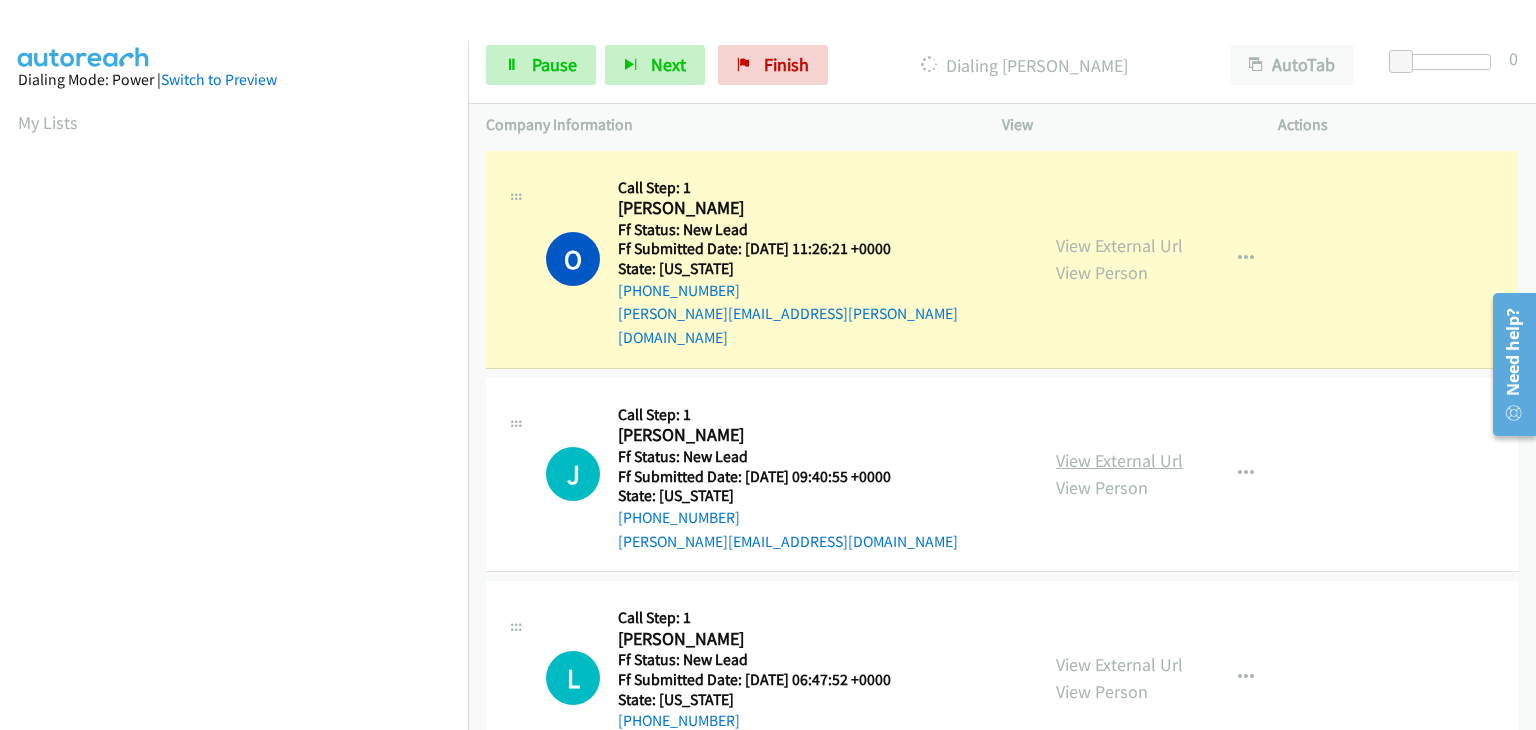 click on "View External Url" at bounding box center (1119, 460) 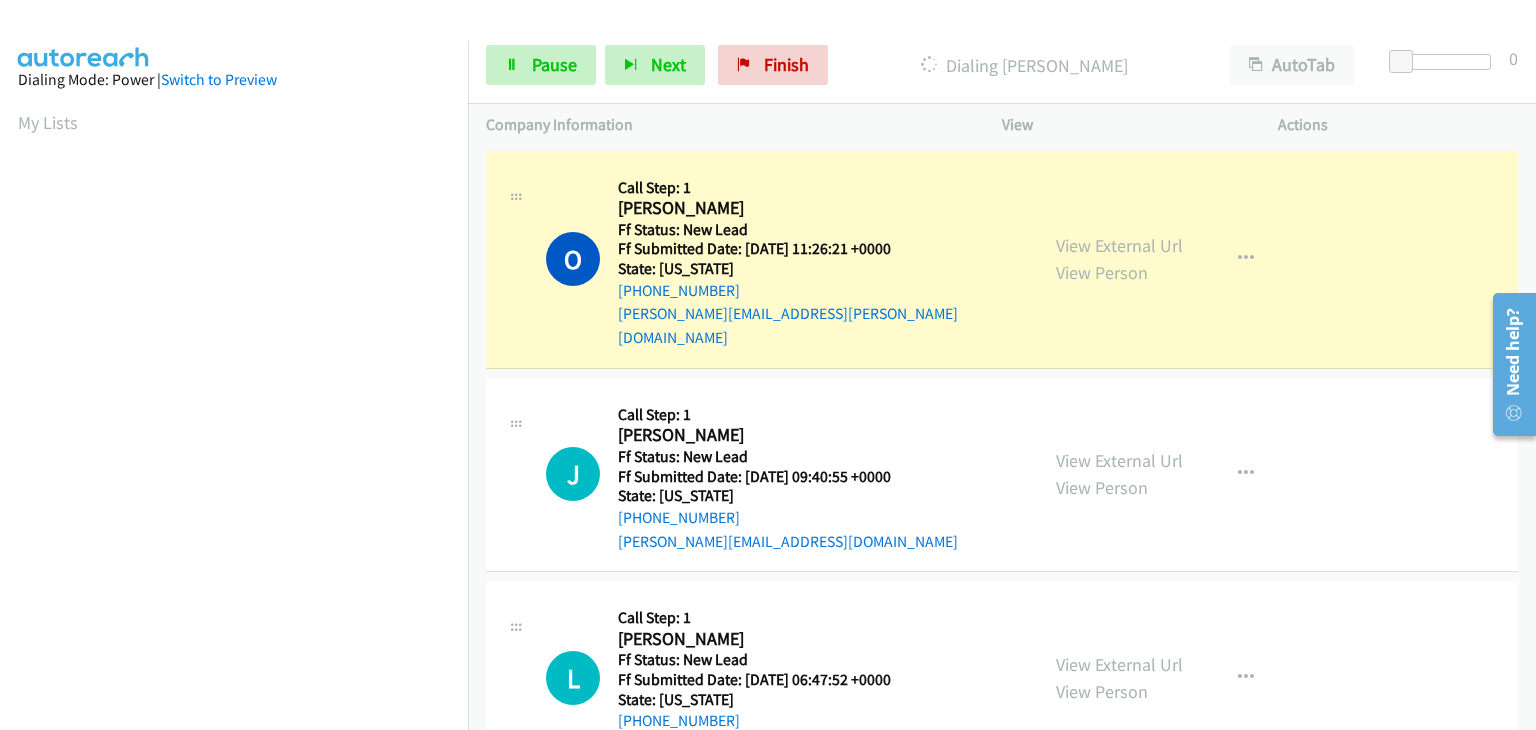 scroll, scrollTop: 392, scrollLeft: 0, axis: vertical 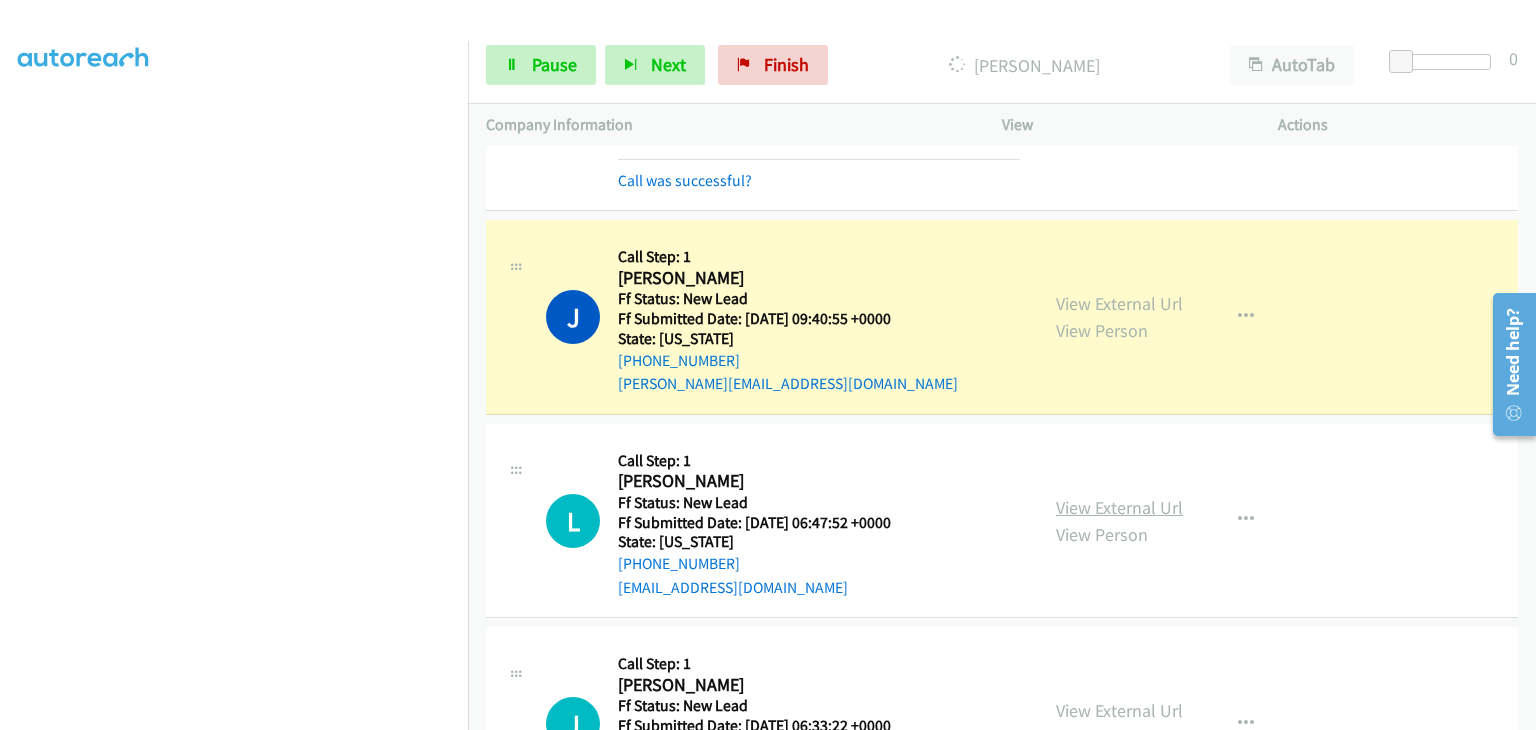 click on "View External Url" at bounding box center (1119, 507) 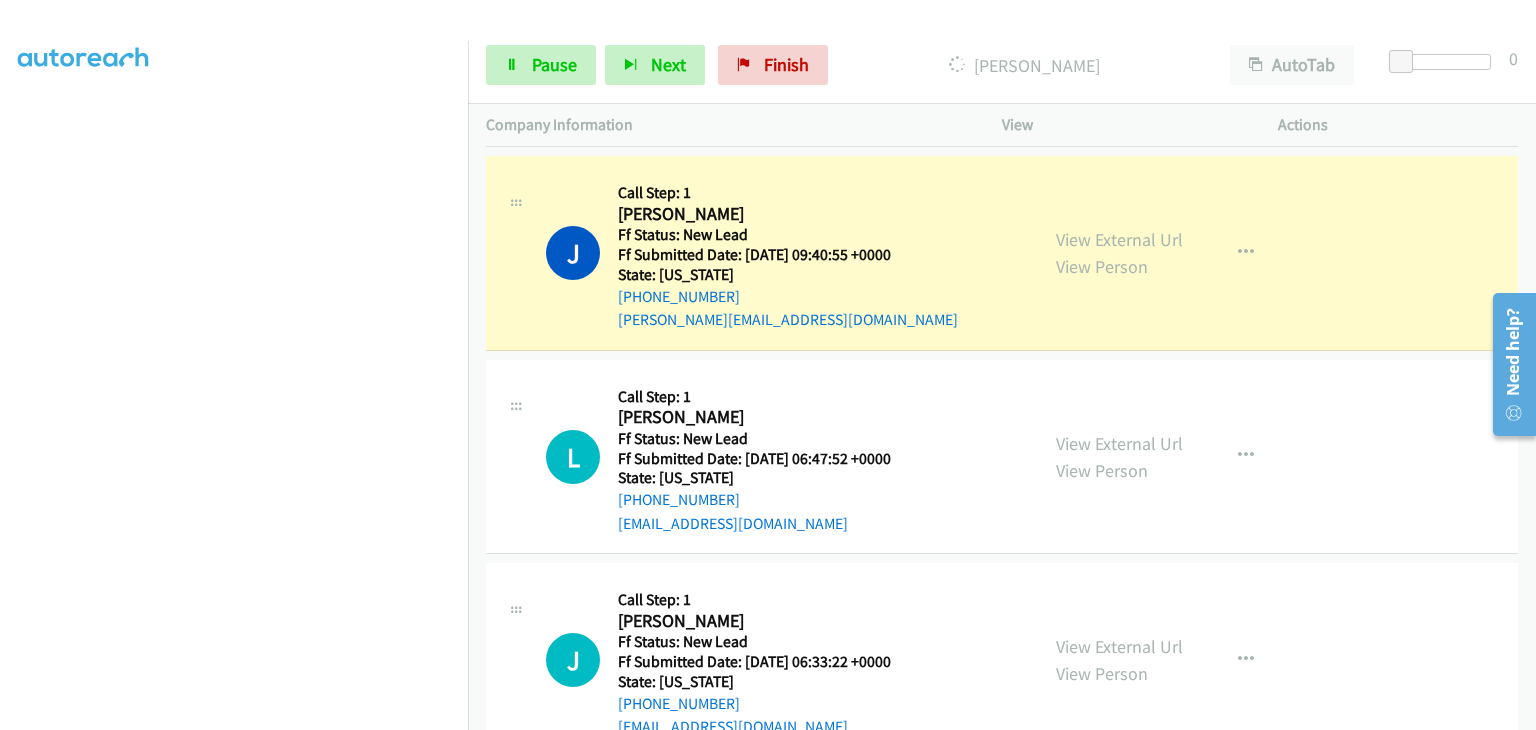 scroll, scrollTop: 300, scrollLeft: 0, axis: vertical 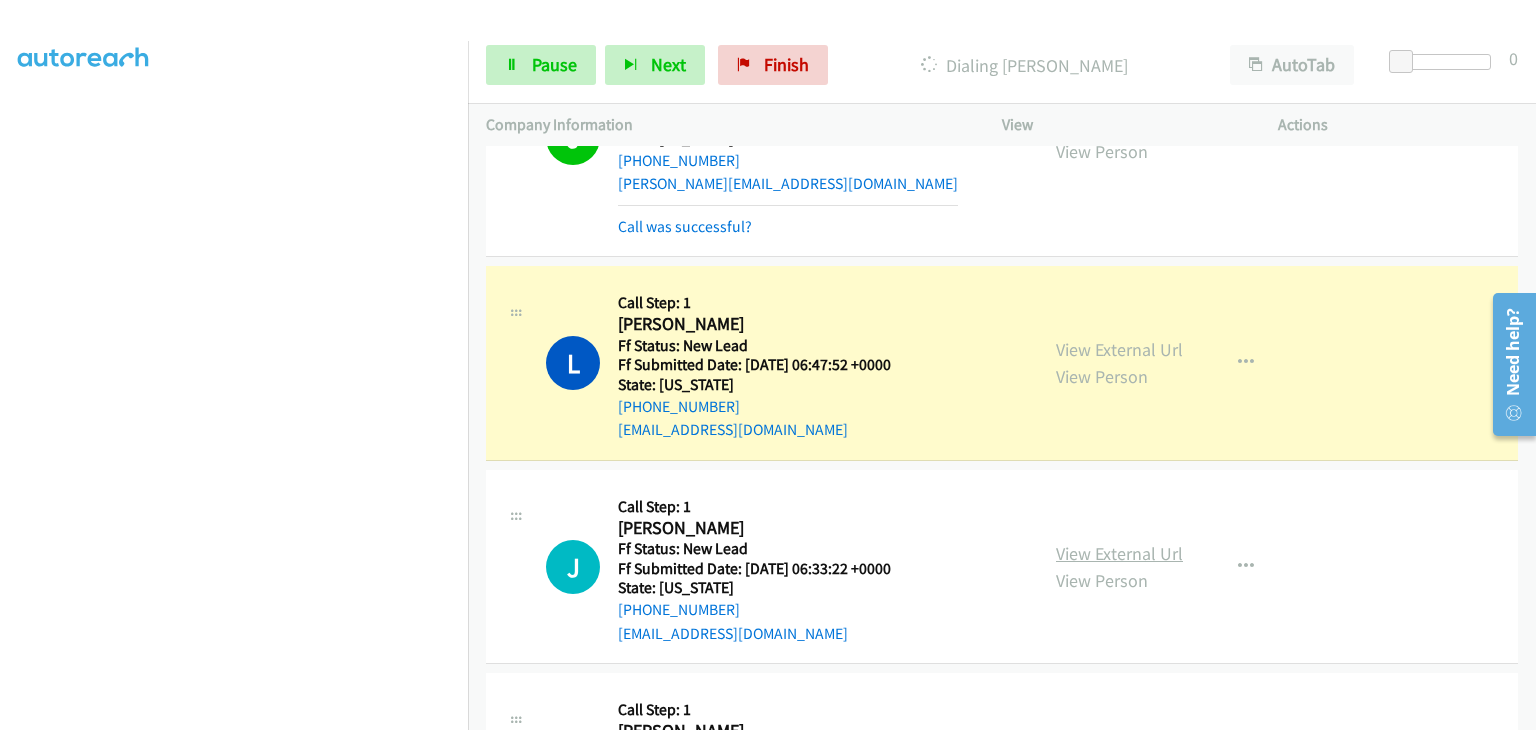 click on "View External Url" at bounding box center (1119, 553) 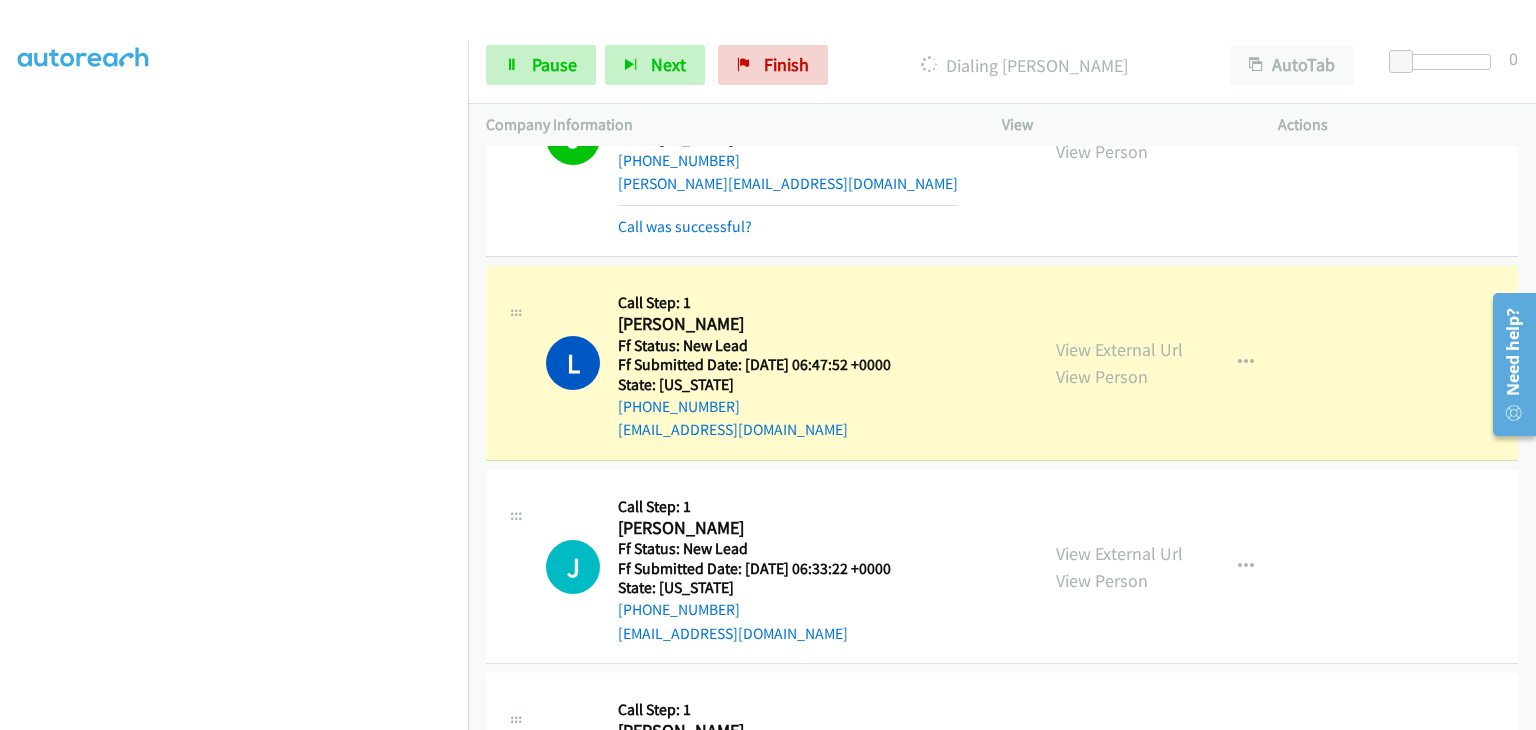scroll, scrollTop: 392, scrollLeft: 0, axis: vertical 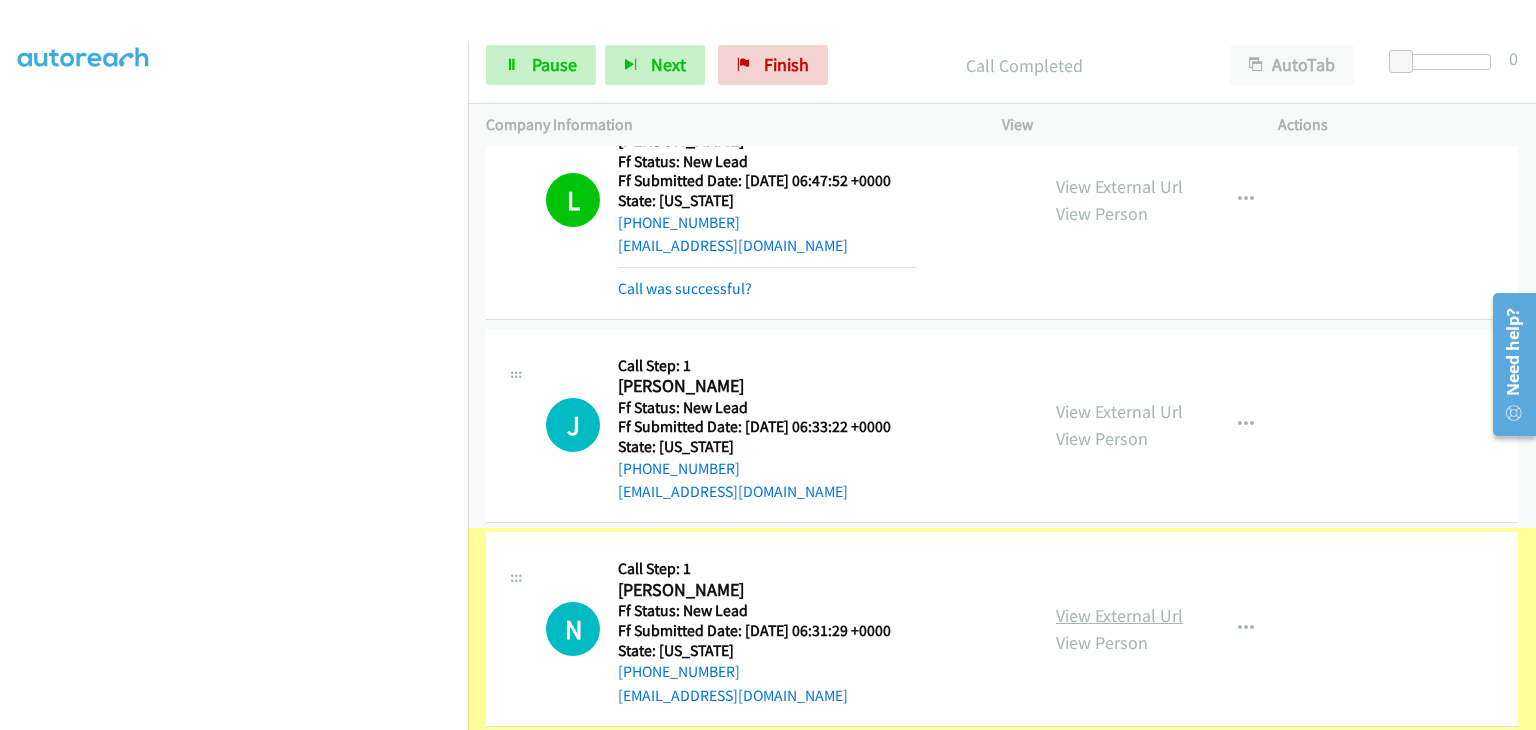 click on "View External Url" at bounding box center [1119, 615] 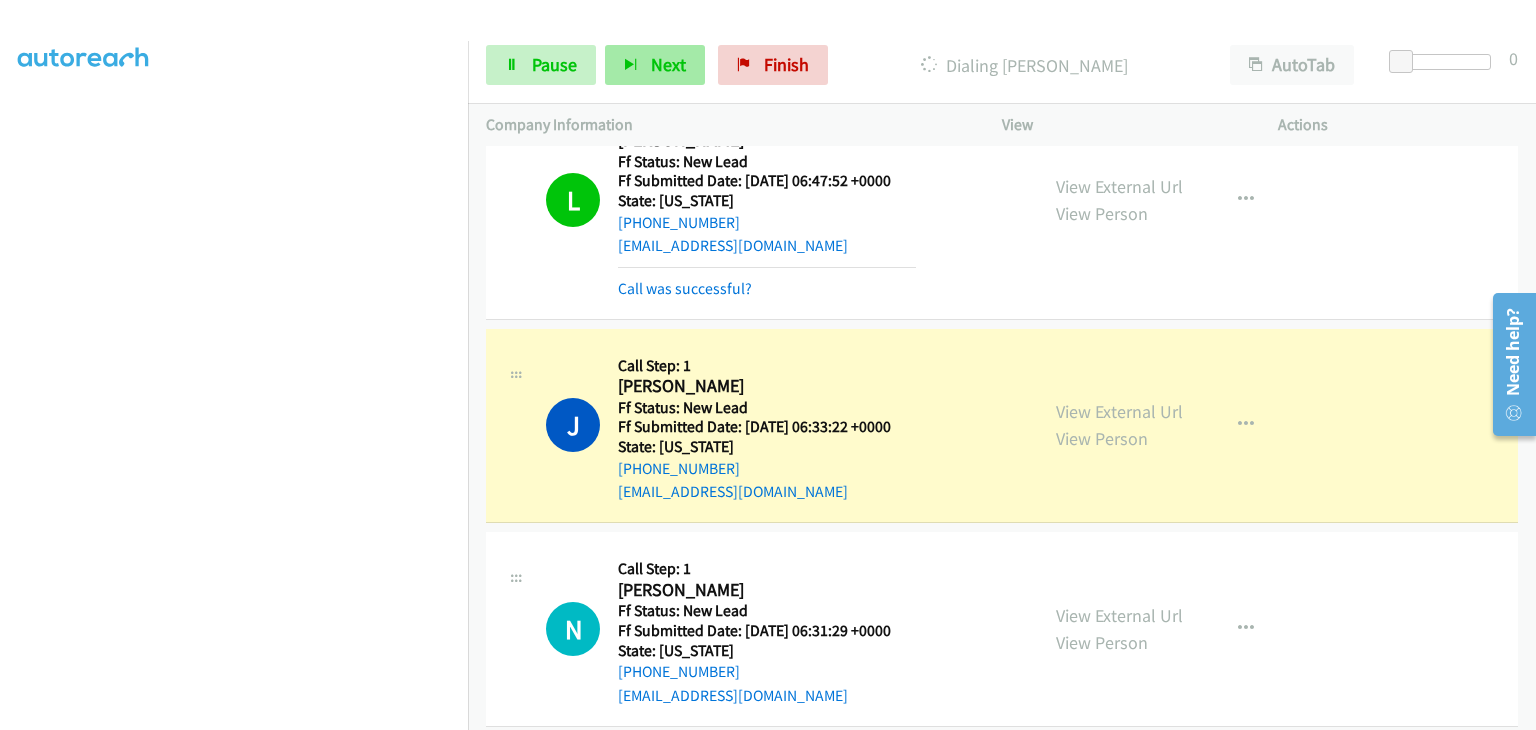 scroll, scrollTop: 392, scrollLeft: 0, axis: vertical 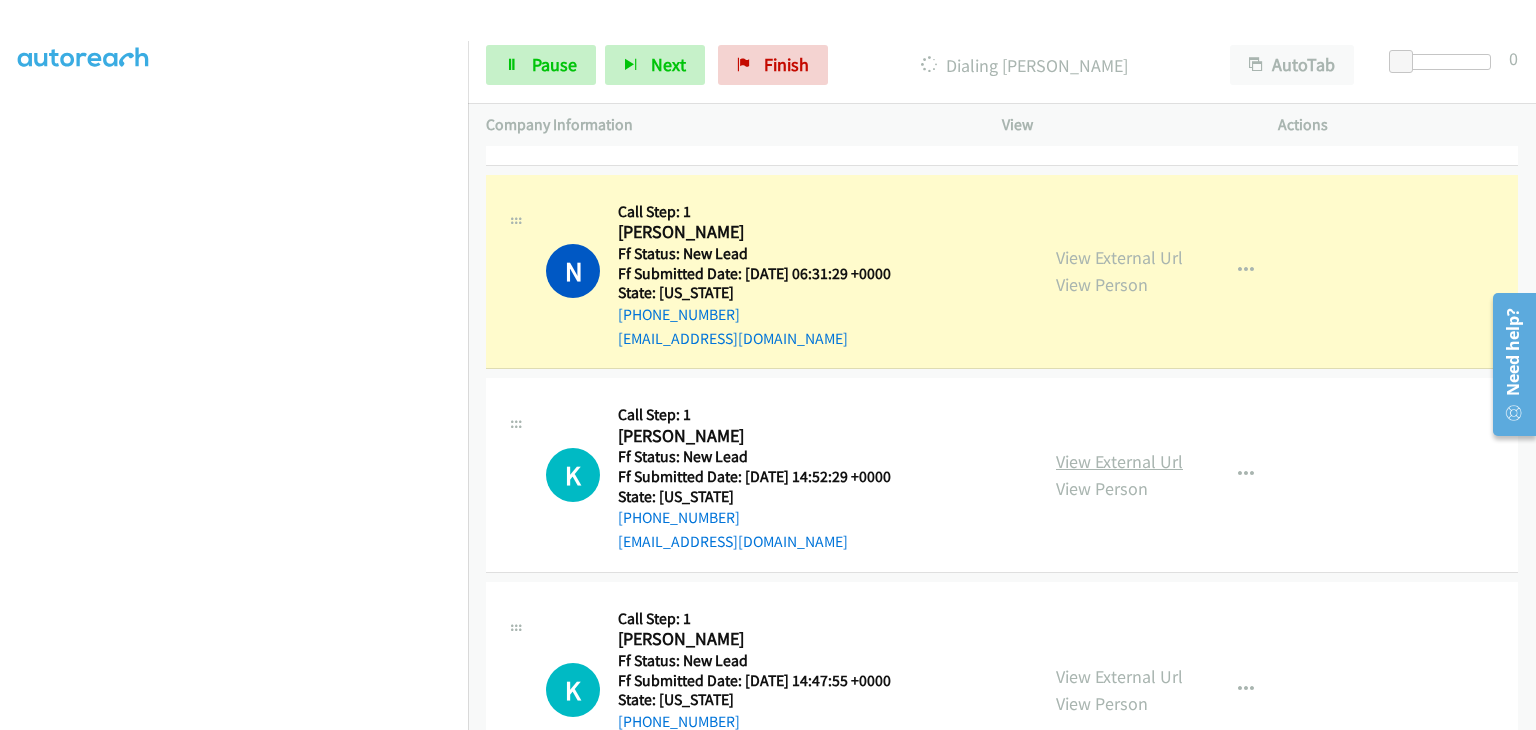 click on "View External Url" at bounding box center [1119, 461] 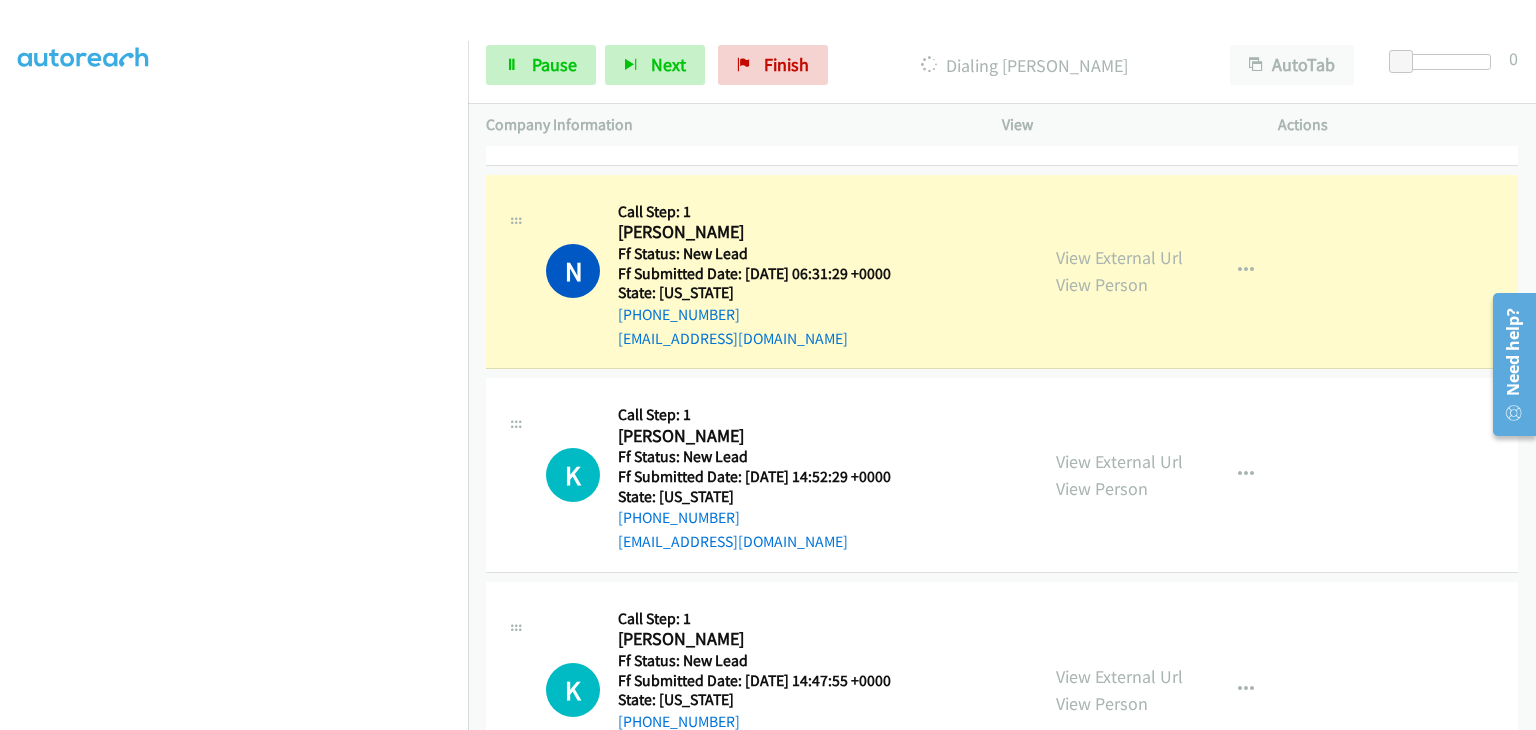 scroll, scrollTop: 0, scrollLeft: 0, axis: both 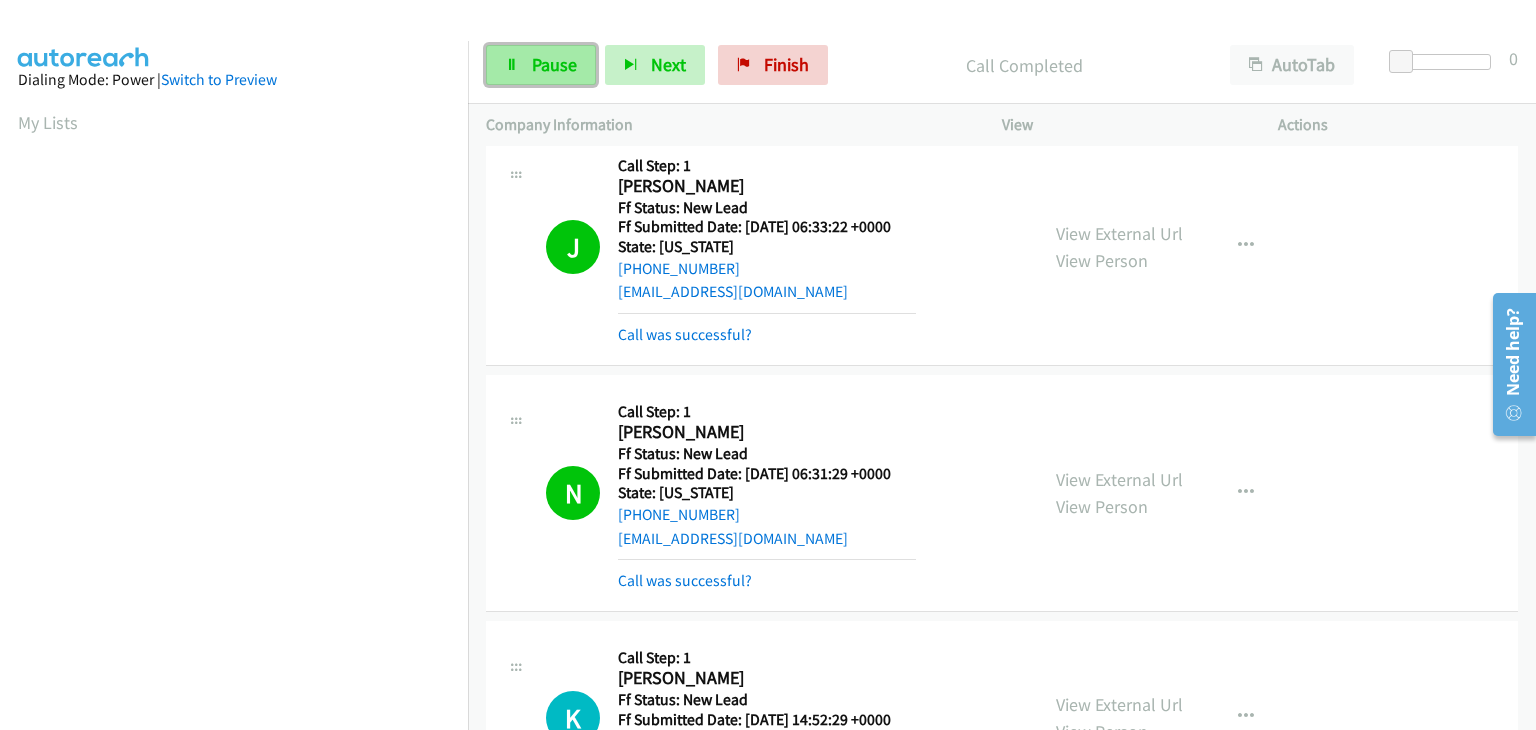 click on "Pause" at bounding box center (554, 64) 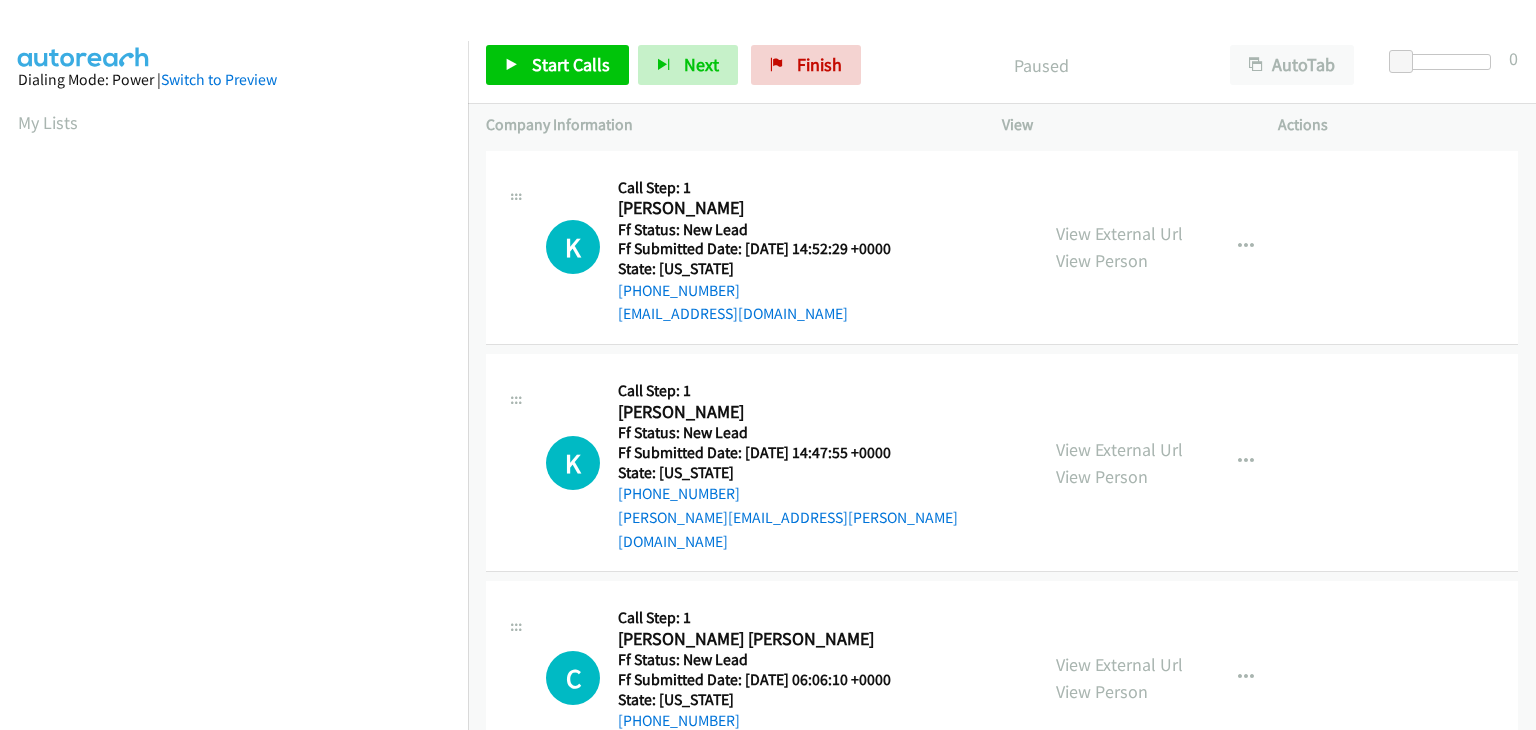 scroll, scrollTop: 0, scrollLeft: 0, axis: both 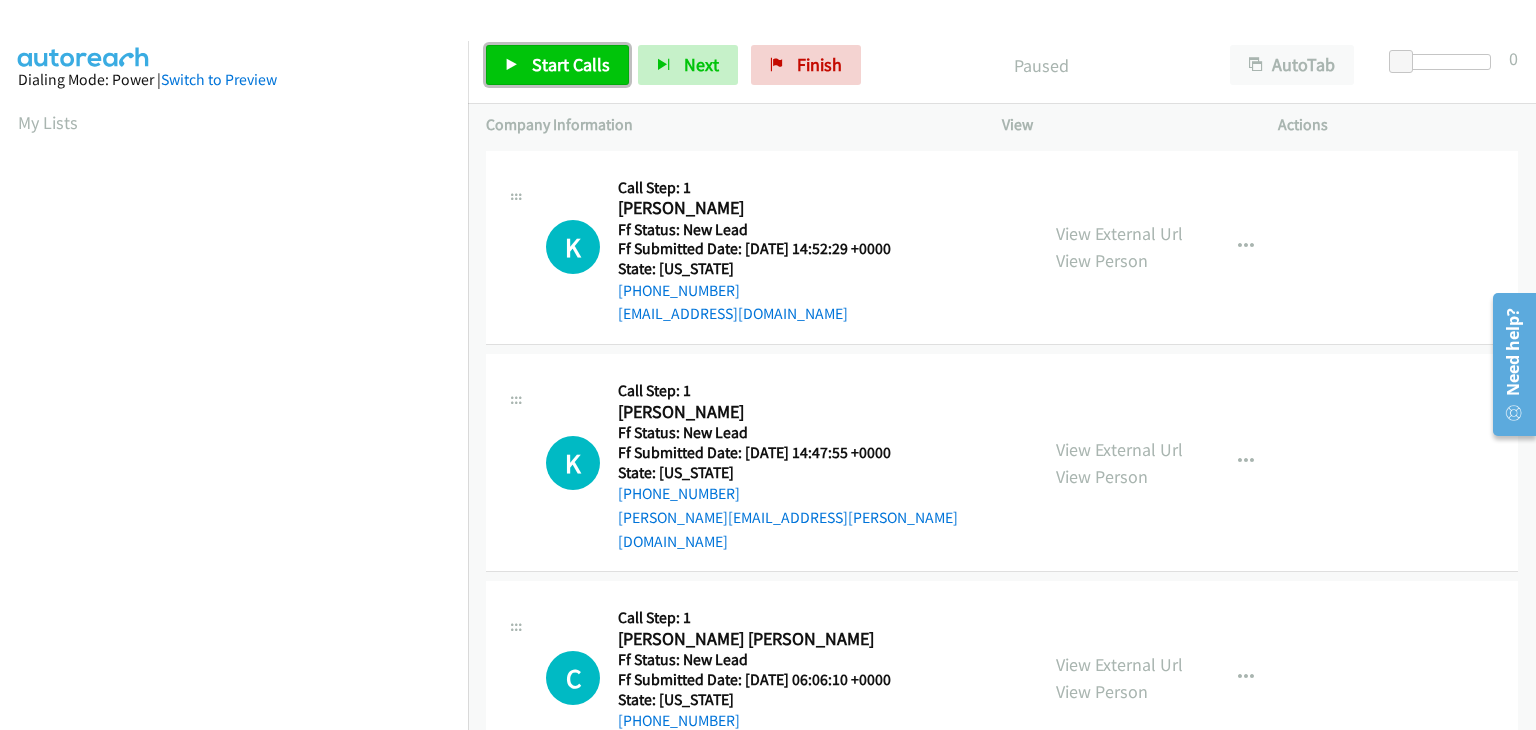 click on "Start Calls" at bounding box center [571, 64] 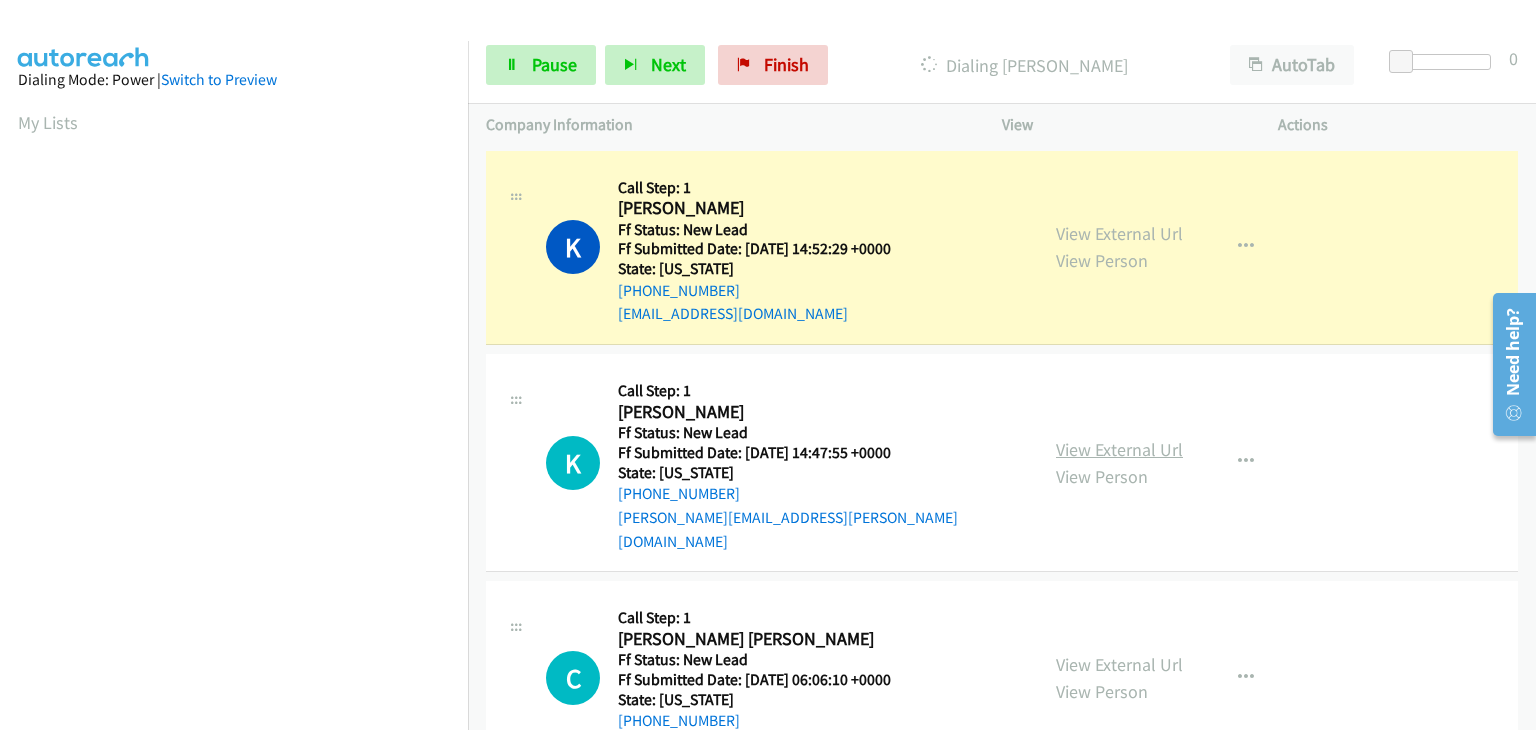 click on "View External Url" at bounding box center [1119, 449] 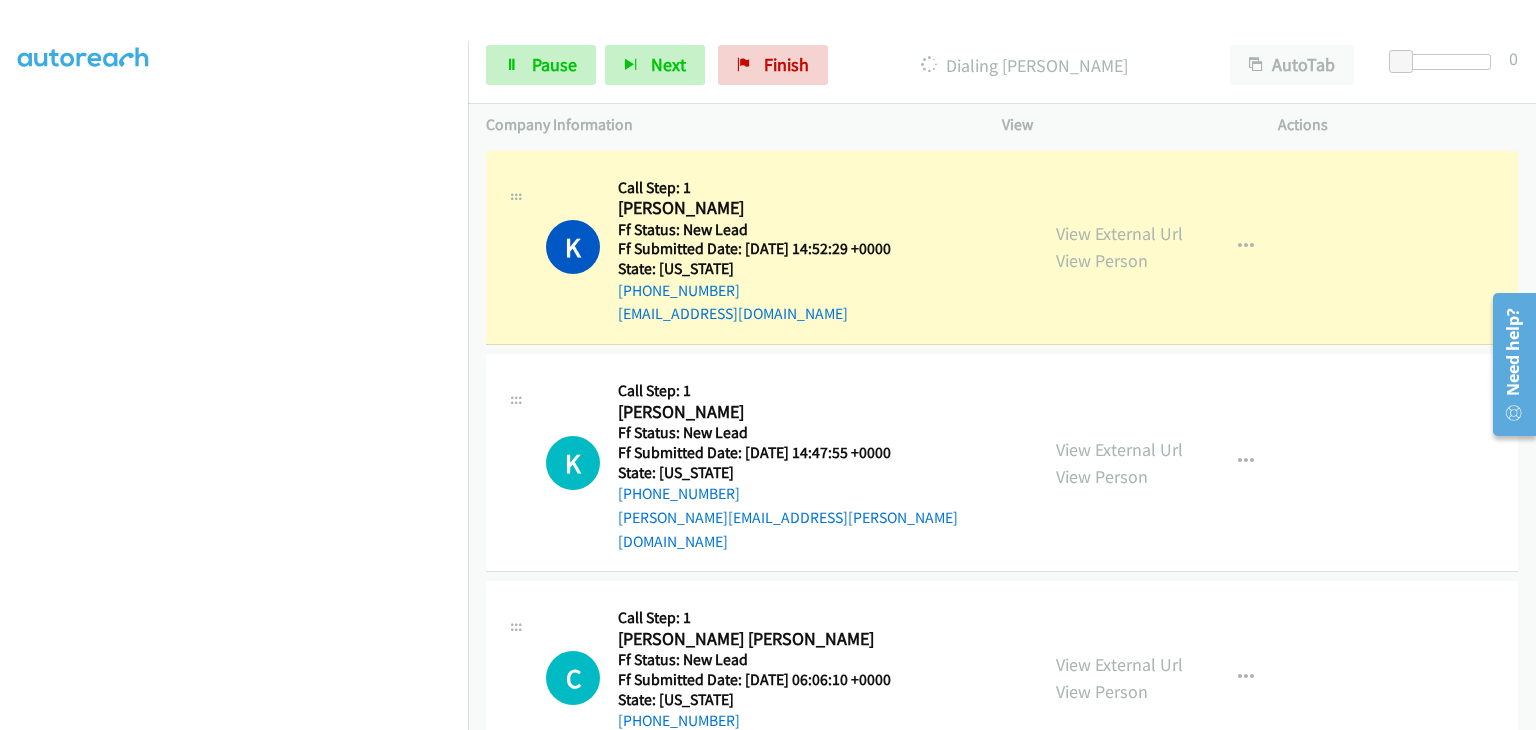 scroll, scrollTop: 392, scrollLeft: 0, axis: vertical 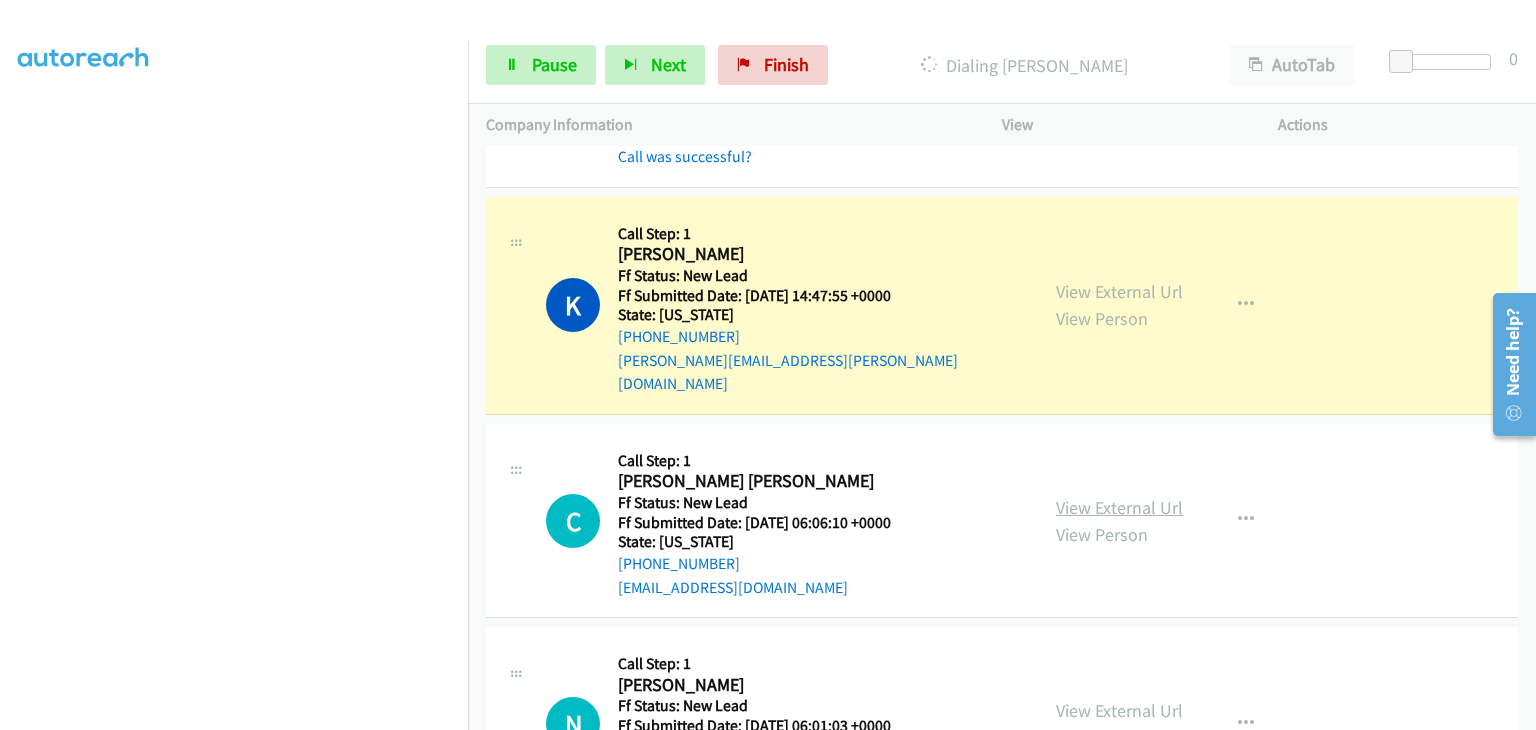 click on "View External Url" at bounding box center [1119, 507] 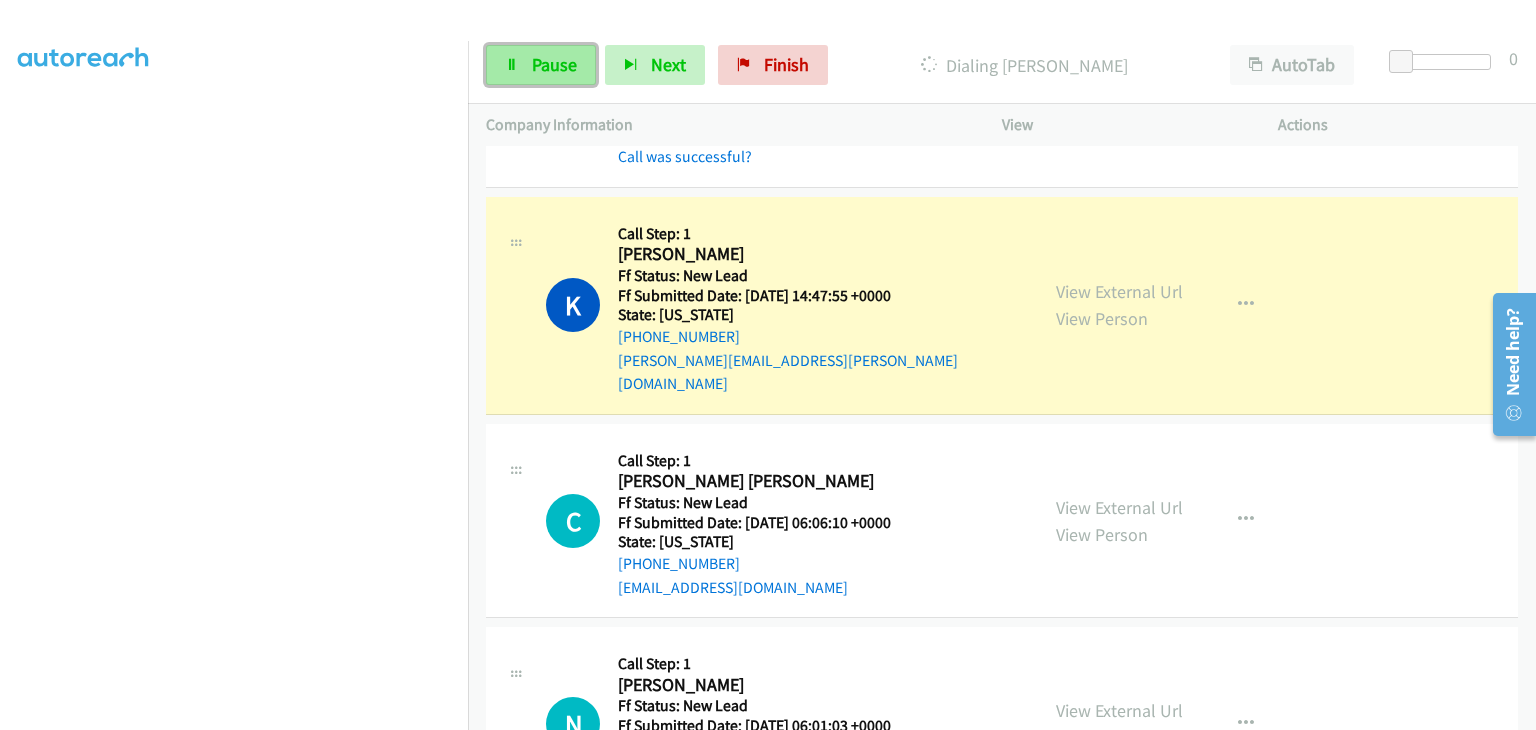 click on "Pause" at bounding box center (541, 65) 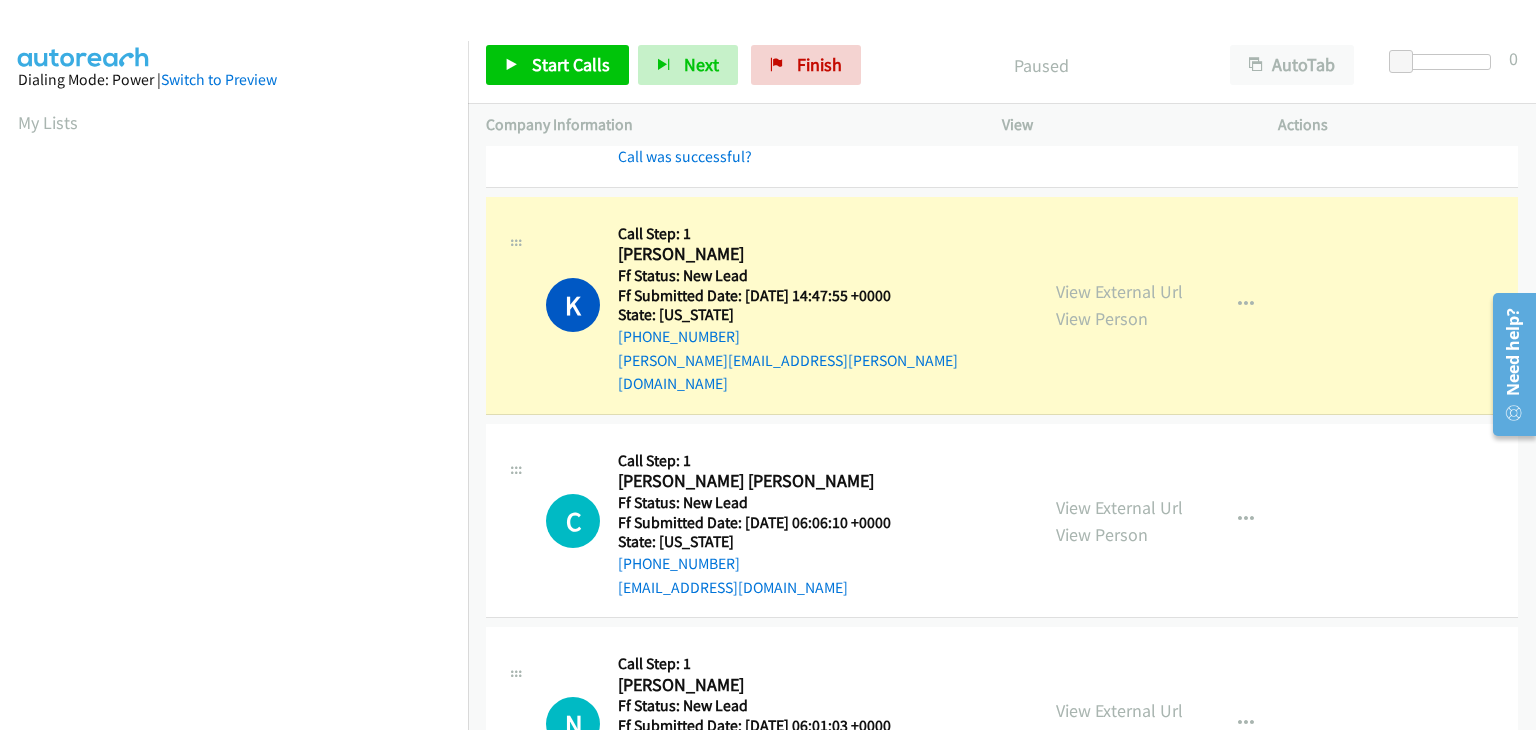 scroll, scrollTop: 392, scrollLeft: 0, axis: vertical 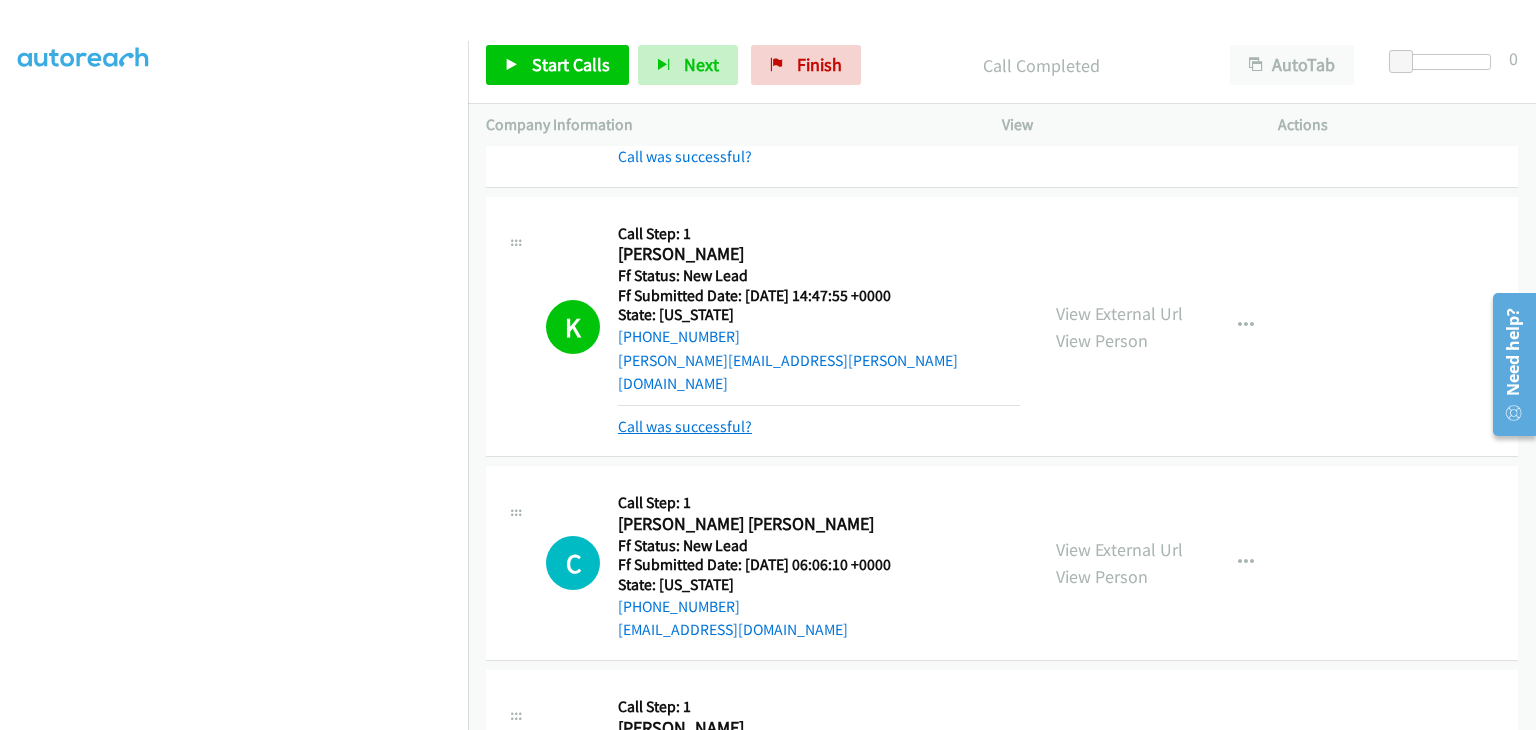 click on "Call was successful?" at bounding box center [685, 426] 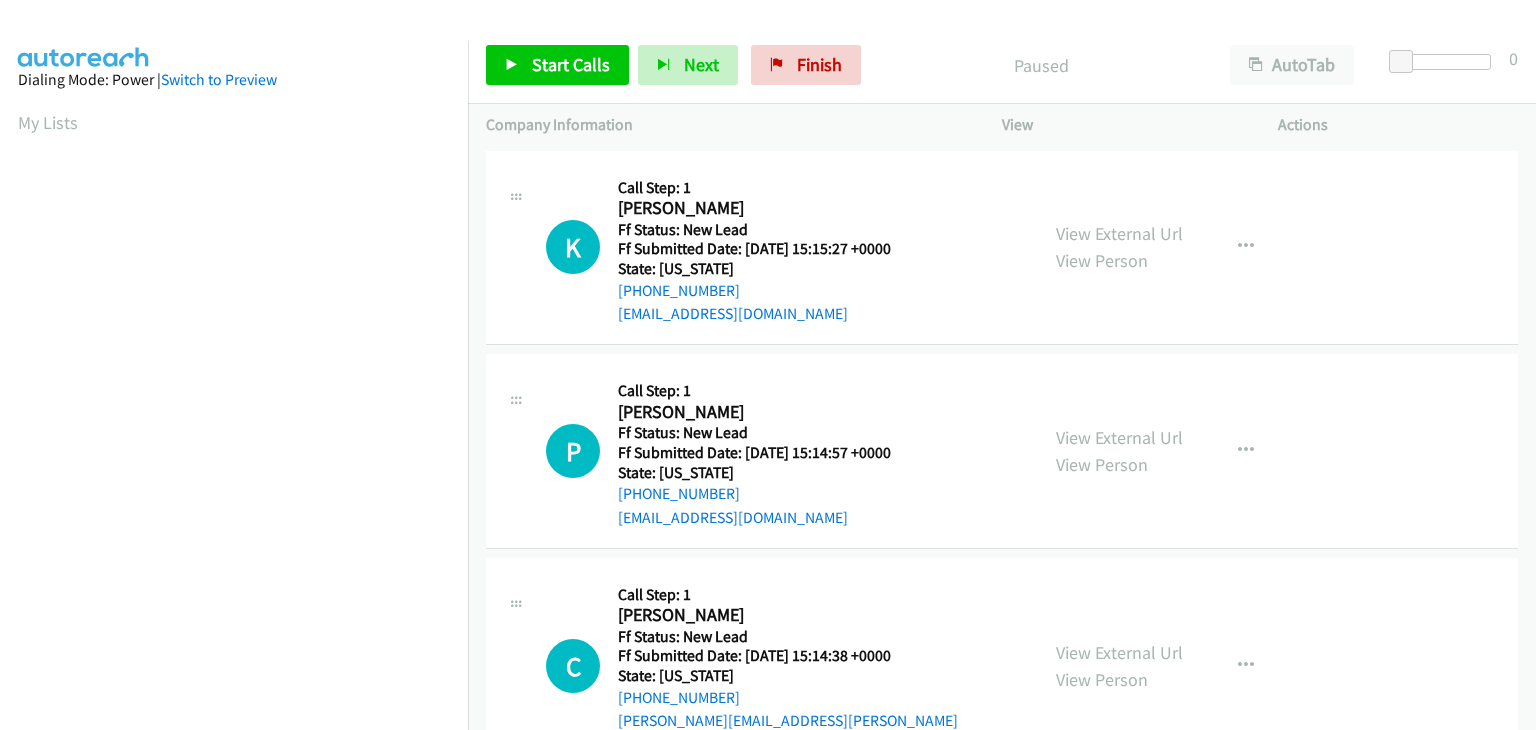 scroll, scrollTop: 0, scrollLeft: 0, axis: both 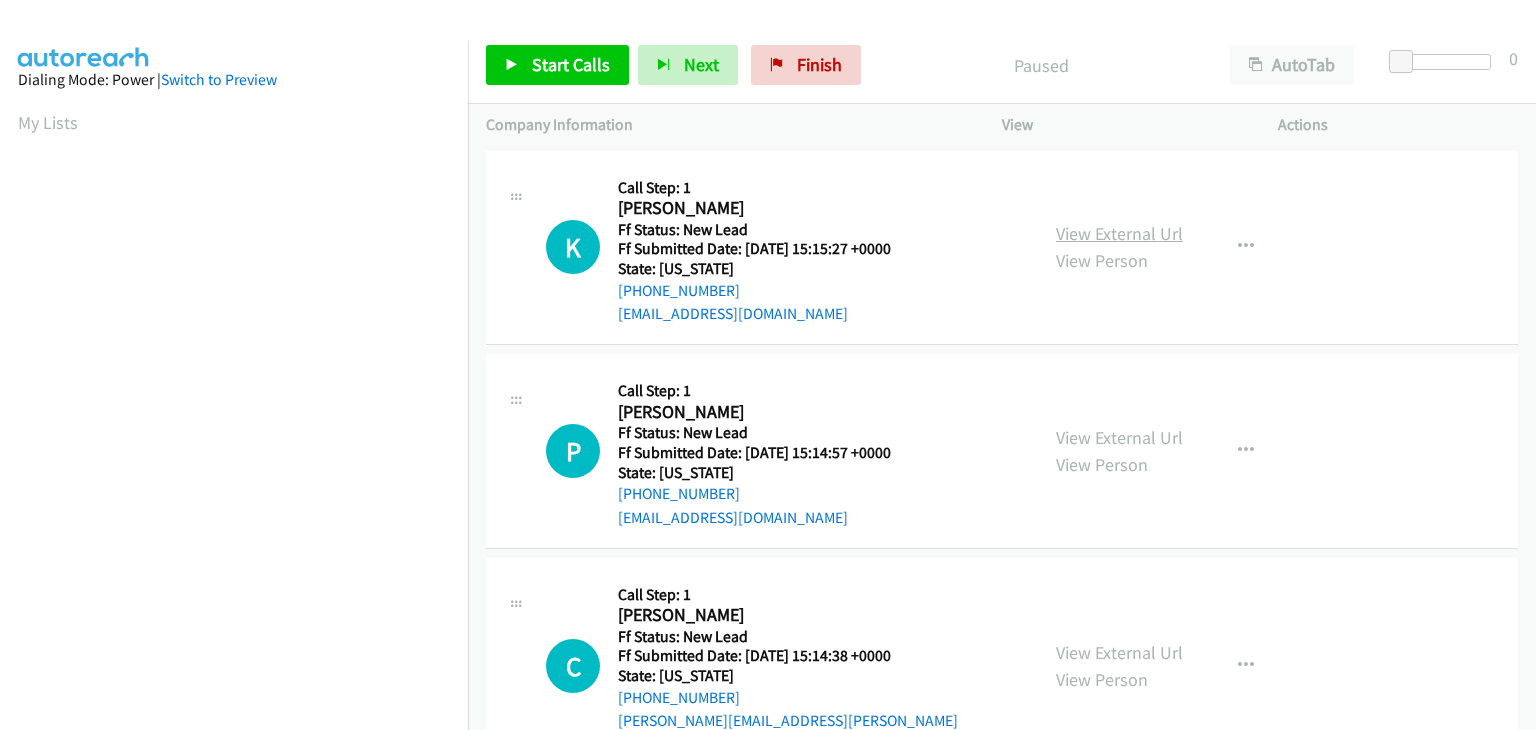 click on "View External Url" at bounding box center (1119, 233) 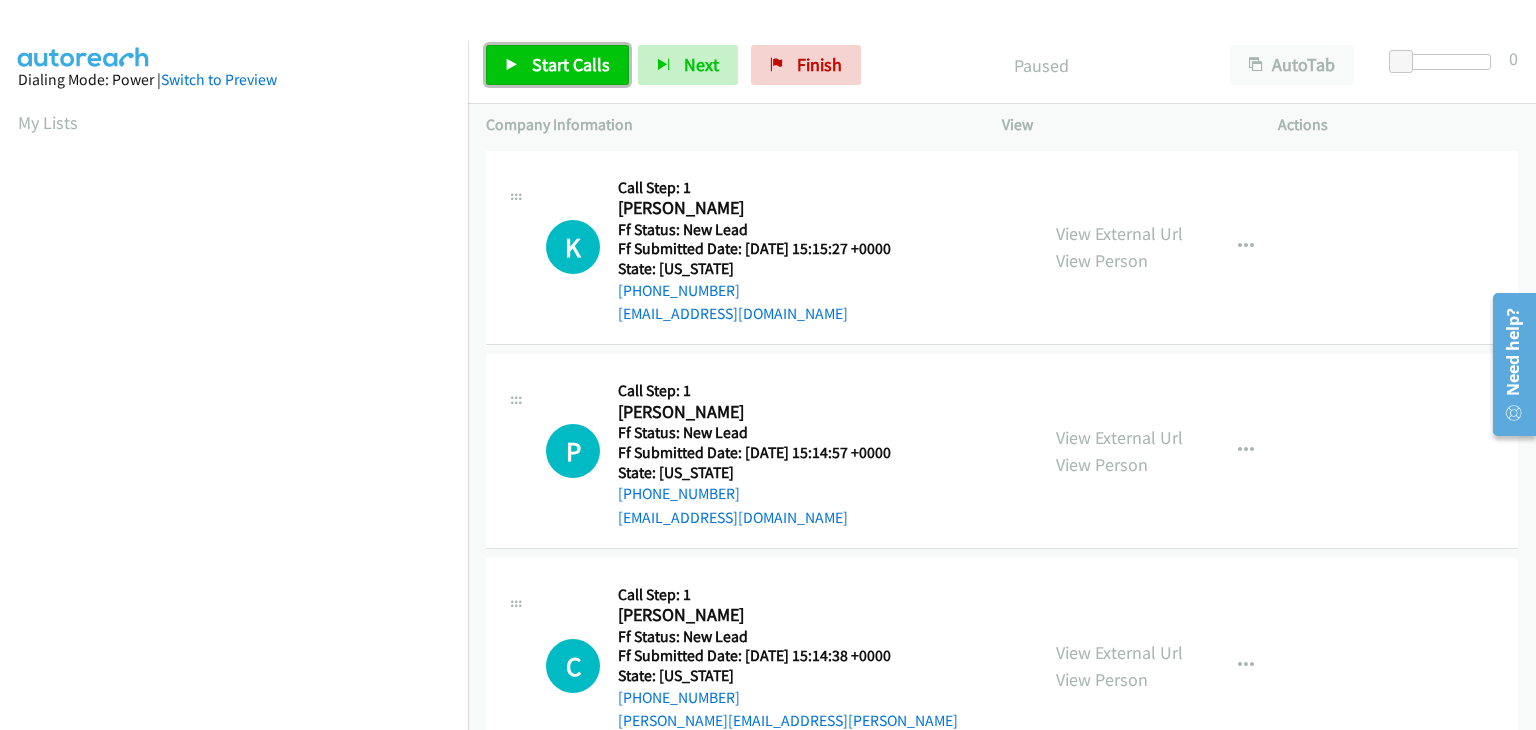 click on "Start Calls" at bounding box center (571, 64) 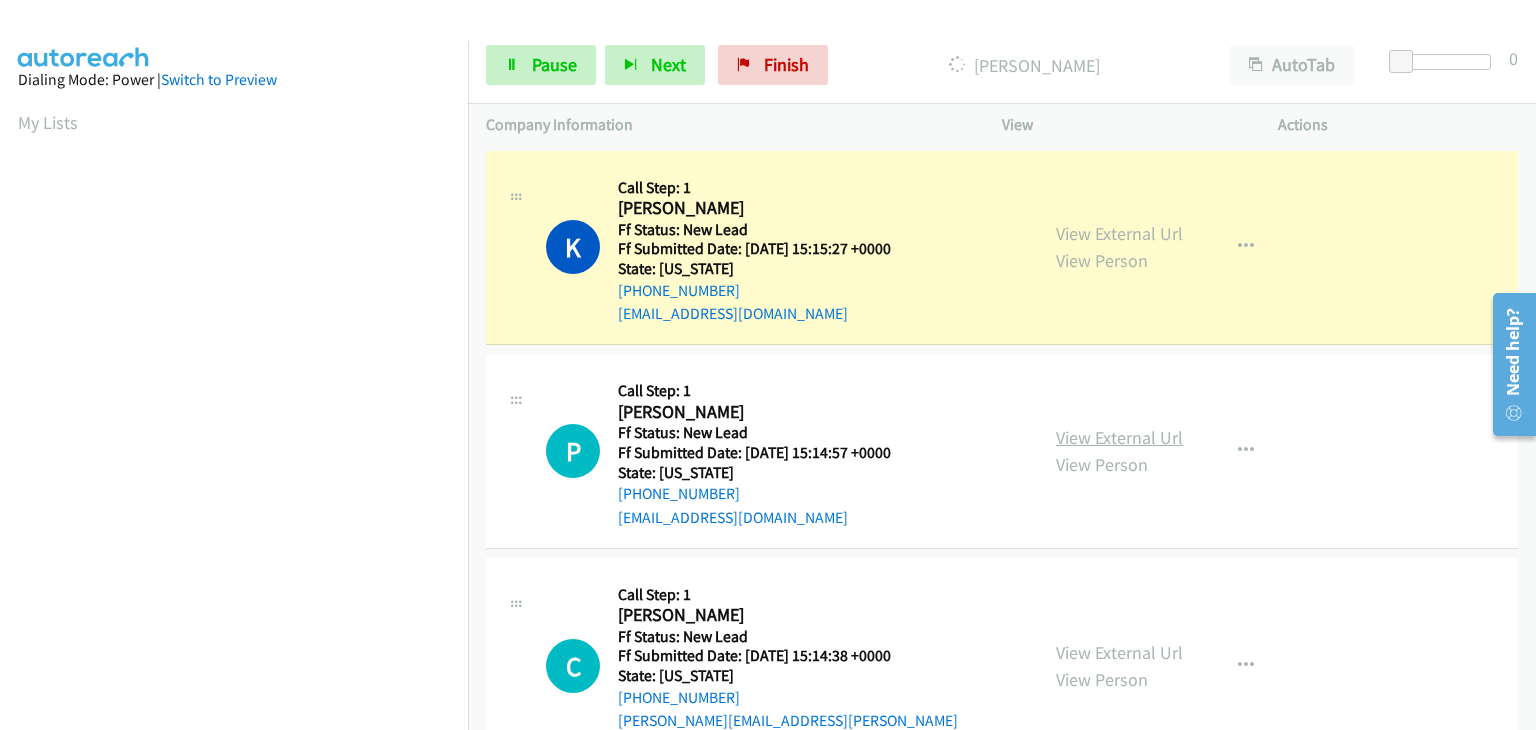 click on "View External Url" at bounding box center (1119, 437) 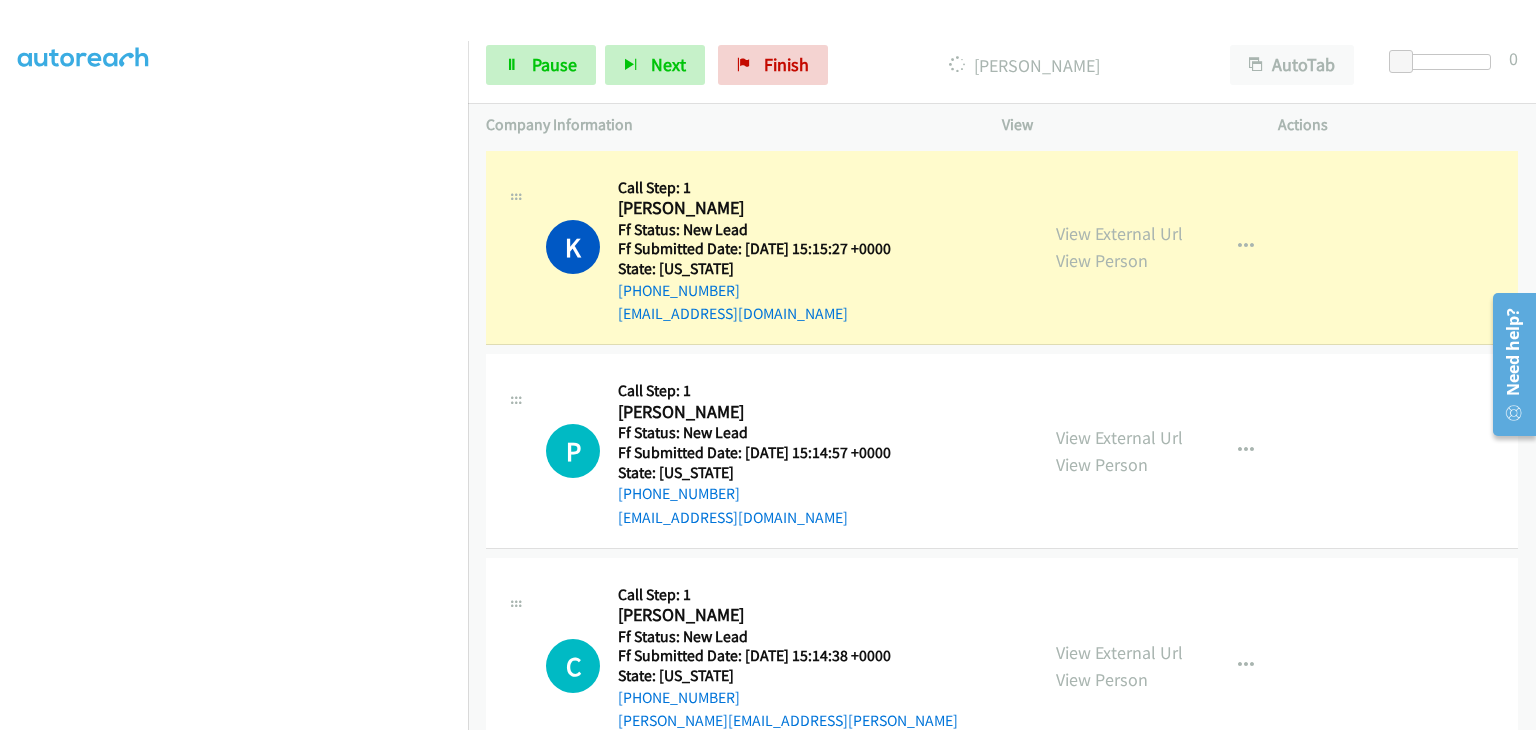scroll, scrollTop: 392, scrollLeft: 0, axis: vertical 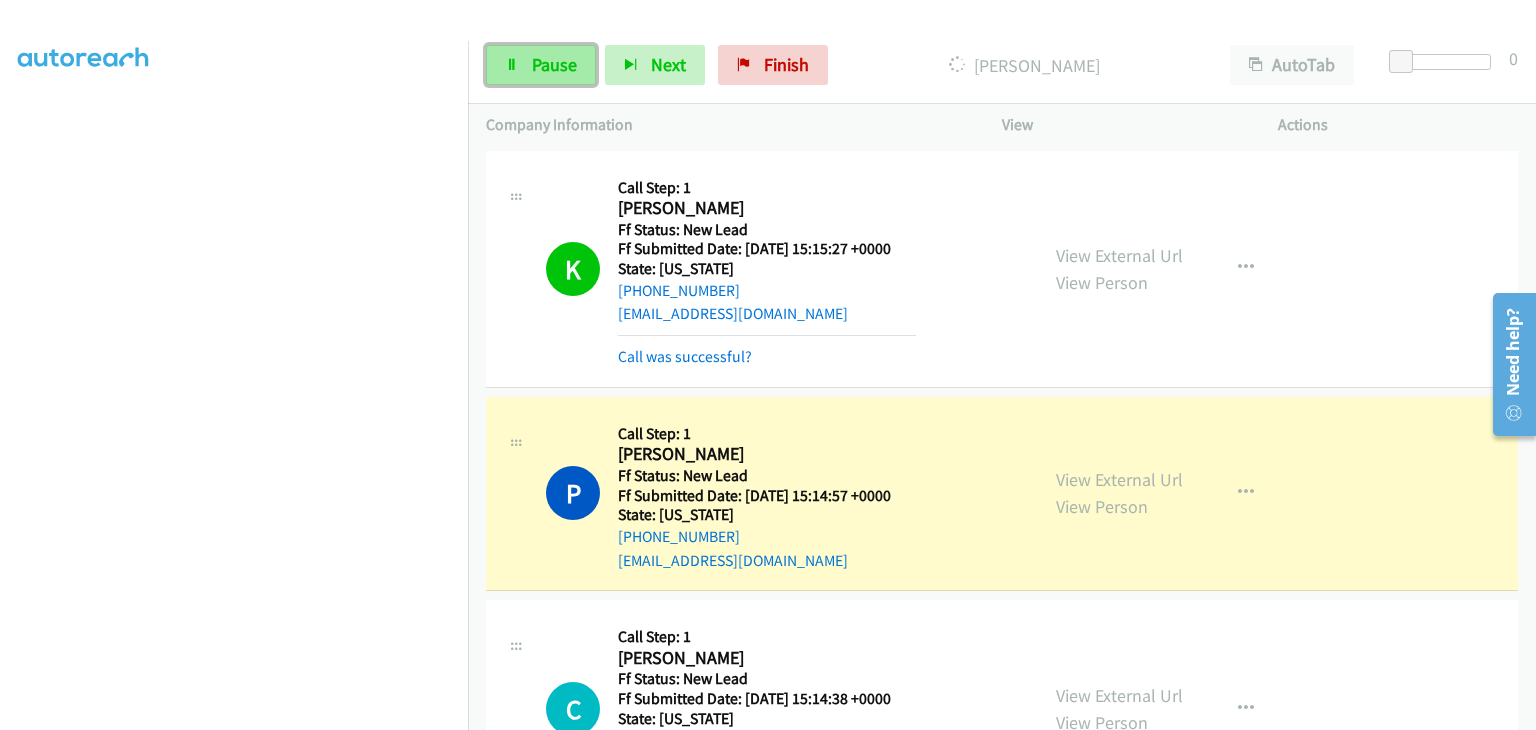 click on "Pause" at bounding box center [554, 64] 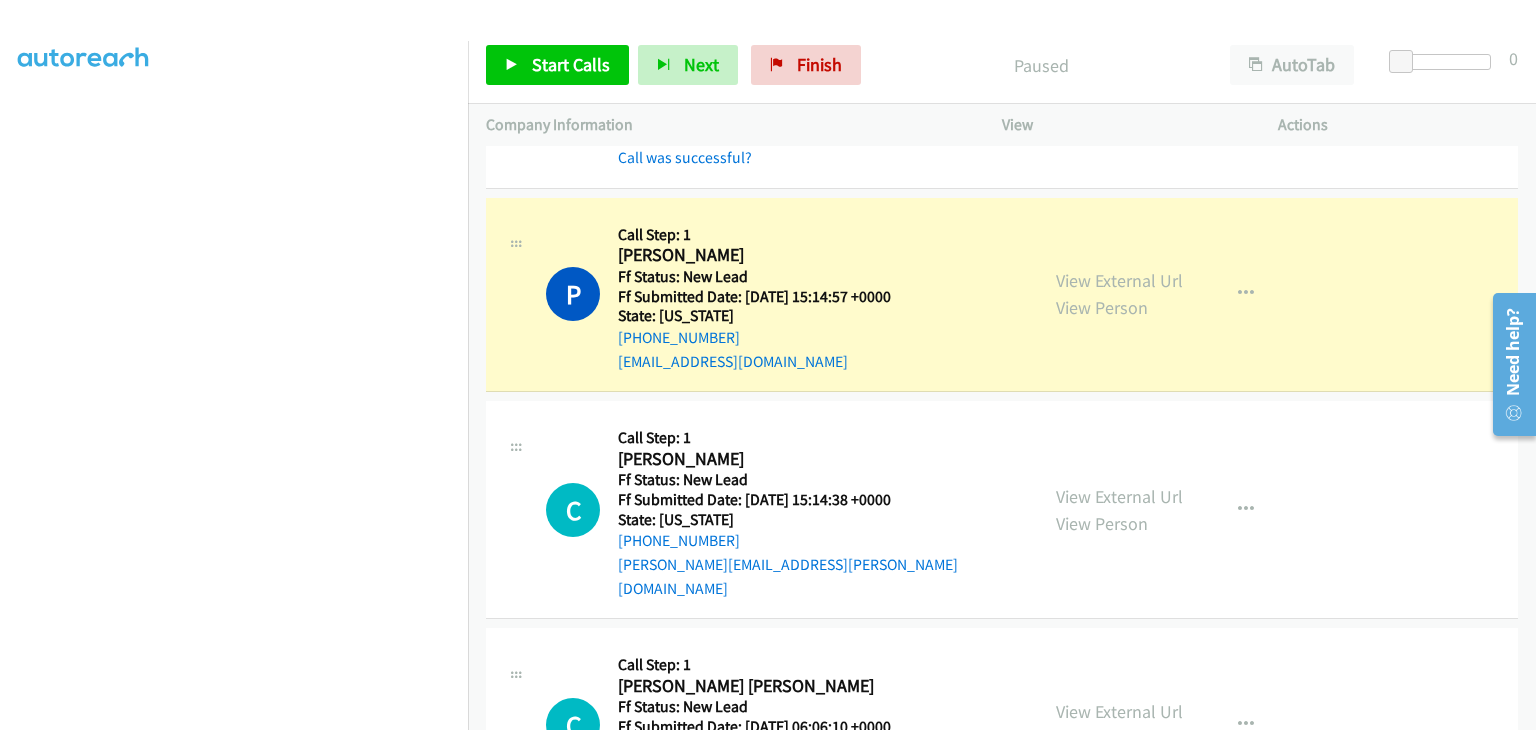 scroll, scrollTop: 200, scrollLeft: 0, axis: vertical 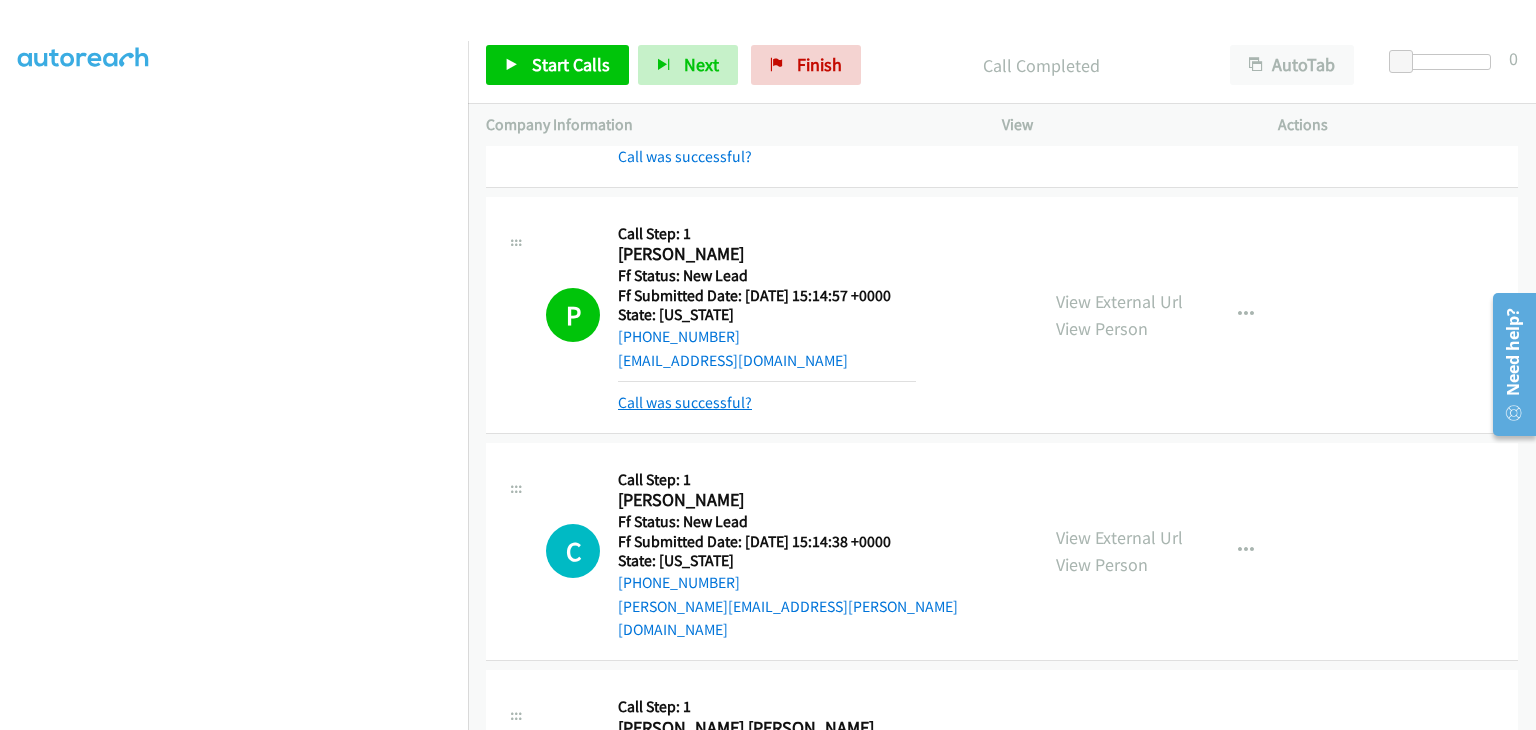 click on "Call was successful?" at bounding box center (685, 402) 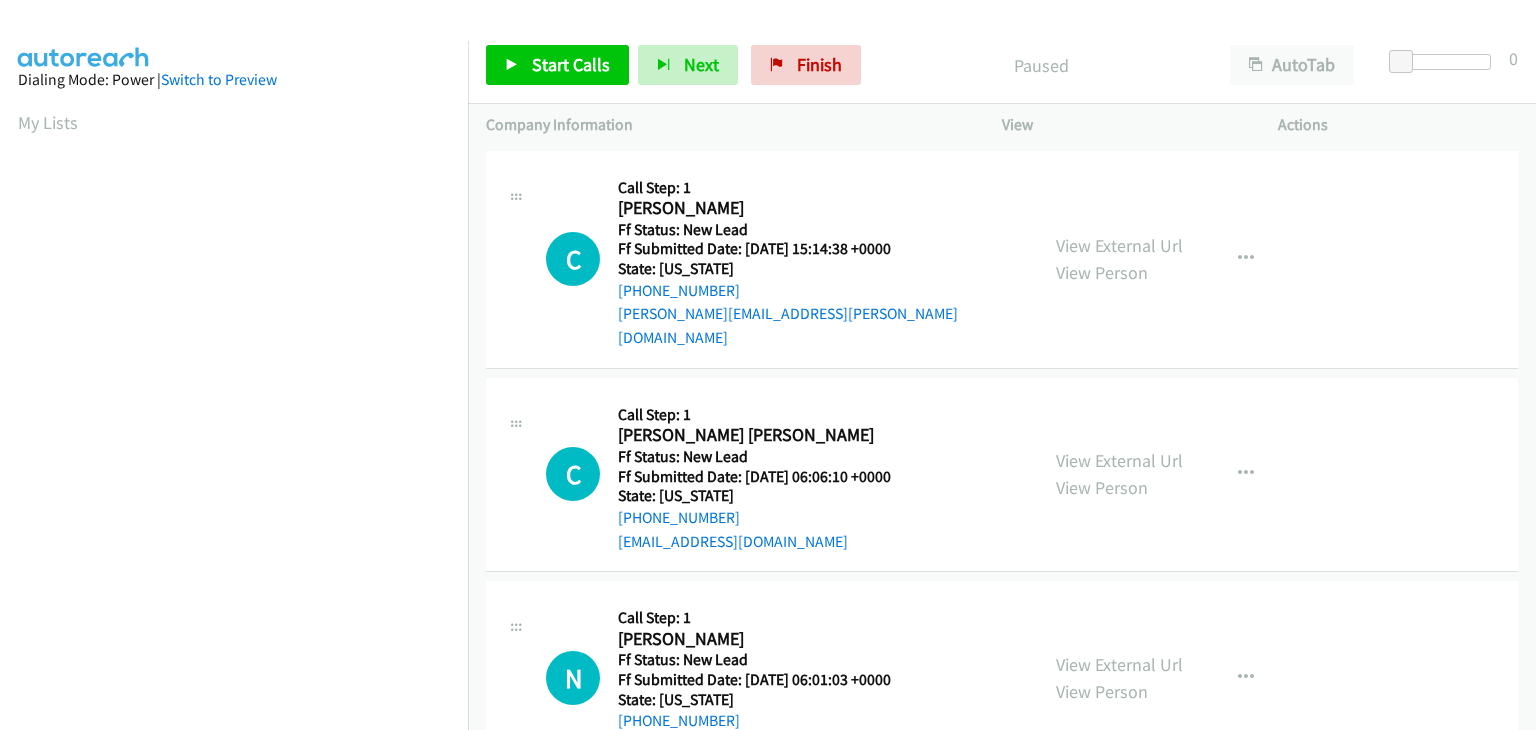 scroll, scrollTop: 0, scrollLeft: 0, axis: both 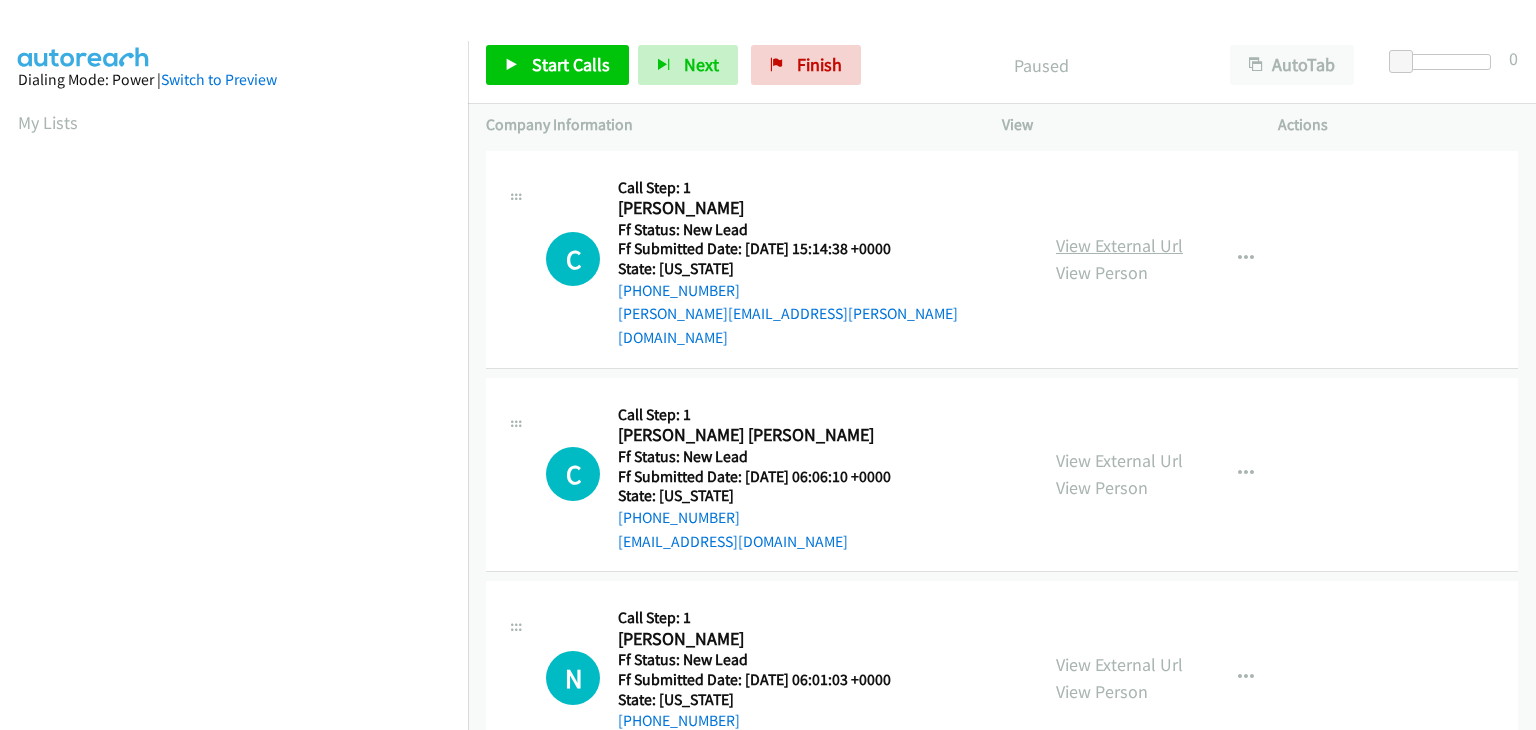 click on "View External Url" at bounding box center [1119, 245] 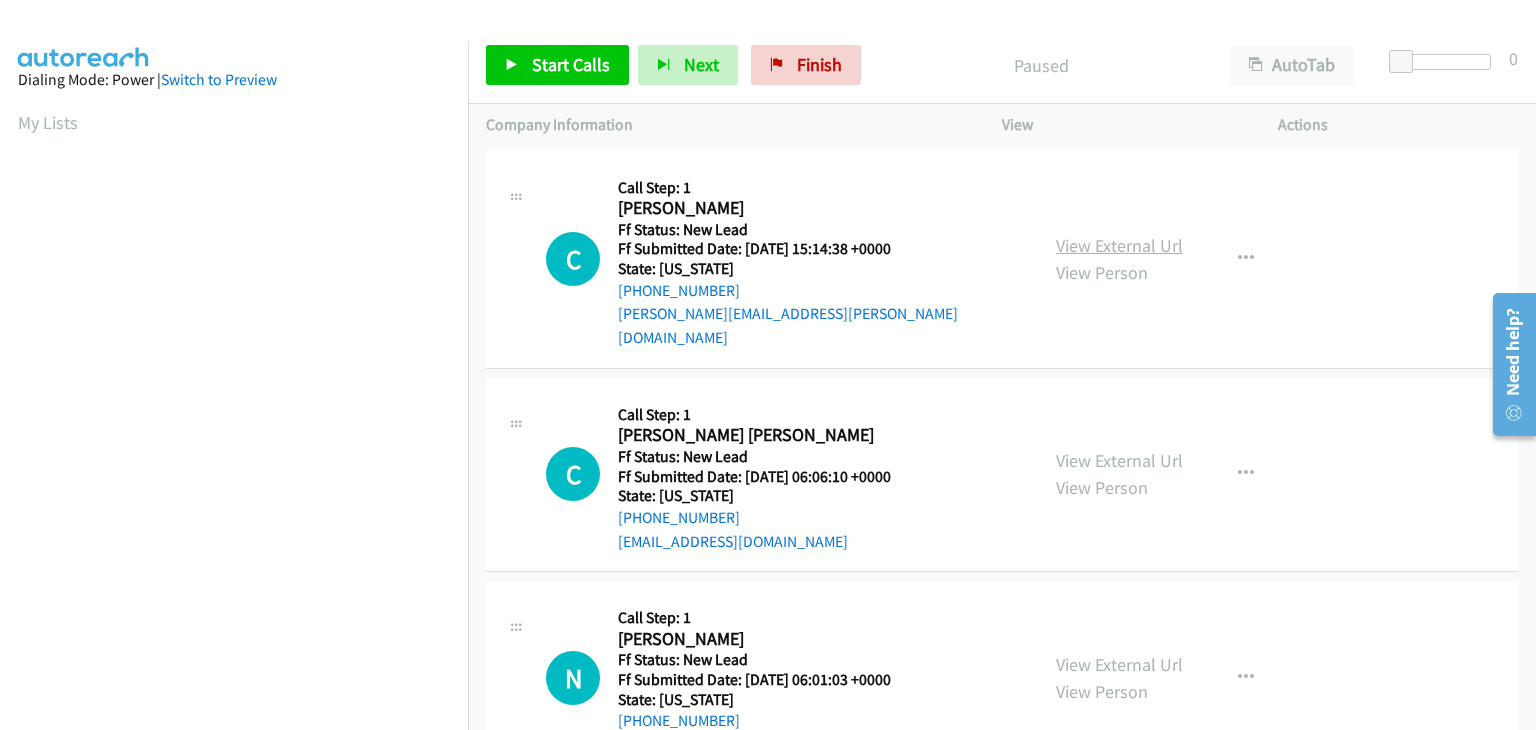 scroll, scrollTop: 0, scrollLeft: 0, axis: both 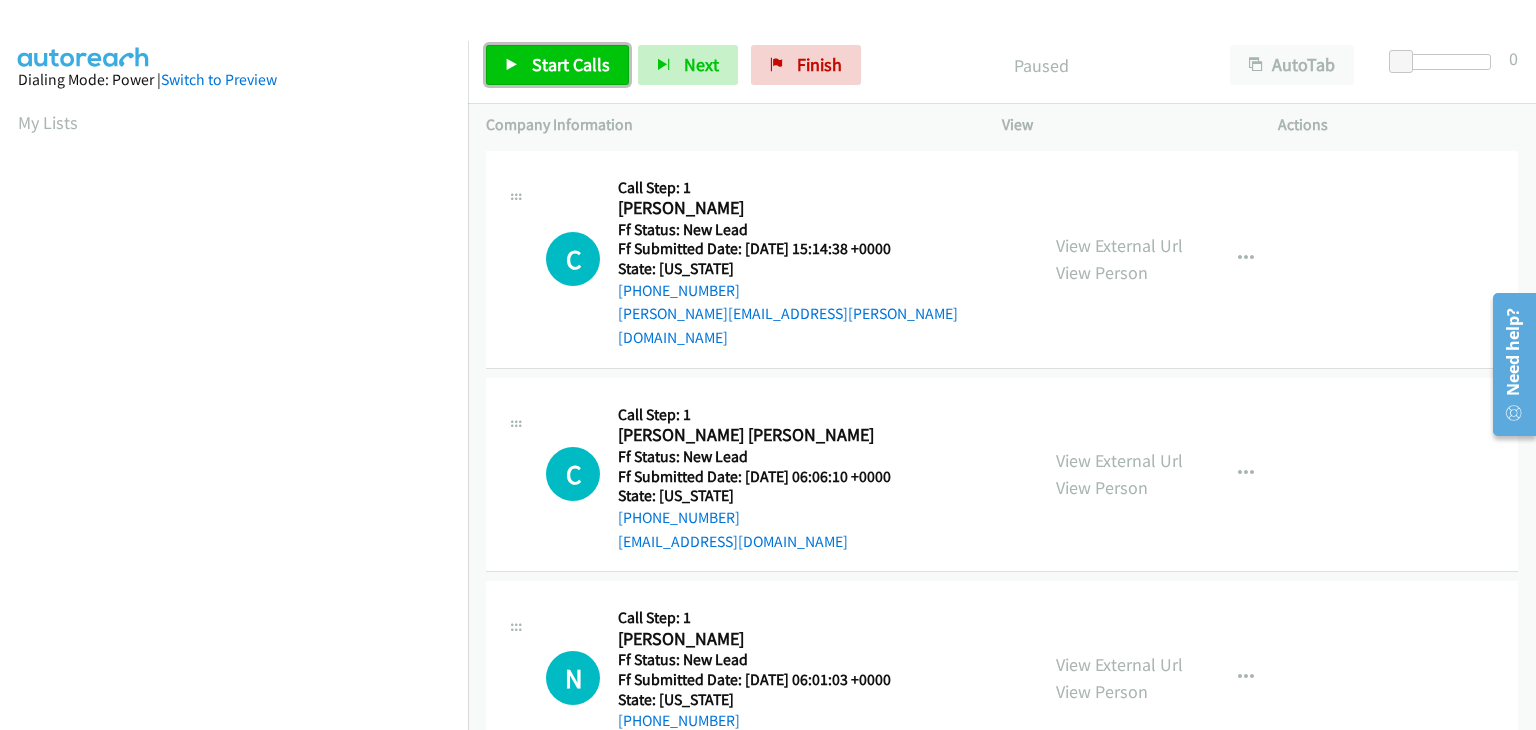 click on "Start Calls" at bounding box center (557, 65) 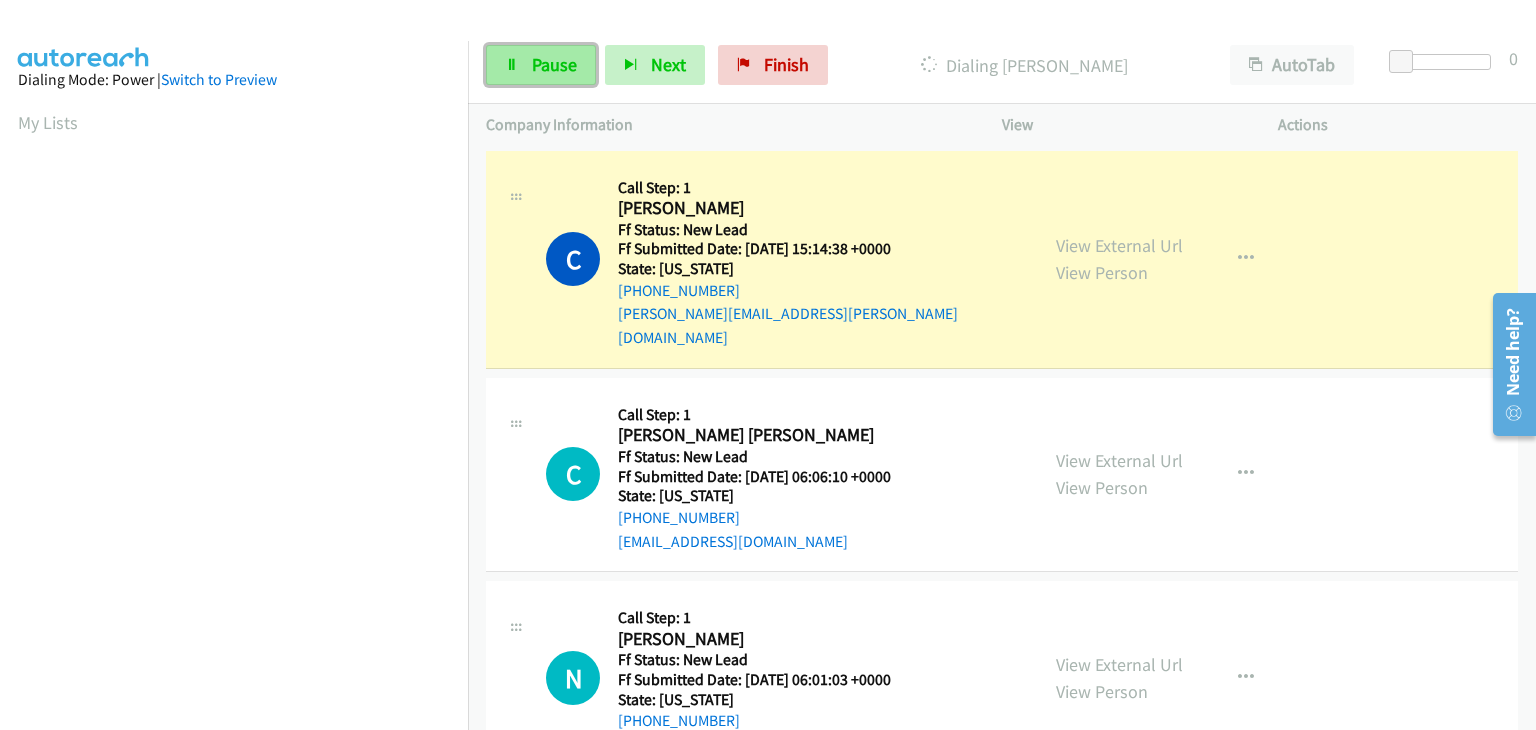 click on "Pause" at bounding box center [554, 64] 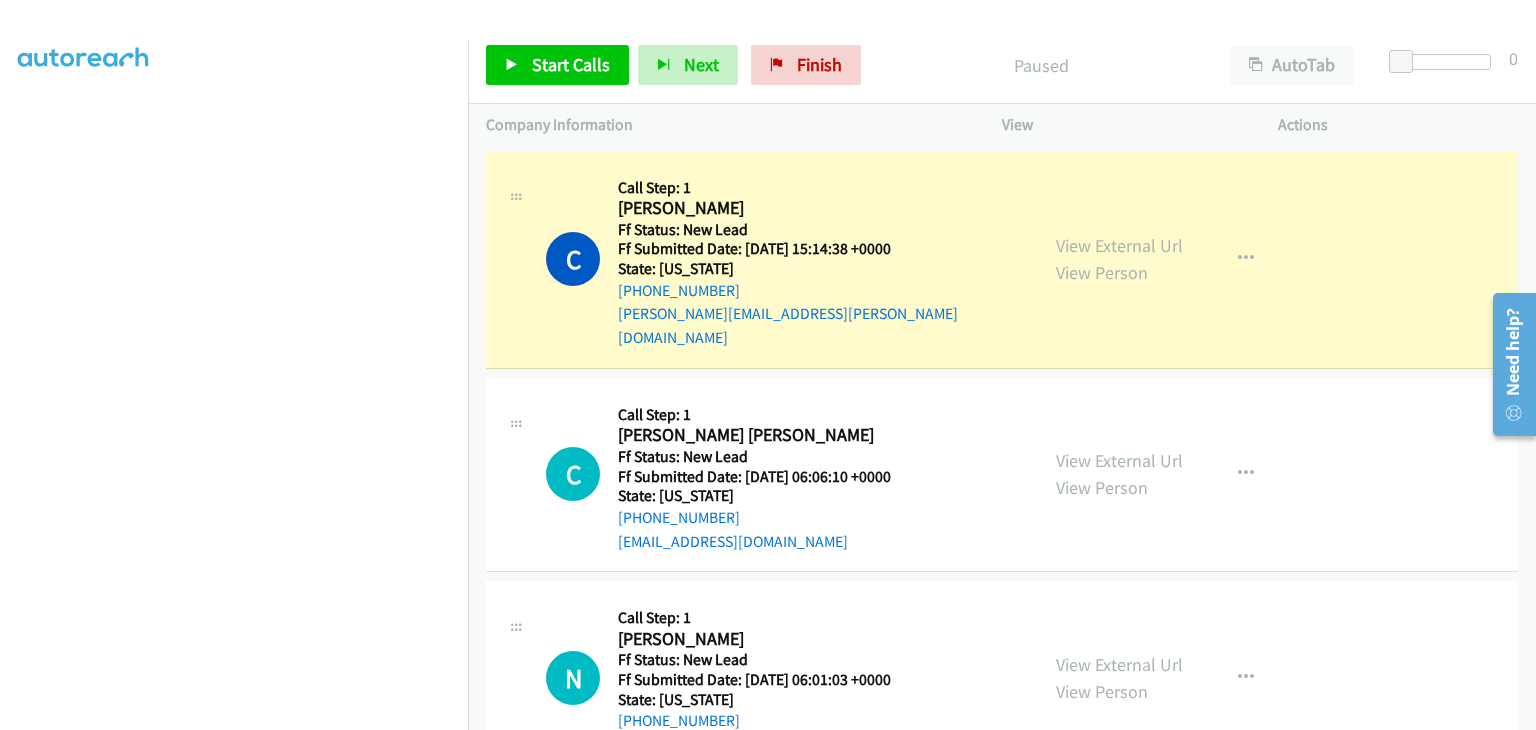 scroll, scrollTop: 392, scrollLeft: 0, axis: vertical 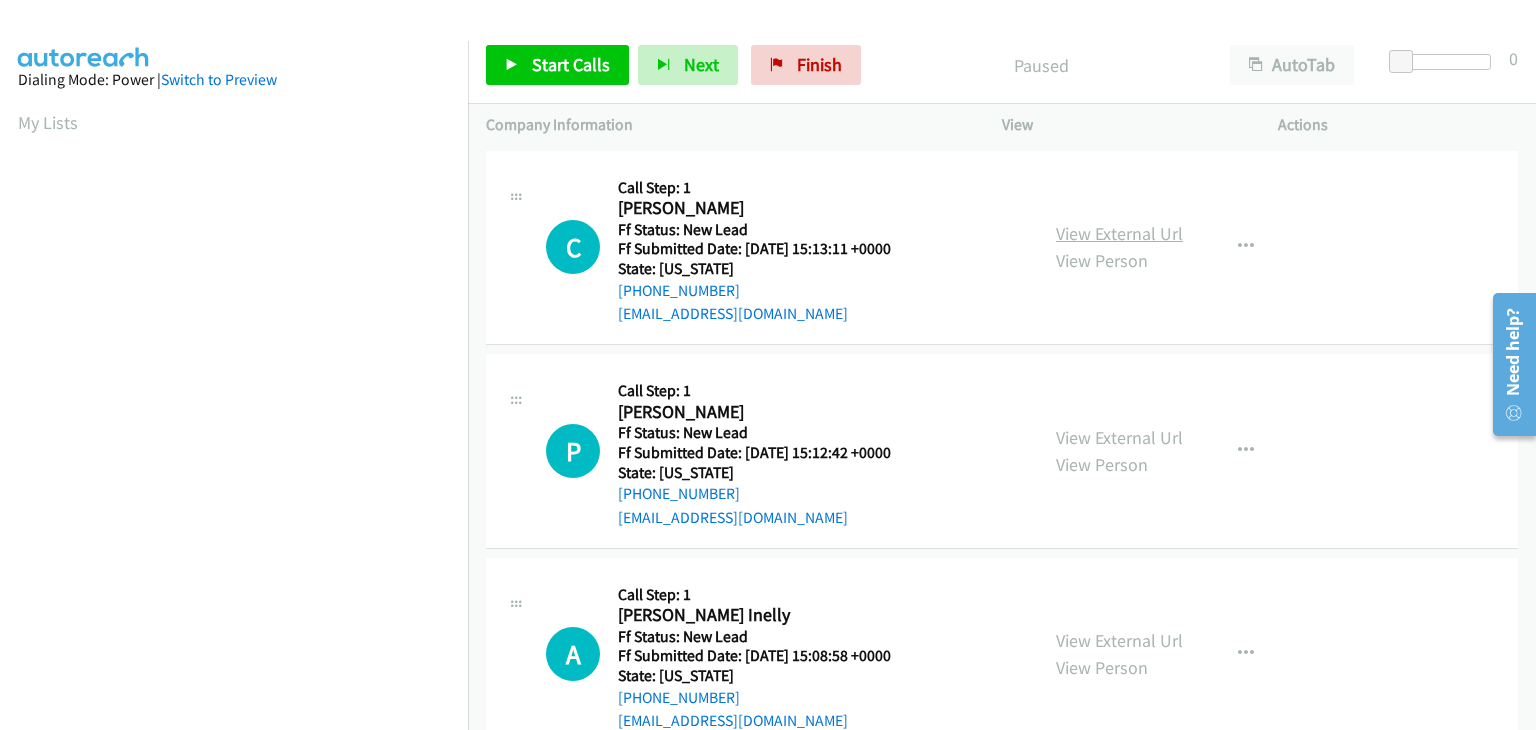 click on "View External Url" at bounding box center (1119, 233) 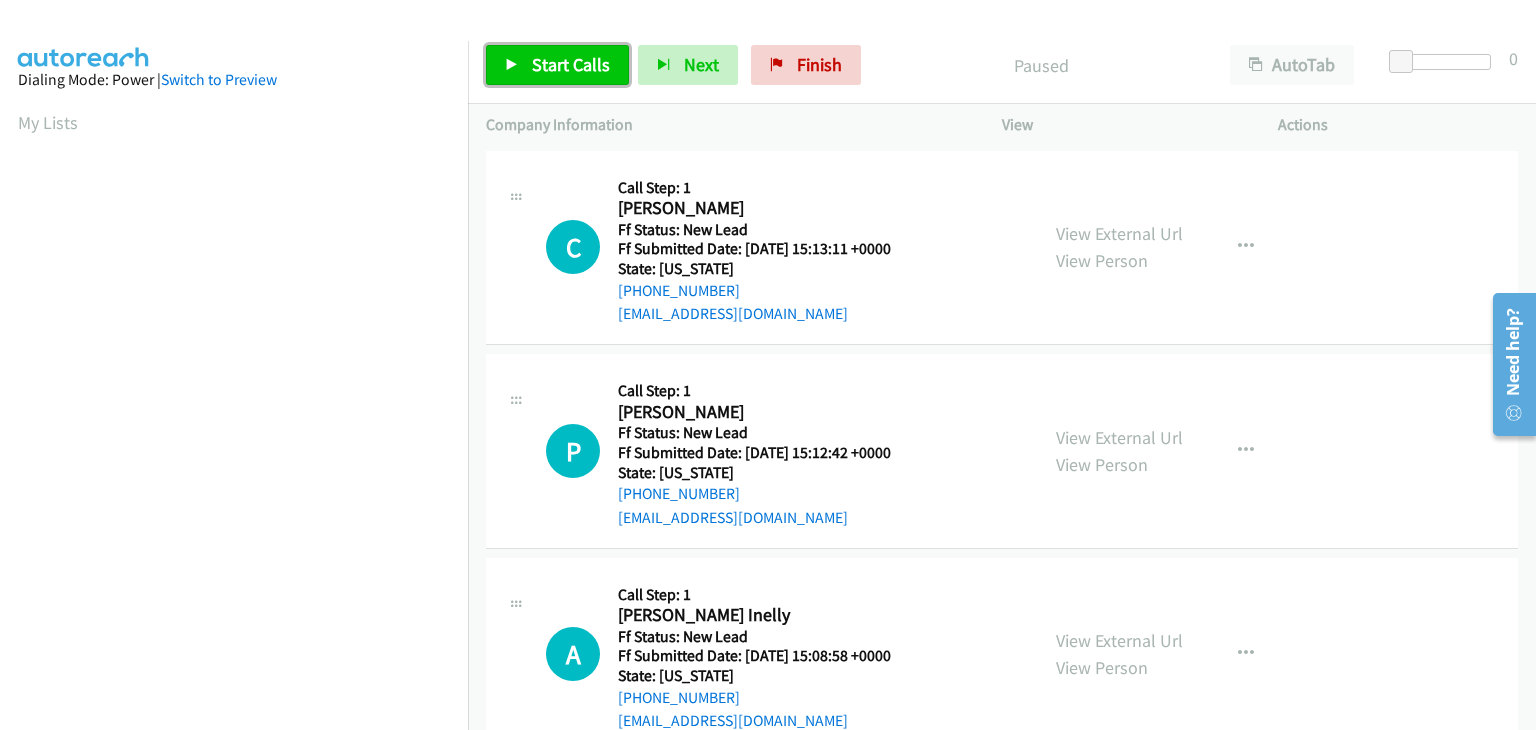 click on "Start Calls" at bounding box center (557, 65) 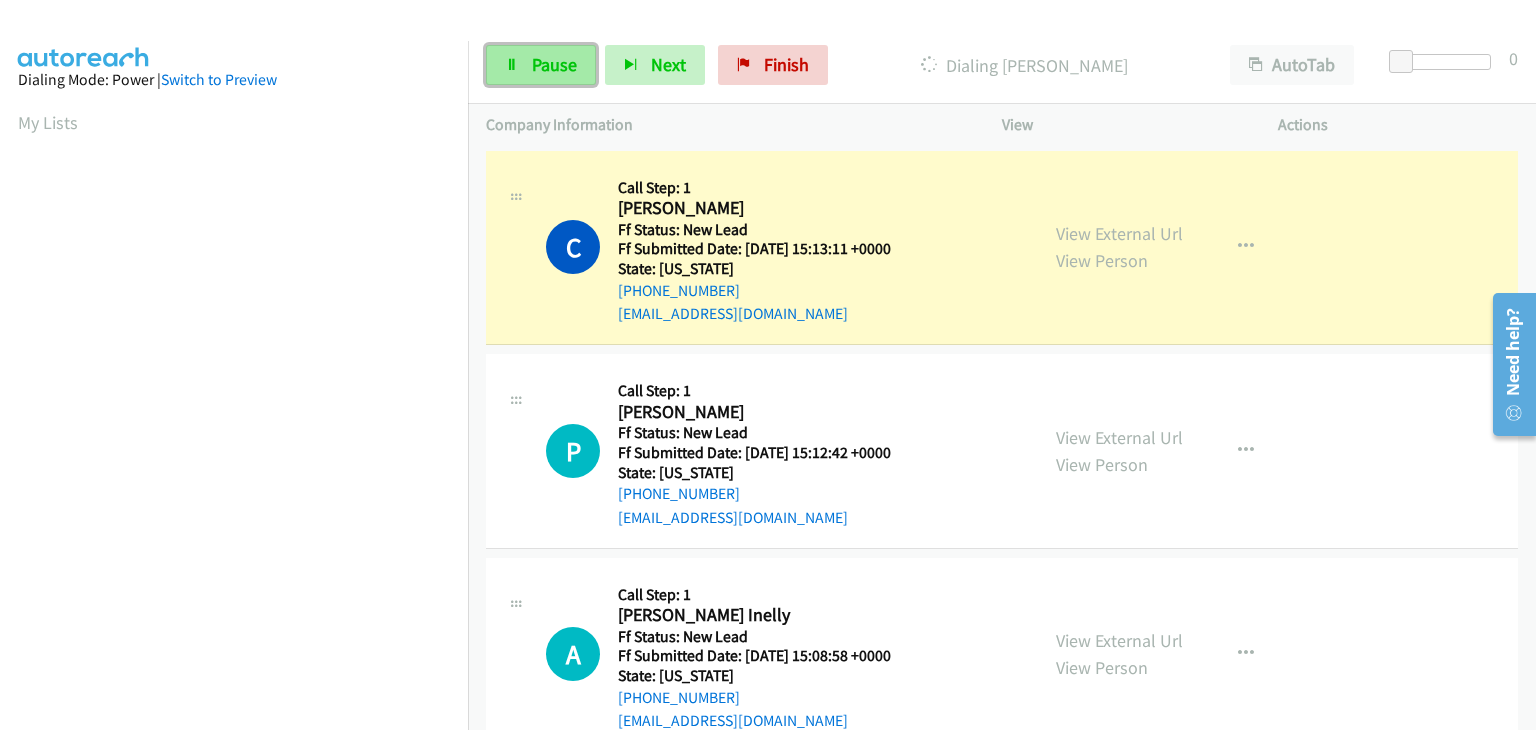click on "Pause" at bounding box center [541, 65] 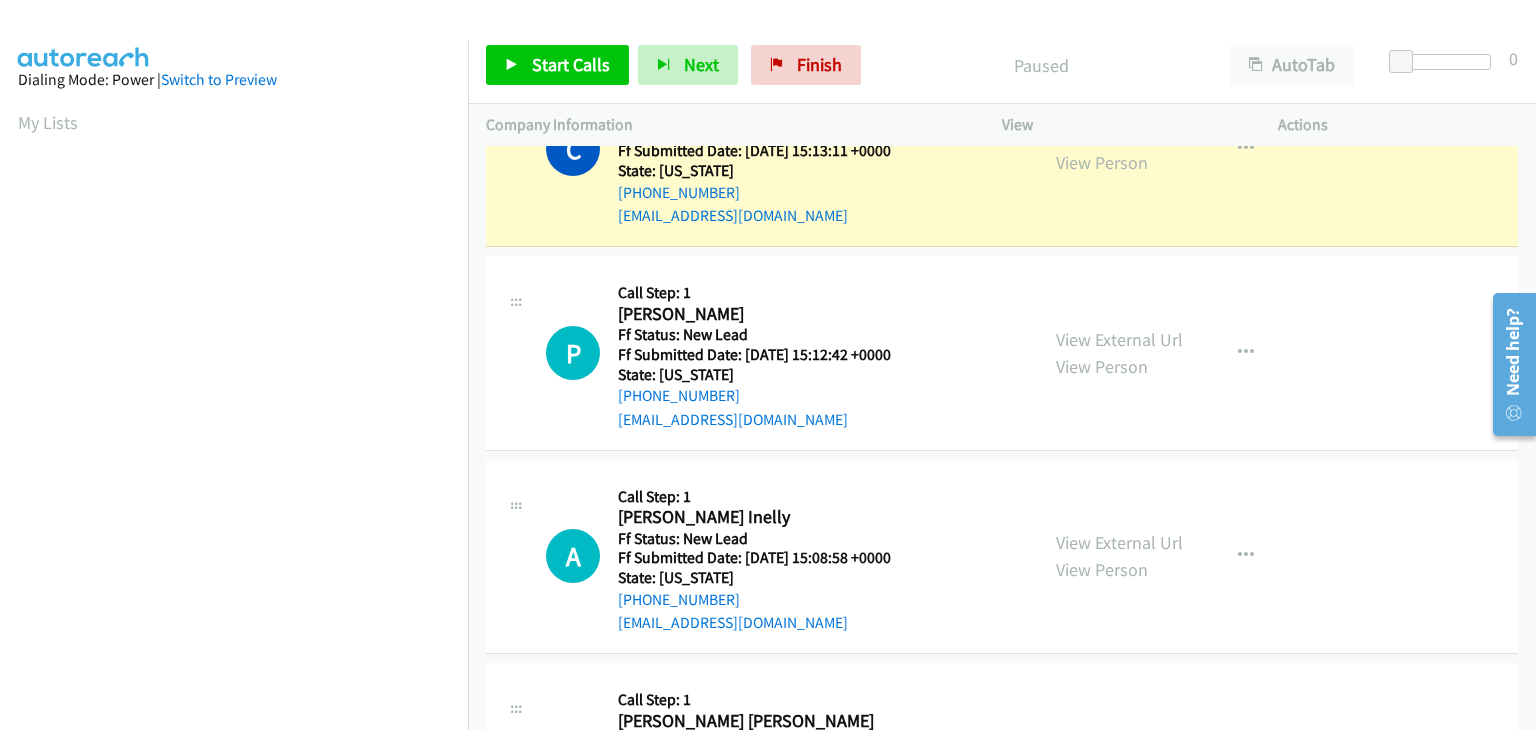 scroll, scrollTop: 457, scrollLeft: 0, axis: vertical 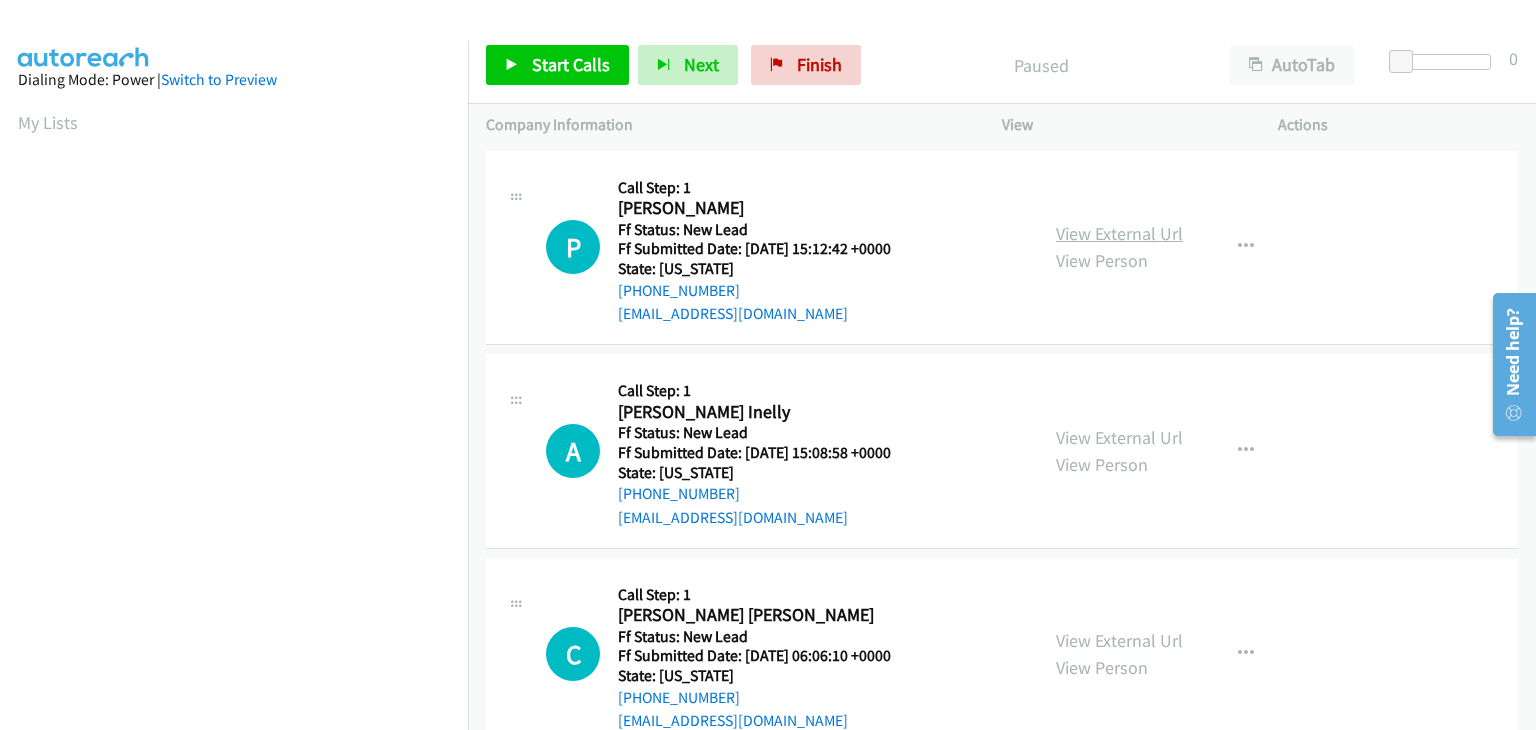 click on "View External Url" at bounding box center (1119, 233) 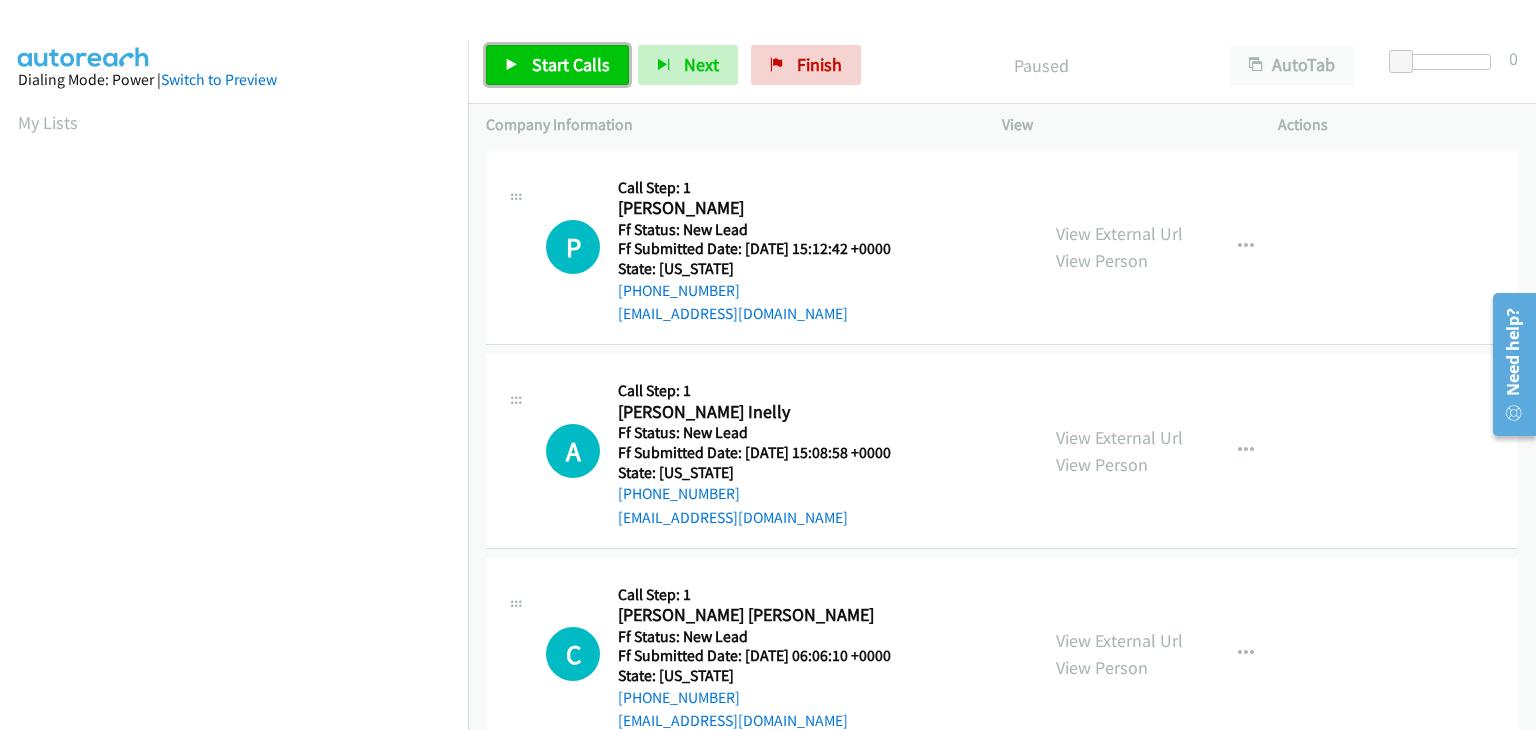 click on "Start Calls" at bounding box center [571, 64] 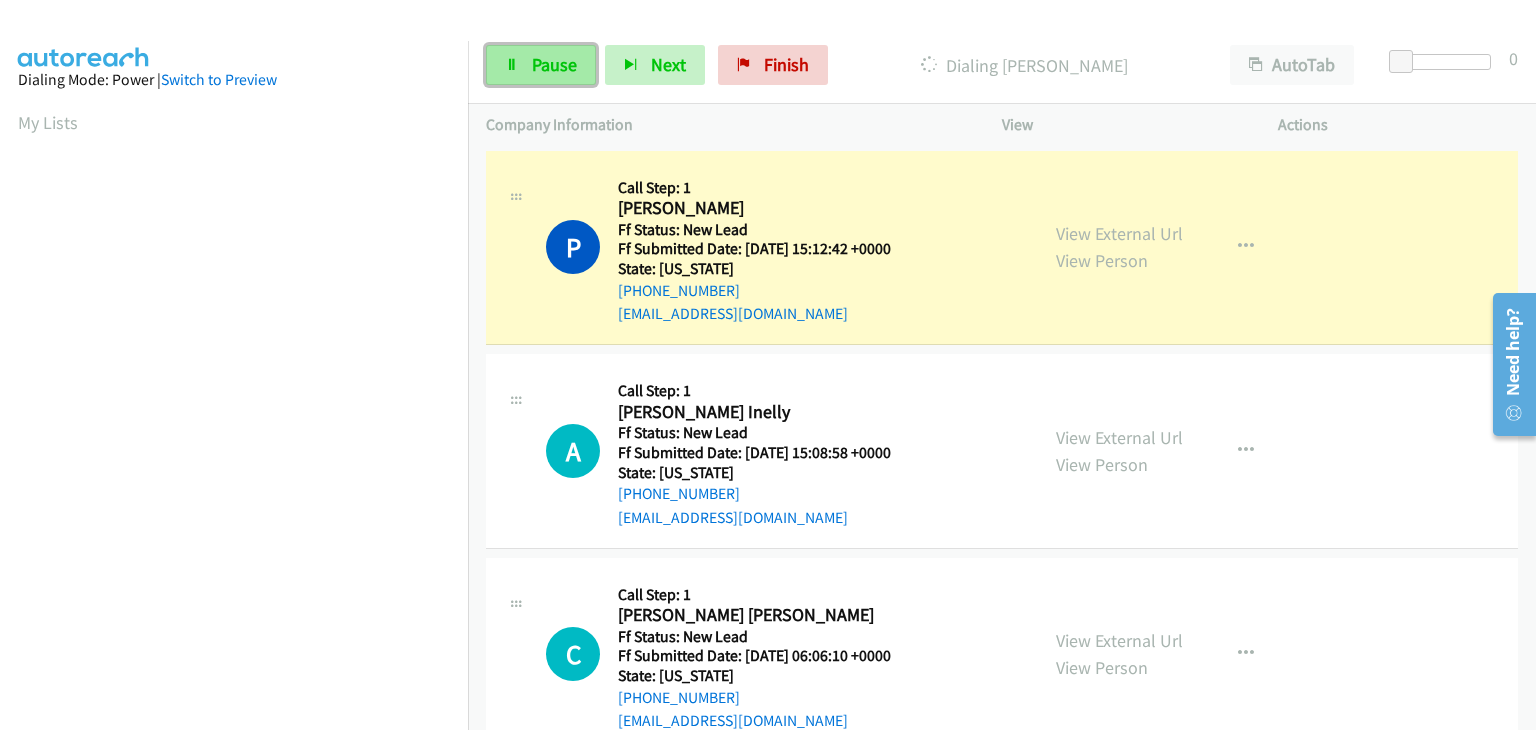 click on "Pause" at bounding box center (554, 64) 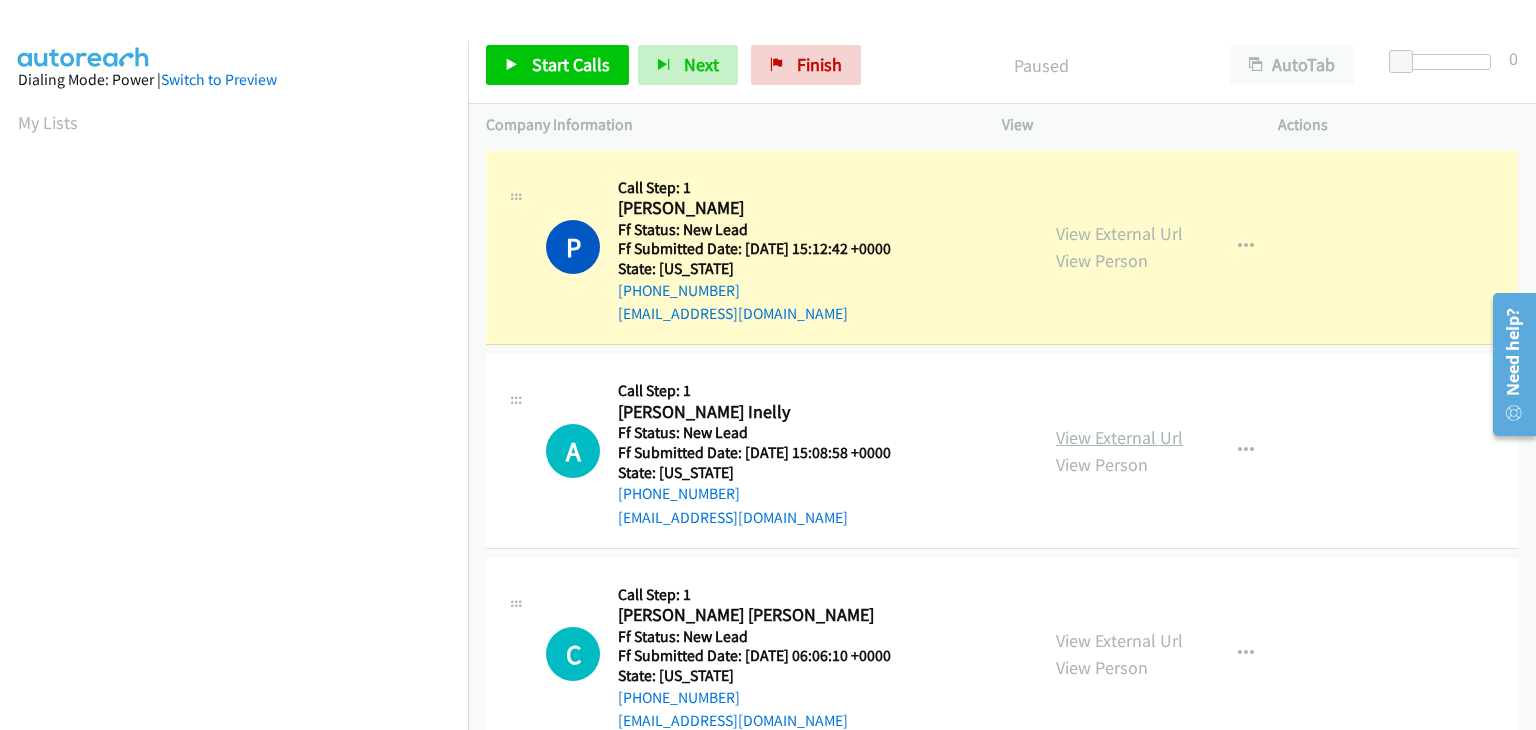 click on "View External Url" at bounding box center [1119, 437] 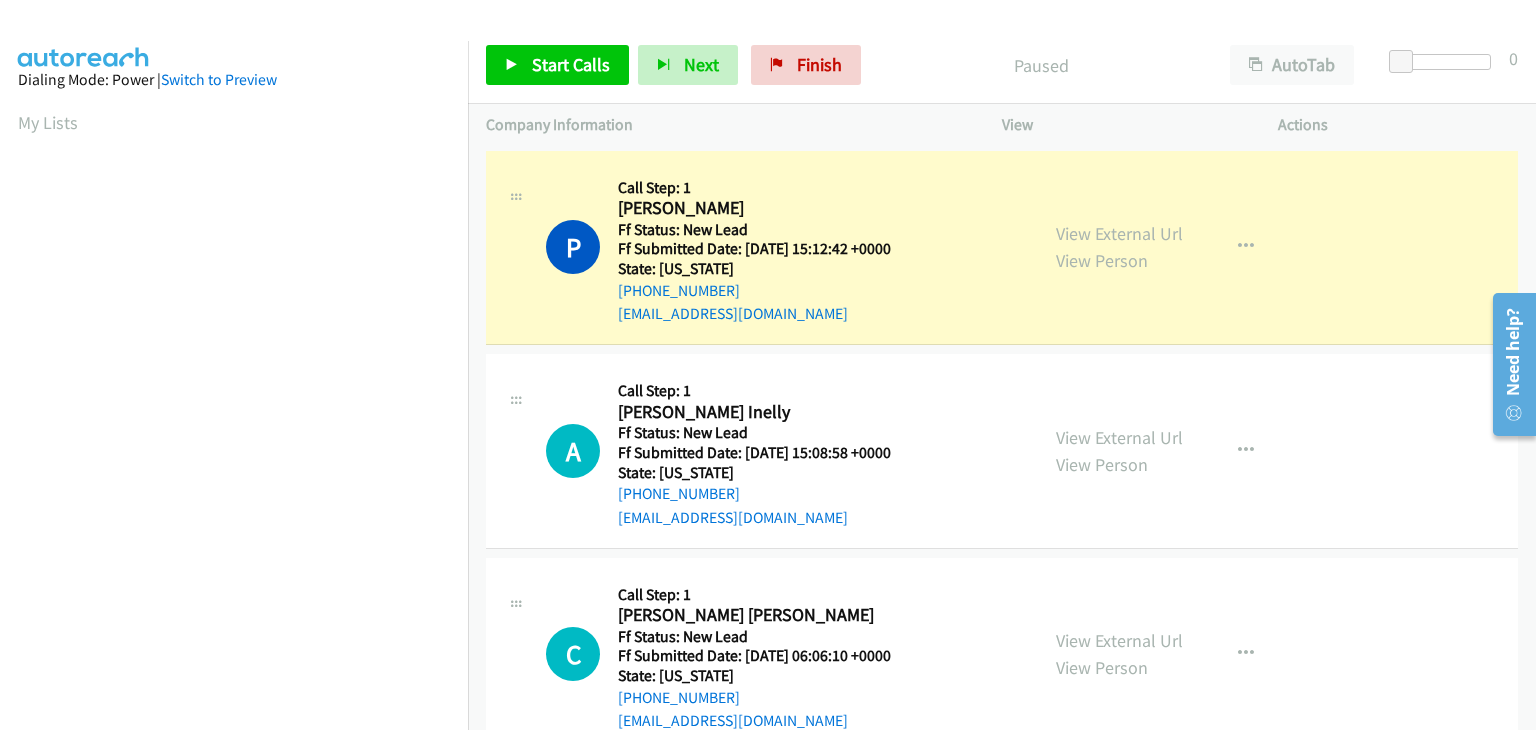 scroll, scrollTop: 392, scrollLeft: 0, axis: vertical 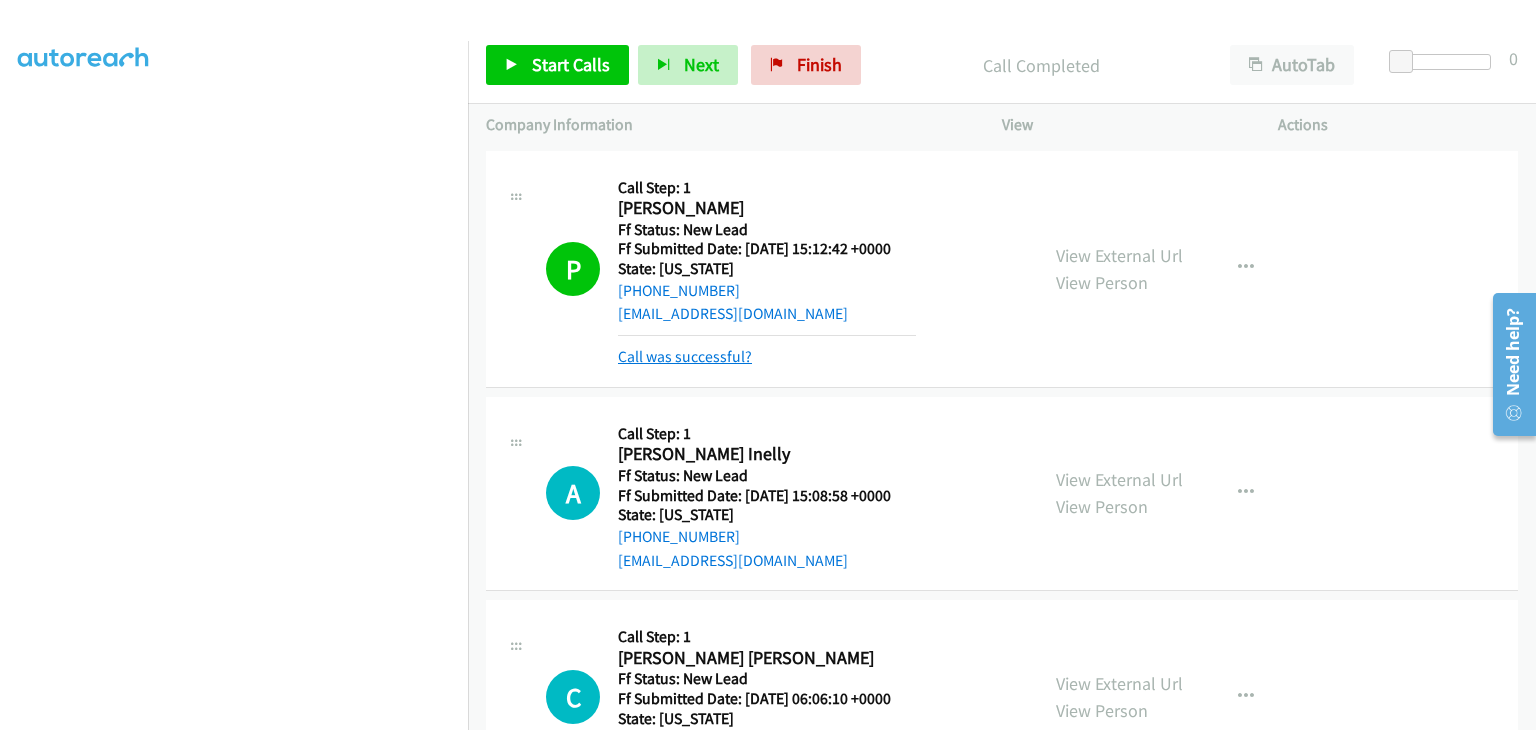 click on "Call was successful?" at bounding box center [685, 356] 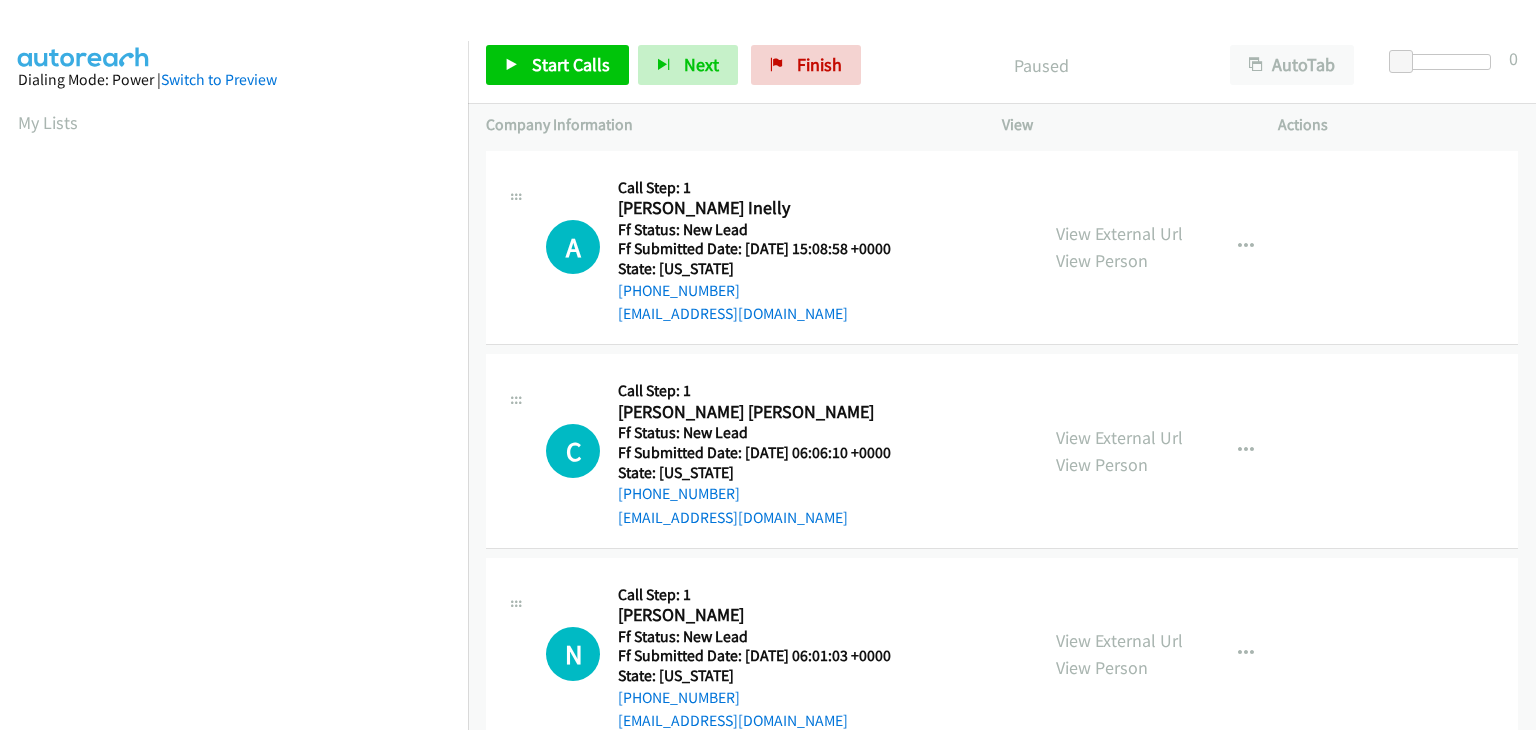 scroll, scrollTop: 0, scrollLeft: 0, axis: both 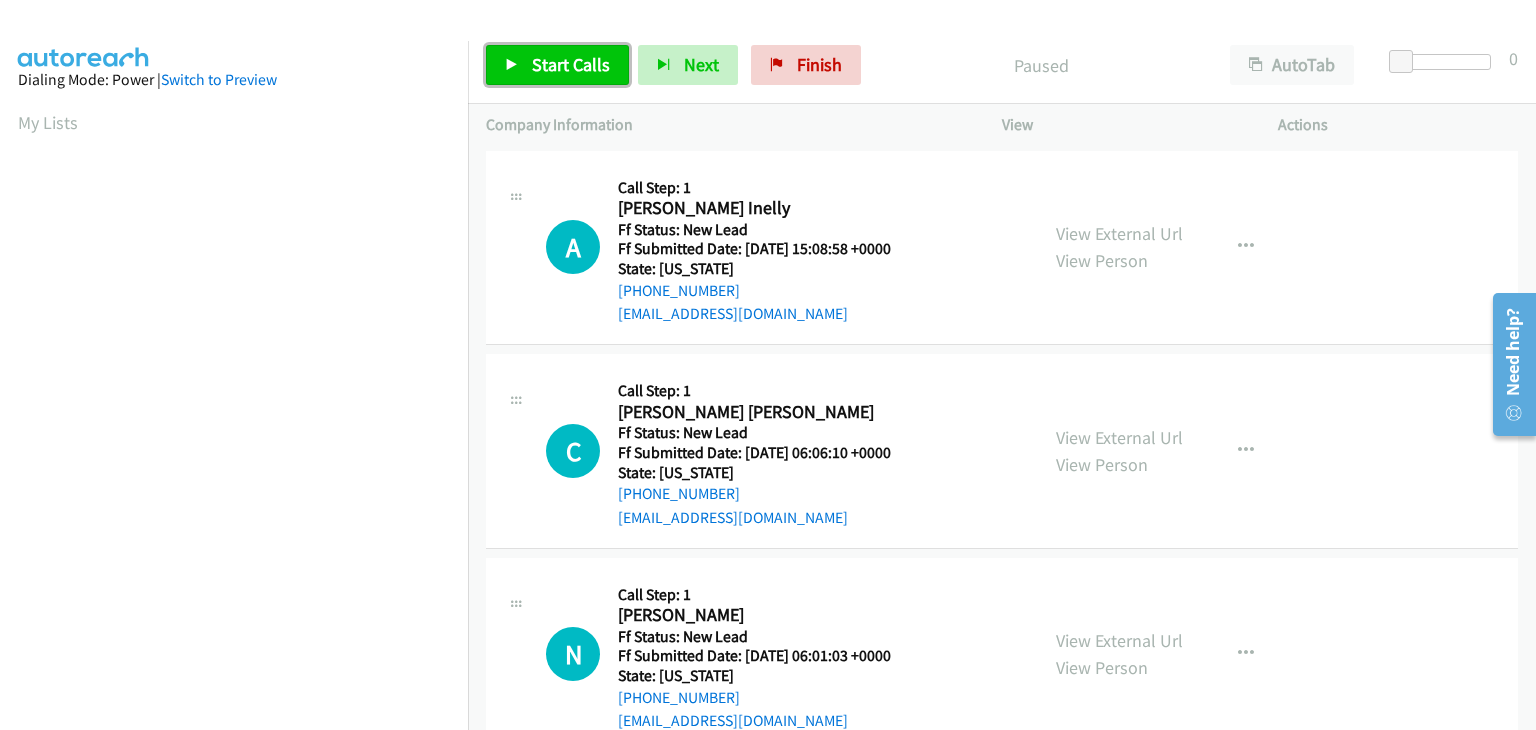 click on "Start Calls" at bounding box center (571, 64) 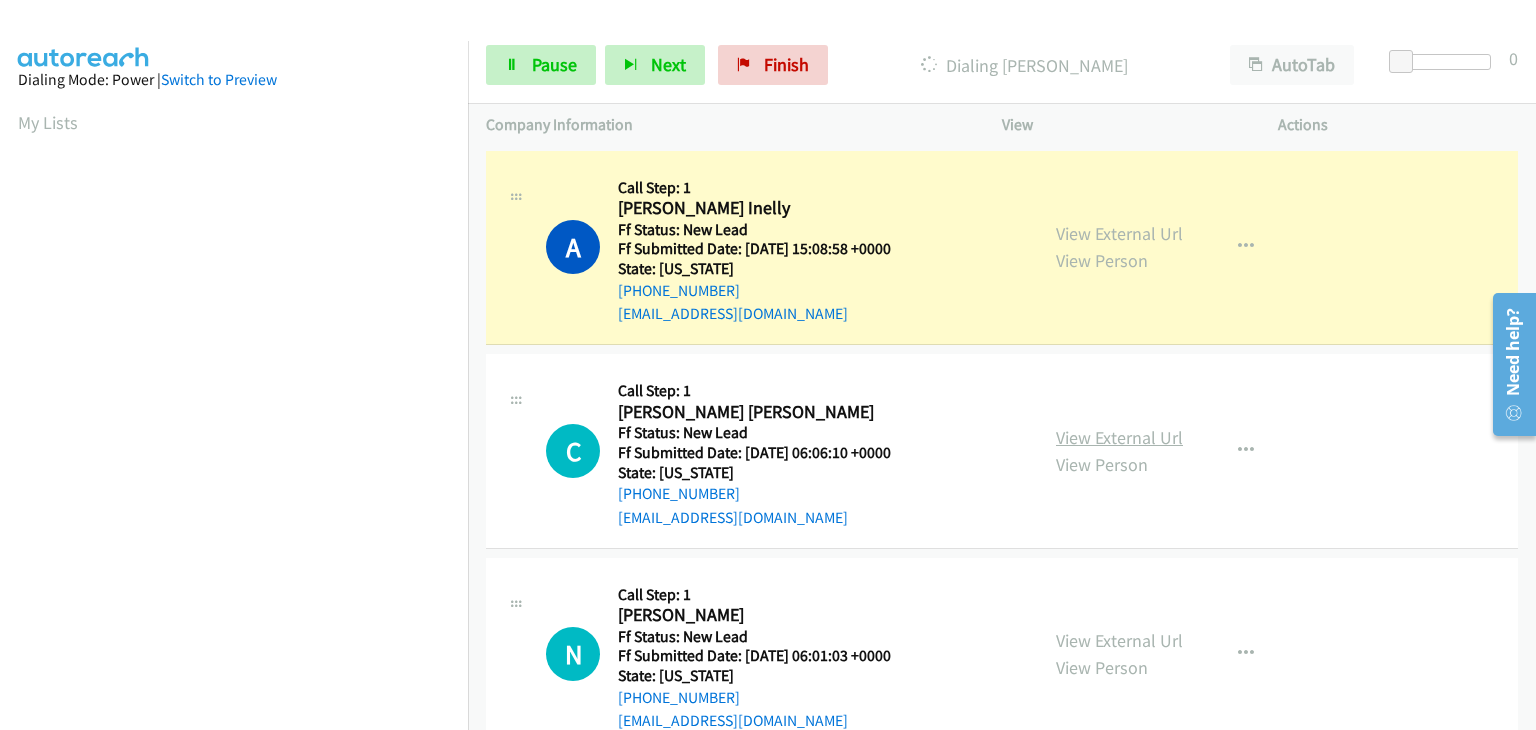 click on "View External Url" at bounding box center [1119, 437] 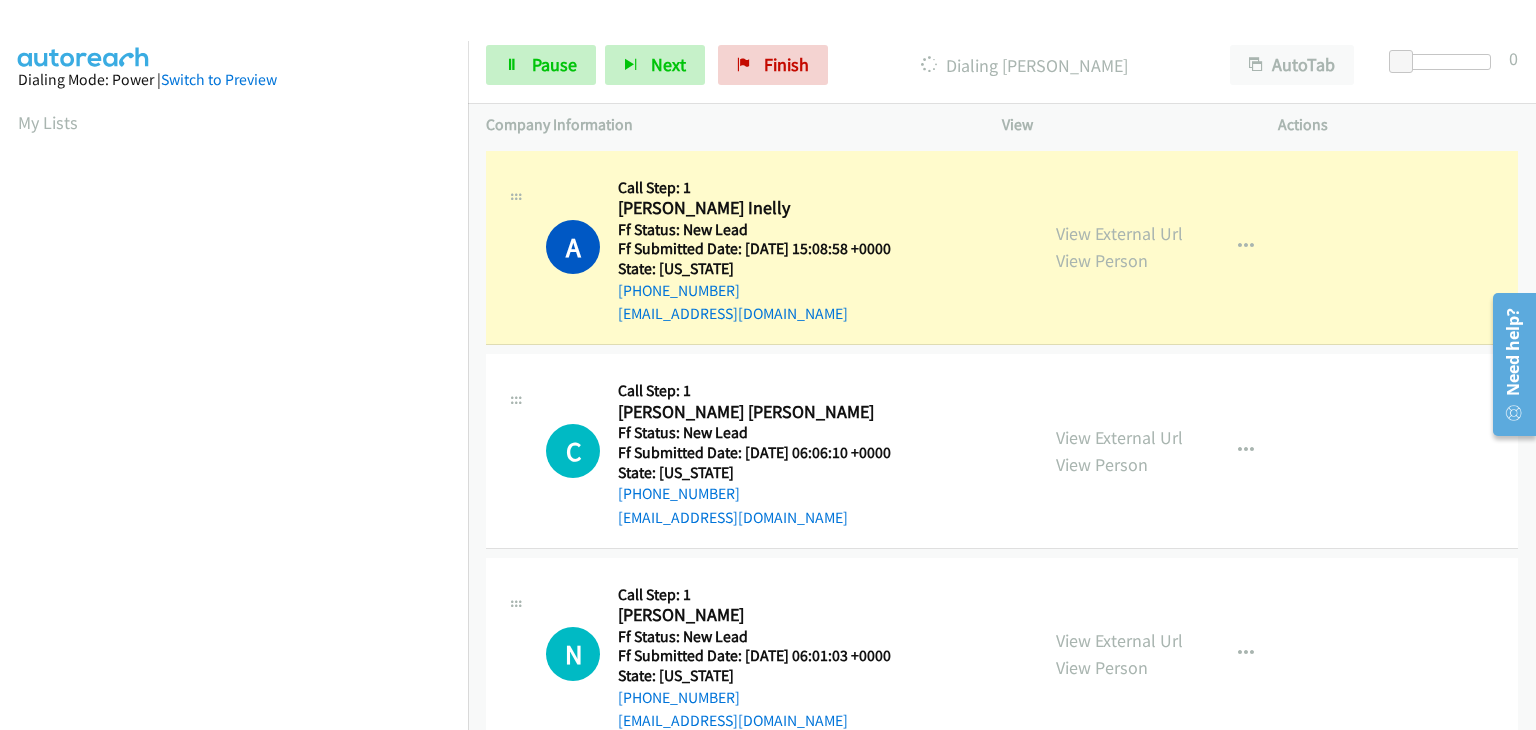scroll, scrollTop: 392, scrollLeft: 0, axis: vertical 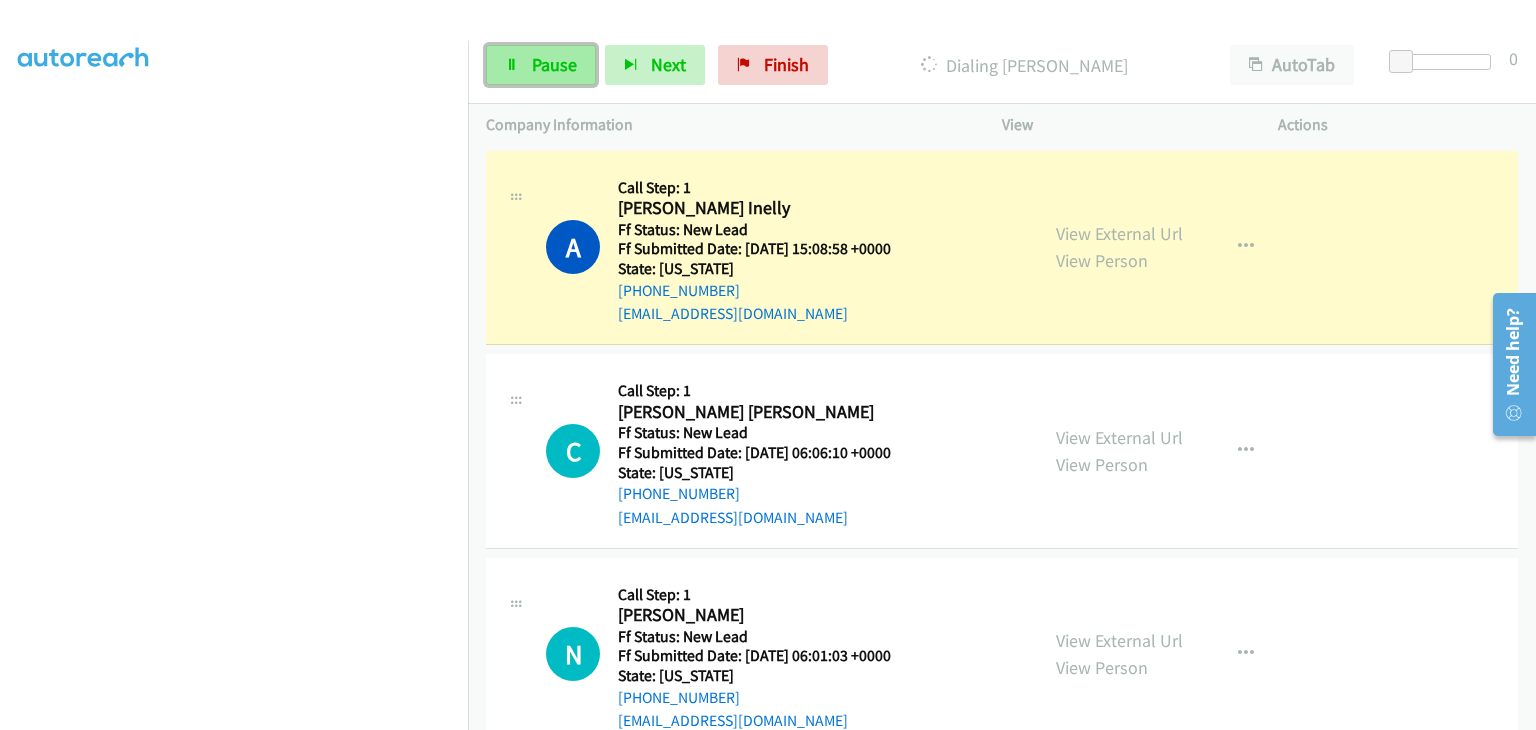 click on "Pause" at bounding box center [541, 65] 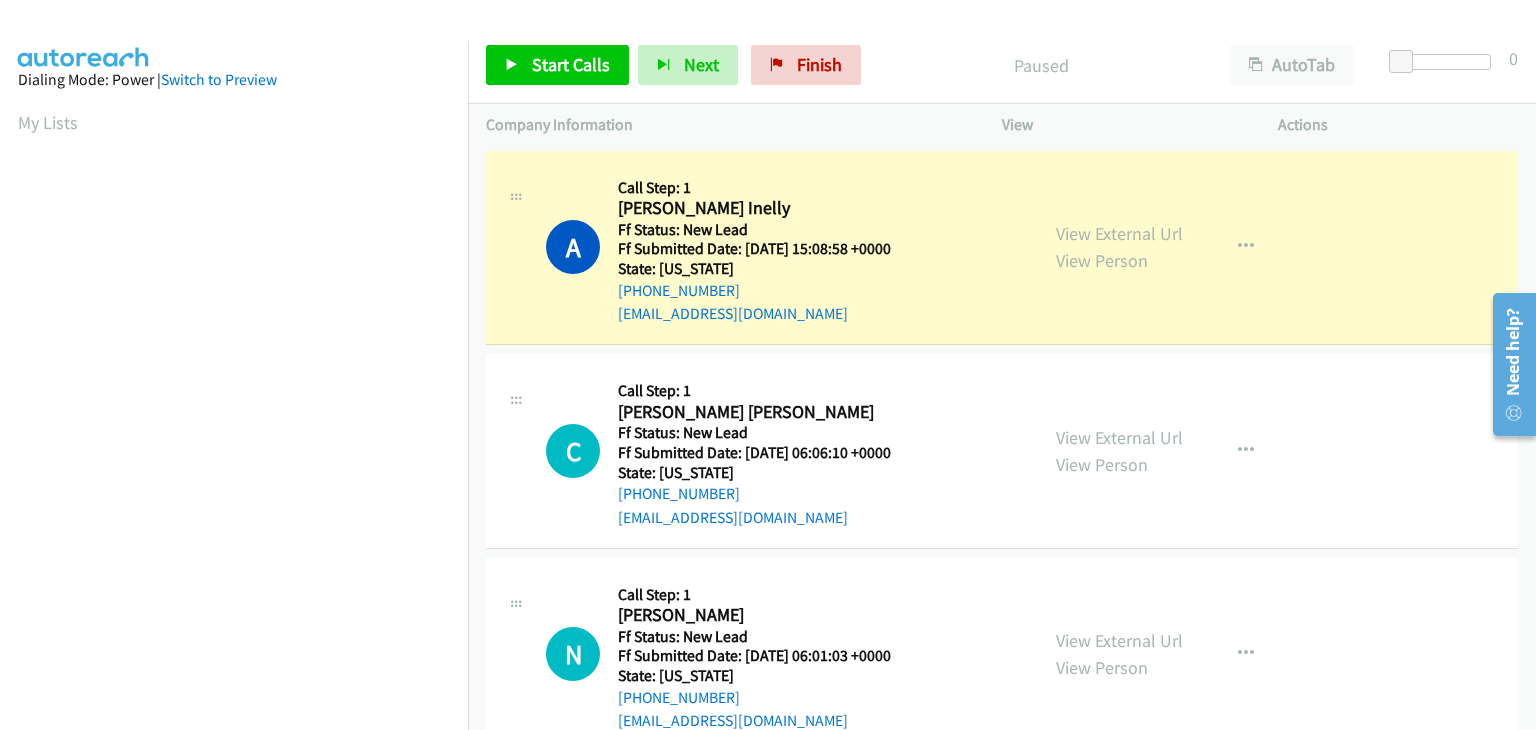 scroll, scrollTop: 392, scrollLeft: 0, axis: vertical 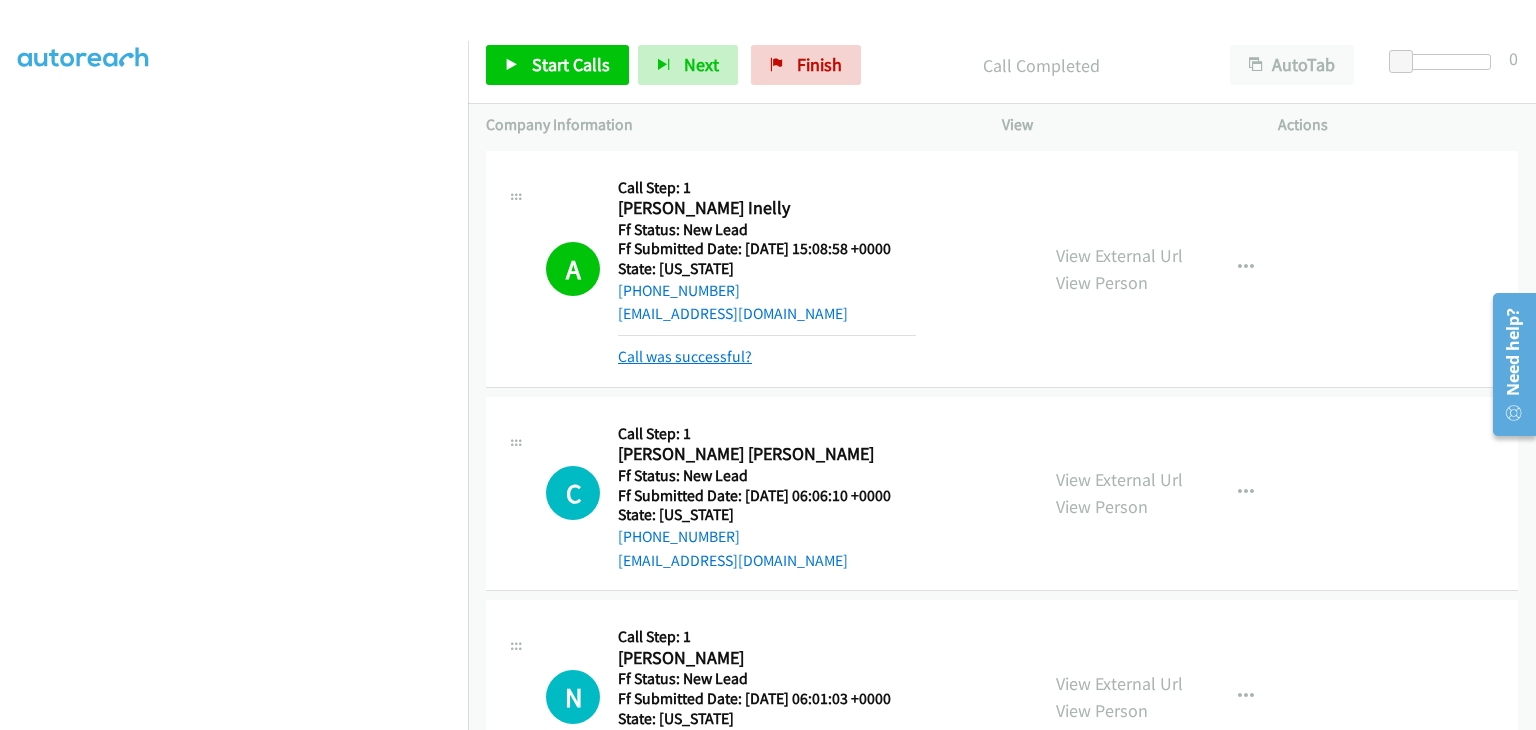 click on "Call was successful?" at bounding box center (685, 356) 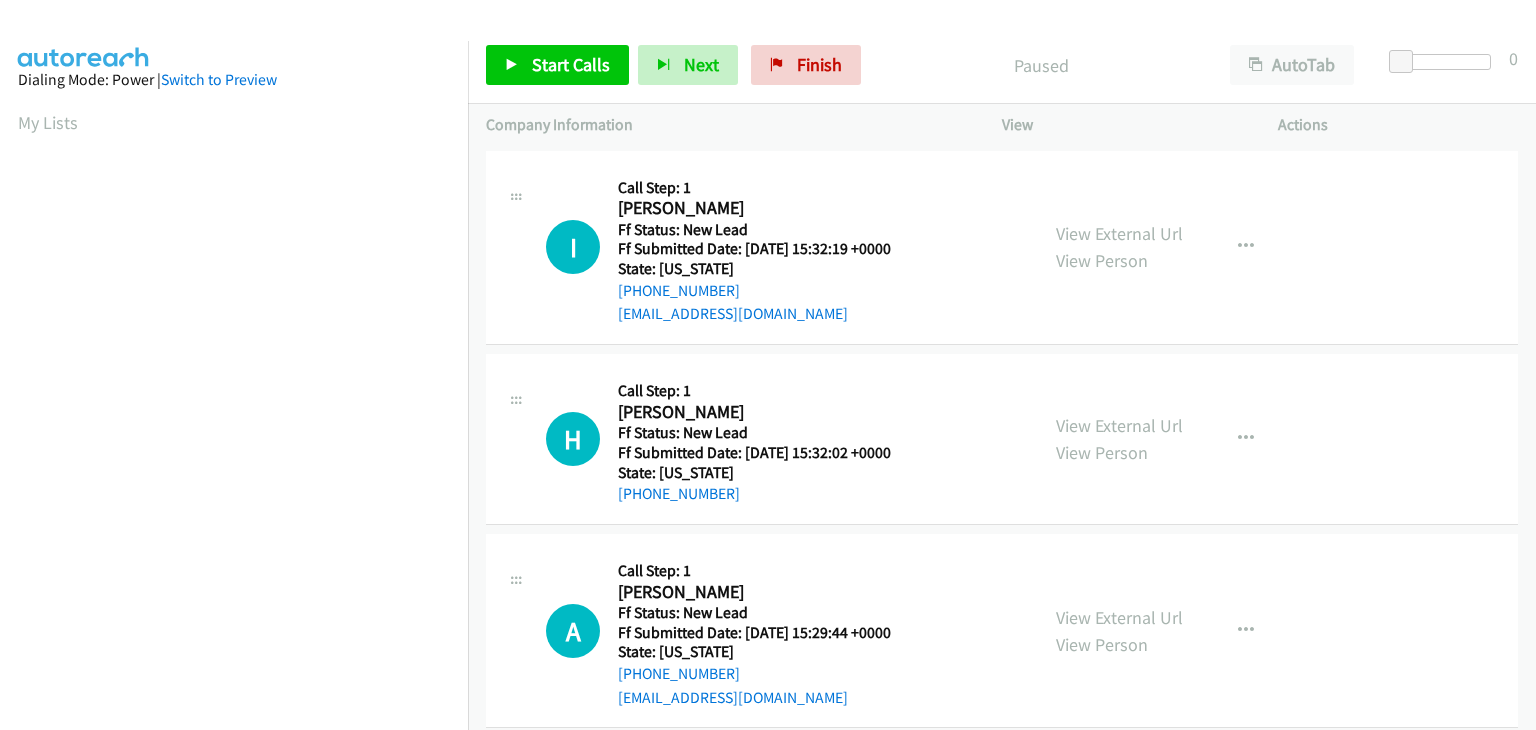 scroll, scrollTop: 0, scrollLeft: 0, axis: both 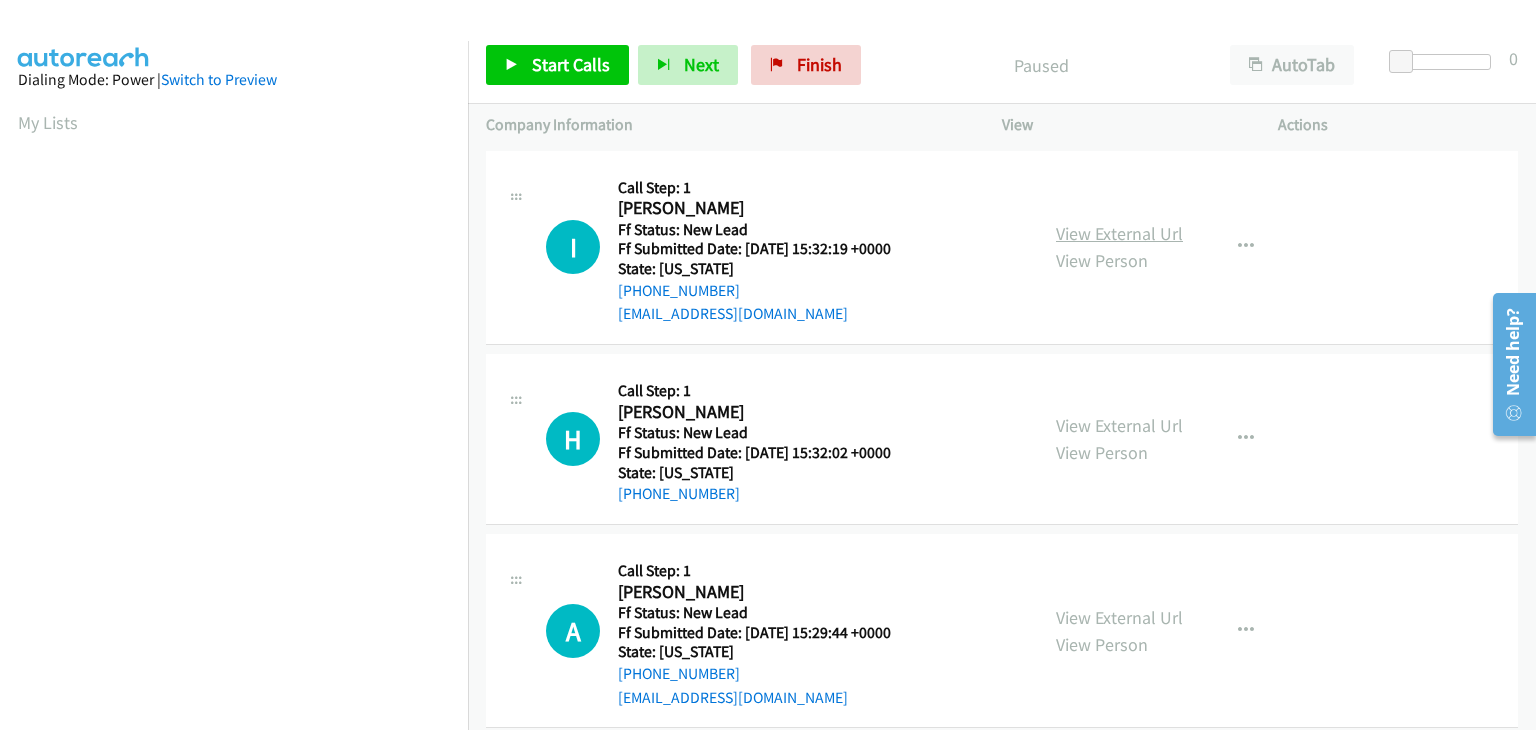 click on "View External Url" at bounding box center (1119, 233) 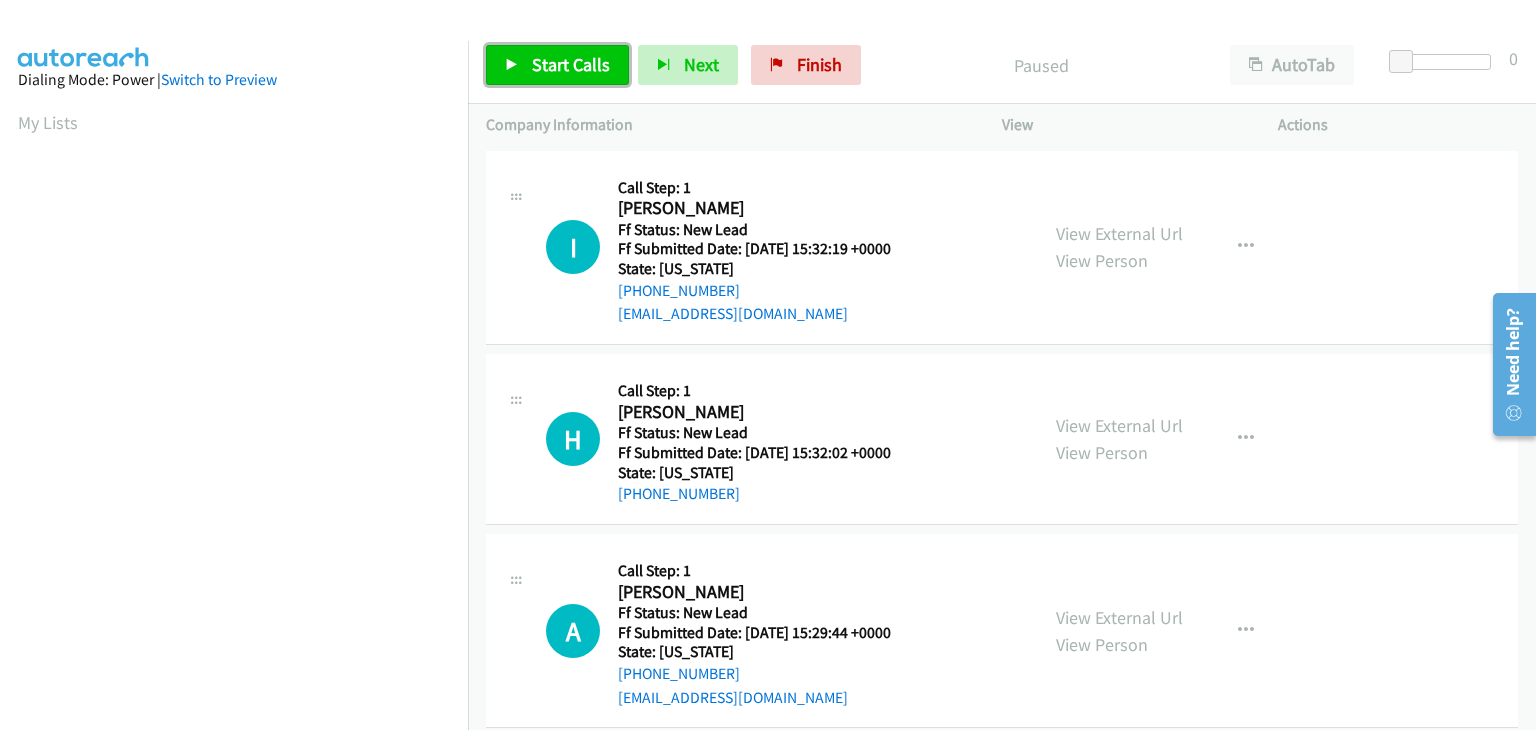 click on "Start Calls" at bounding box center (571, 64) 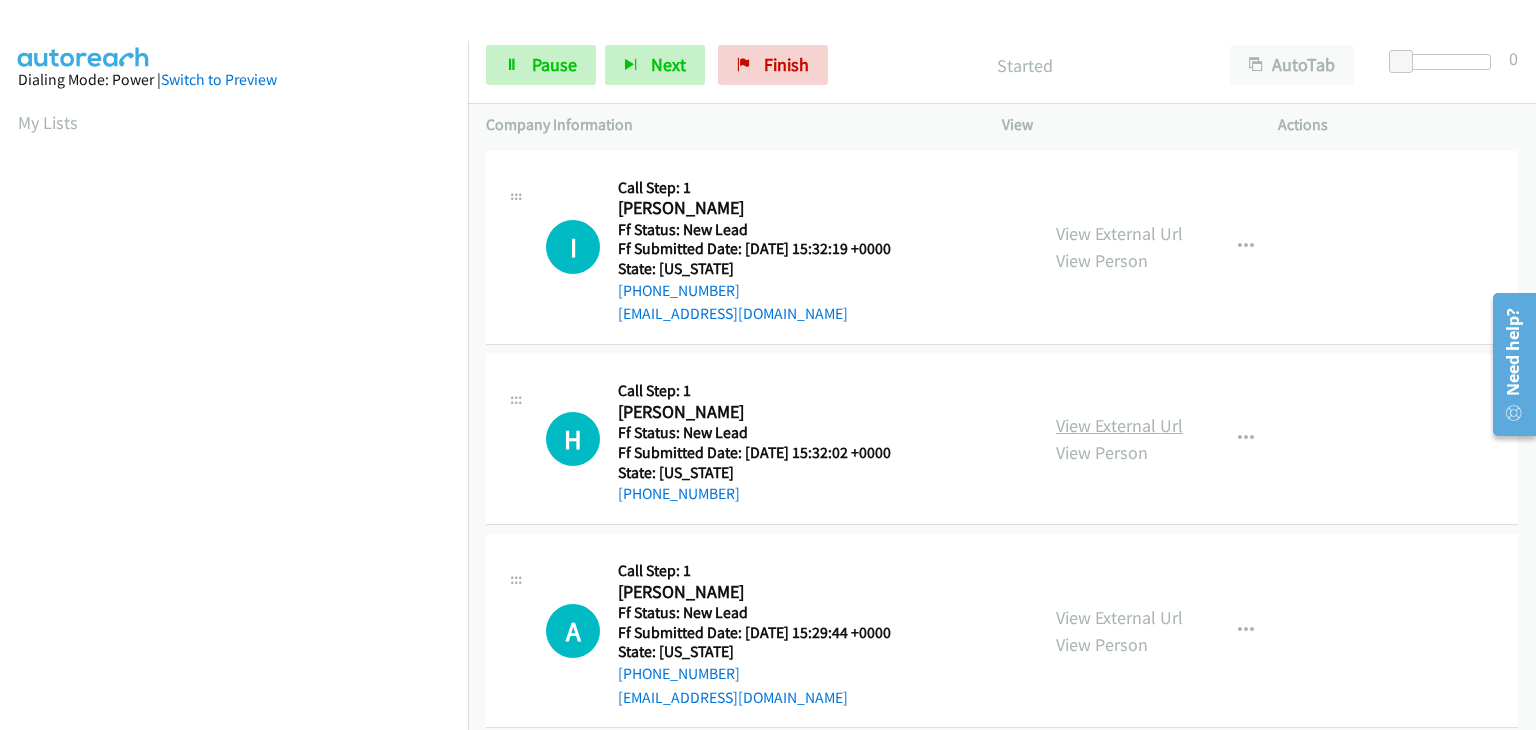 click on "View External Url" at bounding box center [1119, 425] 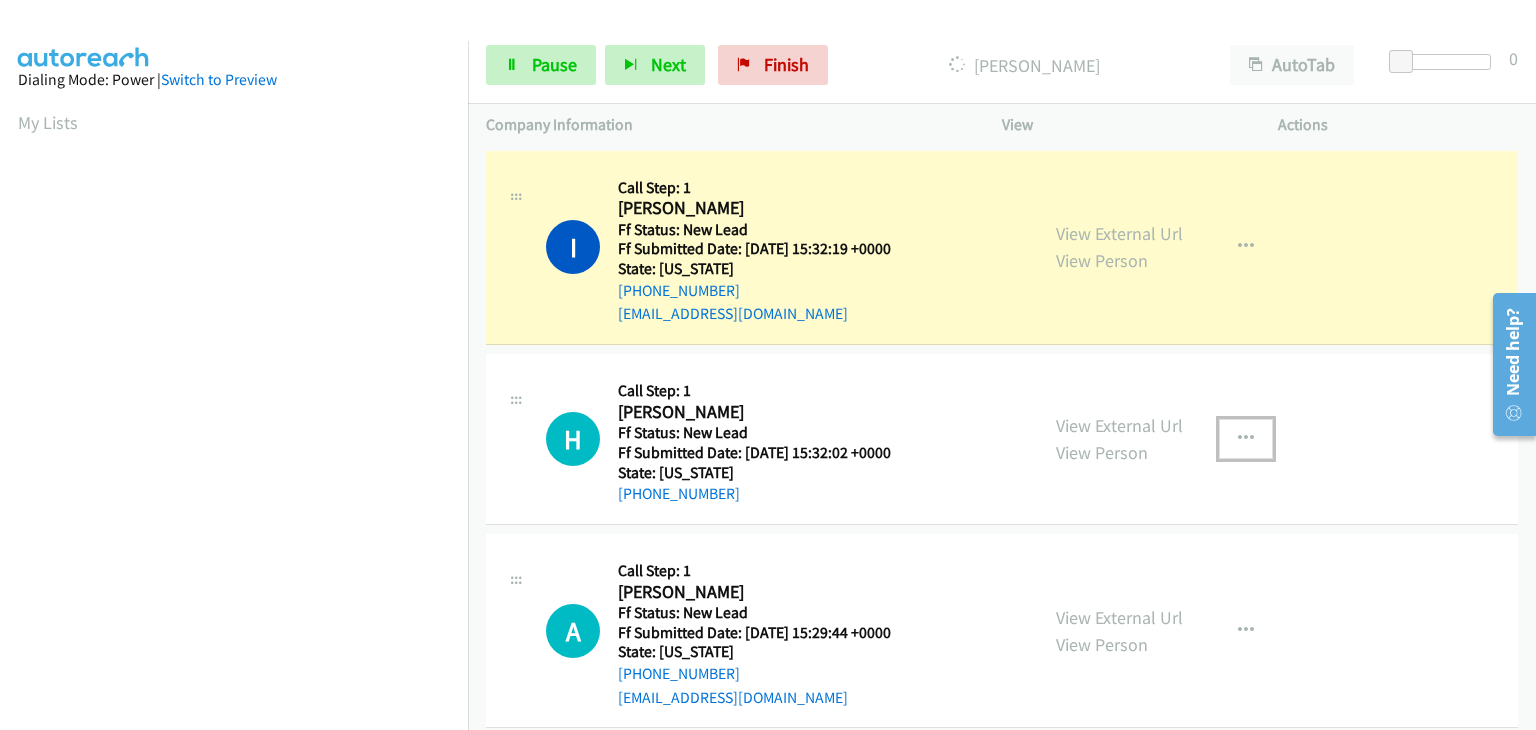 click at bounding box center (1246, 439) 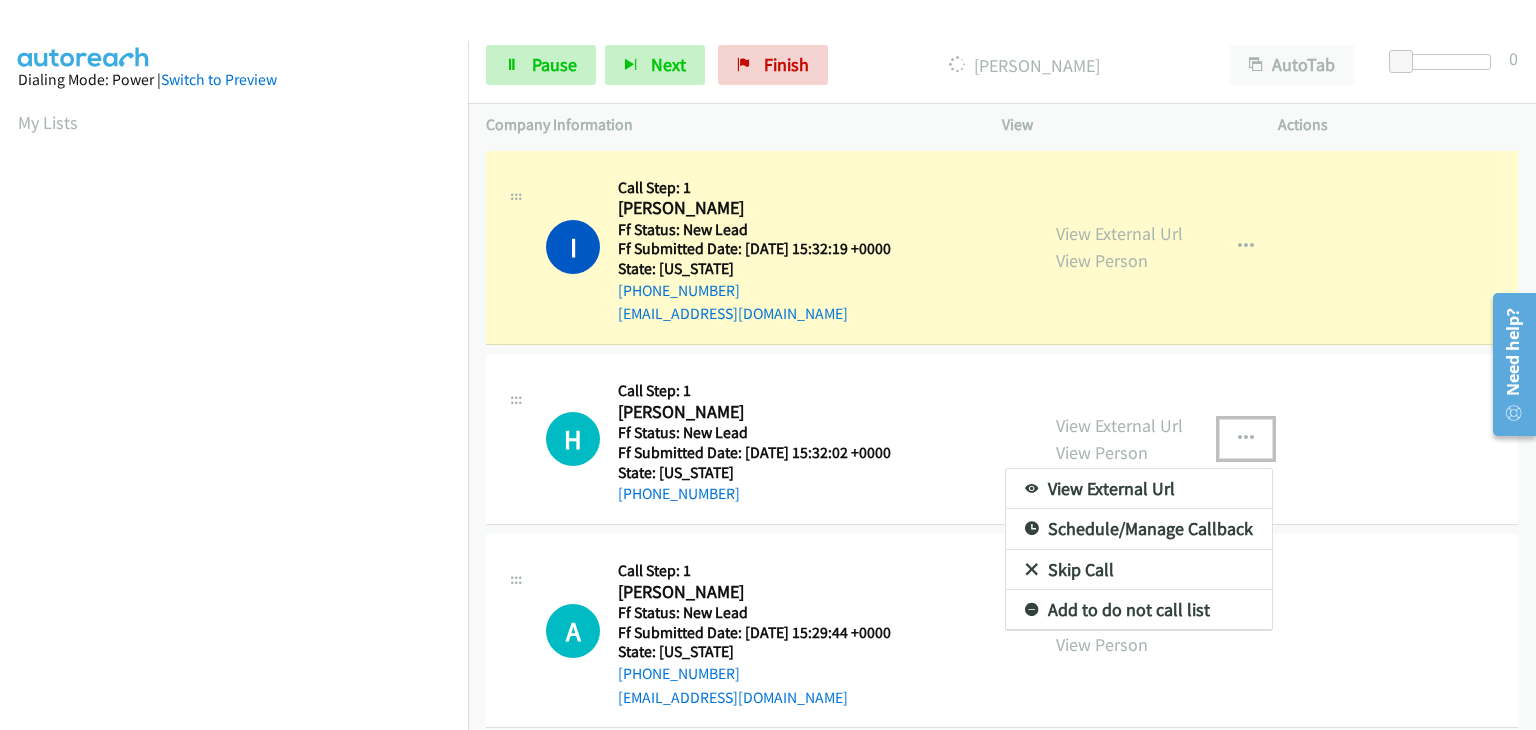 click on "Skip Call" at bounding box center [1139, 570] 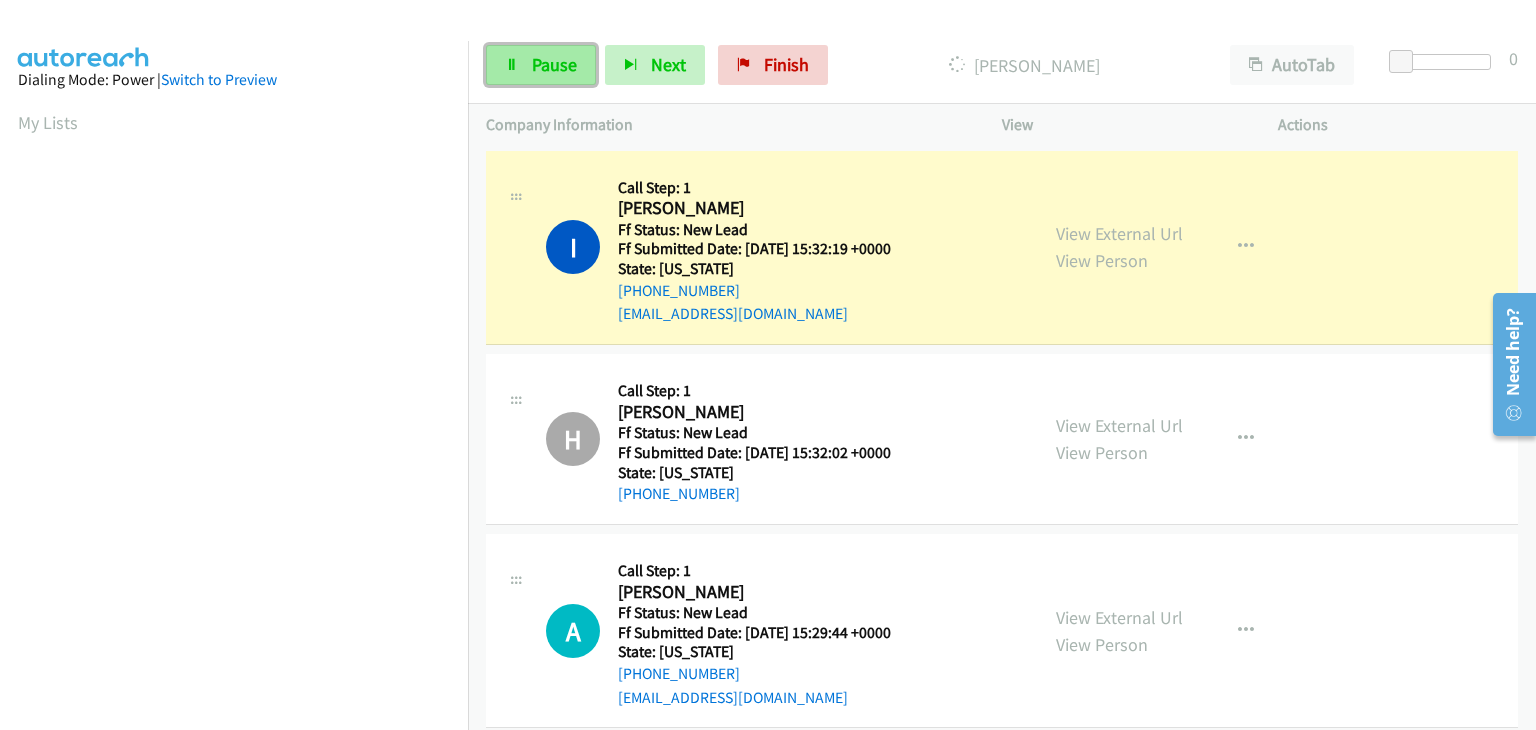 click on "Pause" at bounding box center (554, 64) 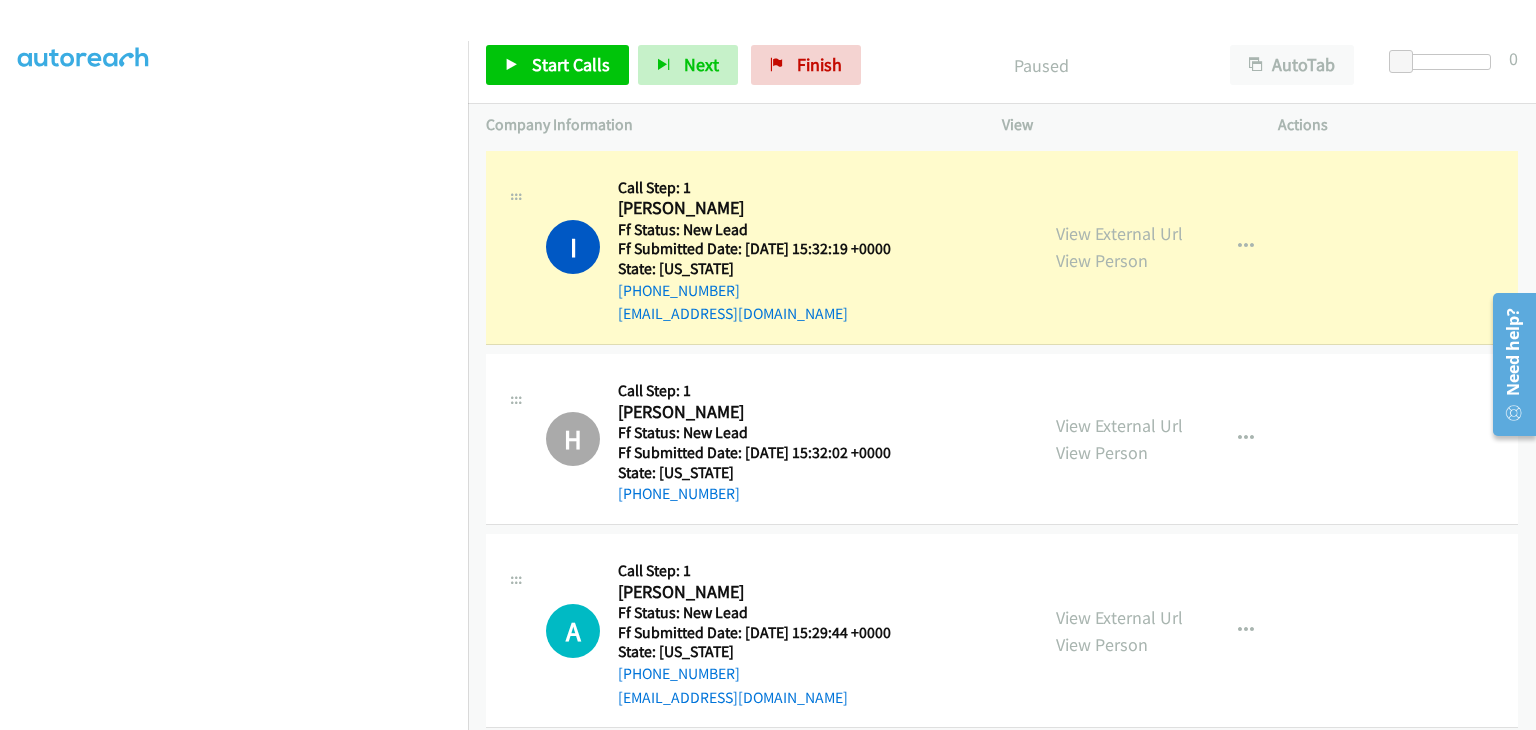 scroll, scrollTop: 392, scrollLeft: 0, axis: vertical 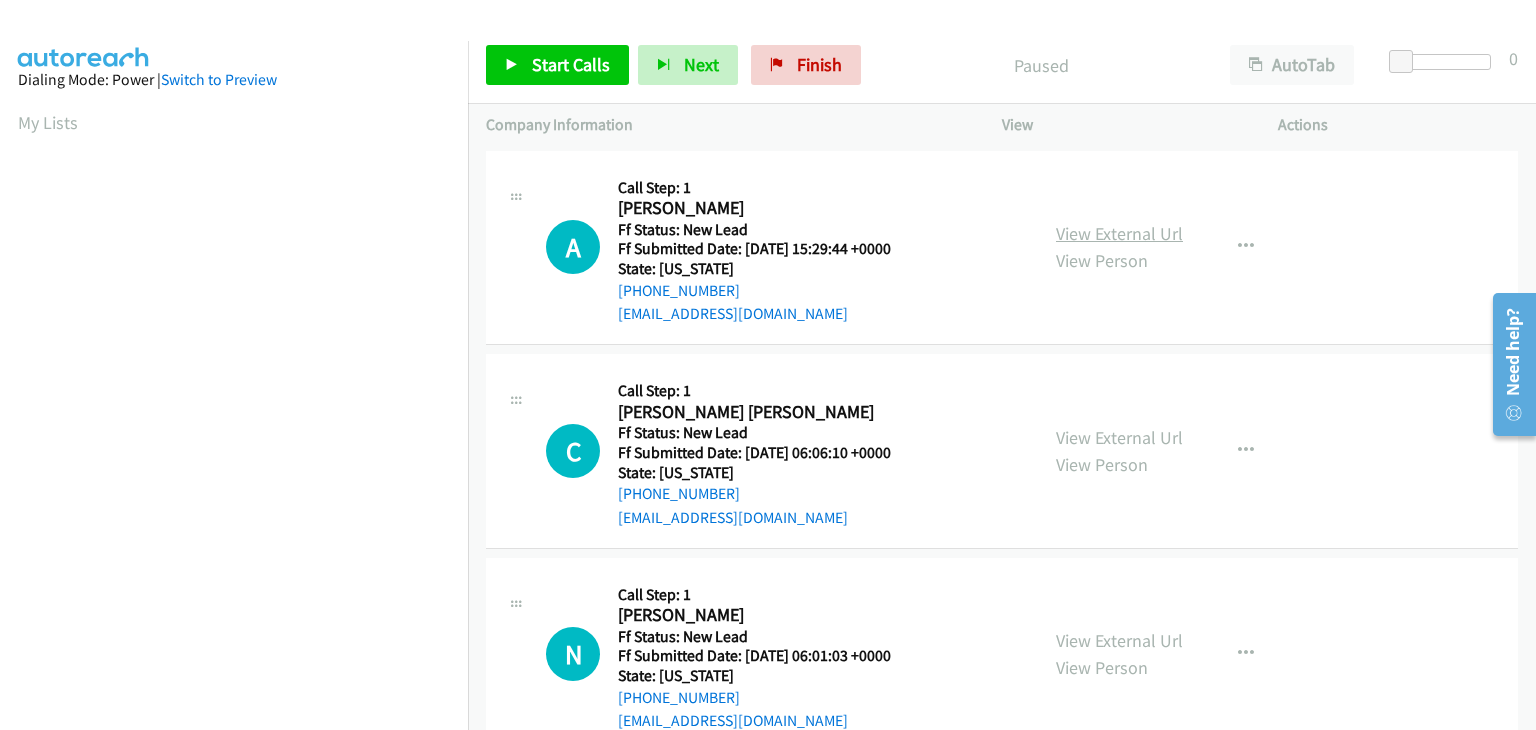 click on "View External Url" at bounding box center (1119, 233) 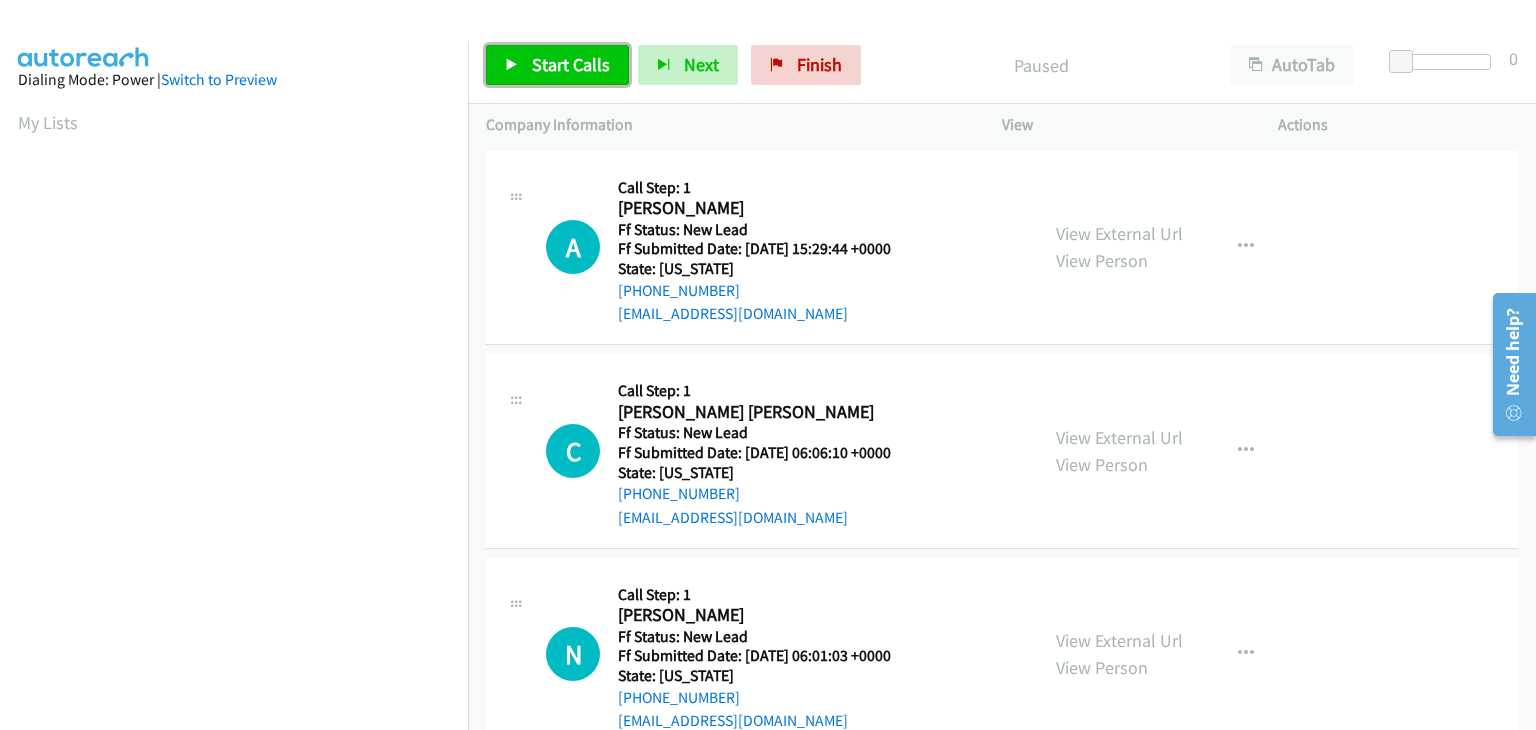 click on "Start Calls" at bounding box center [557, 65] 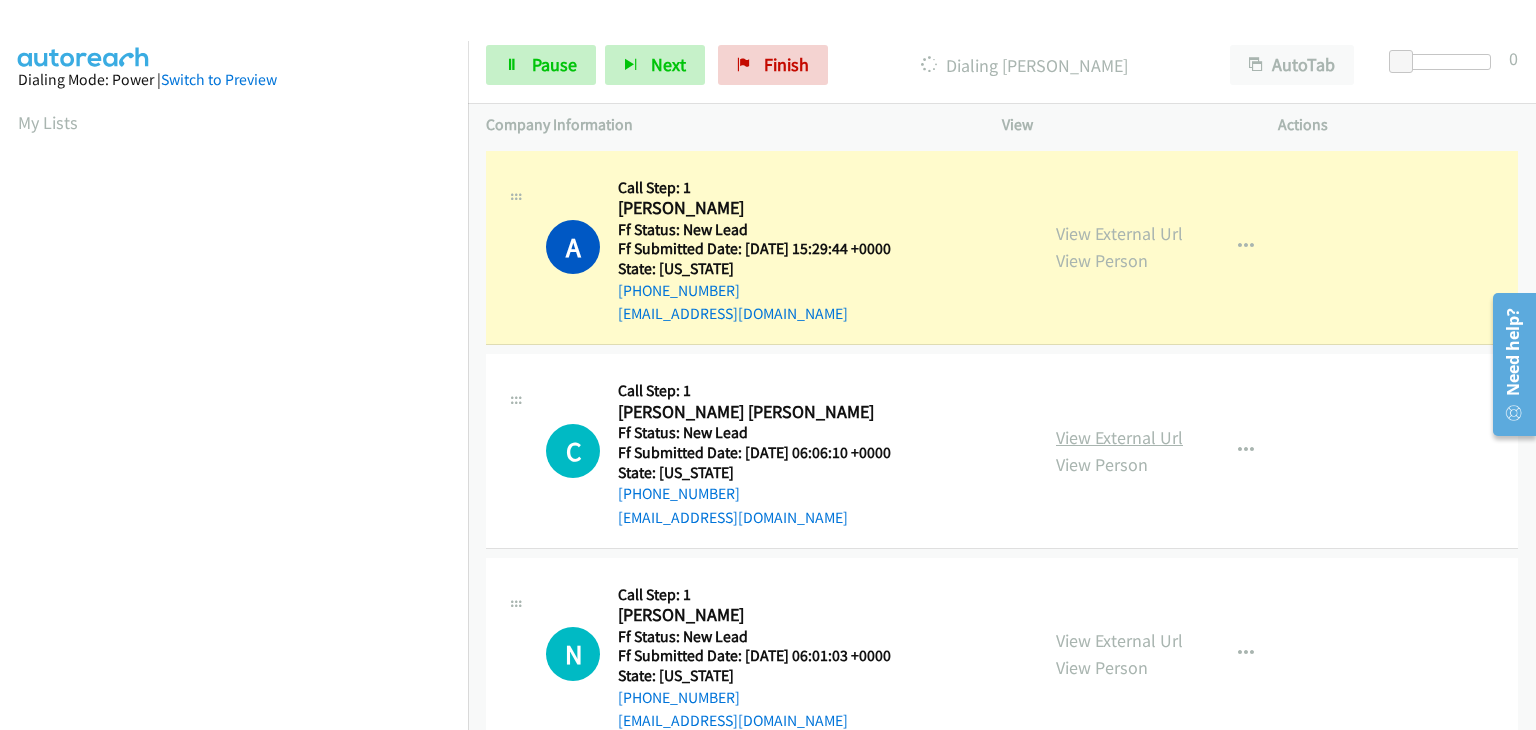 click on "View External Url" at bounding box center (1119, 437) 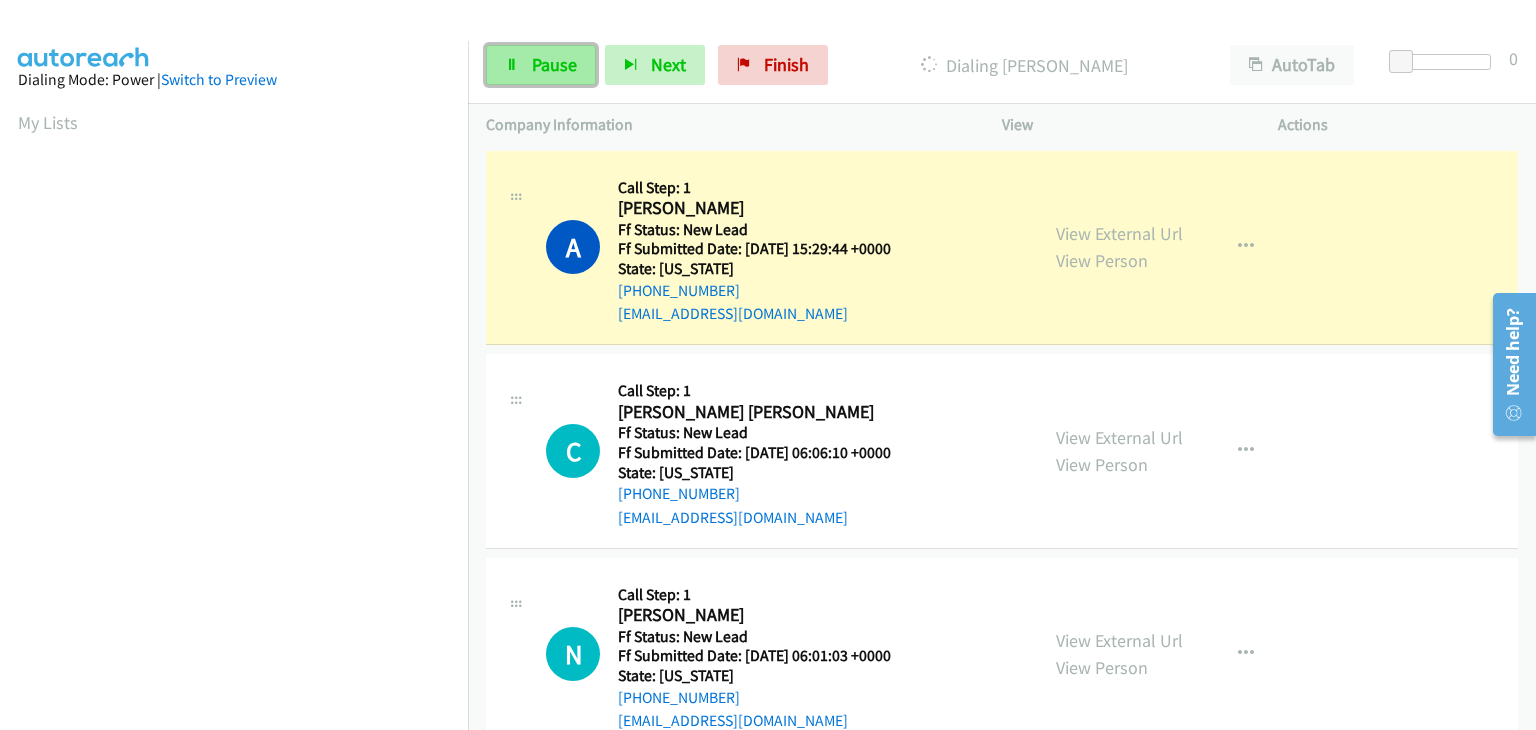 click on "Pause" at bounding box center (554, 64) 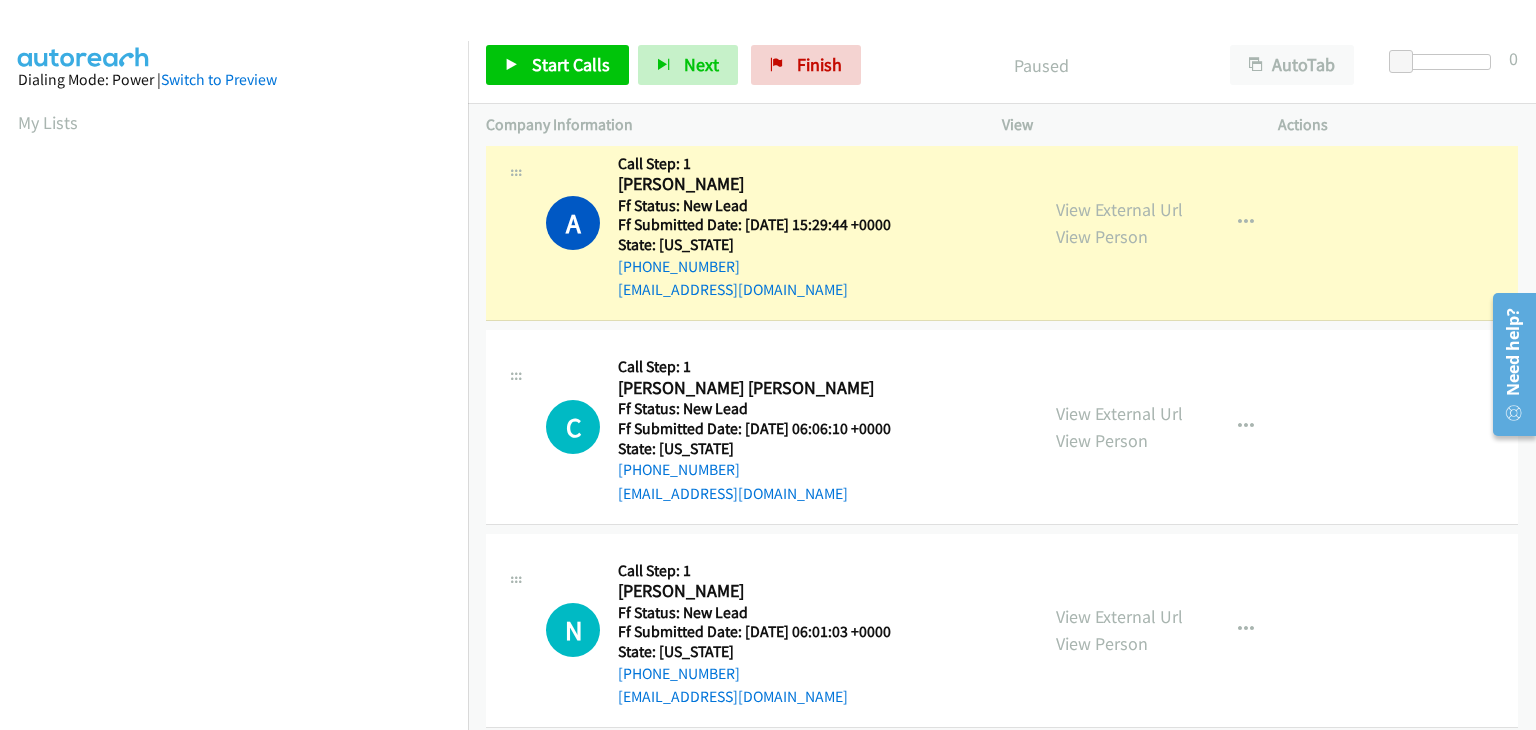 scroll, scrollTop: 0, scrollLeft: 0, axis: both 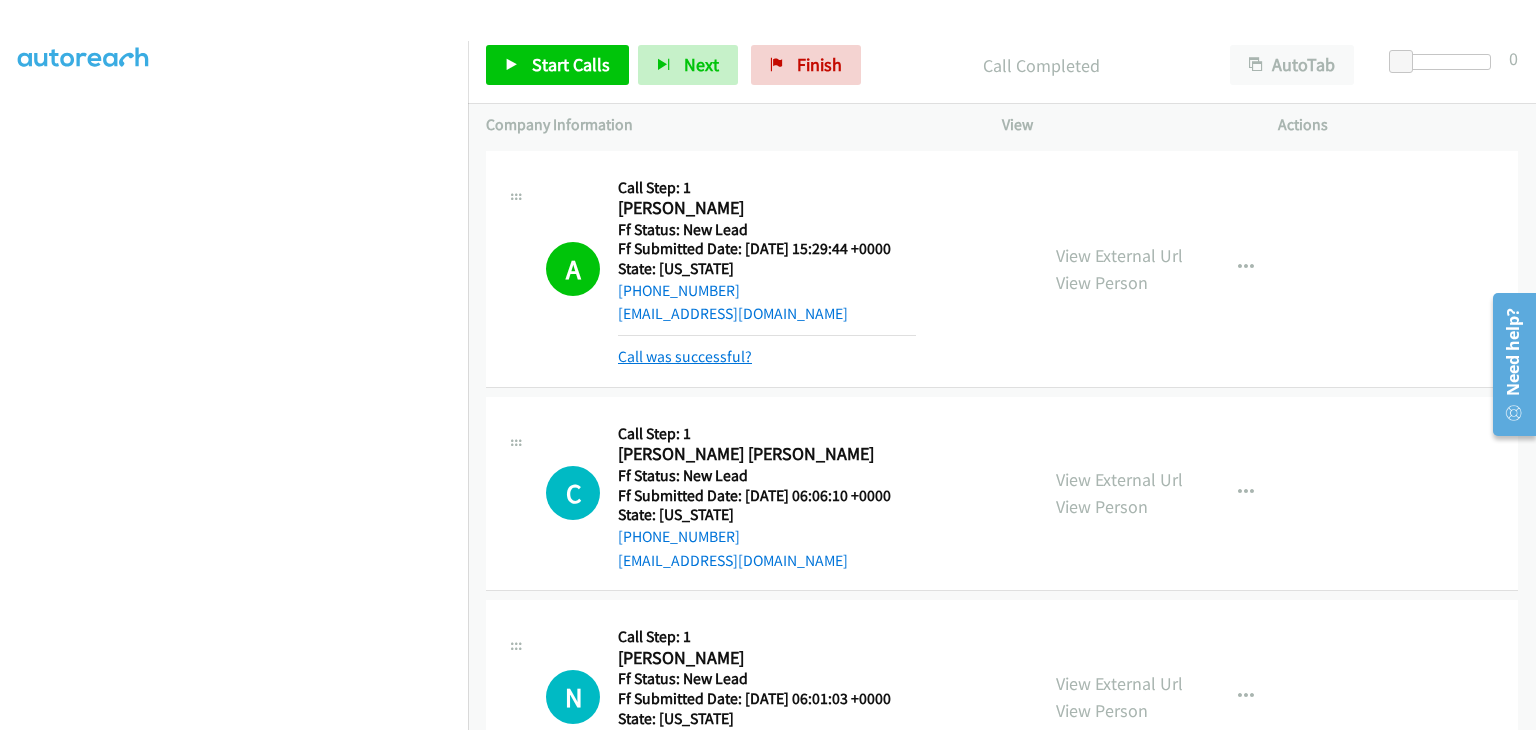 click on "Call was successful?" at bounding box center (685, 356) 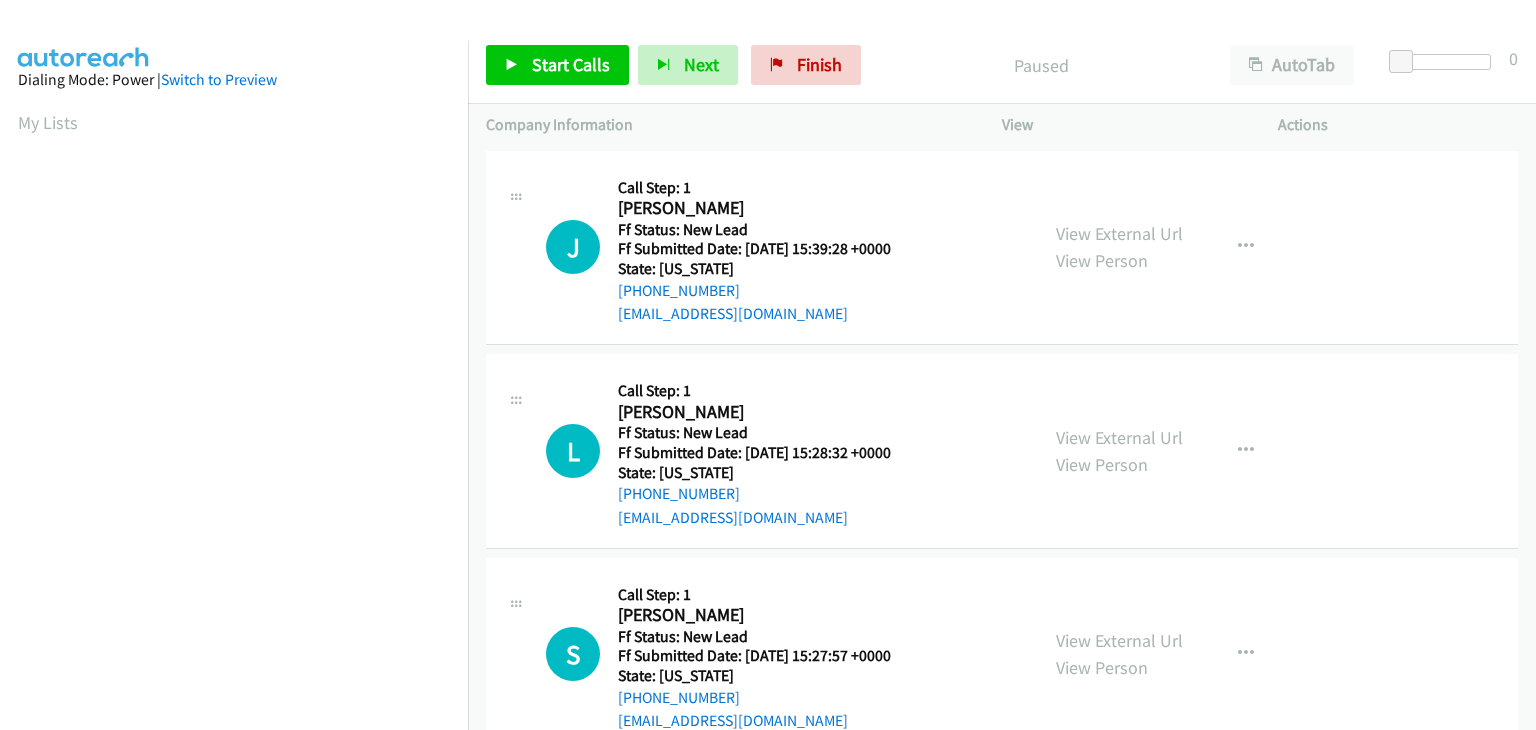 scroll, scrollTop: 0, scrollLeft: 0, axis: both 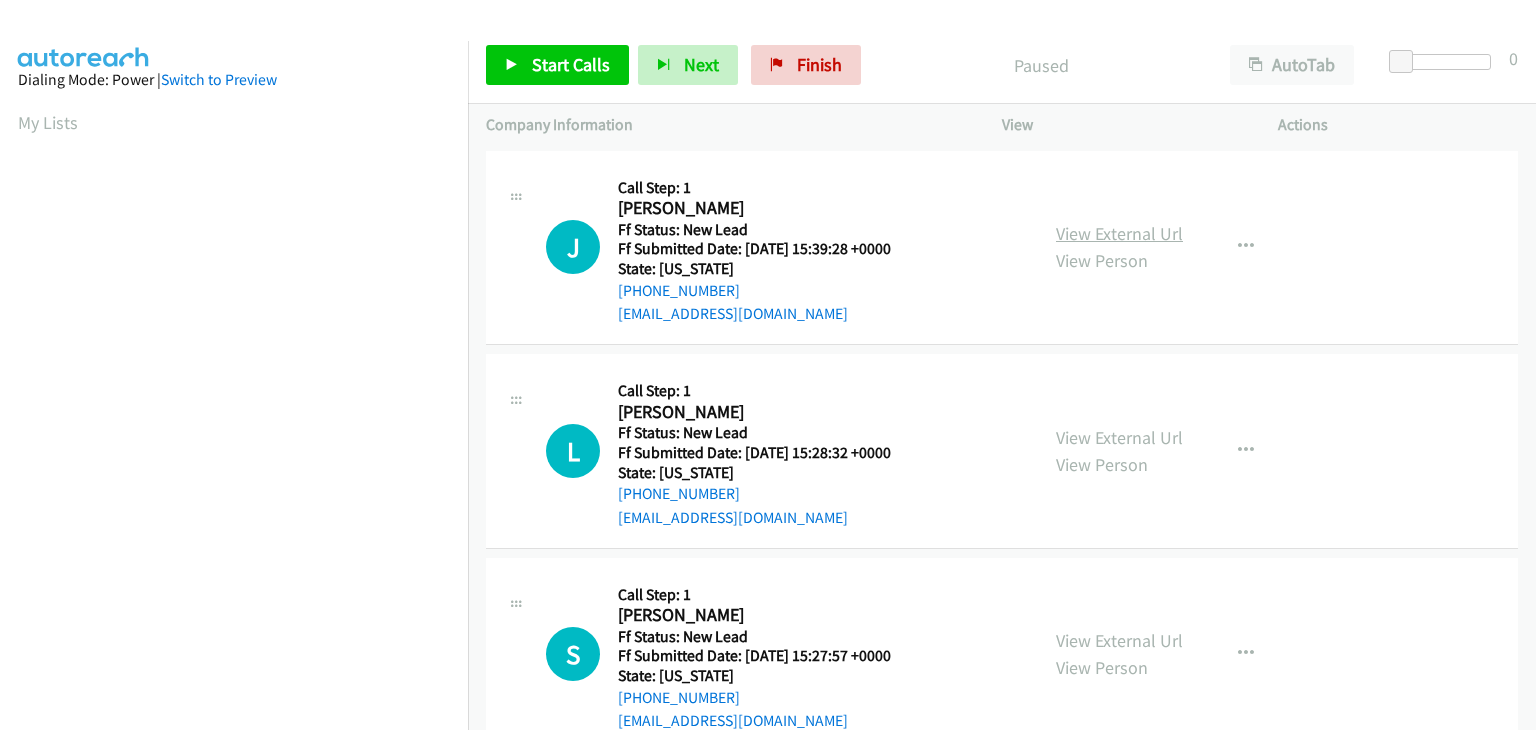 click on "View External Url" at bounding box center (1119, 233) 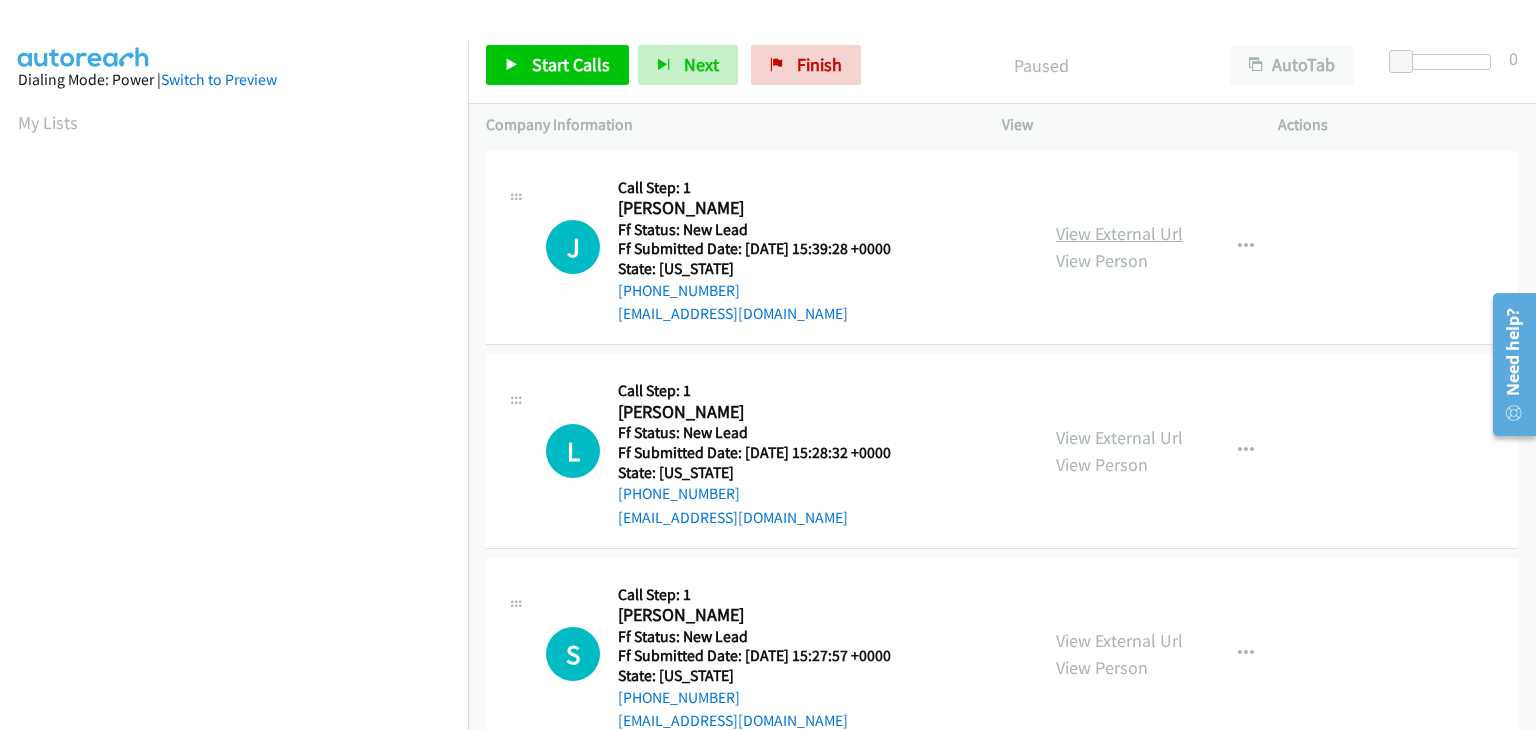 scroll, scrollTop: 0, scrollLeft: 0, axis: both 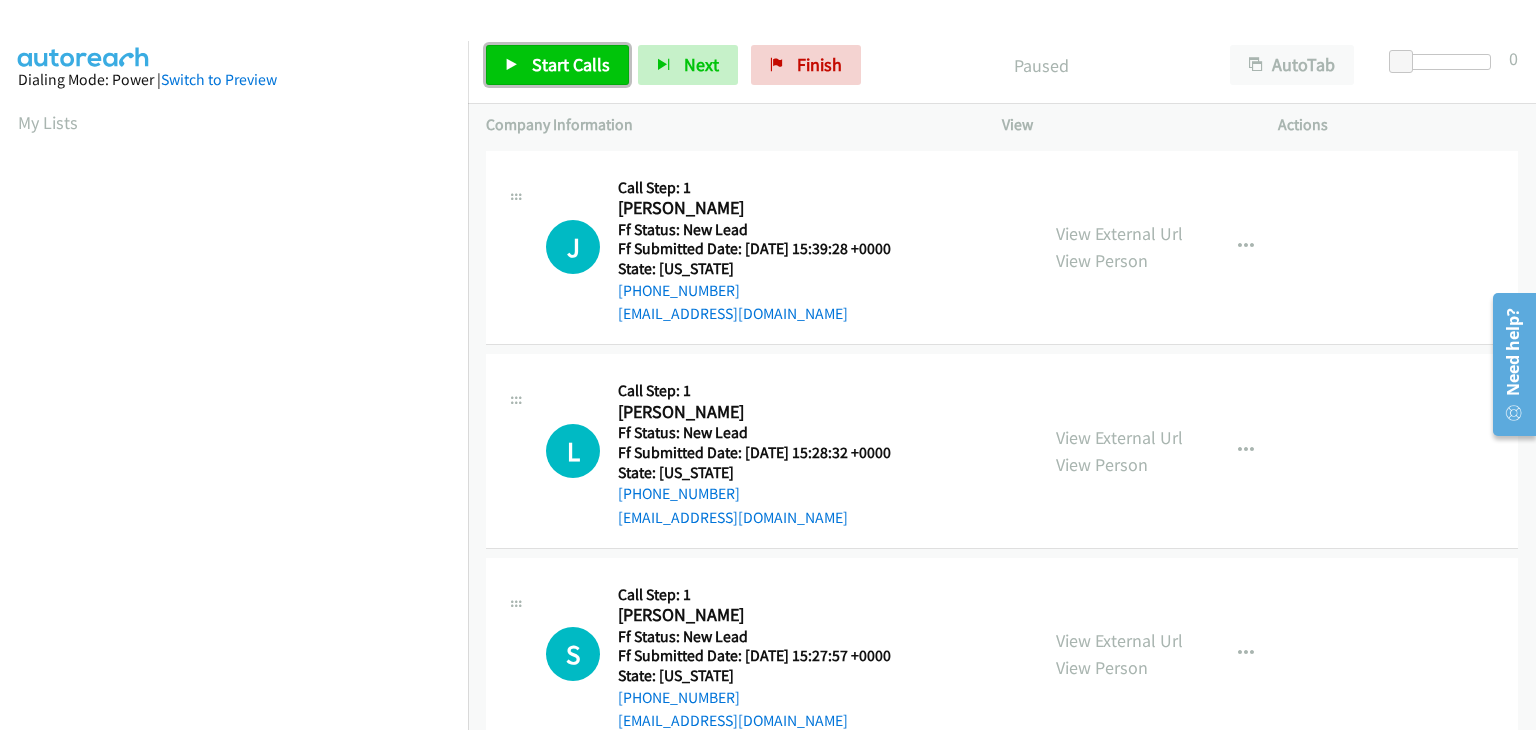 click on "Start Calls" at bounding box center [571, 64] 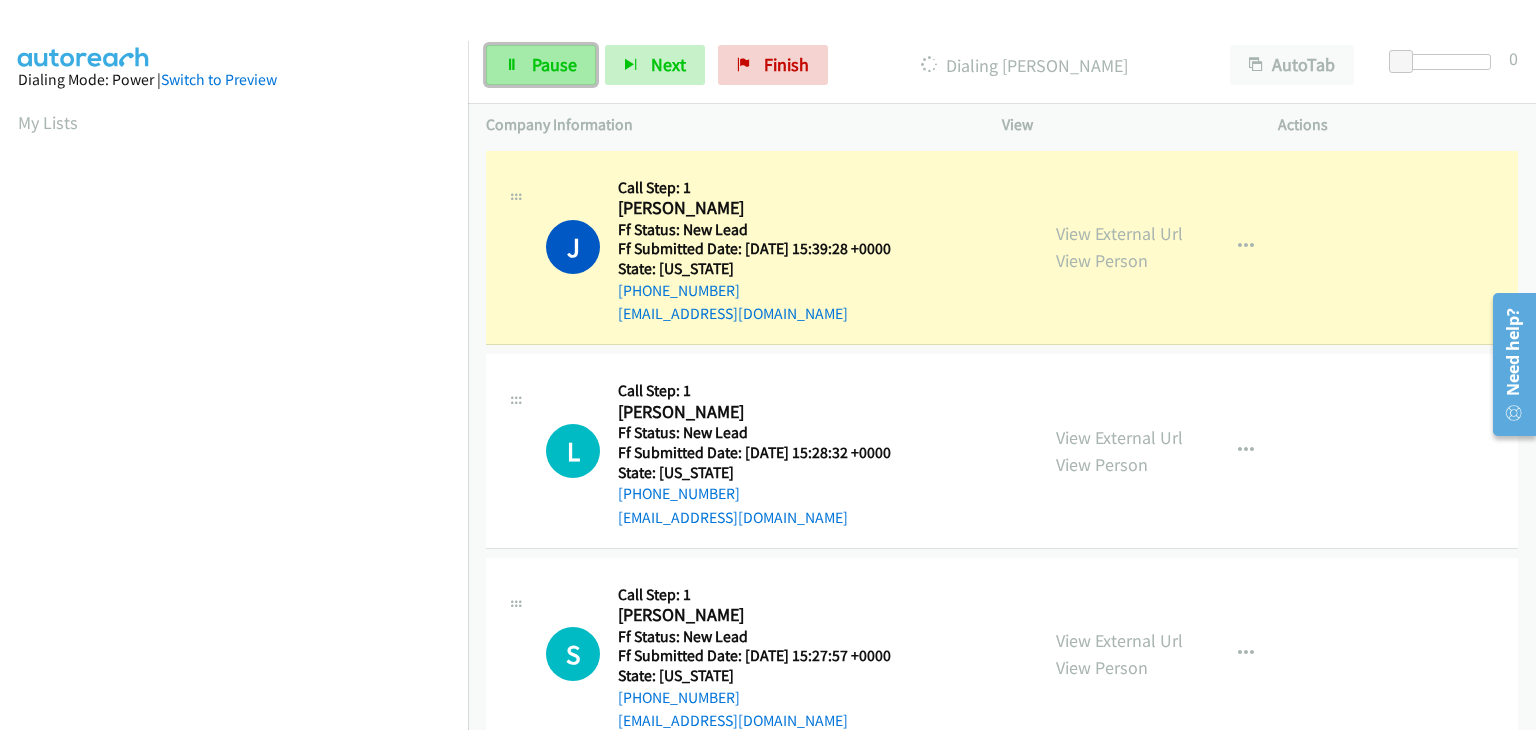 click on "Pause" at bounding box center (541, 65) 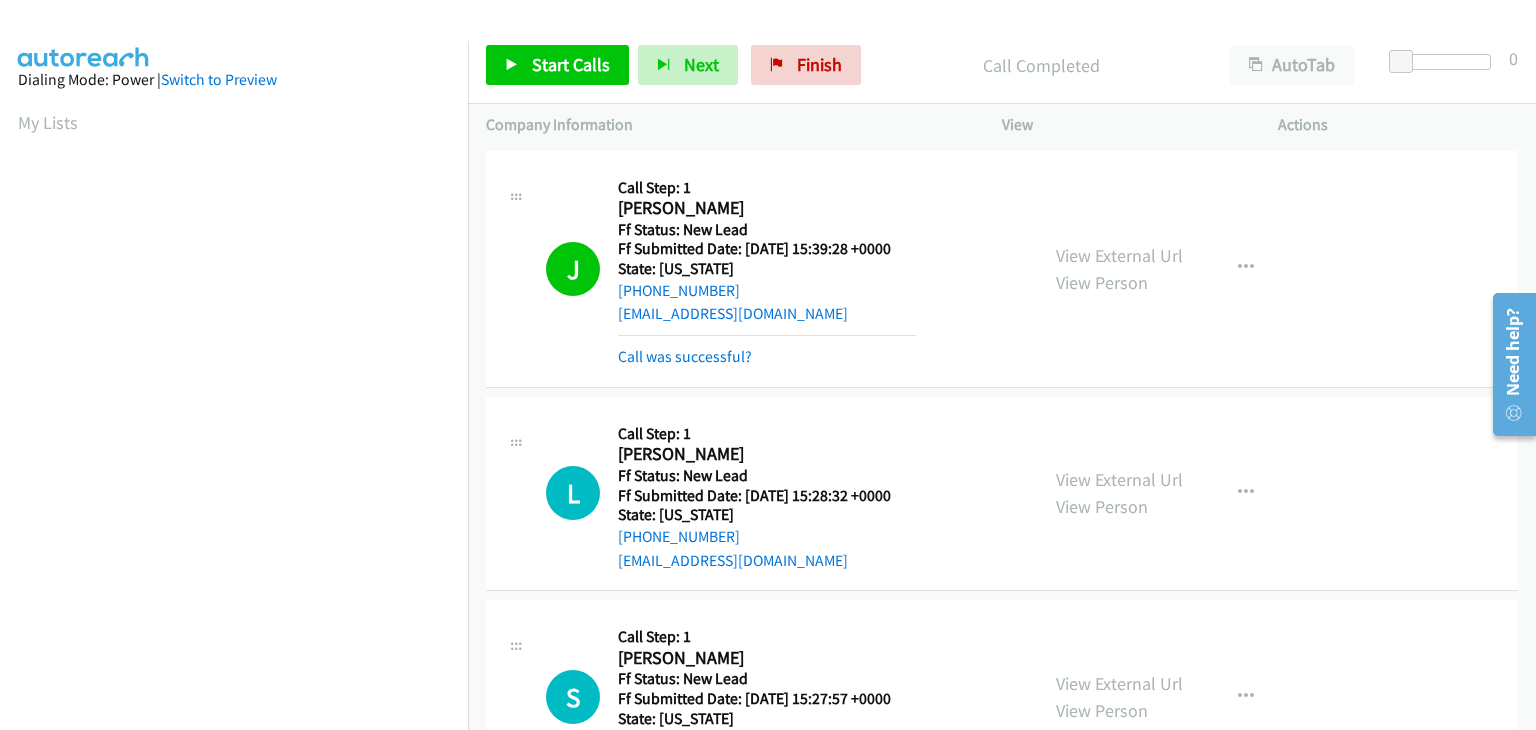 scroll, scrollTop: 392, scrollLeft: 0, axis: vertical 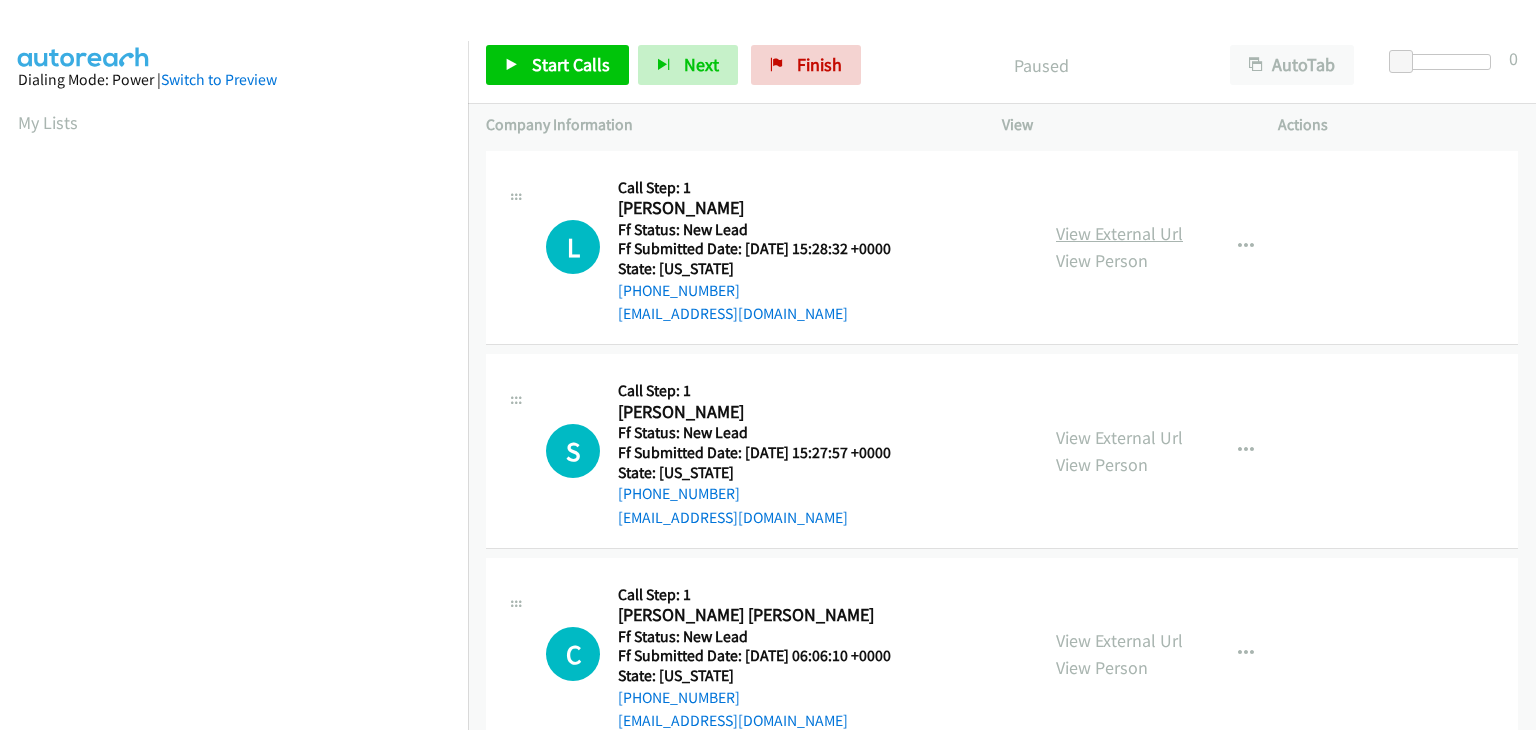 click on "View External Url" at bounding box center (1119, 233) 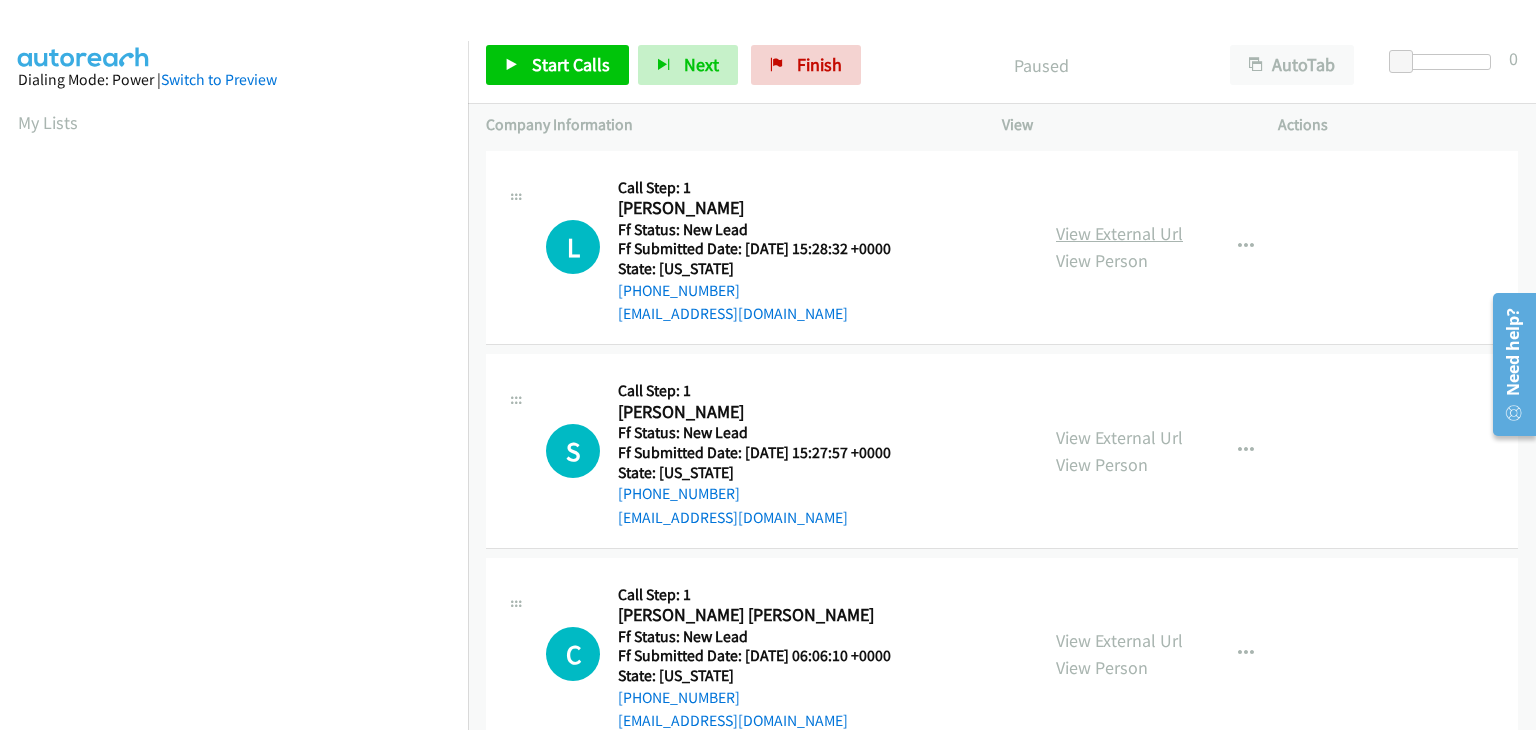 scroll, scrollTop: 0, scrollLeft: 0, axis: both 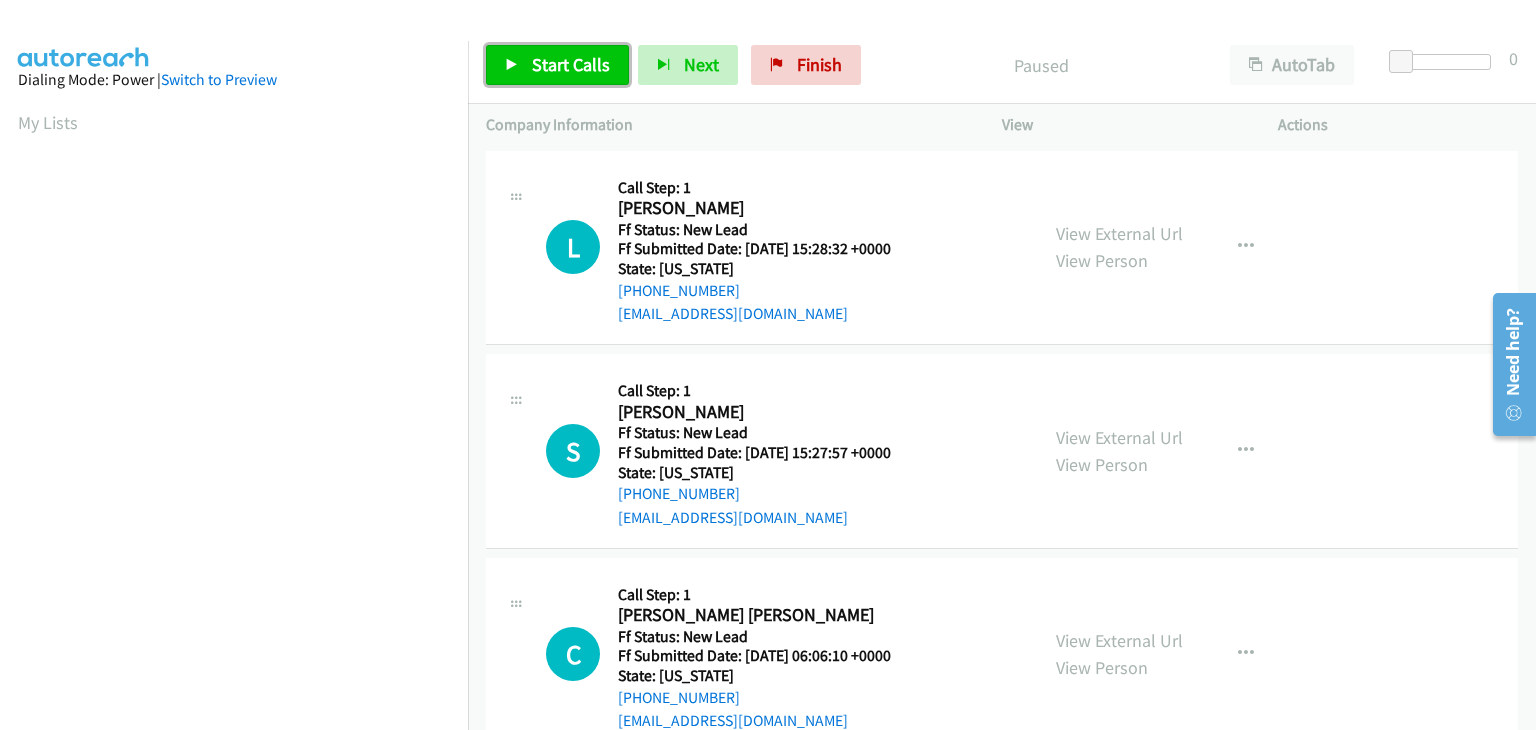click on "Start Calls" at bounding box center (571, 64) 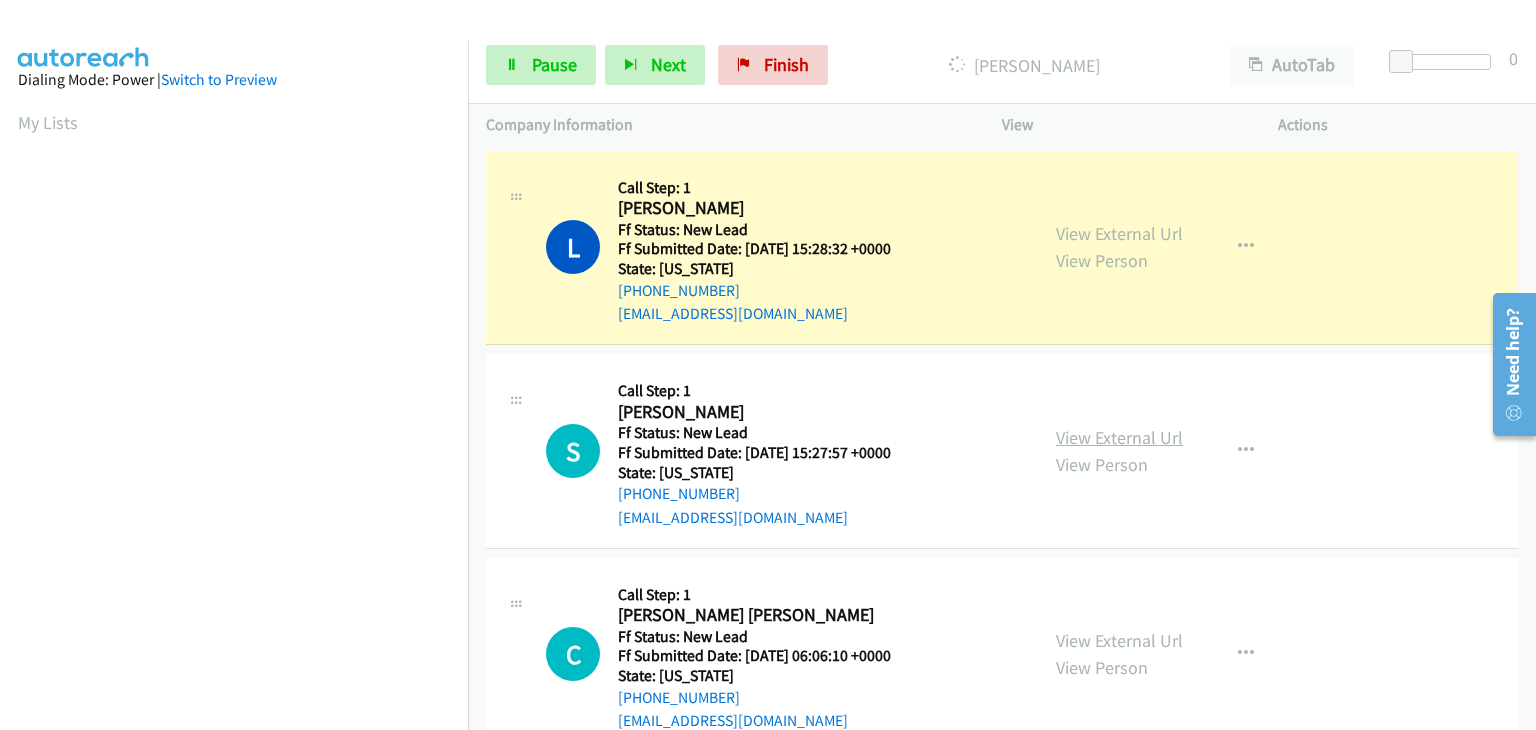 click on "View External Url" at bounding box center [1119, 437] 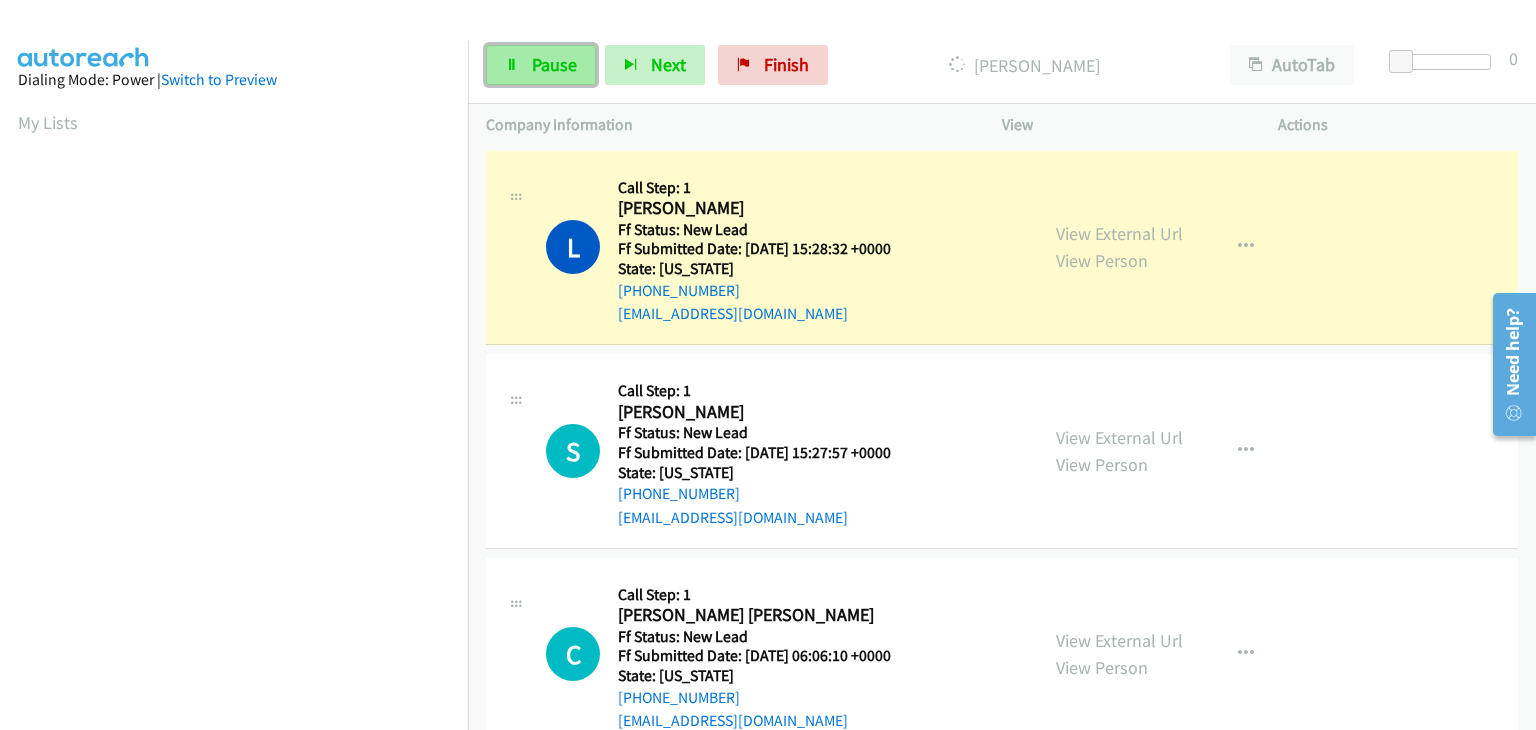 click on "Pause" at bounding box center (541, 65) 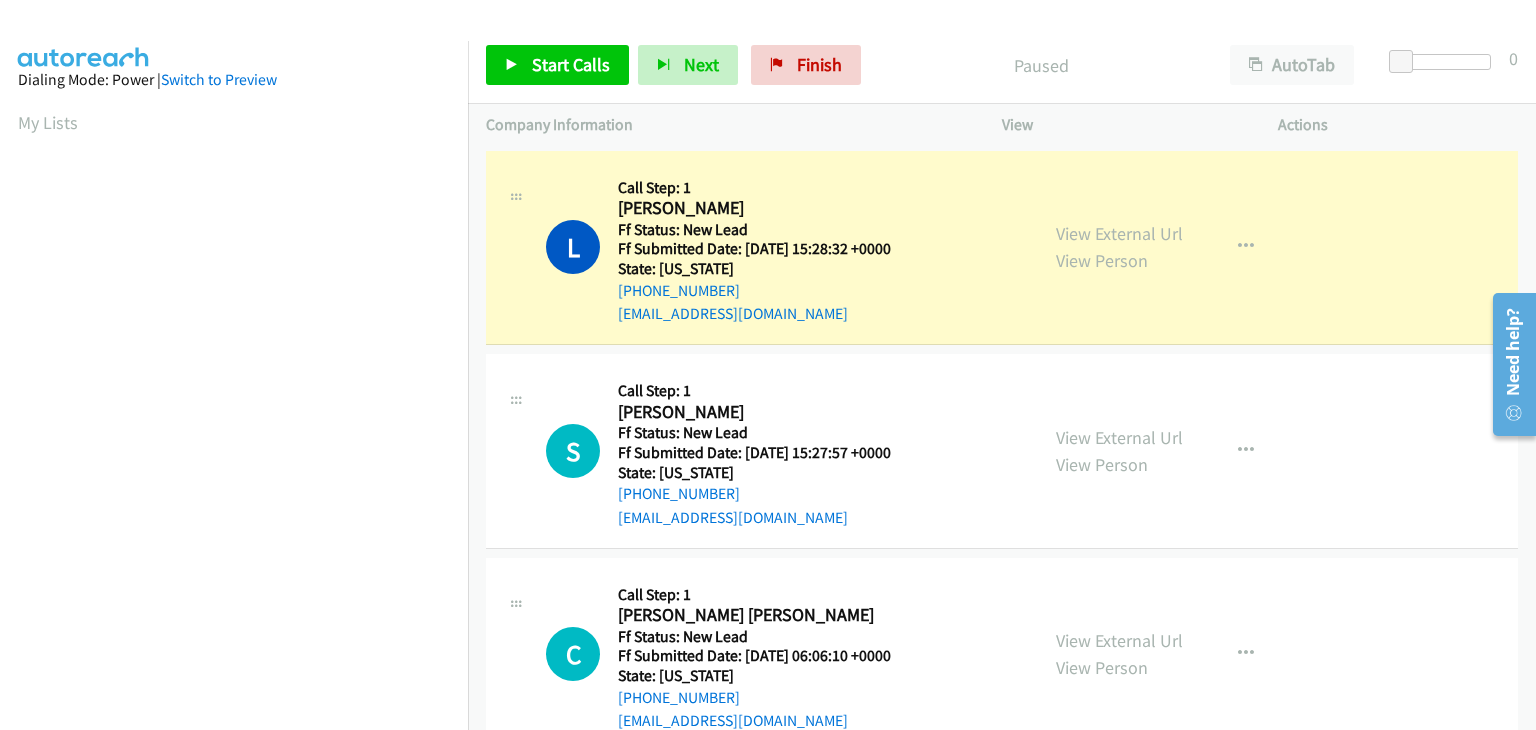 scroll, scrollTop: 392, scrollLeft: 0, axis: vertical 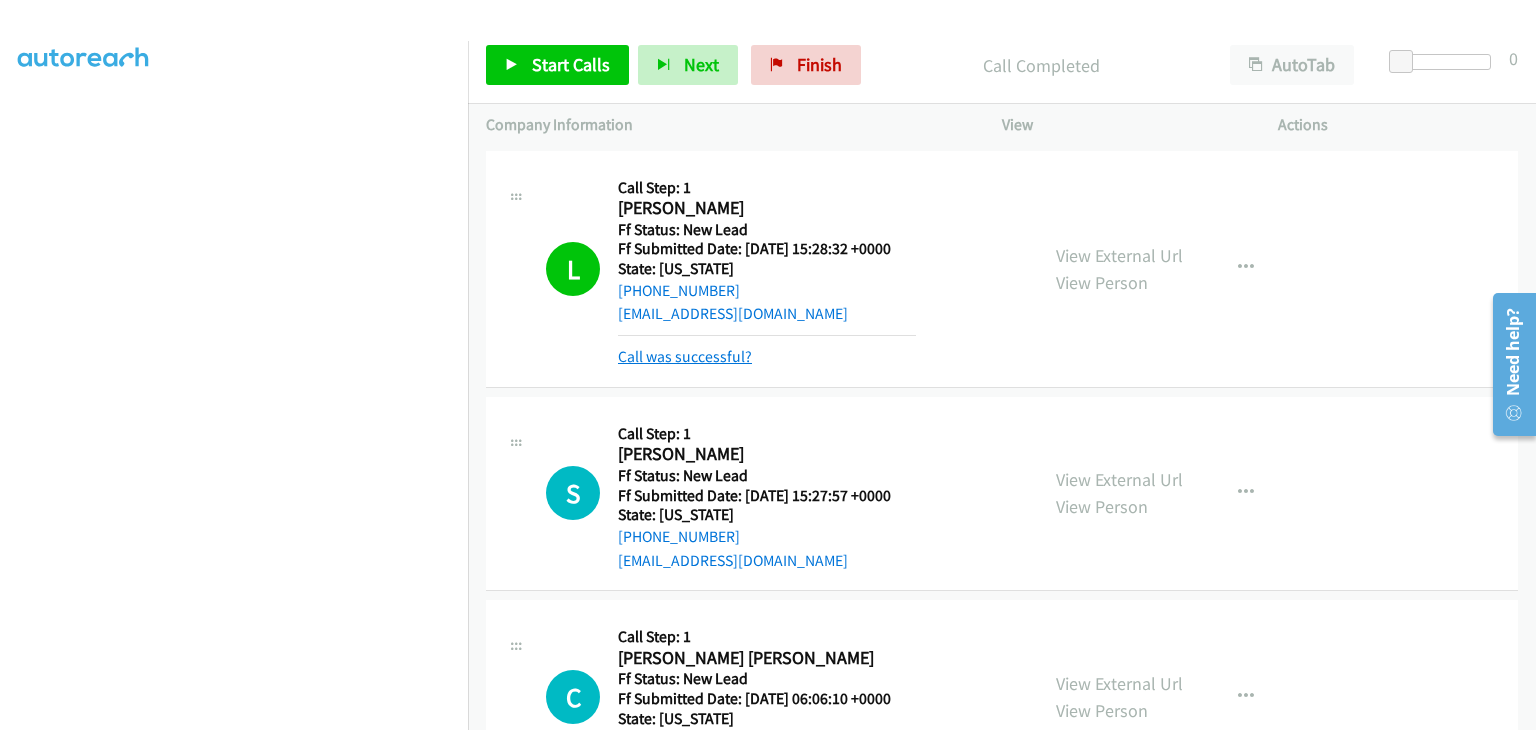 click on "Call was successful?" at bounding box center (685, 356) 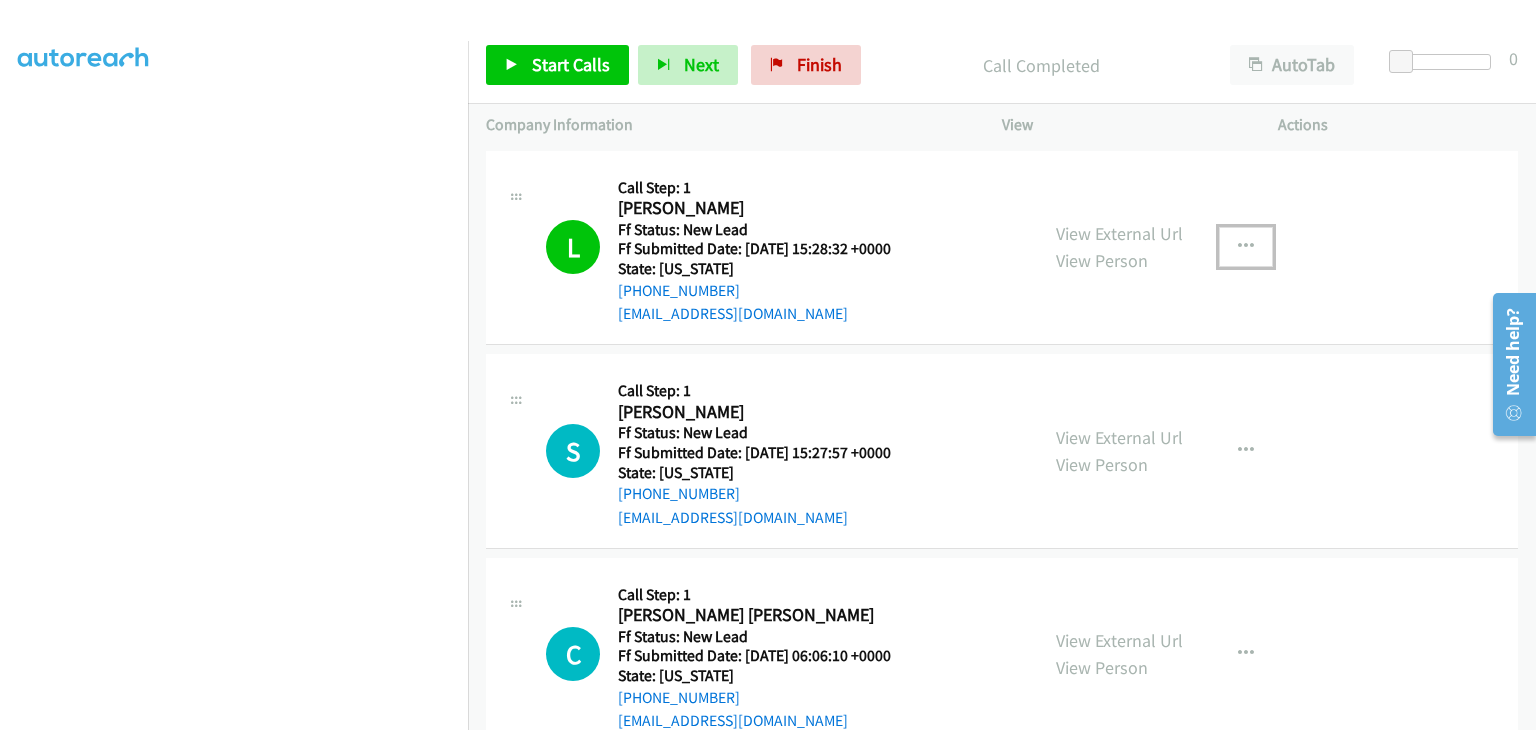 click at bounding box center [1246, 247] 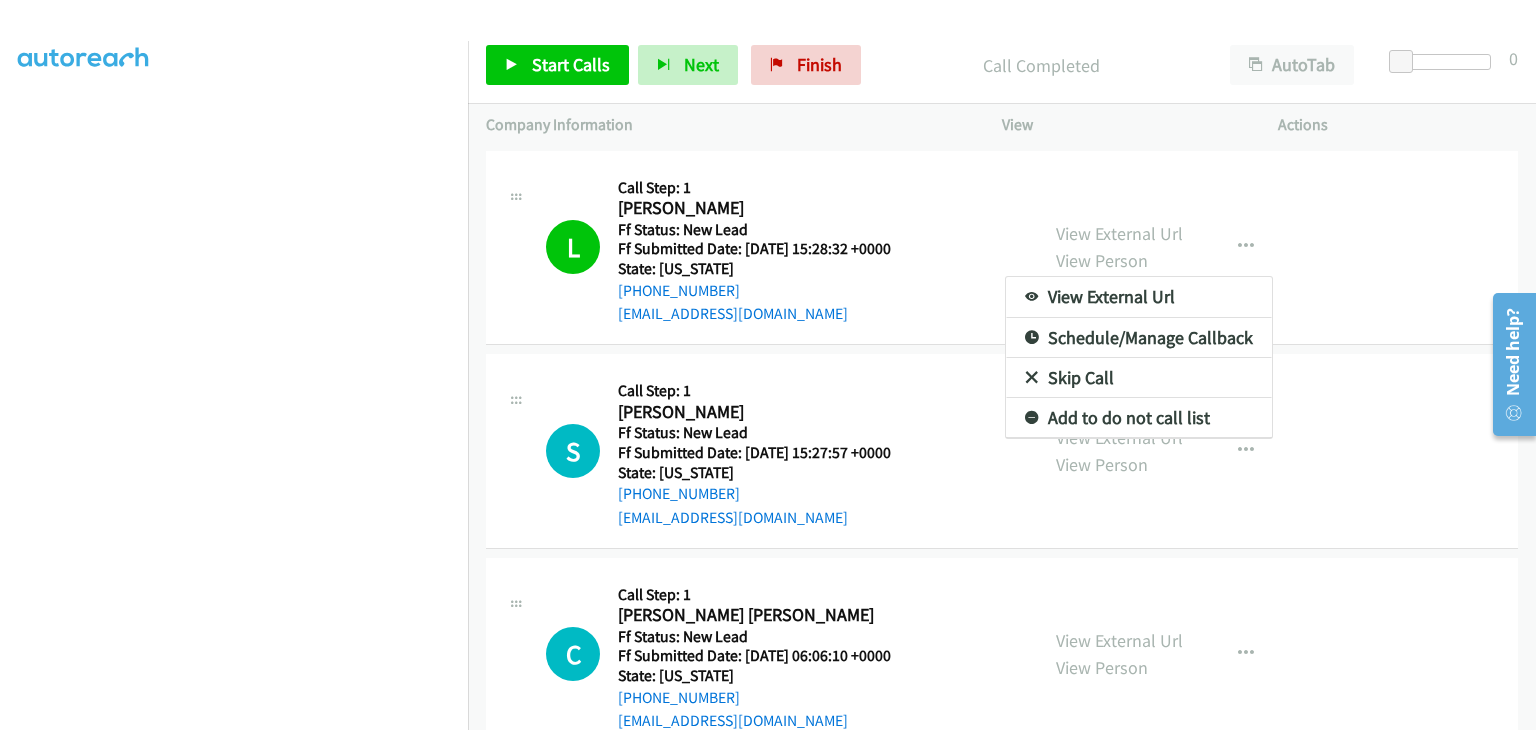 click on "Add to do not call list" at bounding box center [1139, 418] 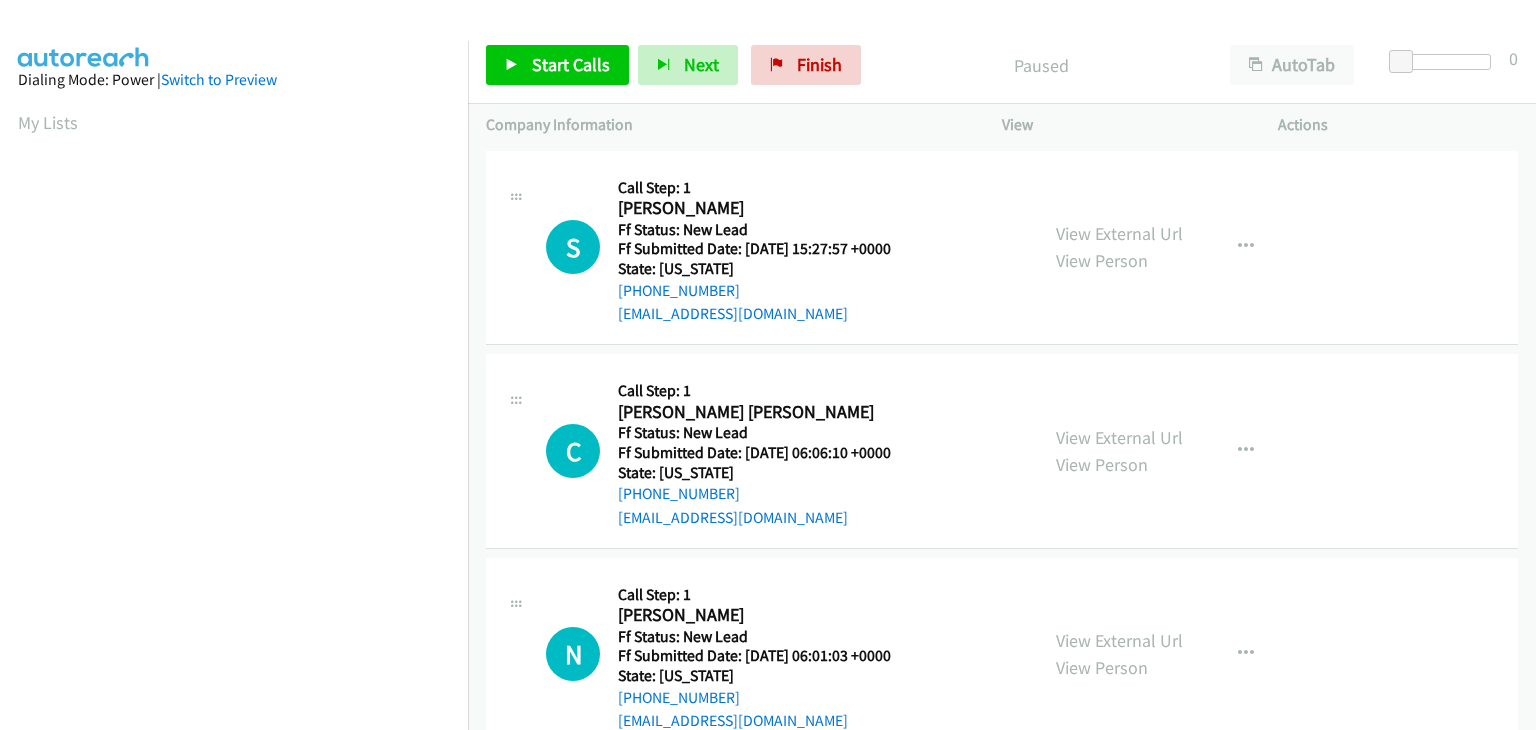 scroll, scrollTop: 0, scrollLeft: 0, axis: both 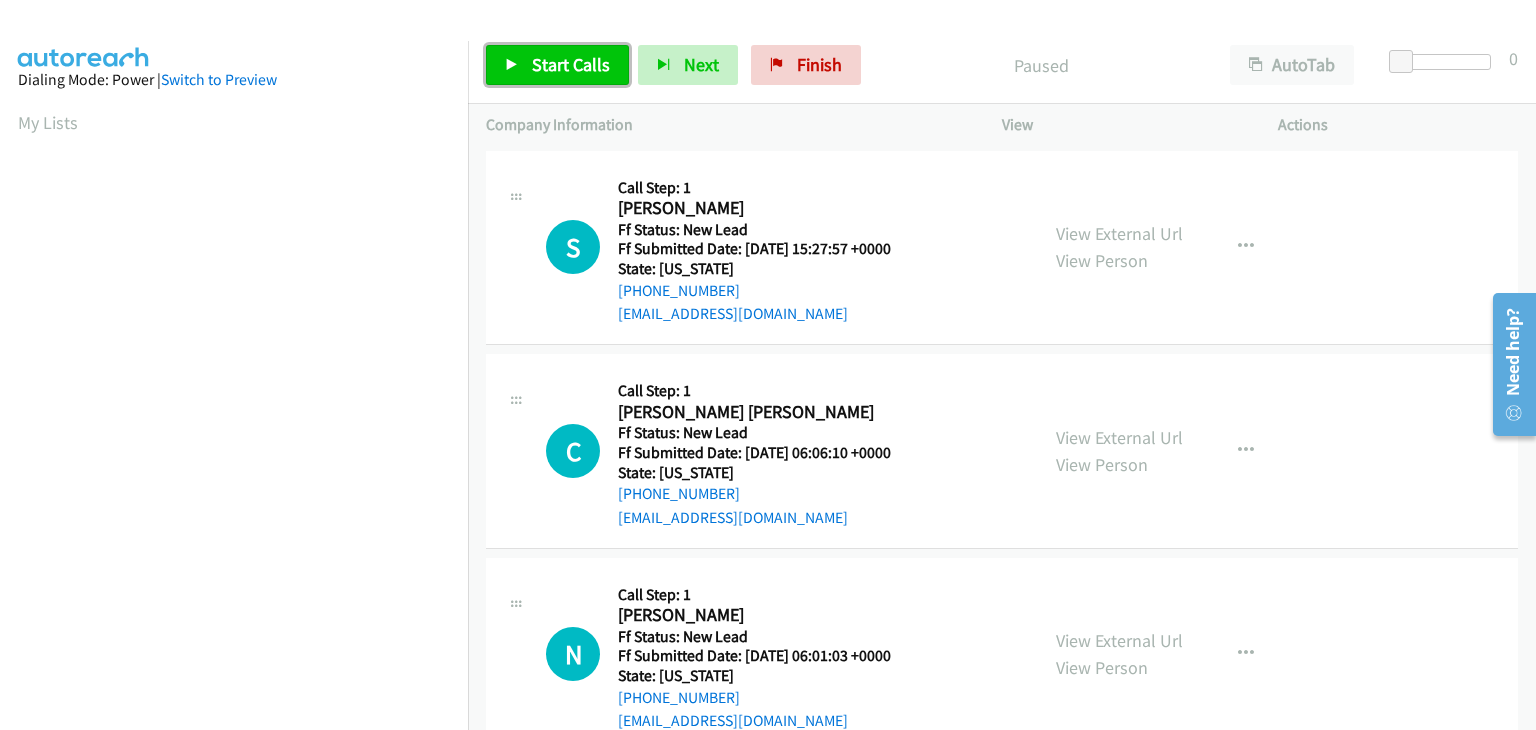 click on "Start Calls" at bounding box center [571, 64] 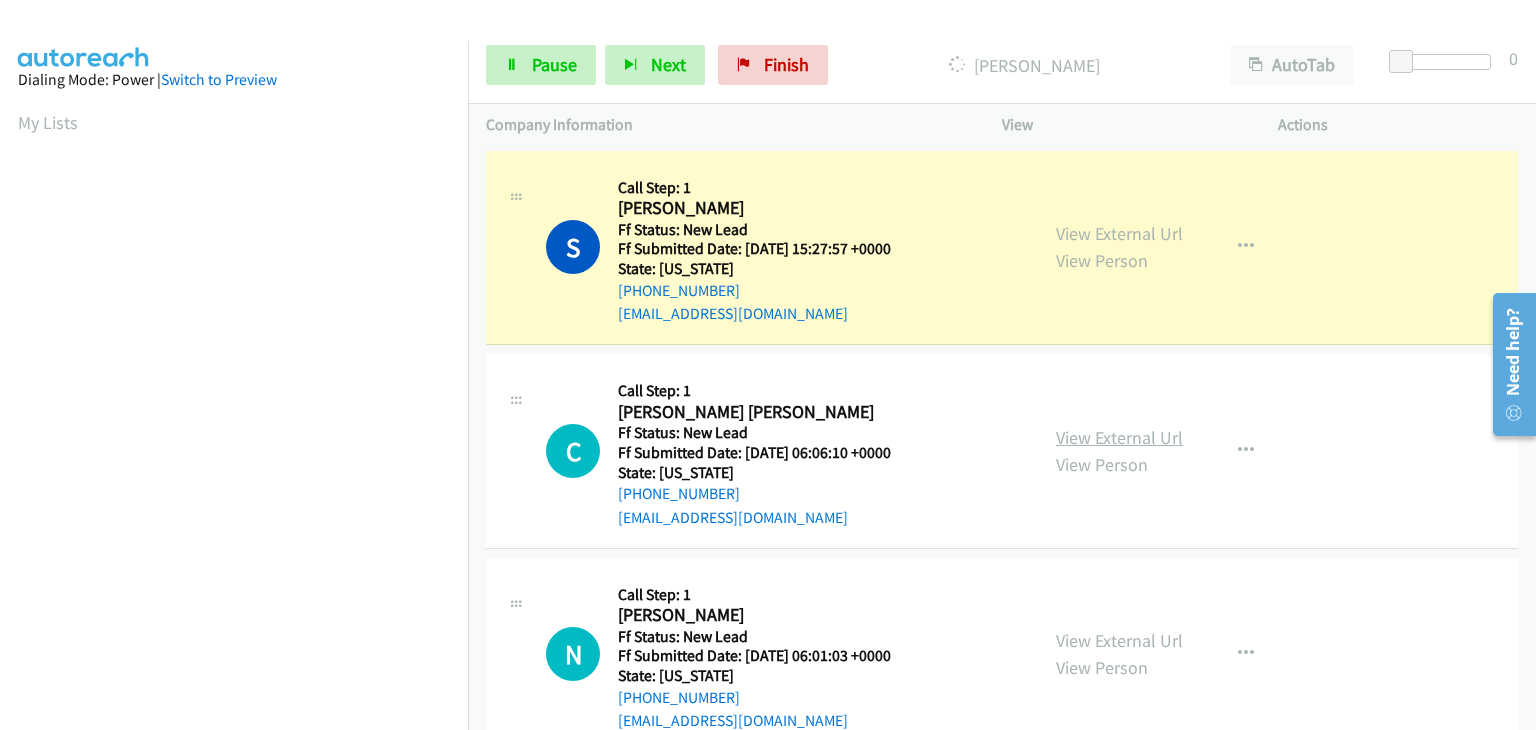click on "View External Url" at bounding box center (1119, 437) 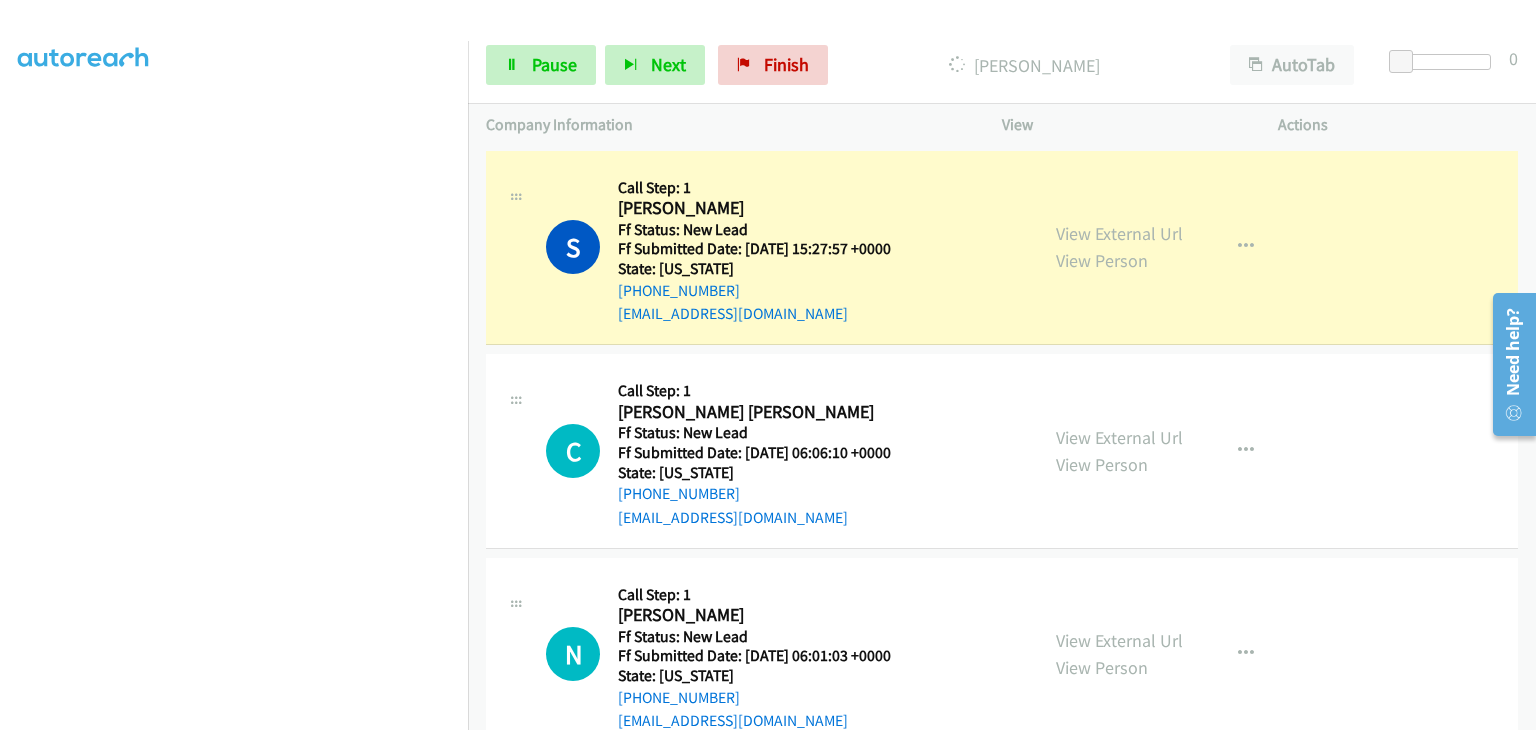 scroll, scrollTop: 392, scrollLeft: 0, axis: vertical 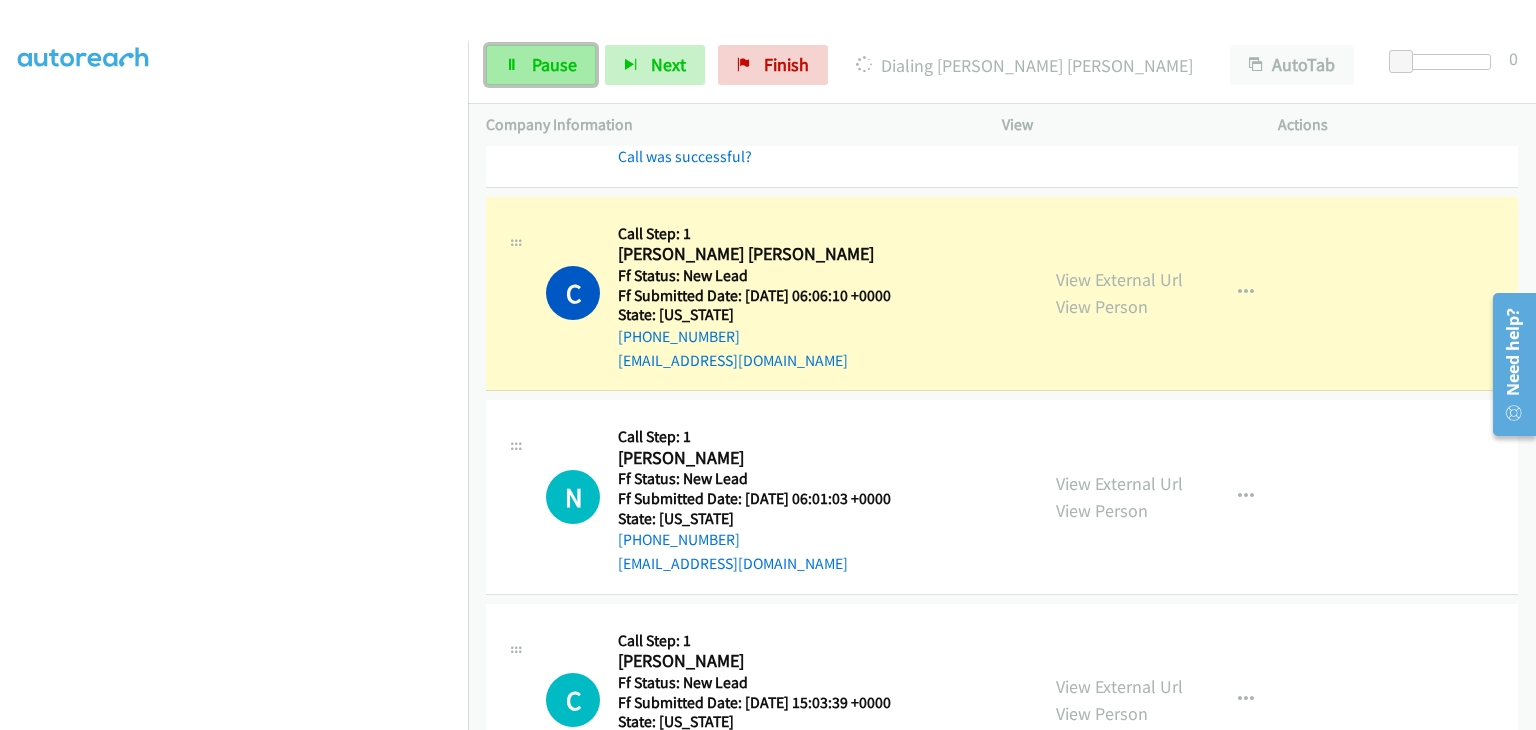 click on "Pause" at bounding box center (554, 64) 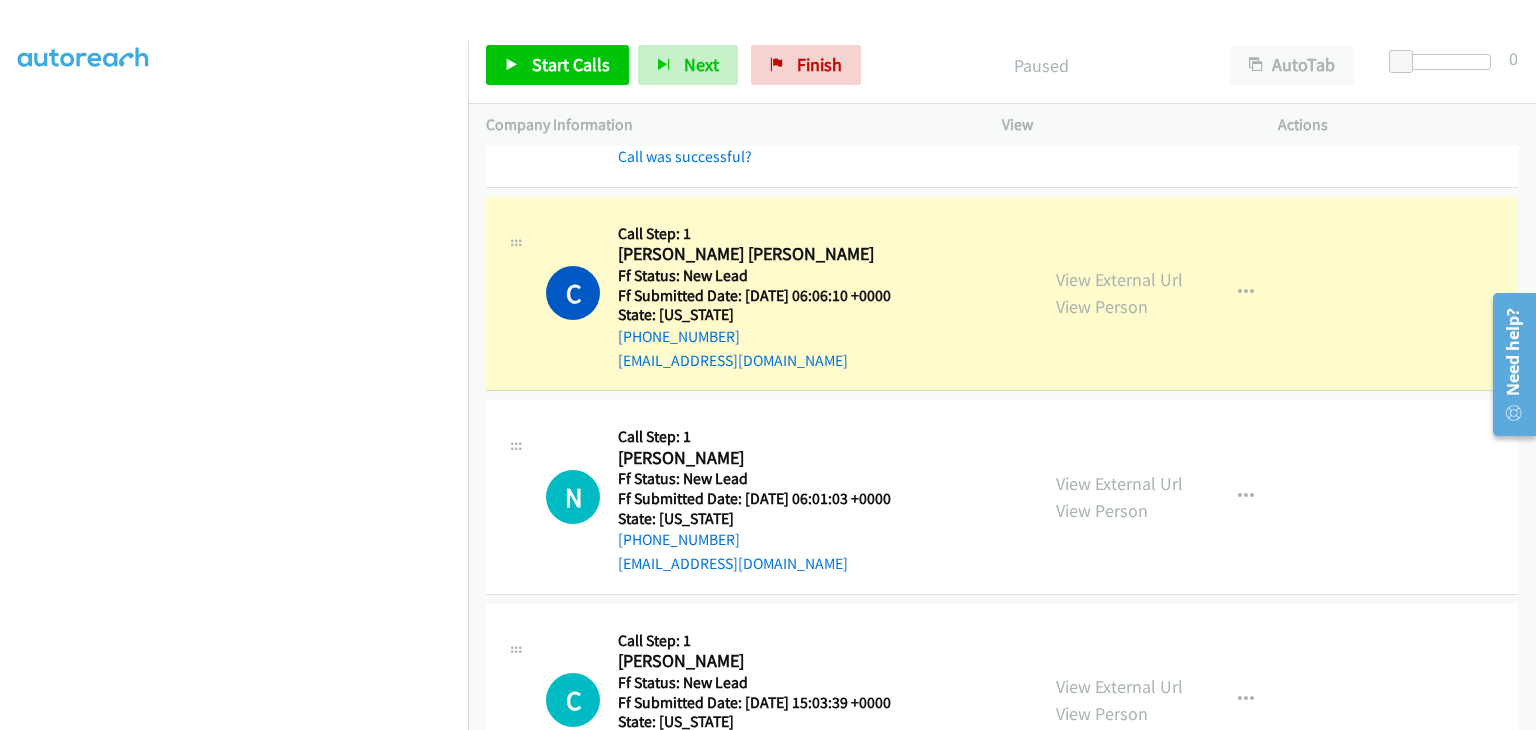 scroll, scrollTop: 392, scrollLeft: 0, axis: vertical 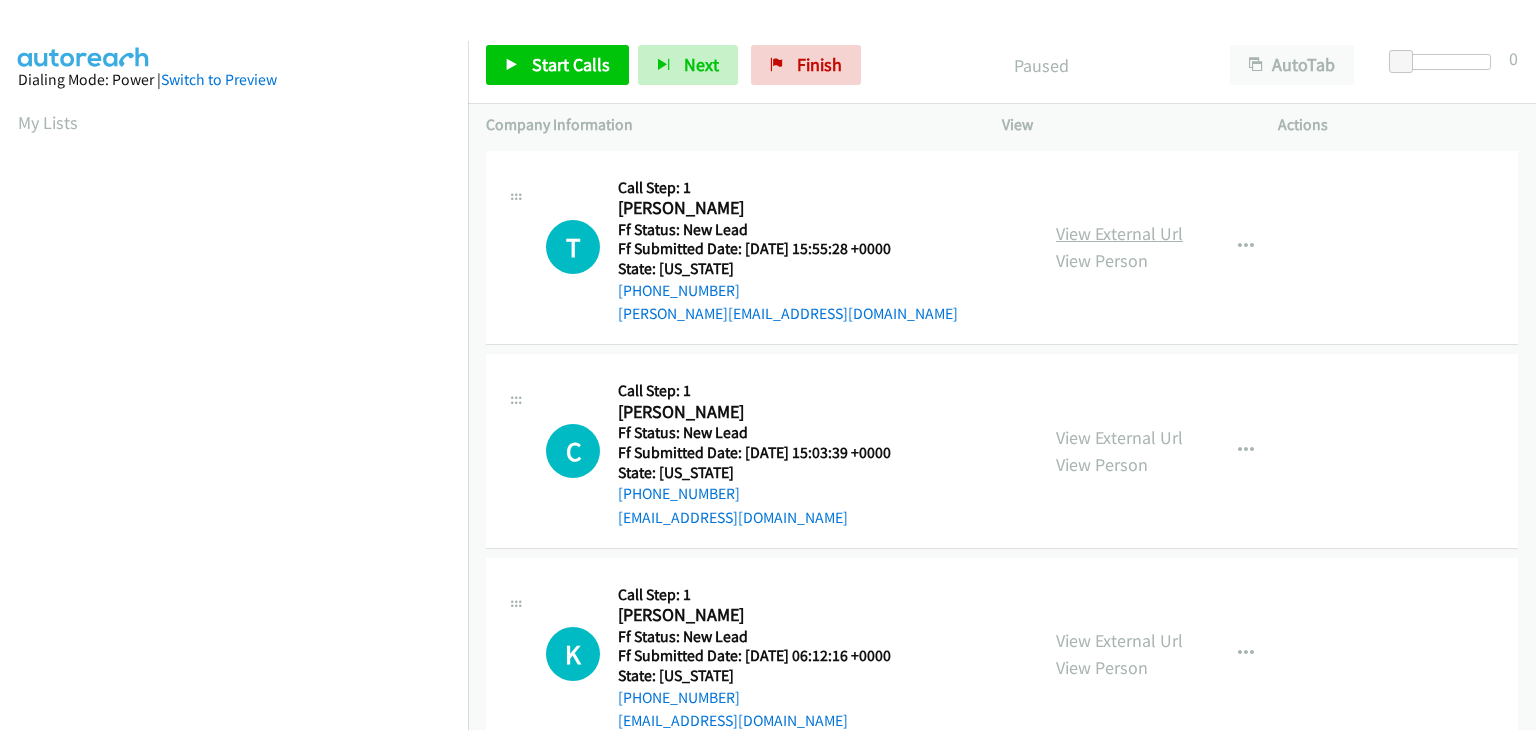 click on "View External Url" at bounding box center [1119, 233] 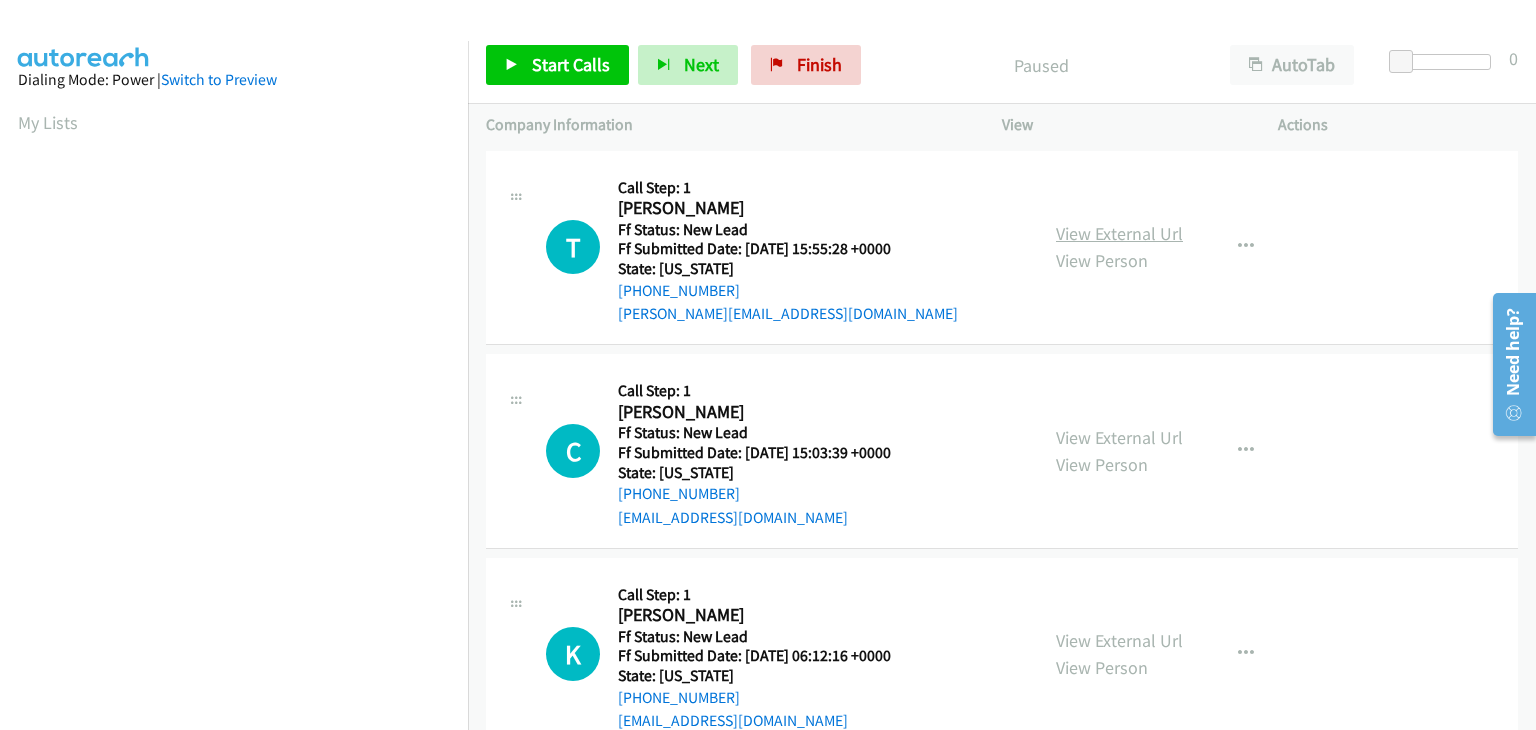 scroll, scrollTop: 0, scrollLeft: 0, axis: both 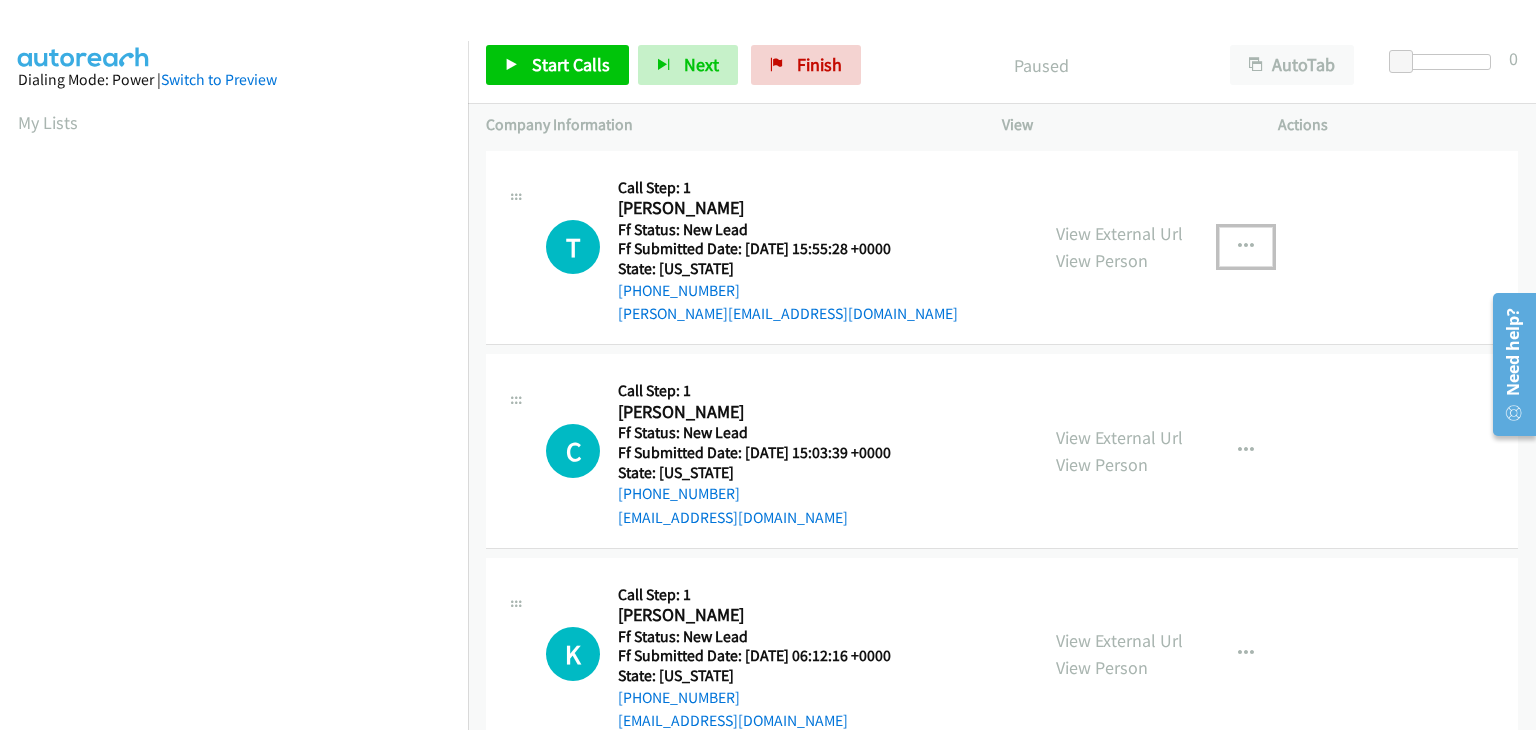 click at bounding box center [1246, 247] 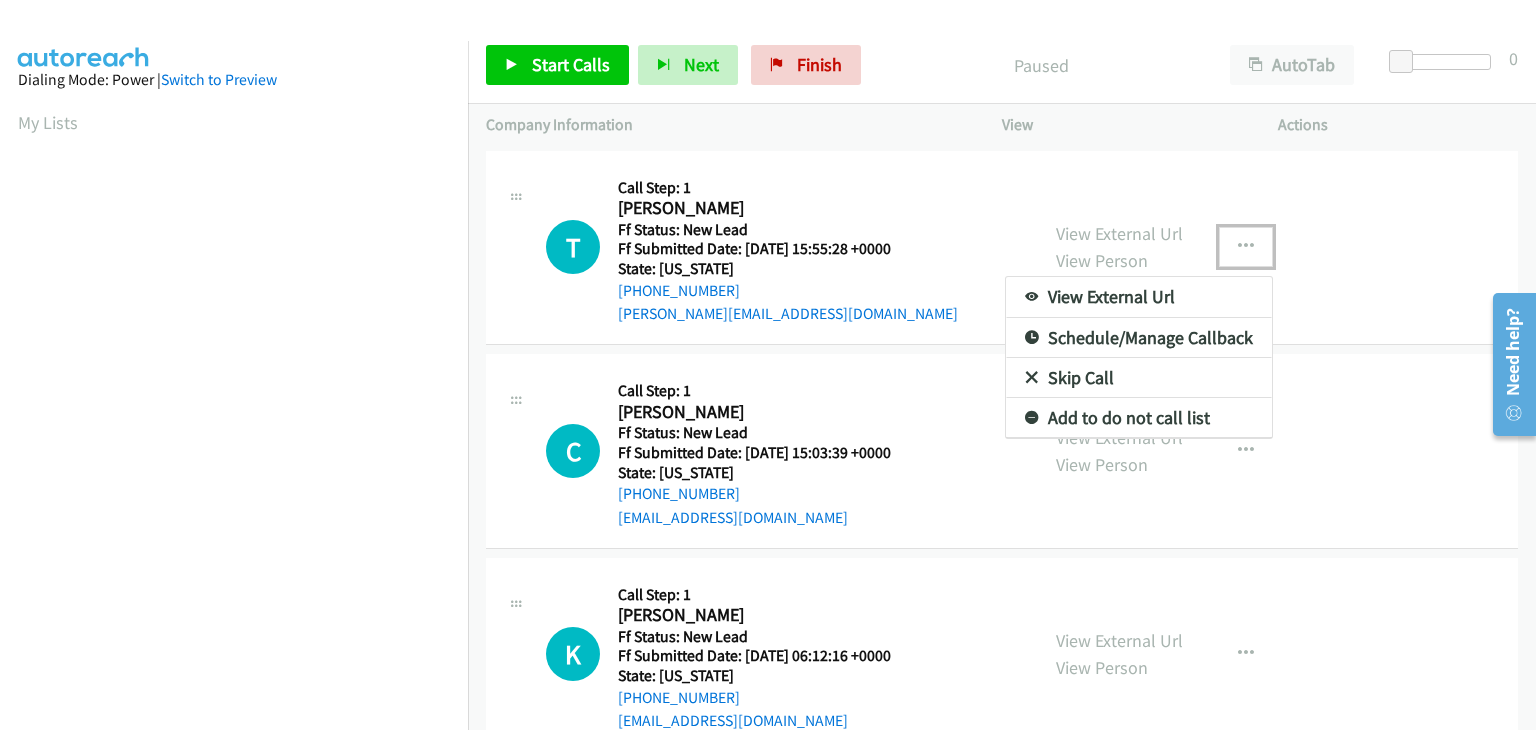 click on "Add to do not call list" at bounding box center (1139, 418) 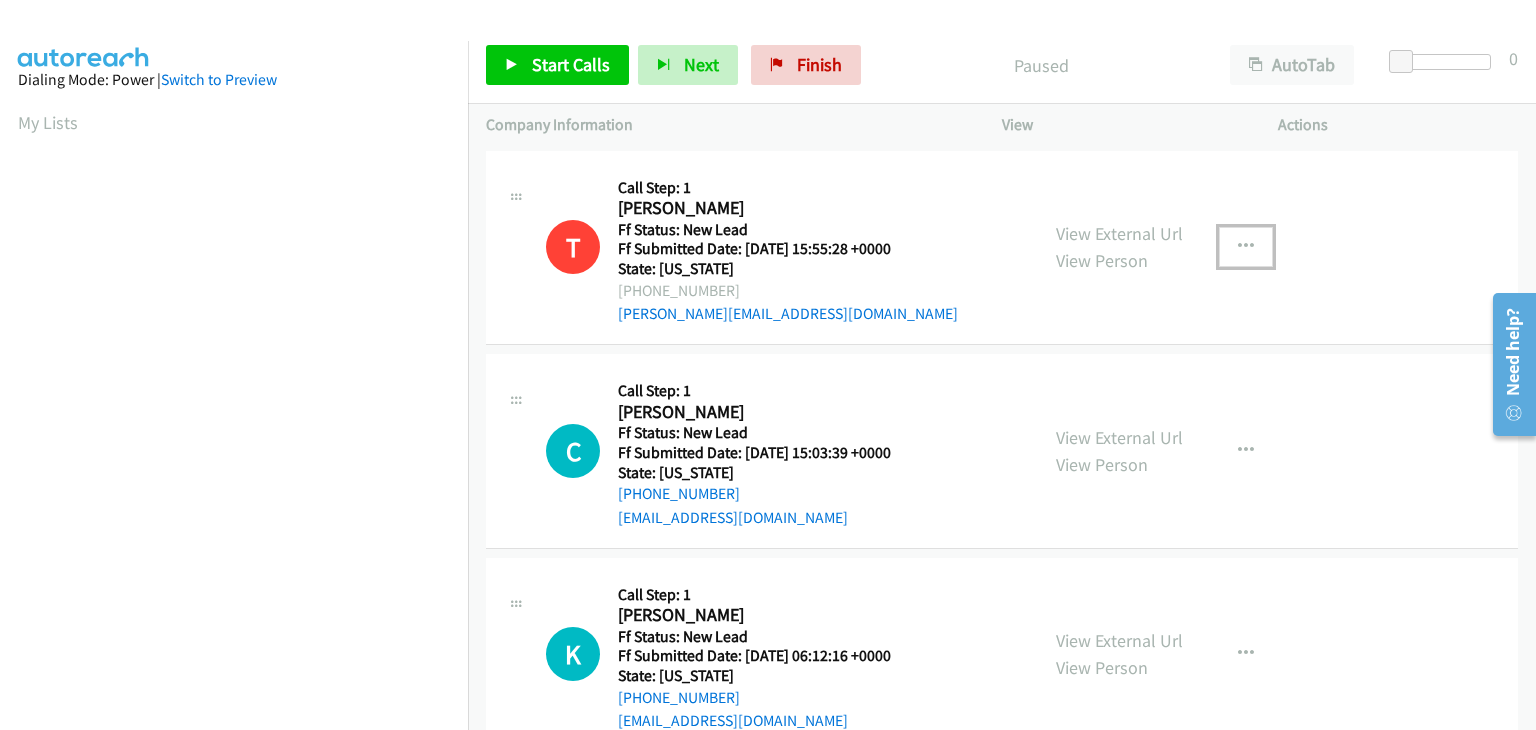 click at bounding box center (1246, 247) 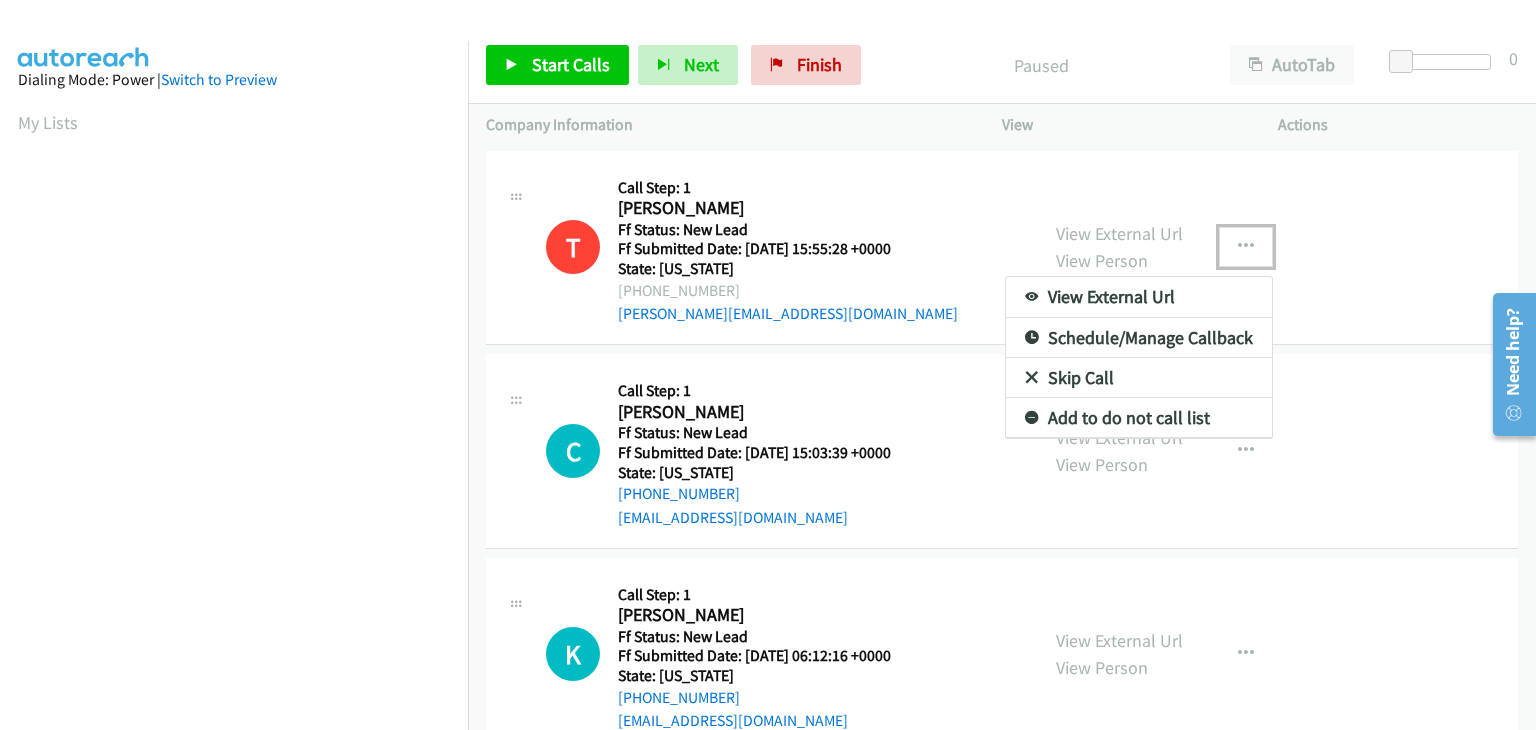click on "Skip Call" at bounding box center [1139, 378] 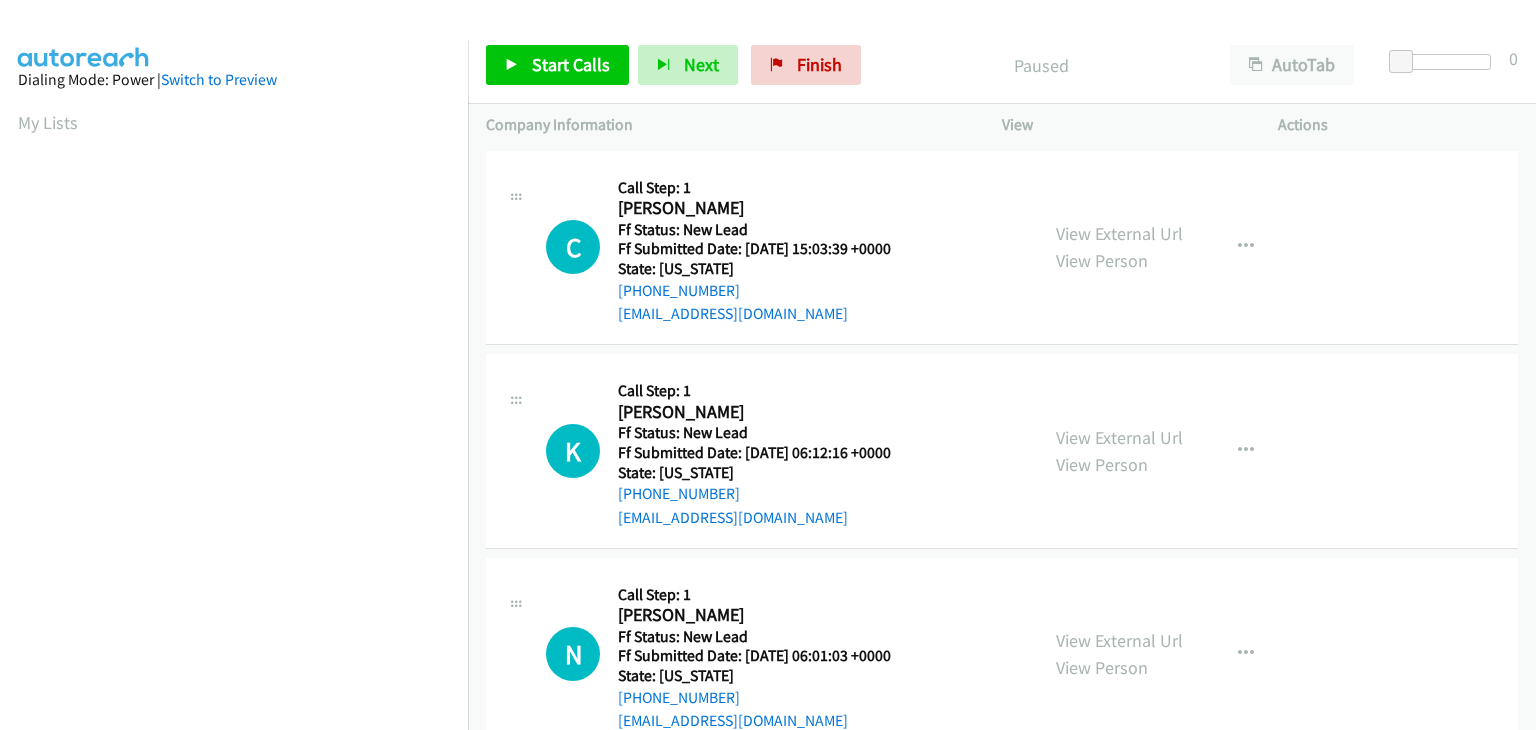 scroll, scrollTop: 0, scrollLeft: 0, axis: both 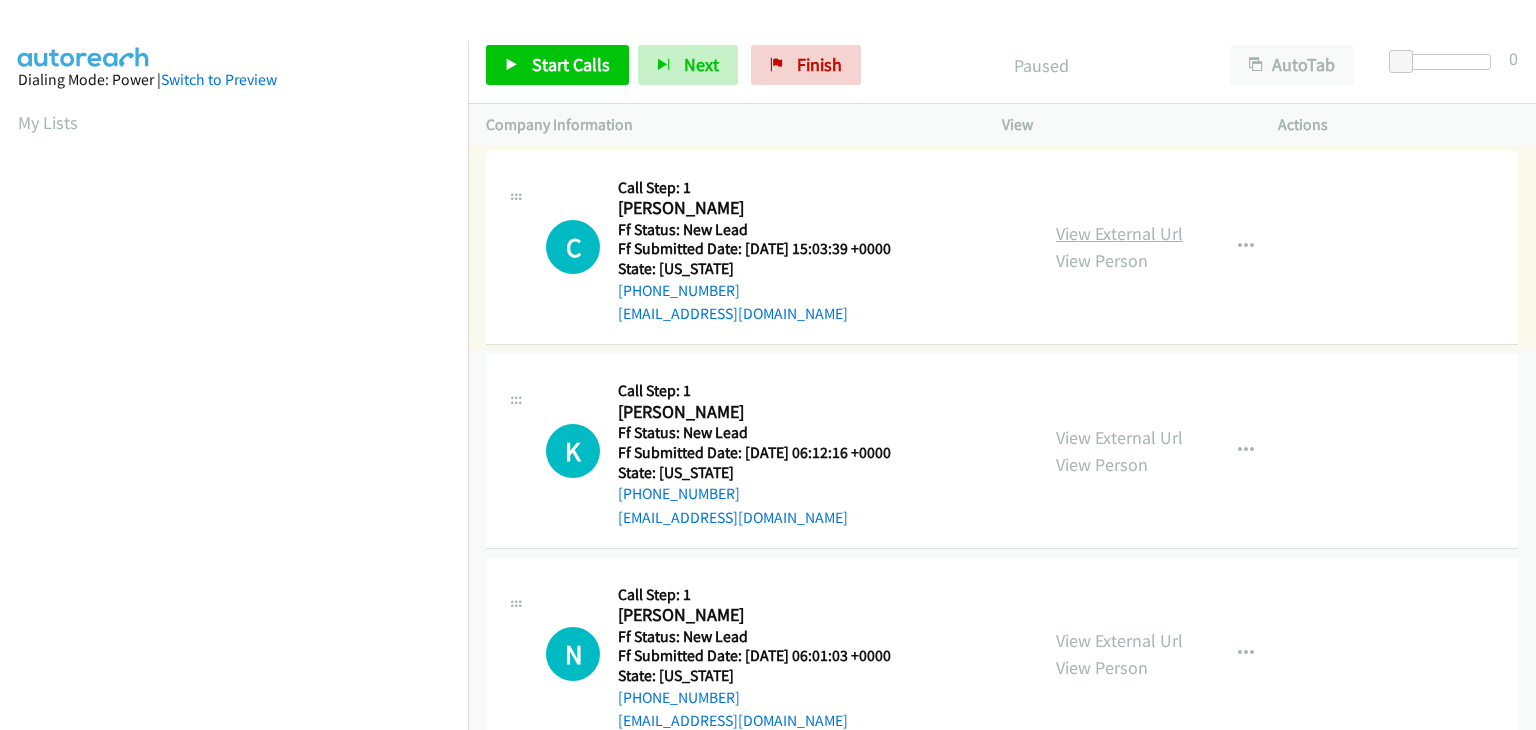 click on "View External Url" at bounding box center (1119, 233) 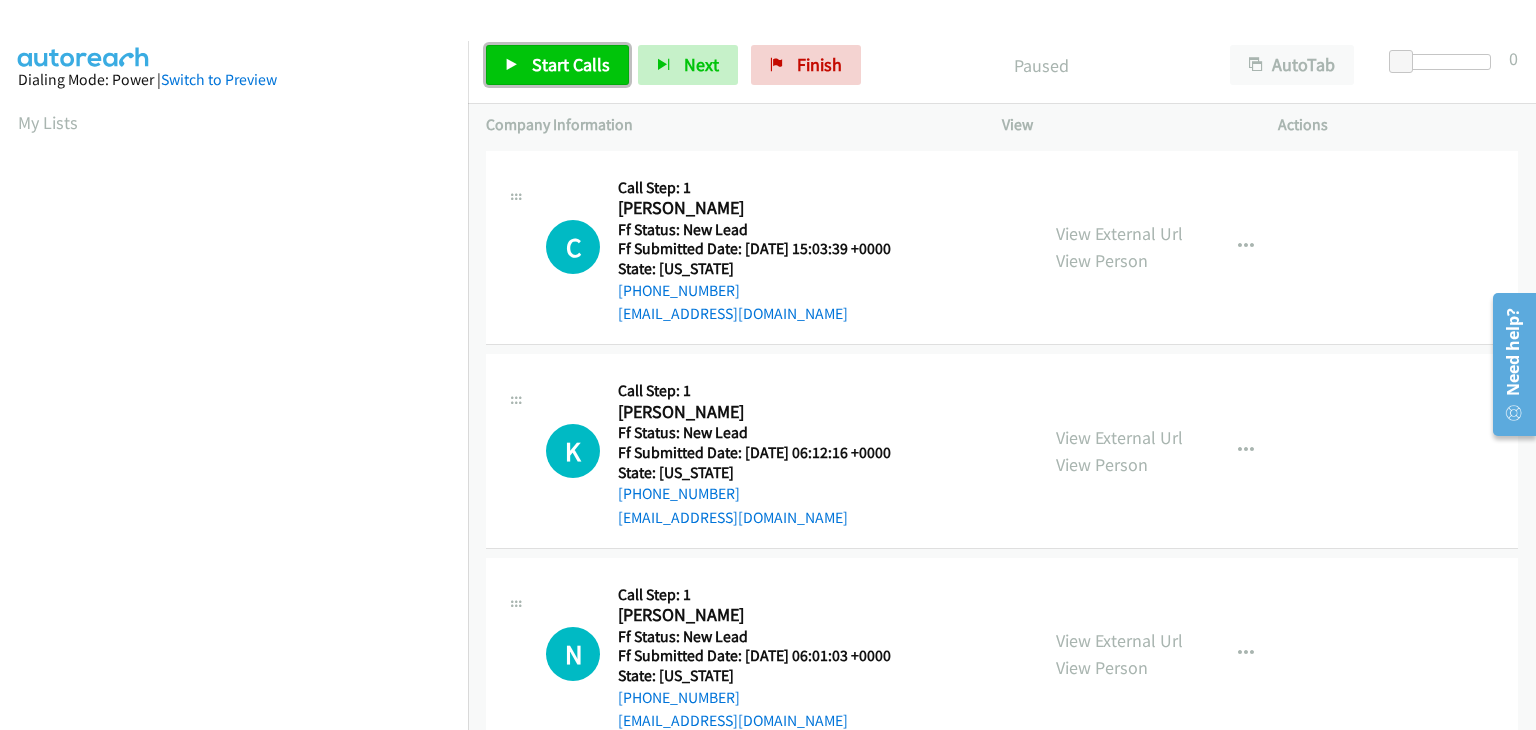 click on "Start Calls" at bounding box center [571, 64] 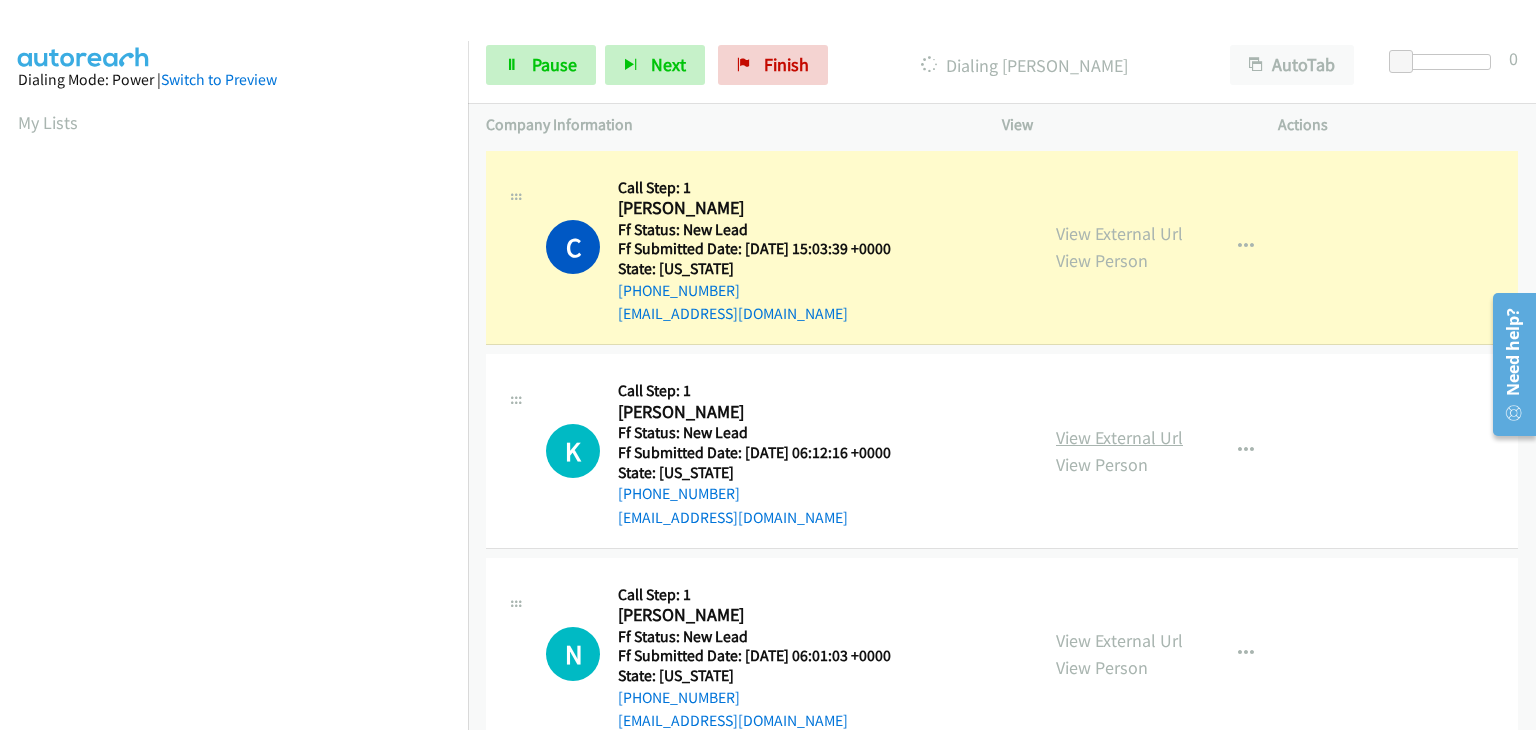 click on "View External Url" at bounding box center [1119, 437] 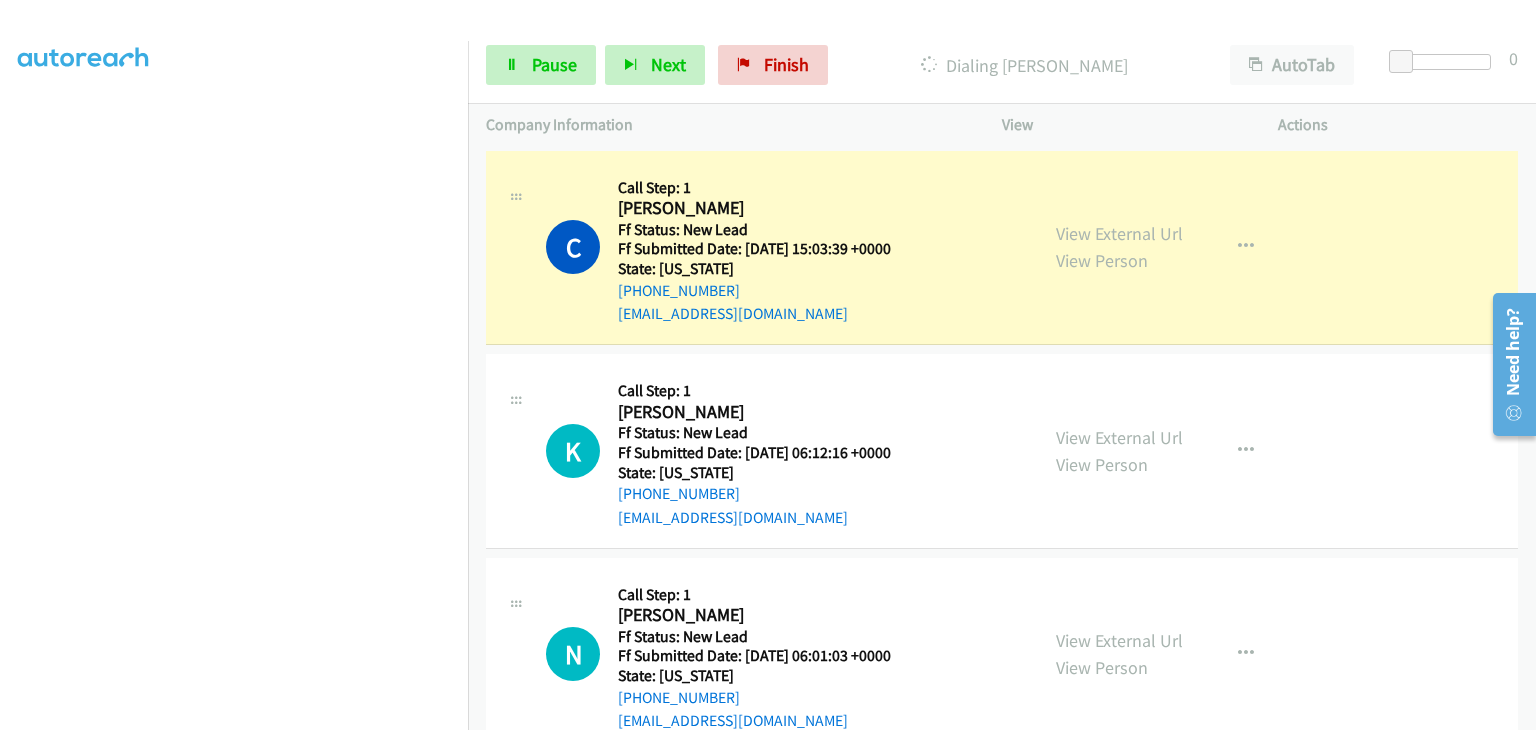 scroll, scrollTop: 392, scrollLeft: 0, axis: vertical 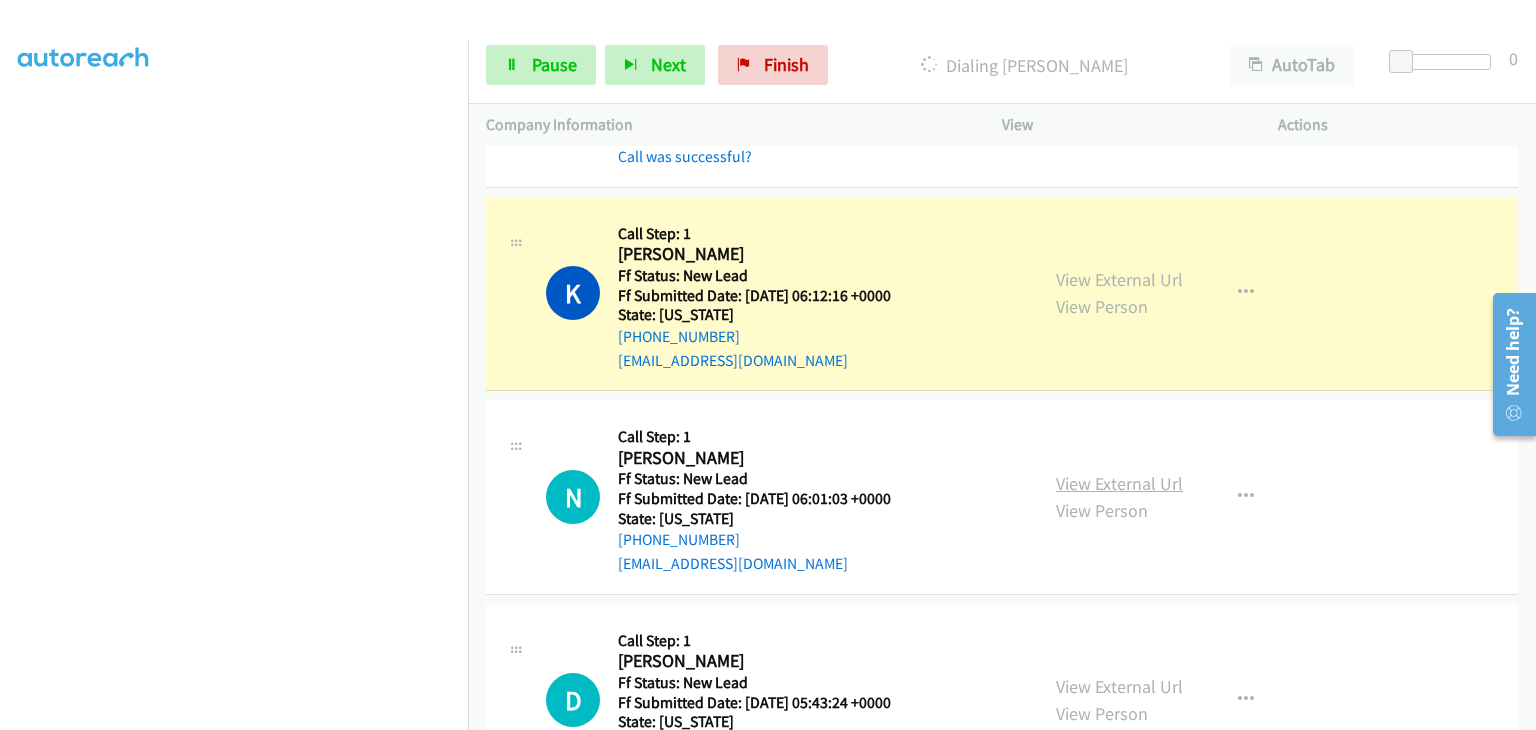click on "View External Url" at bounding box center [1119, 483] 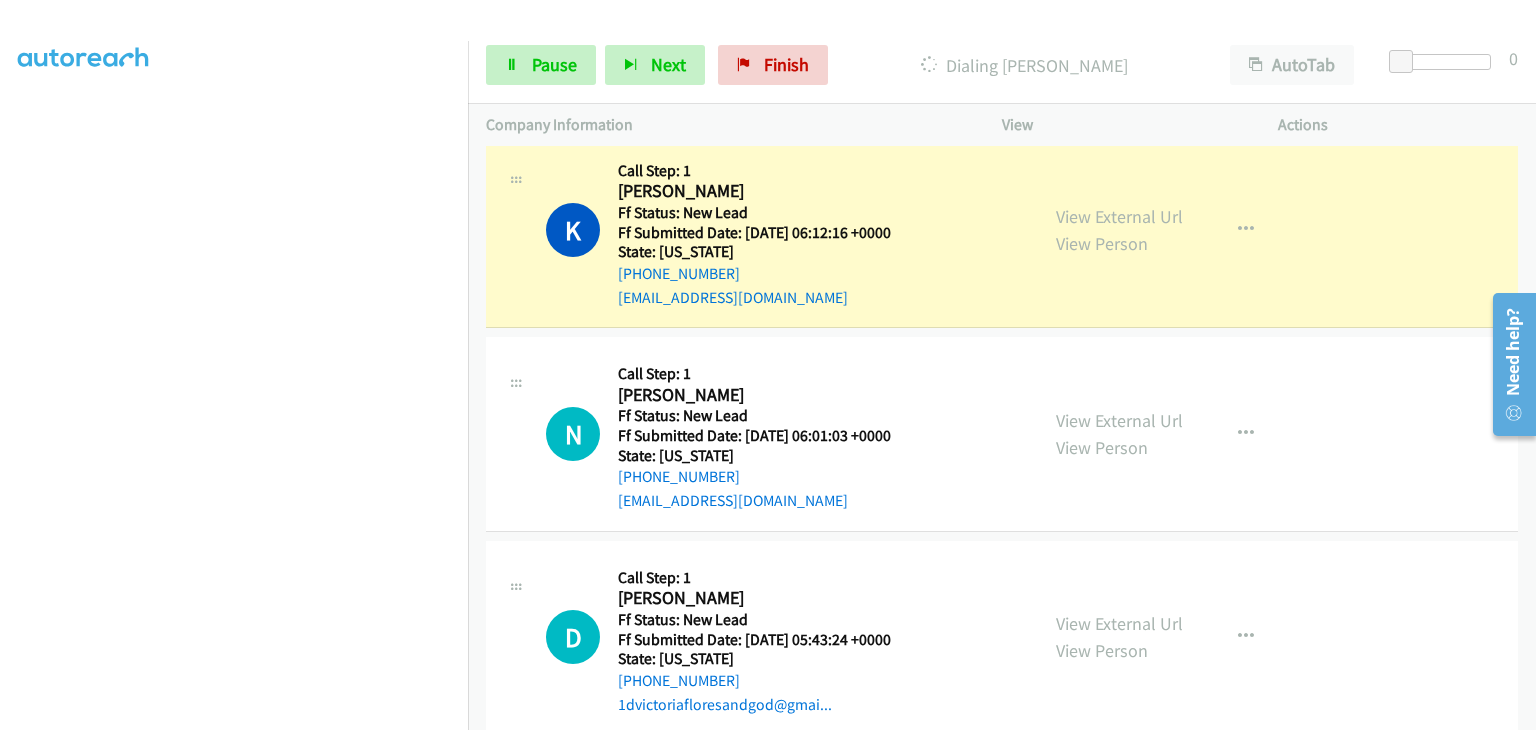 scroll, scrollTop: 296, scrollLeft: 0, axis: vertical 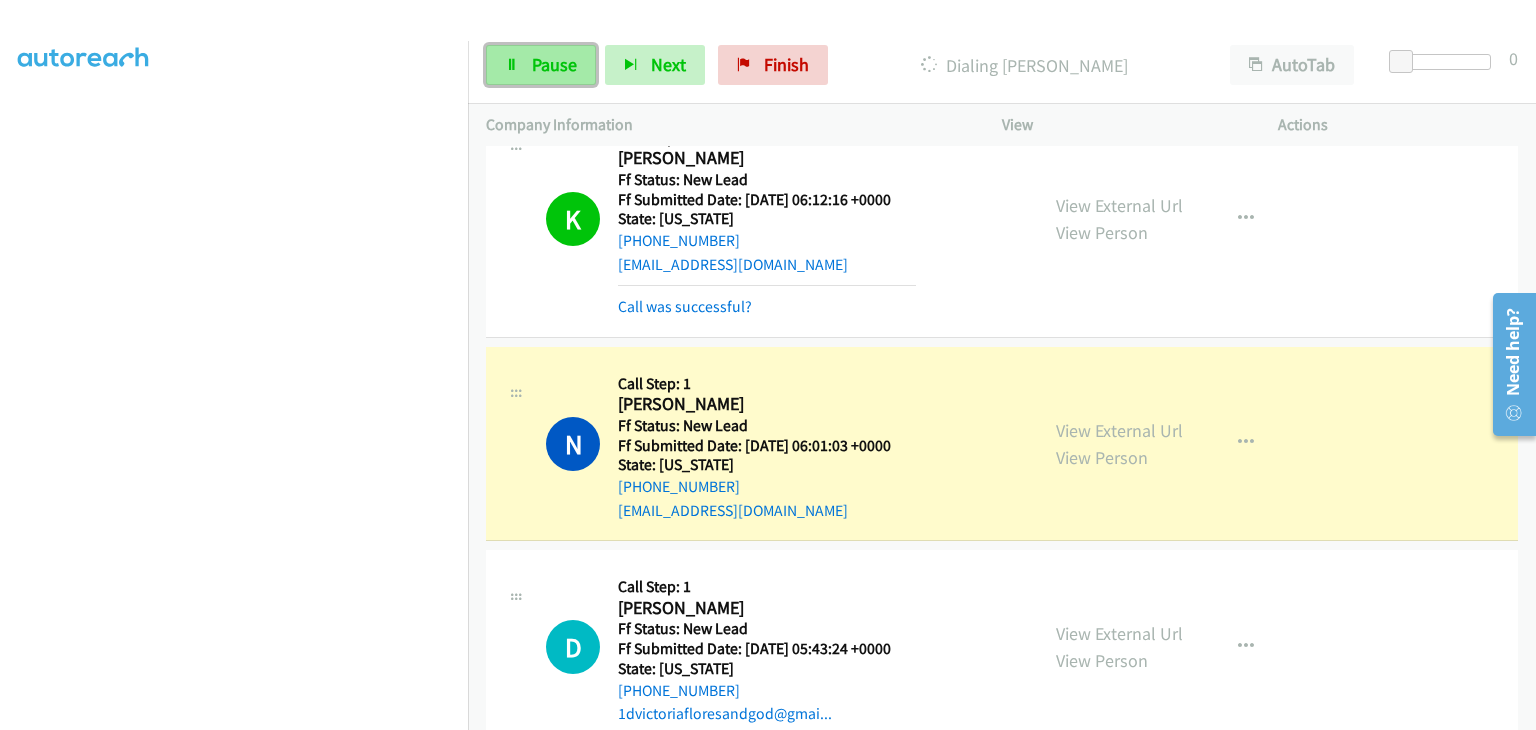 click on "Pause" at bounding box center (554, 64) 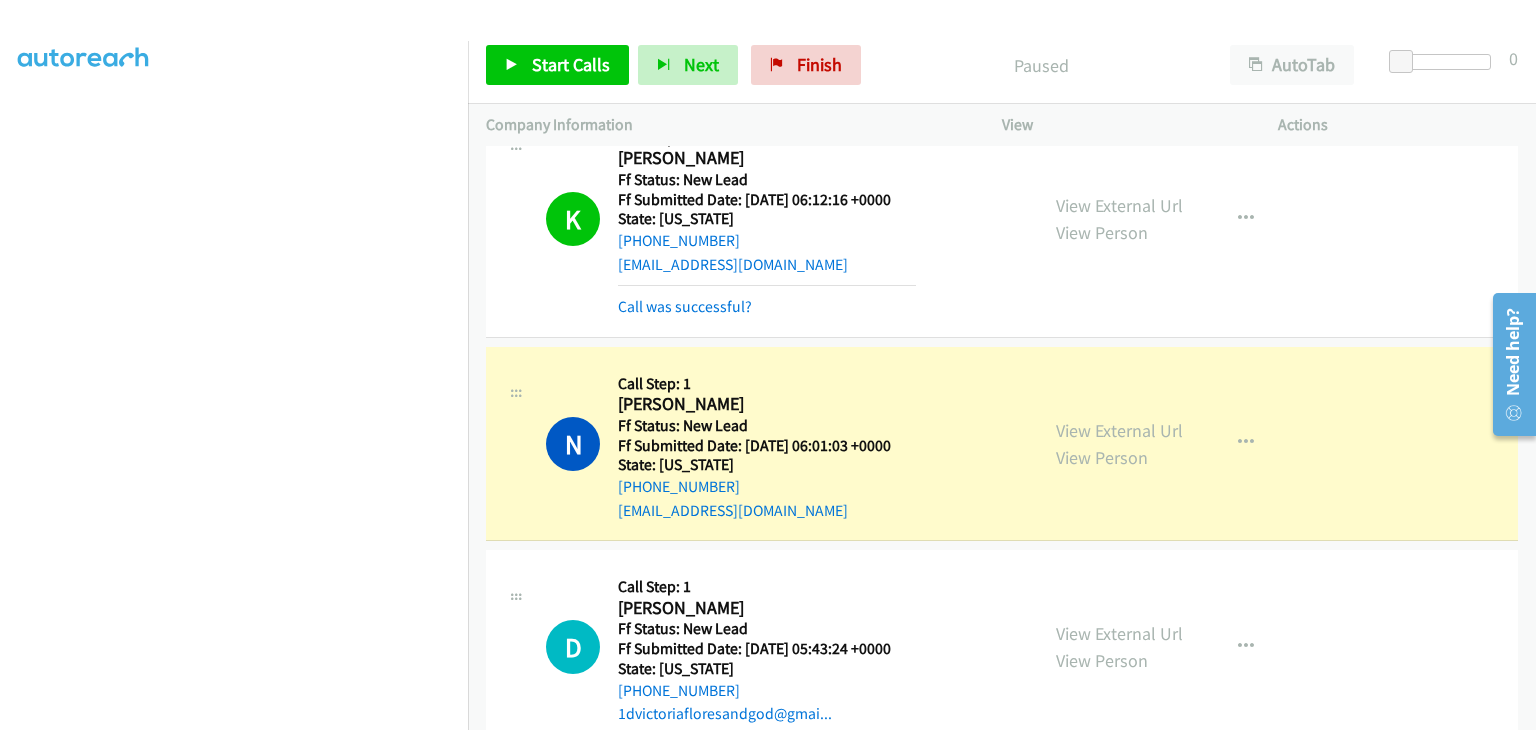scroll, scrollTop: 392, scrollLeft: 0, axis: vertical 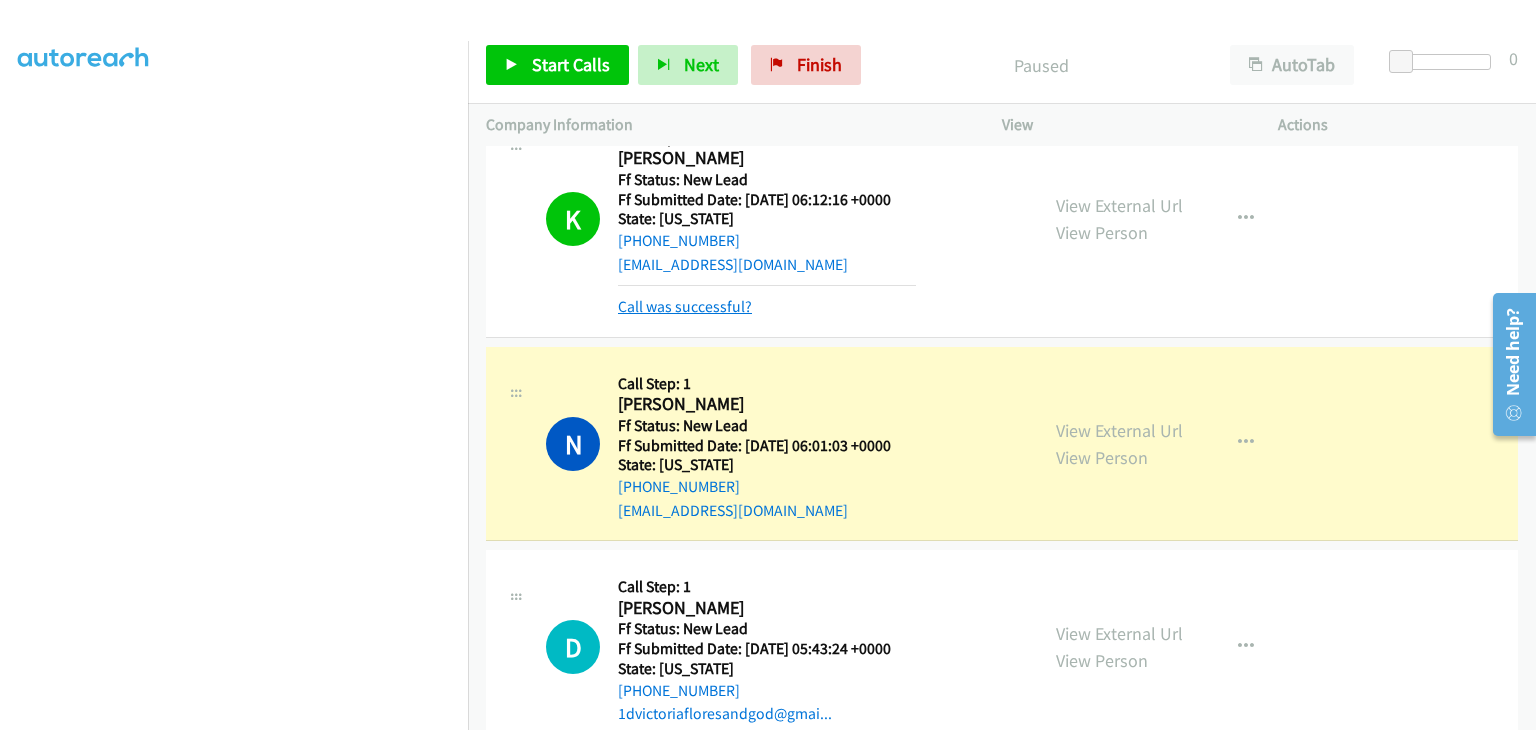 click on "Call was successful?" at bounding box center [685, 306] 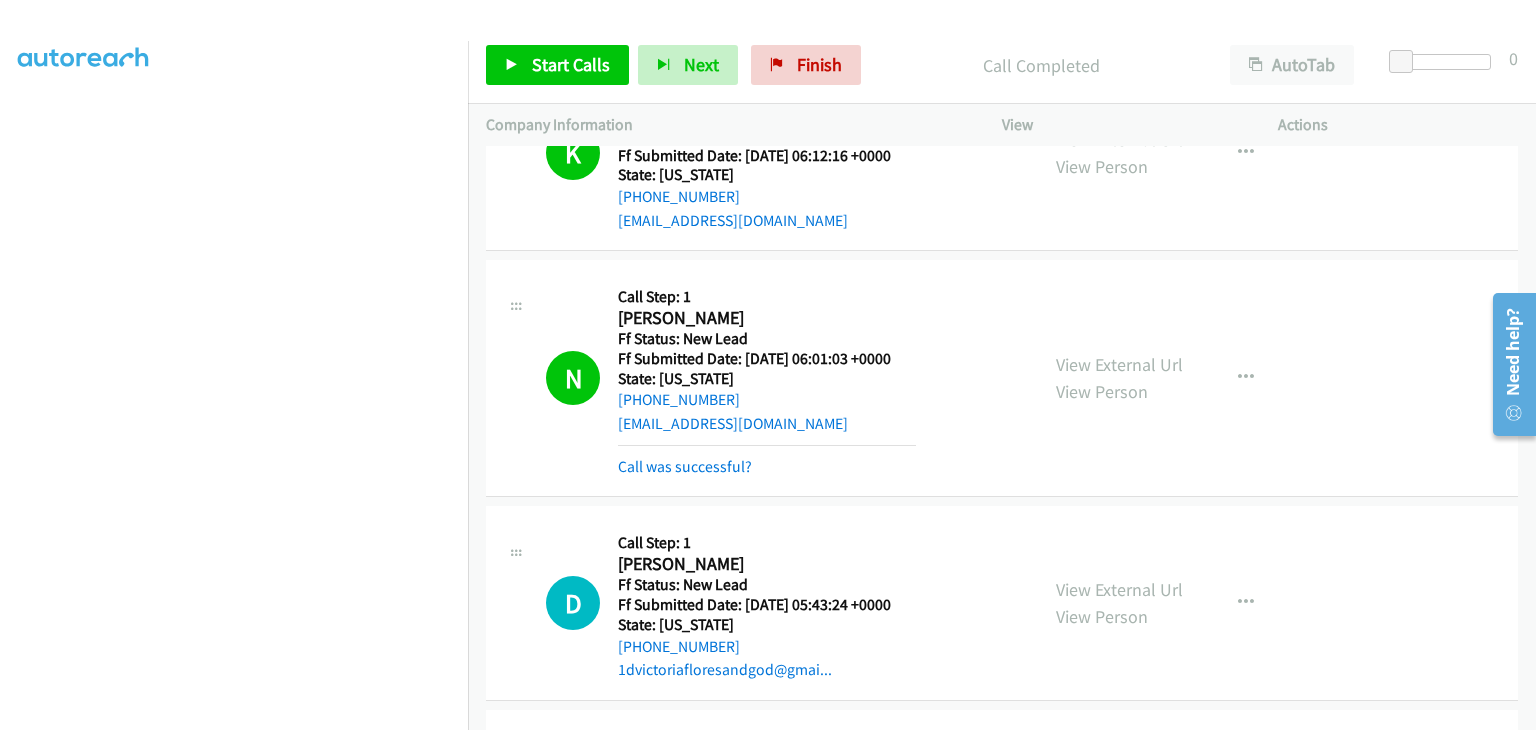 scroll, scrollTop: 296, scrollLeft: 0, axis: vertical 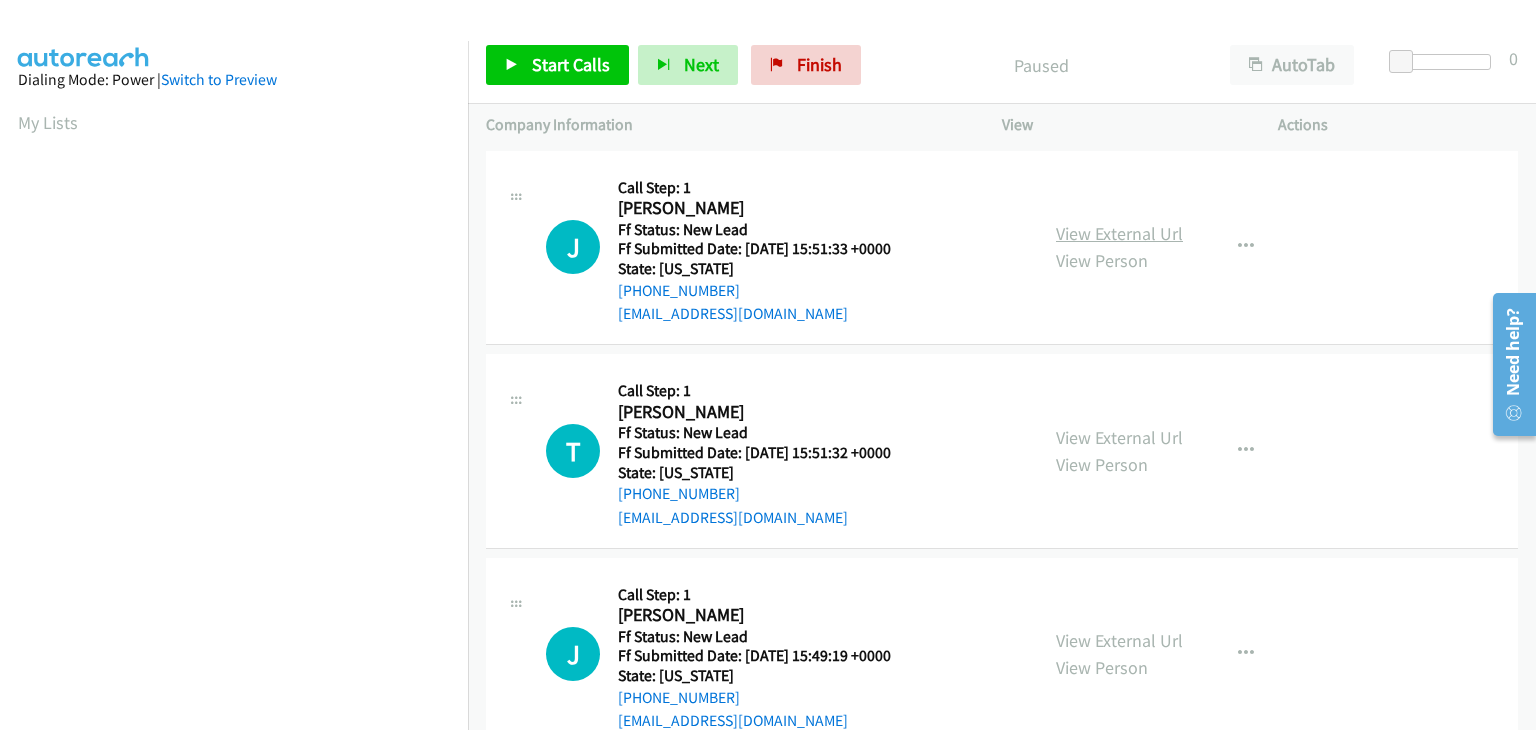 click on "View External Url" at bounding box center (1119, 233) 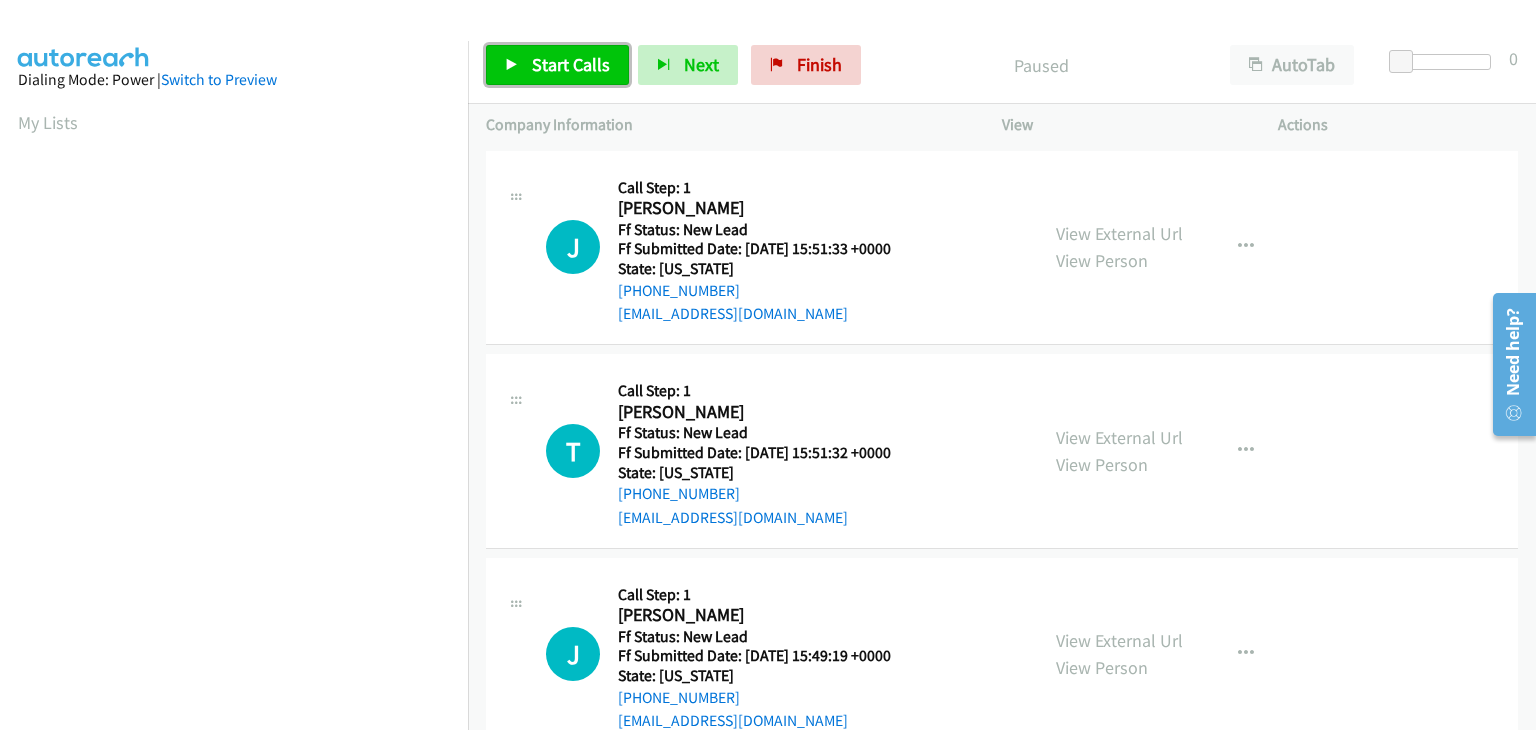 click on "Start Calls" at bounding box center (571, 64) 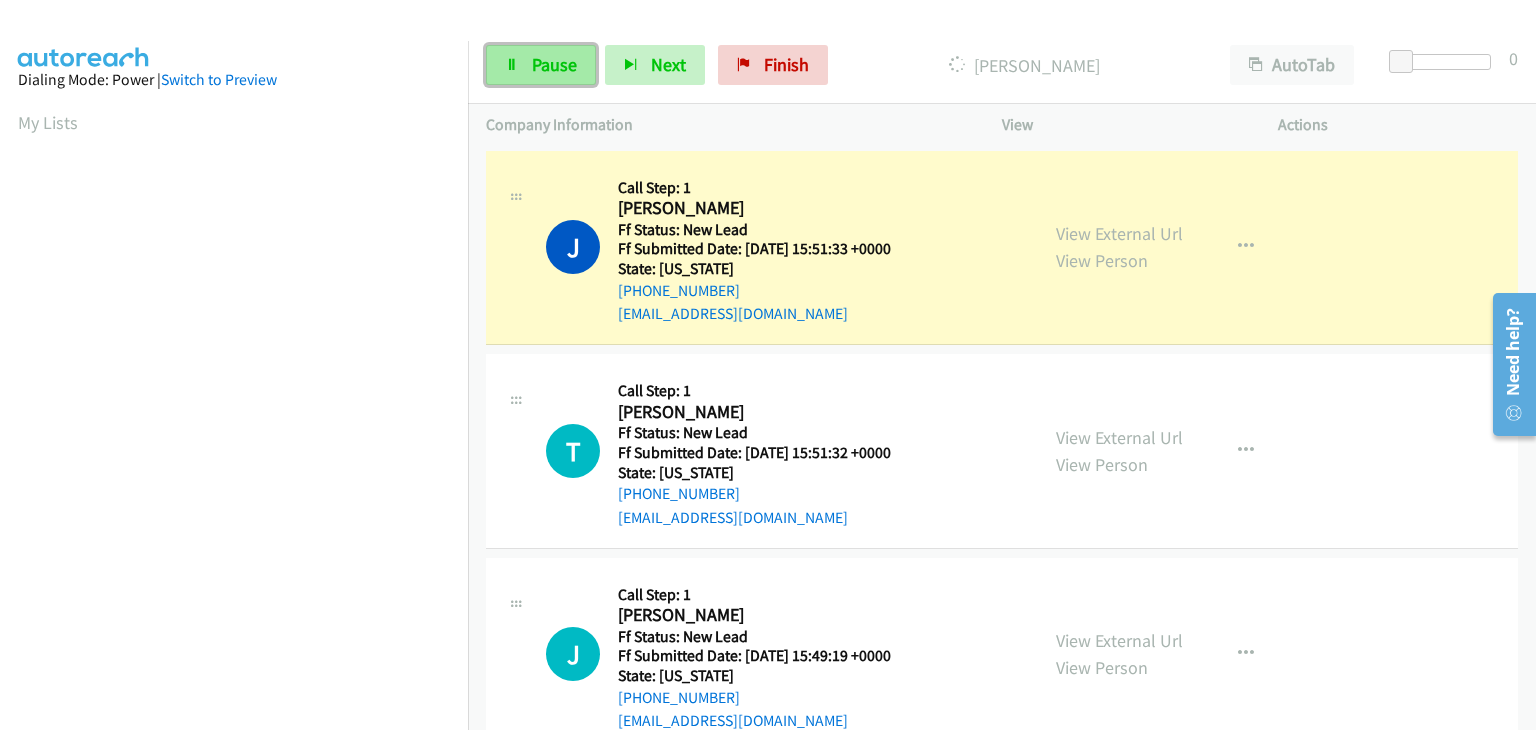 click on "Pause" at bounding box center [541, 65] 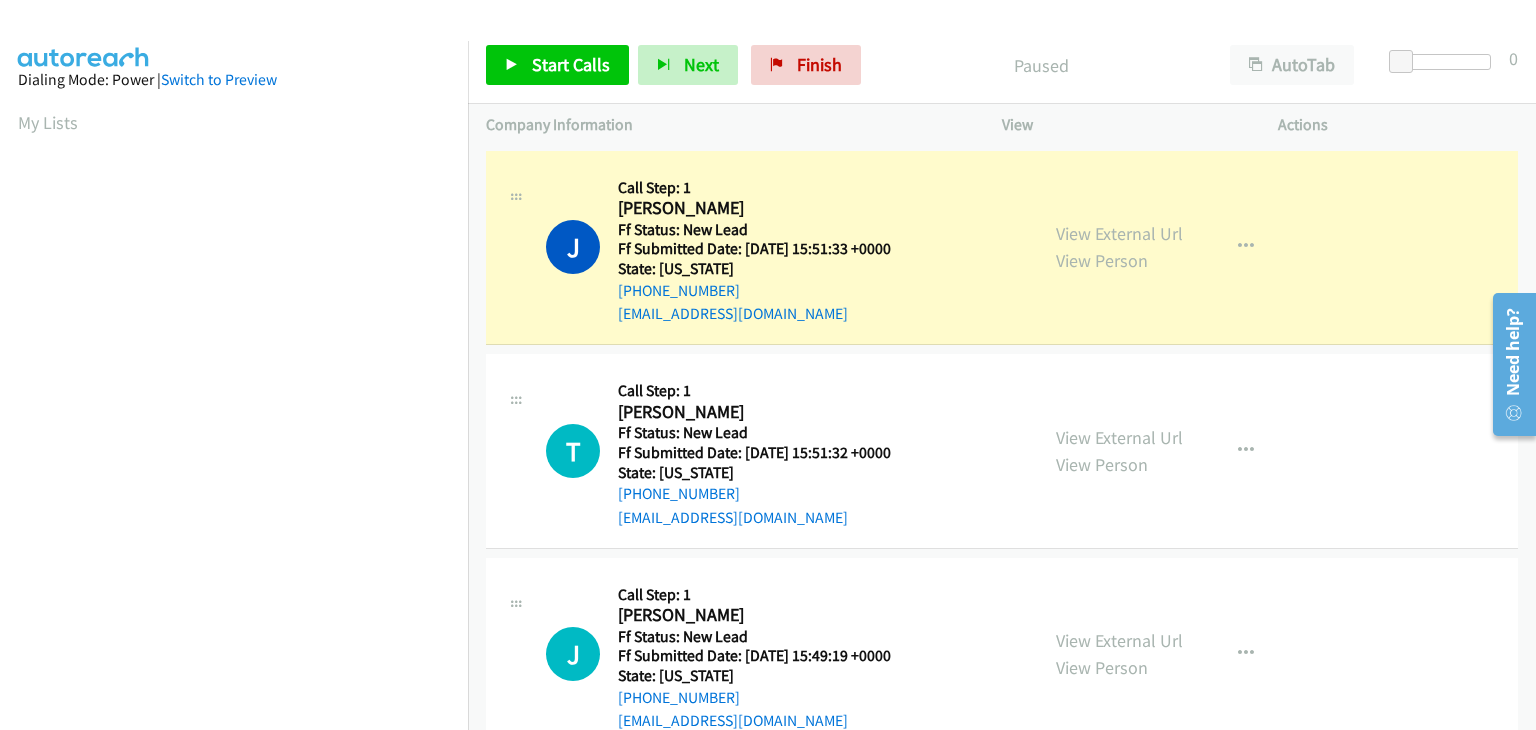 scroll, scrollTop: 392, scrollLeft: 0, axis: vertical 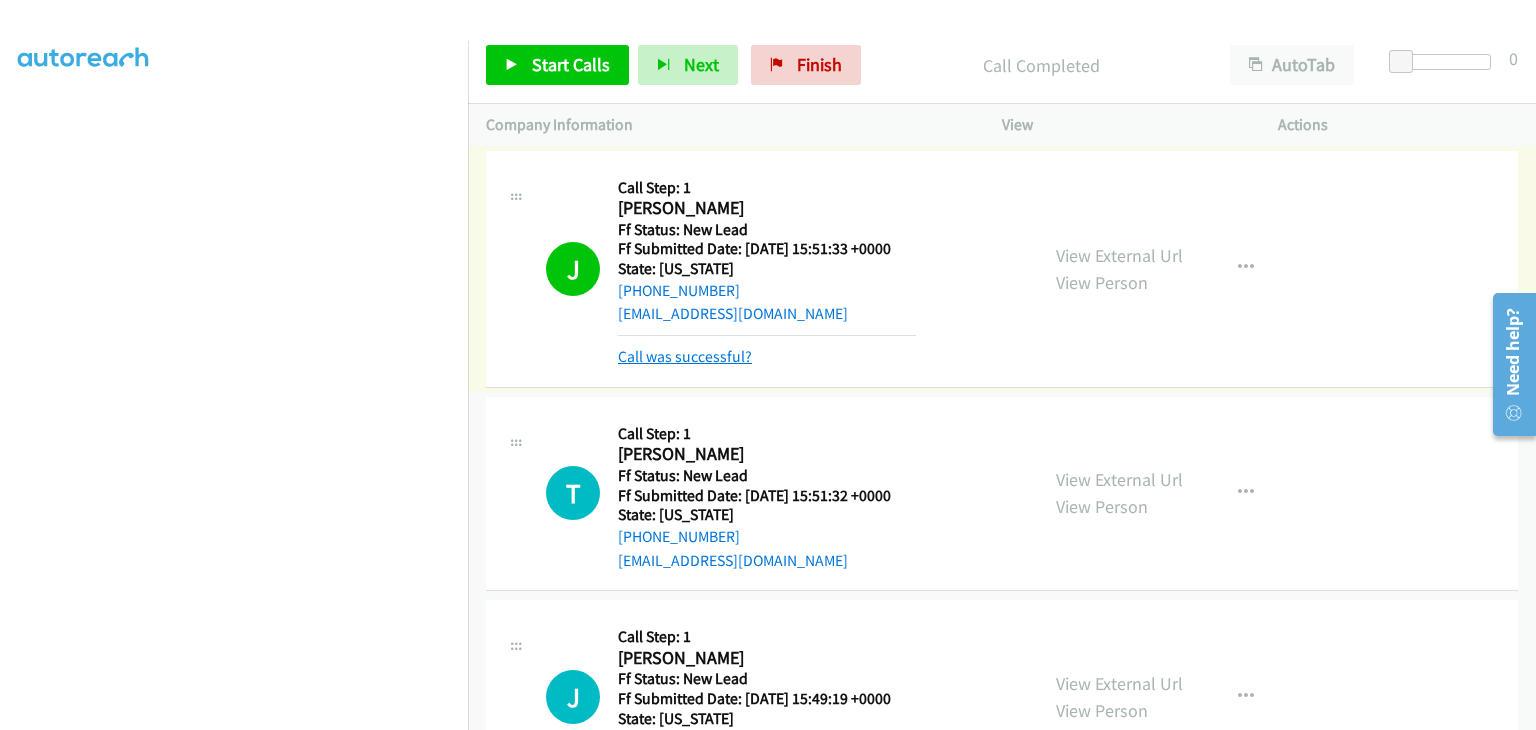 click on "Call was successful?" at bounding box center (685, 356) 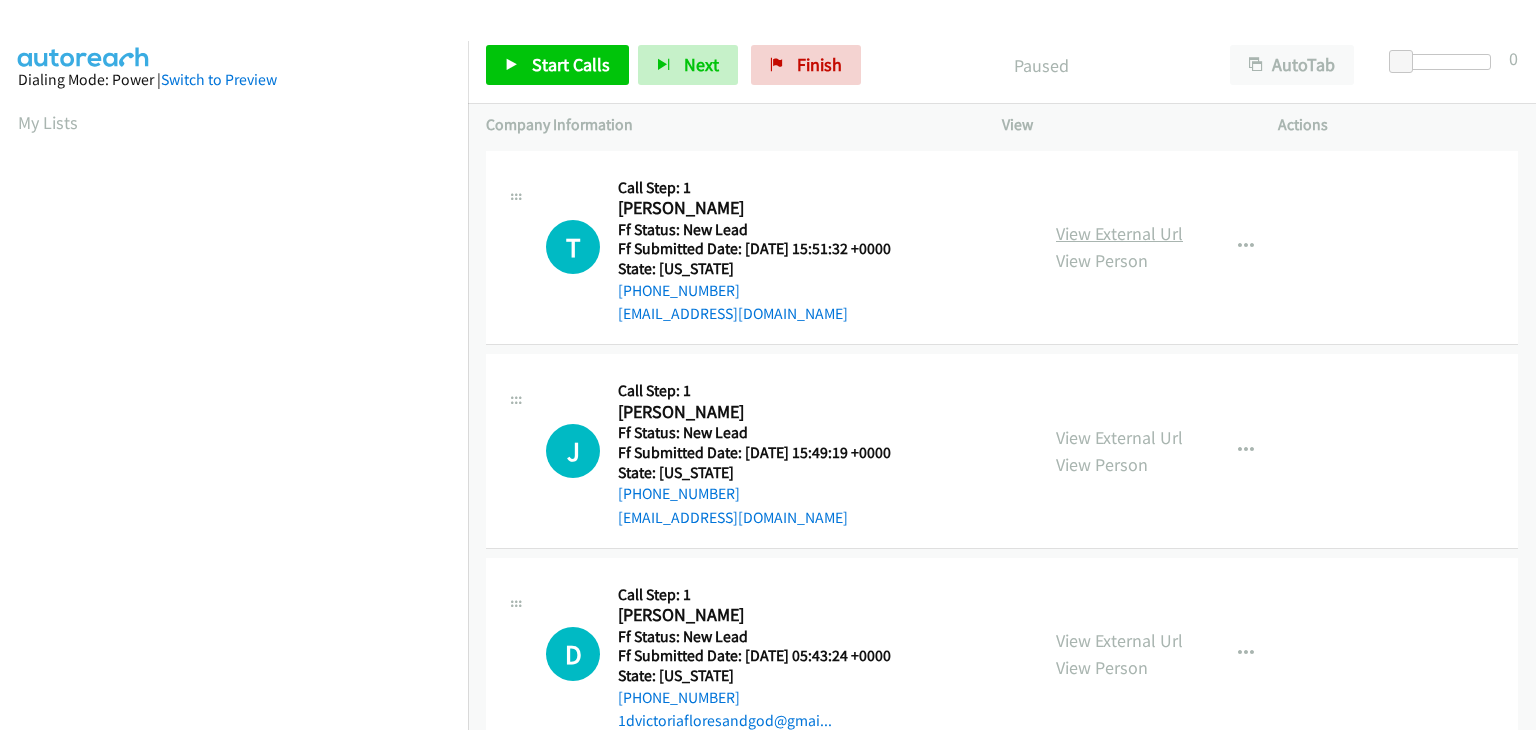 scroll, scrollTop: 0, scrollLeft: 0, axis: both 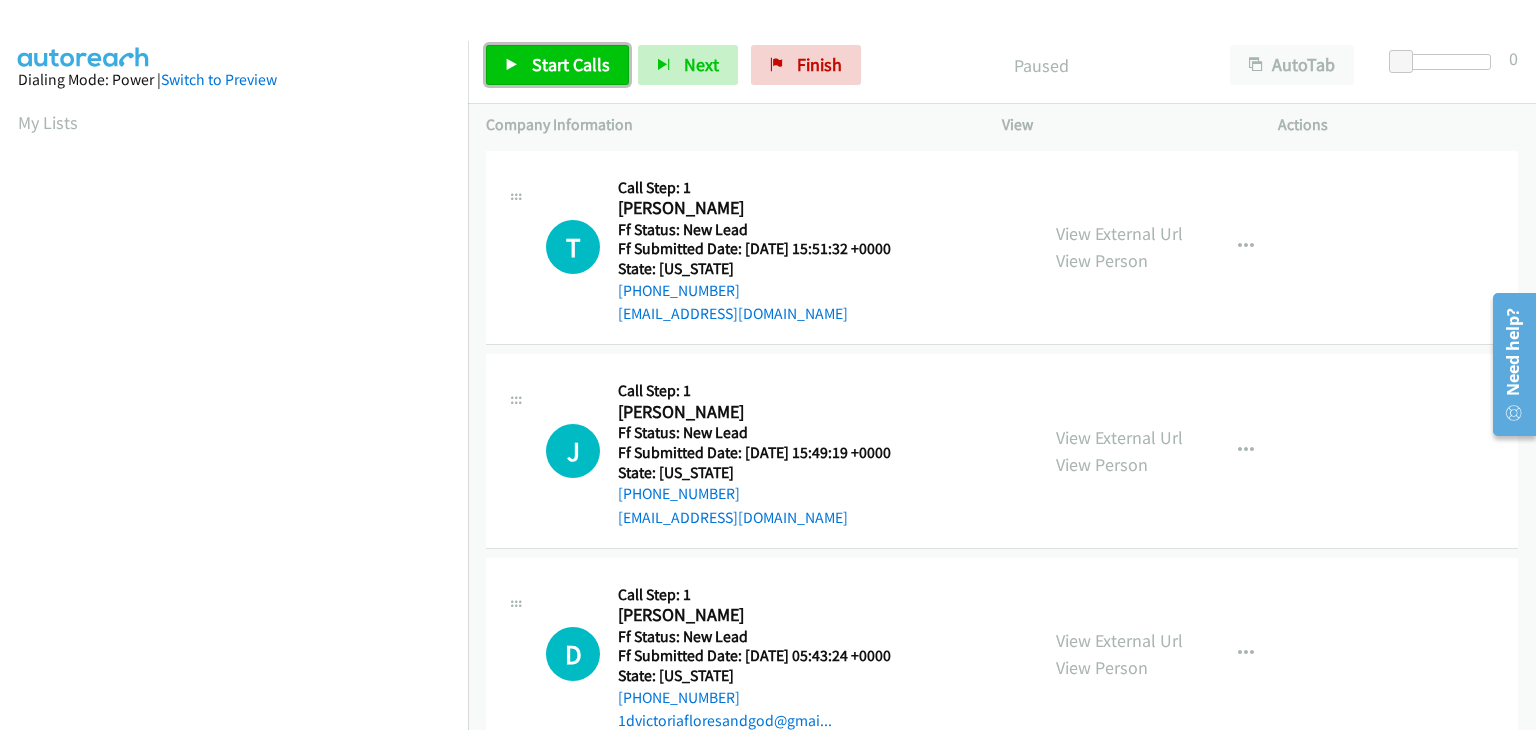 click on "Start Calls" at bounding box center (557, 65) 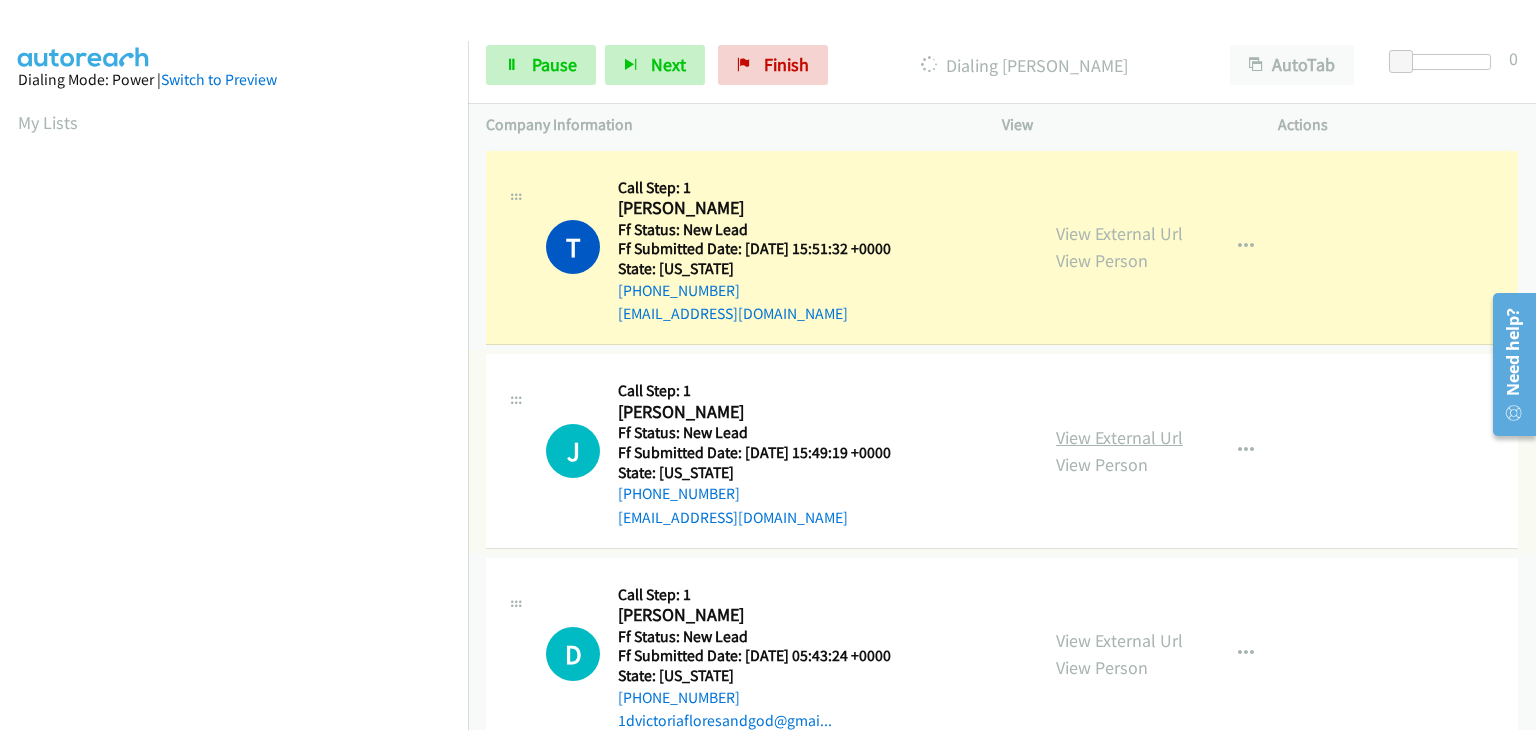 click on "View External Url" at bounding box center [1119, 437] 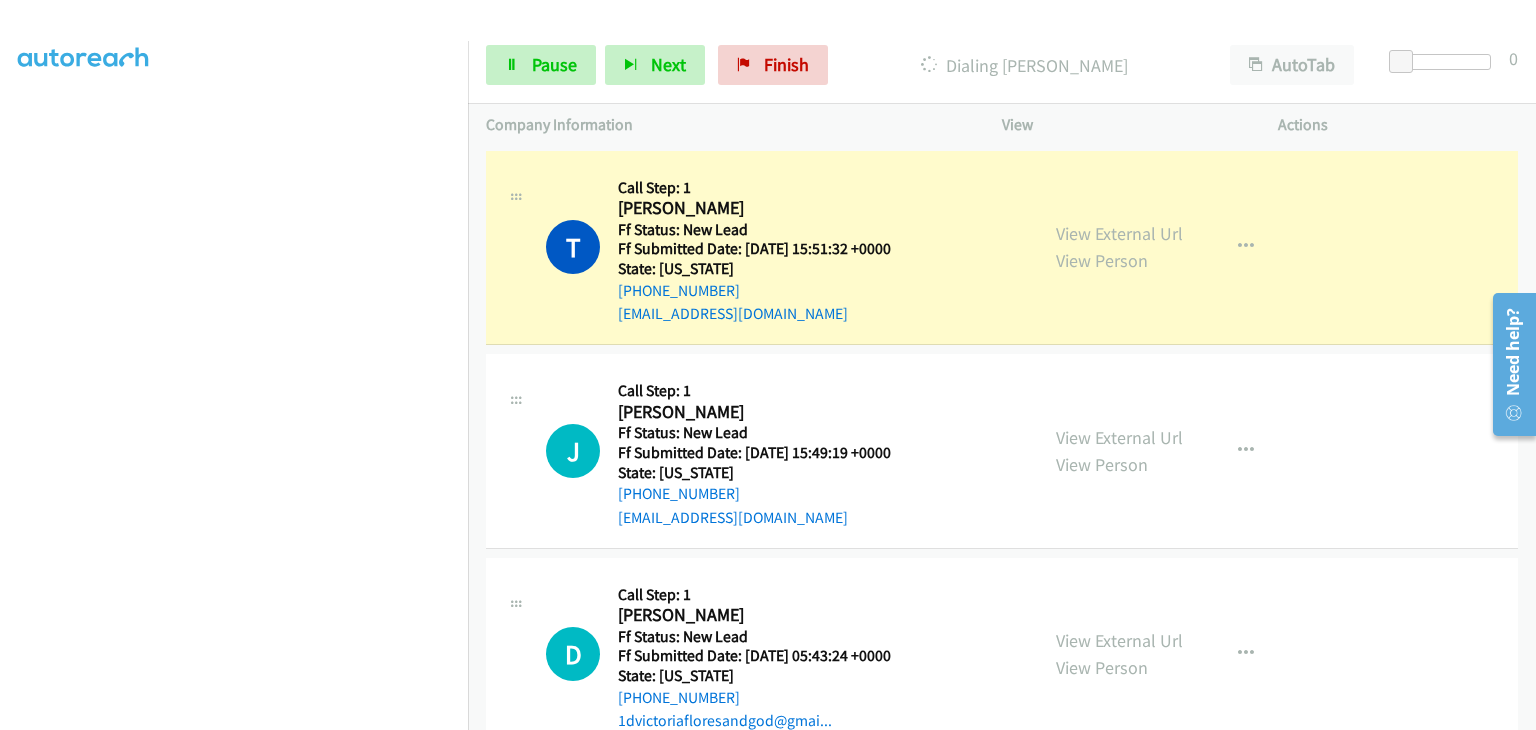 scroll, scrollTop: 392, scrollLeft: 0, axis: vertical 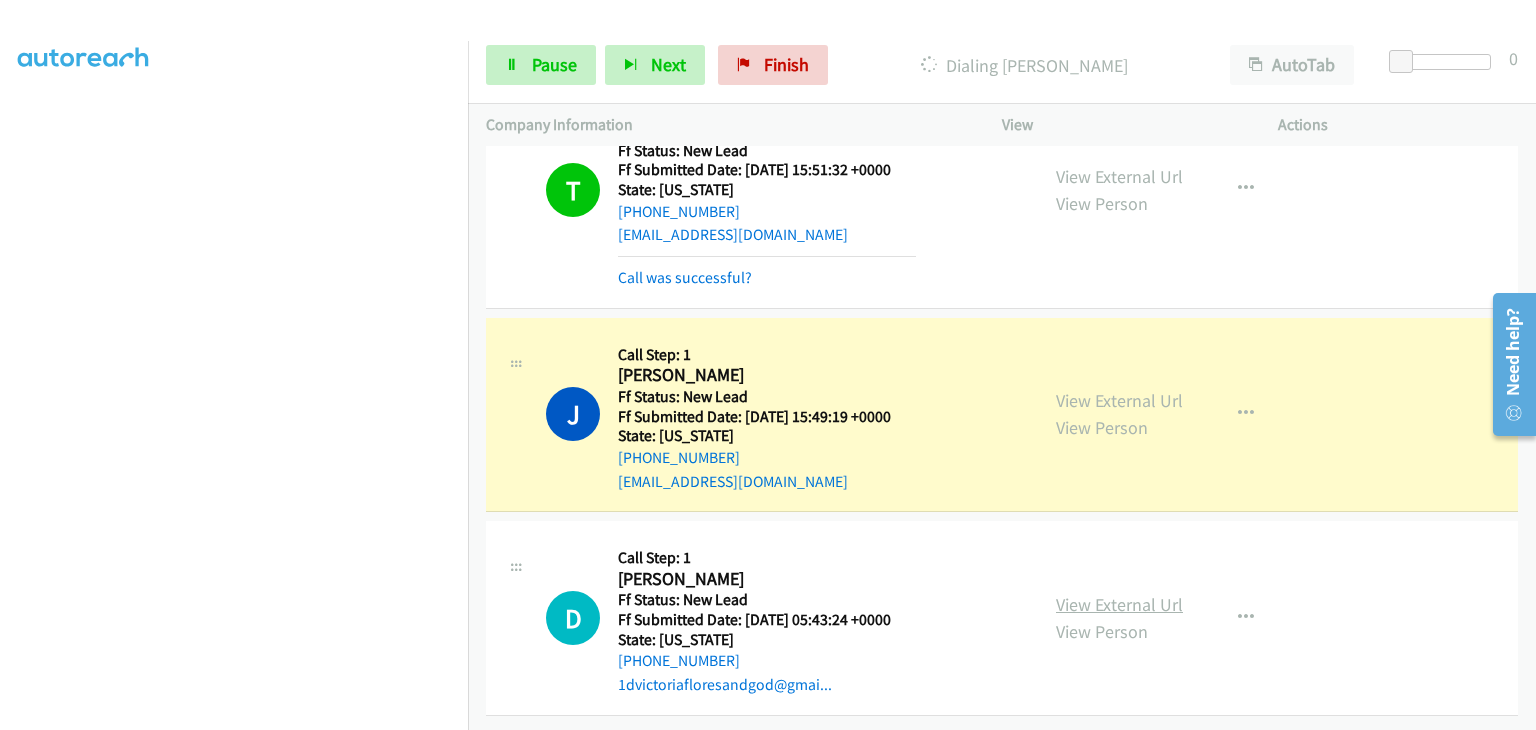 click on "View External Url" at bounding box center [1119, 604] 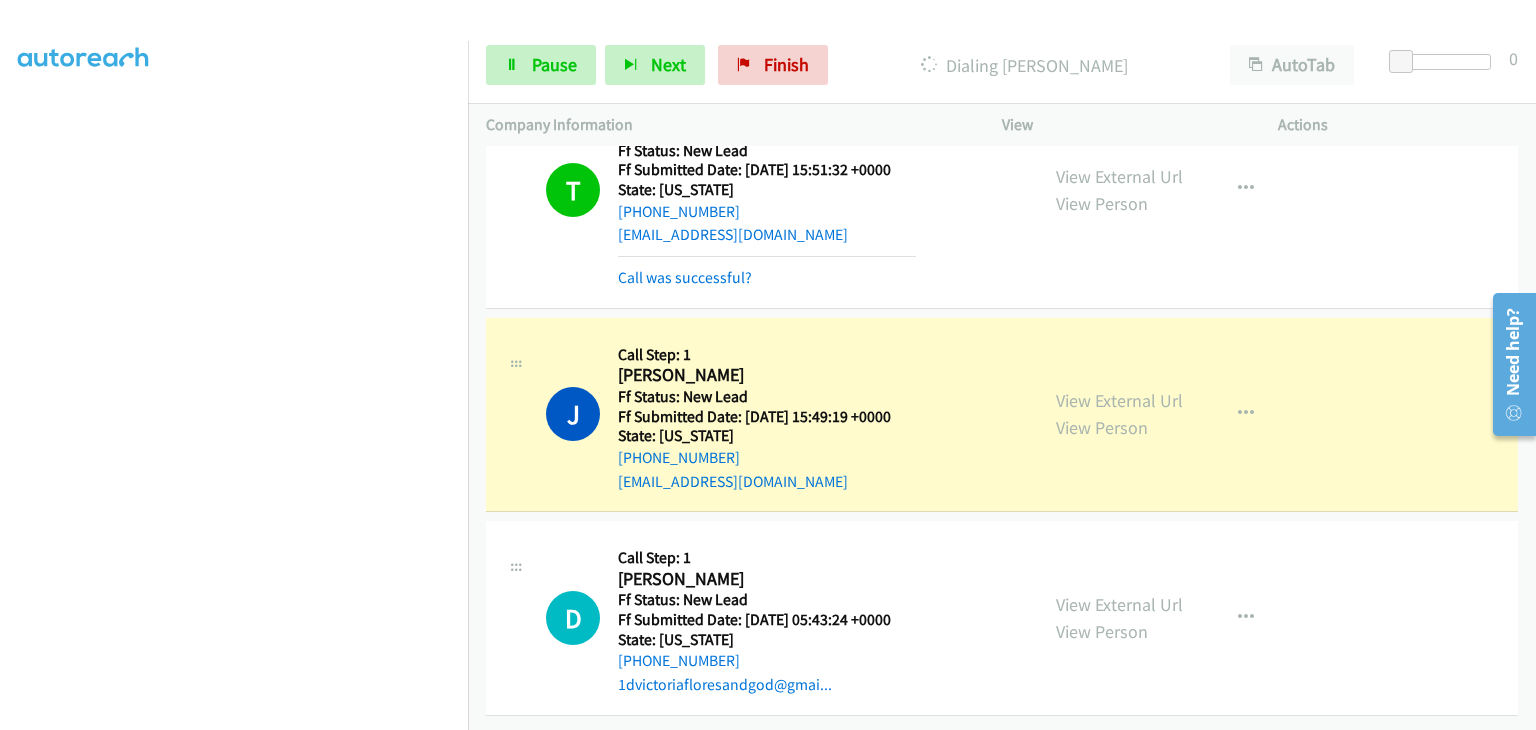 scroll, scrollTop: 392, scrollLeft: 0, axis: vertical 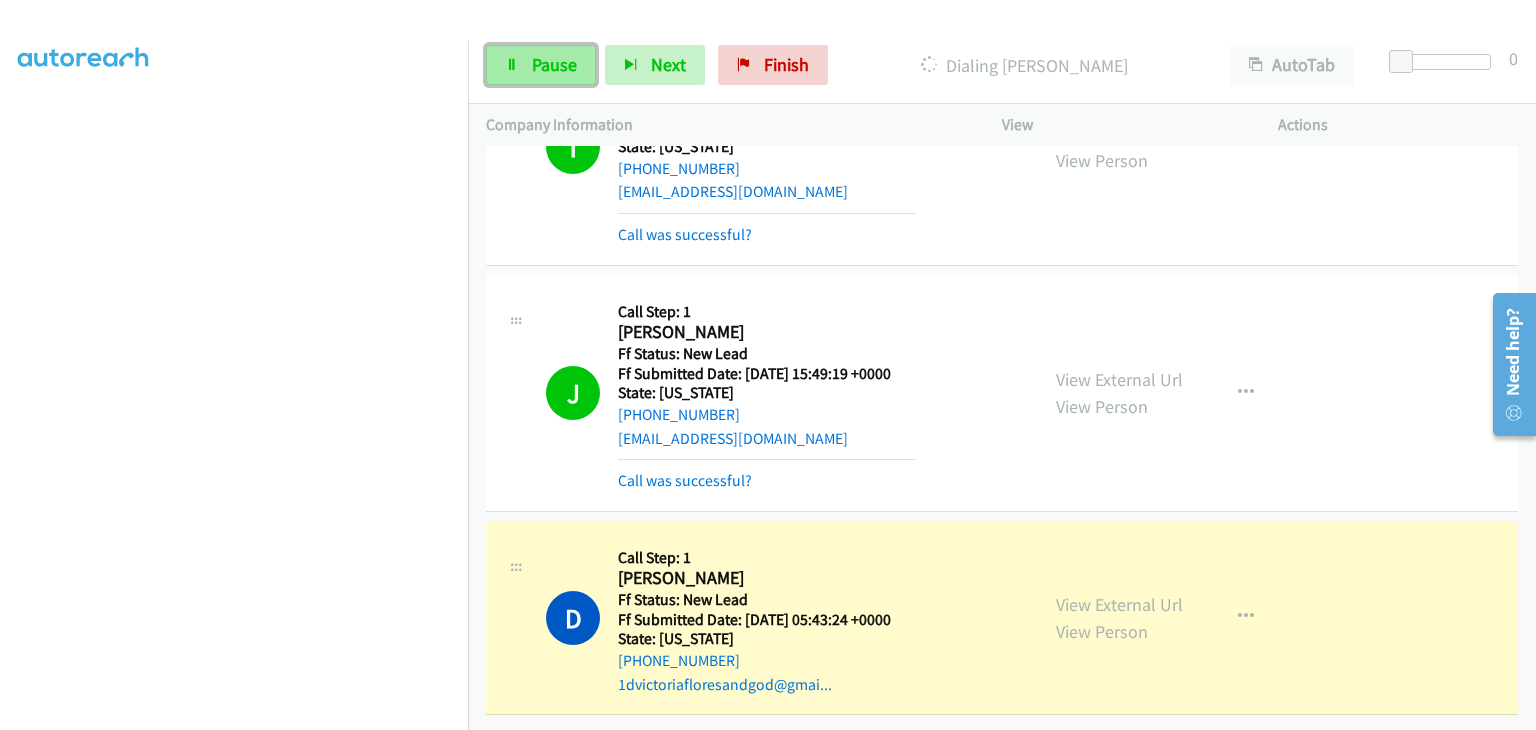 click on "Pause" at bounding box center [541, 65] 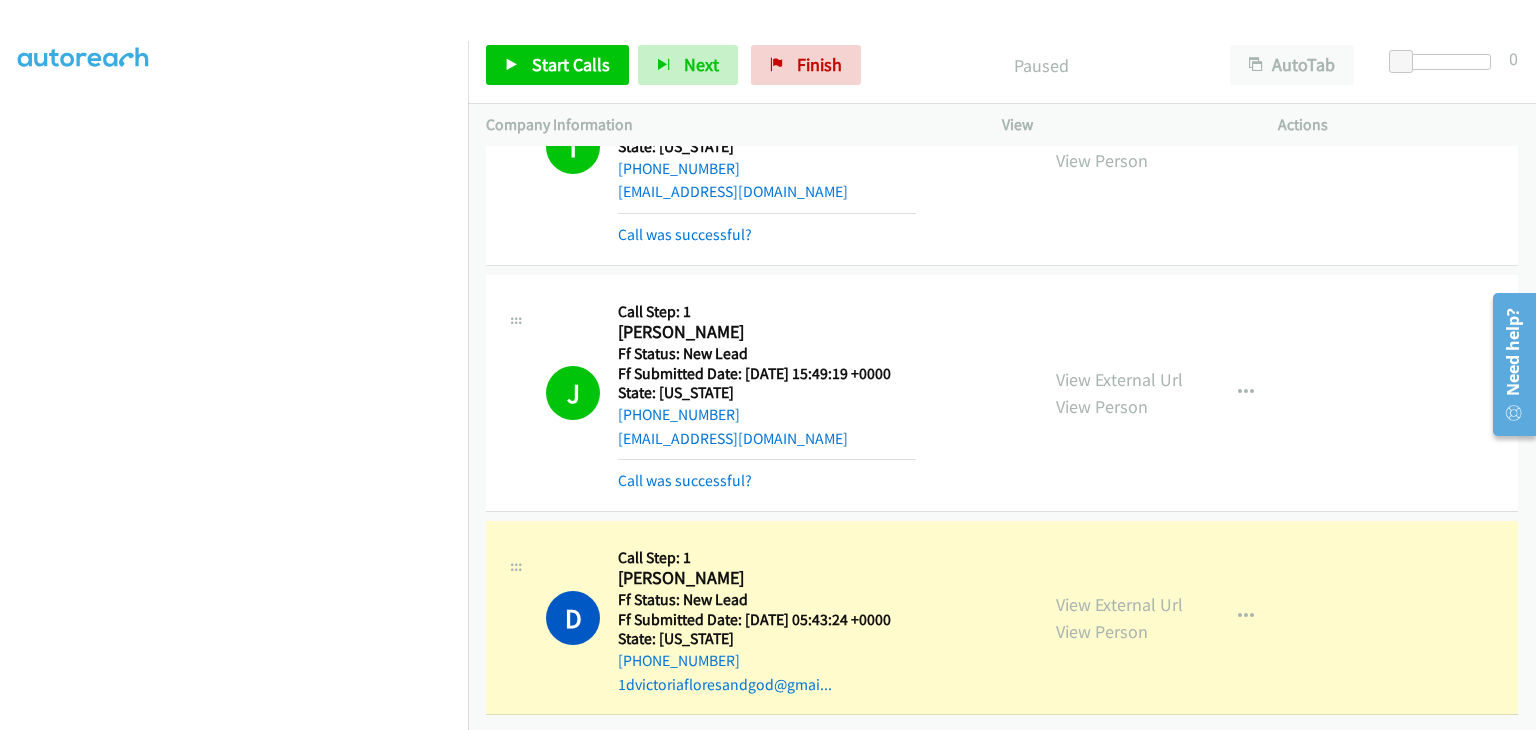 scroll, scrollTop: 0, scrollLeft: 0, axis: both 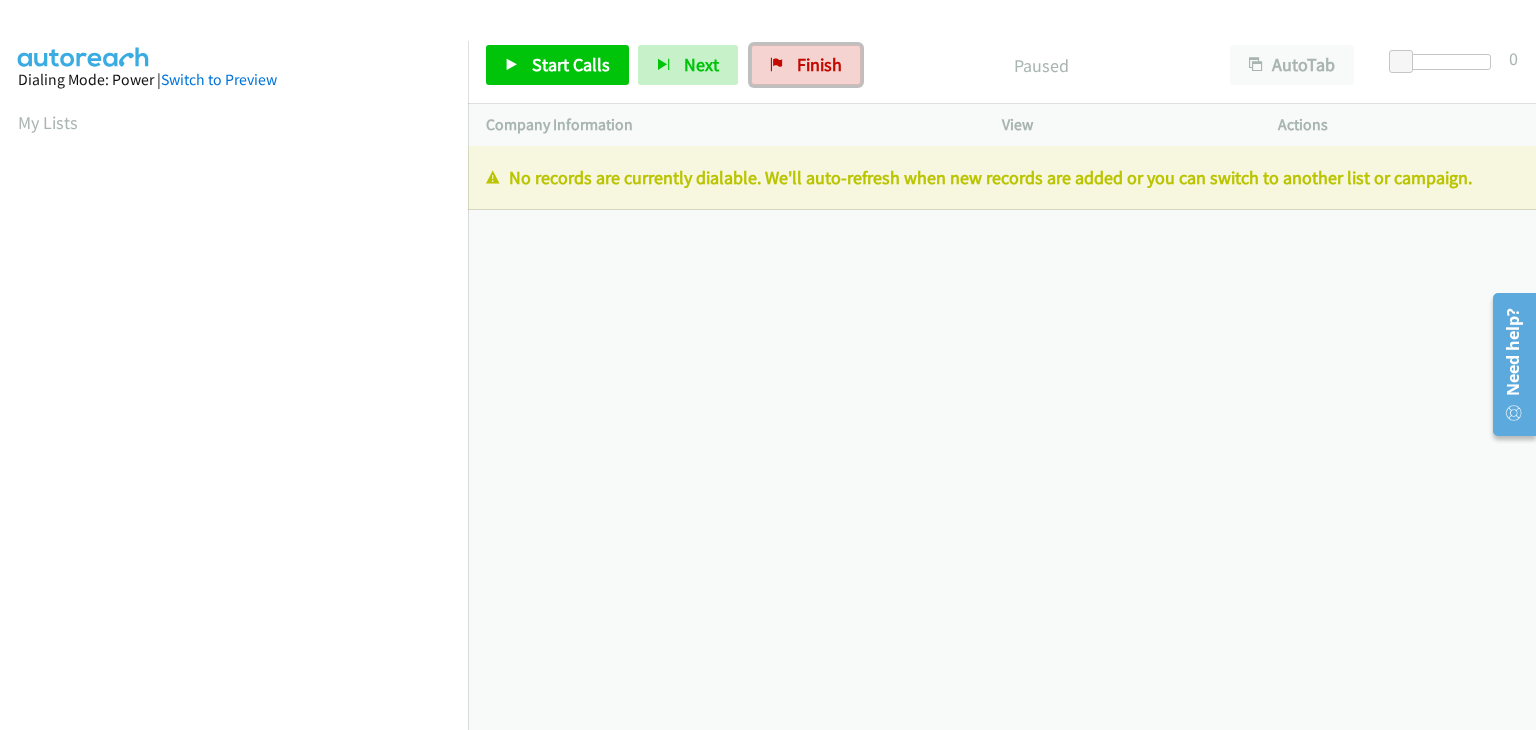 drag, startPoint x: 776, startPoint y: 59, endPoint x: 836, endPoint y: 98, distance: 71.561165 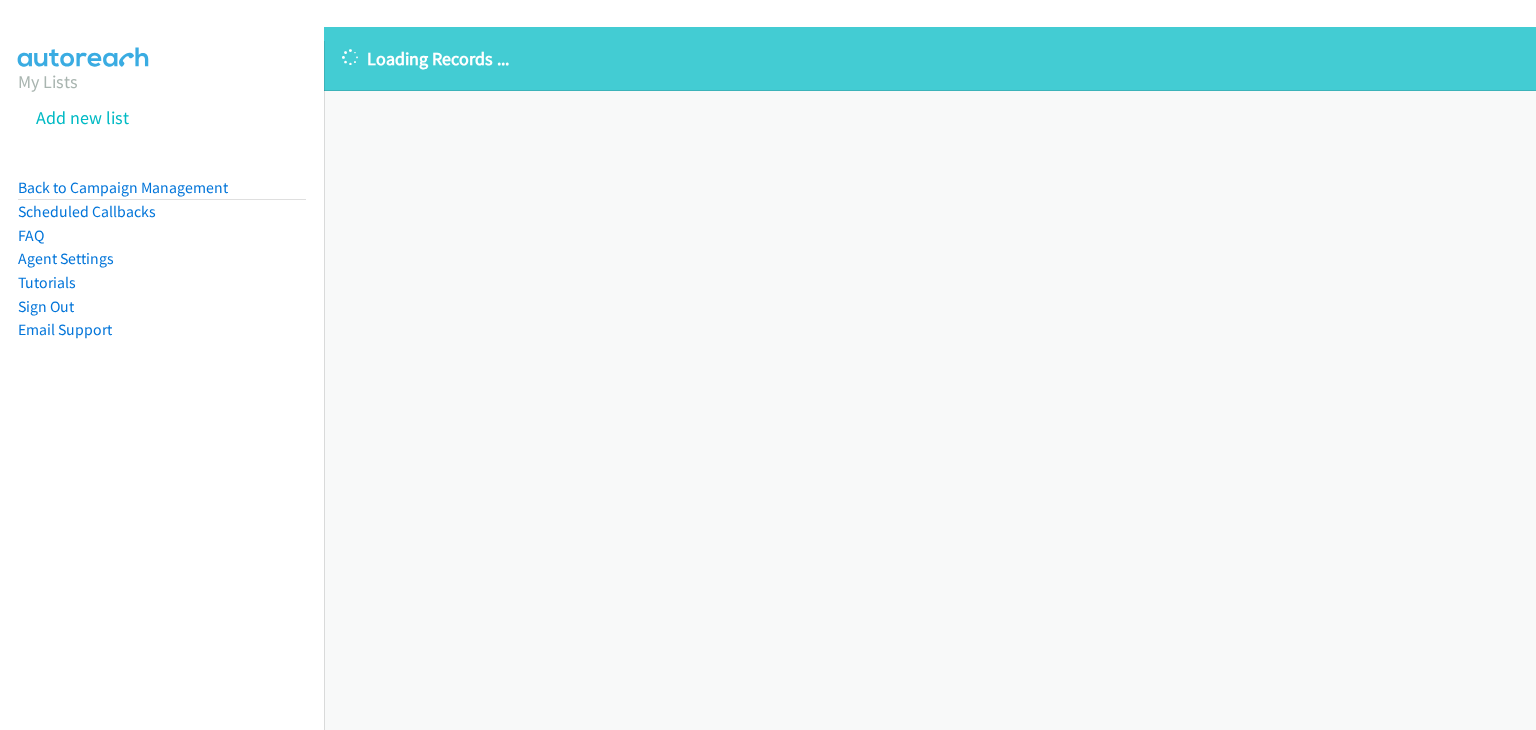 scroll, scrollTop: 0, scrollLeft: 0, axis: both 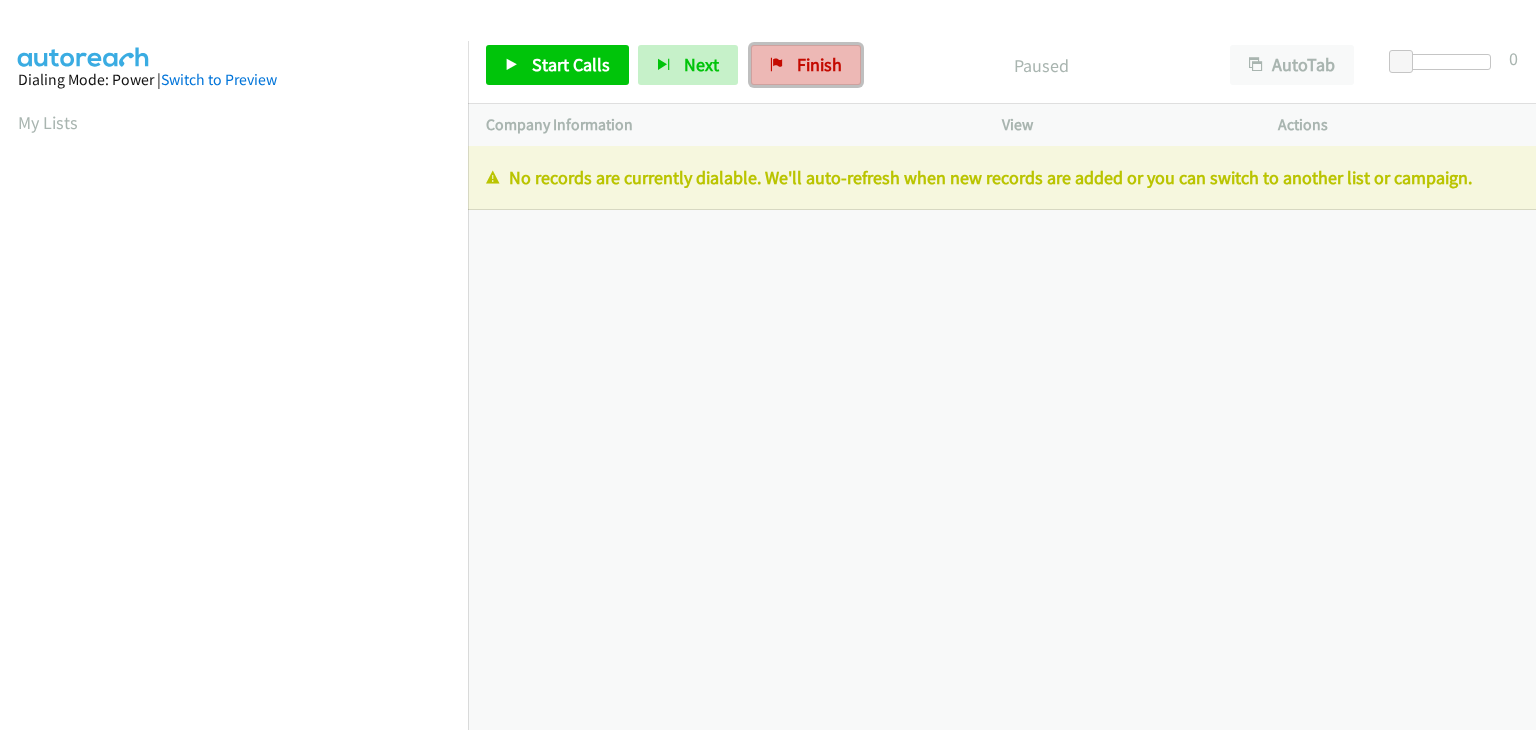 click on "Finish" at bounding box center [819, 64] 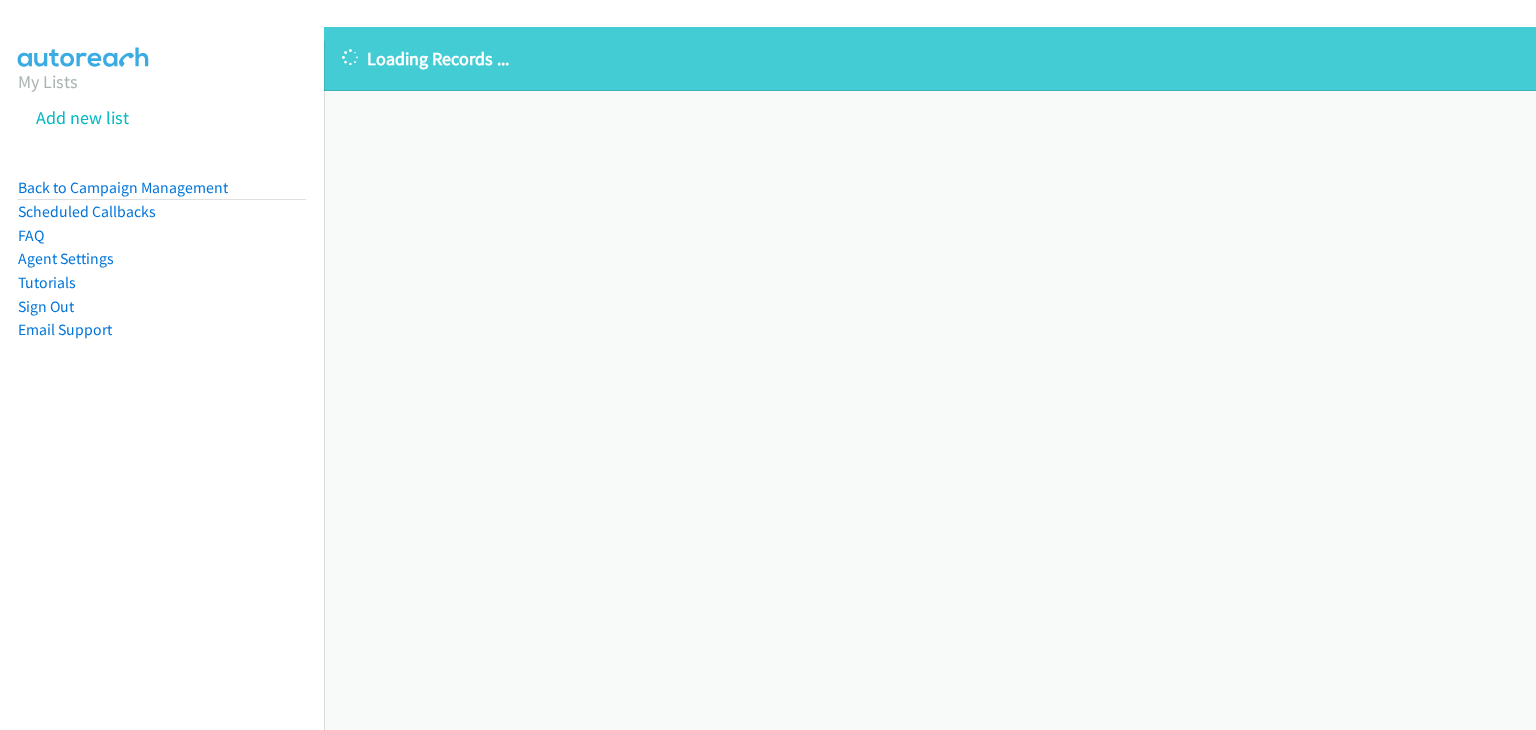 scroll, scrollTop: 0, scrollLeft: 0, axis: both 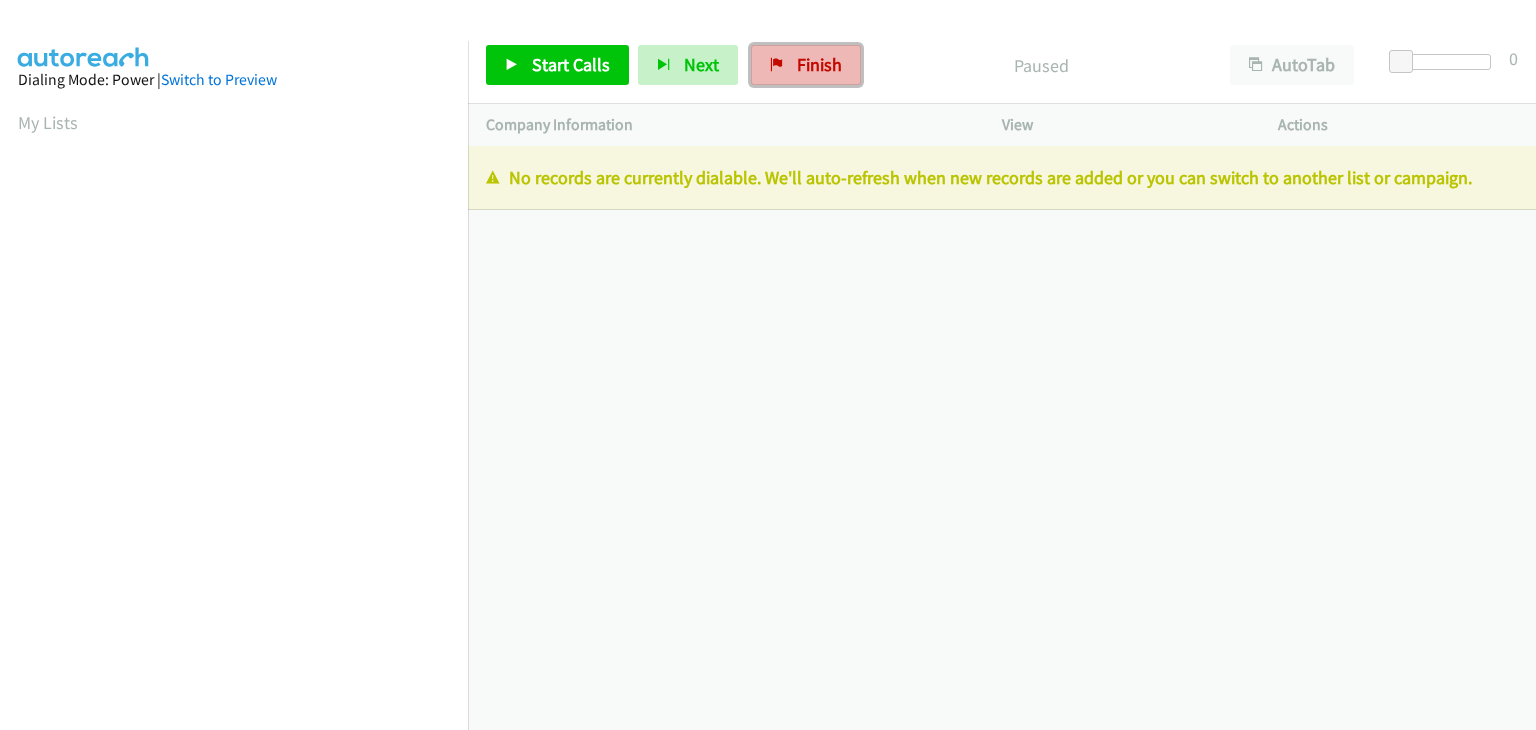 click on "Finish" at bounding box center [819, 64] 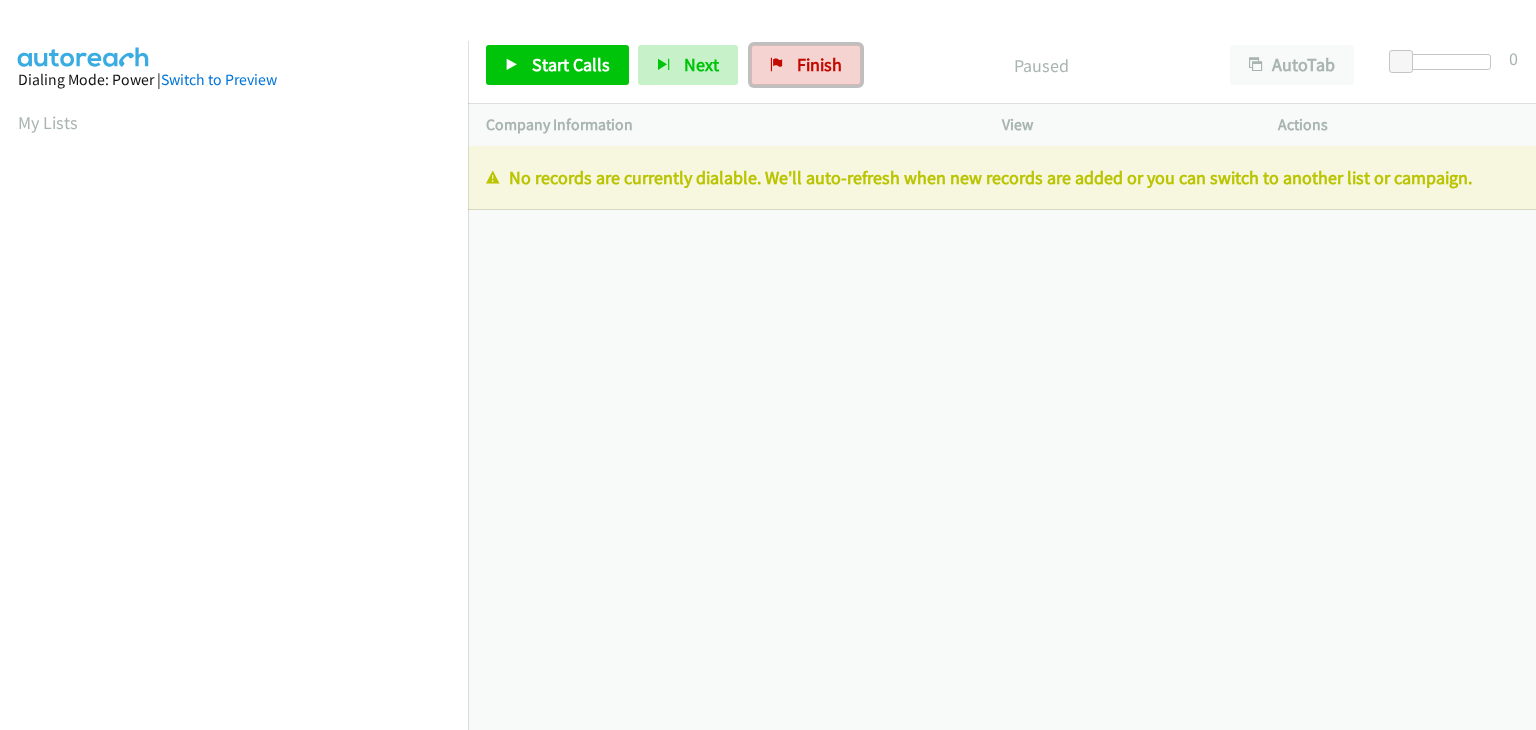 scroll, scrollTop: 0, scrollLeft: 0, axis: both 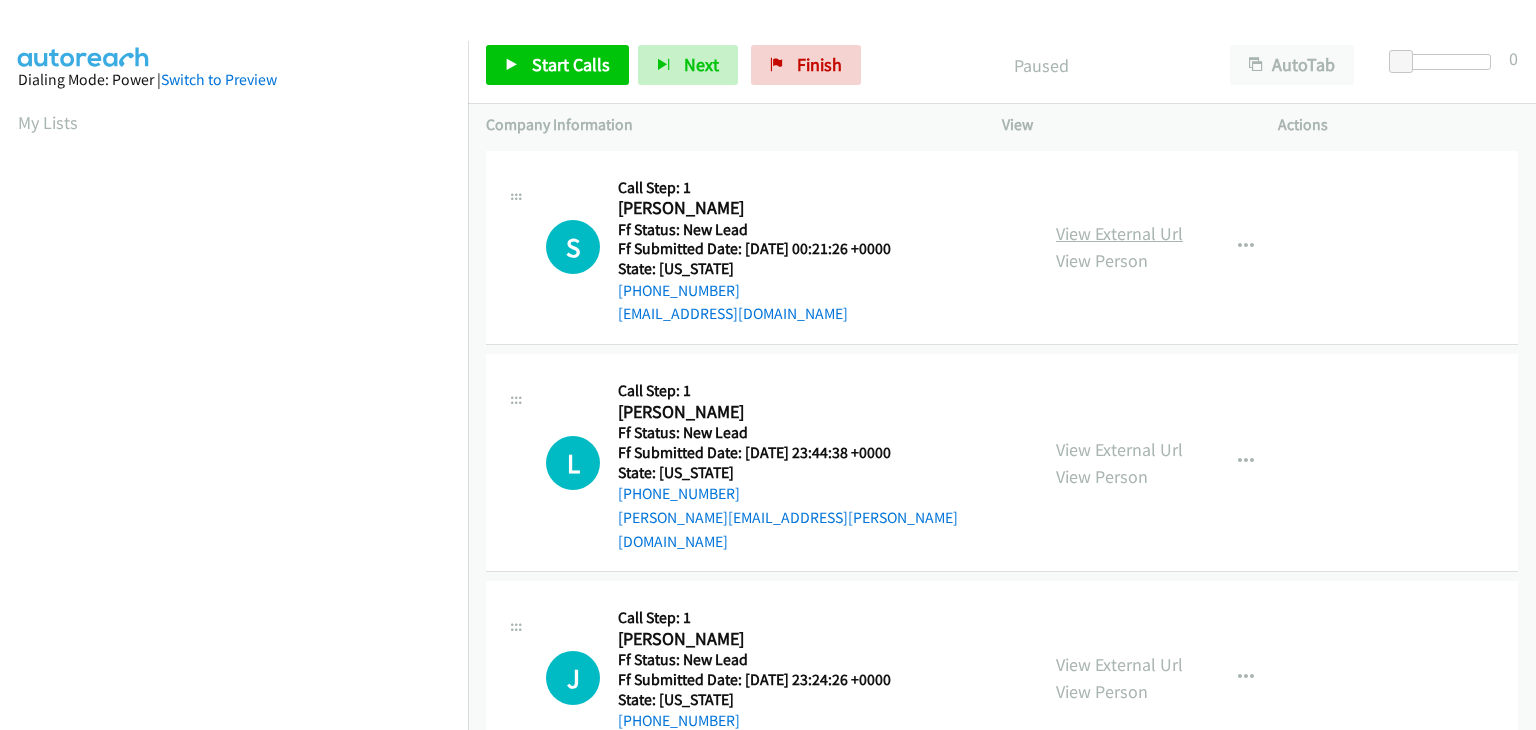 click on "View External Url" at bounding box center (1119, 233) 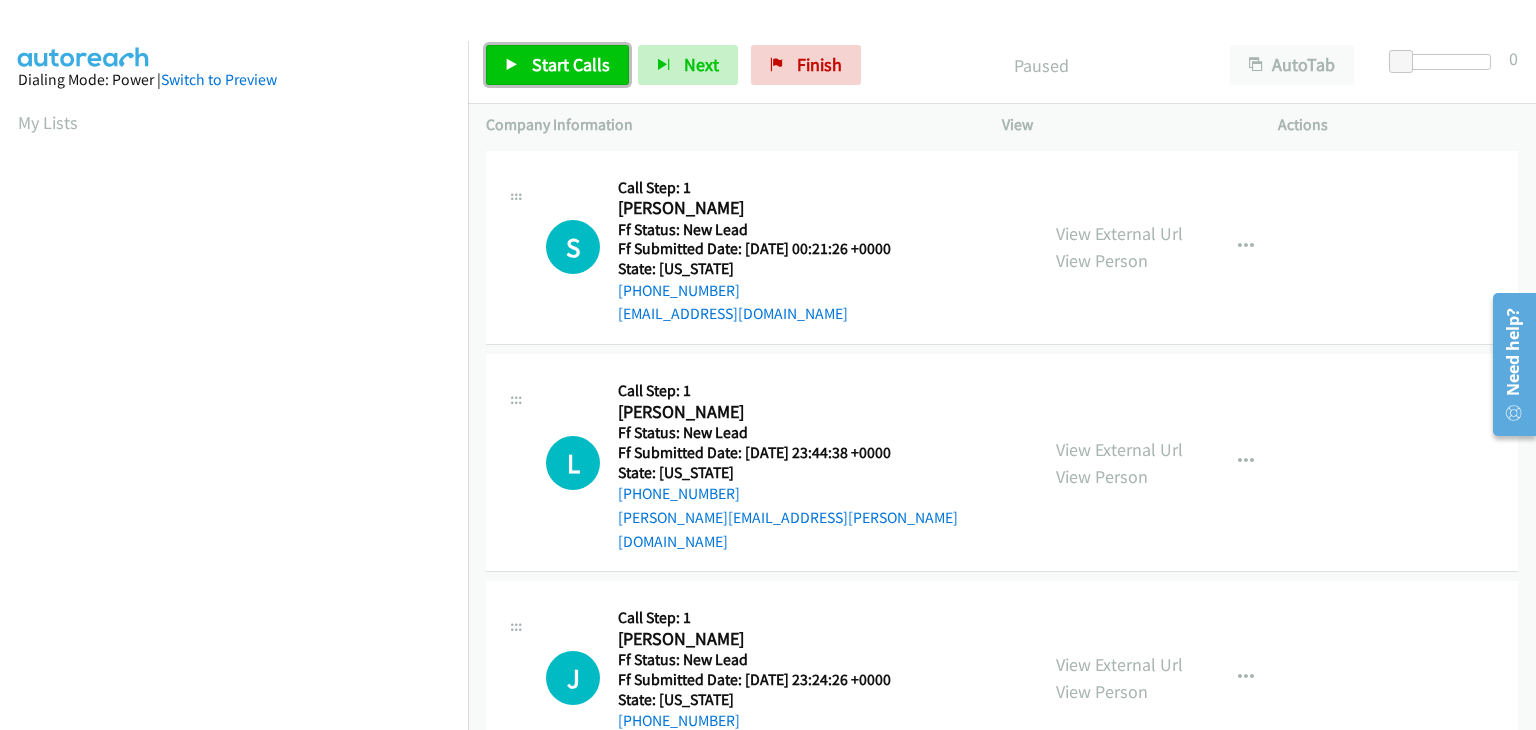 click on "Start Calls" at bounding box center [571, 64] 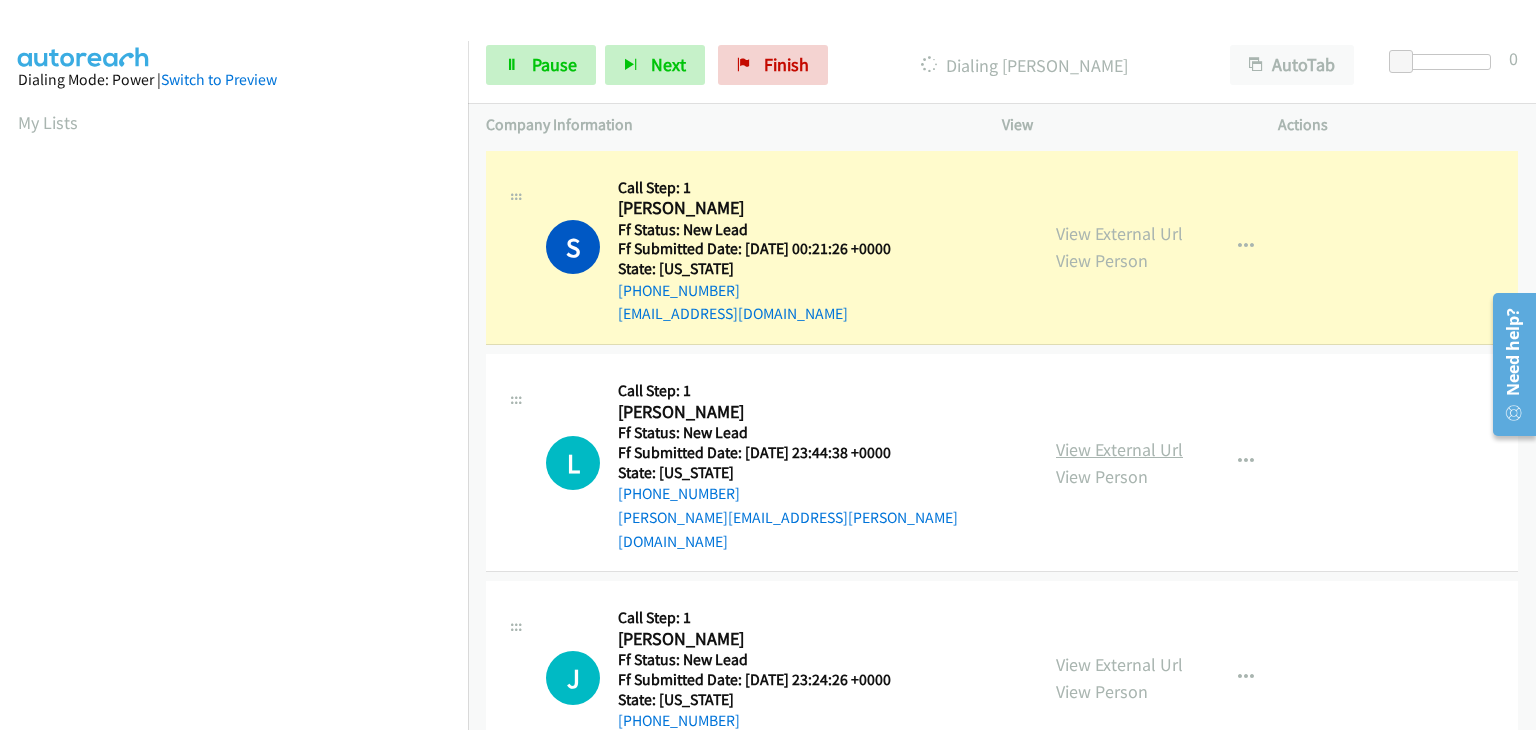 click on "View External Url" at bounding box center [1119, 449] 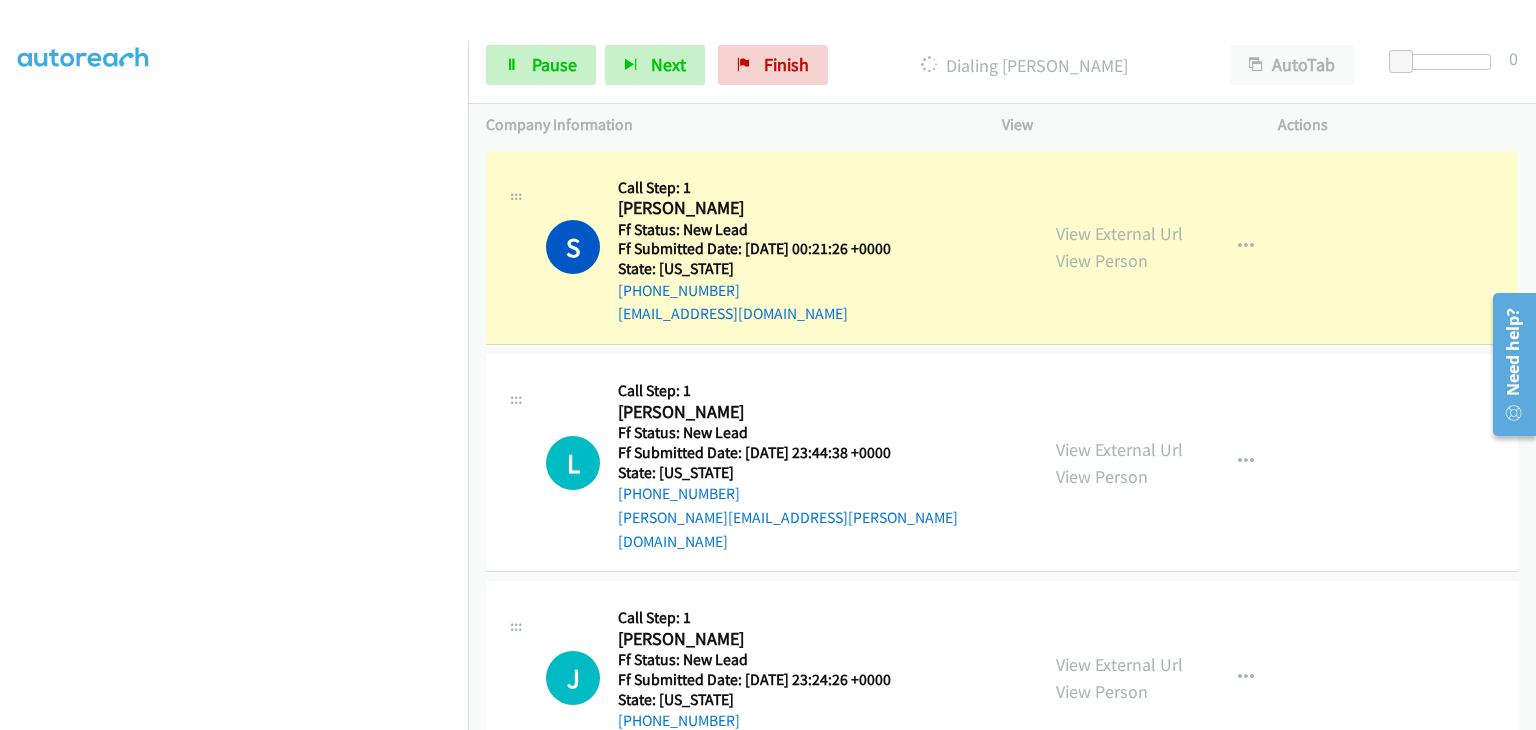 scroll, scrollTop: 392, scrollLeft: 0, axis: vertical 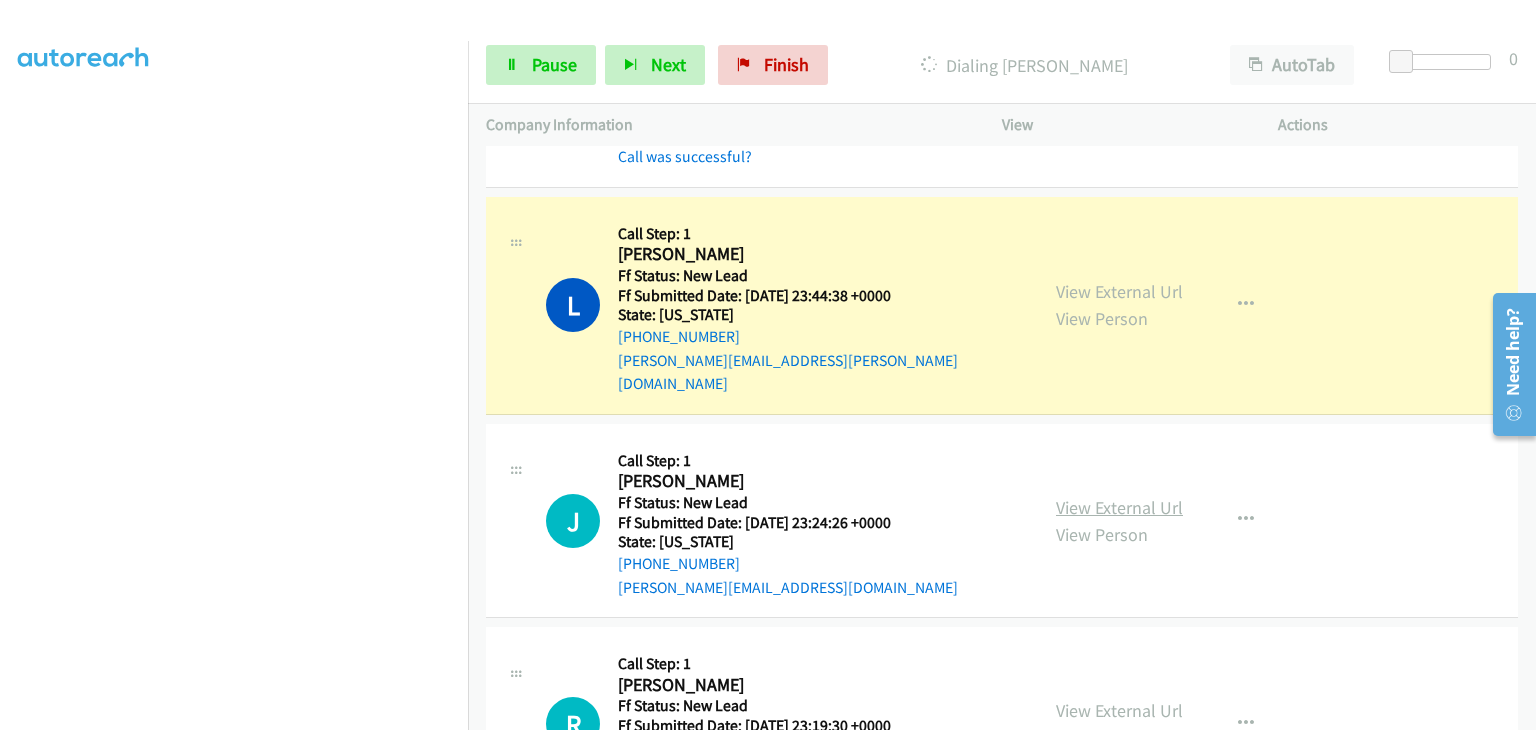 click on "View External Url" at bounding box center [1119, 507] 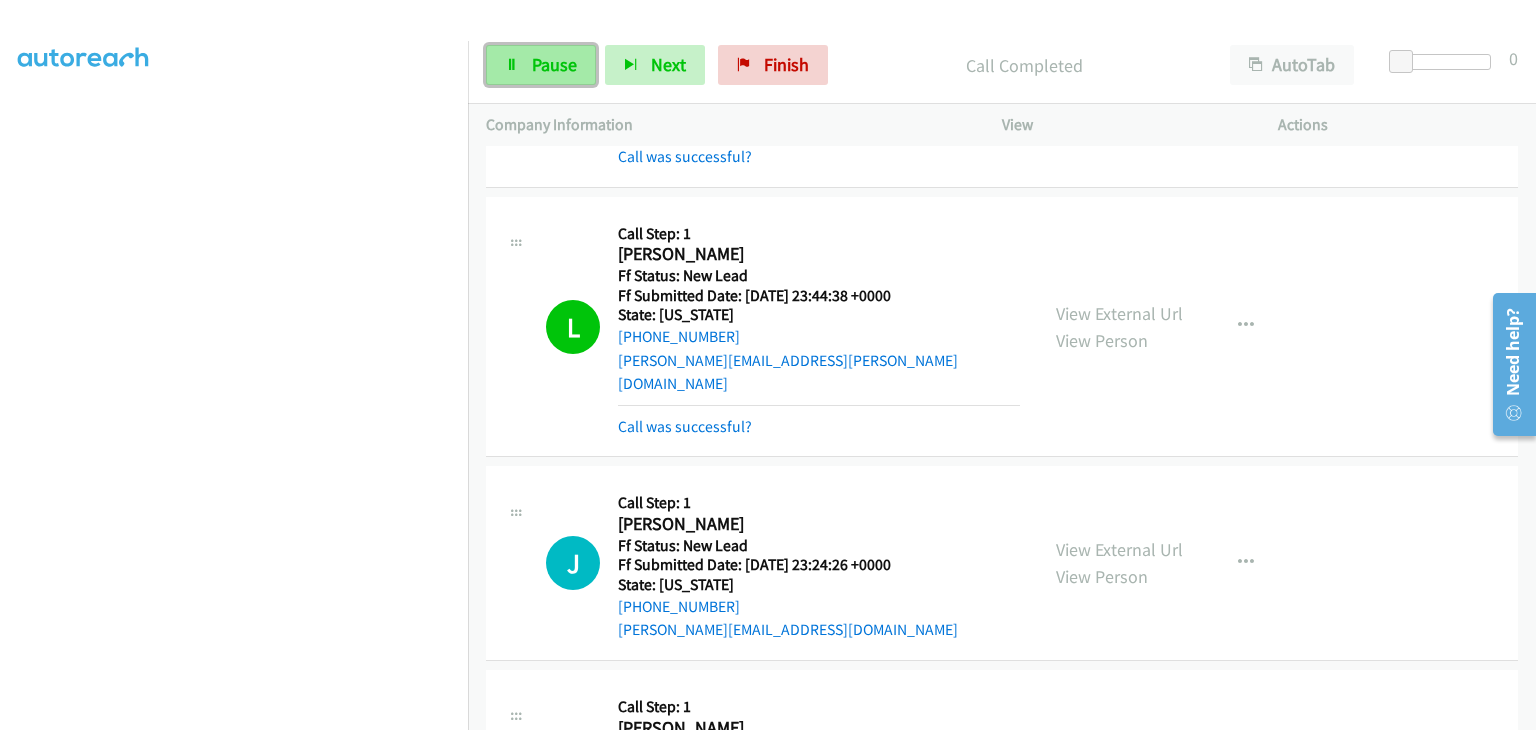 click on "Pause" at bounding box center (554, 64) 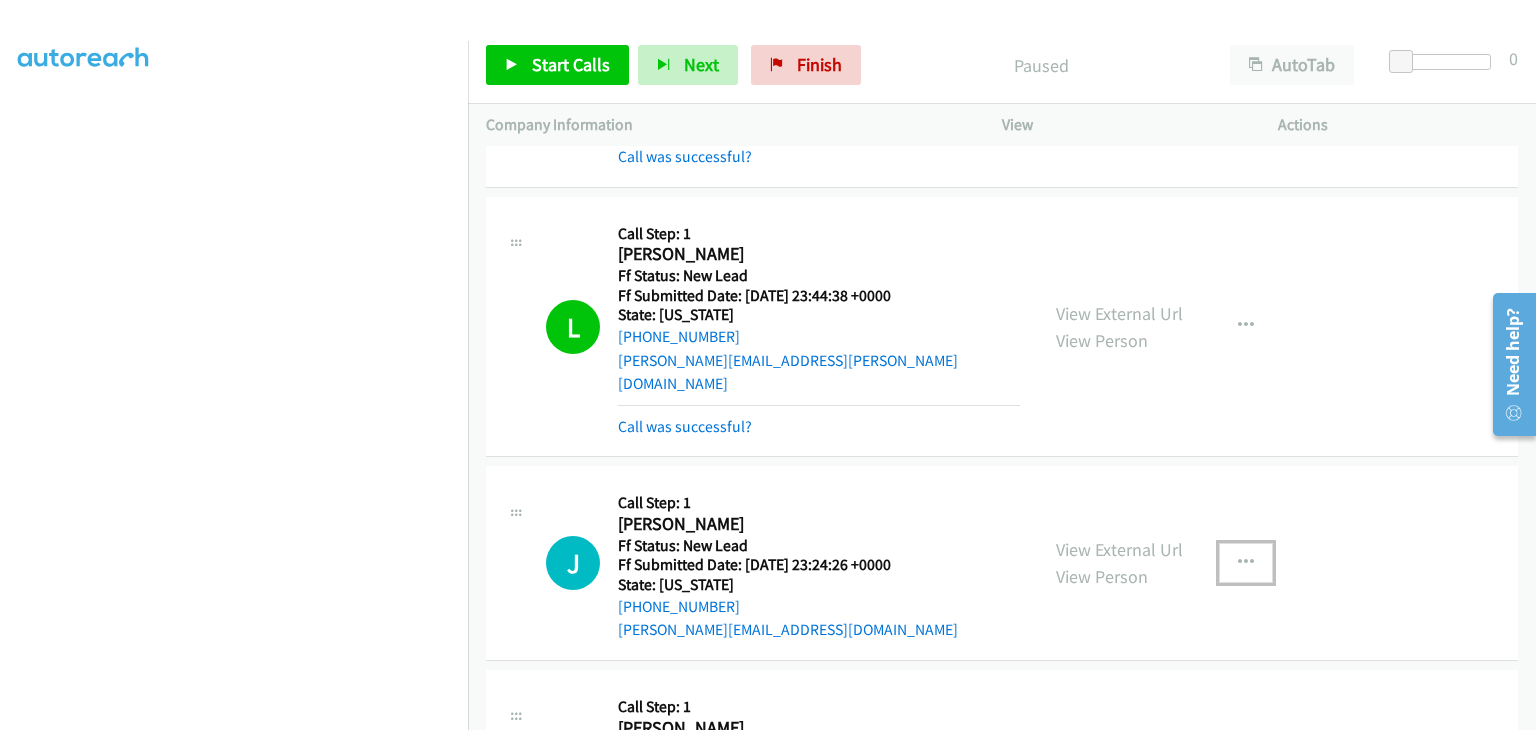 click at bounding box center [1246, 563] 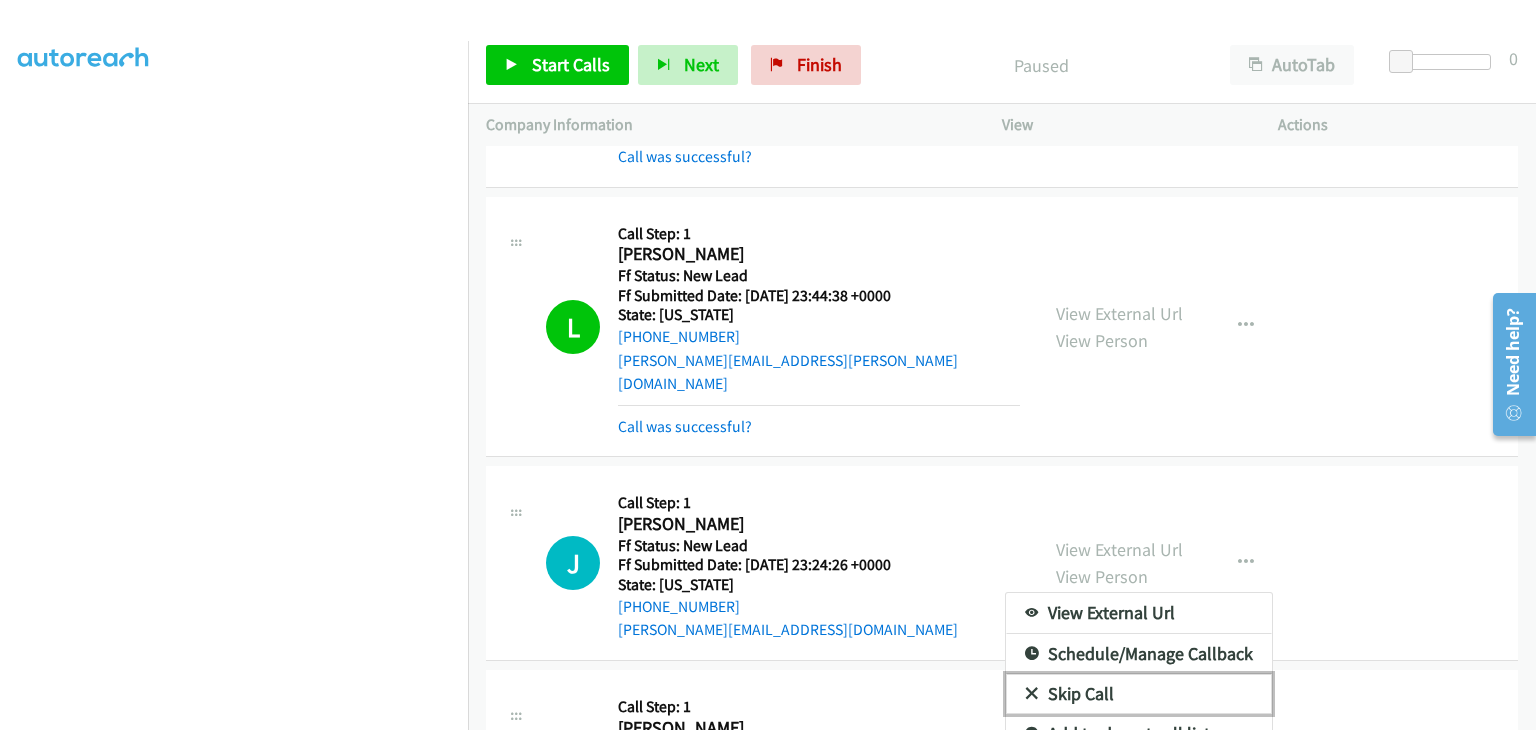 click on "Skip Call" at bounding box center (1139, 694) 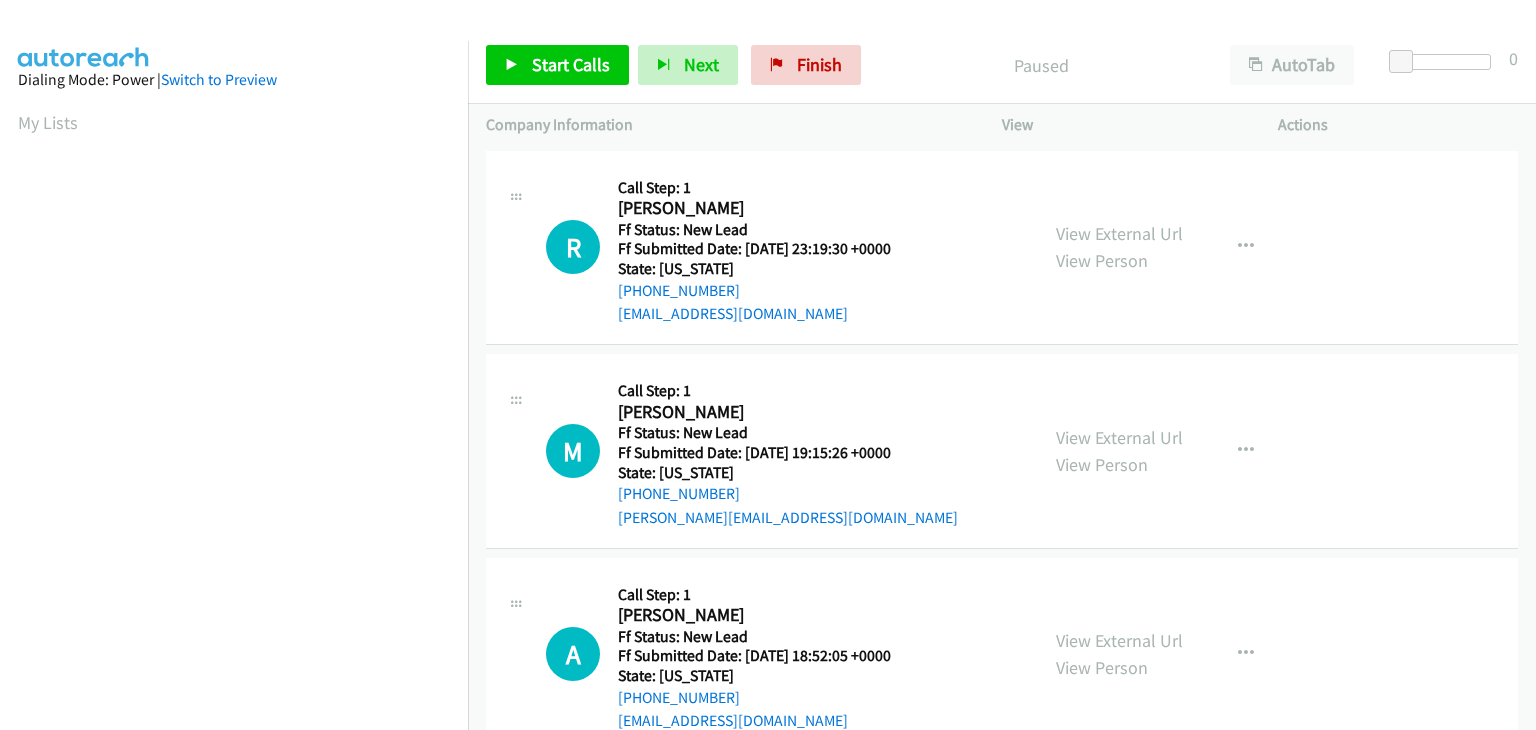 scroll, scrollTop: 0, scrollLeft: 0, axis: both 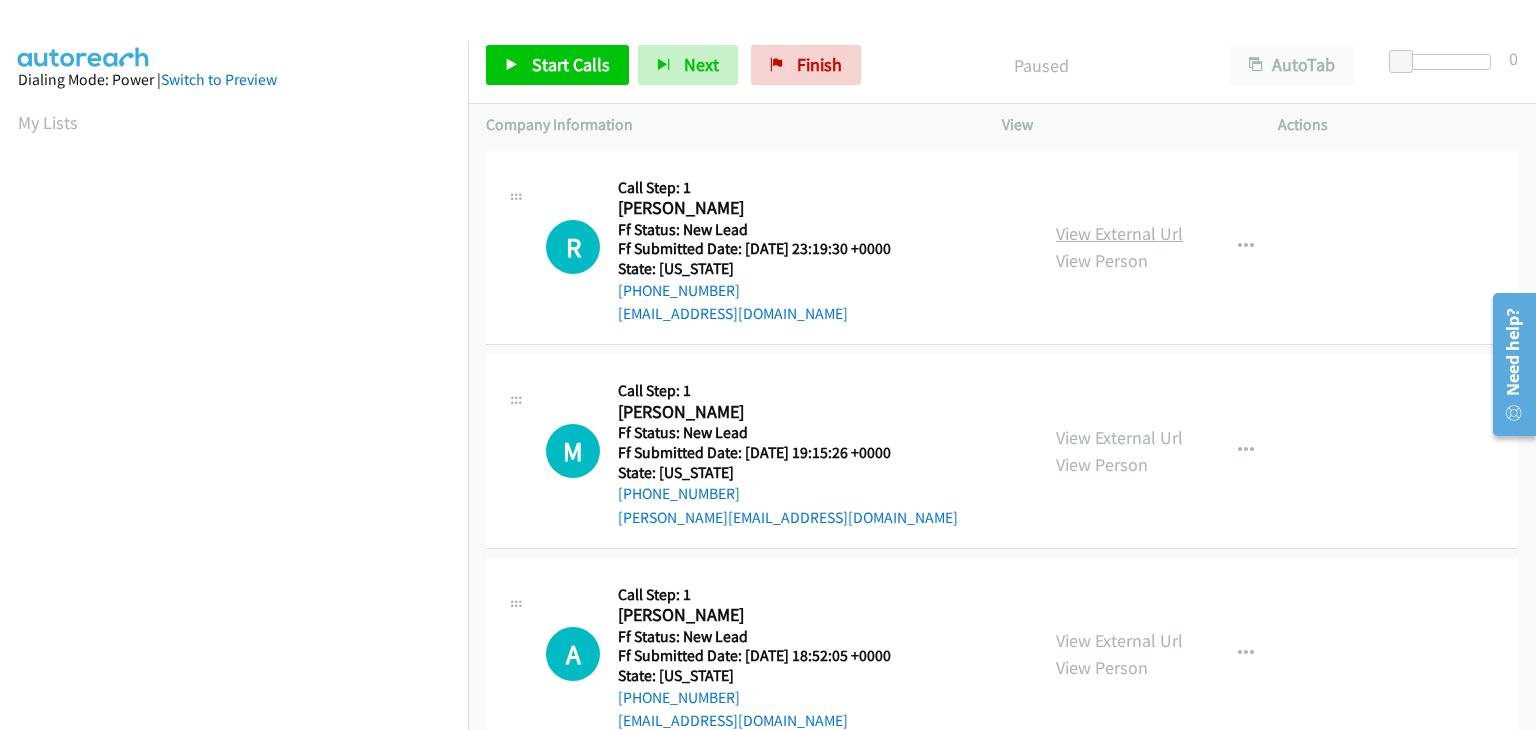 click on "View External Url" at bounding box center (1119, 233) 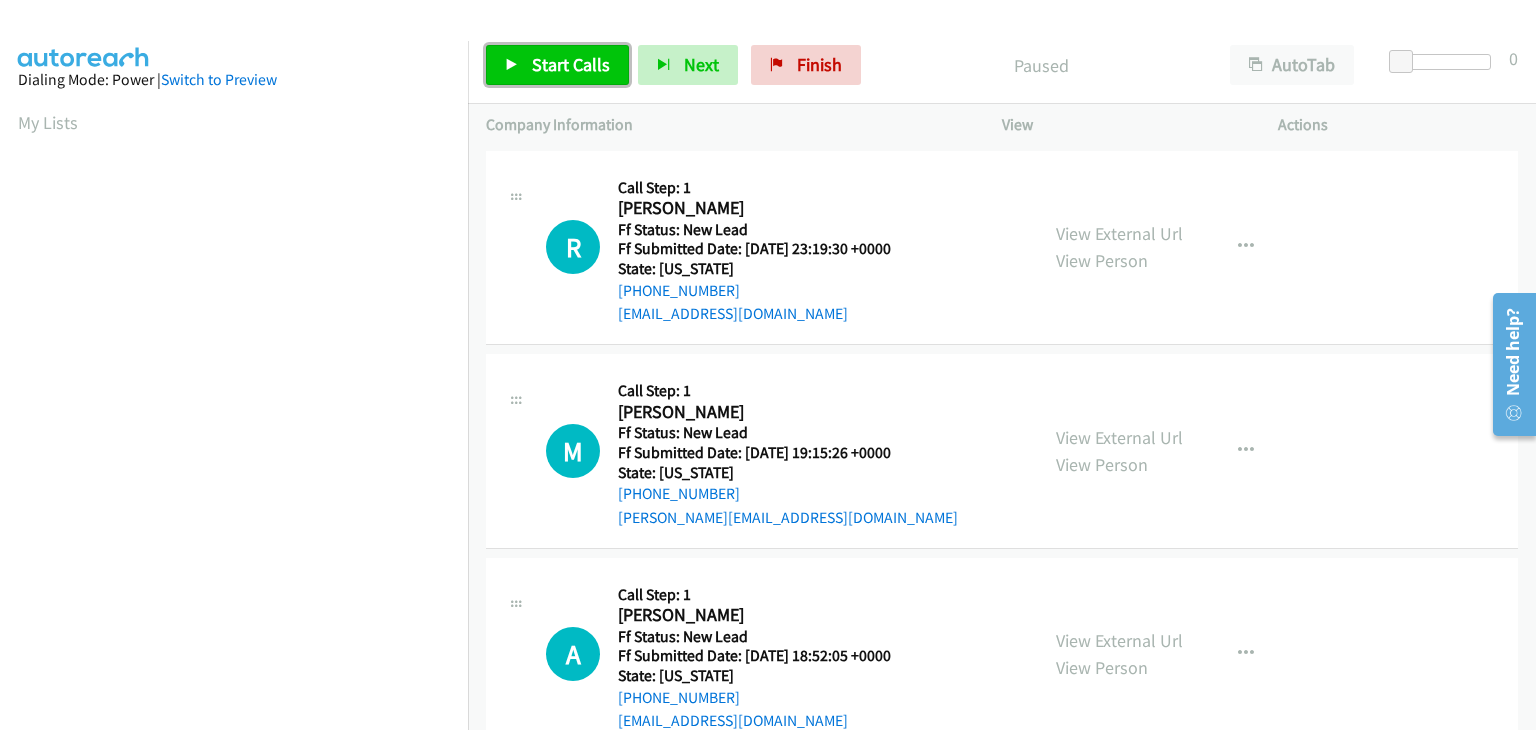 click on "Start Calls" at bounding box center (571, 64) 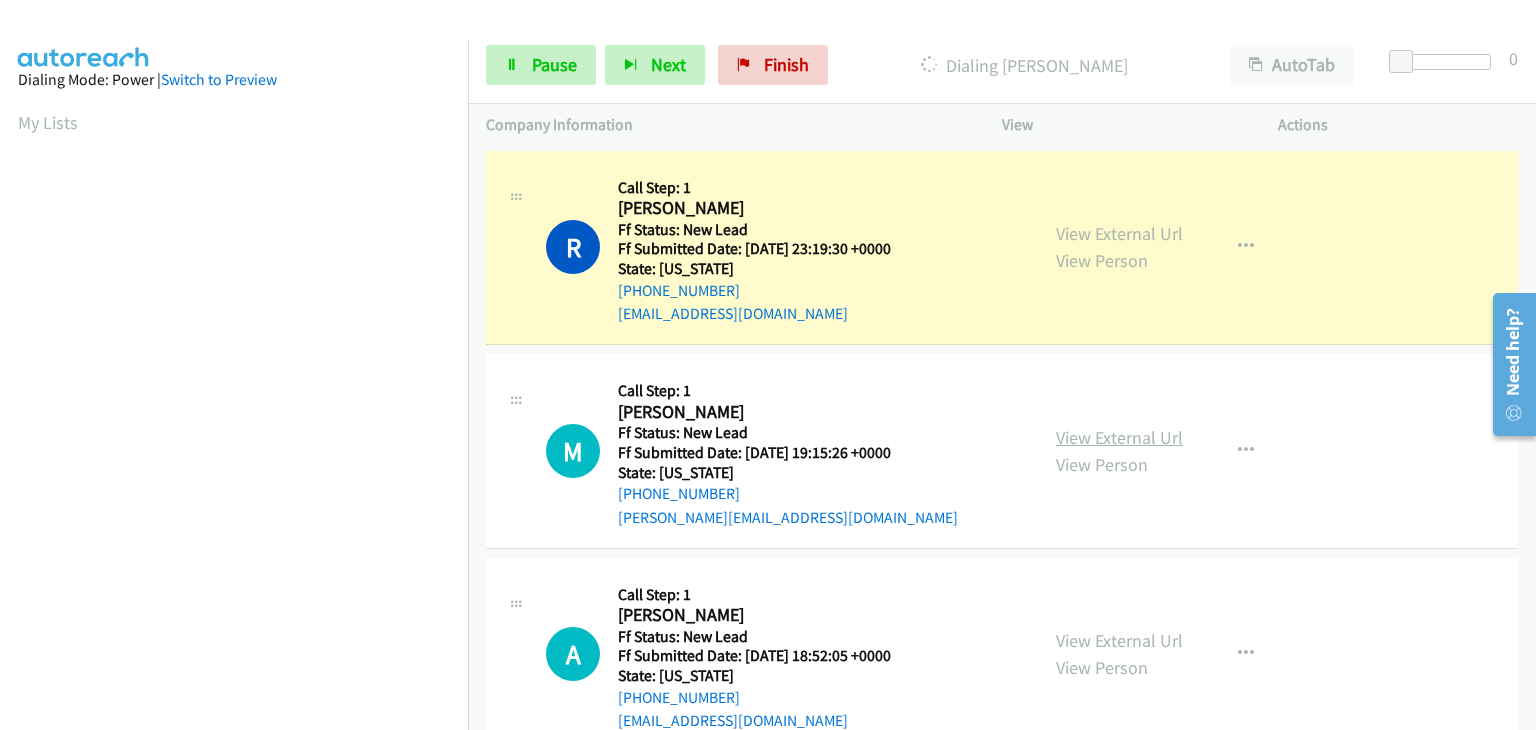 click on "View External Url" at bounding box center [1119, 437] 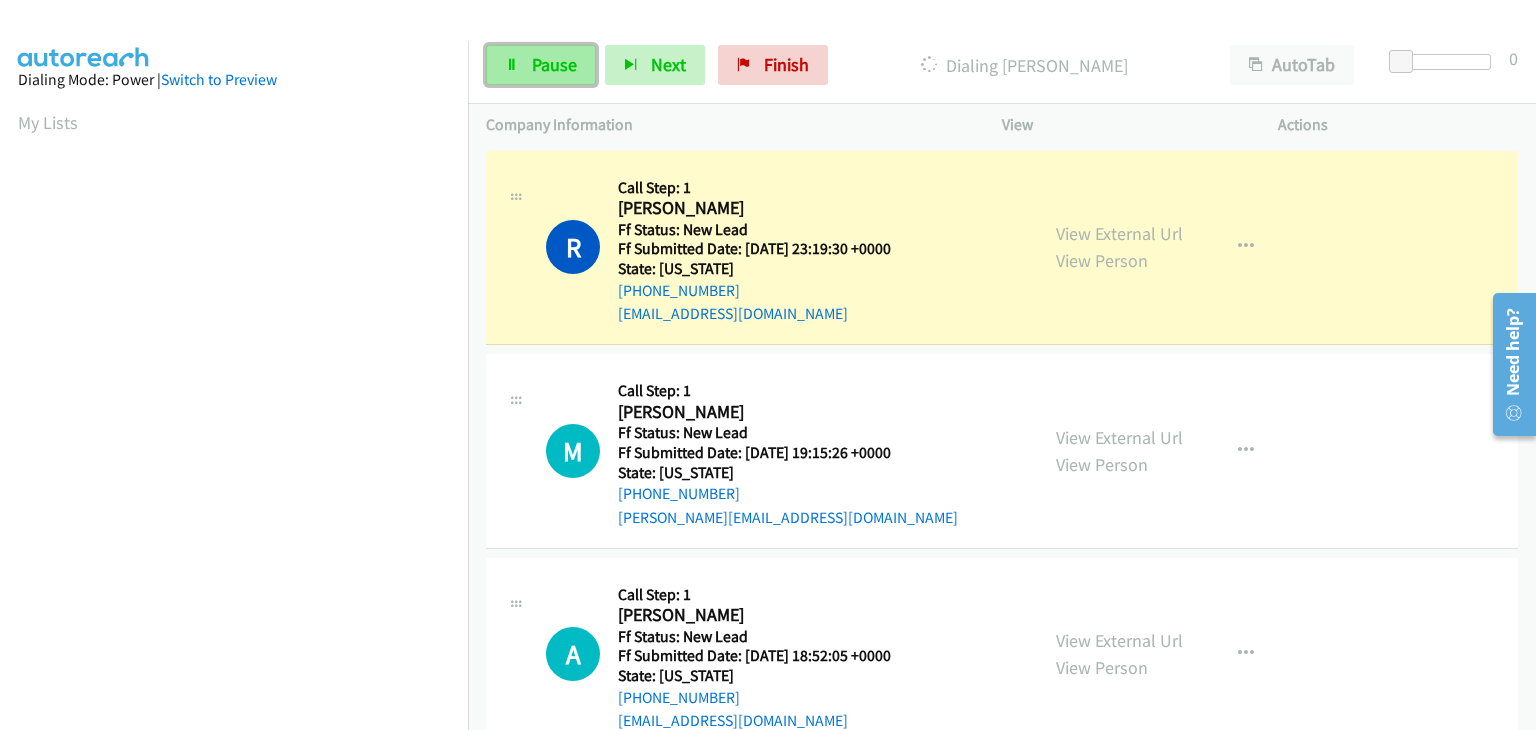 click on "Pause" at bounding box center (554, 64) 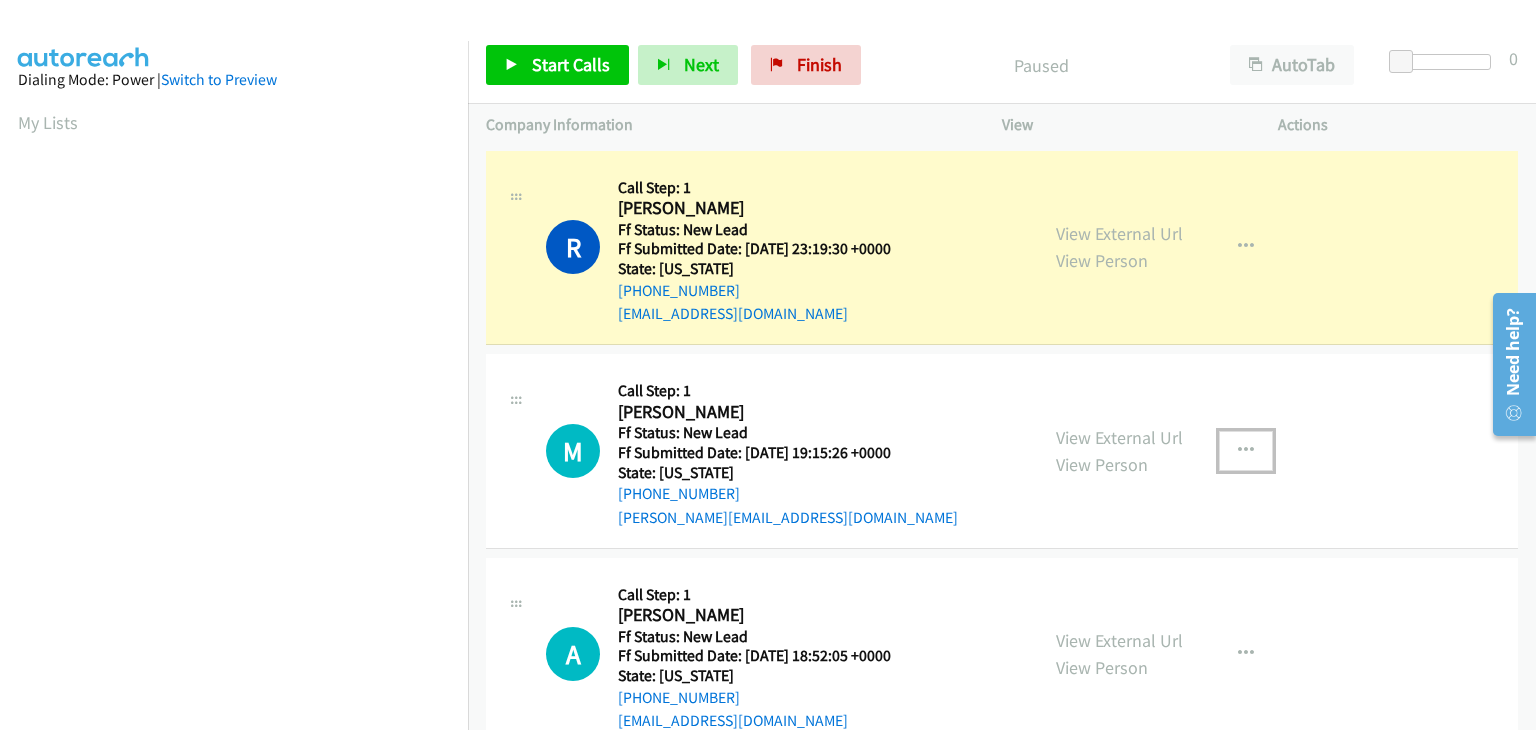 click at bounding box center (1246, 451) 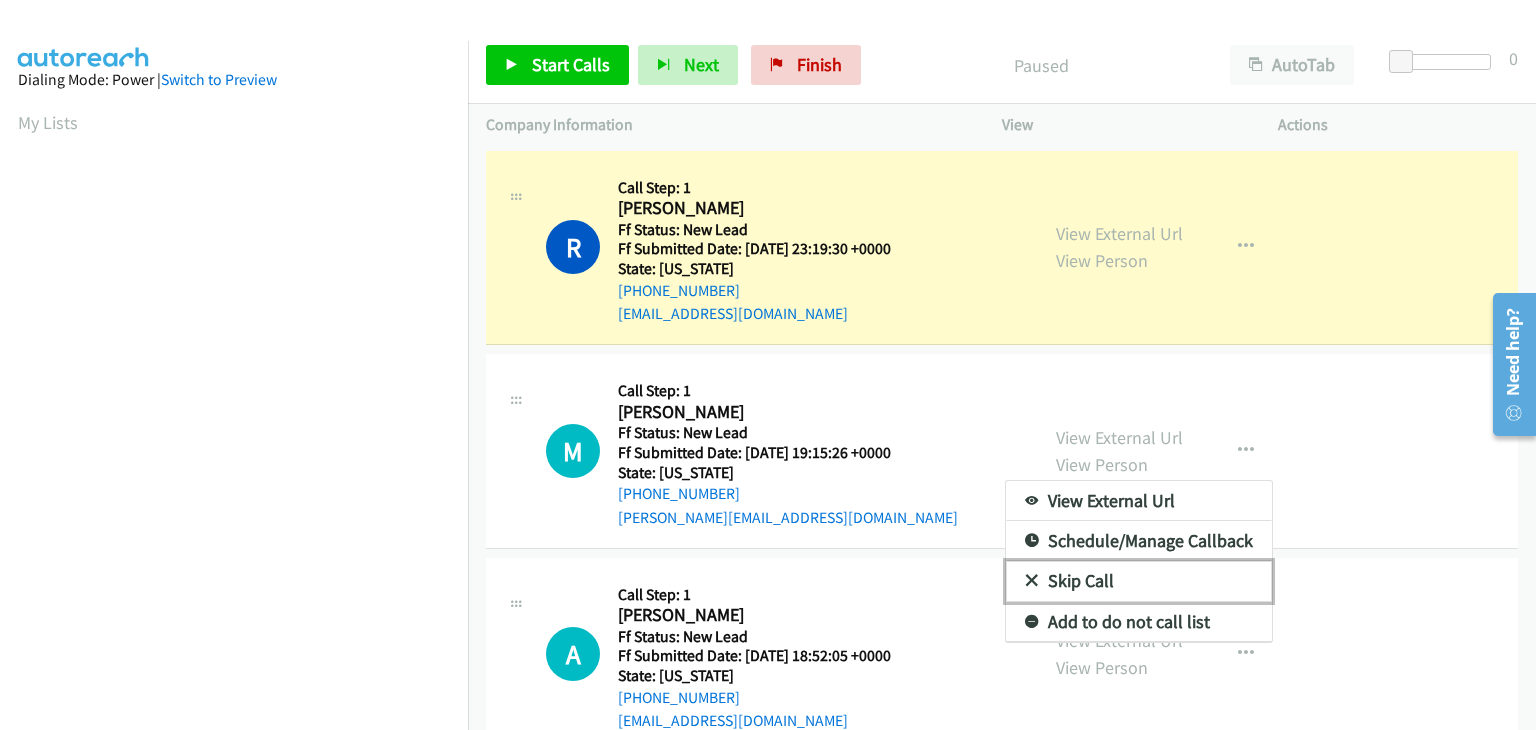 click on "Skip Call" at bounding box center (1139, 581) 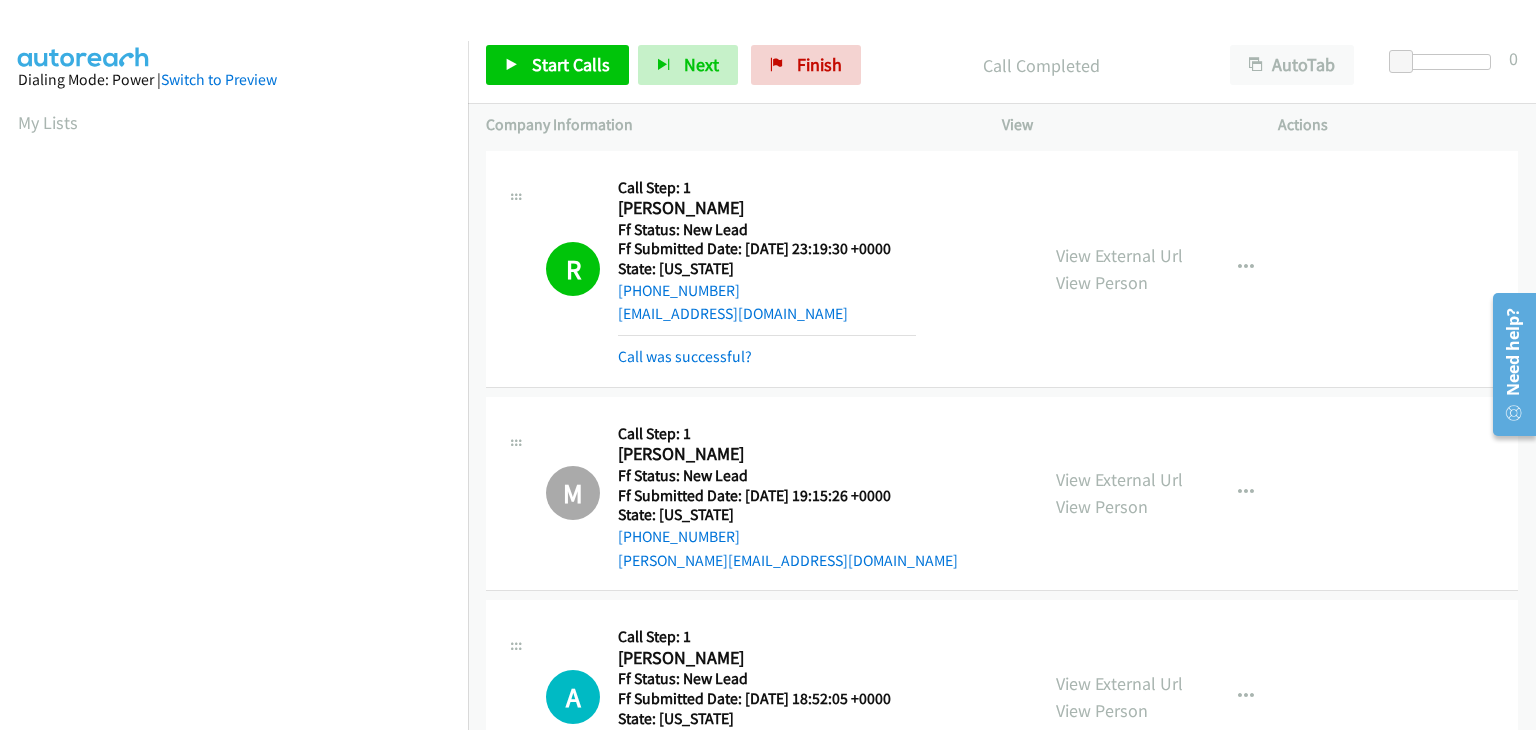 scroll, scrollTop: 392, scrollLeft: 0, axis: vertical 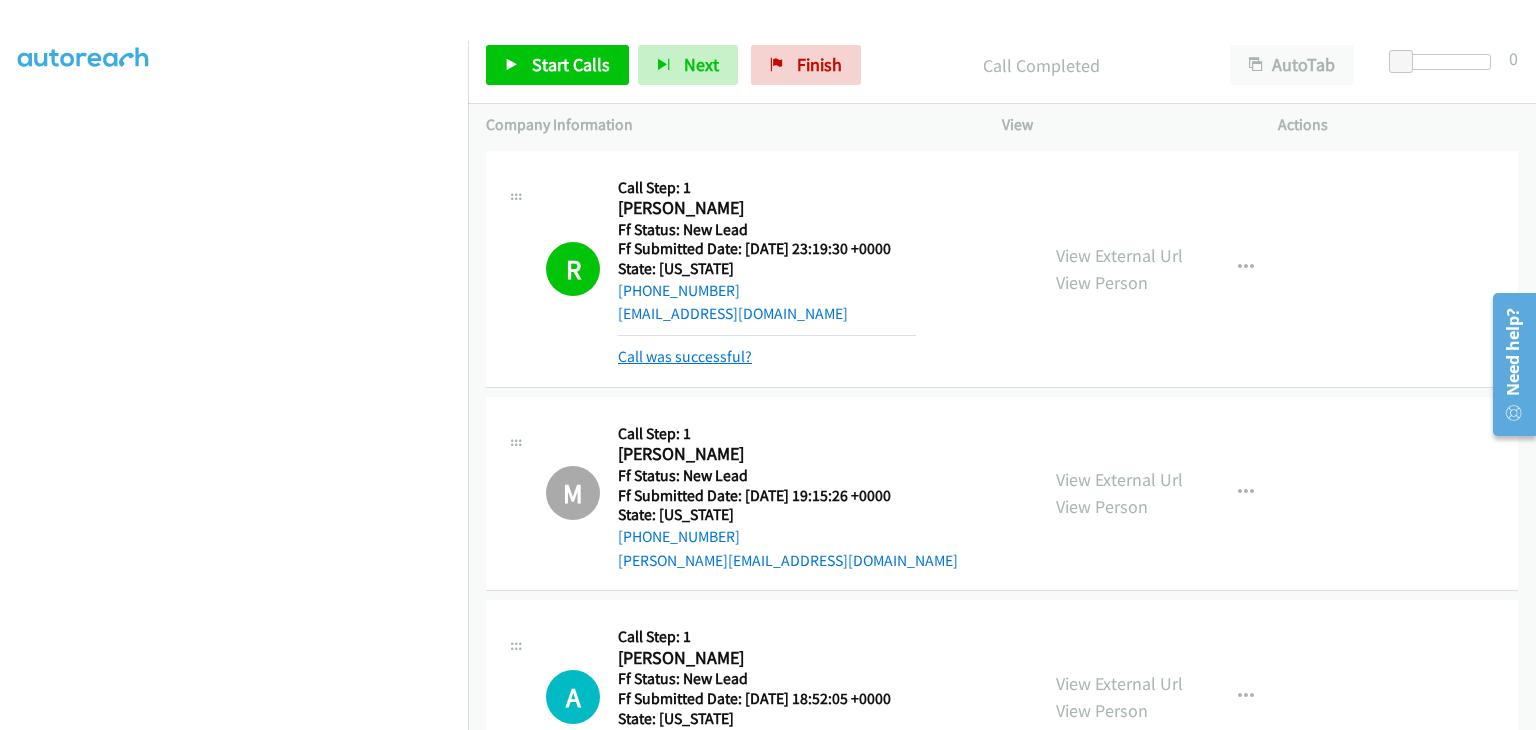 click on "Call was successful?" at bounding box center (685, 356) 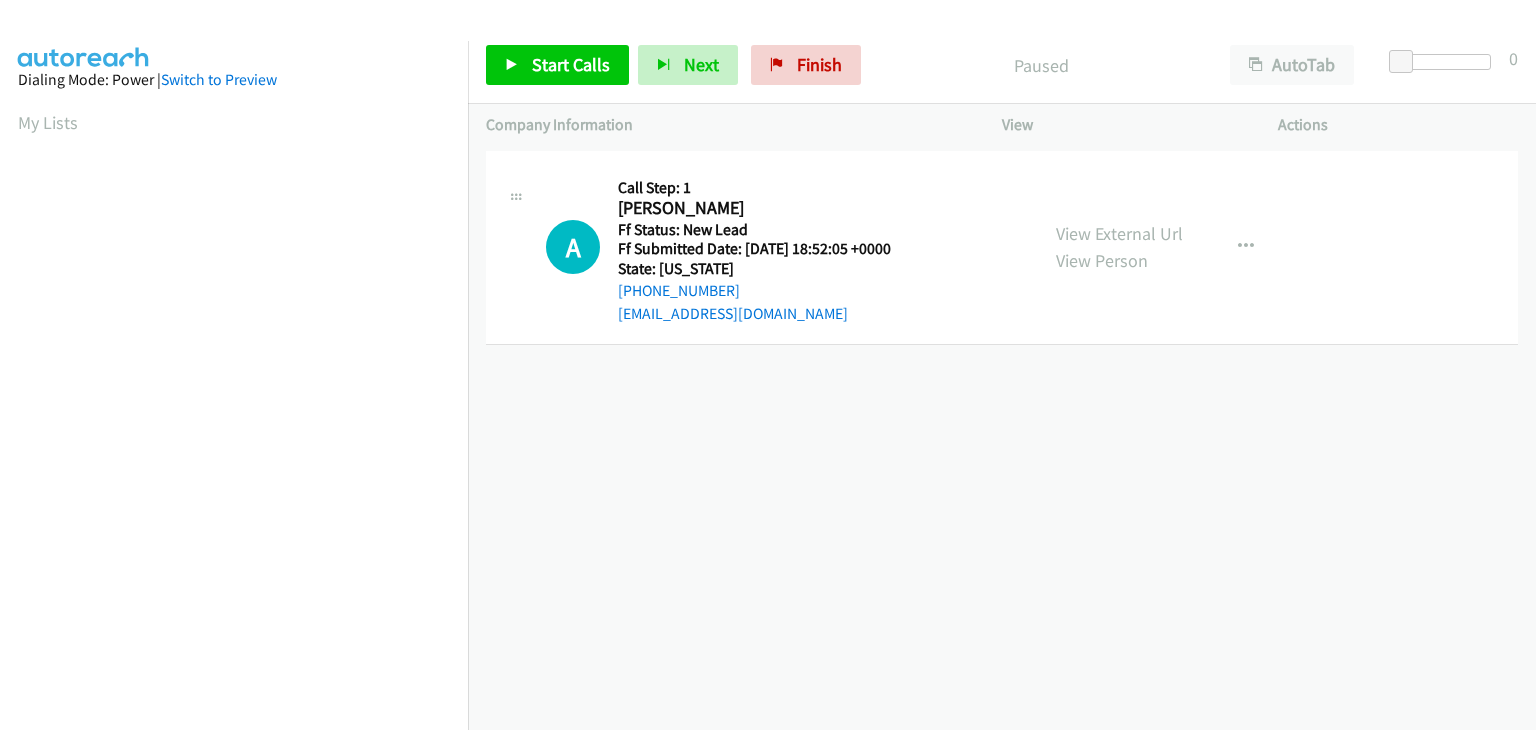scroll, scrollTop: 0, scrollLeft: 0, axis: both 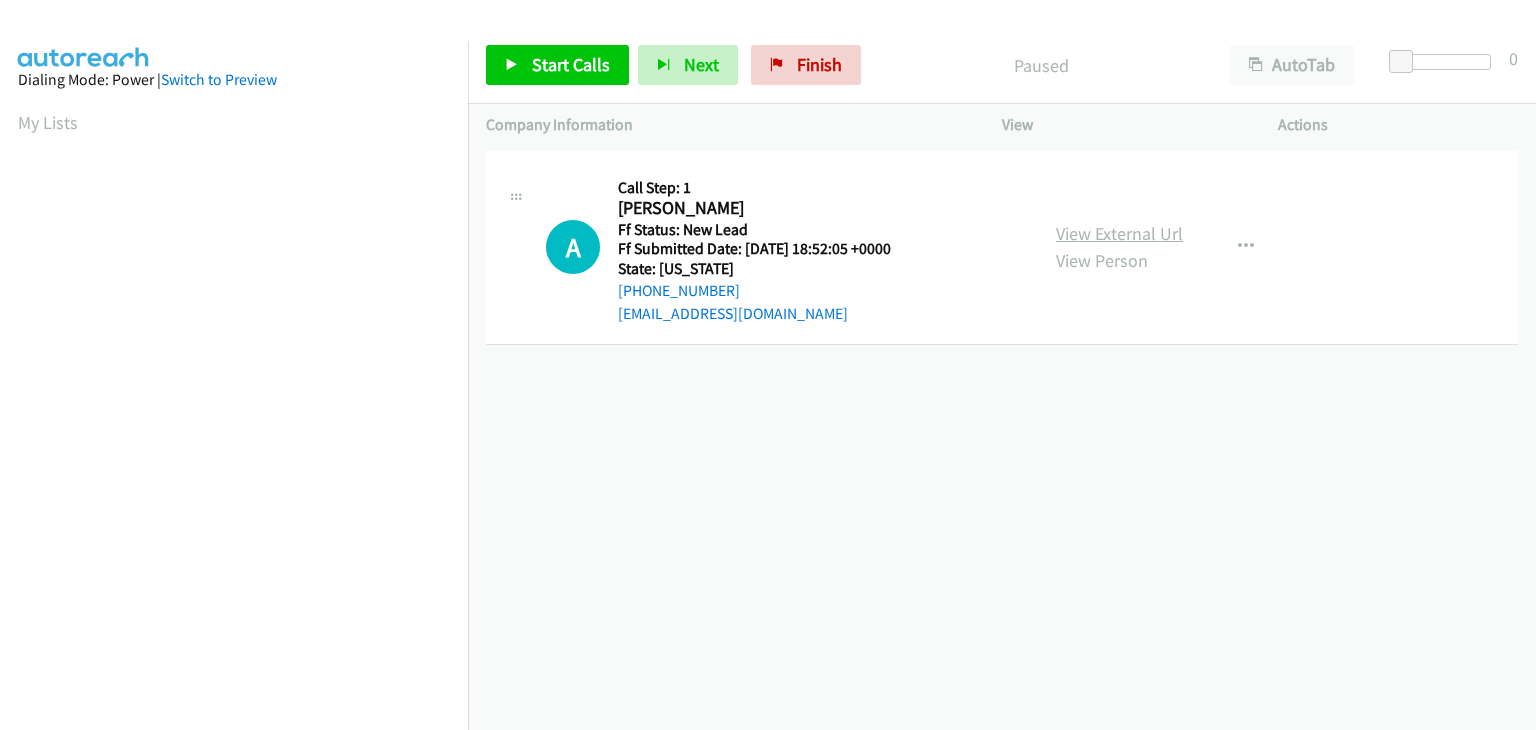 click on "View External Url" at bounding box center [1119, 233] 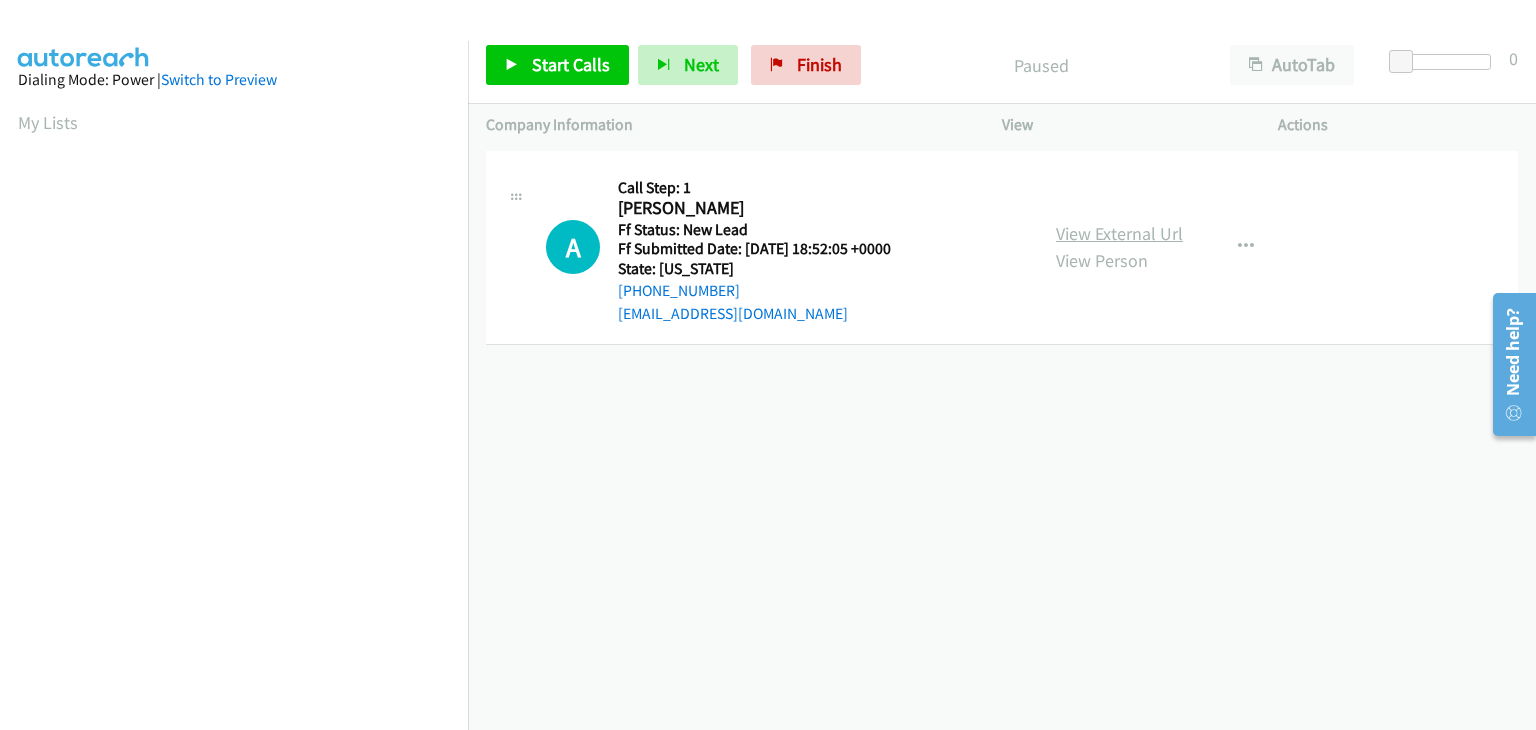 scroll, scrollTop: 0, scrollLeft: 0, axis: both 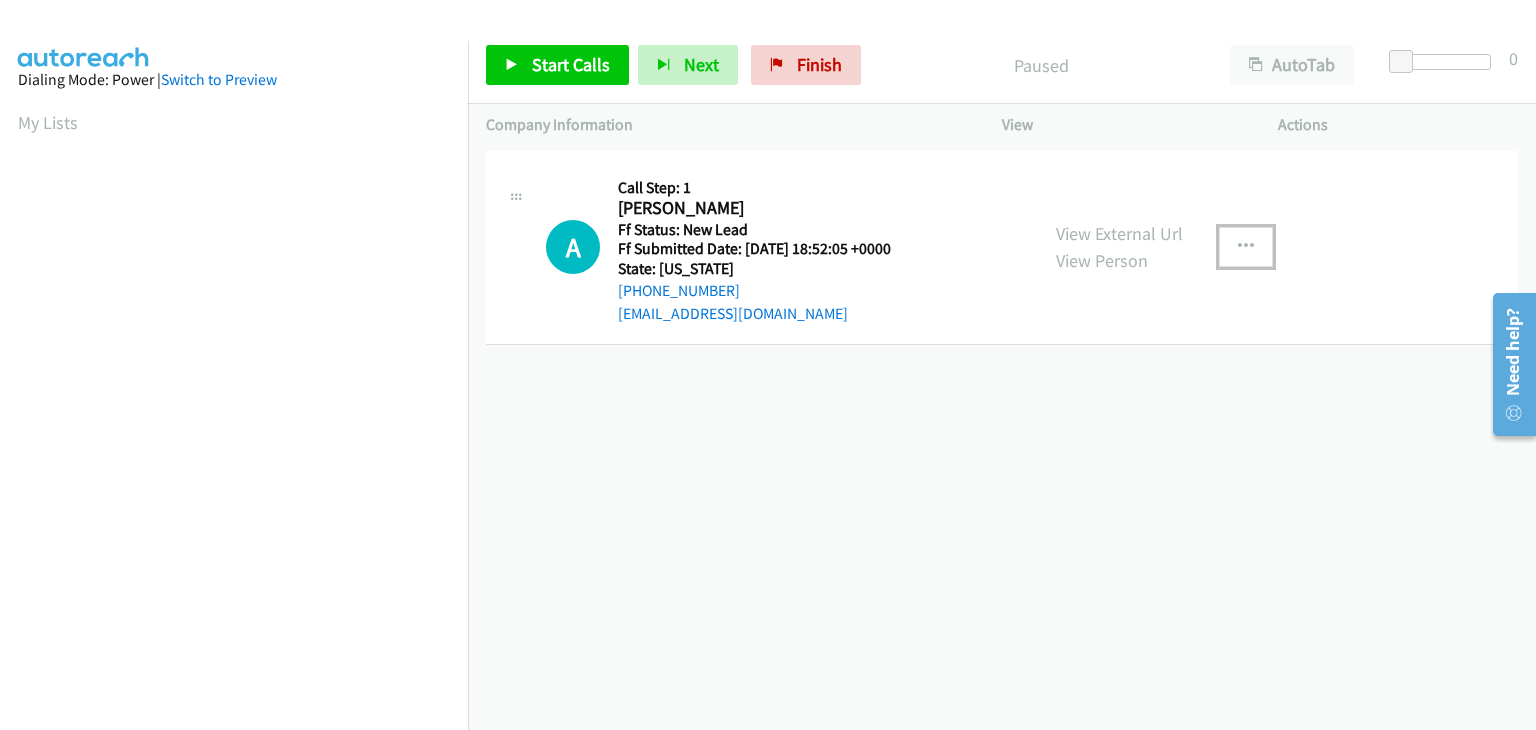 click at bounding box center (1246, 247) 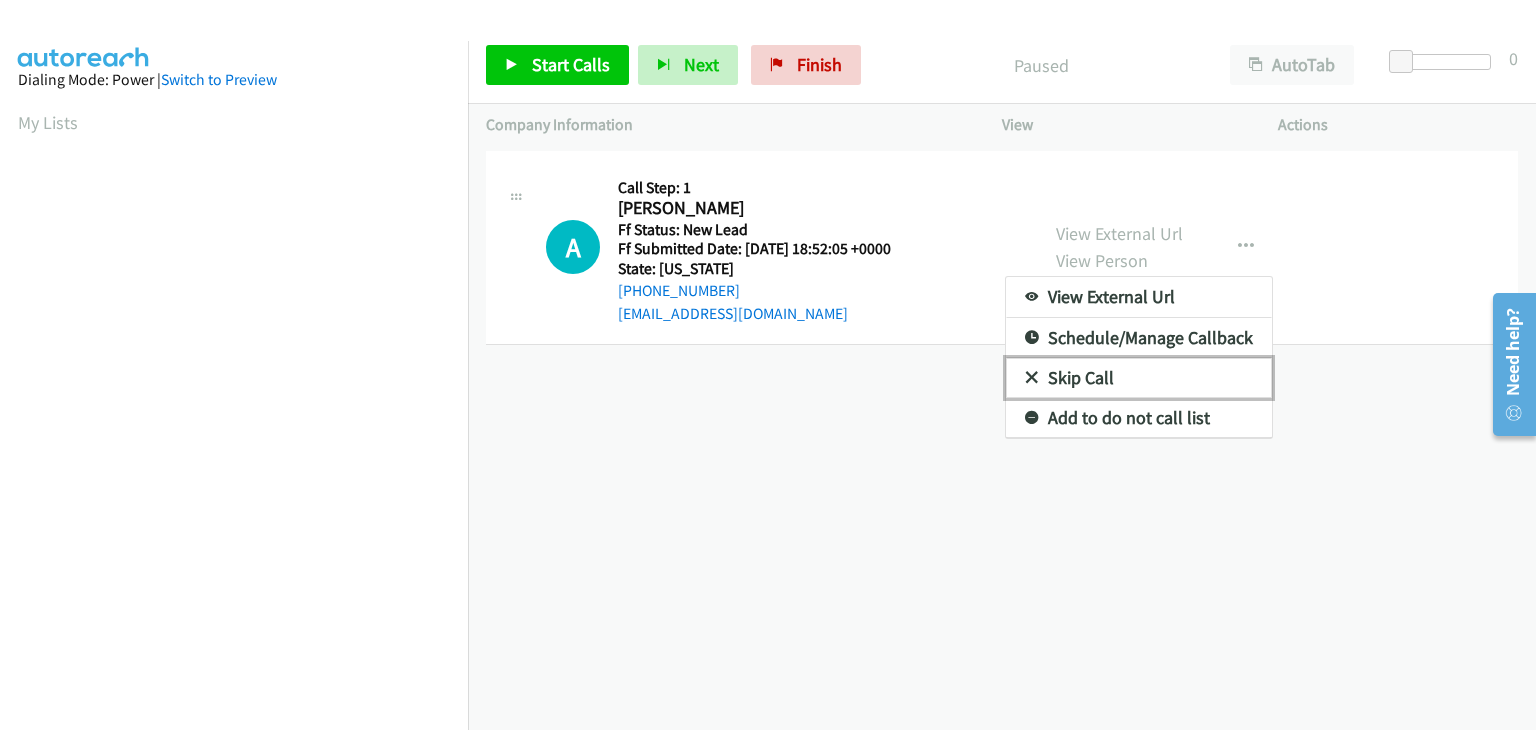 click on "Skip Call" at bounding box center (1139, 378) 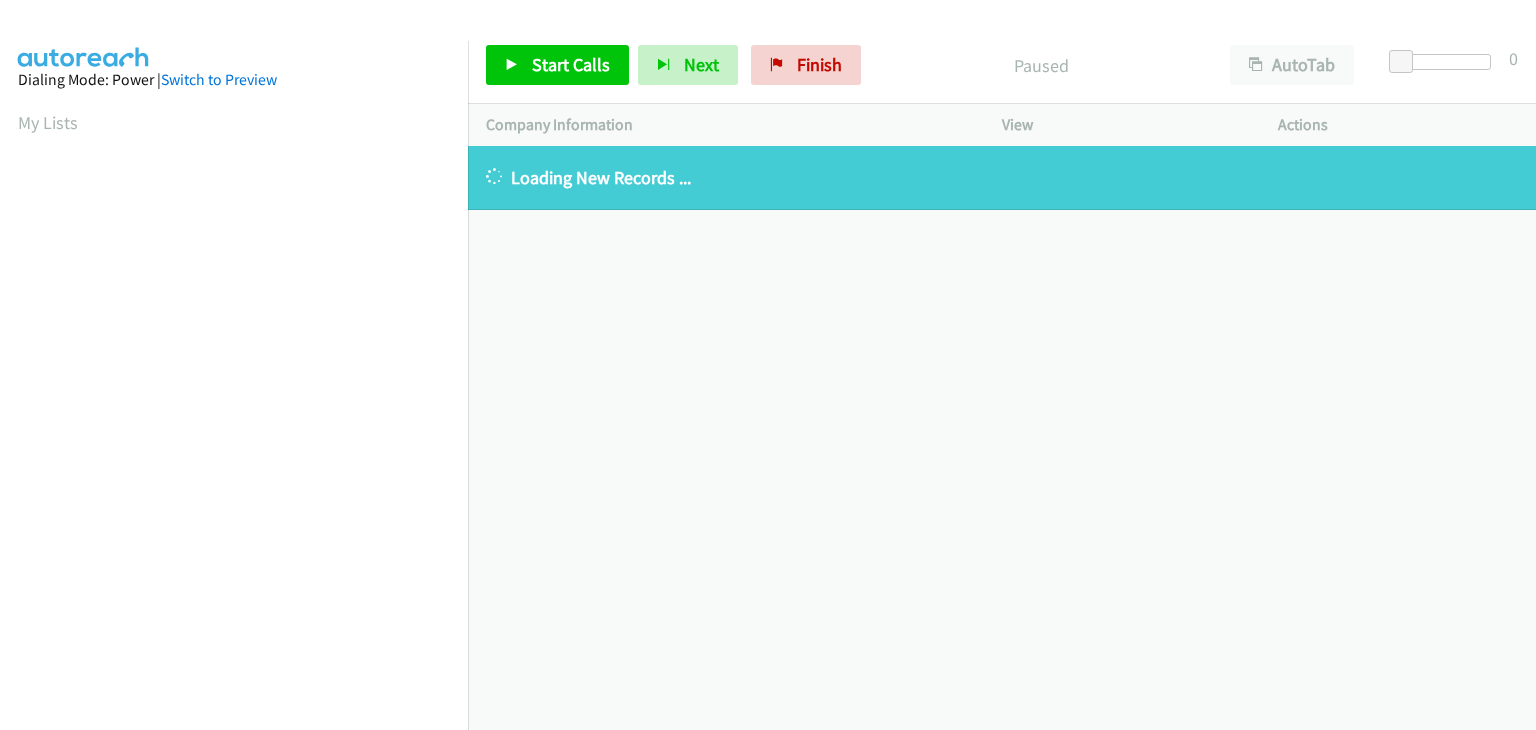 scroll, scrollTop: 0, scrollLeft: 0, axis: both 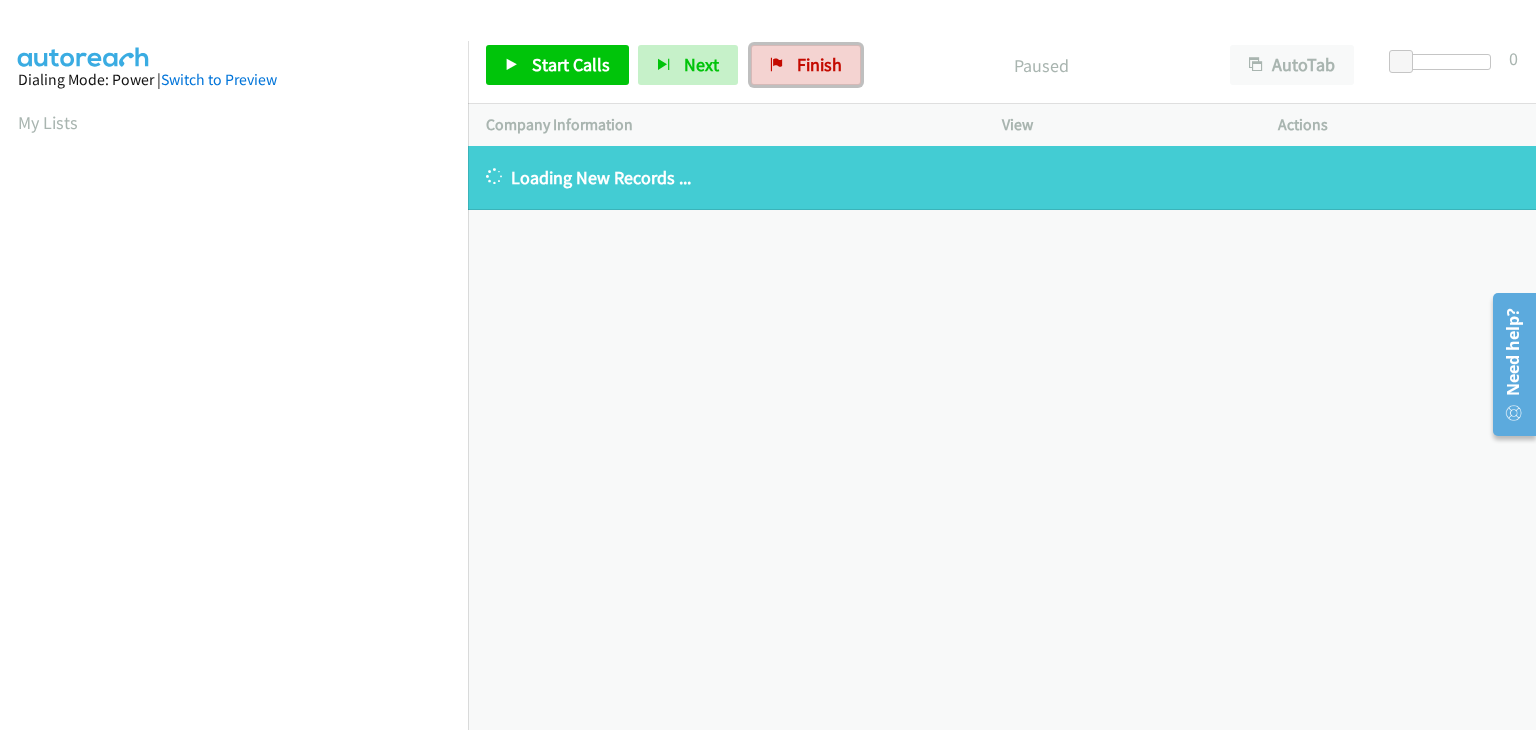 click on "Finish" at bounding box center [806, 65] 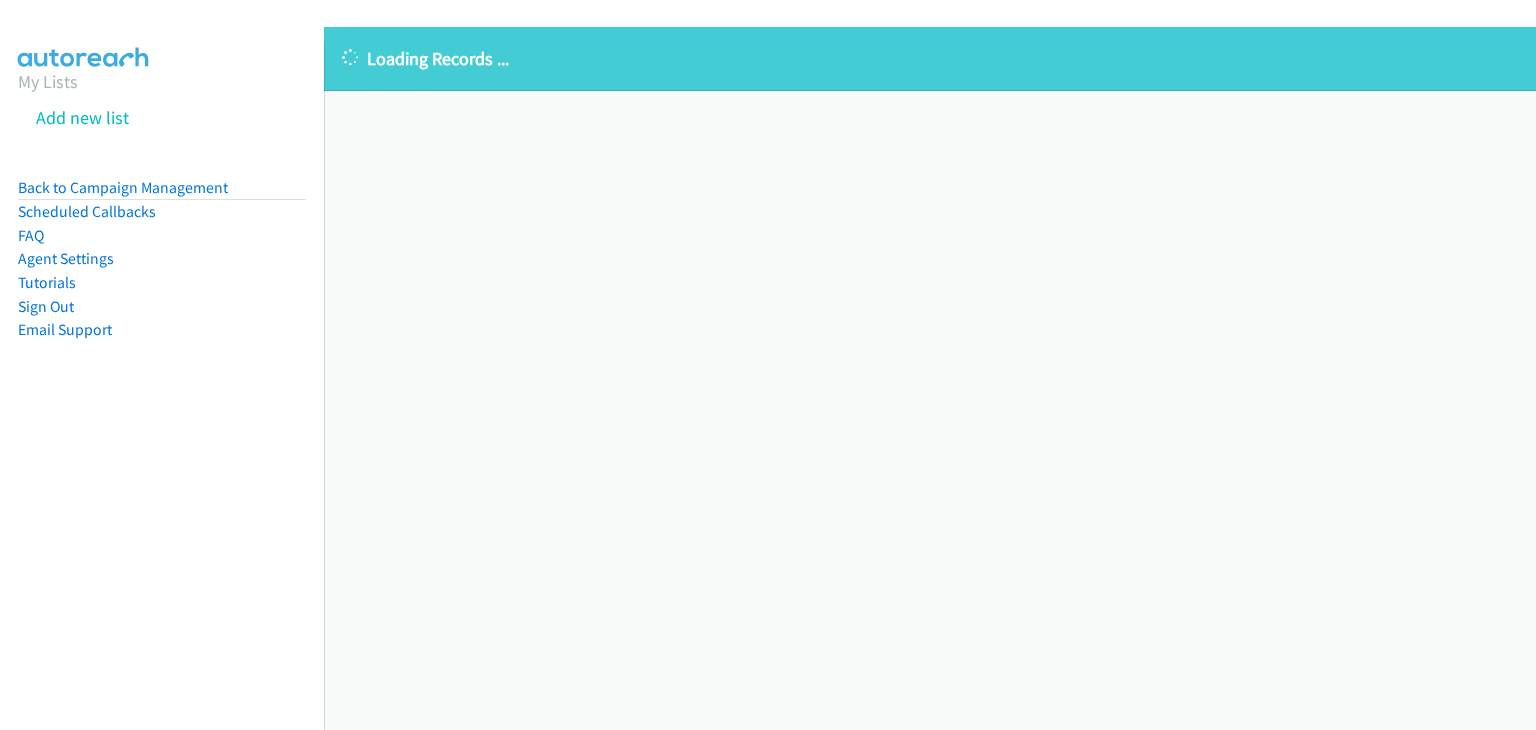 scroll, scrollTop: 0, scrollLeft: 0, axis: both 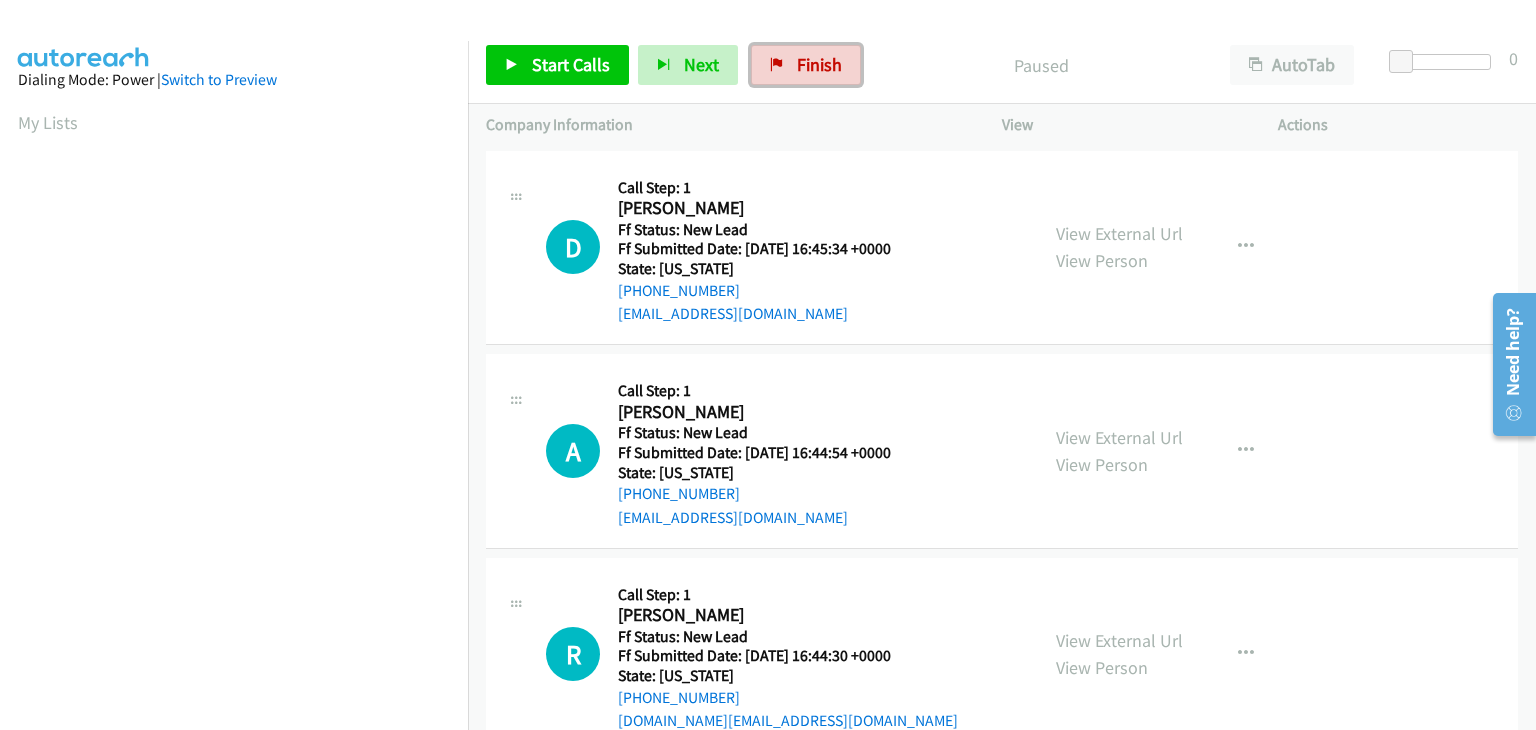 click on "Finish" at bounding box center [819, 64] 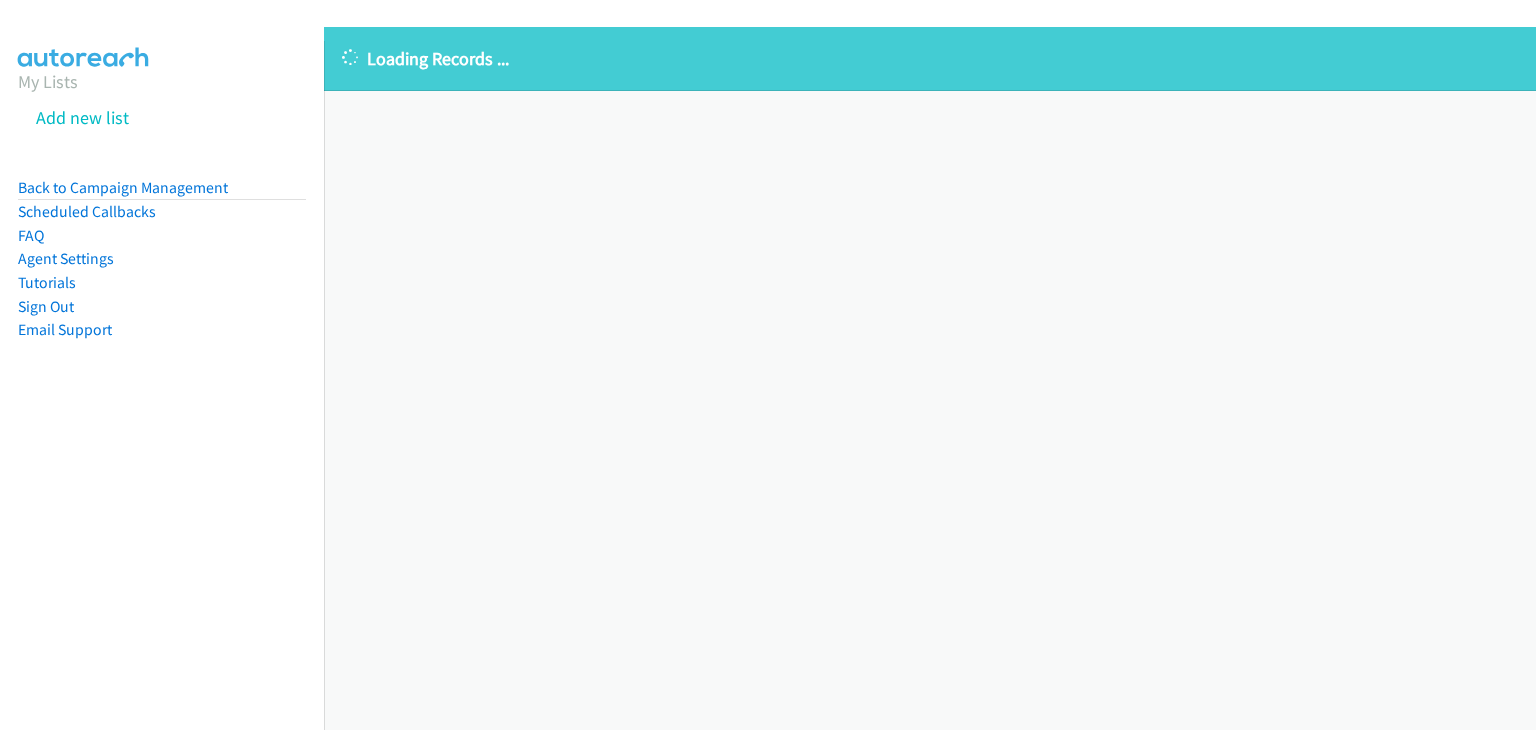 scroll, scrollTop: 0, scrollLeft: 0, axis: both 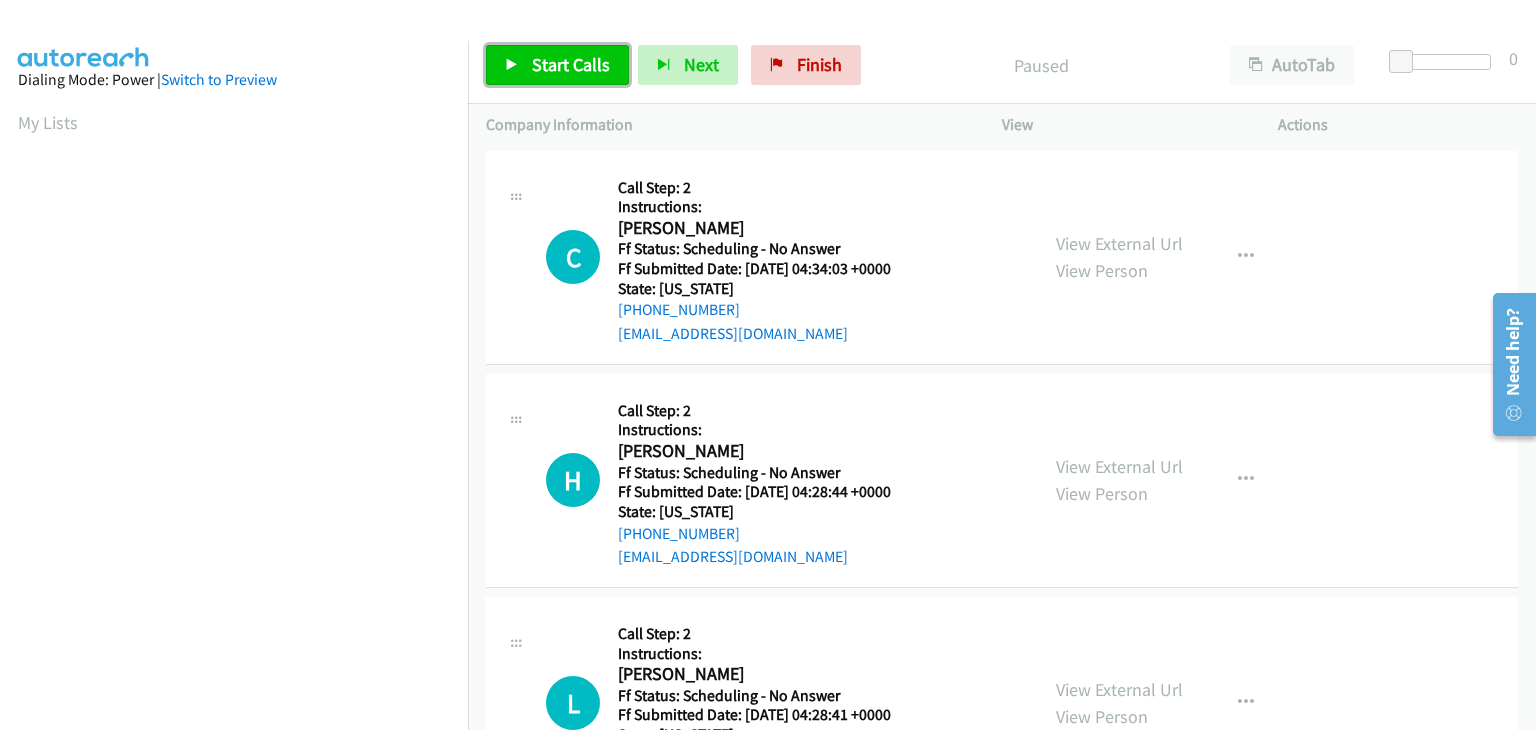click on "Start Calls" at bounding box center (571, 64) 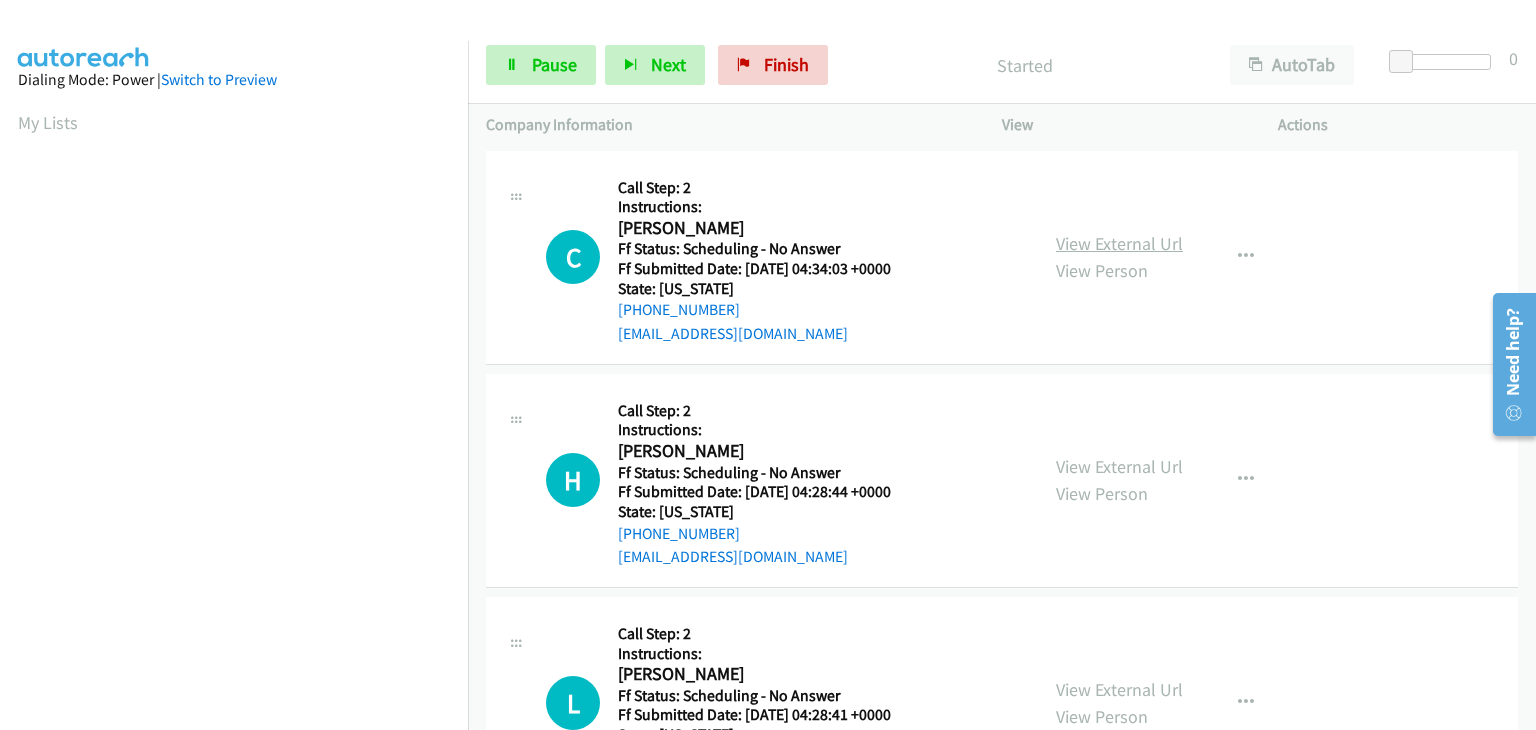 click on "View External Url" at bounding box center (1119, 243) 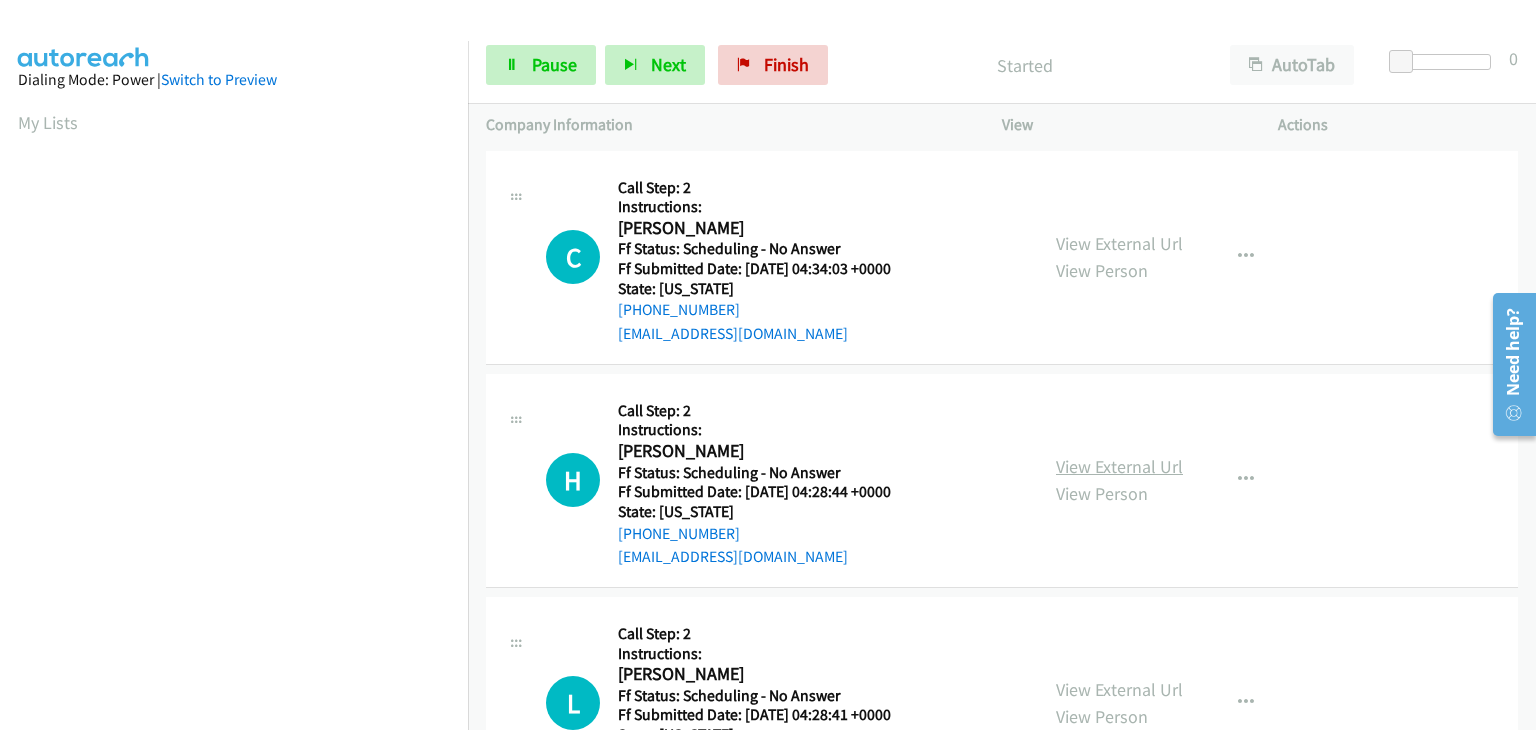 click on "View External Url" at bounding box center (1119, 466) 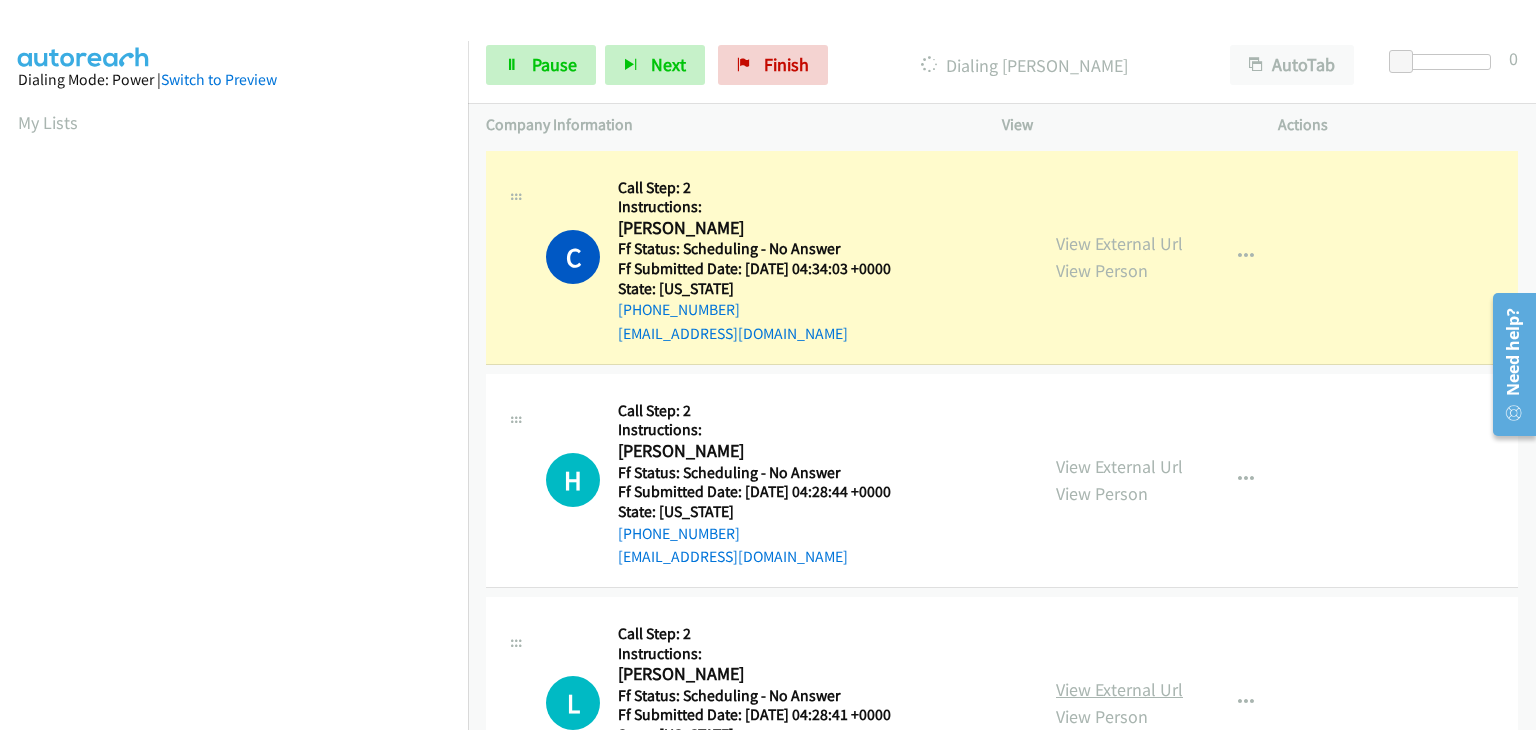 click on "View External Url" at bounding box center [1119, 689] 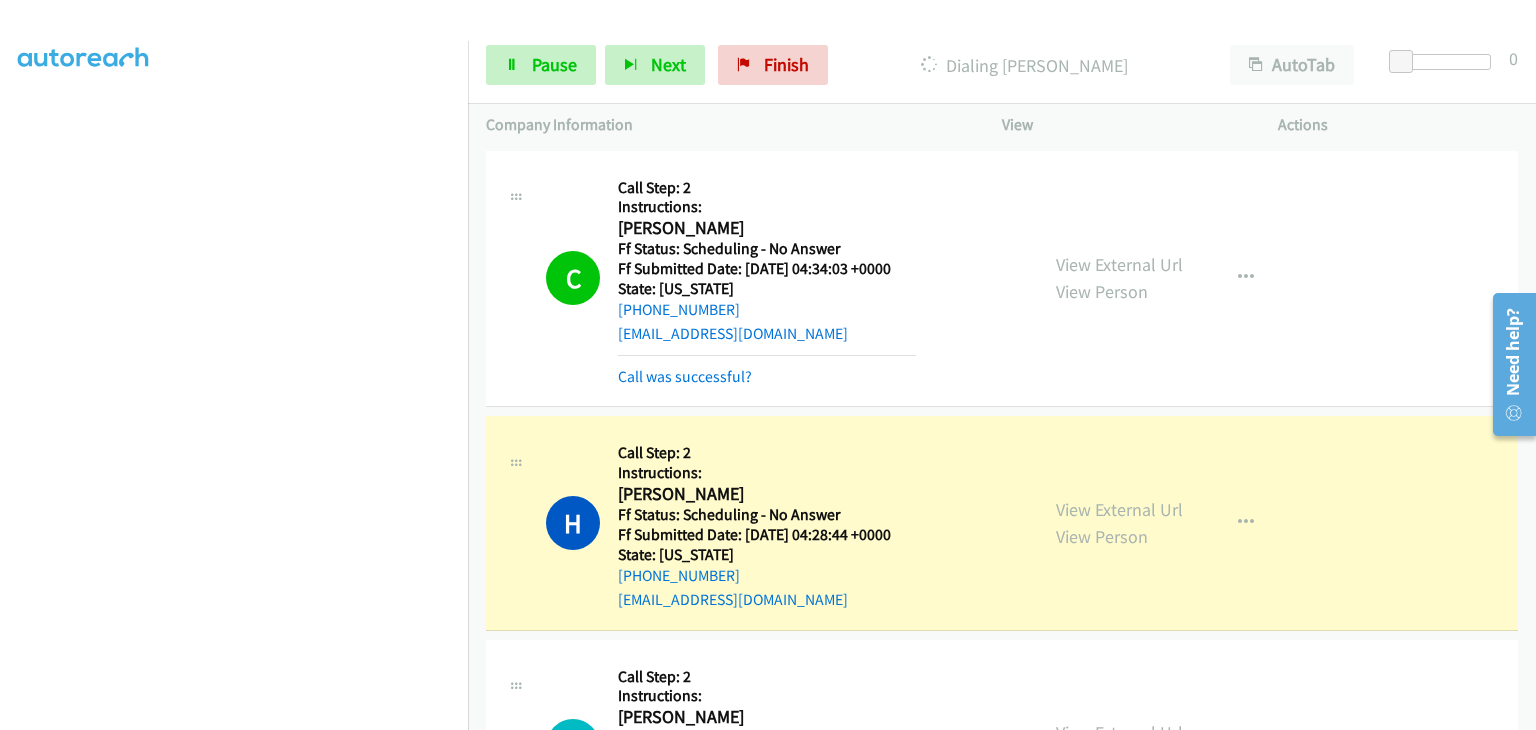 scroll, scrollTop: 392, scrollLeft: 0, axis: vertical 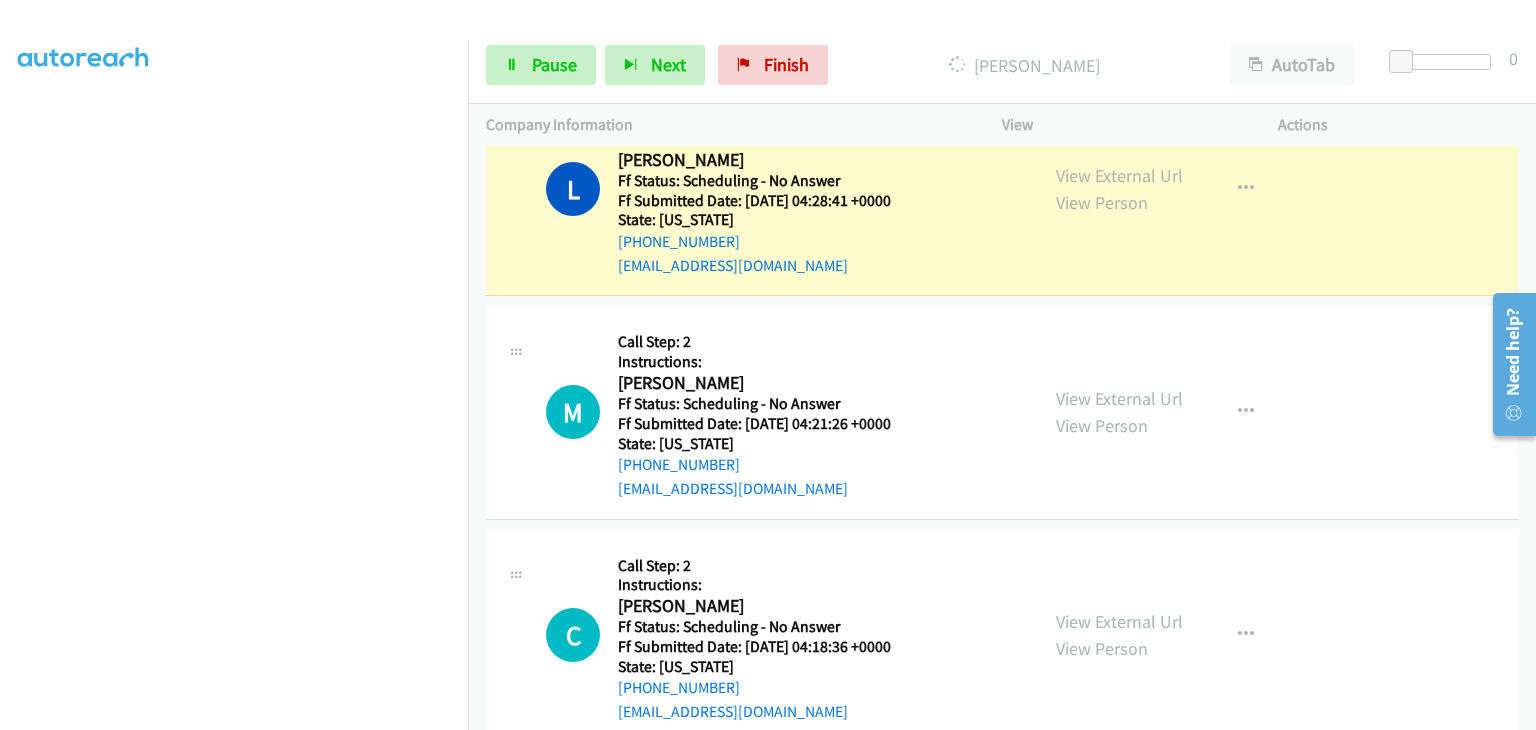 click at bounding box center (234, 255) 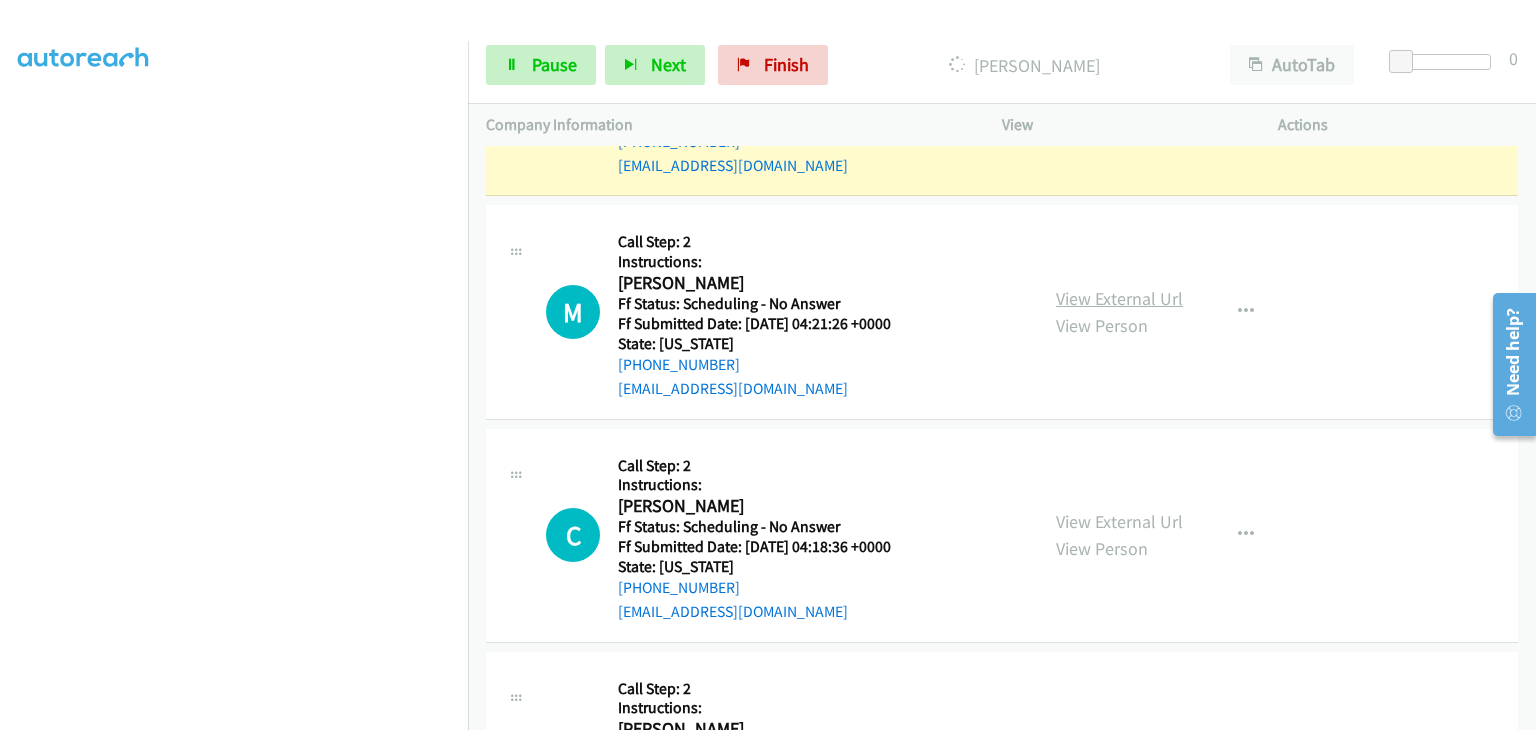 click on "View External Url" at bounding box center (1119, 298) 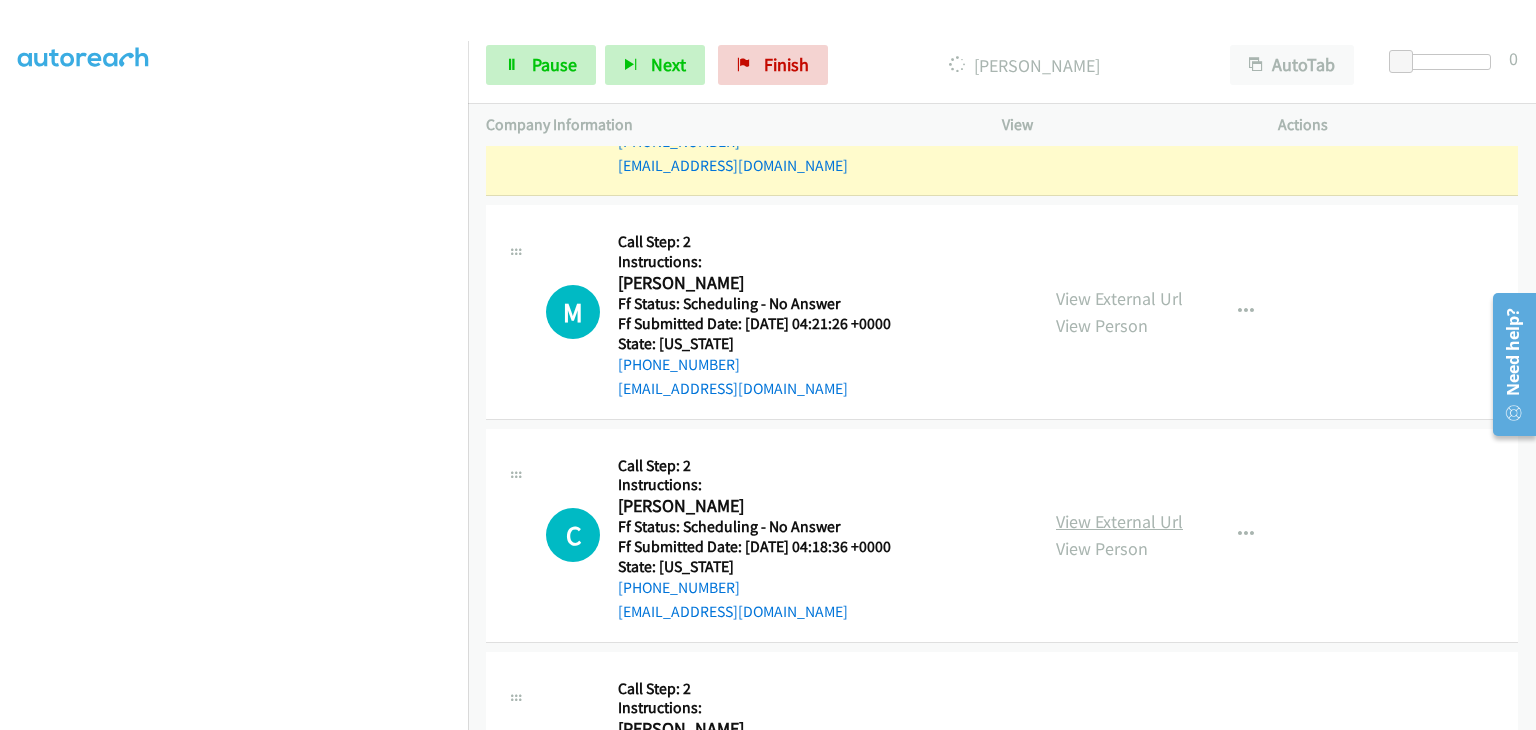 click on "View External Url" at bounding box center [1119, 521] 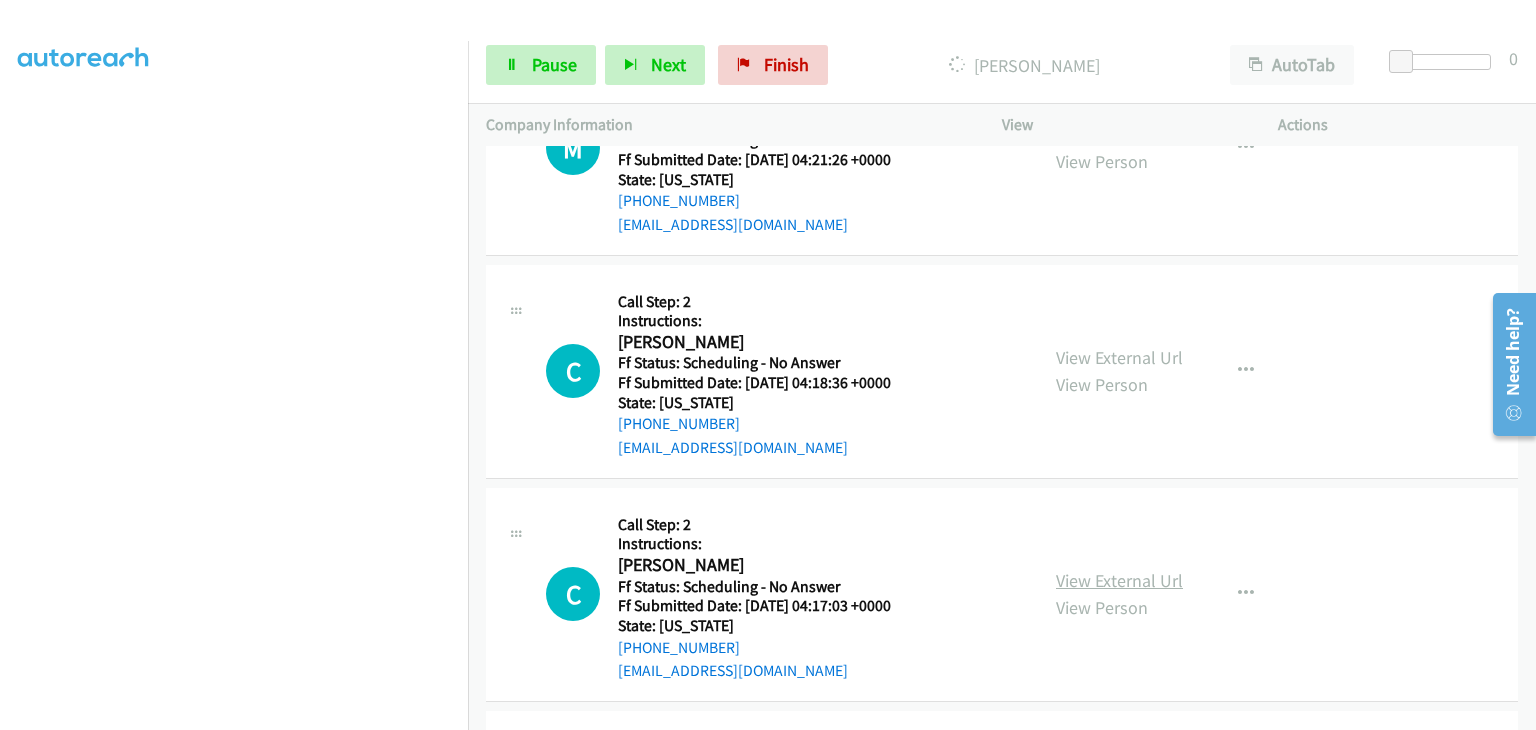 scroll, scrollTop: 900, scrollLeft: 0, axis: vertical 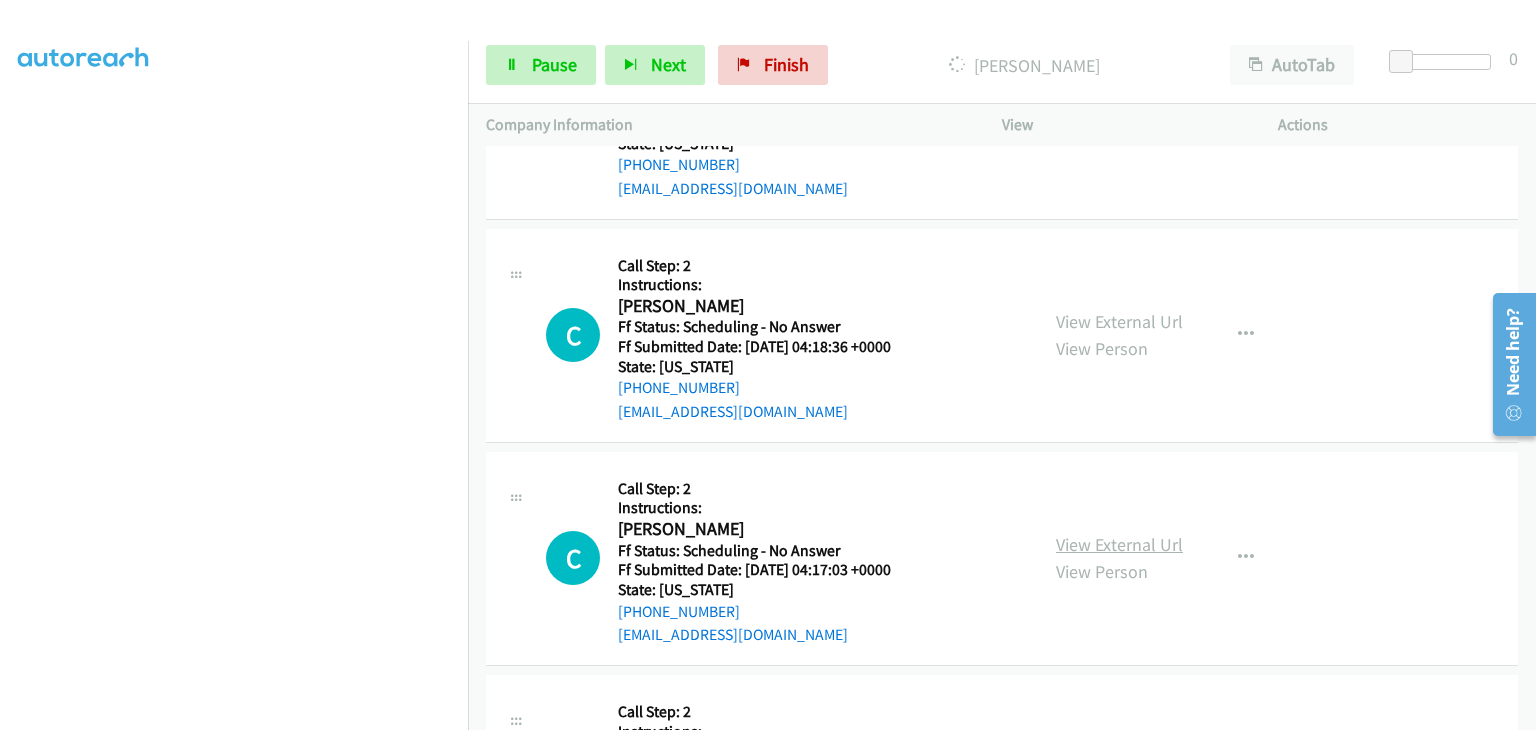 click on "View External Url" at bounding box center (1119, 544) 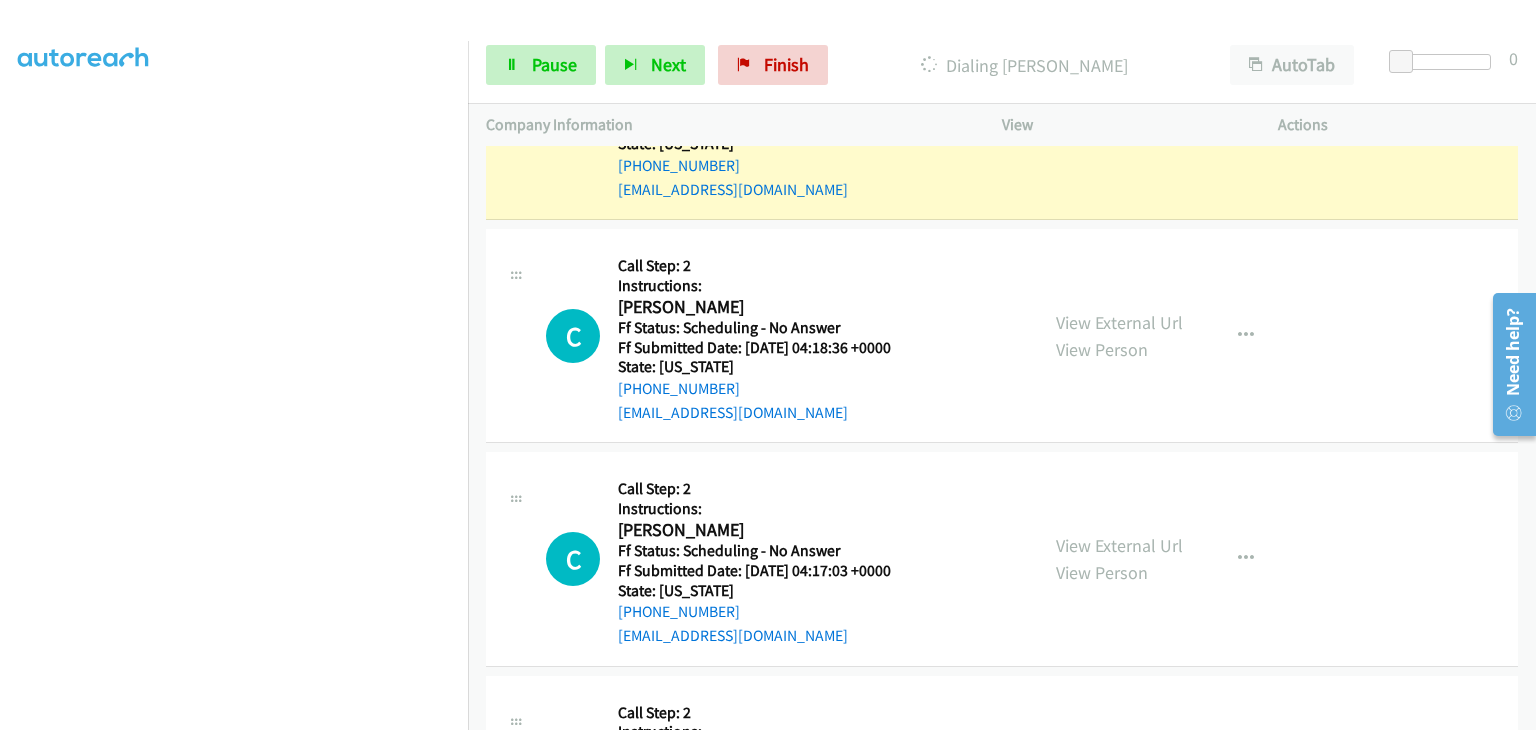scroll, scrollTop: 742, scrollLeft: 0, axis: vertical 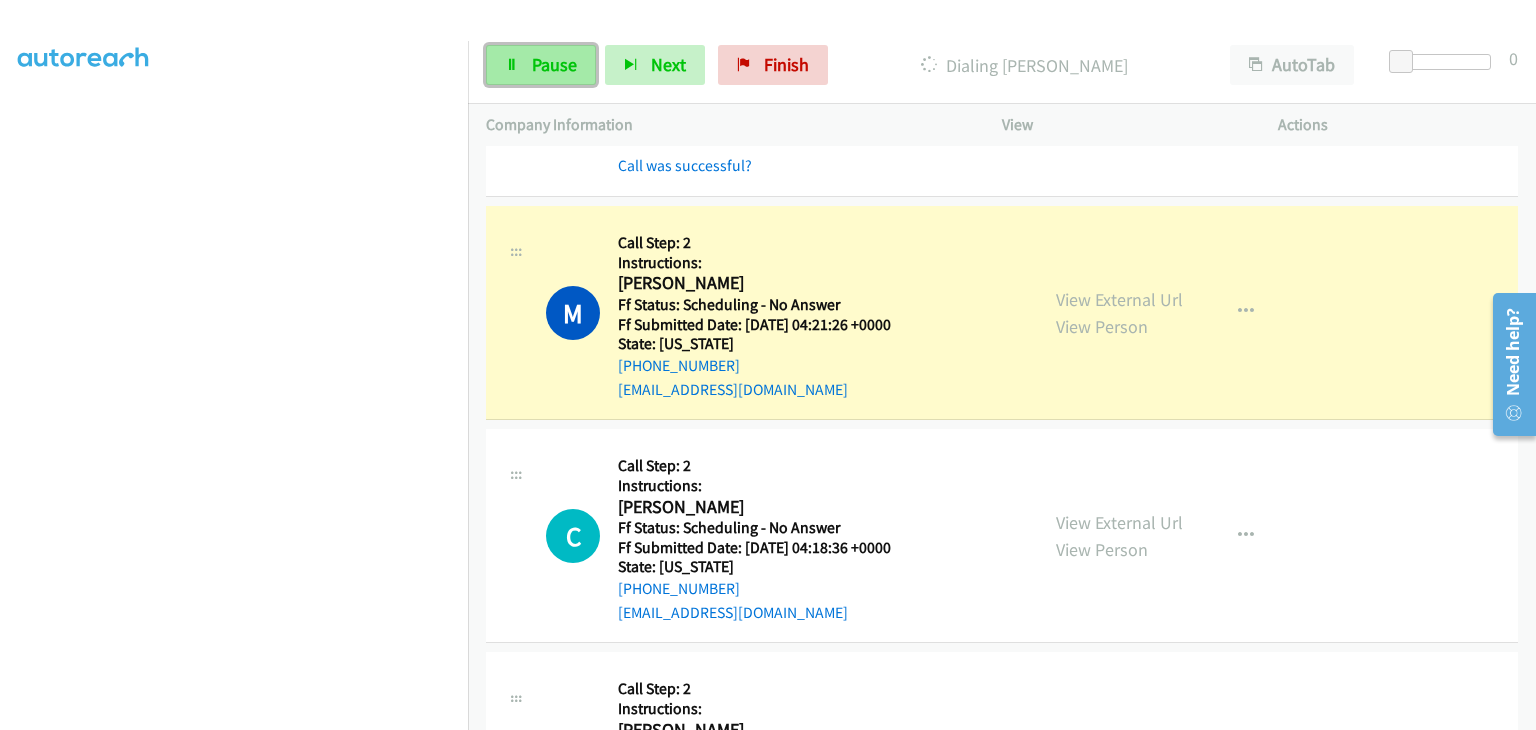 click on "Pause" at bounding box center (541, 65) 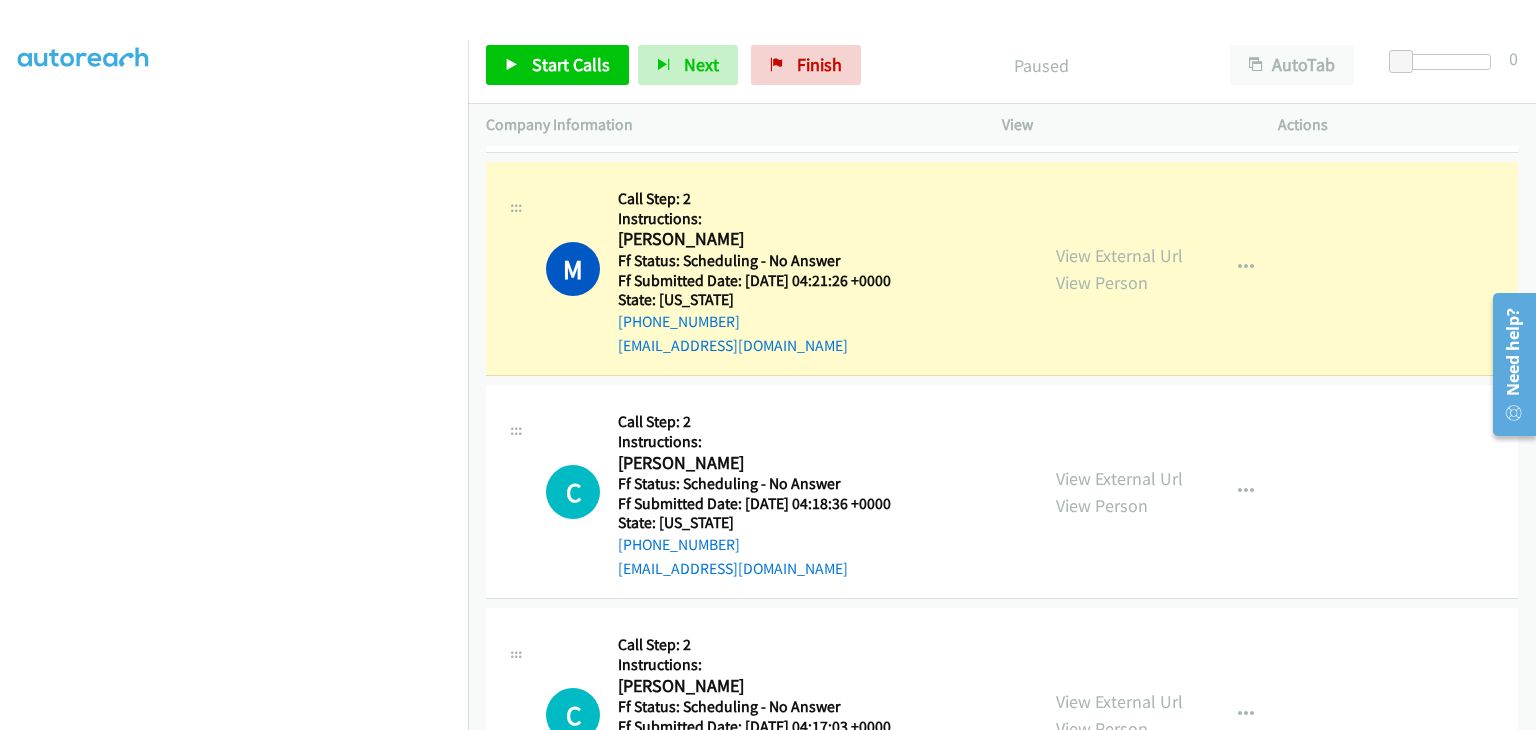 scroll, scrollTop: 742, scrollLeft: 0, axis: vertical 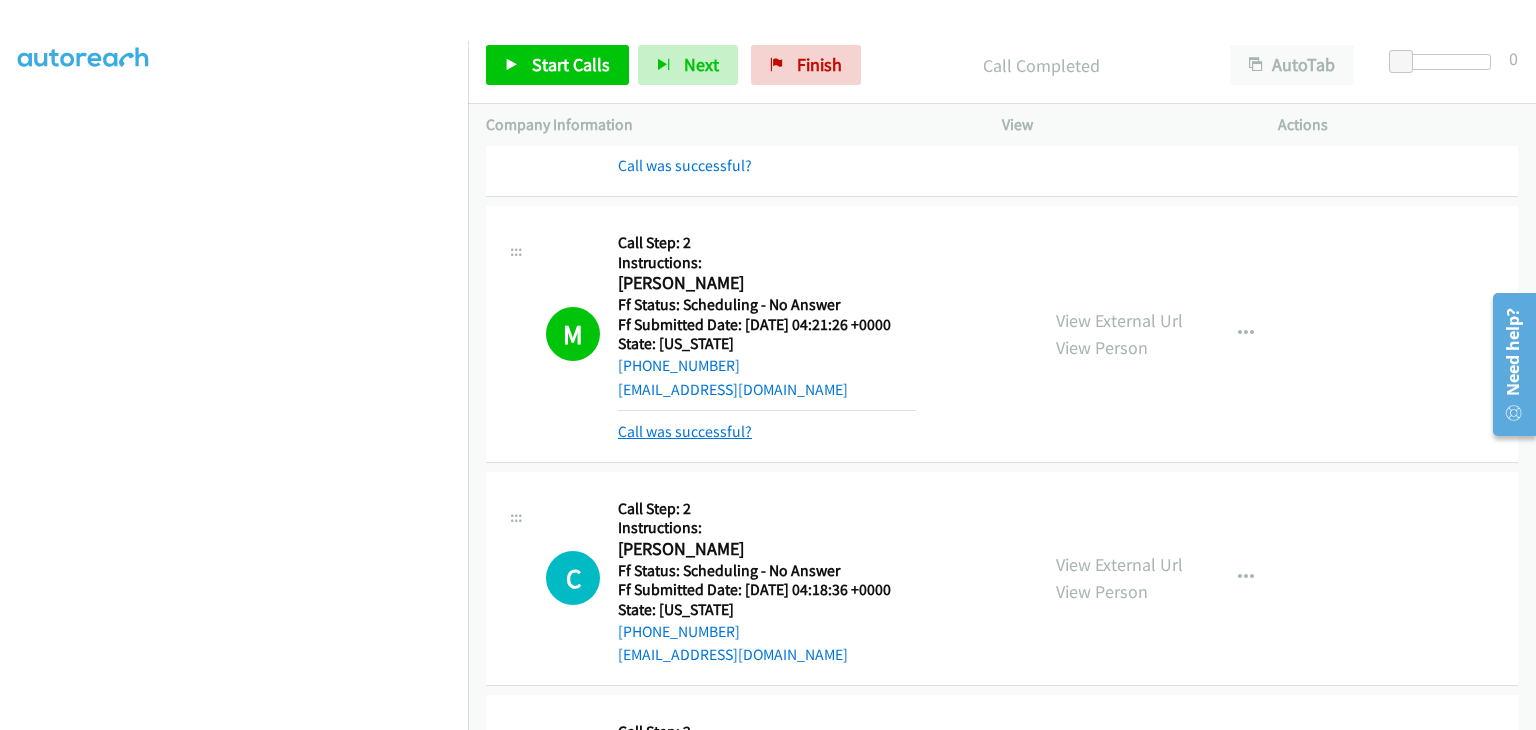 click on "Call was successful?" at bounding box center [685, 431] 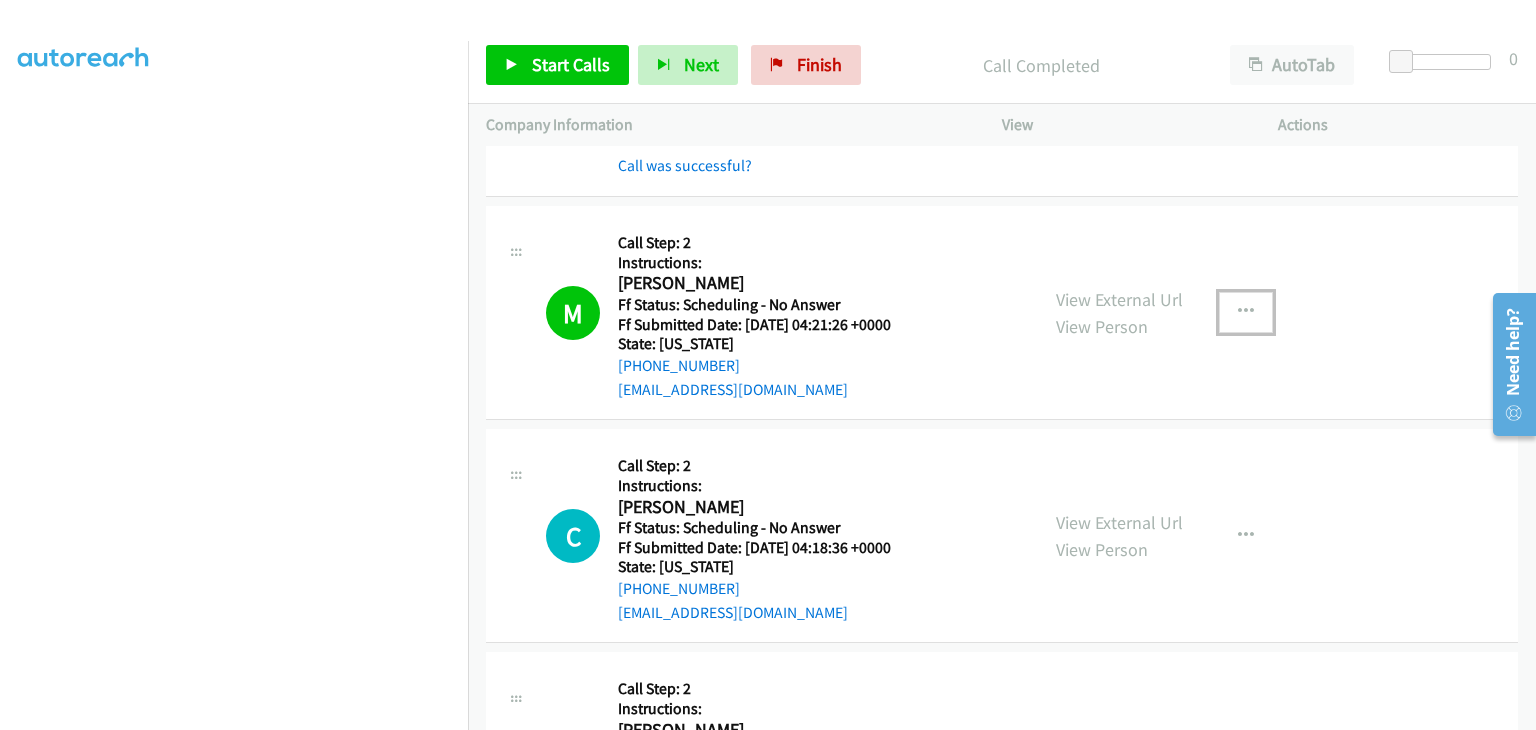 click at bounding box center (1246, 312) 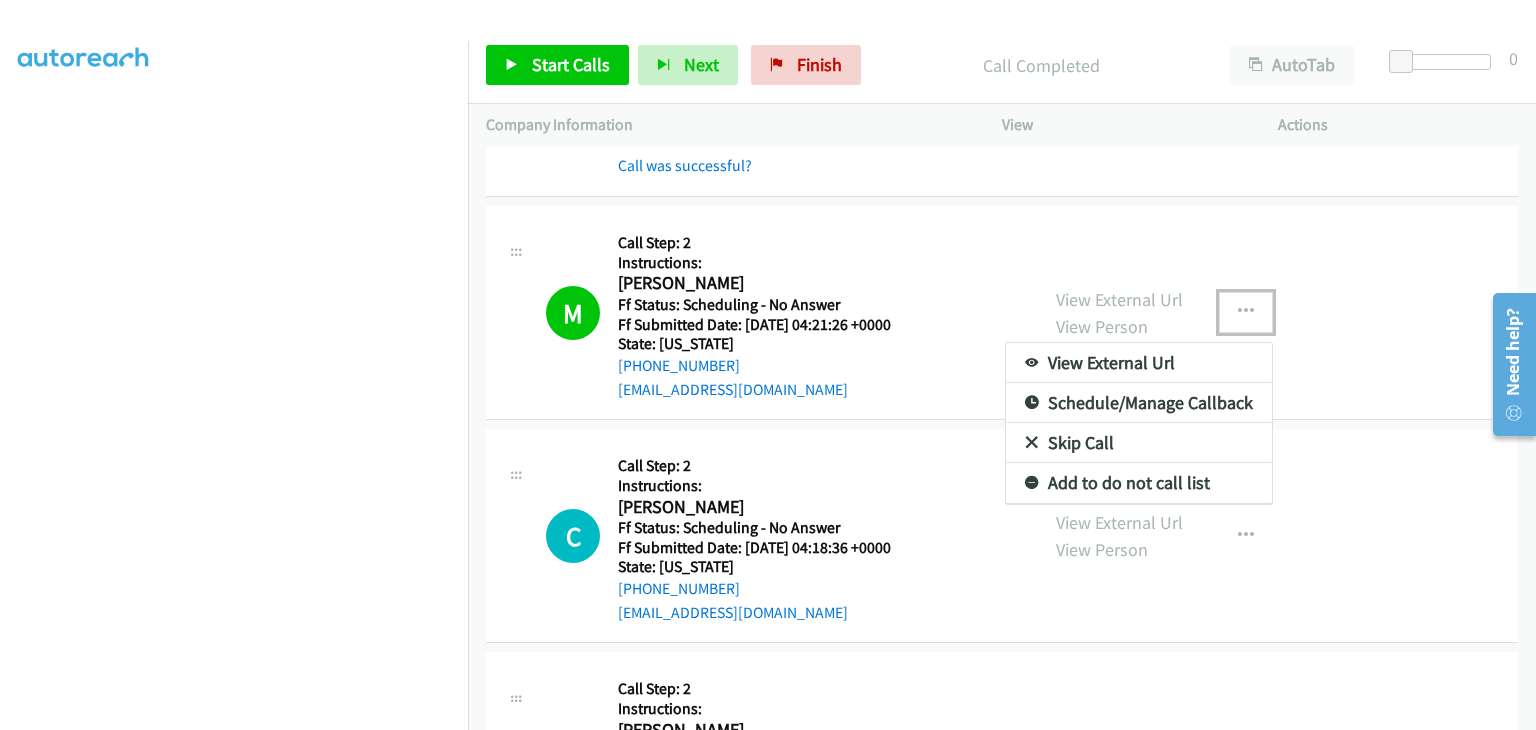 click on "Add to do not call list" at bounding box center [1139, 483] 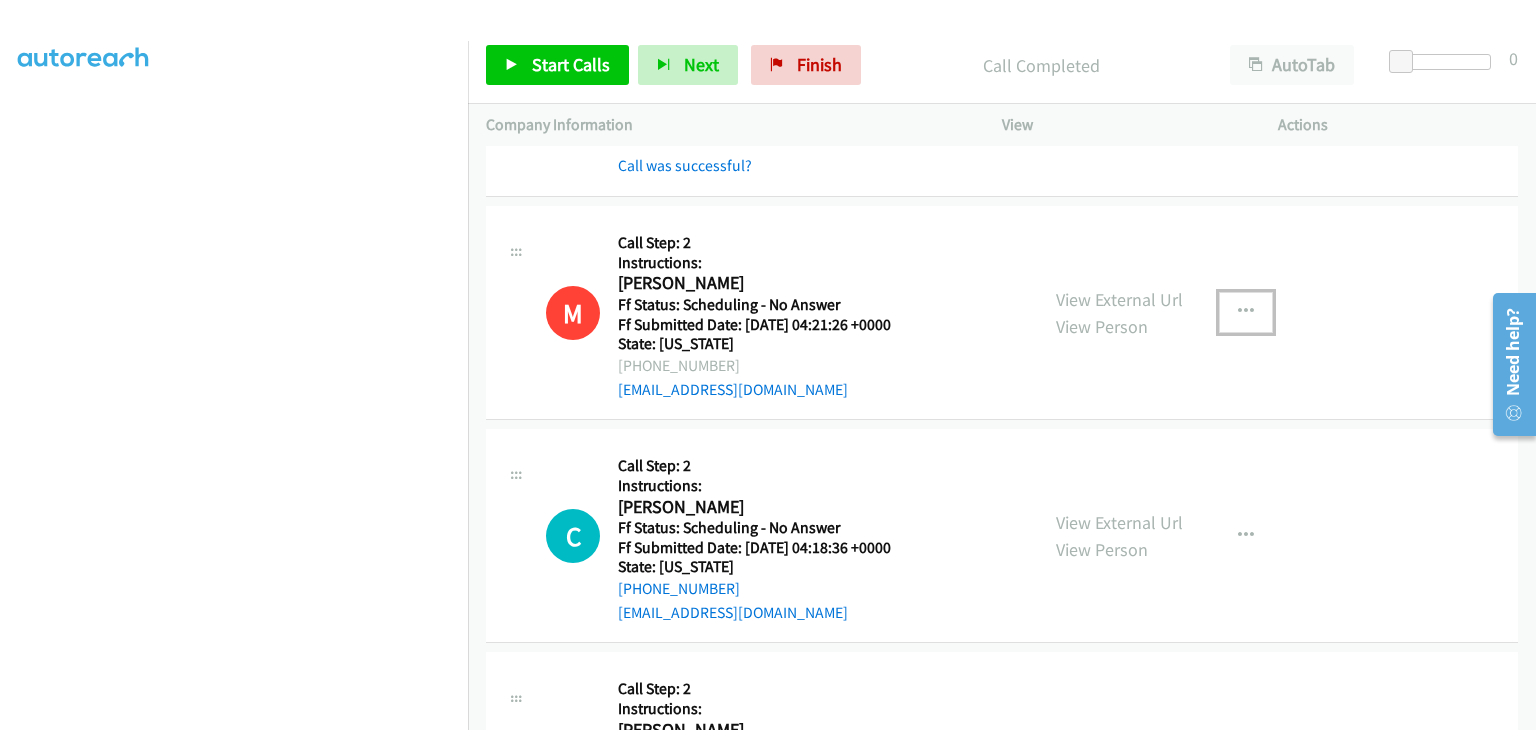 scroll, scrollTop: 0, scrollLeft: 0, axis: both 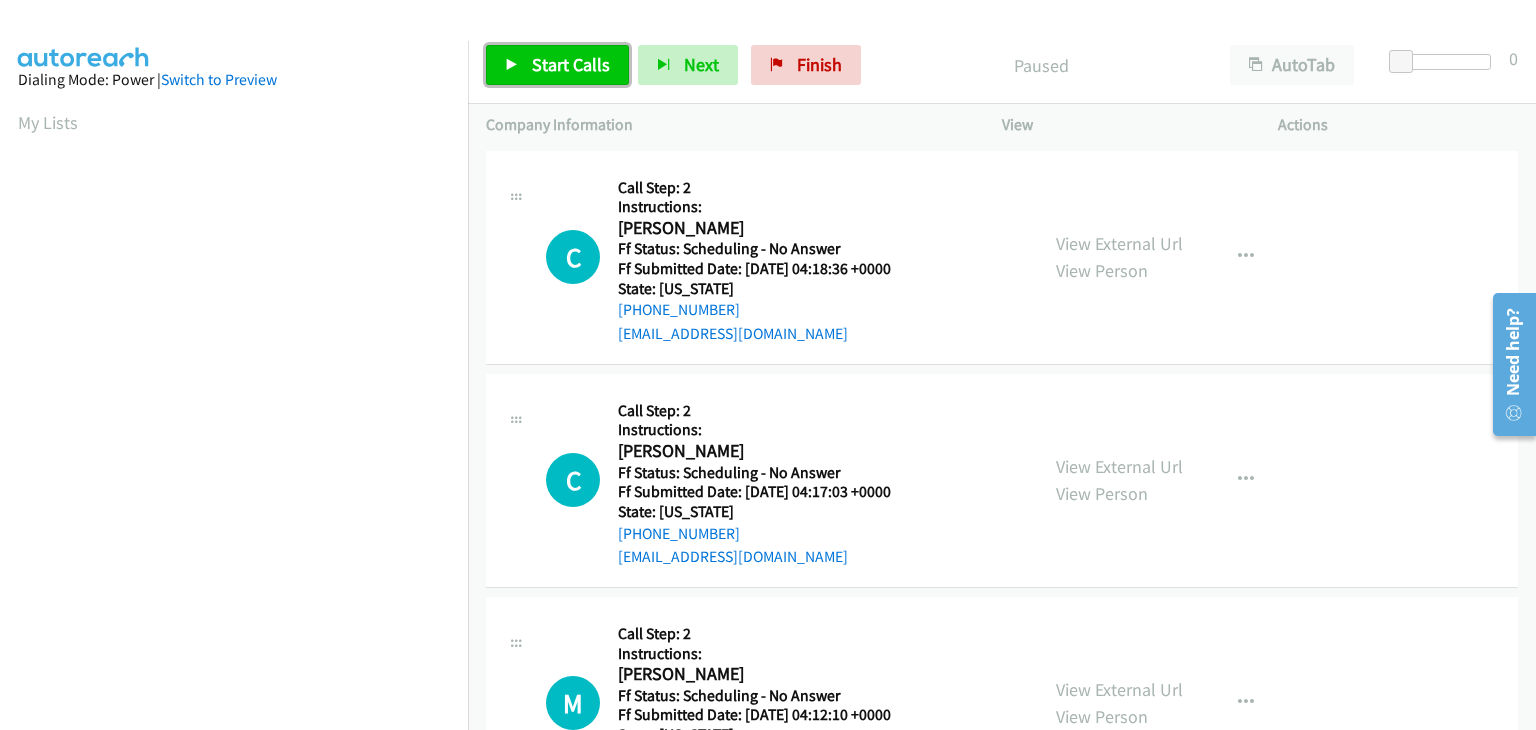click on "Start Calls" at bounding box center [557, 65] 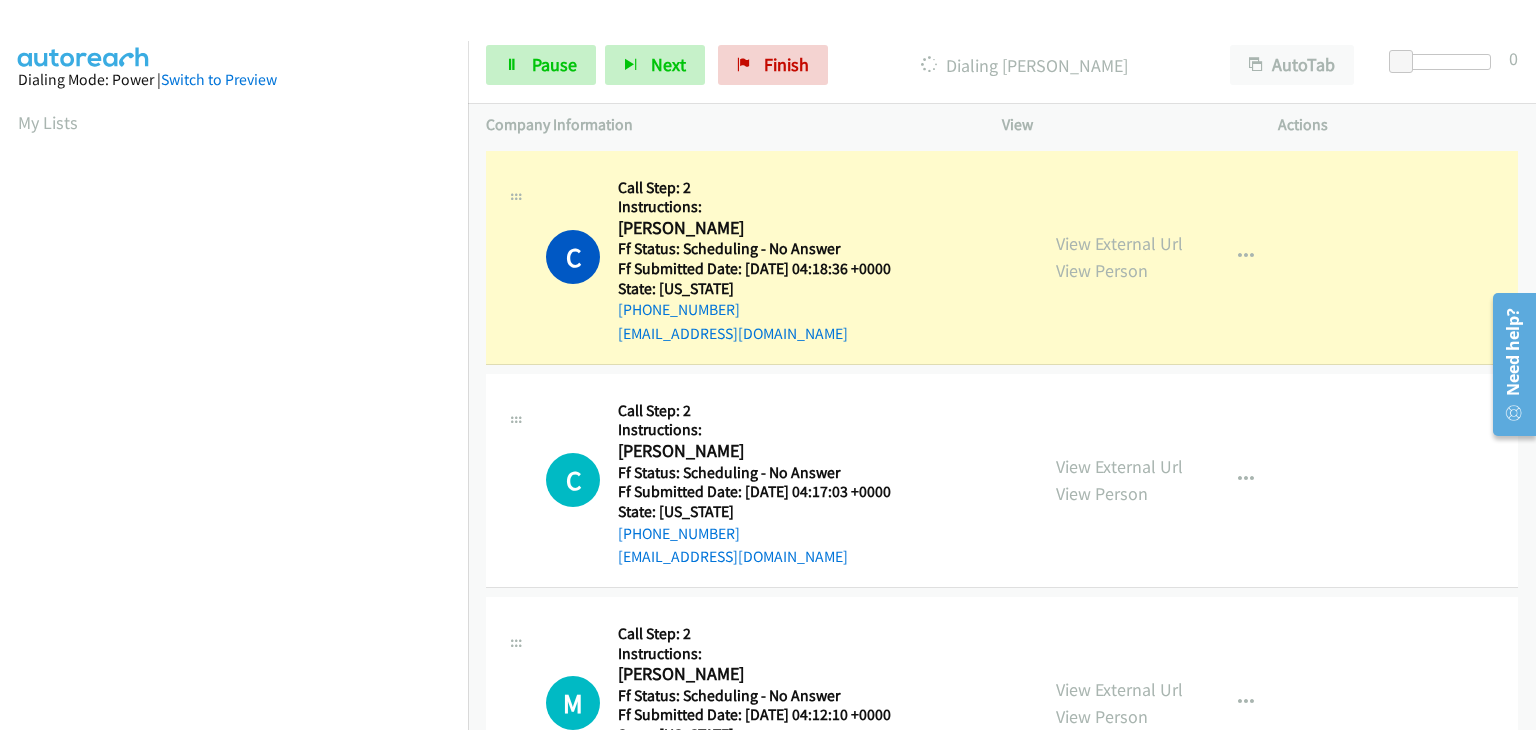 scroll, scrollTop: 392, scrollLeft: 0, axis: vertical 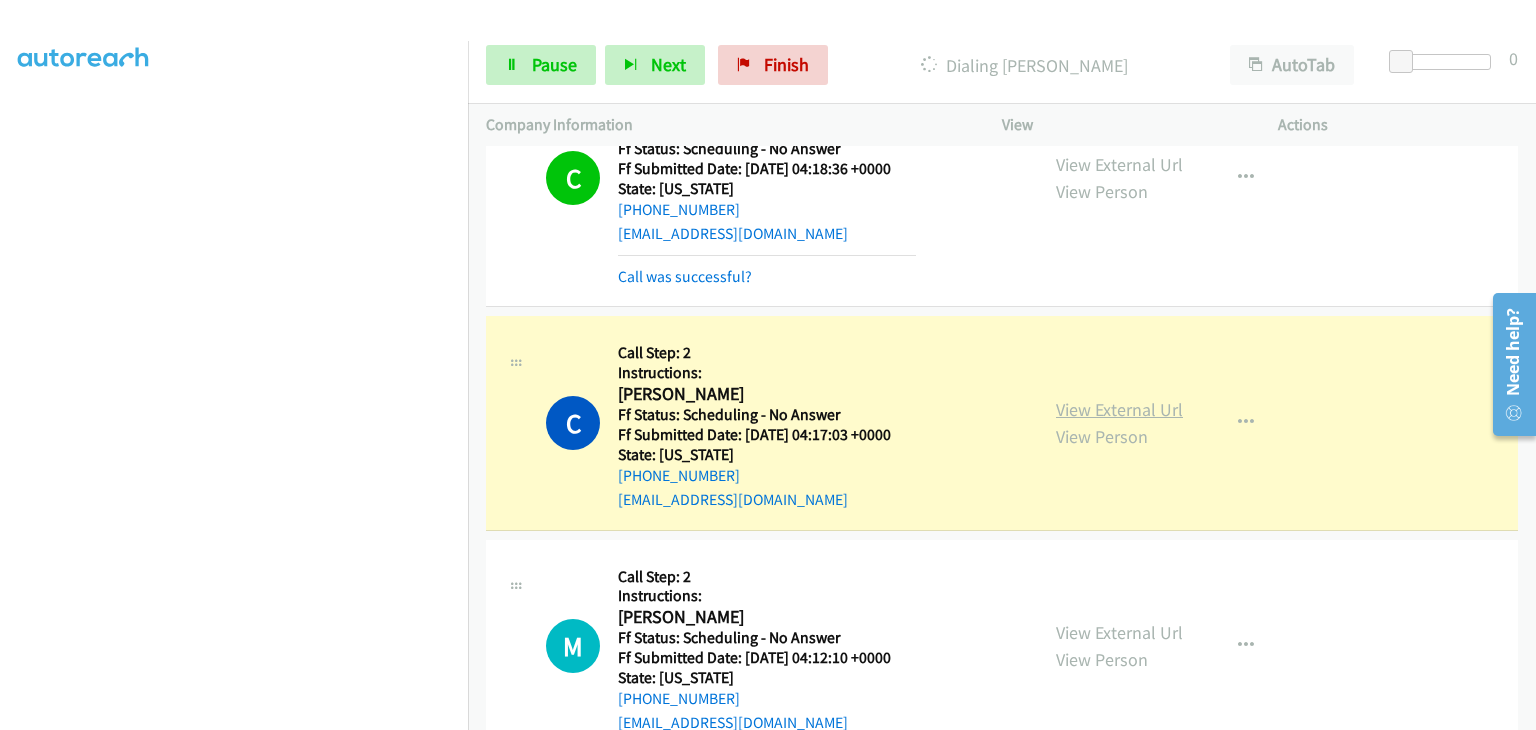 click on "View External Url" at bounding box center [1119, 409] 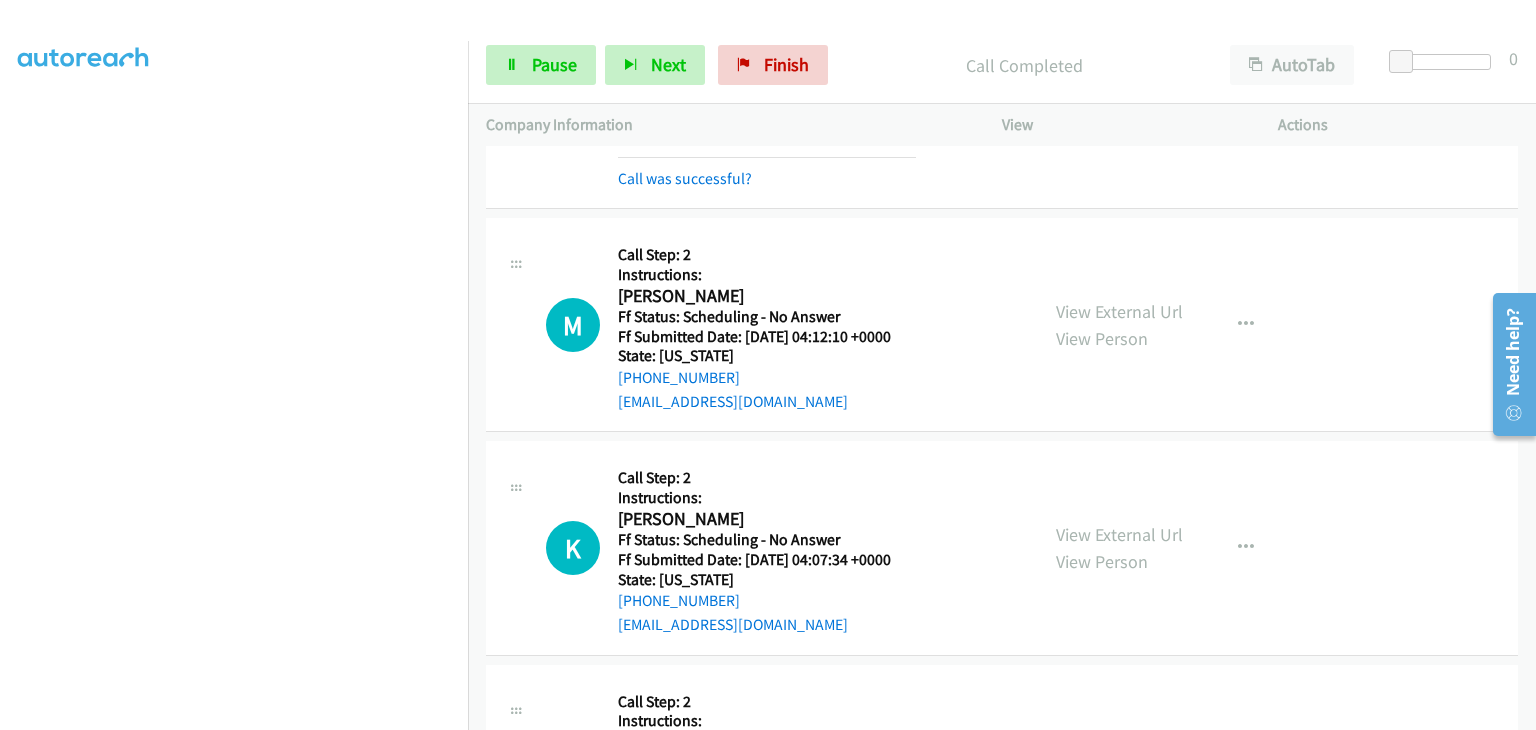 scroll, scrollTop: 500, scrollLeft: 0, axis: vertical 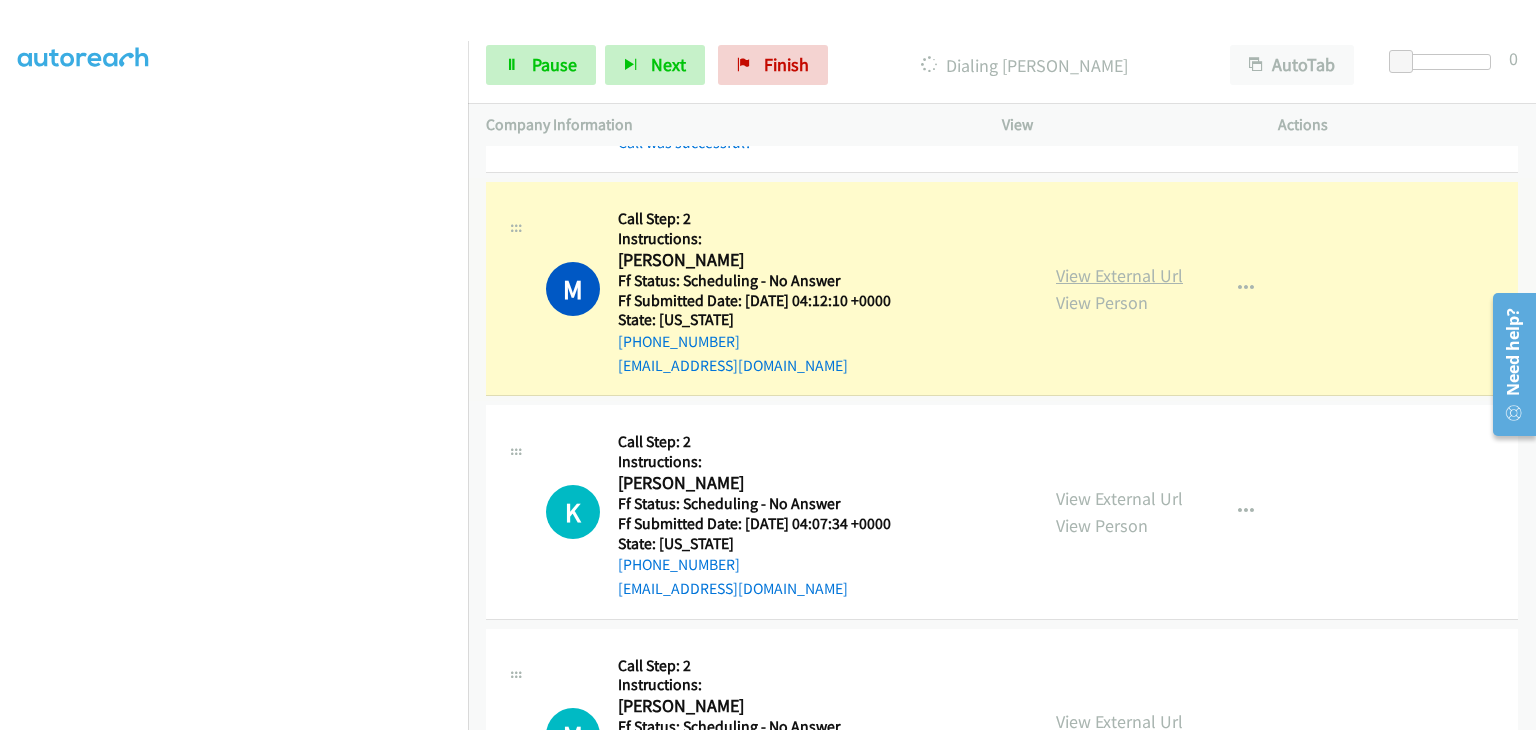 click on "View External Url" at bounding box center [1119, 275] 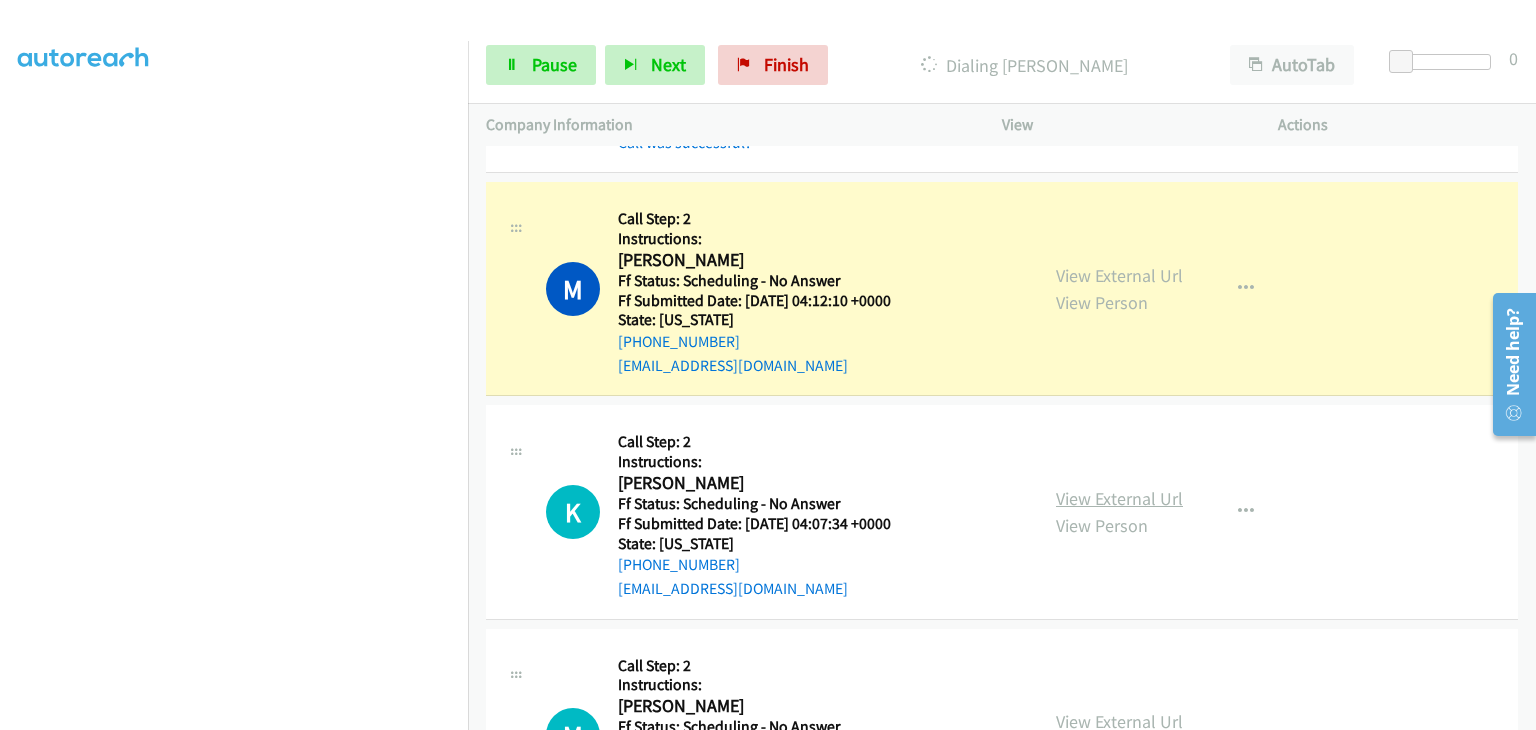 click on "View External Url" at bounding box center (1119, 498) 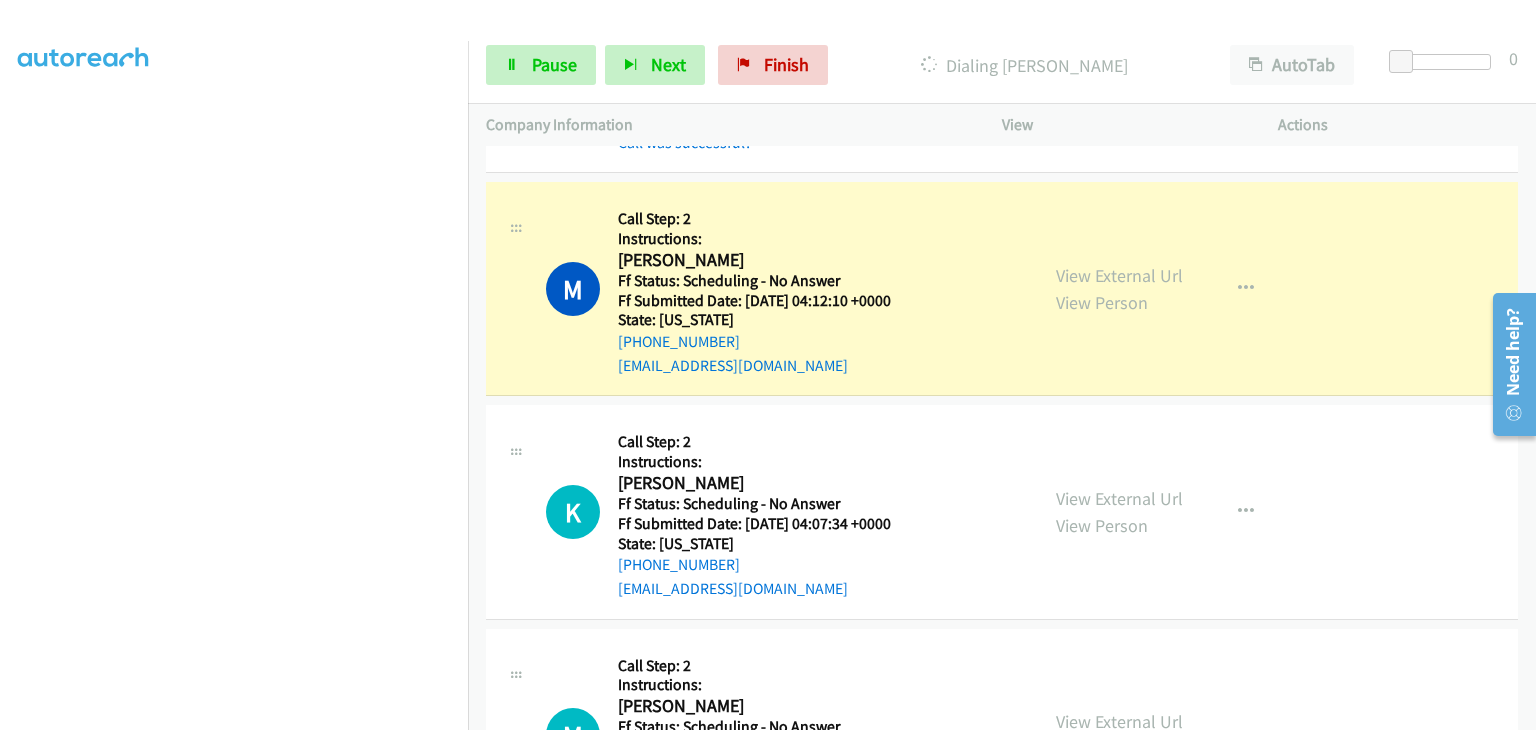 scroll, scrollTop: 600, scrollLeft: 0, axis: vertical 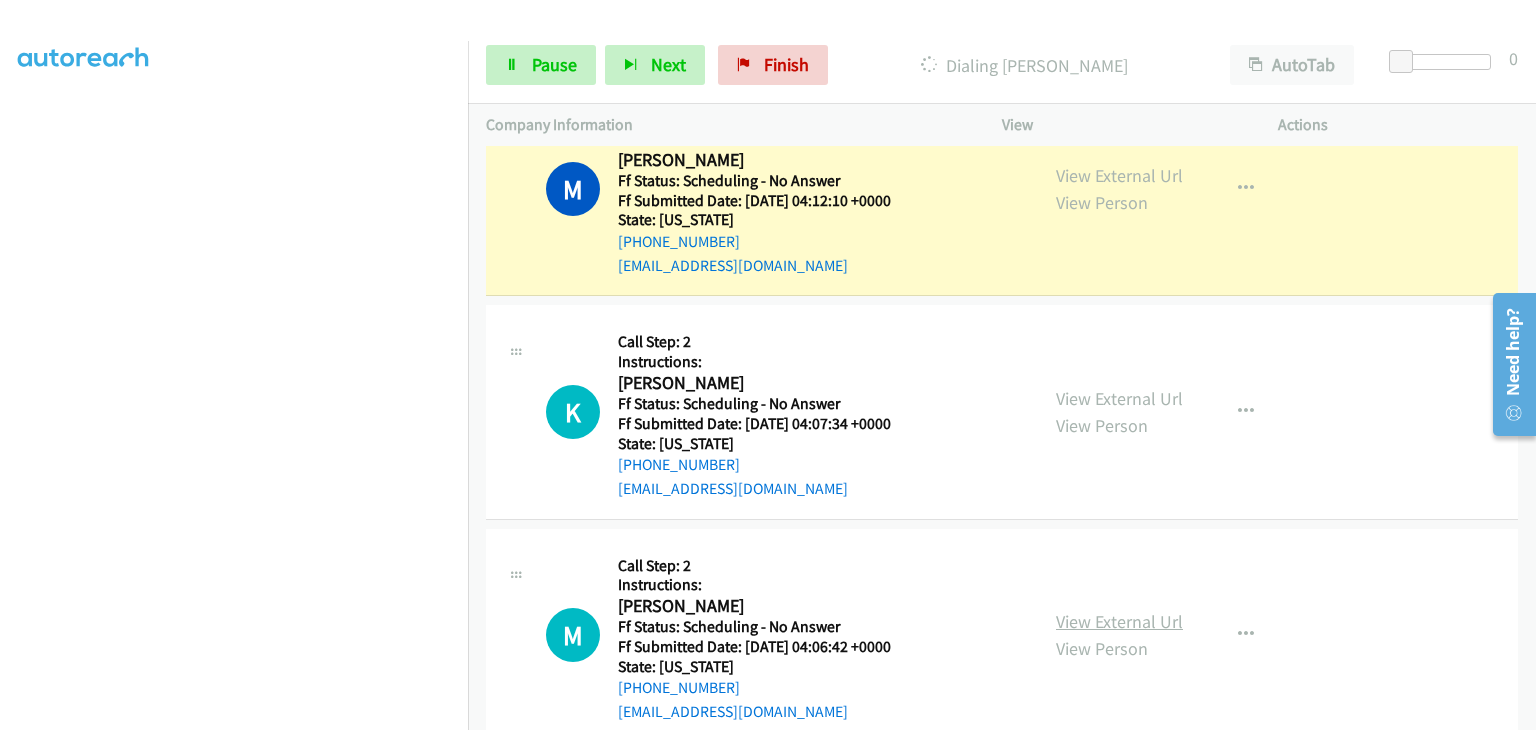 click on "View External Url" at bounding box center [1119, 621] 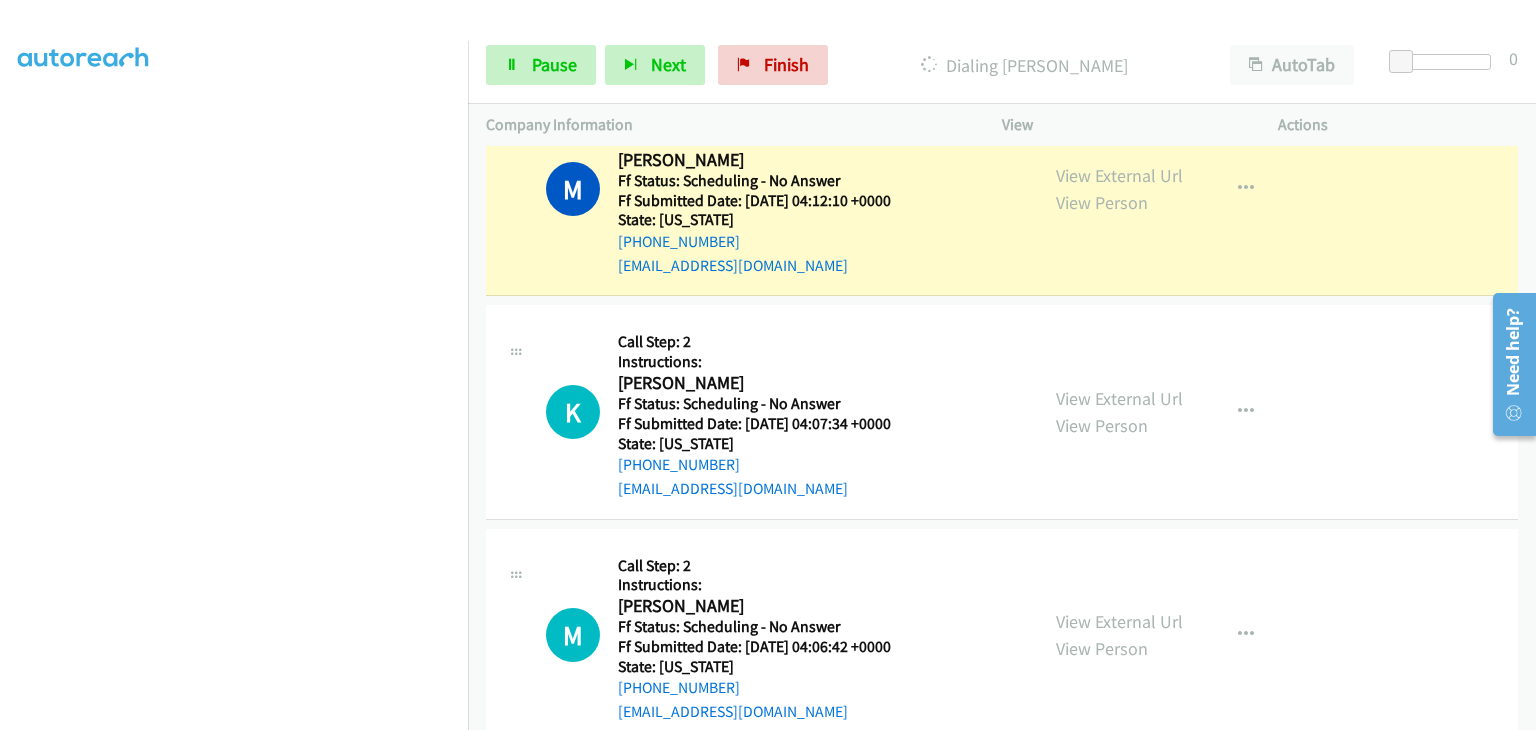 scroll, scrollTop: 392, scrollLeft: 0, axis: vertical 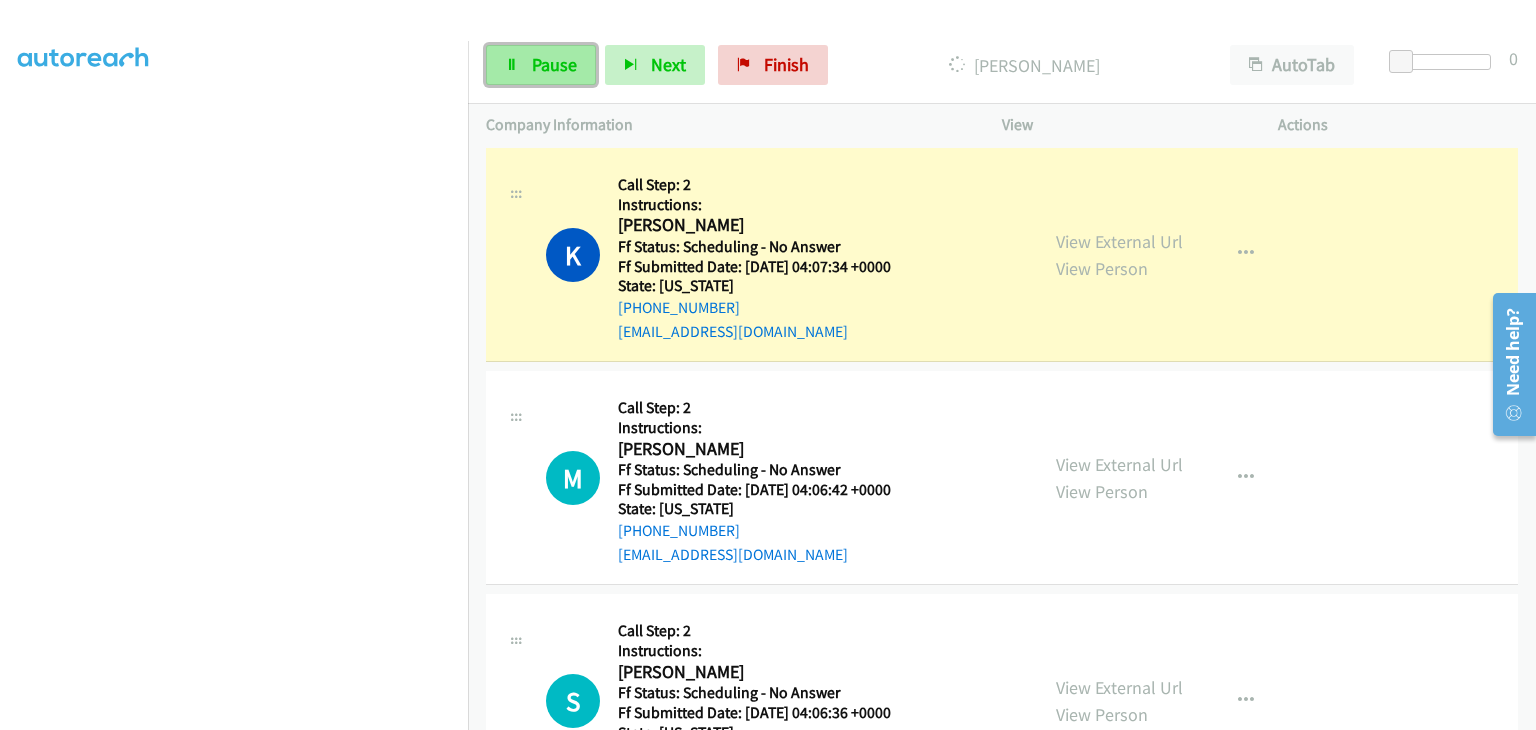 click on "Pause" at bounding box center (554, 64) 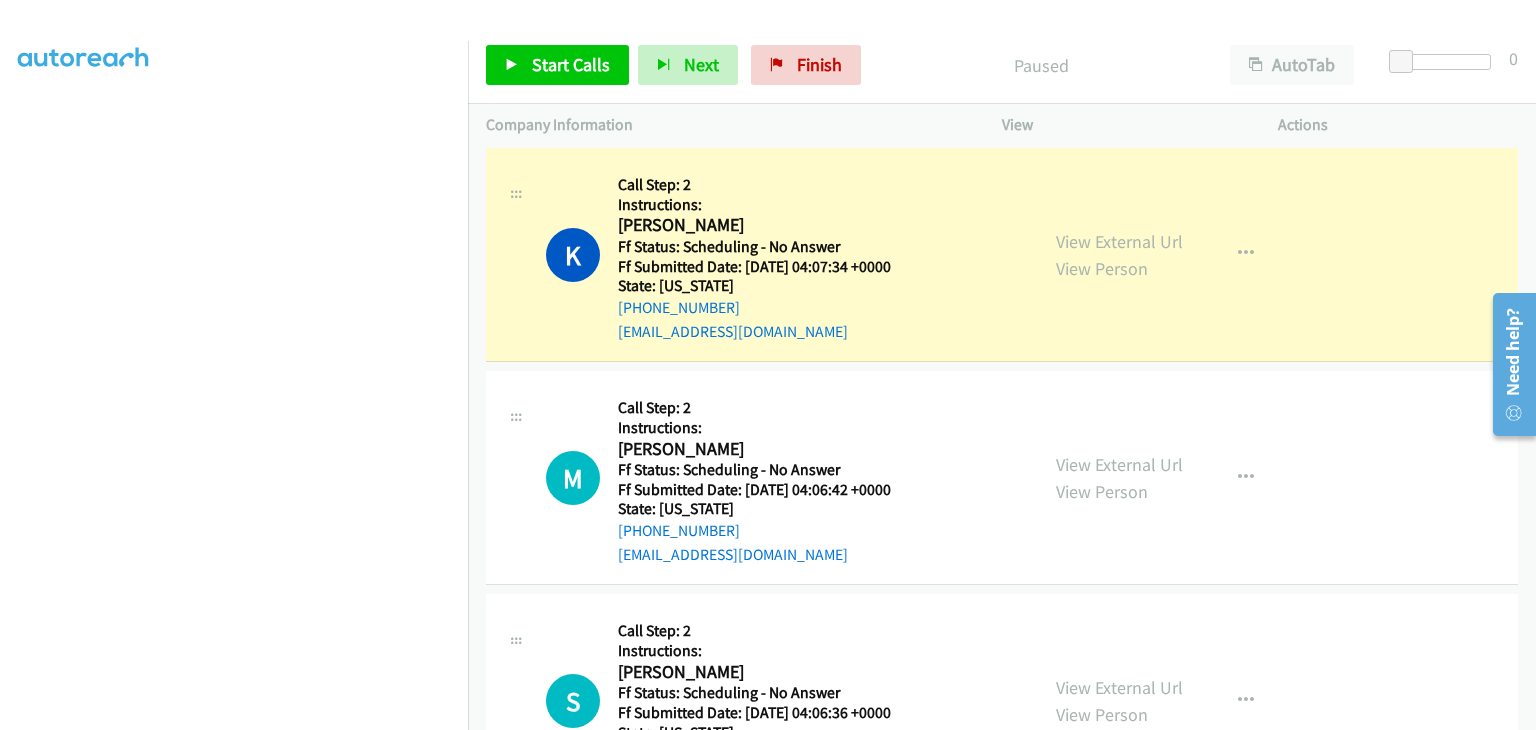 scroll, scrollTop: 392, scrollLeft: 0, axis: vertical 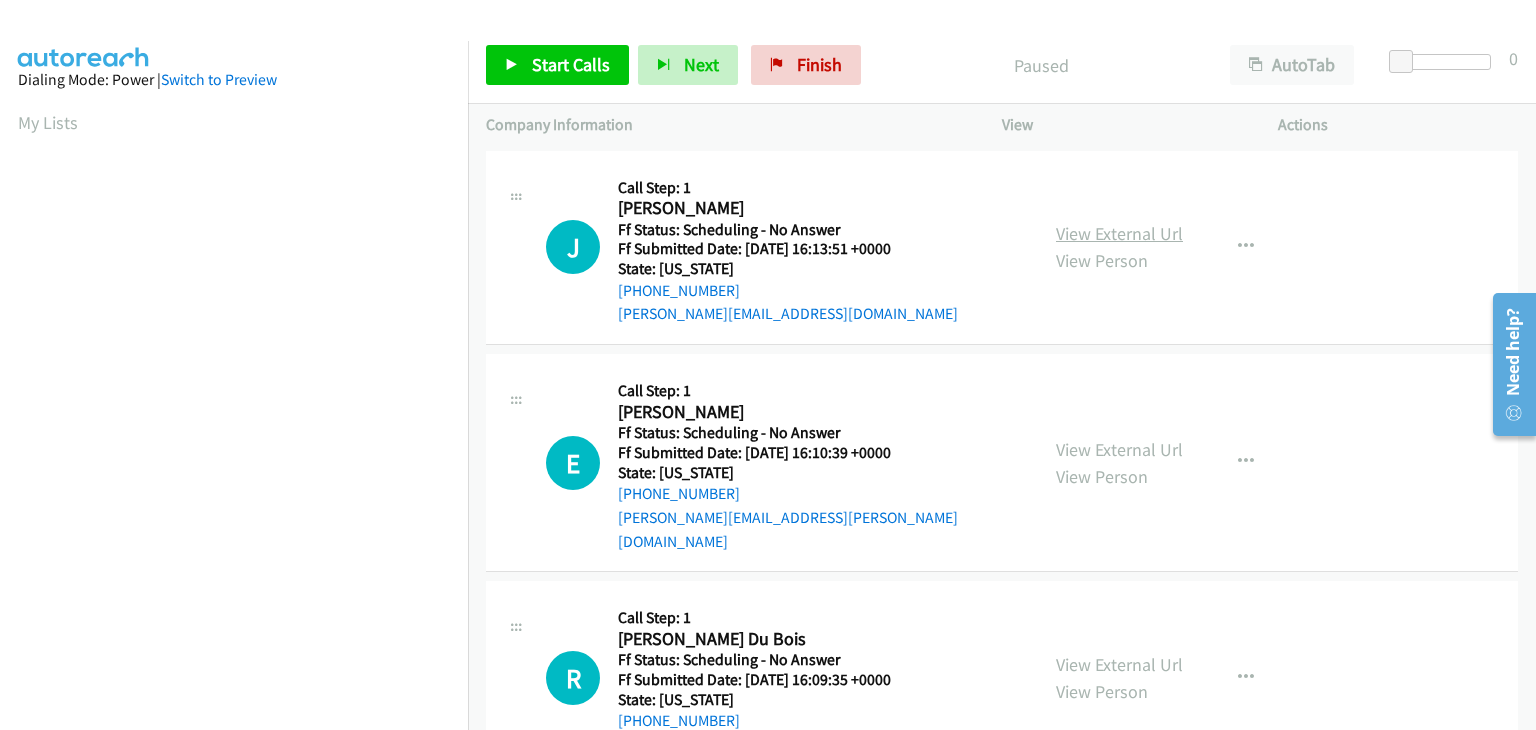 click on "View External Url" at bounding box center (1119, 233) 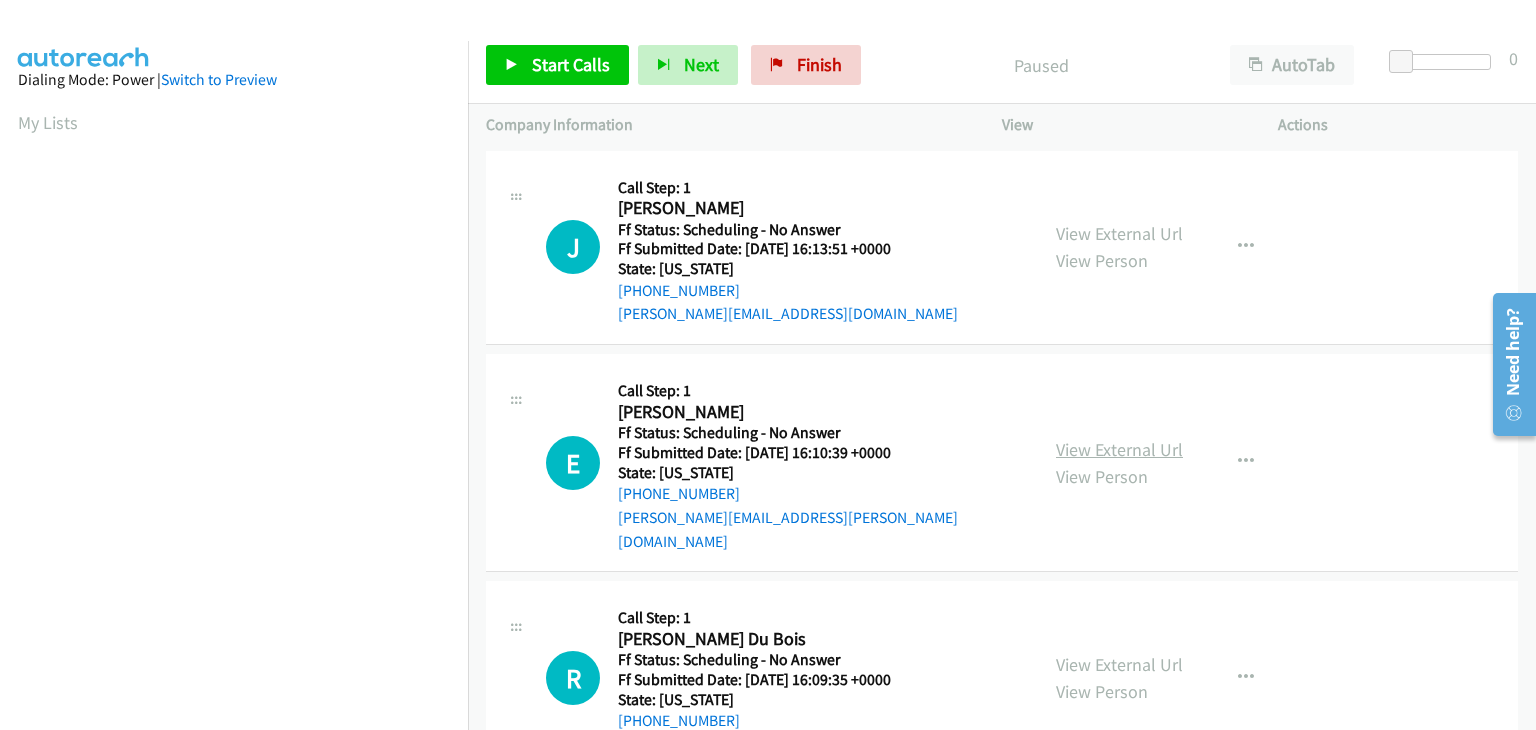 click on "View External Url" at bounding box center (1119, 449) 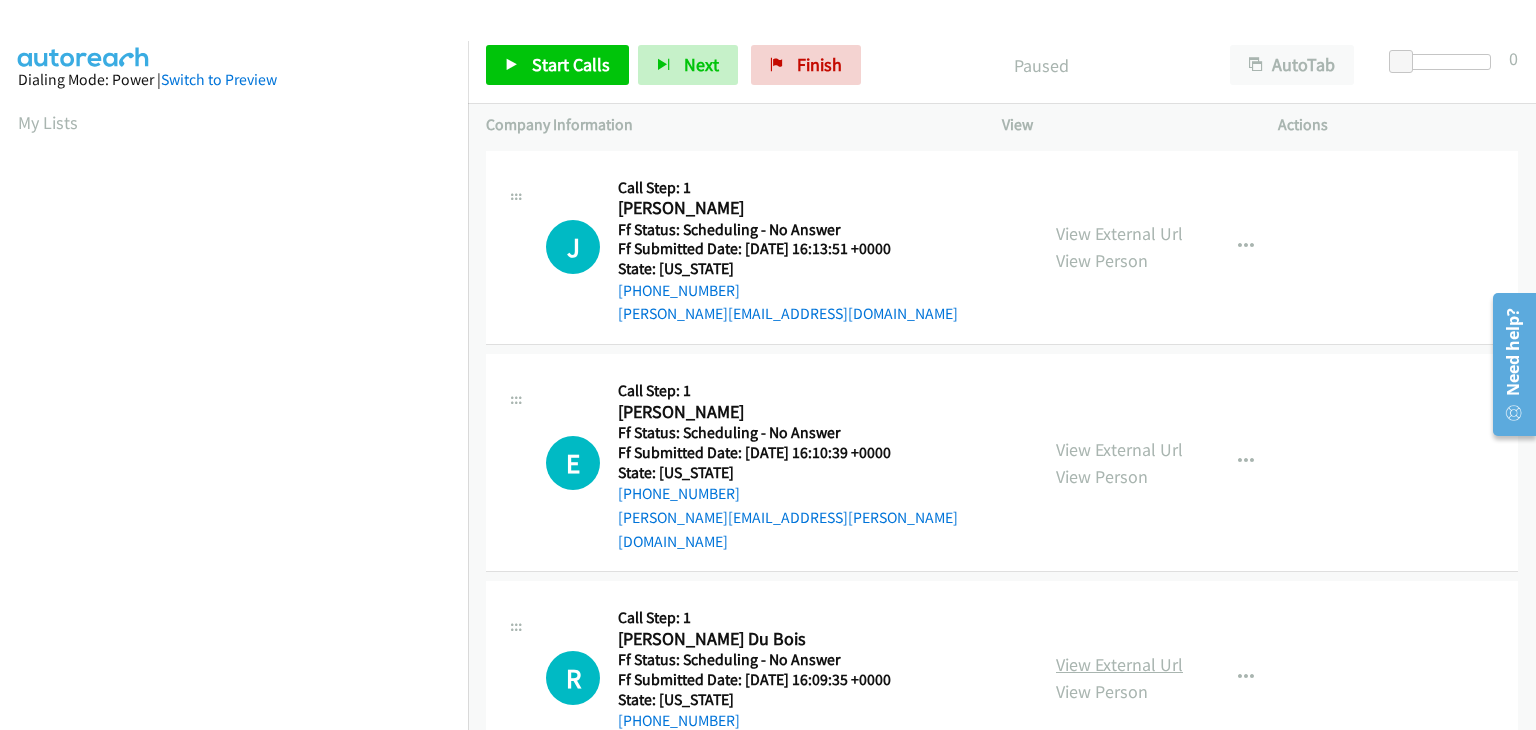 click on "View External Url" at bounding box center (1119, 664) 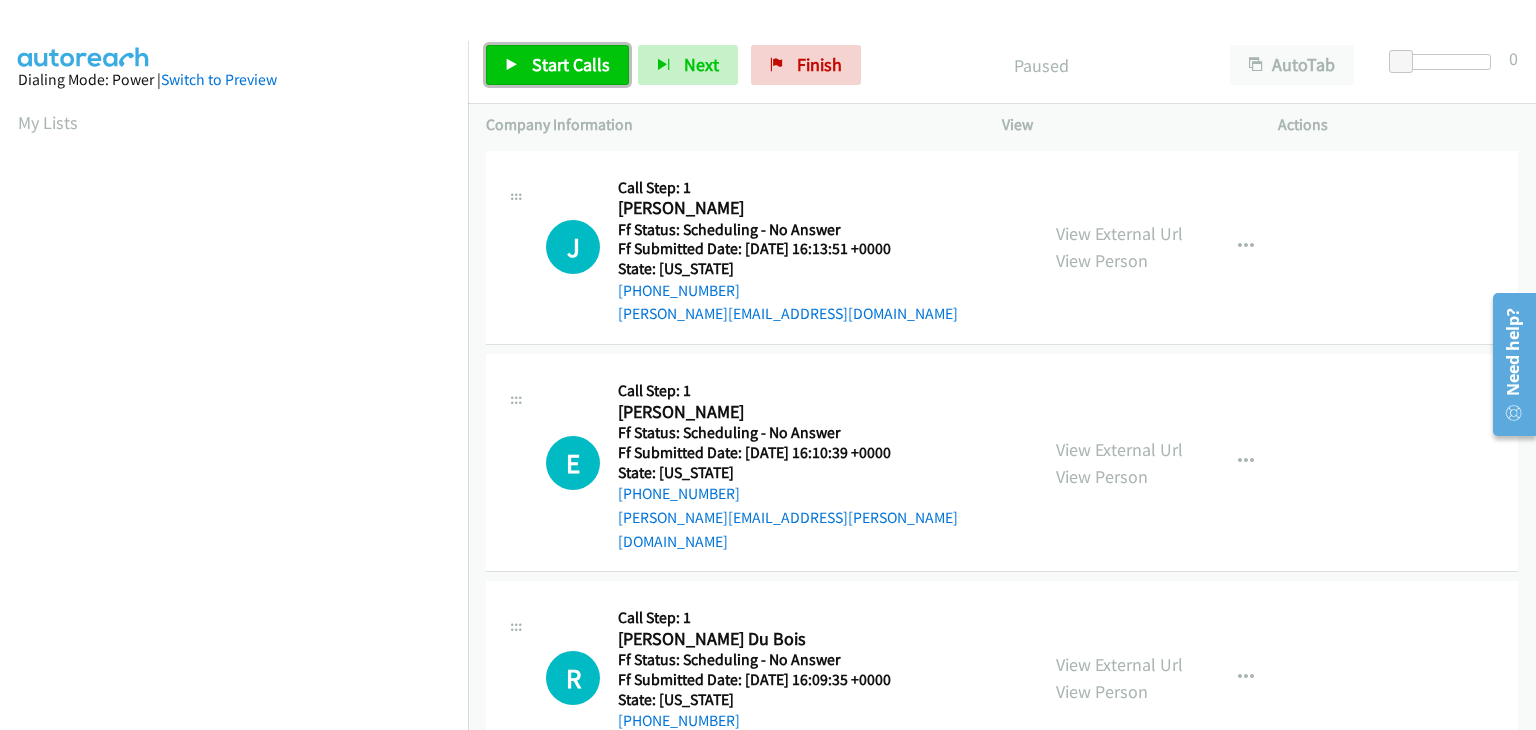 click on "Start Calls" at bounding box center [571, 64] 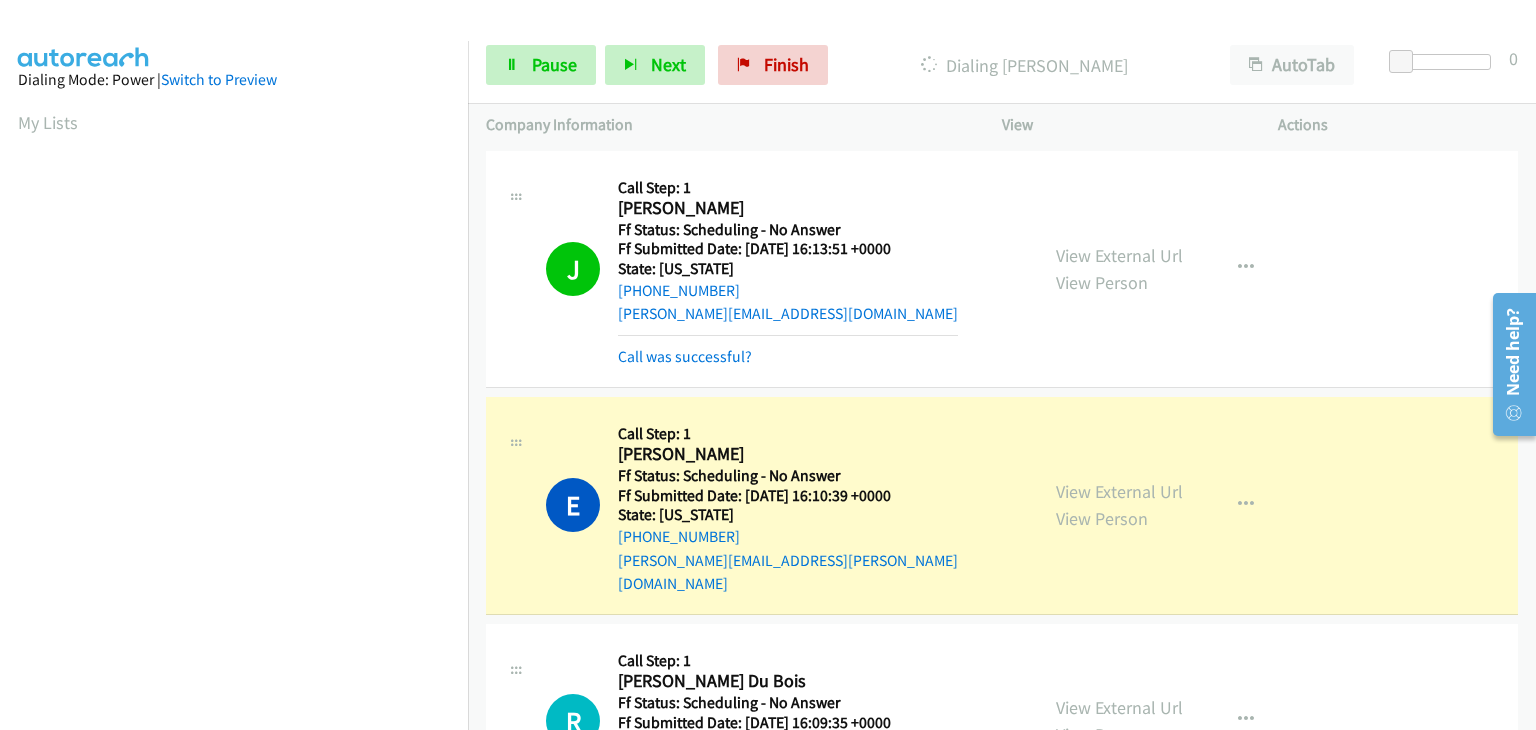 scroll, scrollTop: 392, scrollLeft: 0, axis: vertical 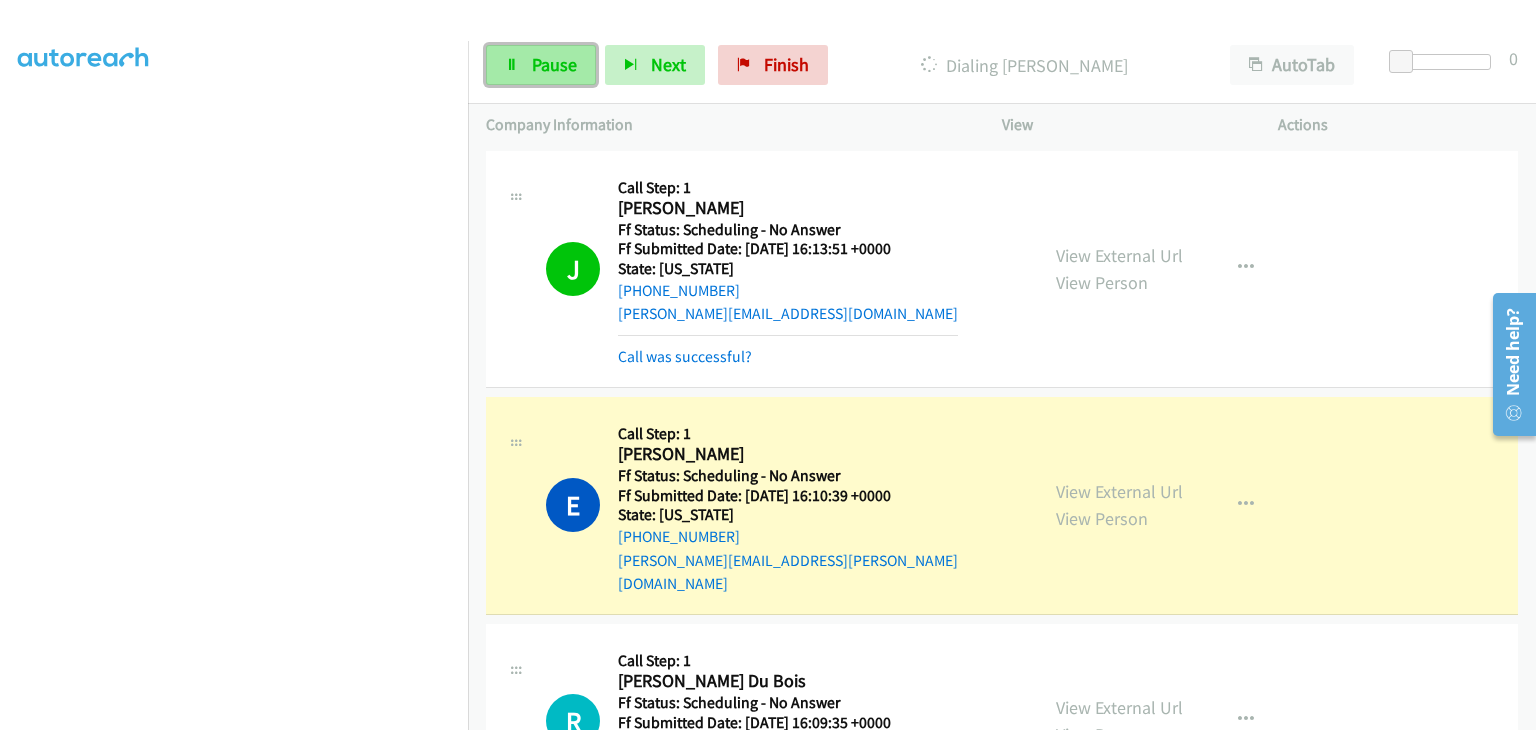 click on "Pause" at bounding box center [541, 65] 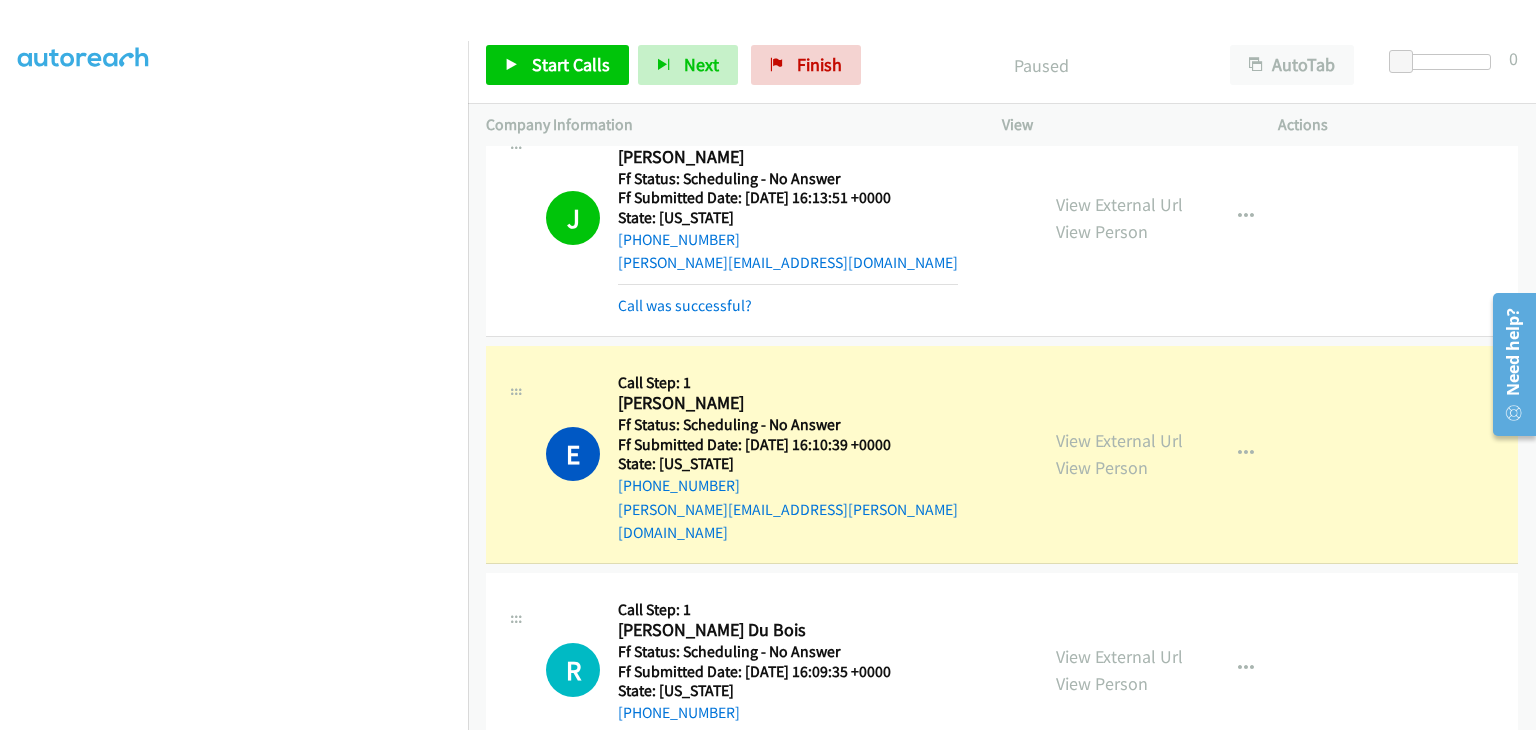 scroll, scrollTop: 100, scrollLeft: 0, axis: vertical 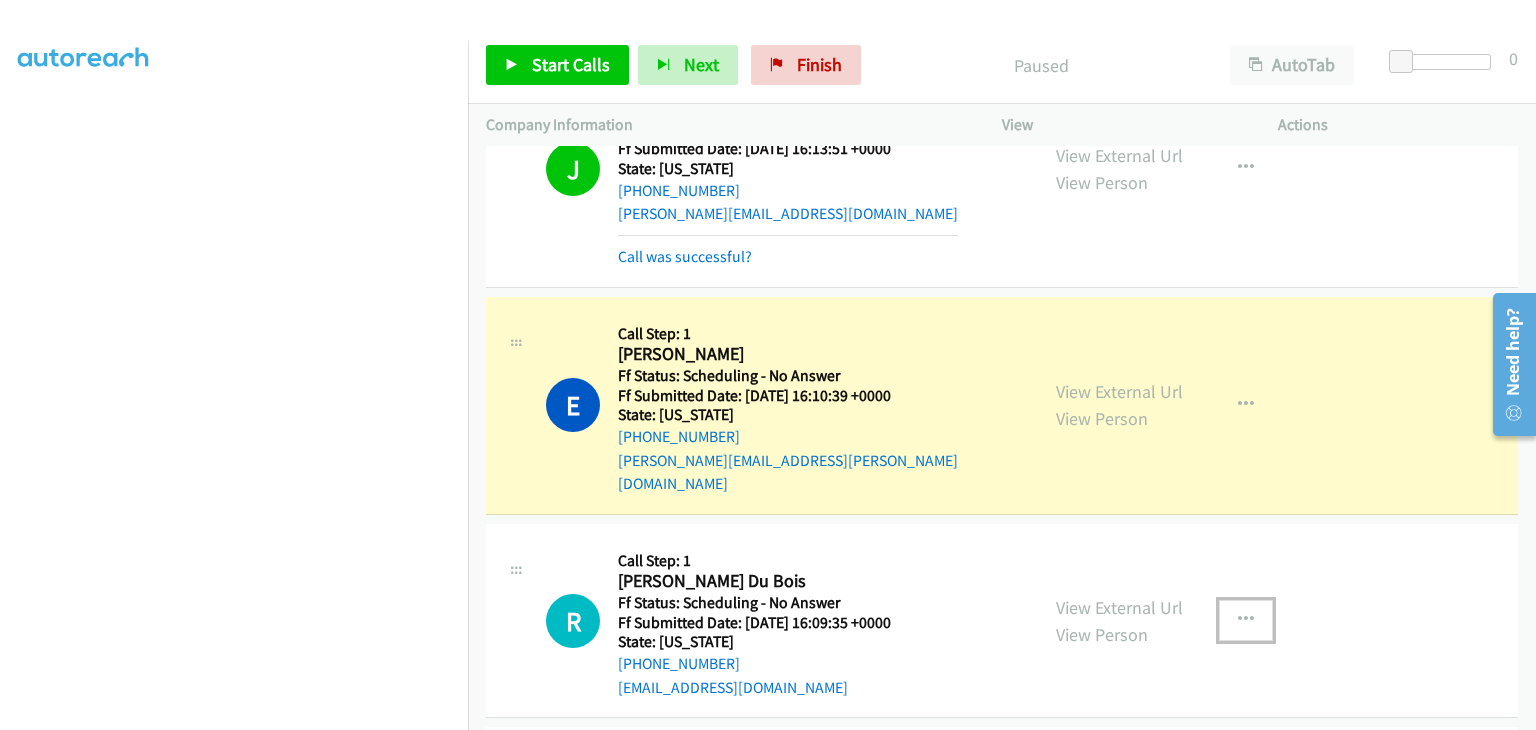click at bounding box center [1246, 620] 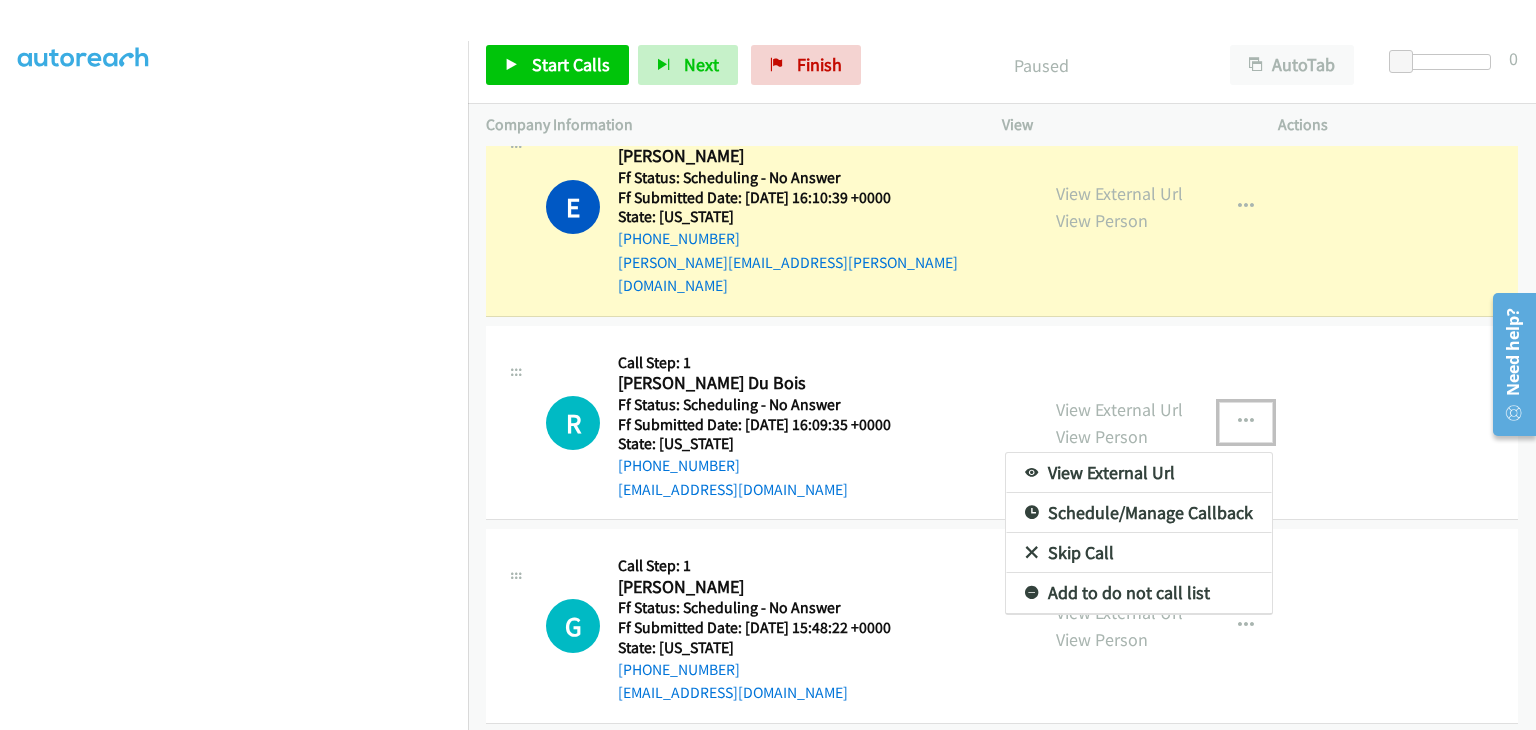 scroll, scrollTop: 300, scrollLeft: 0, axis: vertical 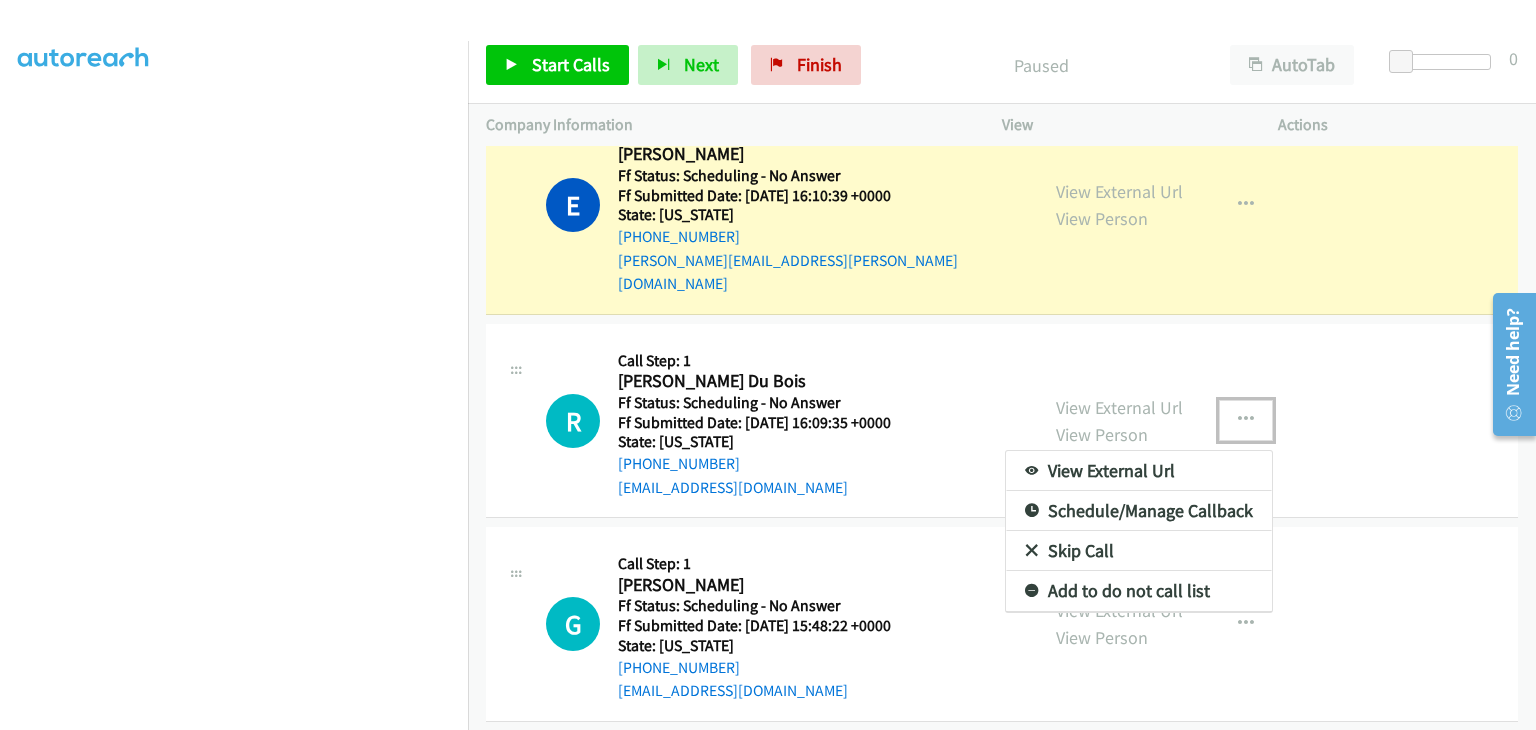 click on "Skip Call" at bounding box center [1139, 551] 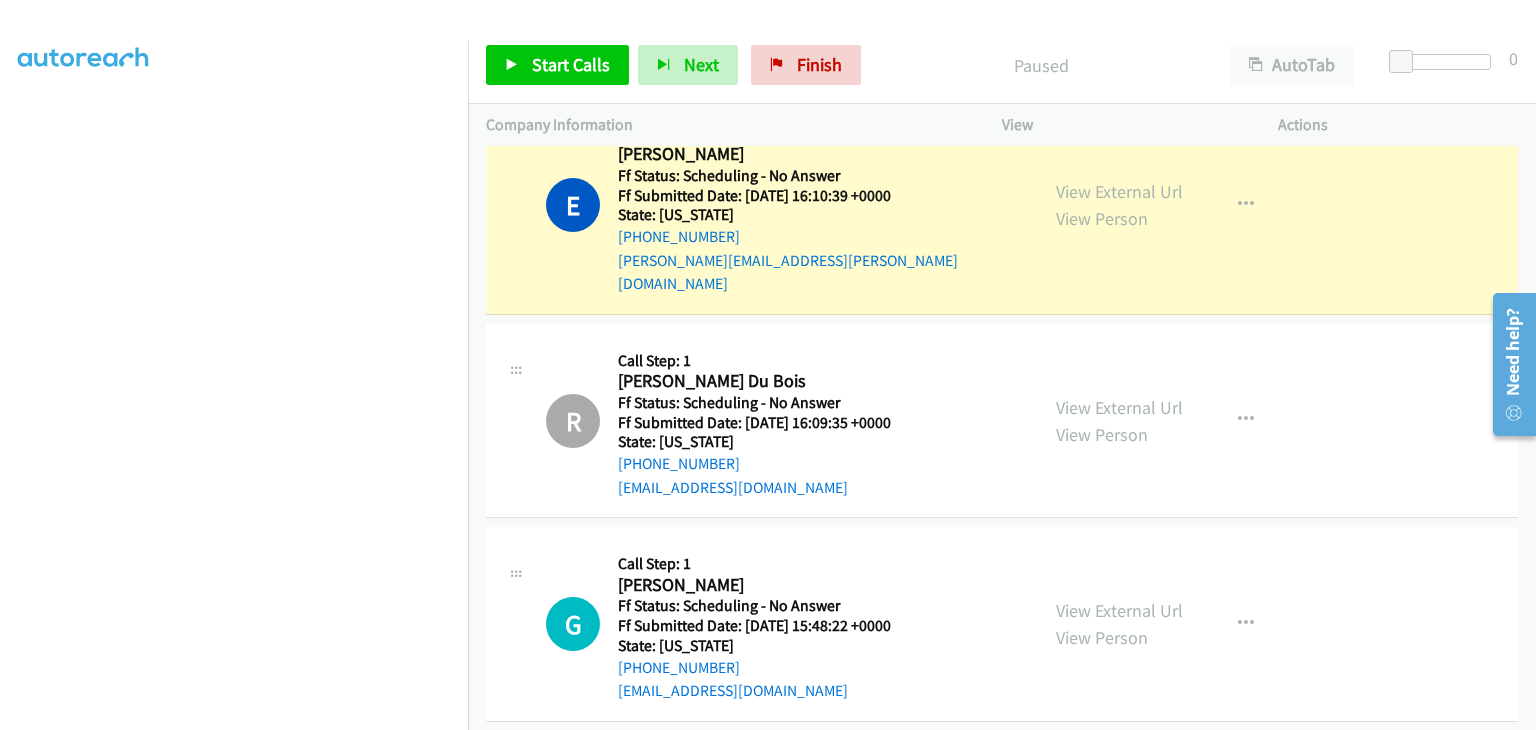 scroll, scrollTop: 392, scrollLeft: 0, axis: vertical 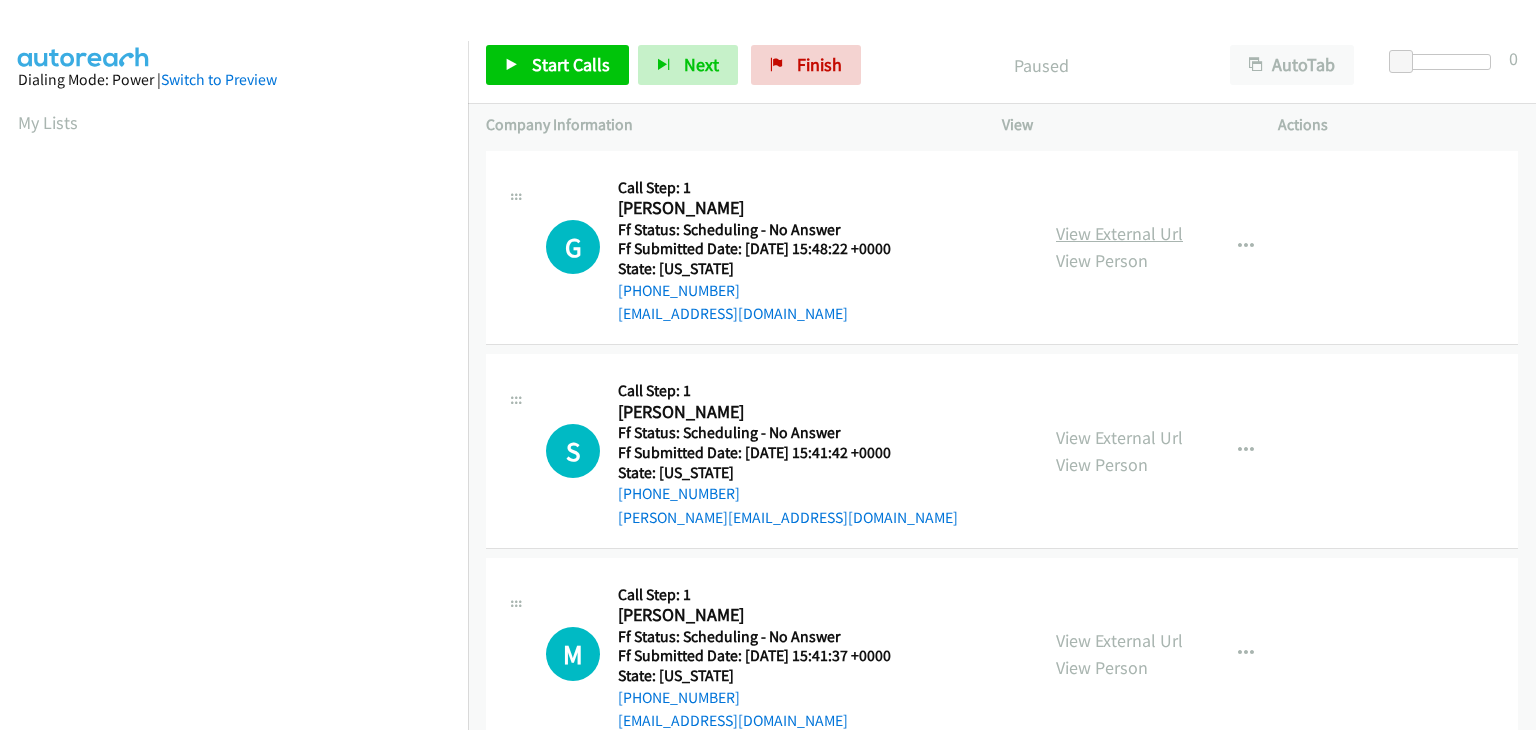 click on "View External Url" at bounding box center (1119, 233) 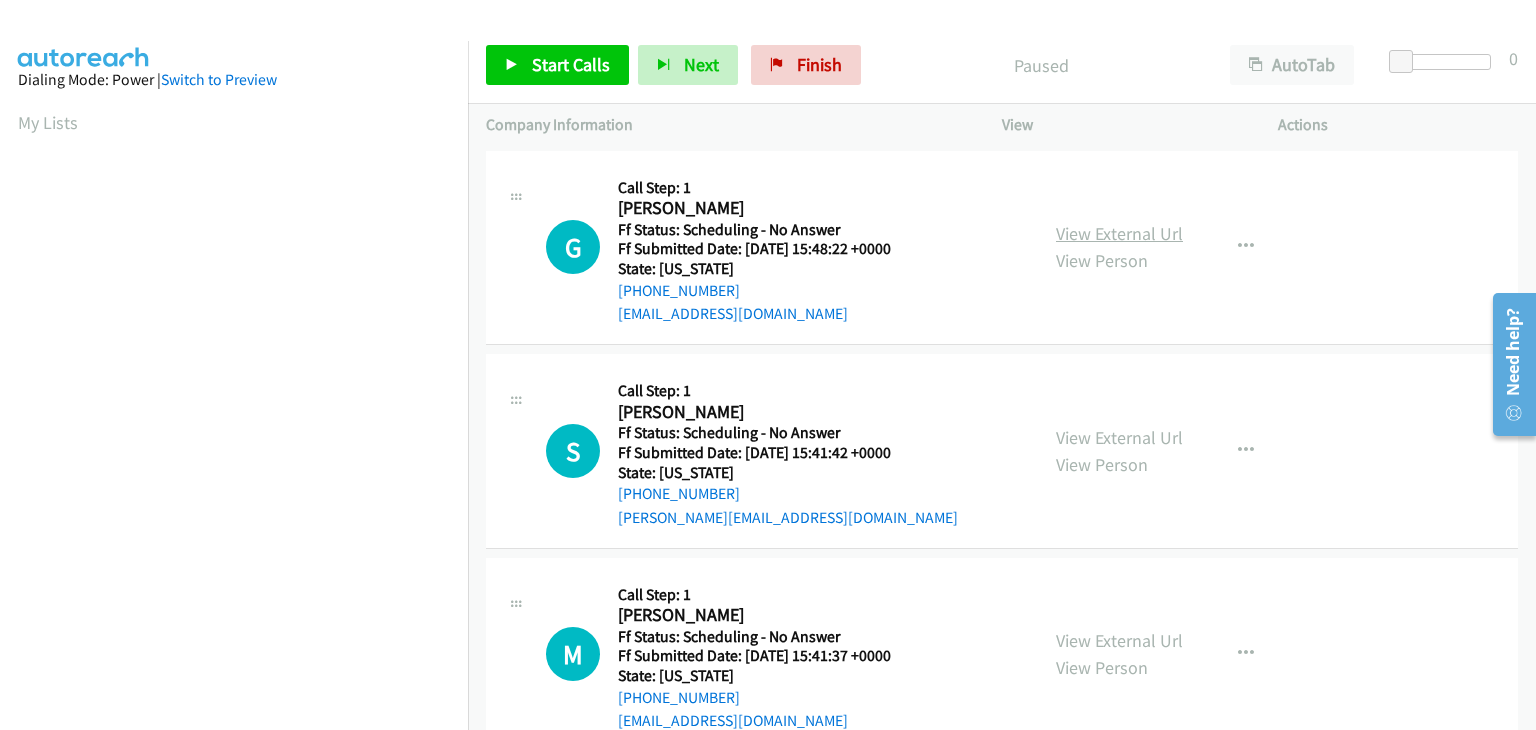 scroll, scrollTop: 0, scrollLeft: 0, axis: both 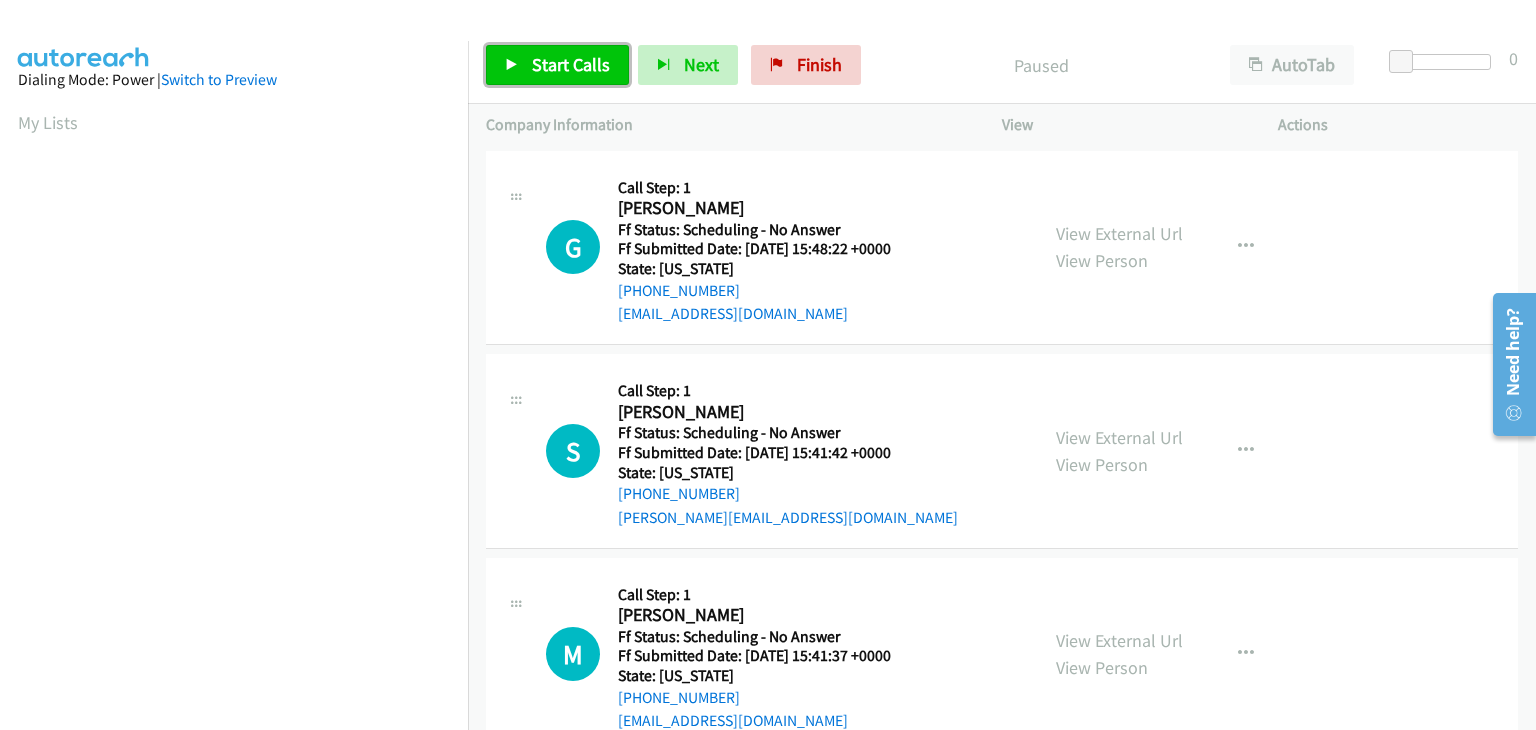 drag, startPoint x: 576, startPoint y: 57, endPoint x: 1038, endPoint y: 351, distance: 547.613 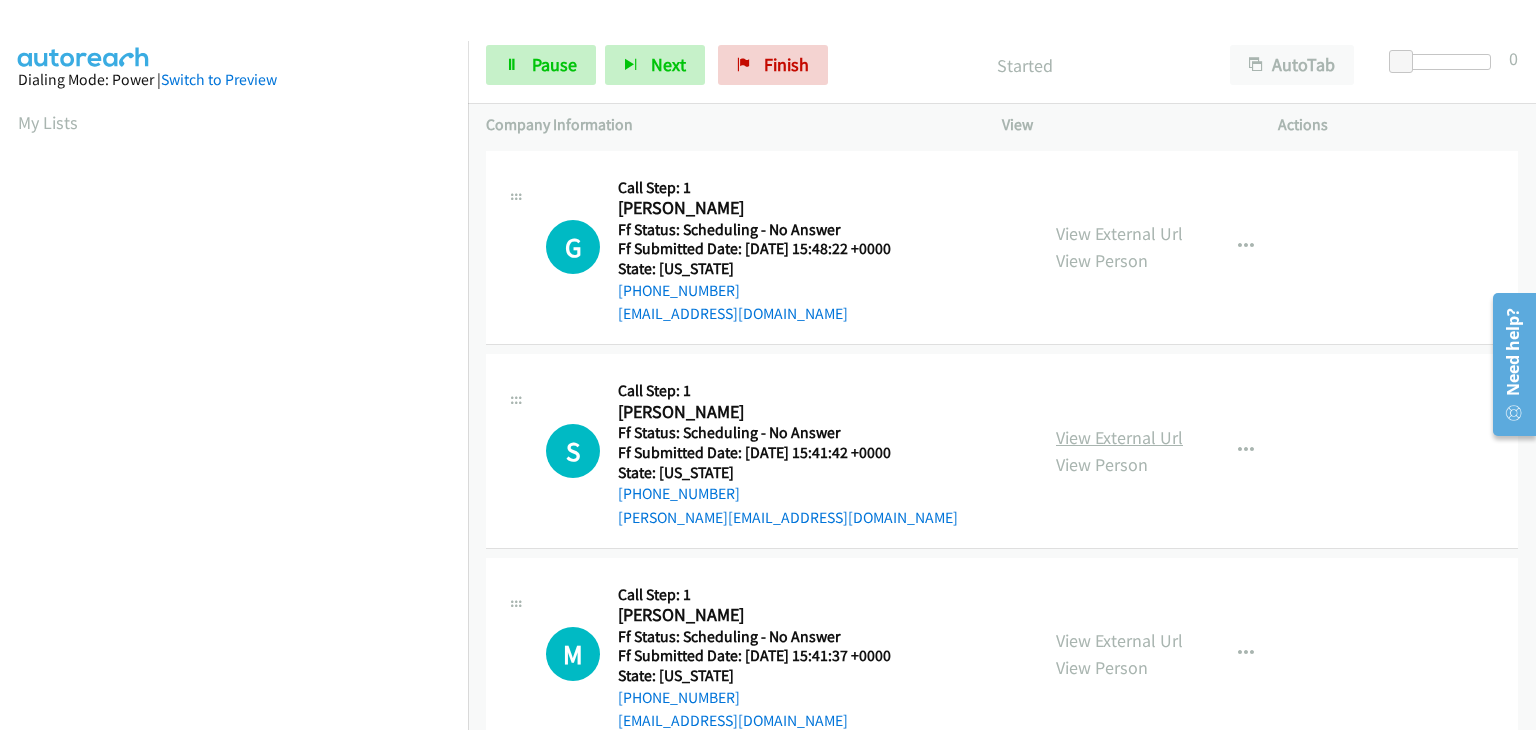 click on "View External Url" at bounding box center (1119, 437) 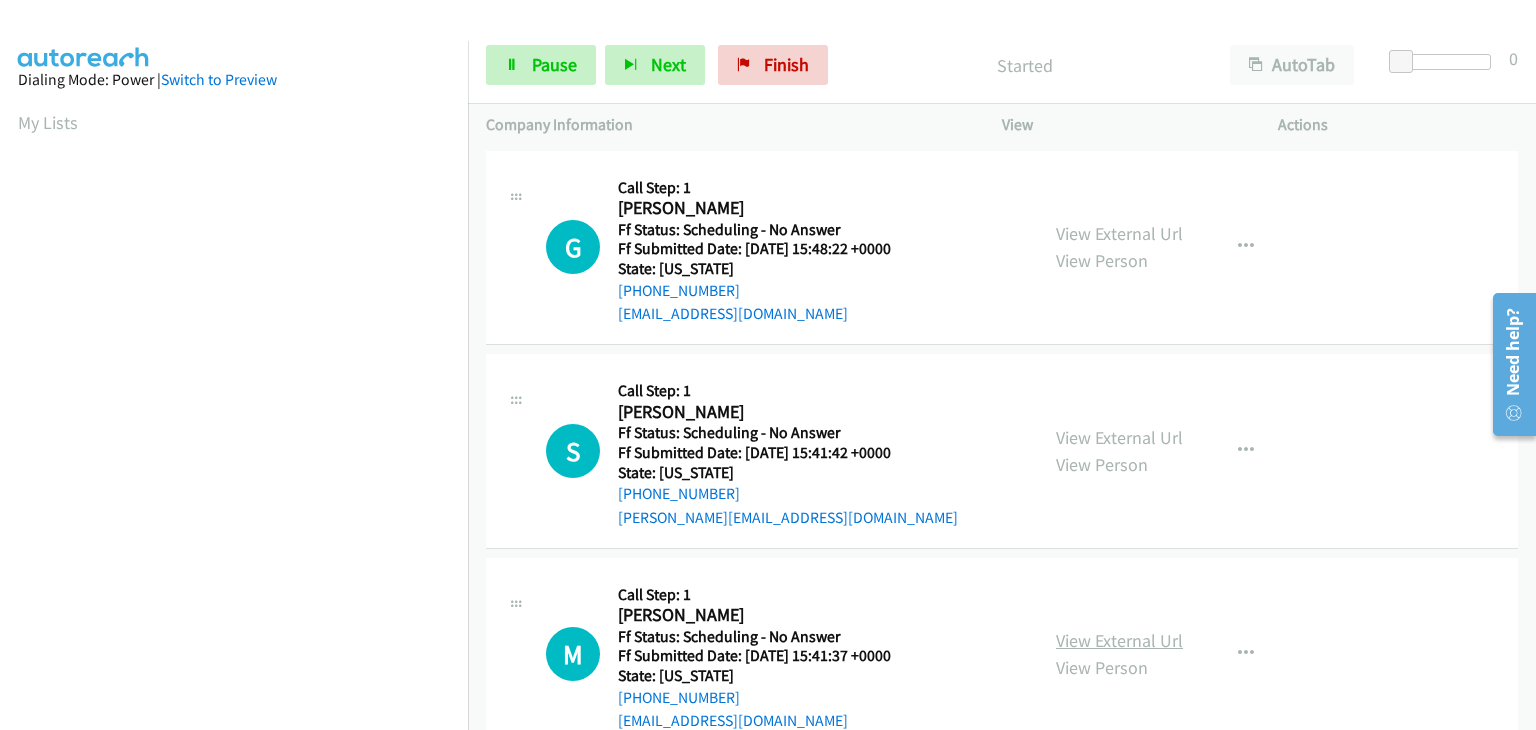 click on "View External Url" at bounding box center [1119, 640] 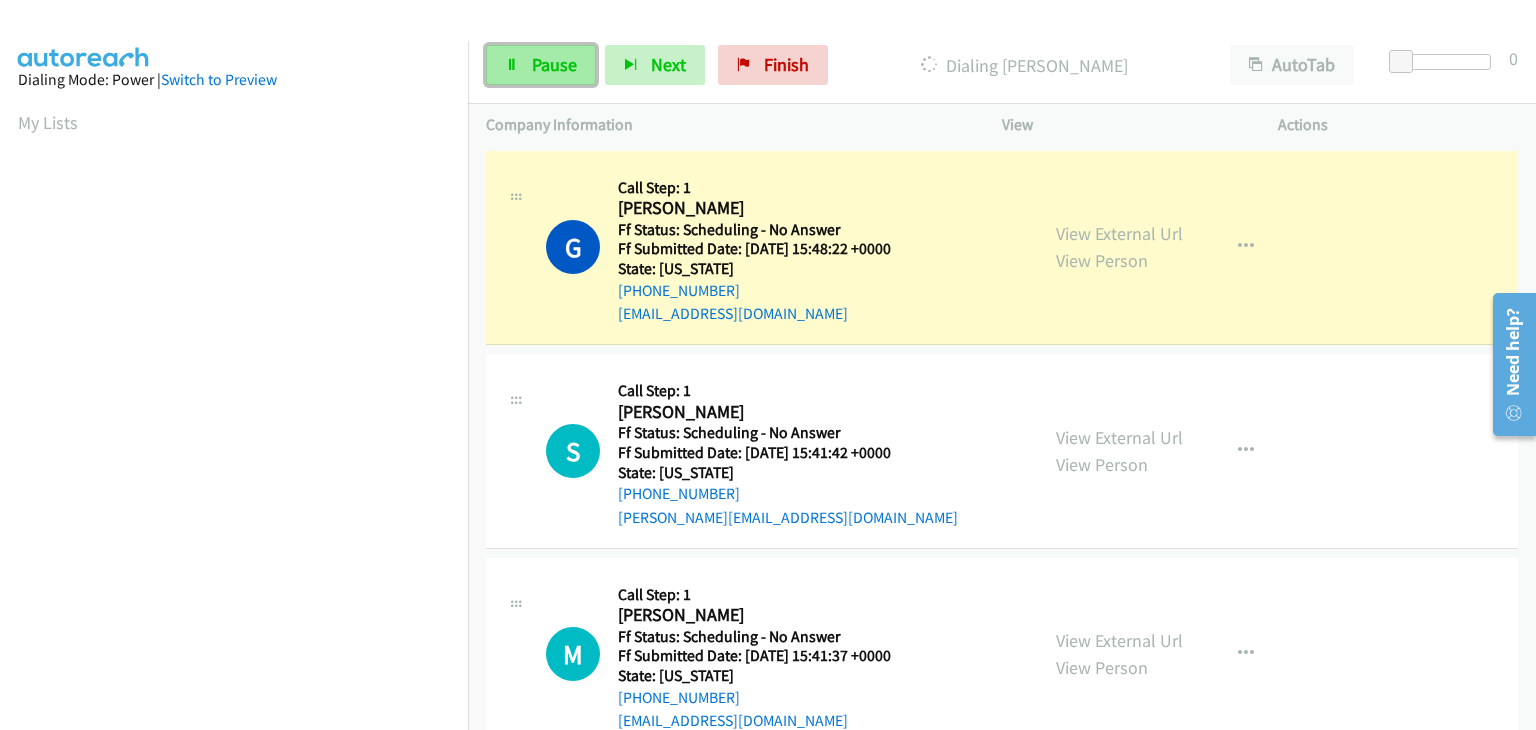 click on "Pause" at bounding box center [554, 64] 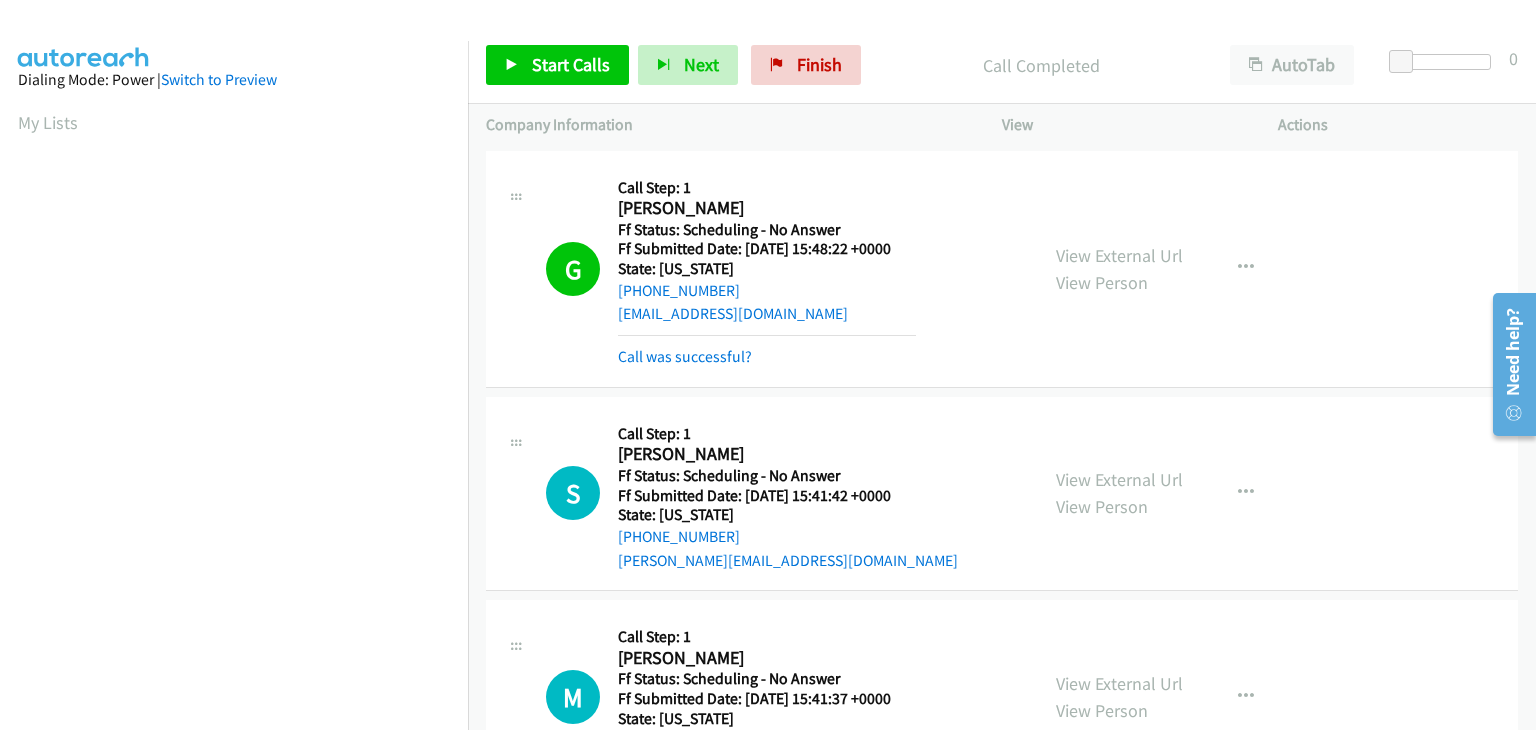 scroll, scrollTop: 392, scrollLeft: 0, axis: vertical 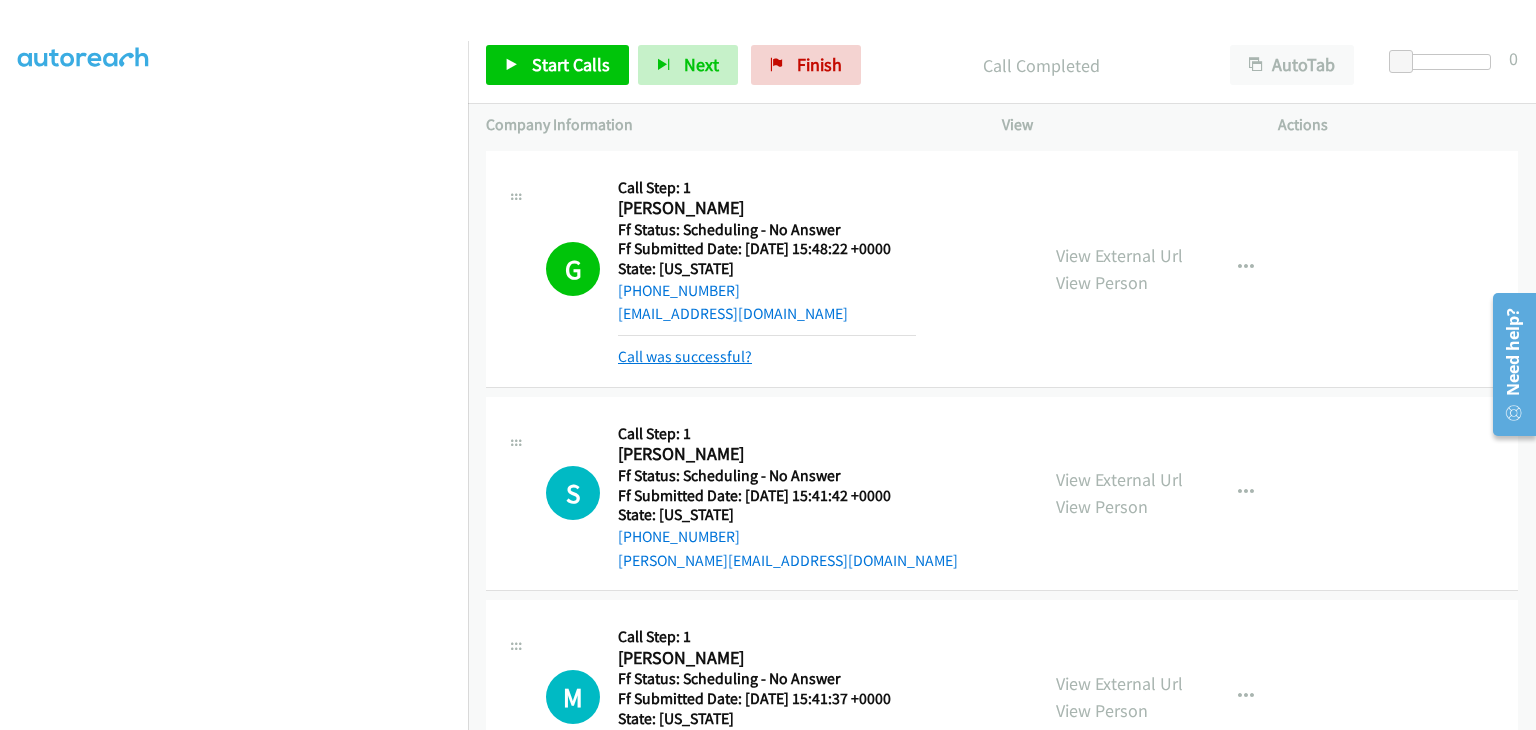 click on "Call was successful?" at bounding box center (685, 356) 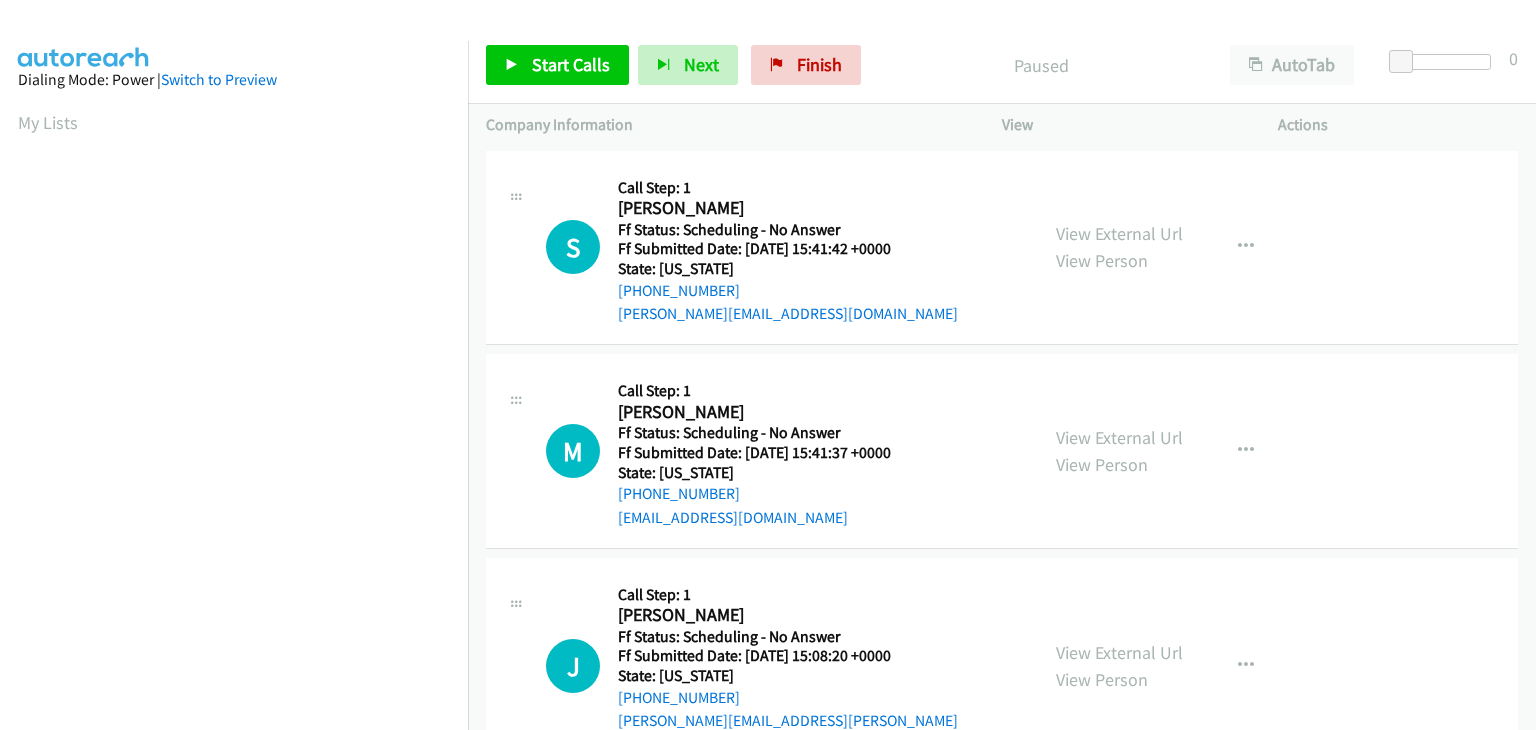 scroll, scrollTop: 0, scrollLeft: 0, axis: both 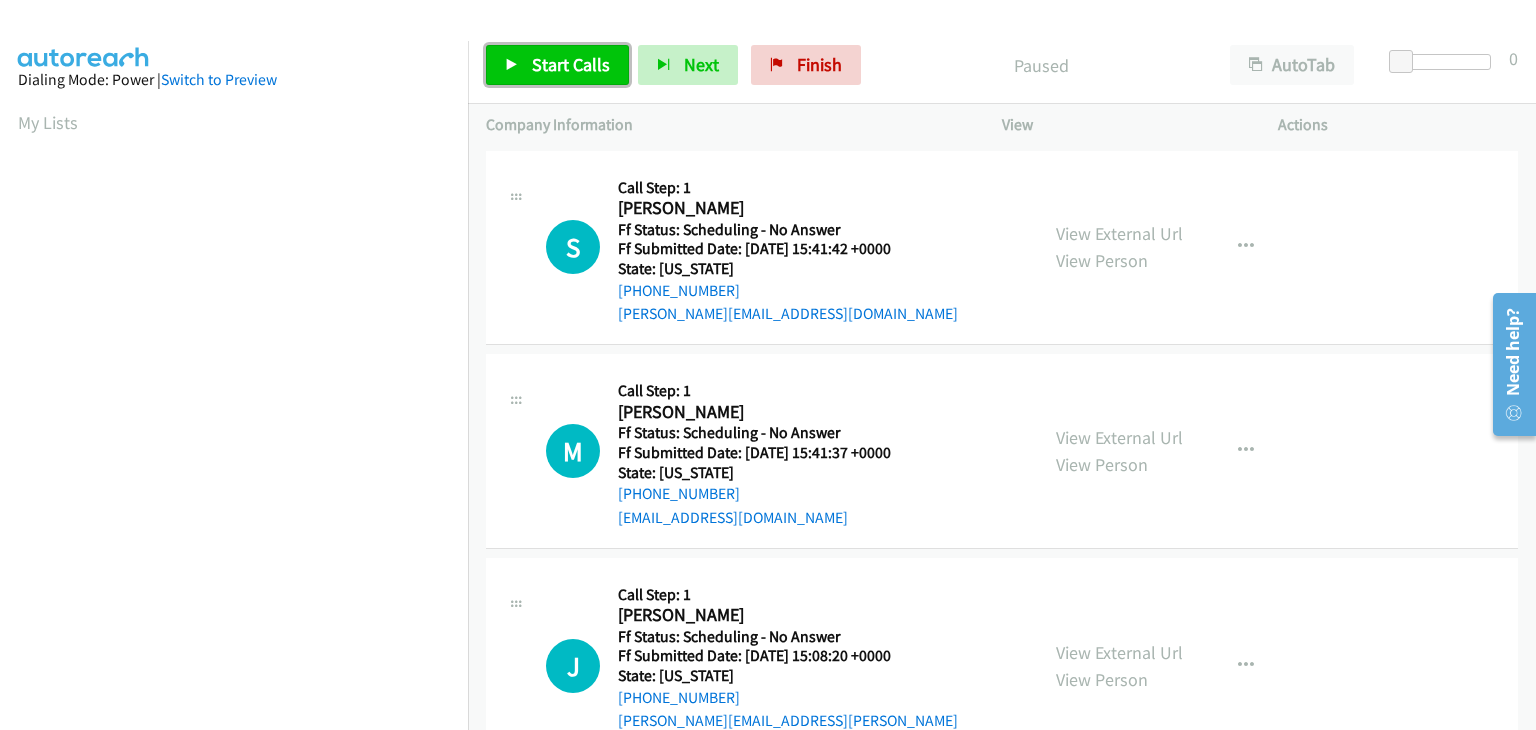 click on "Start Calls" at bounding box center (557, 65) 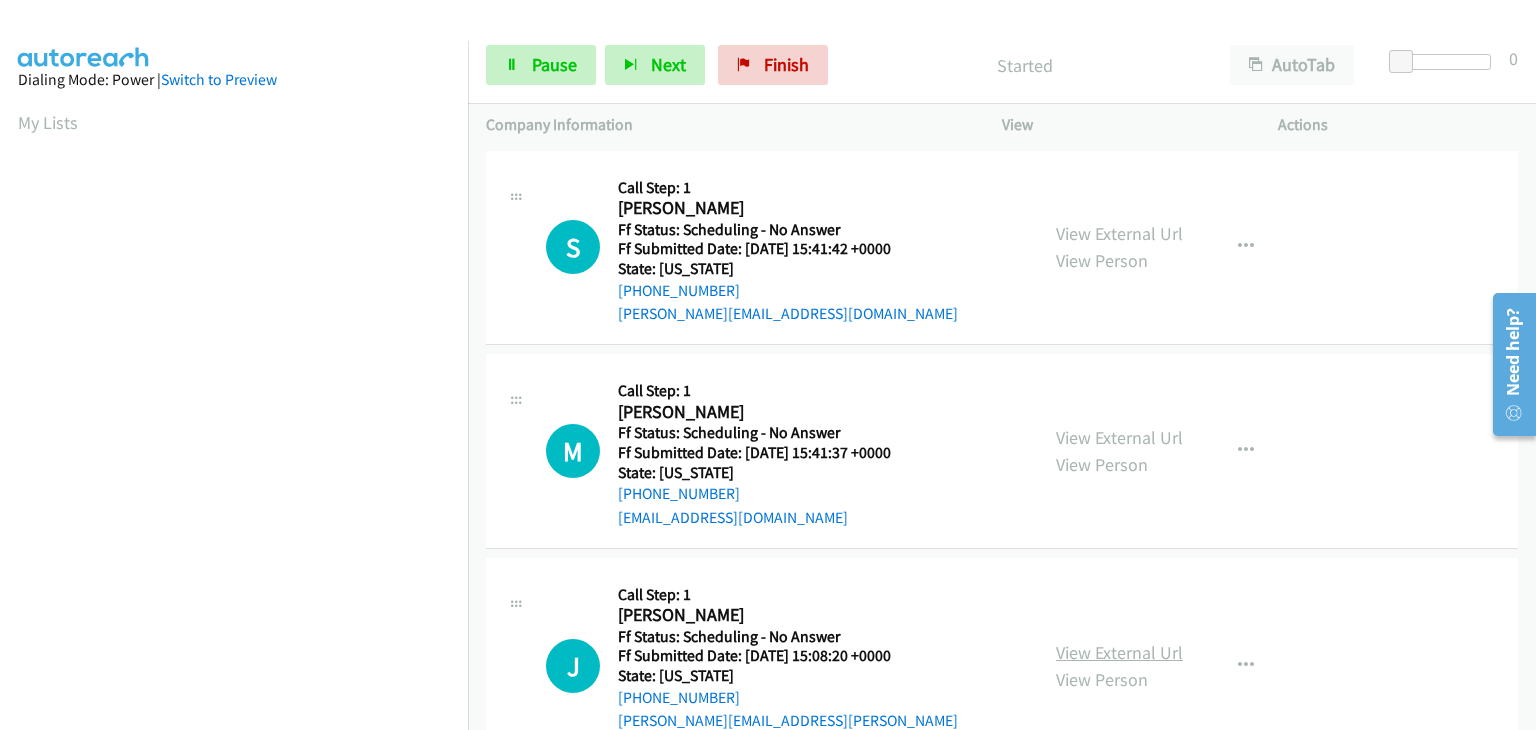 click on "View External Url
View Person
View External Url
Email
Schedule/Manage Callback
Skip Call
Add to do not call list" at bounding box center [1185, 666] 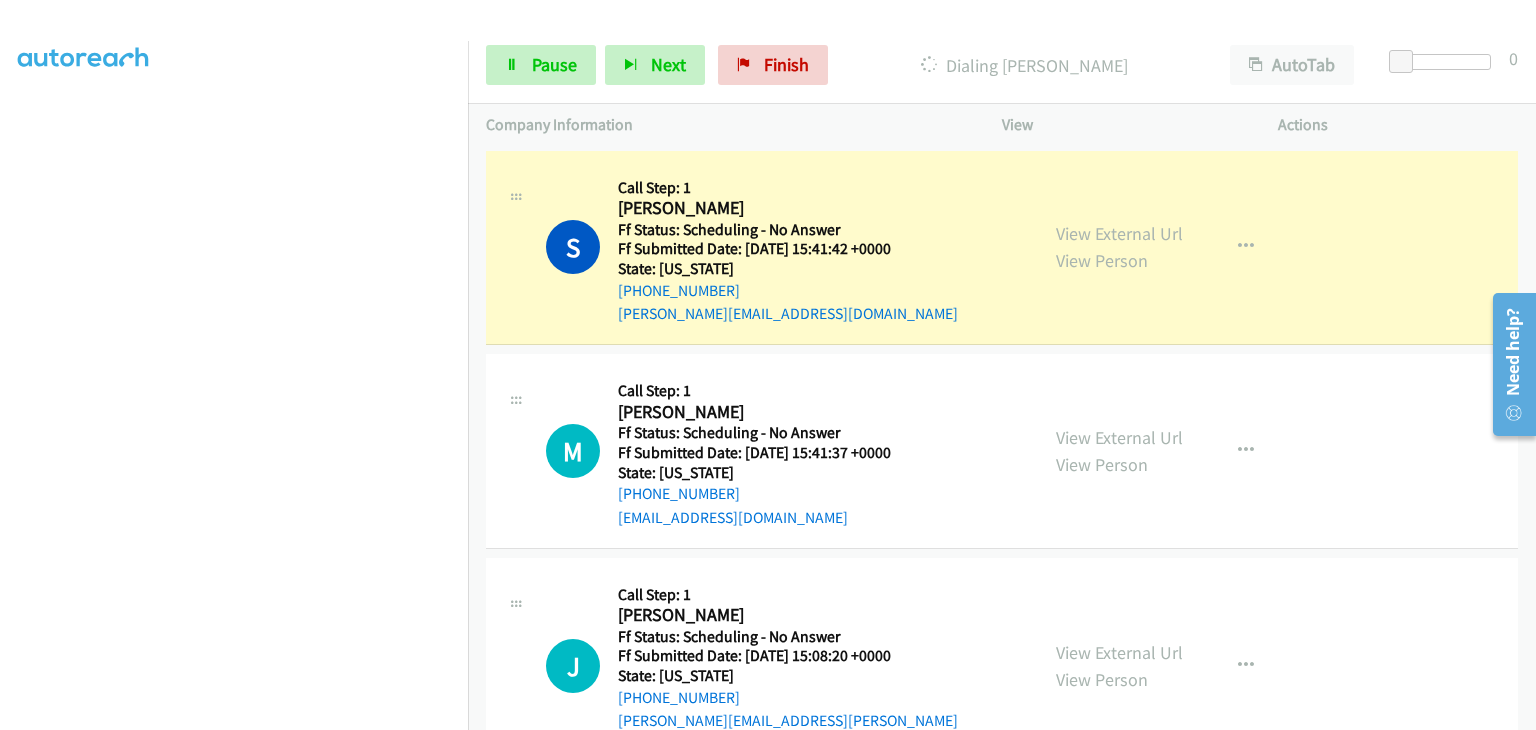 scroll, scrollTop: 392, scrollLeft: 0, axis: vertical 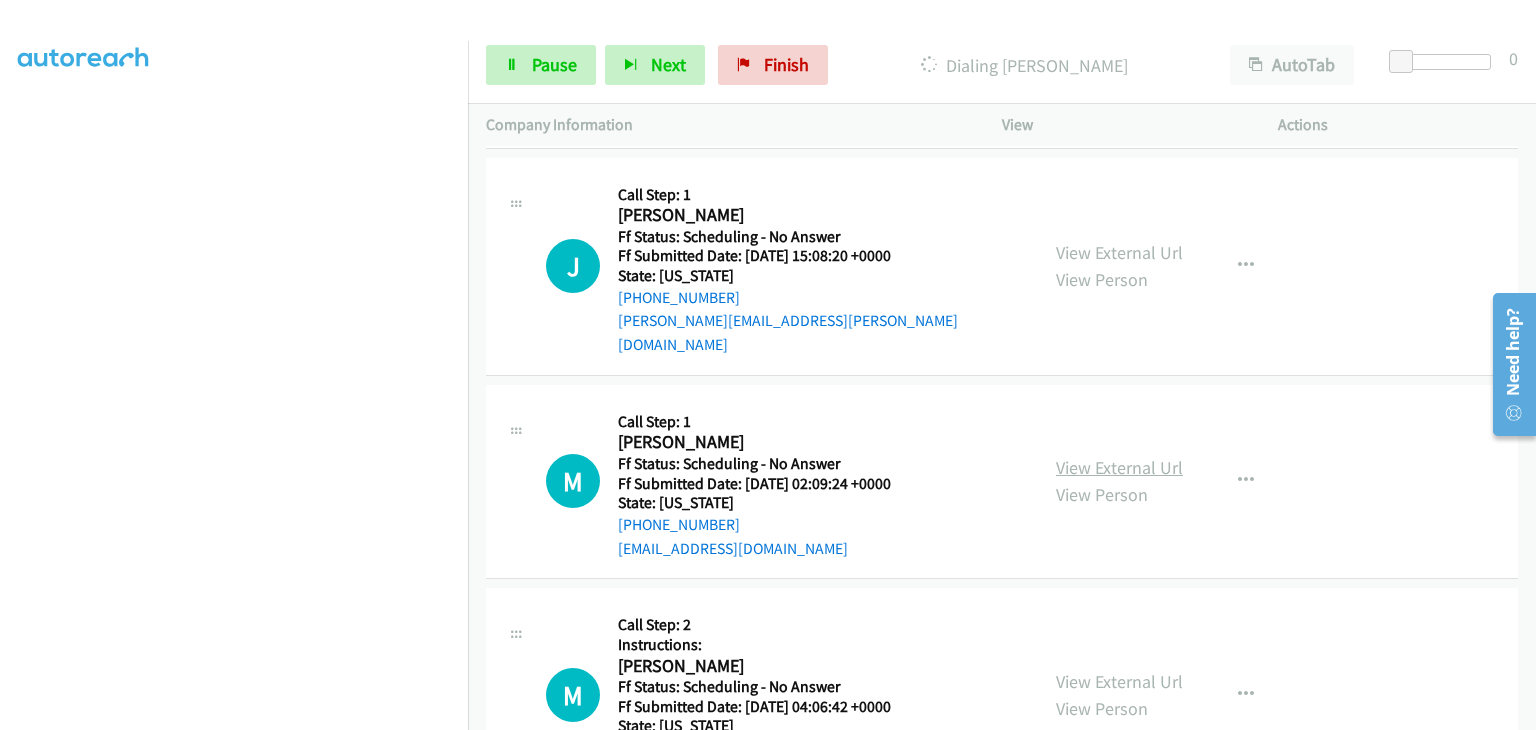 click on "View External Url" at bounding box center (1119, 467) 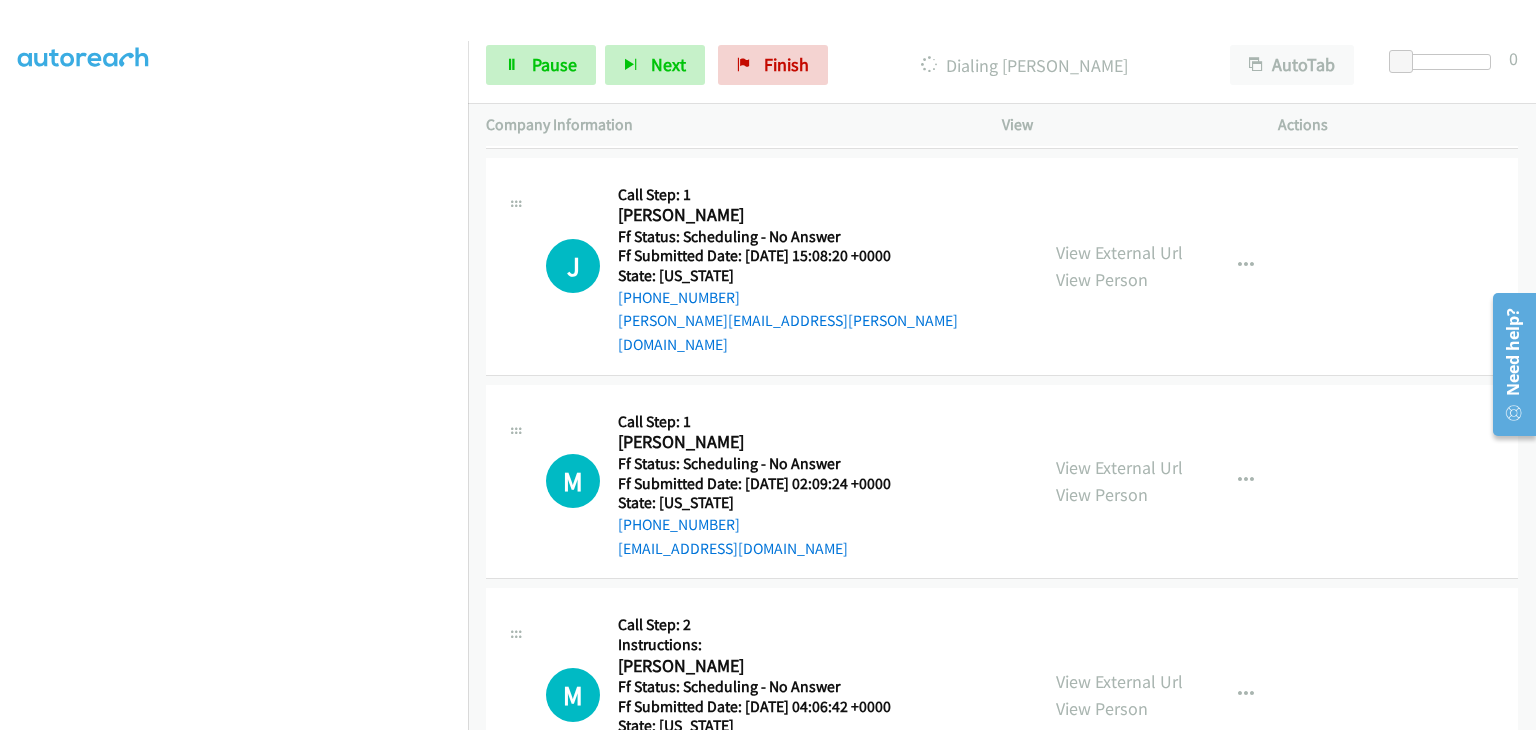 scroll, scrollTop: 392, scrollLeft: 0, axis: vertical 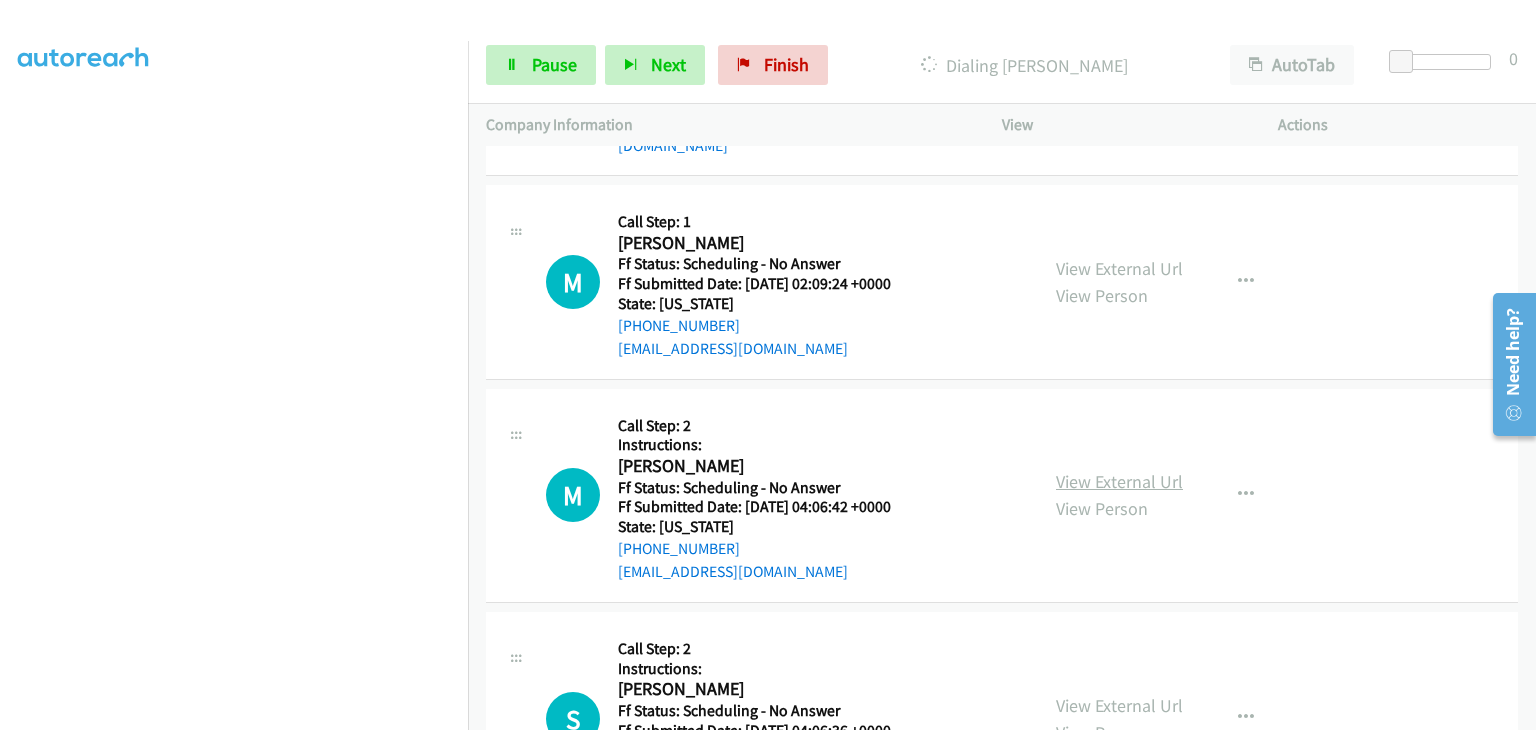 click on "View External Url" at bounding box center (1119, 481) 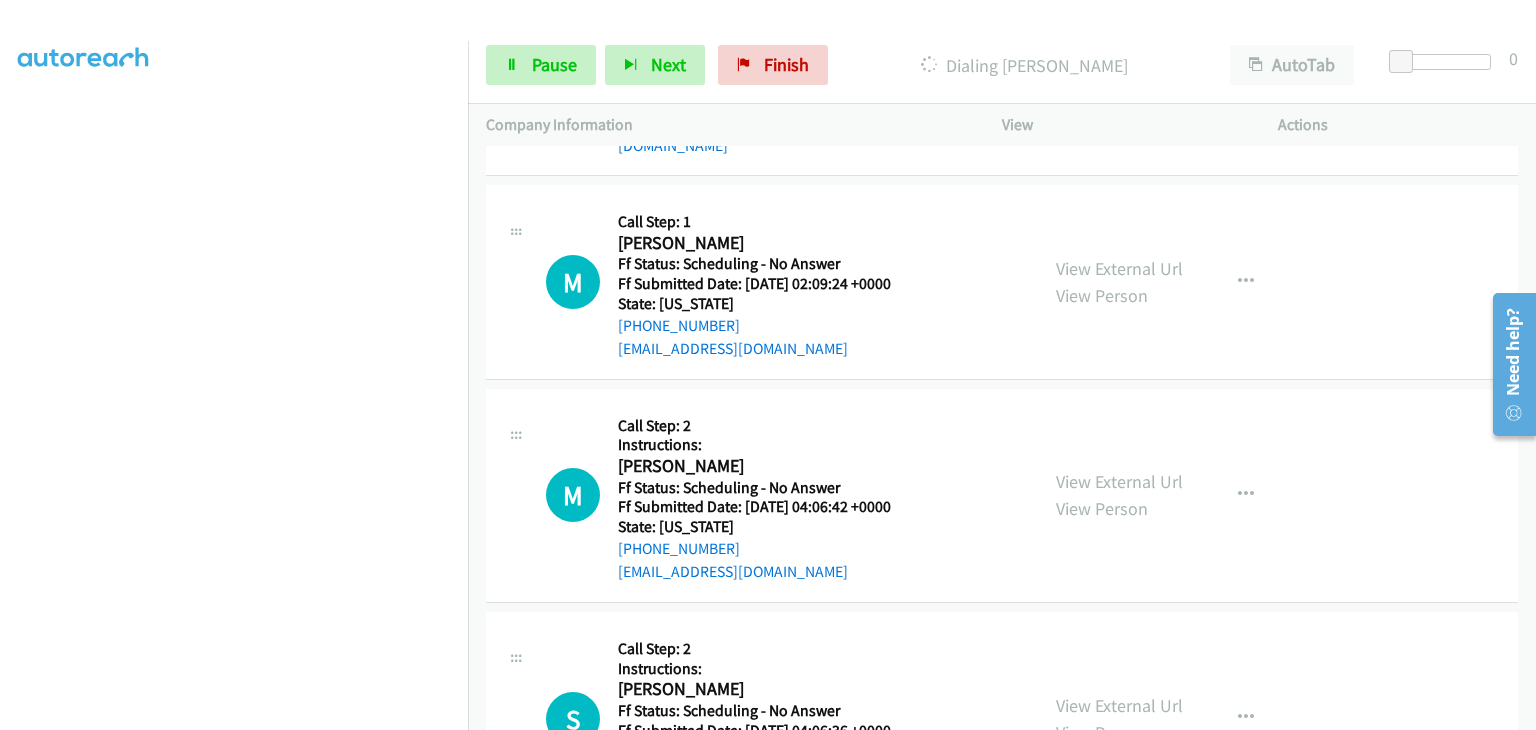 scroll, scrollTop: 392, scrollLeft: 0, axis: vertical 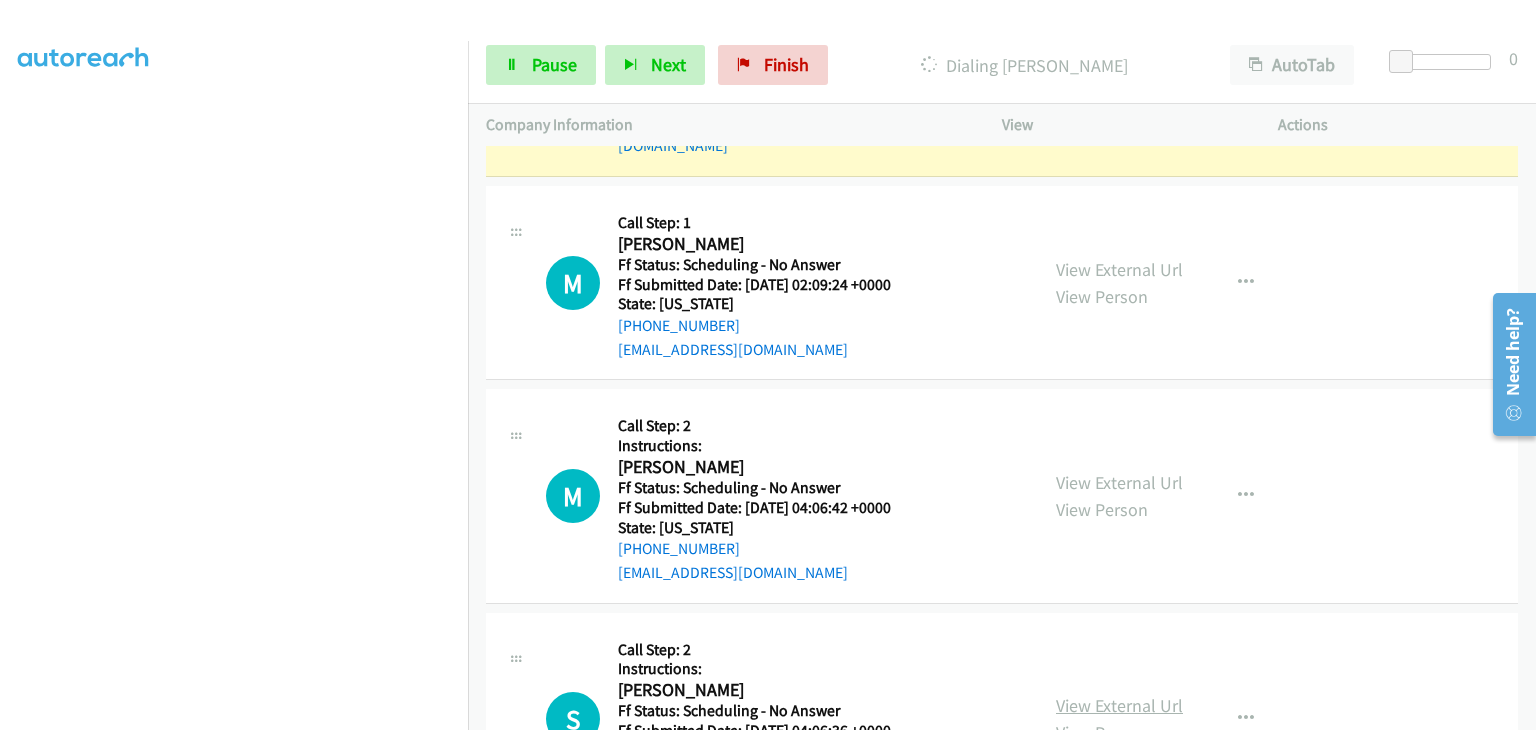click on "View External Url" at bounding box center [1119, 705] 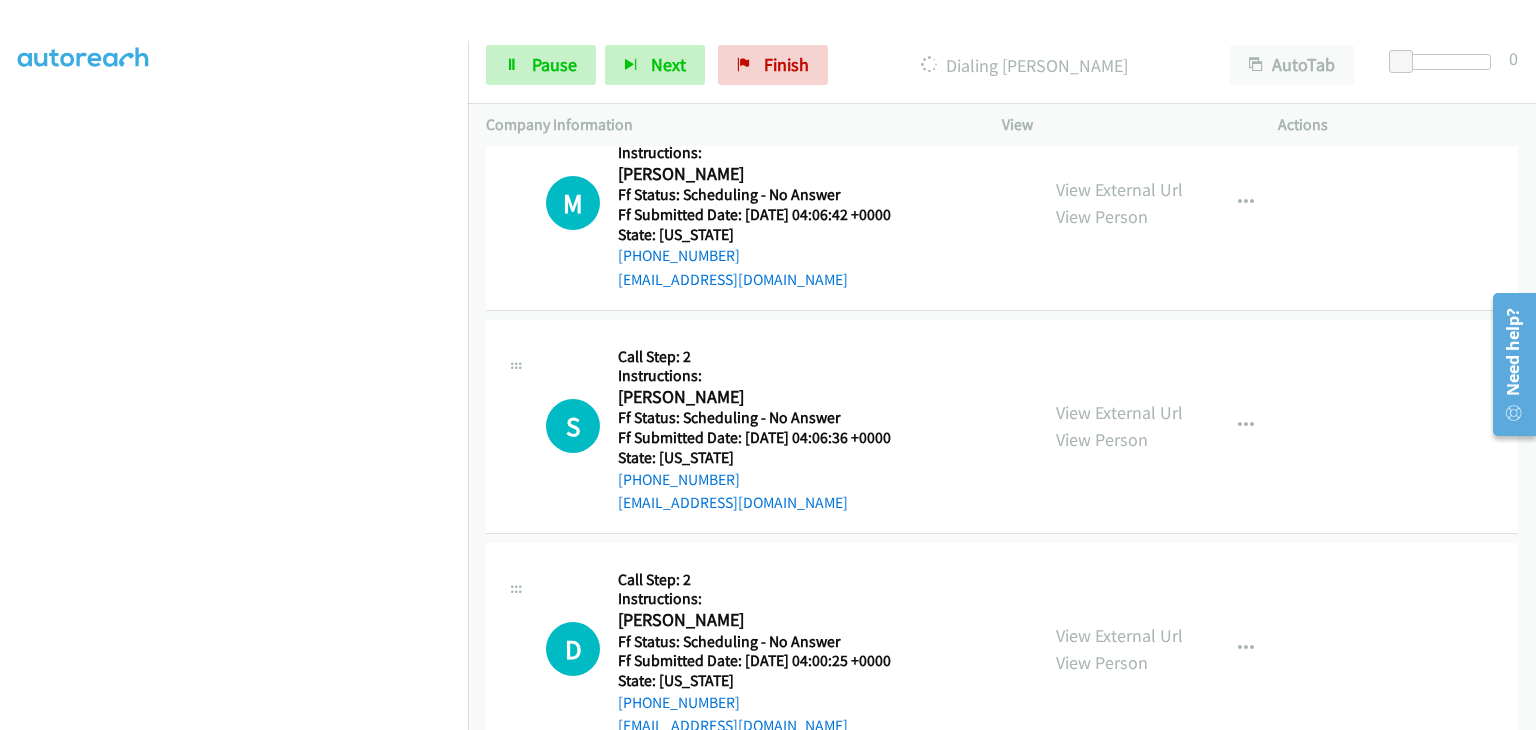 scroll, scrollTop: 1084, scrollLeft: 0, axis: vertical 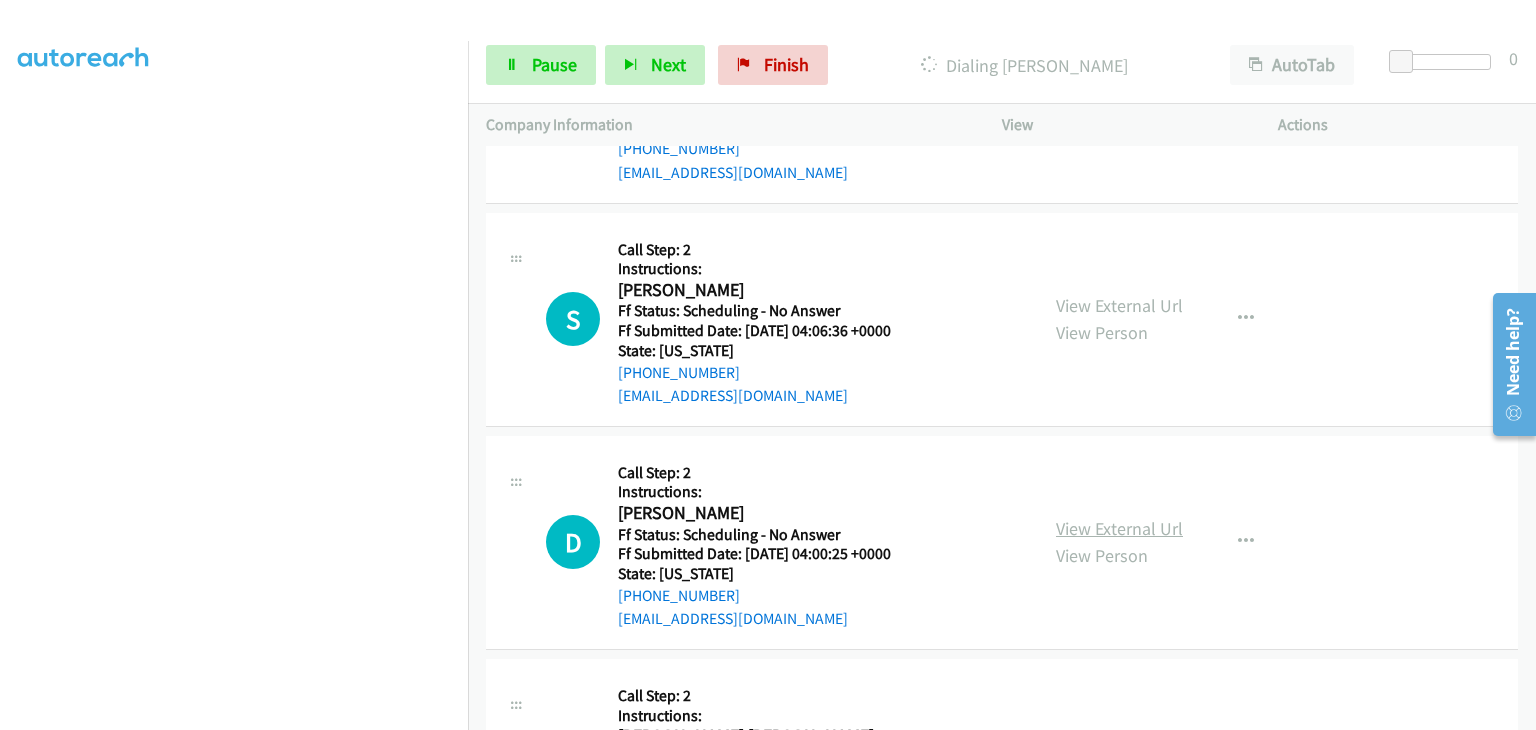 click on "View External Url" at bounding box center (1119, 528) 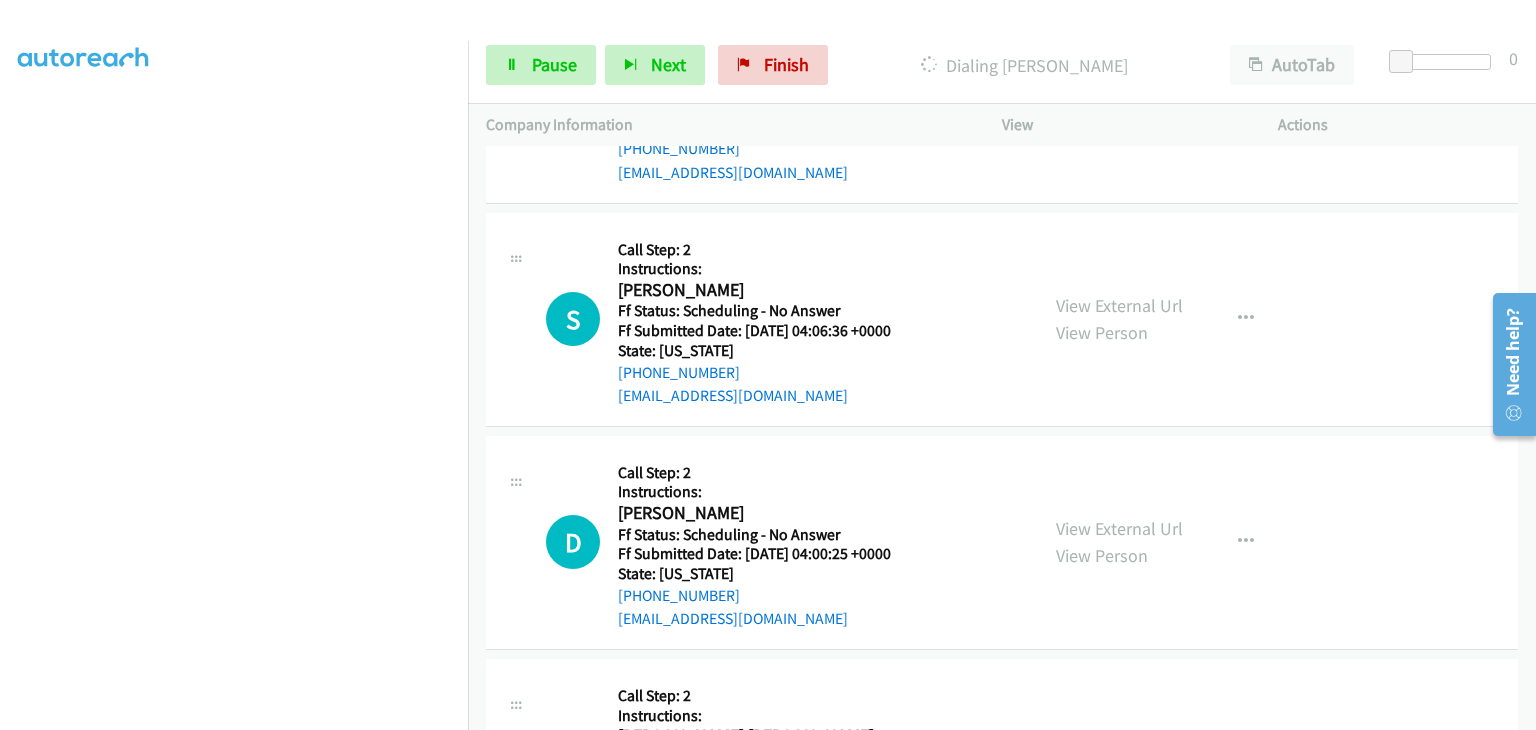 scroll, scrollTop: 392, scrollLeft: 0, axis: vertical 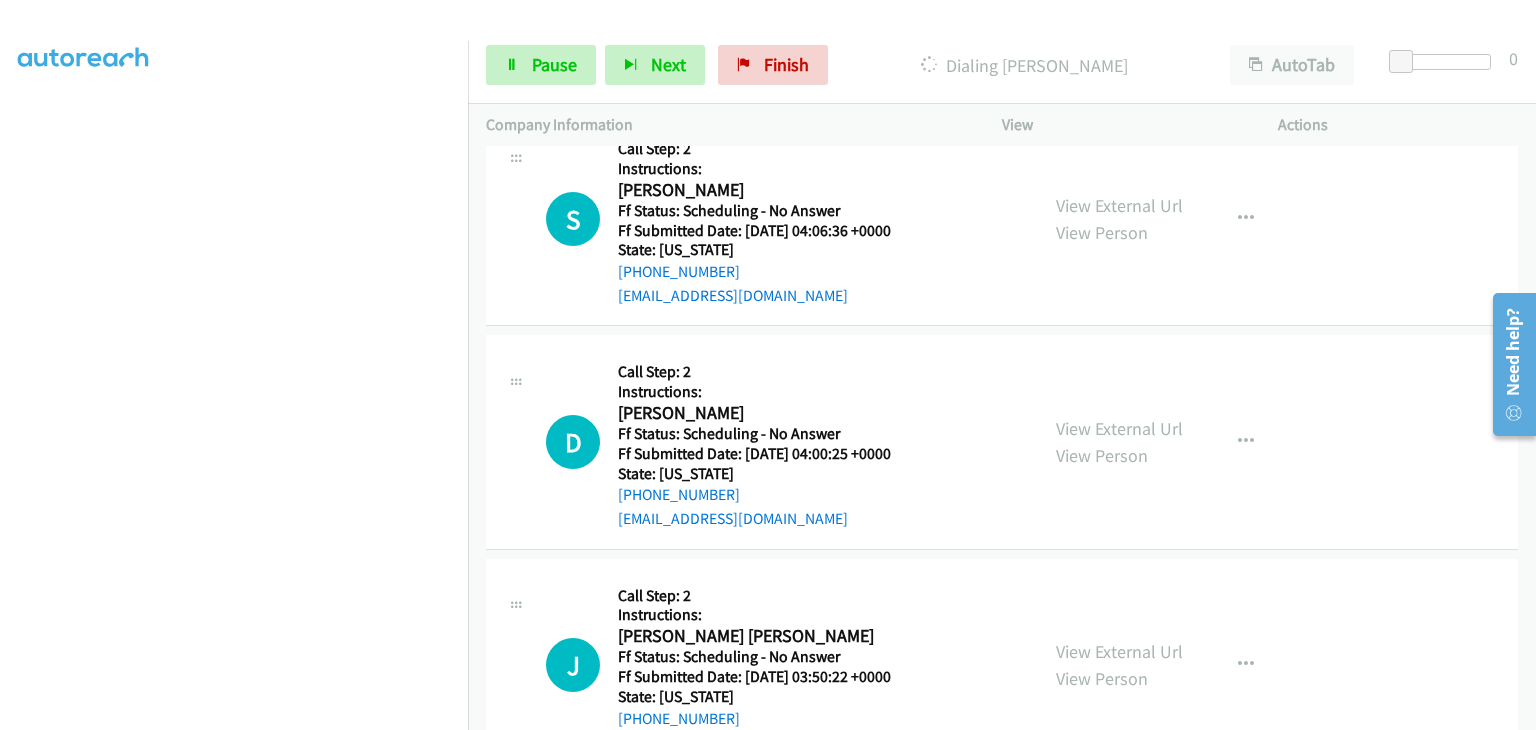 click on "View External Url
View Person
View External Url
Email
Schedule/Manage Callback
Skip Call
Add to do not call list" at bounding box center (1185, 665) 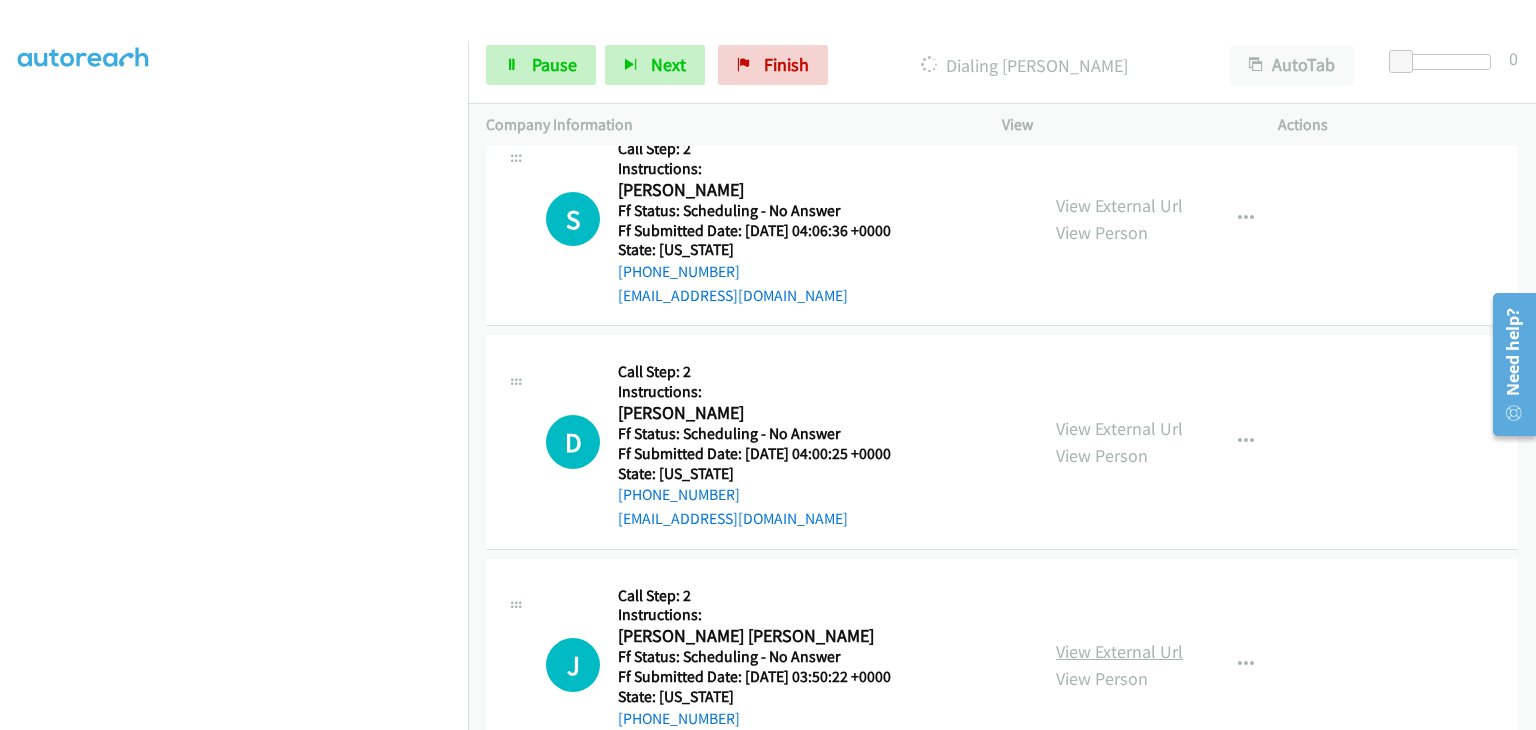 click on "View External Url" at bounding box center (1119, 651) 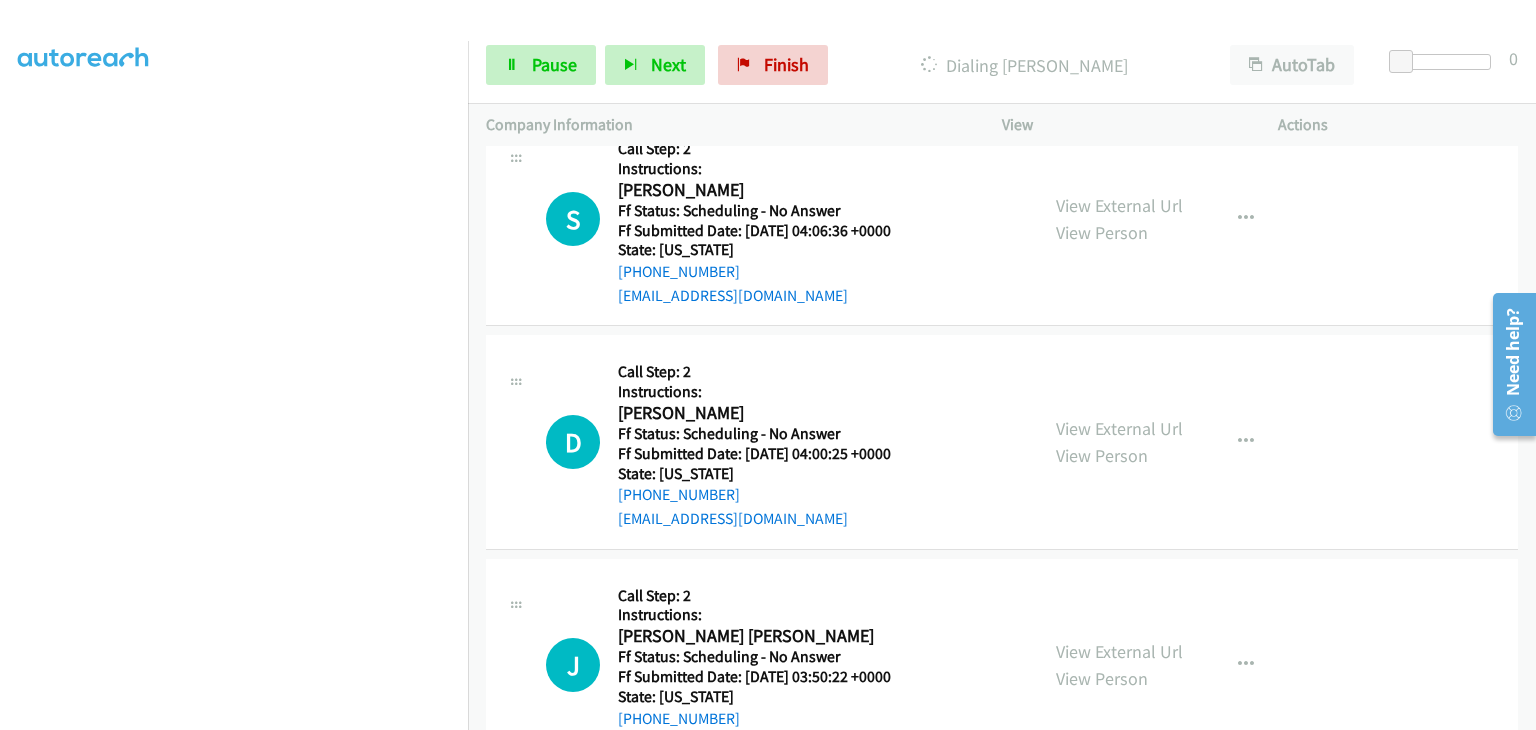 scroll, scrollTop: 392, scrollLeft: 0, axis: vertical 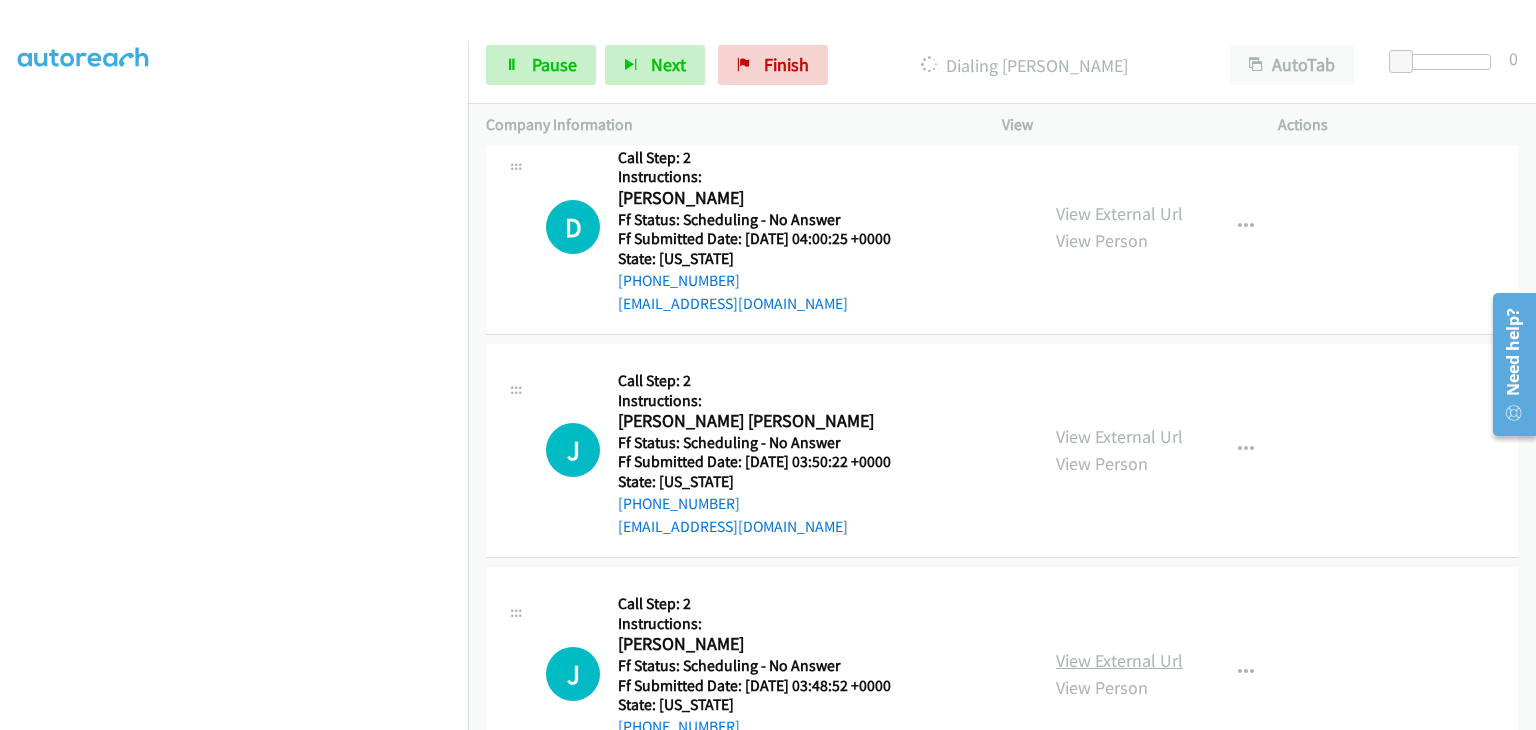 click on "View External Url" at bounding box center (1119, 660) 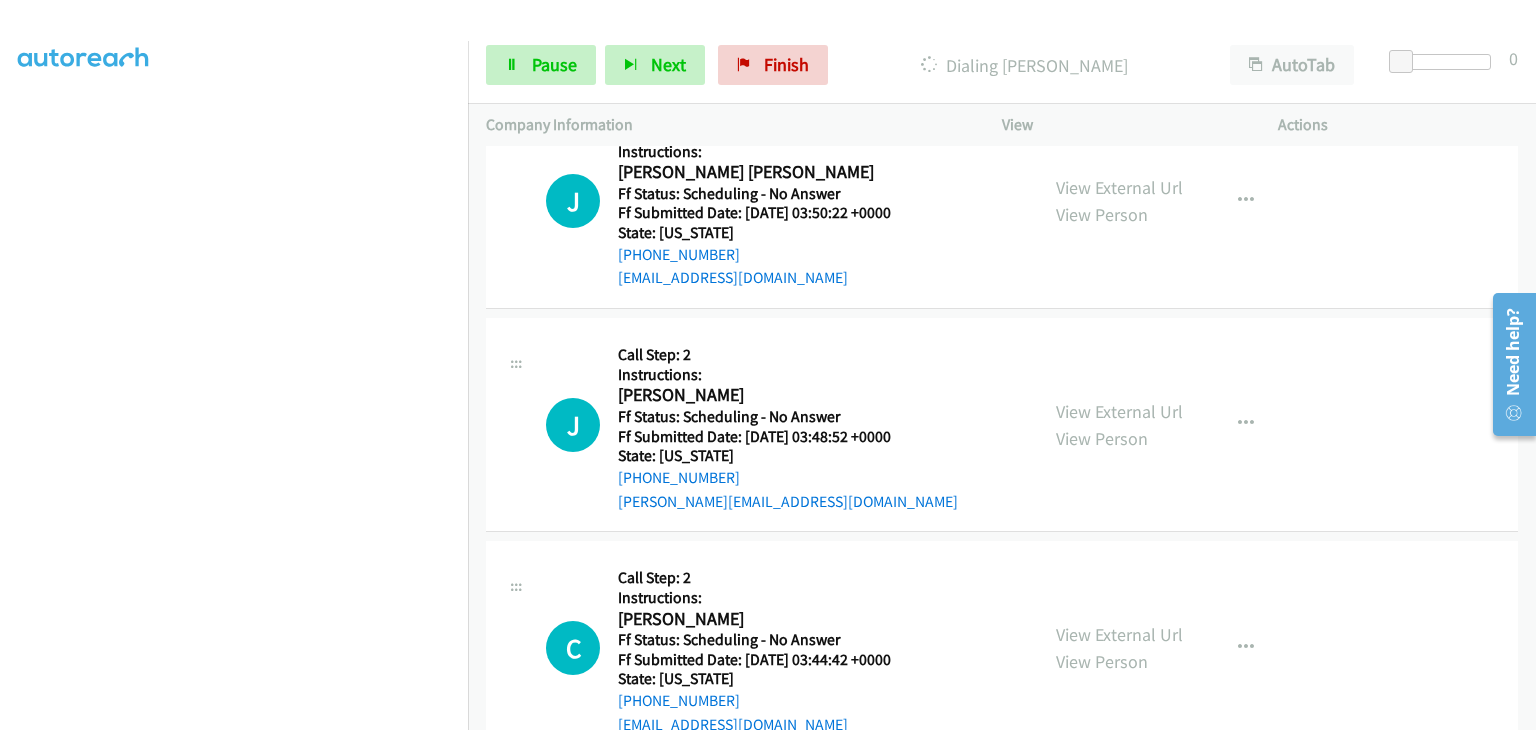 scroll, scrollTop: 1827, scrollLeft: 0, axis: vertical 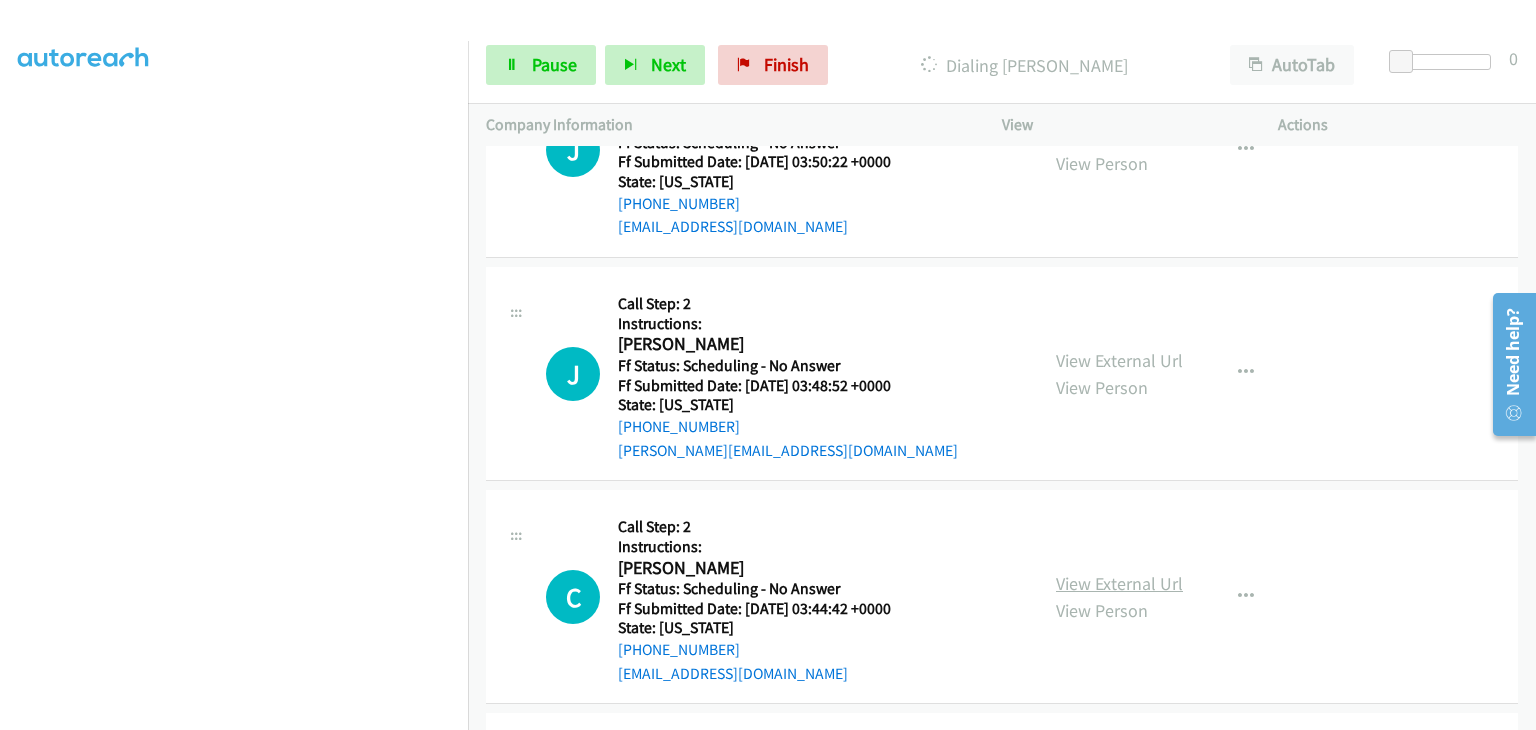 click on "View External Url" at bounding box center (1119, 583) 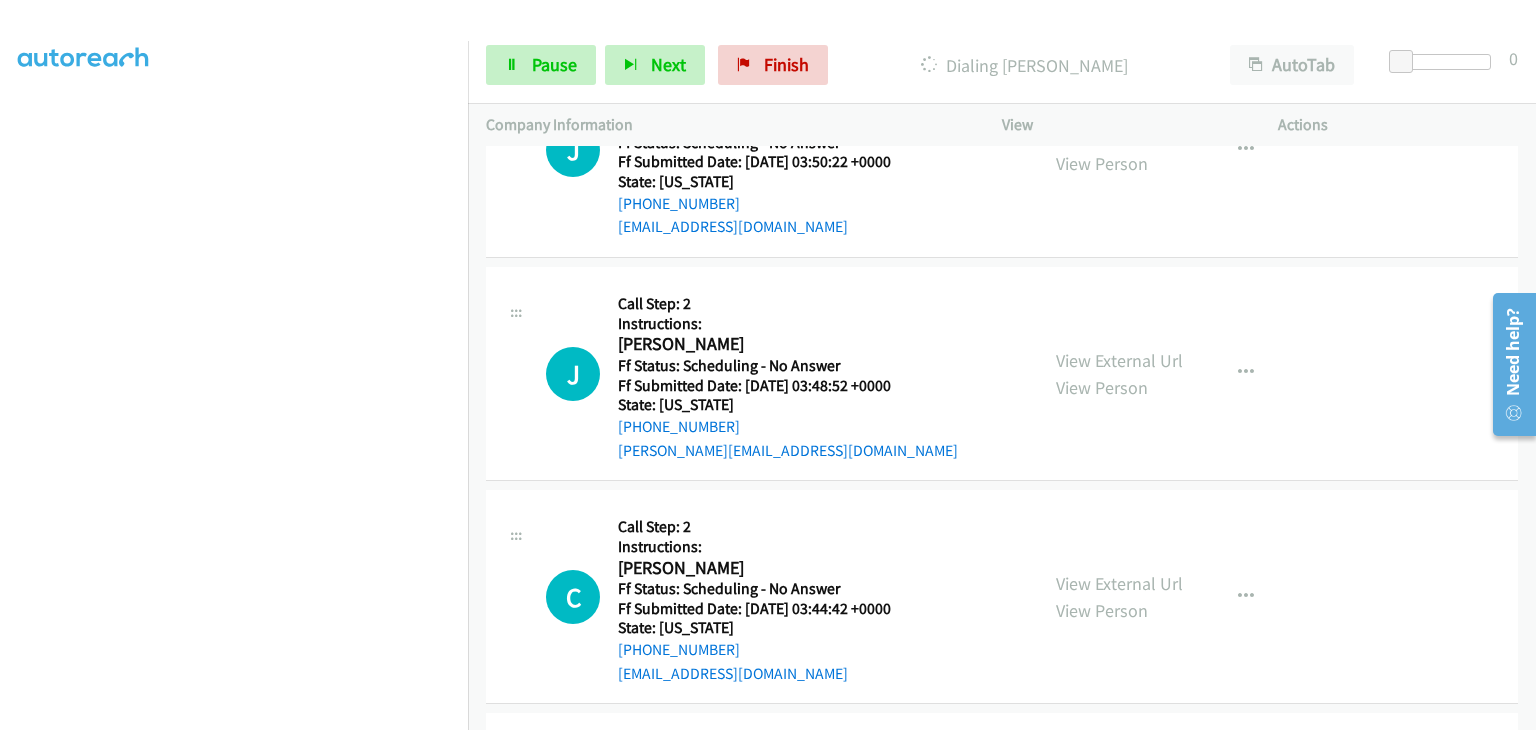 scroll, scrollTop: 0, scrollLeft: 0, axis: both 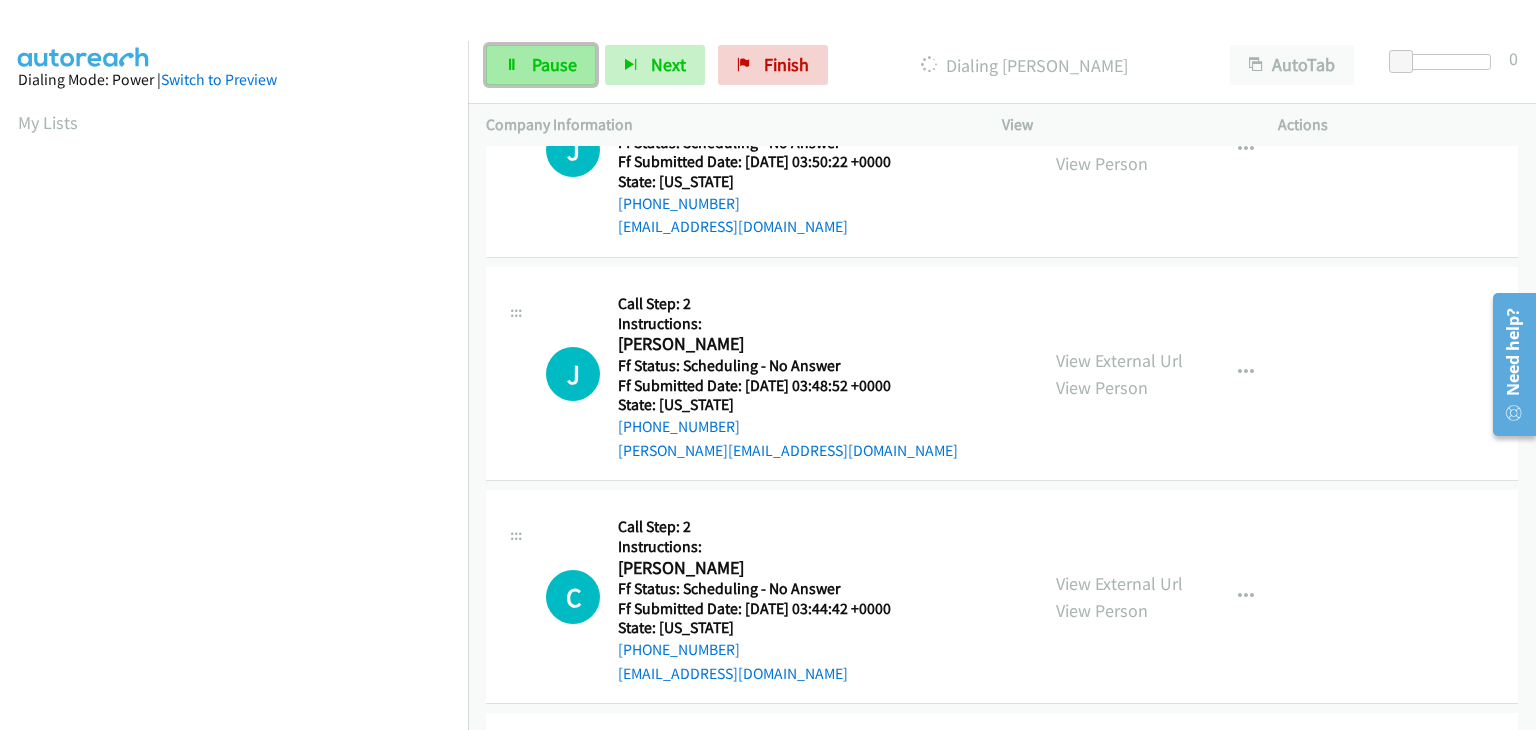 drag, startPoint x: 541, startPoint y: 66, endPoint x: 520, endPoint y: 80, distance: 25.23886 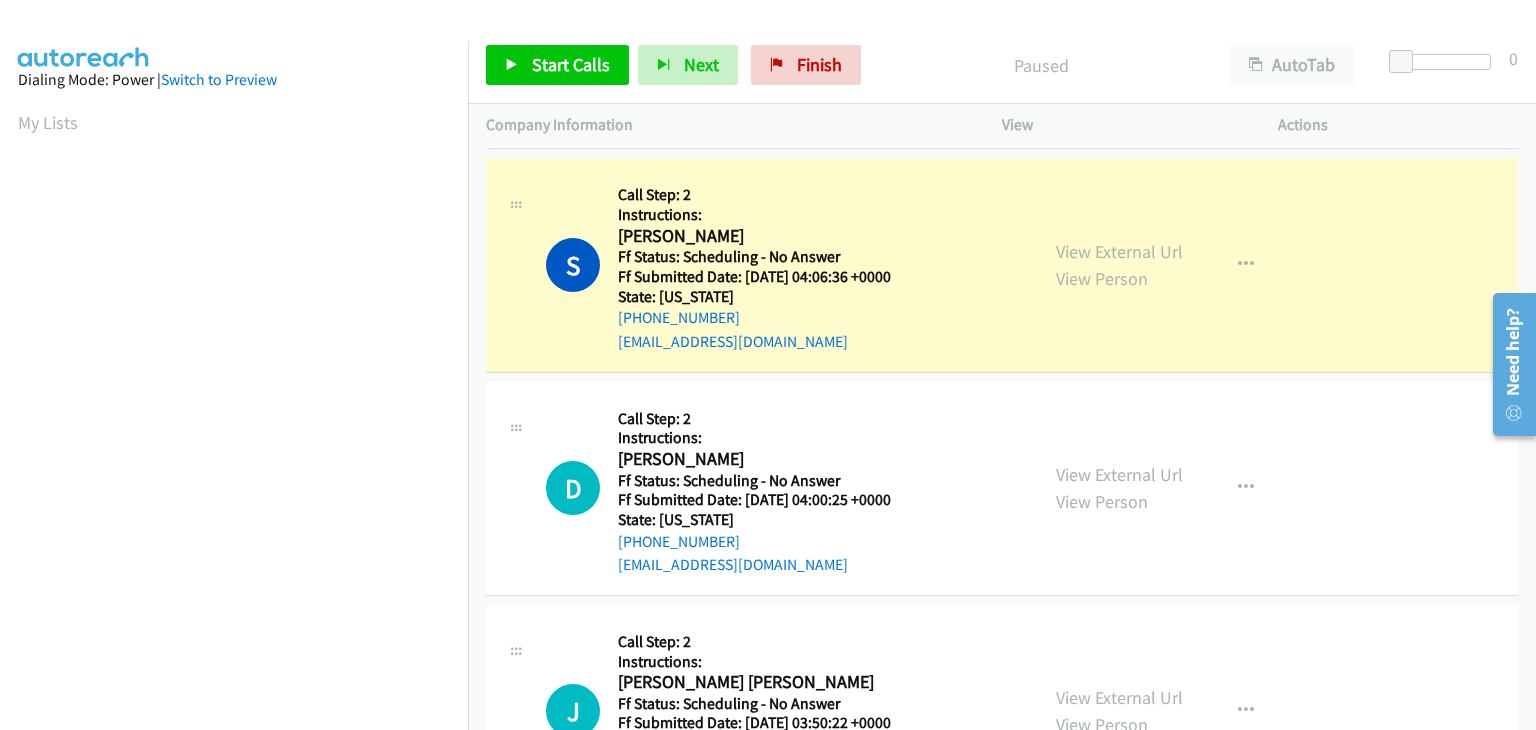 scroll, scrollTop: 1227, scrollLeft: 0, axis: vertical 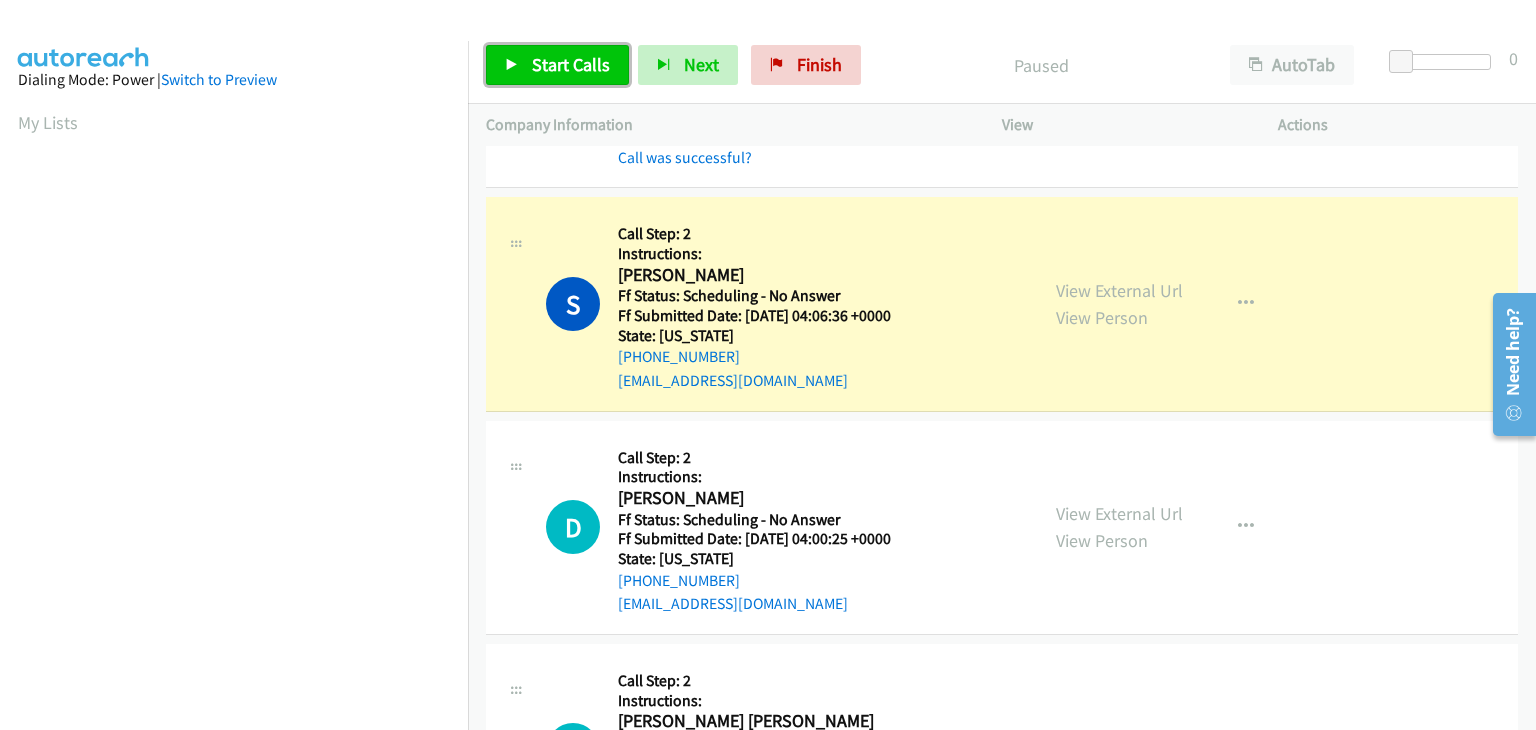 click on "Start Calls" at bounding box center (571, 64) 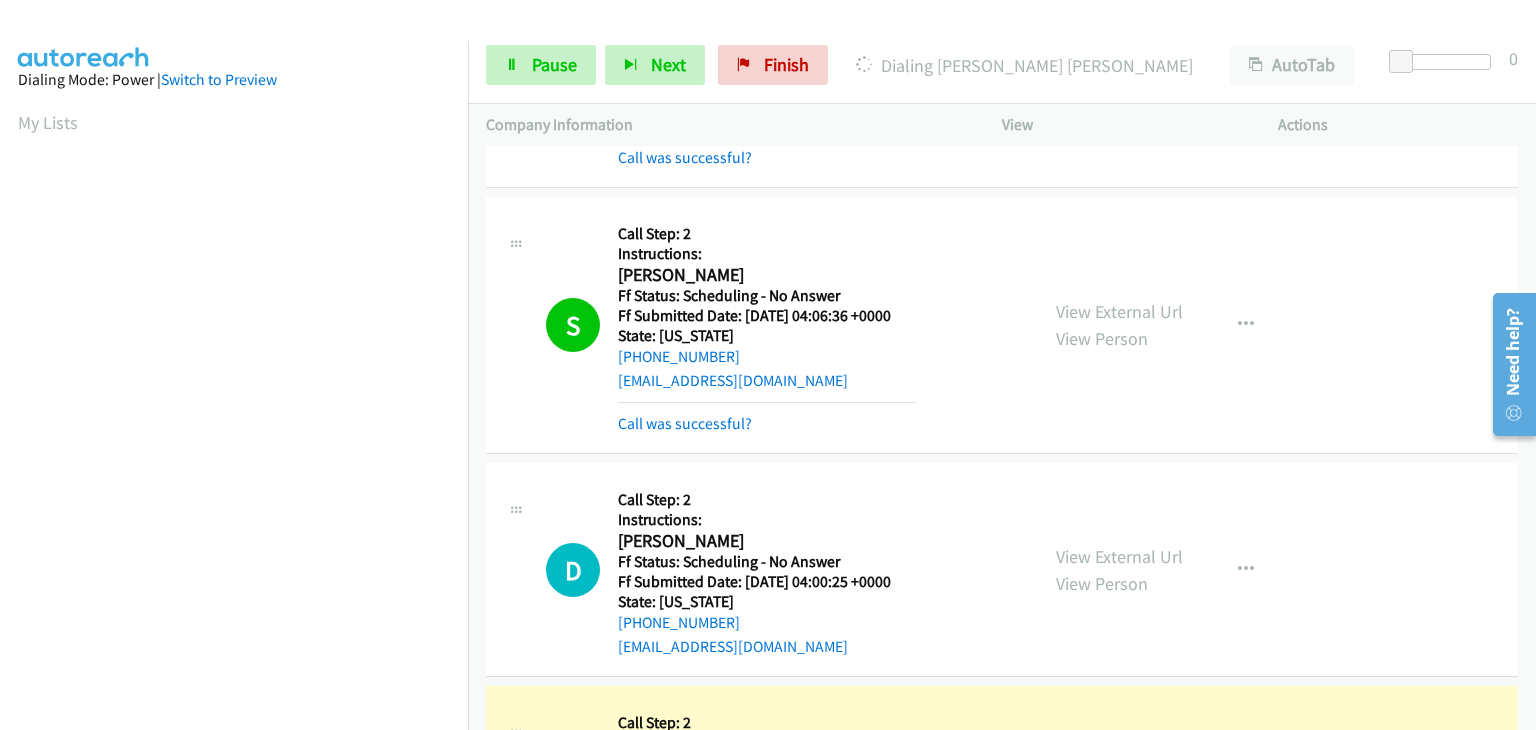 scroll, scrollTop: 392, scrollLeft: 0, axis: vertical 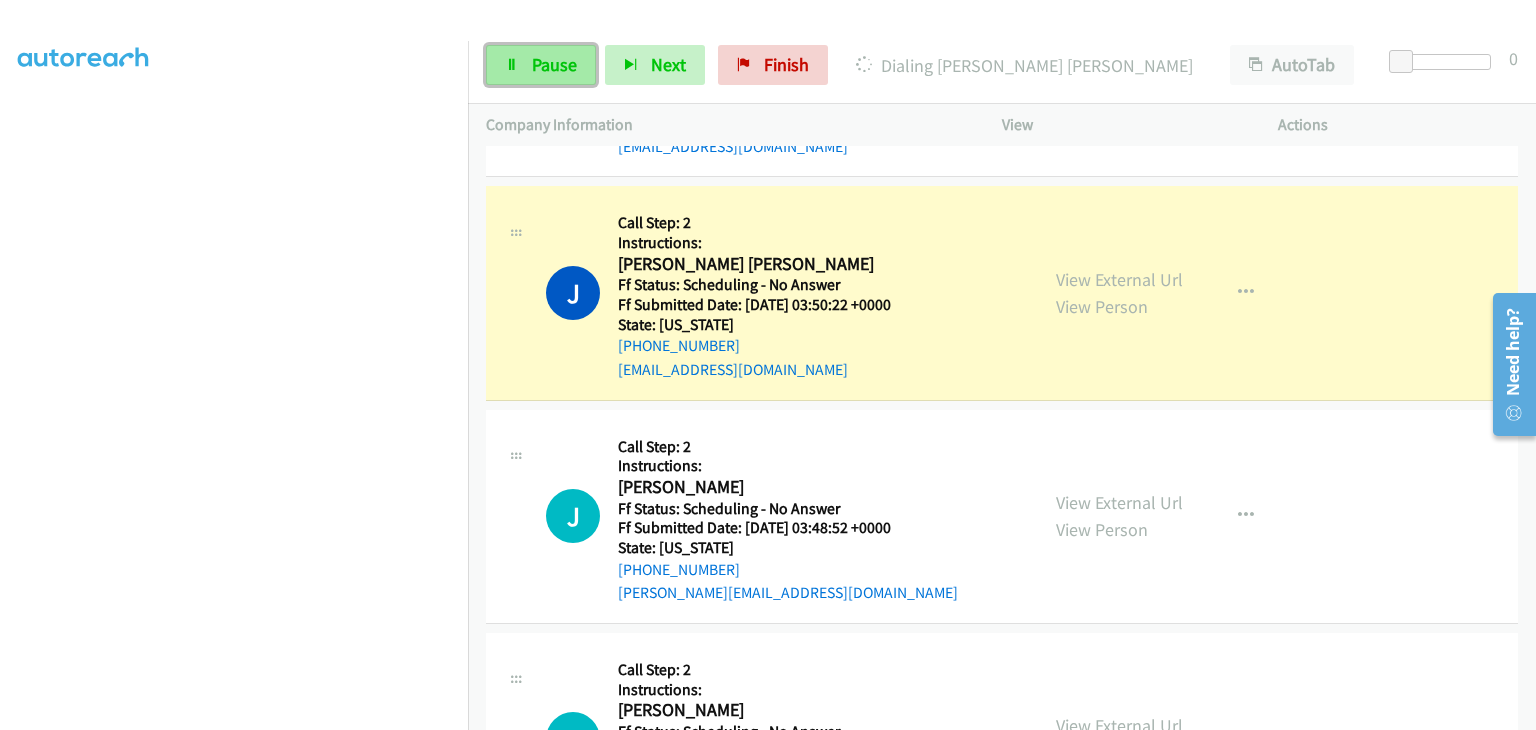 click on "Pause" at bounding box center (554, 64) 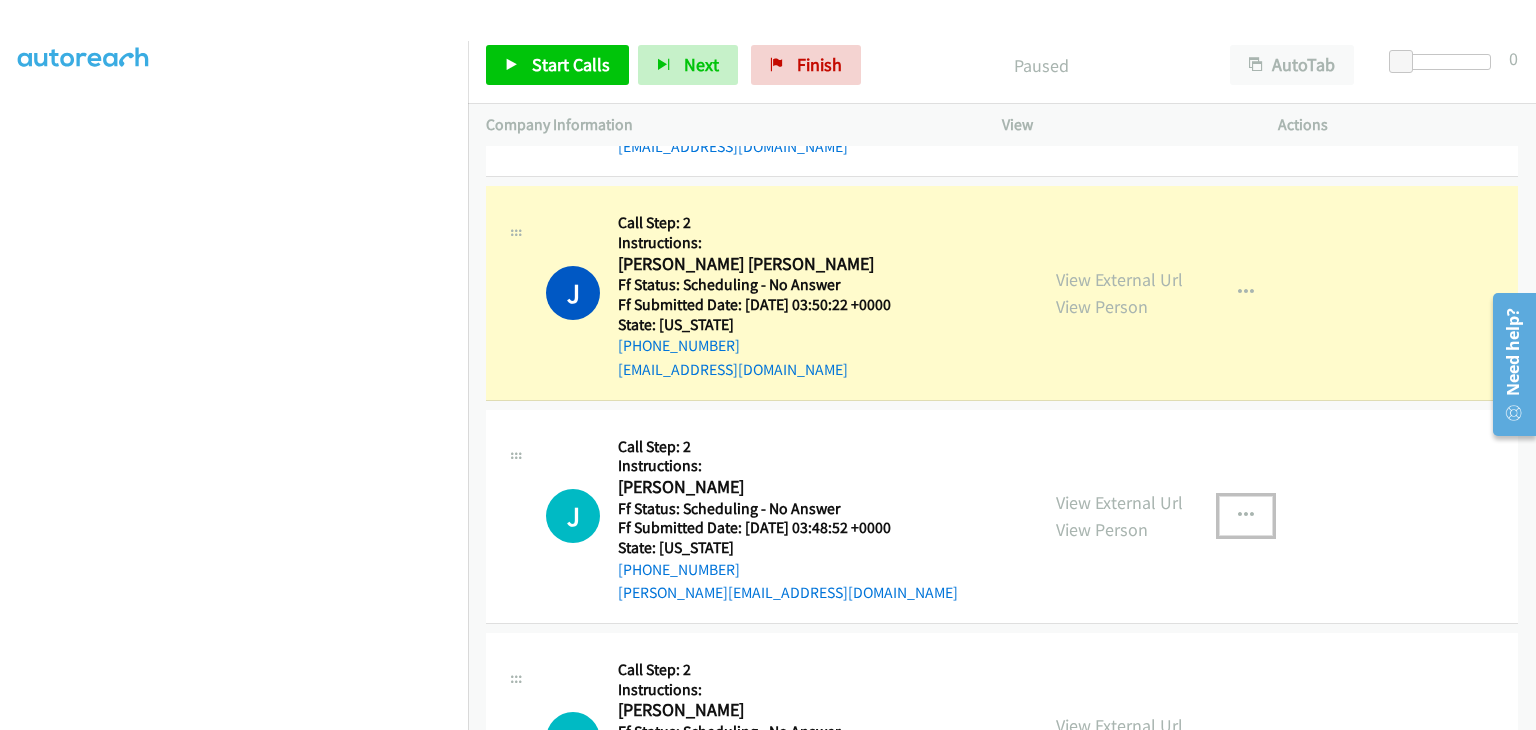 click at bounding box center [1246, 516] 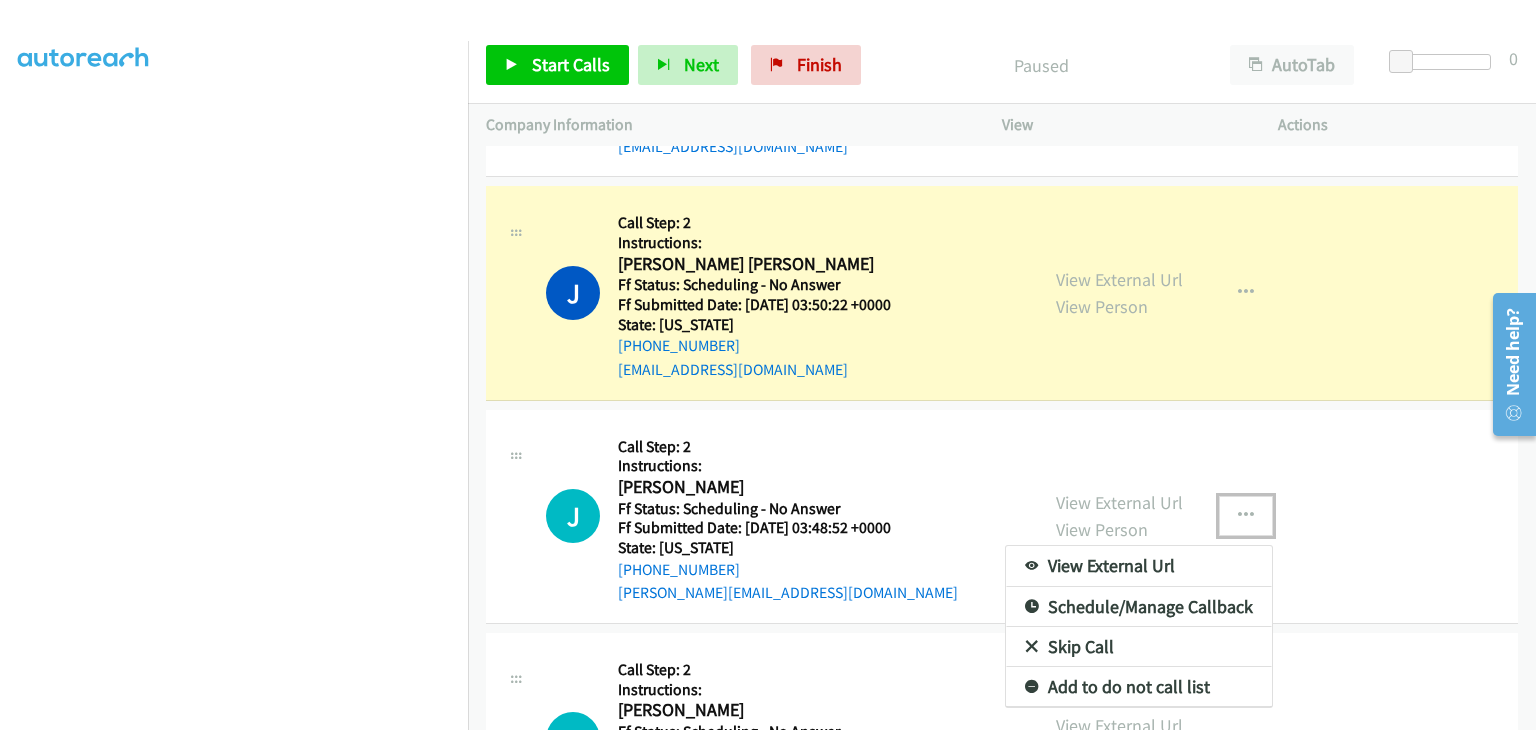 click on "Skip Call" at bounding box center (1139, 647) 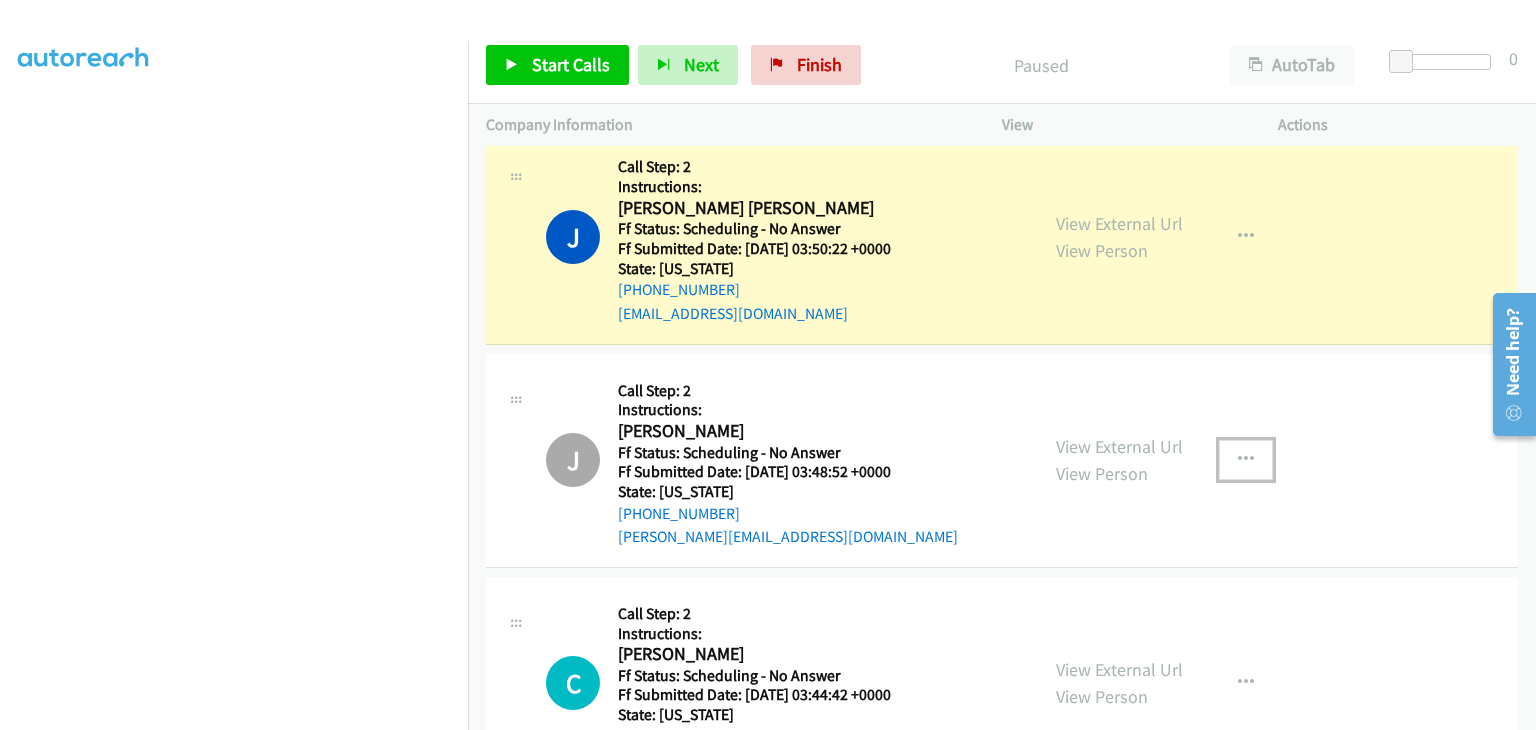 scroll, scrollTop: 1827, scrollLeft: 0, axis: vertical 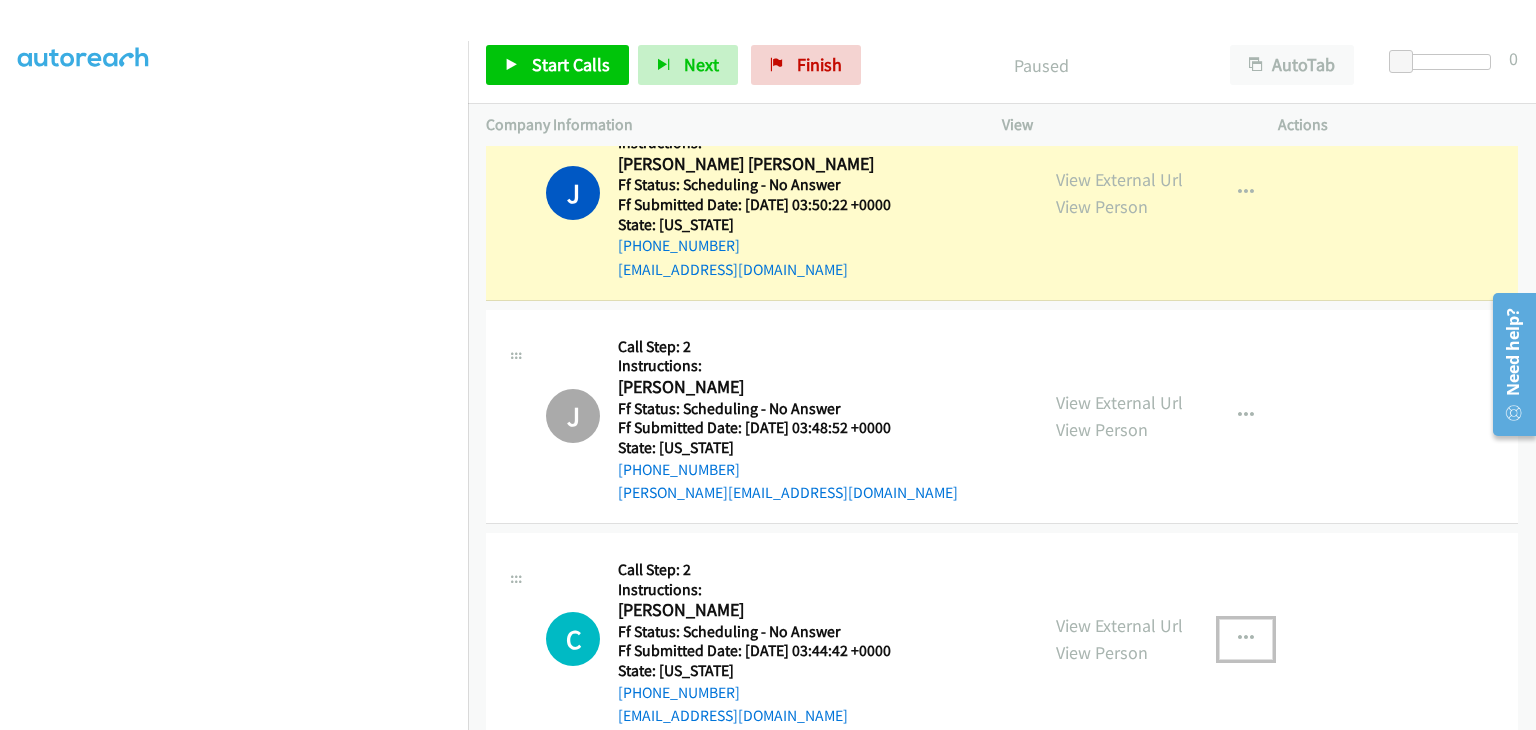 click at bounding box center (1246, 639) 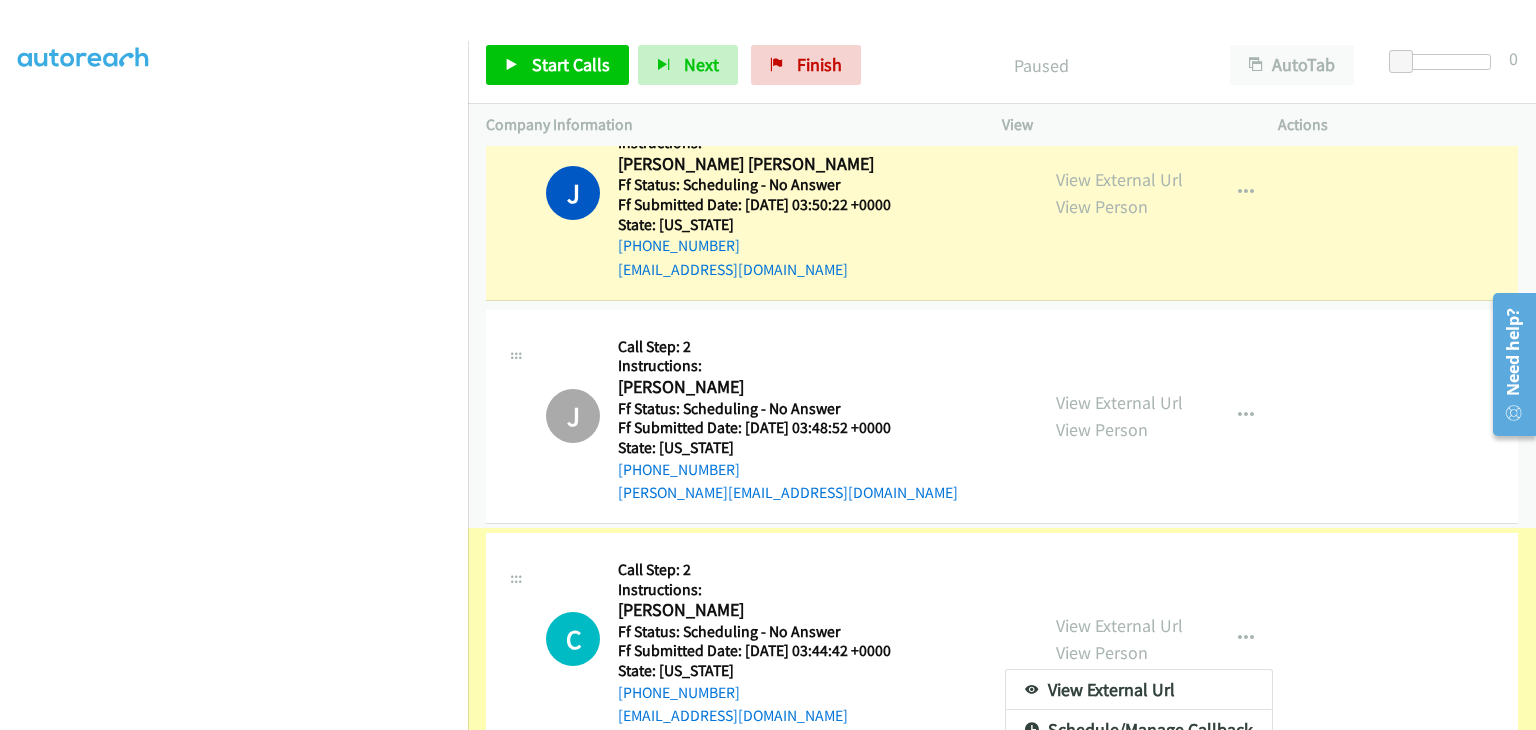 click at bounding box center [768, 365] 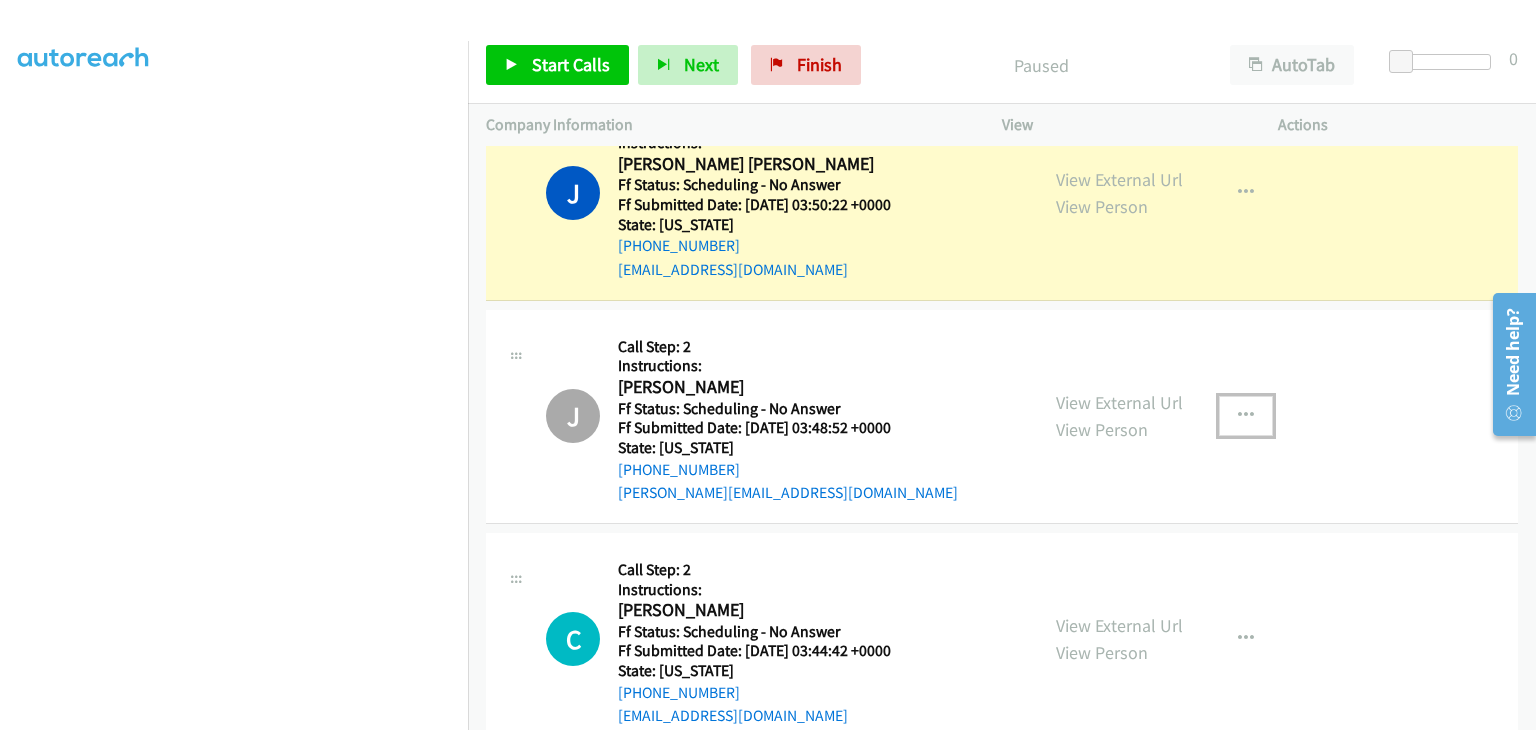 click at bounding box center [1246, 416] 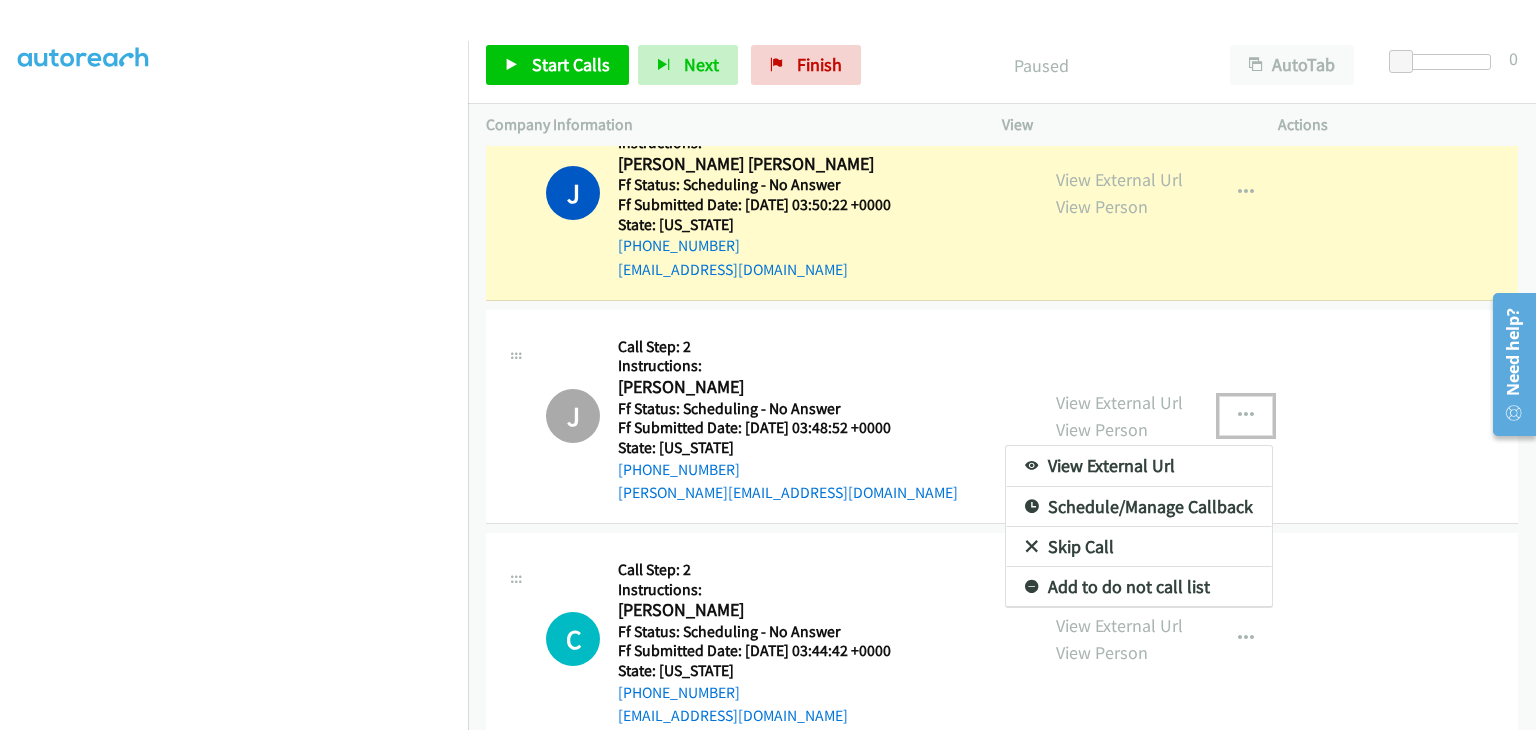 click on "Skip Call" at bounding box center [1139, 547] 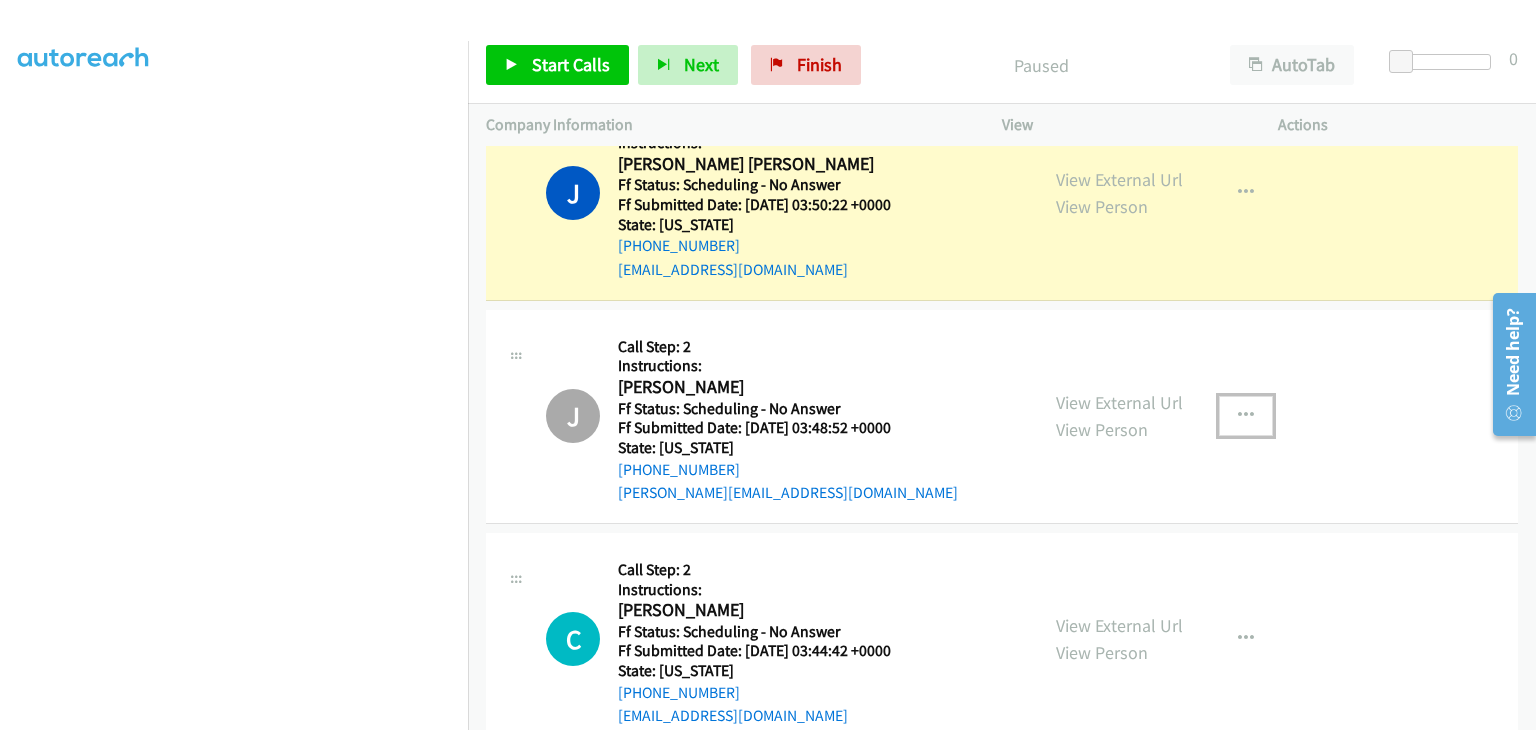 click at bounding box center [1246, 416] 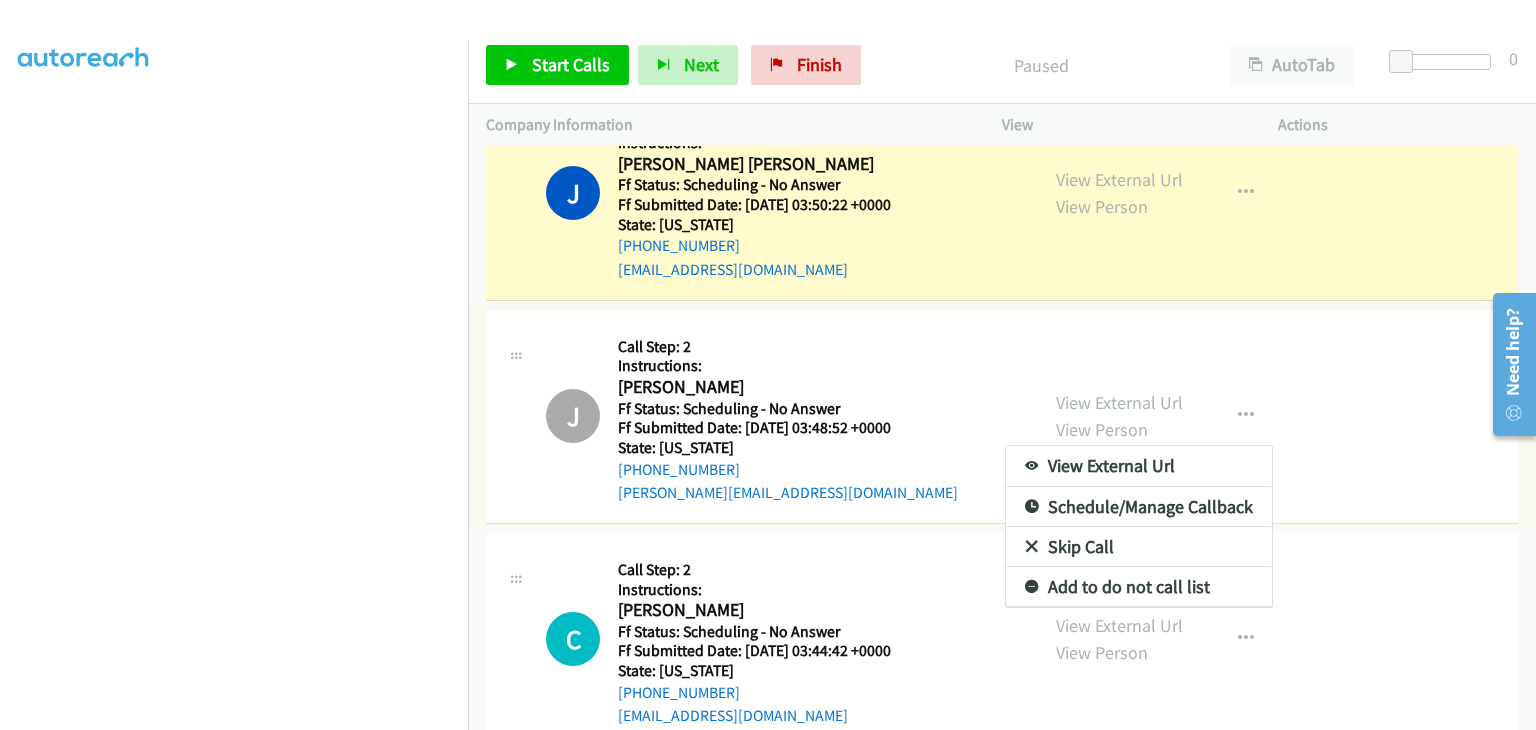 click at bounding box center [768, 365] 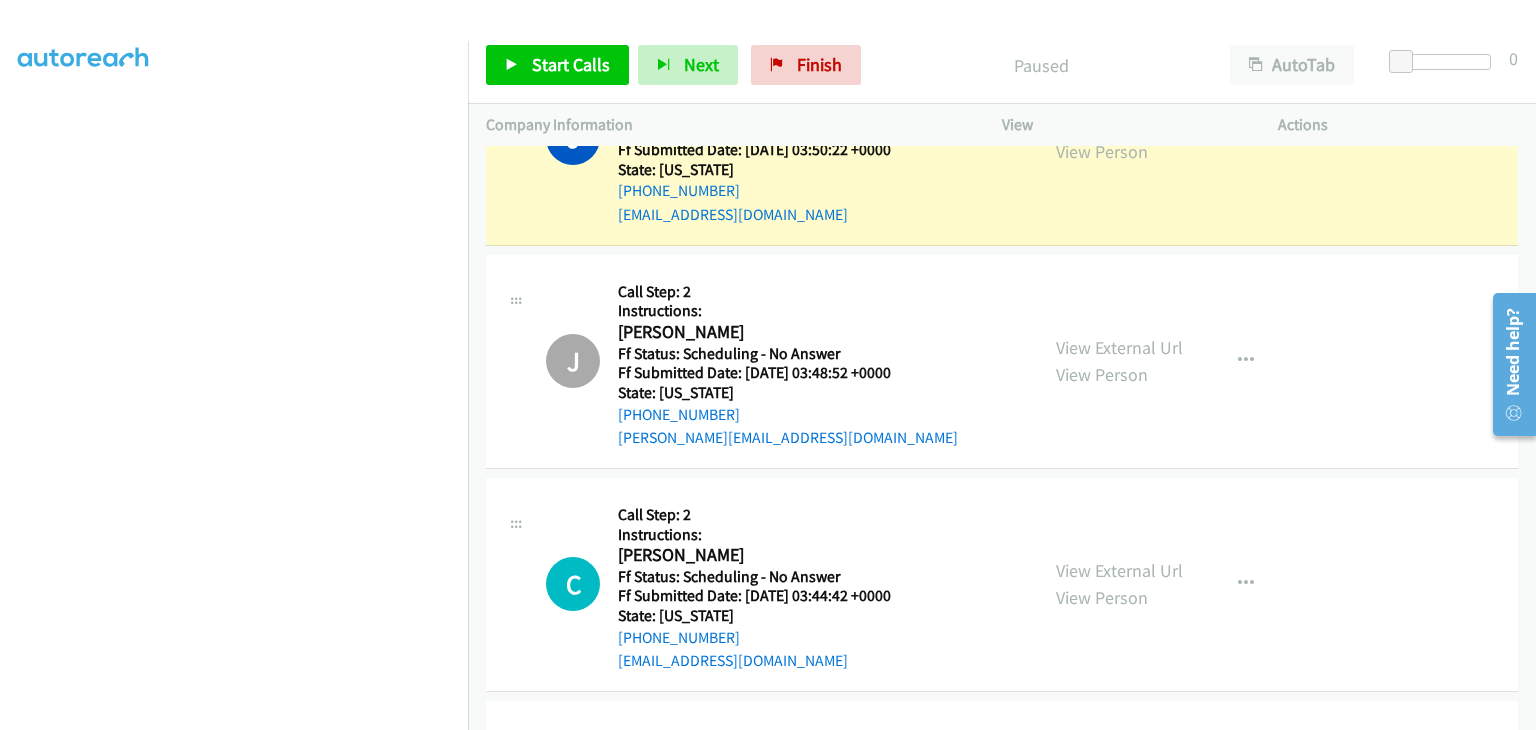 scroll, scrollTop: 1927, scrollLeft: 0, axis: vertical 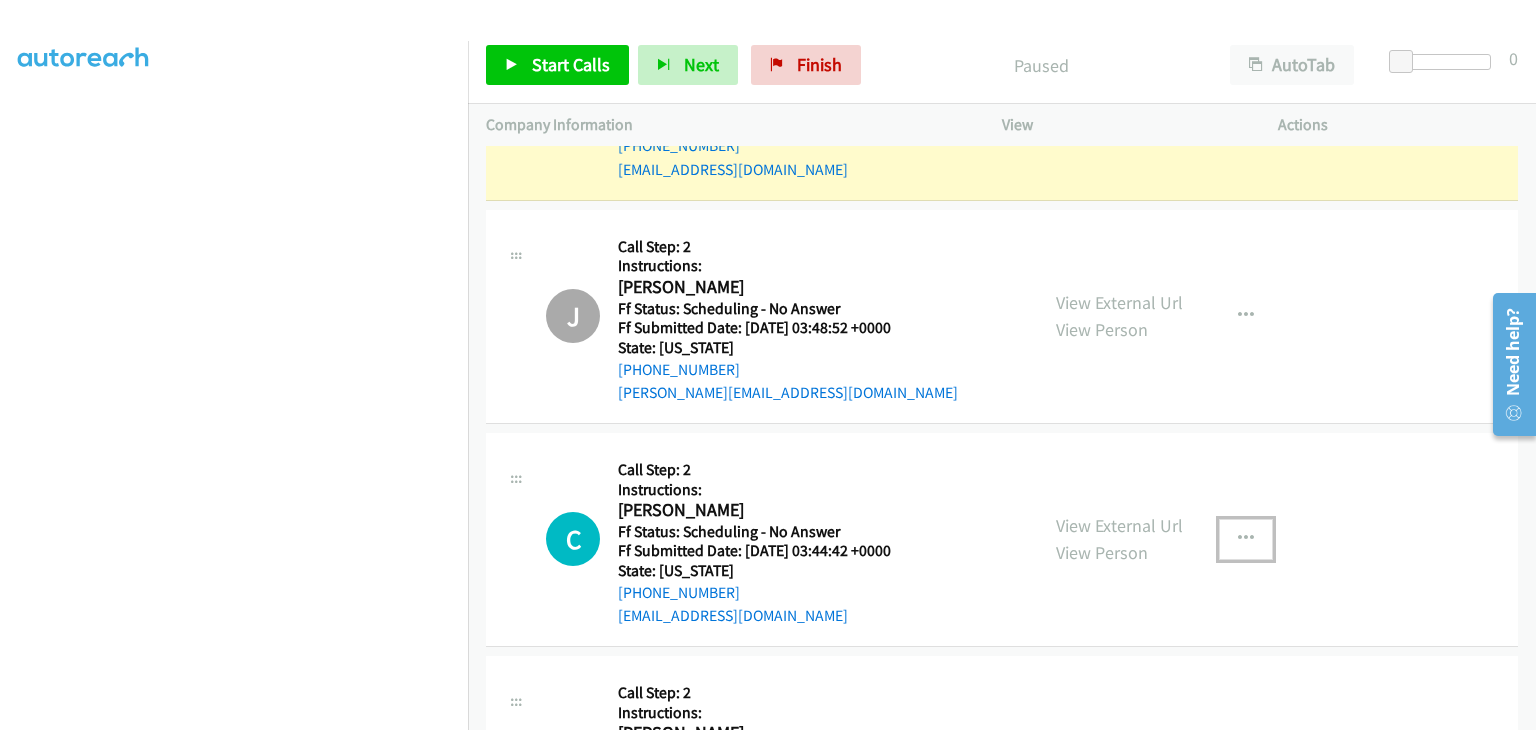 click at bounding box center [1246, 539] 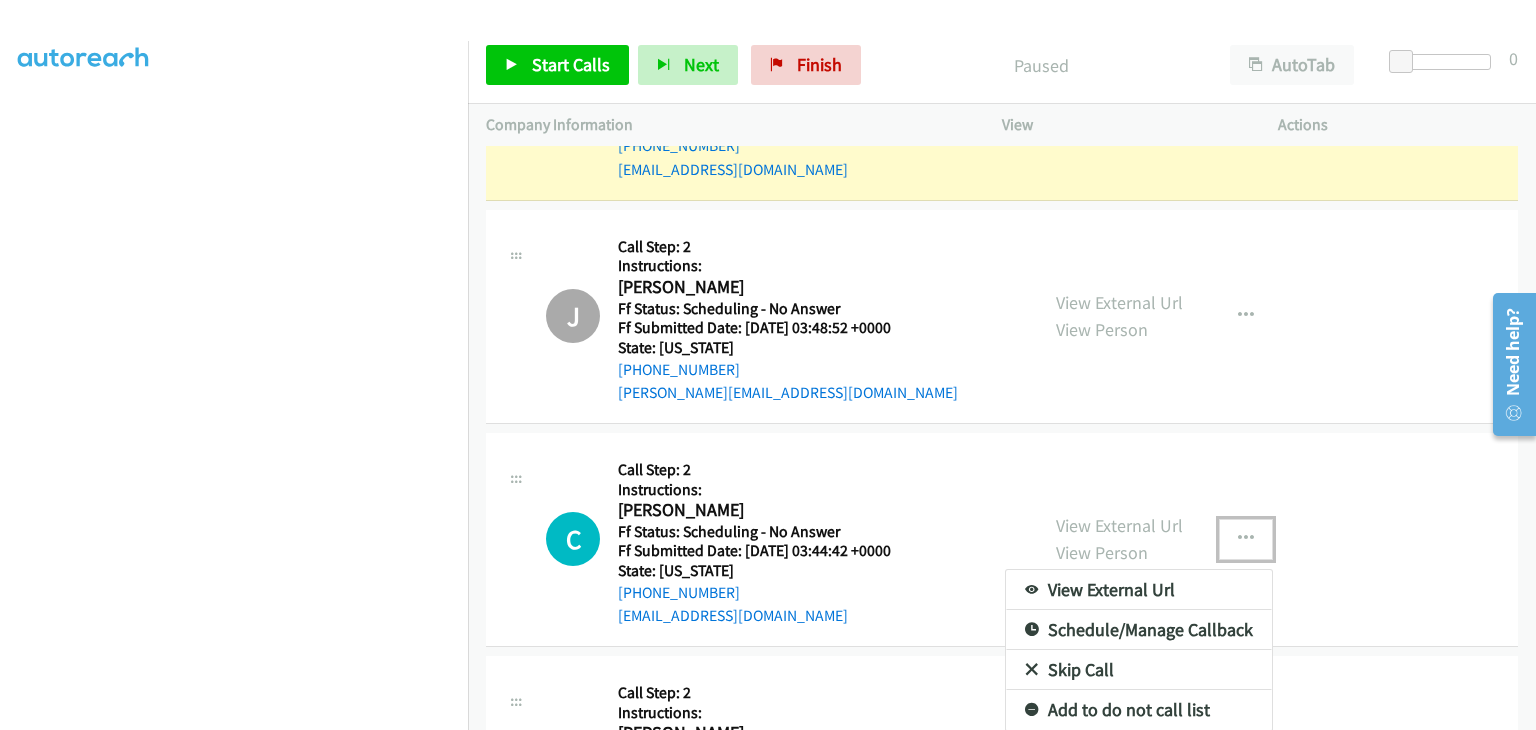 click on "Skip Call" at bounding box center (1139, 670) 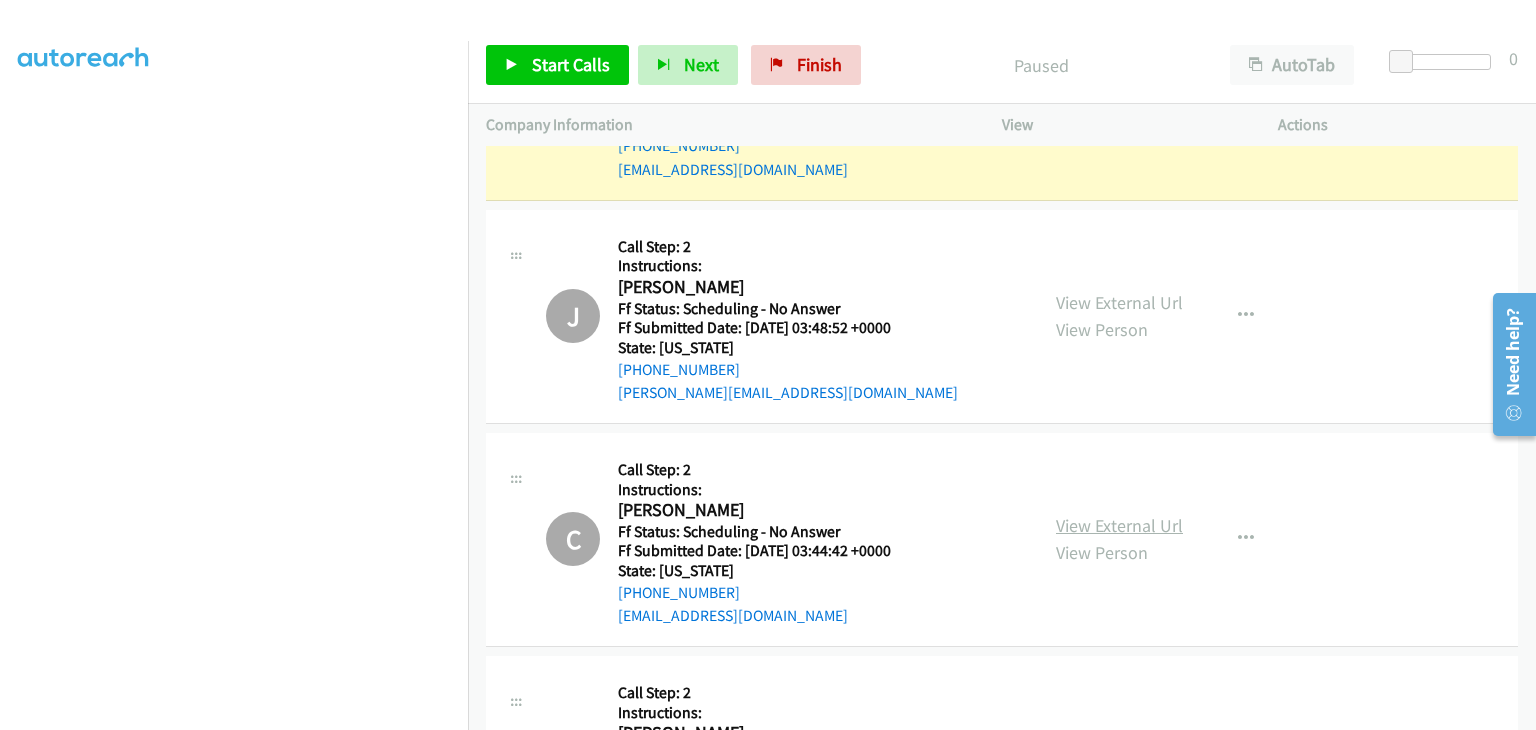 click on "View External Url" at bounding box center (1119, 525) 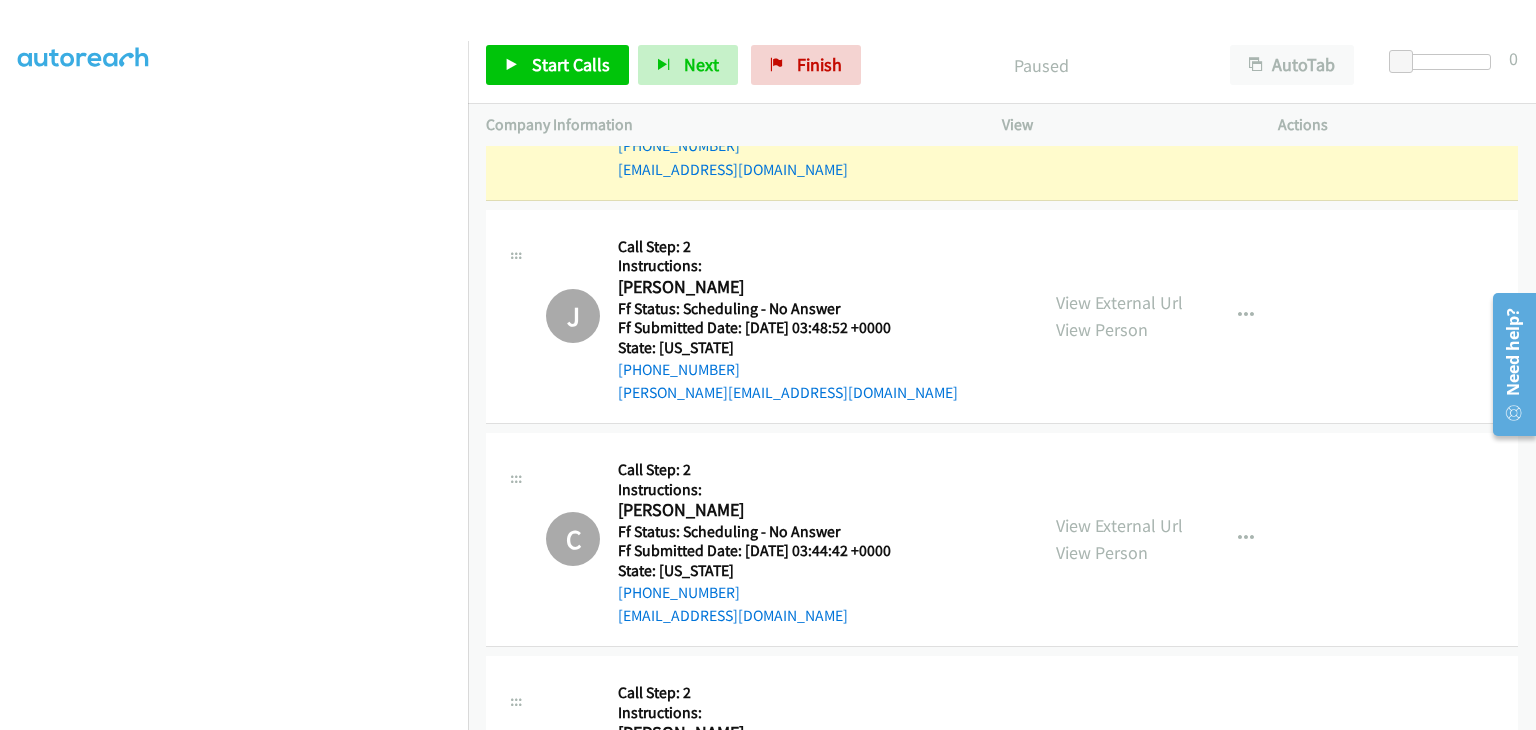 scroll, scrollTop: 392, scrollLeft: 0, axis: vertical 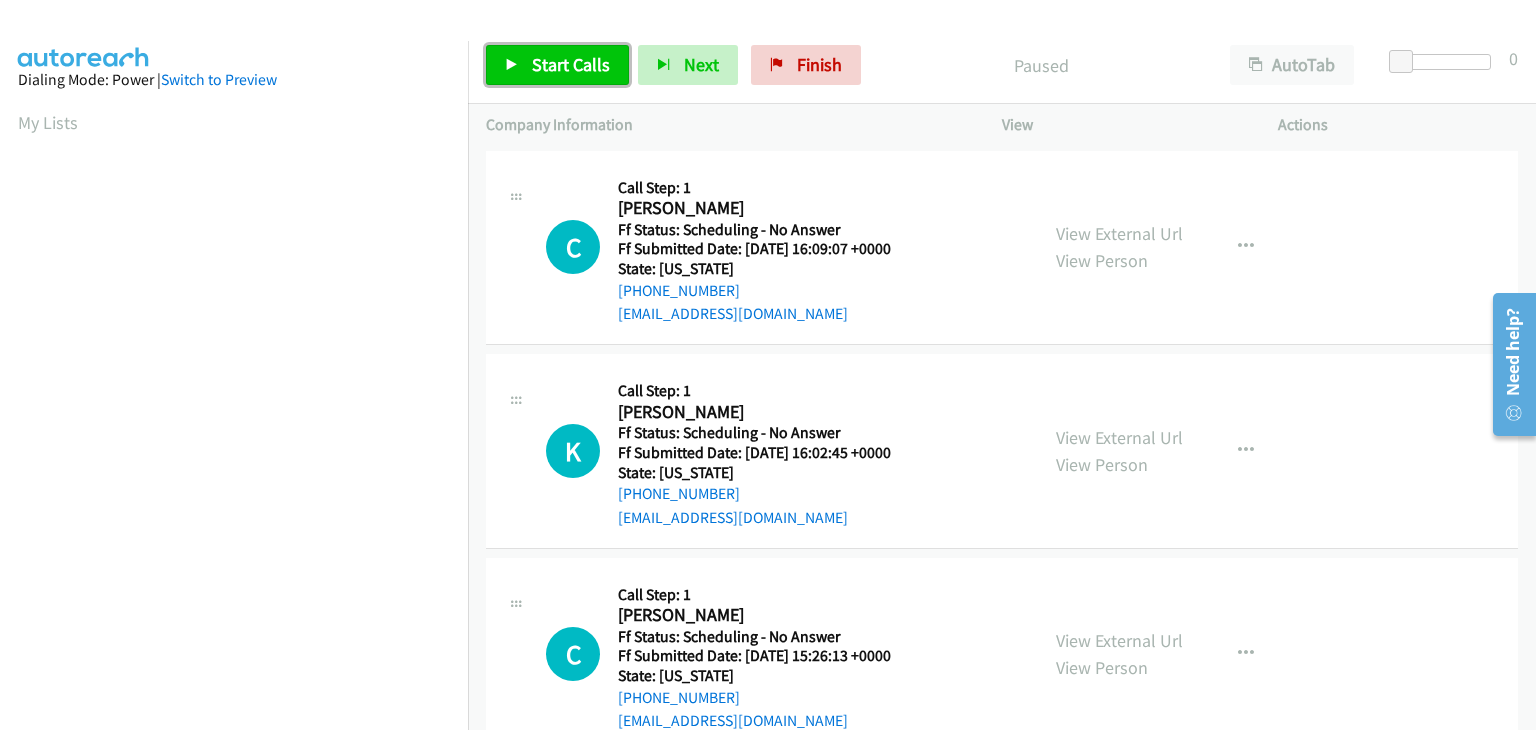 click on "Start Calls" at bounding box center (557, 65) 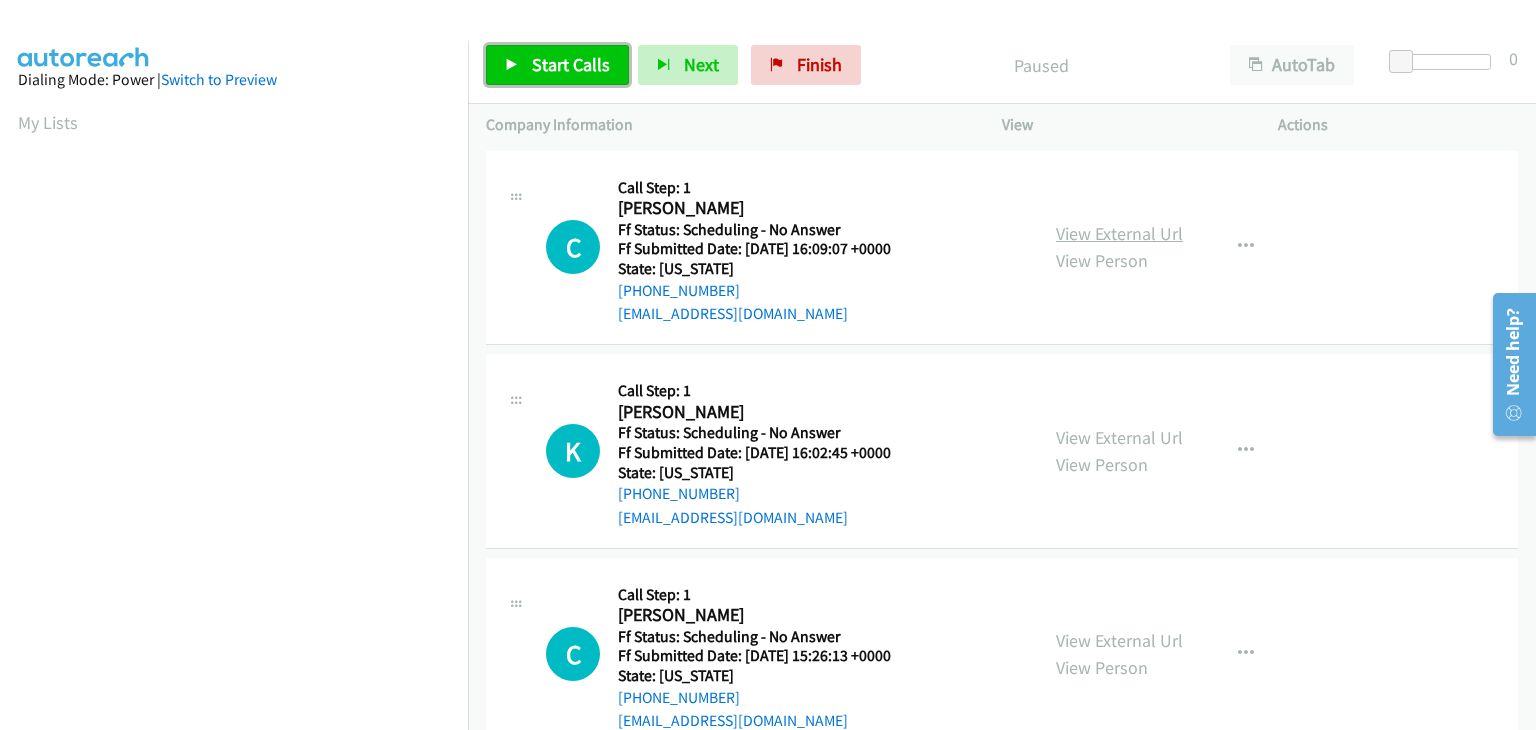 click on "View External Url" at bounding box center [1119, 233] 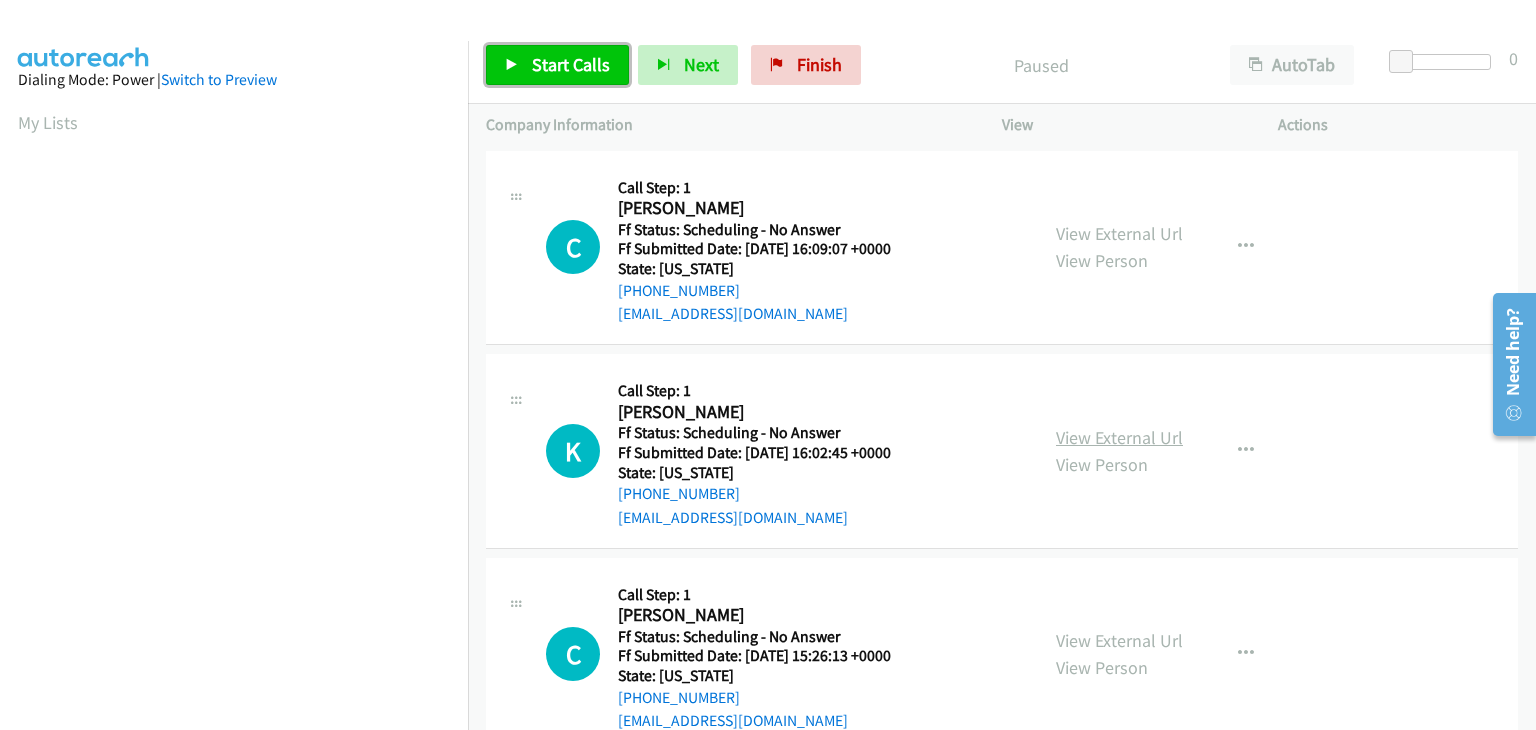click on "View External Url" at bounding box center [1119, 437] 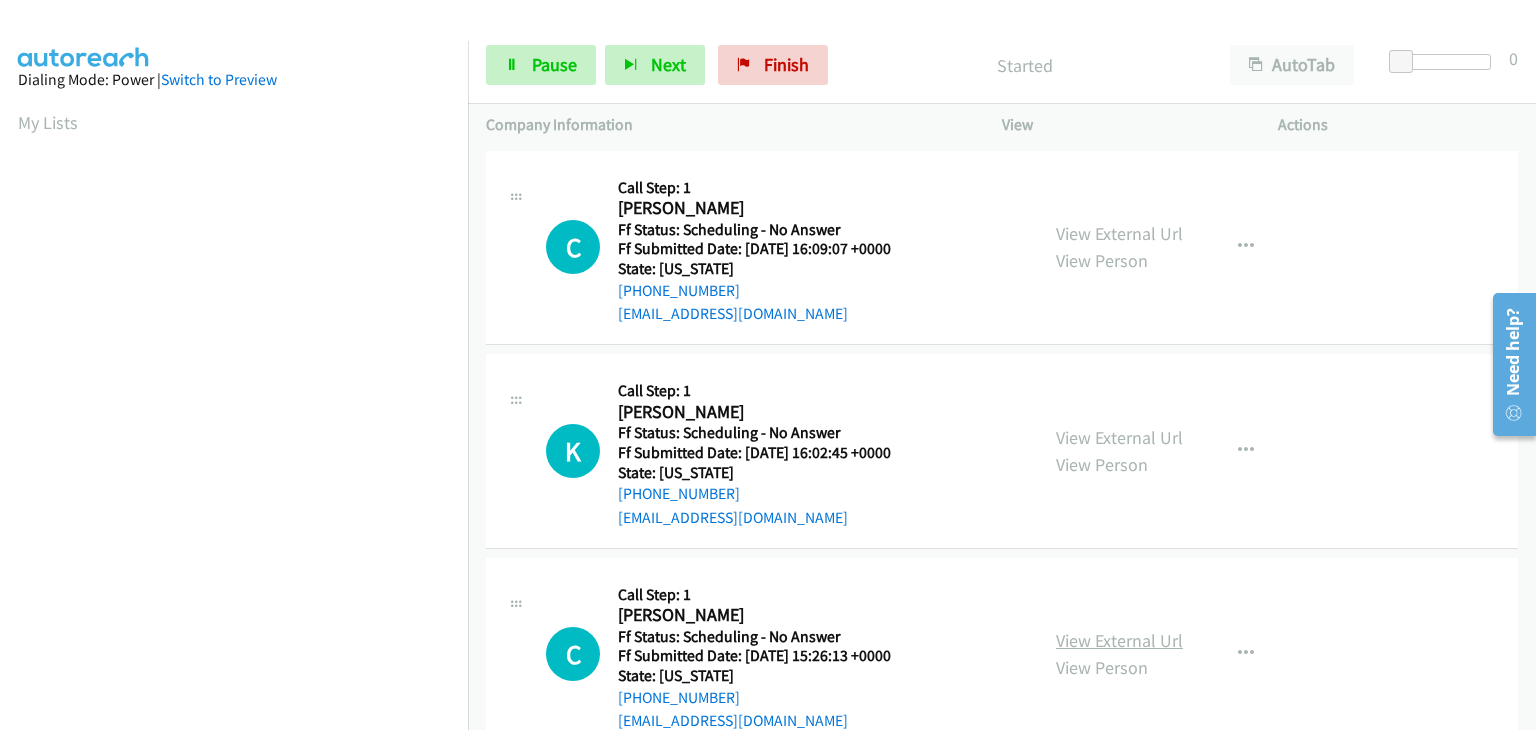 click on "View External Url" at bounding box center (1119, 640) 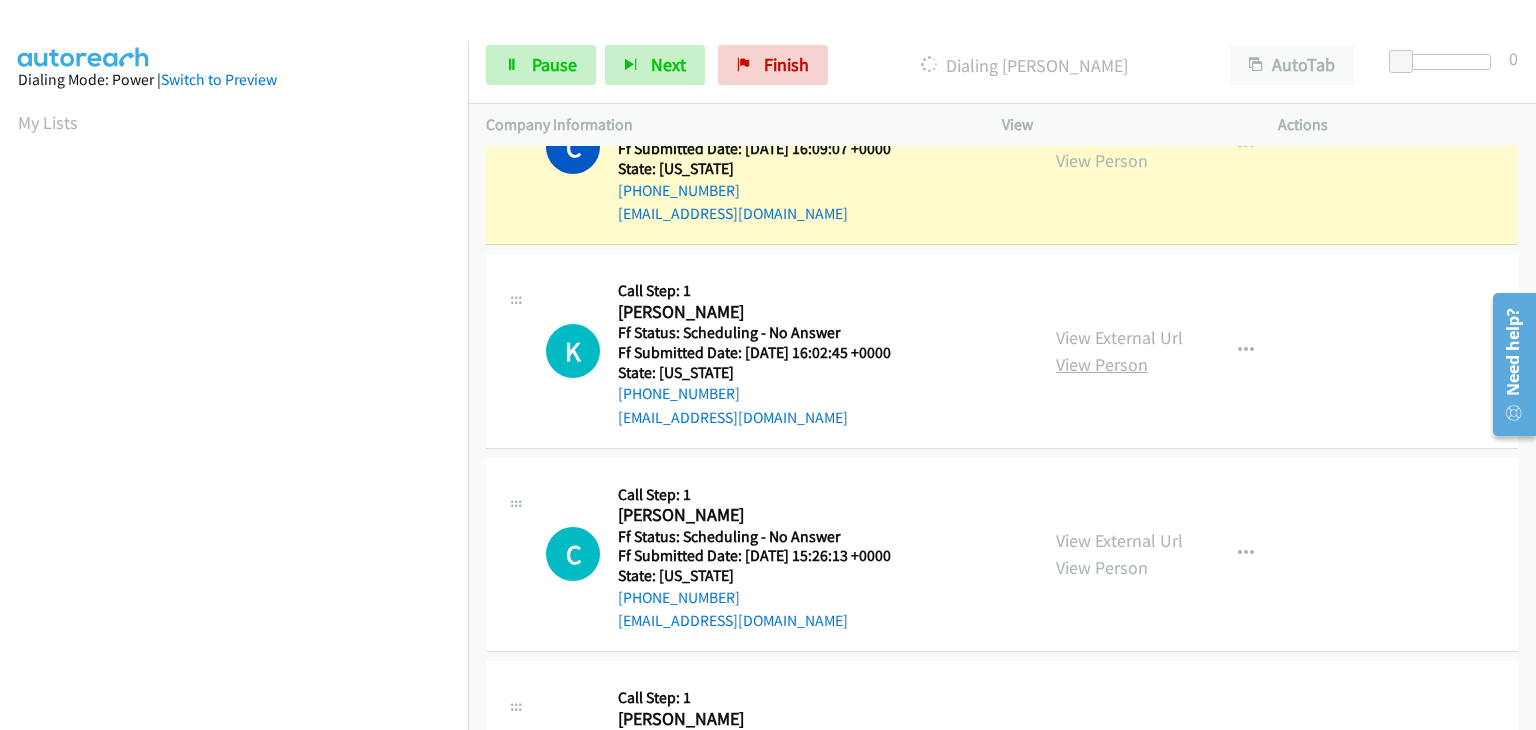 scroll, scrollTop: 200, scrollLeft: 0, axis: vertical 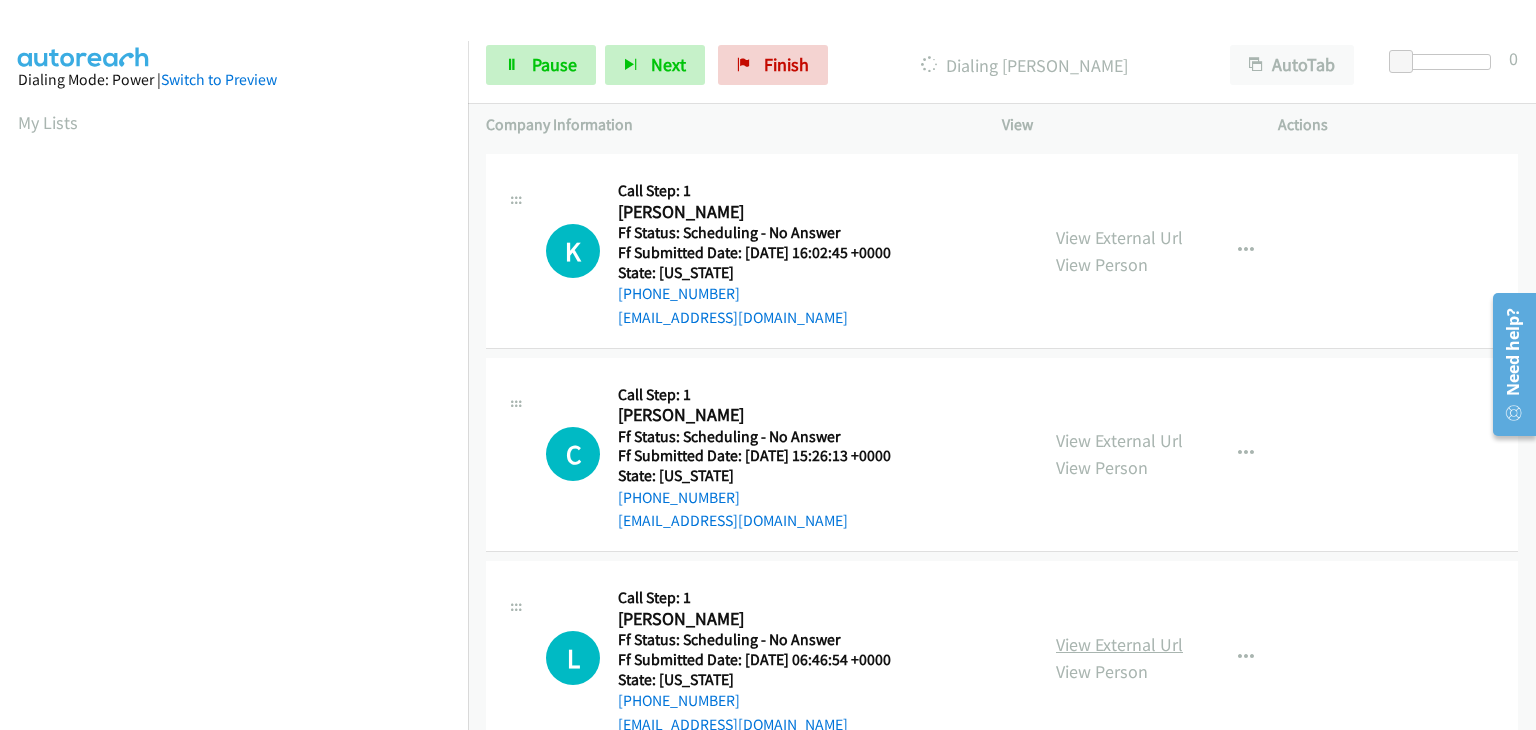 click on "View External Url" at bounding box center [1119, 644] 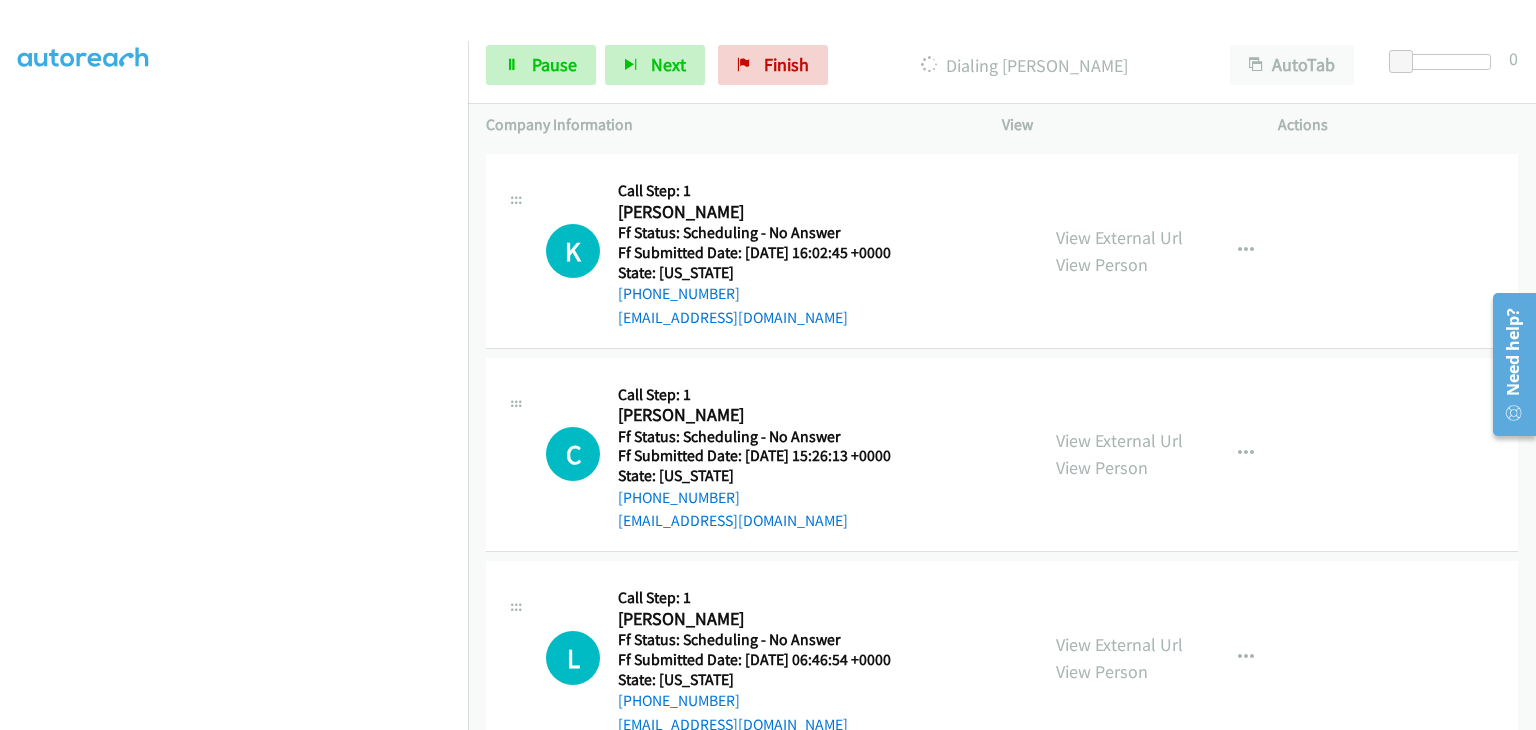 scroll, scrollTop: 392, scrollLeft: 0, axis: vertical 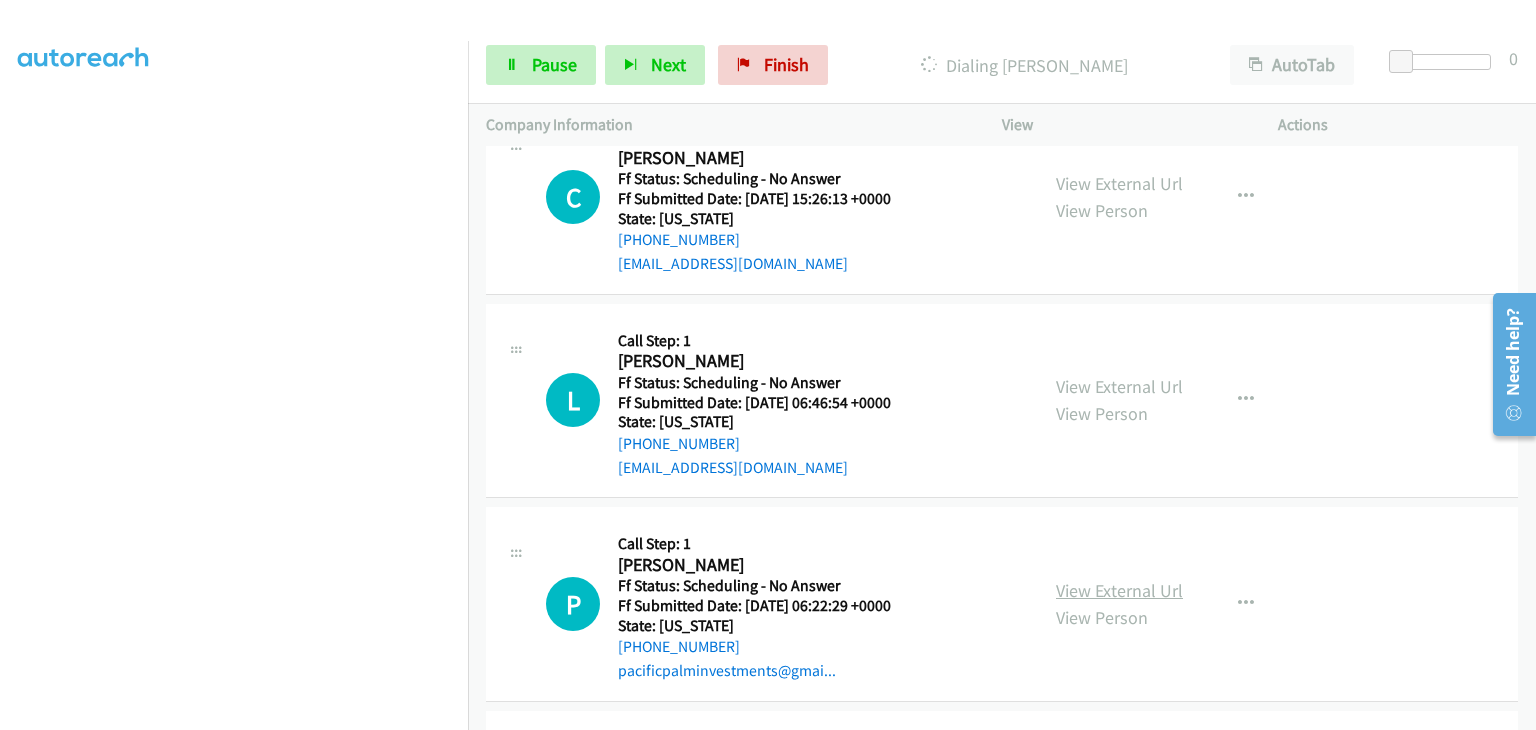 click on "View External Url" at bounding box center [1119, 590] 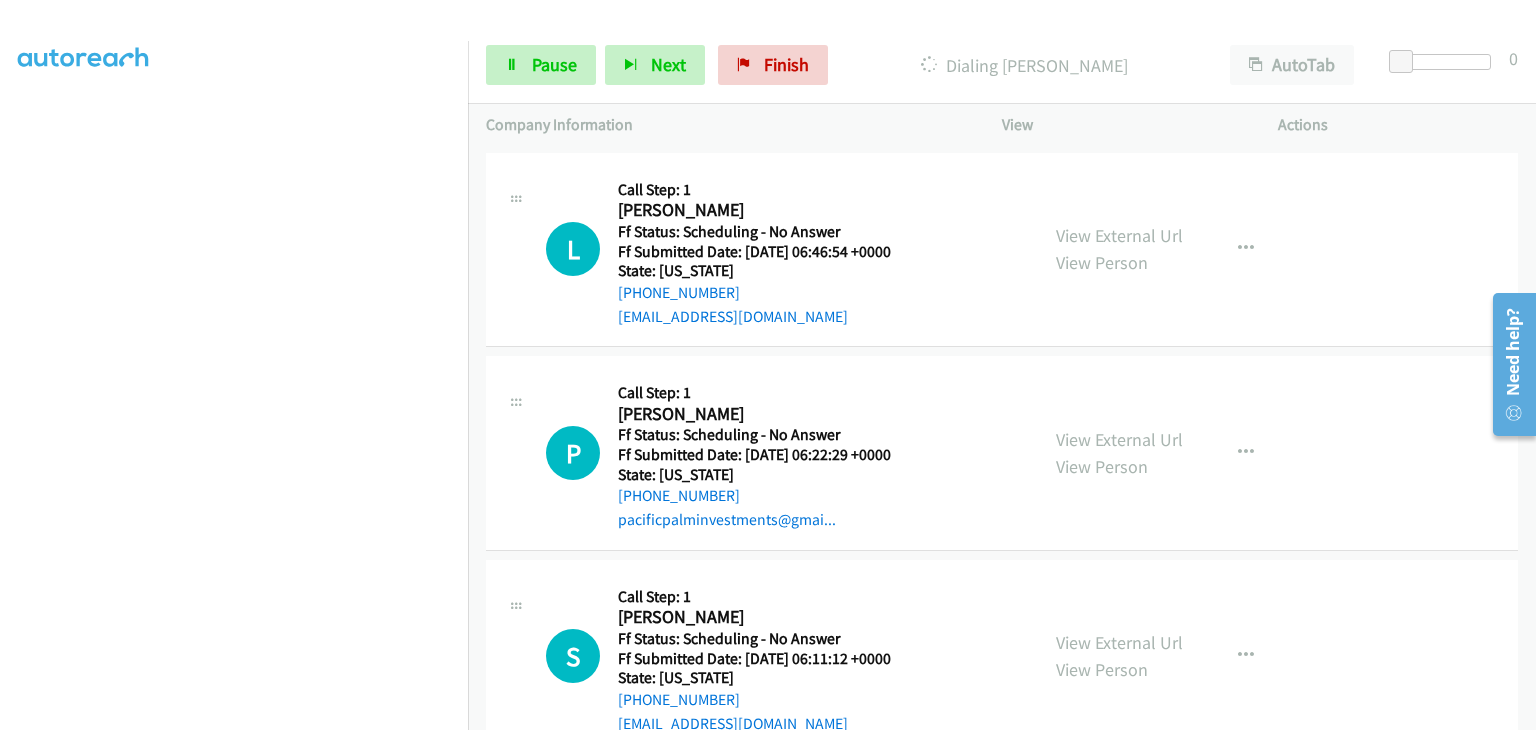scroll, scrollTop: 700, scrollLeft: 0, axis: vertical 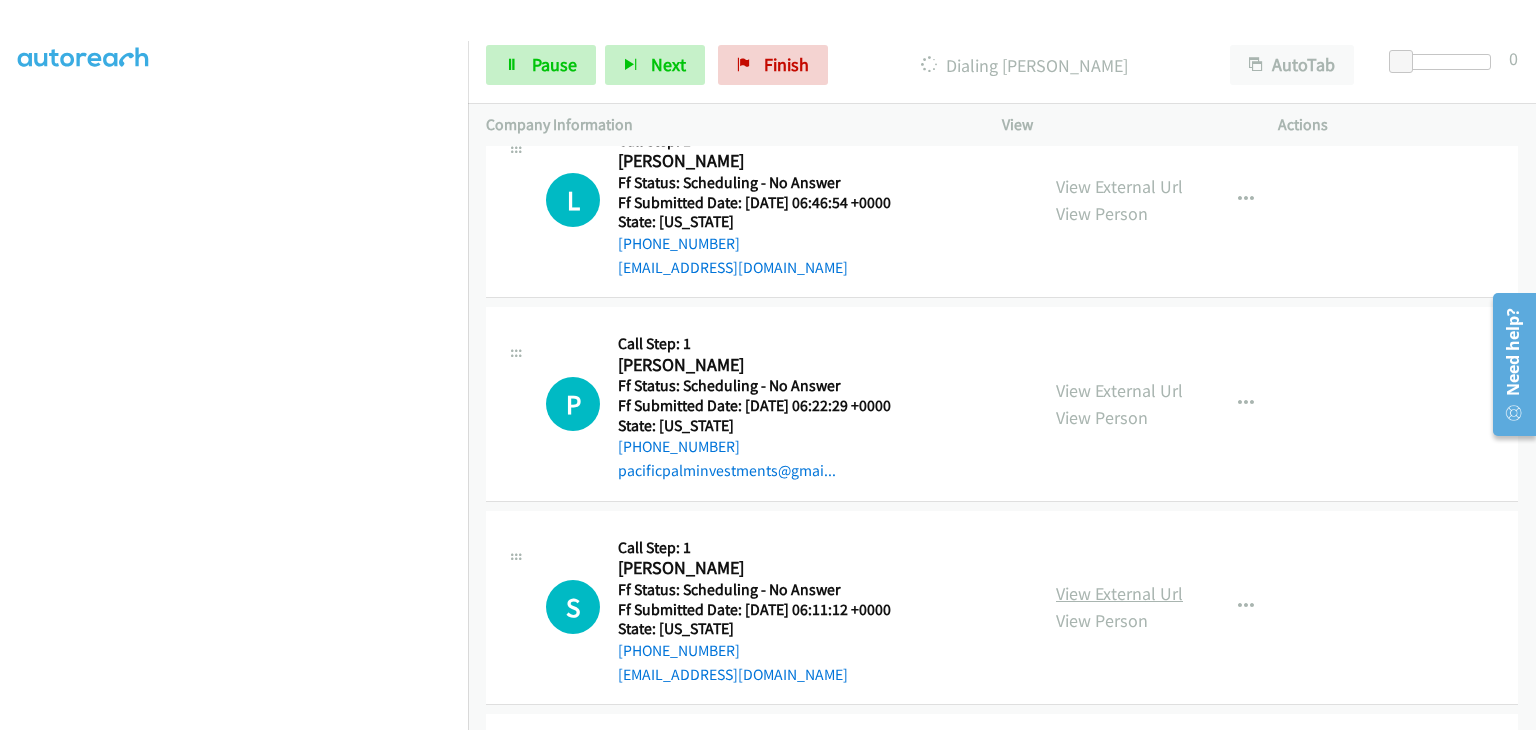 click on "View External Url" at bounding box center [1119, 593] 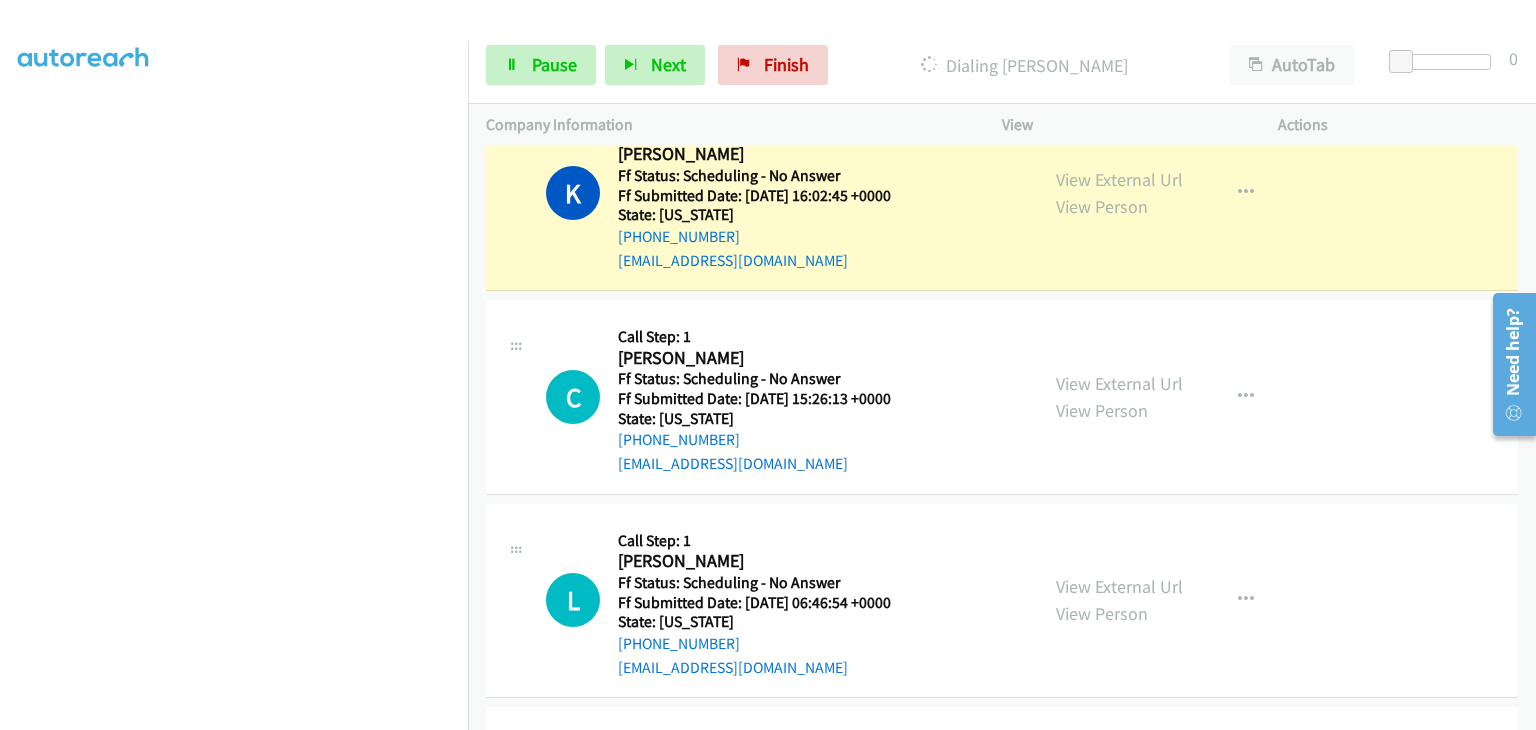 scroll, scrollTop: 200, scrollLeft: 0, axis: vertical 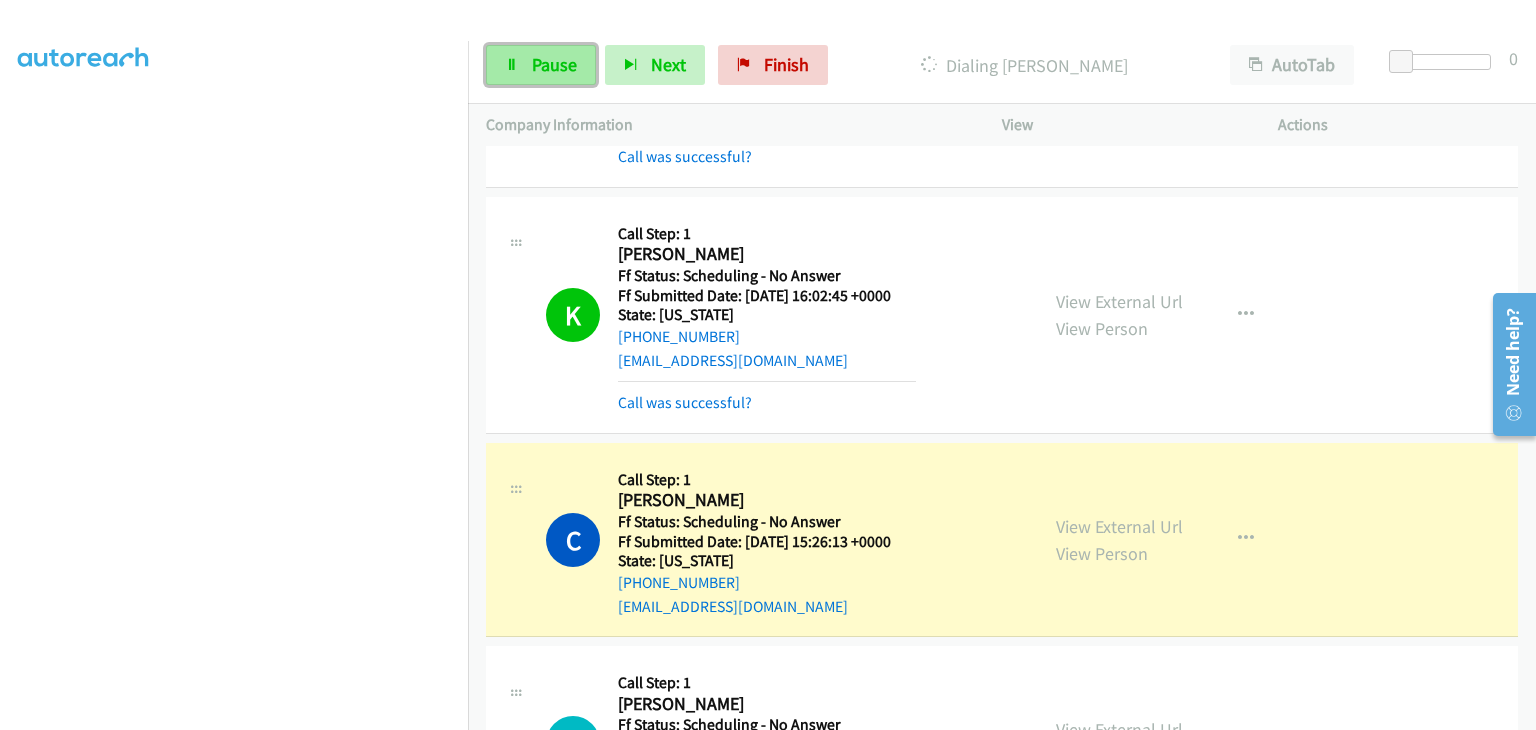 click on "Pause" at bounding box center [554, 64] 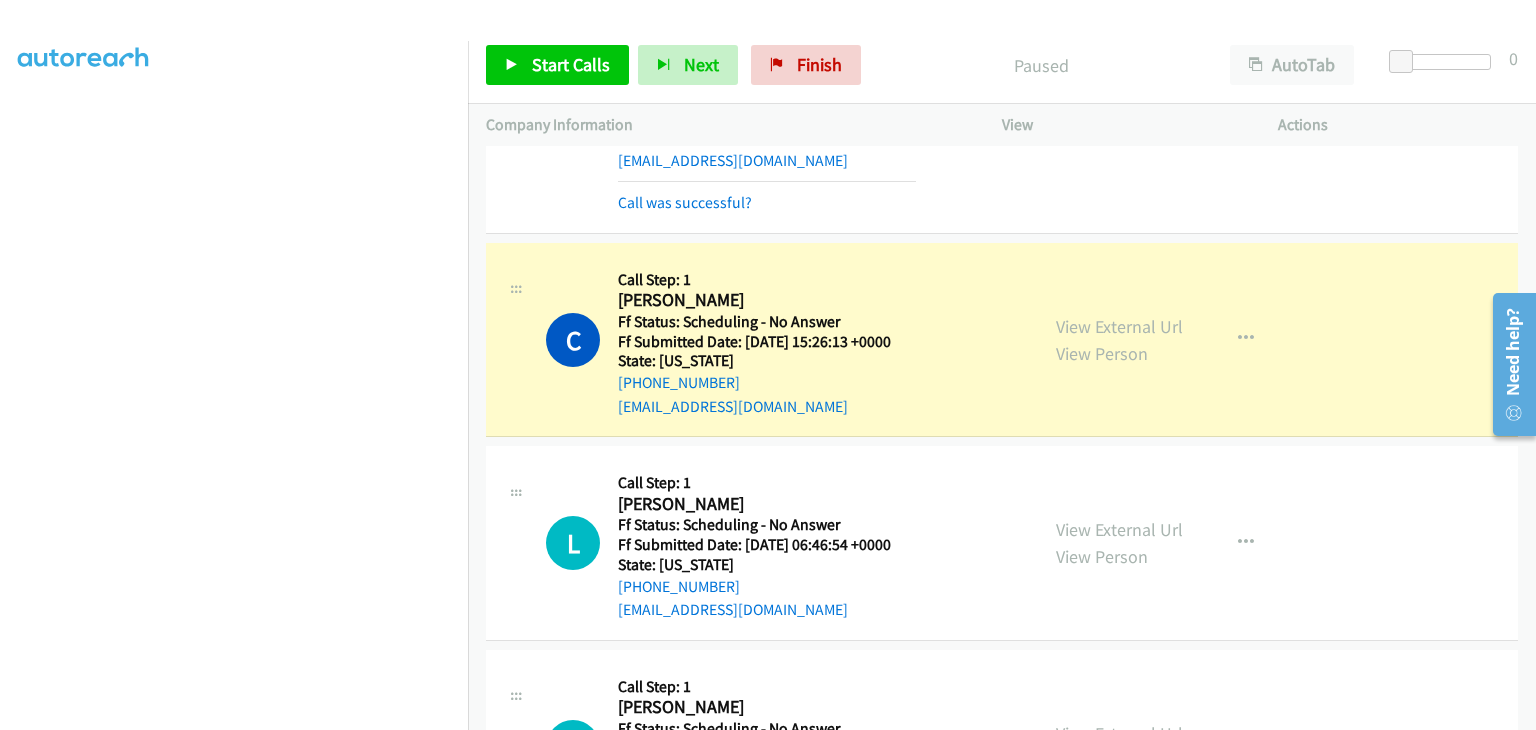 scroll, scrollTop: 500, scrollLeft: 0, axis: vertical 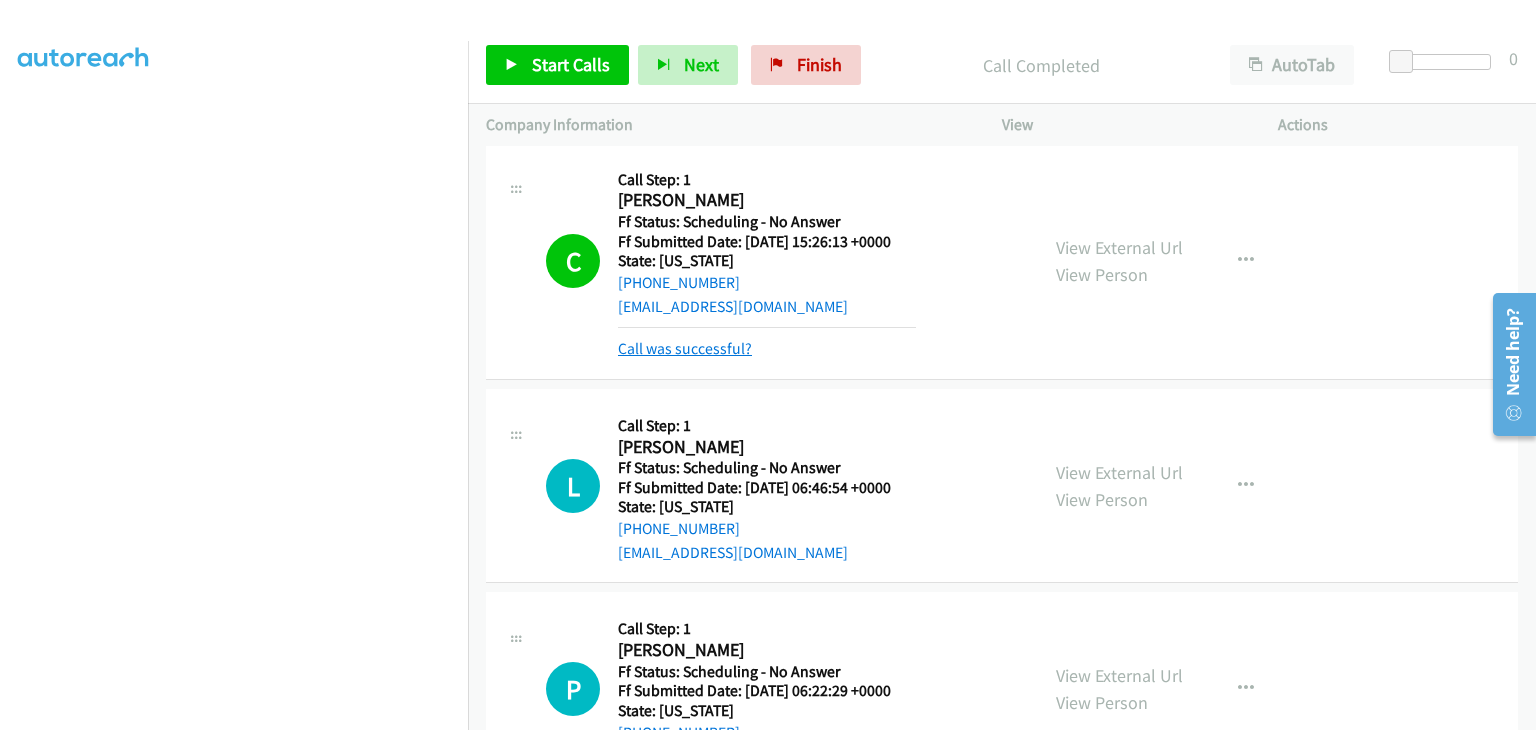 click on "Call was successful?" at bounding box center [685, 348] 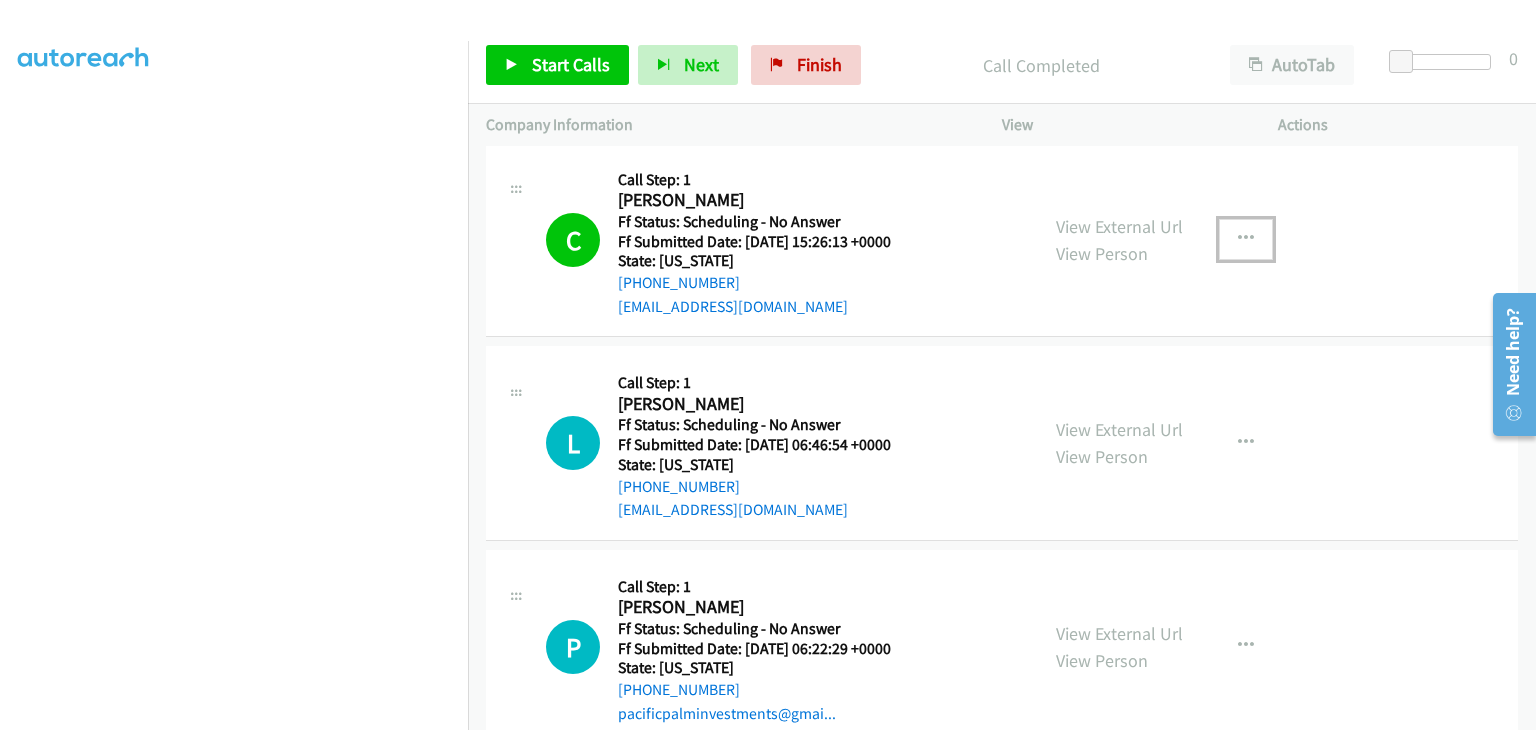 click at bounding box center (1246, 239) 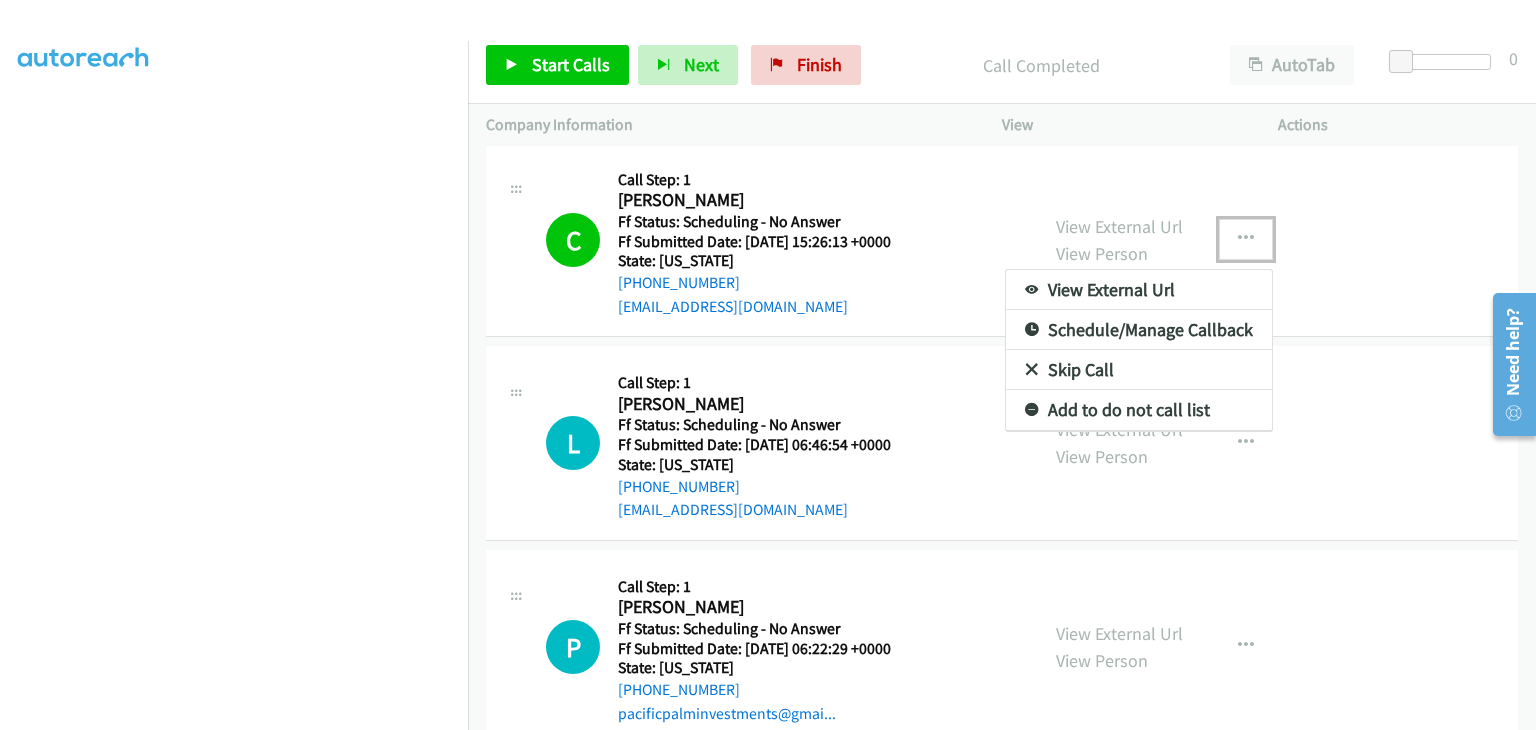 click on "Add to do not call list" at bounding box center (1139, 410) 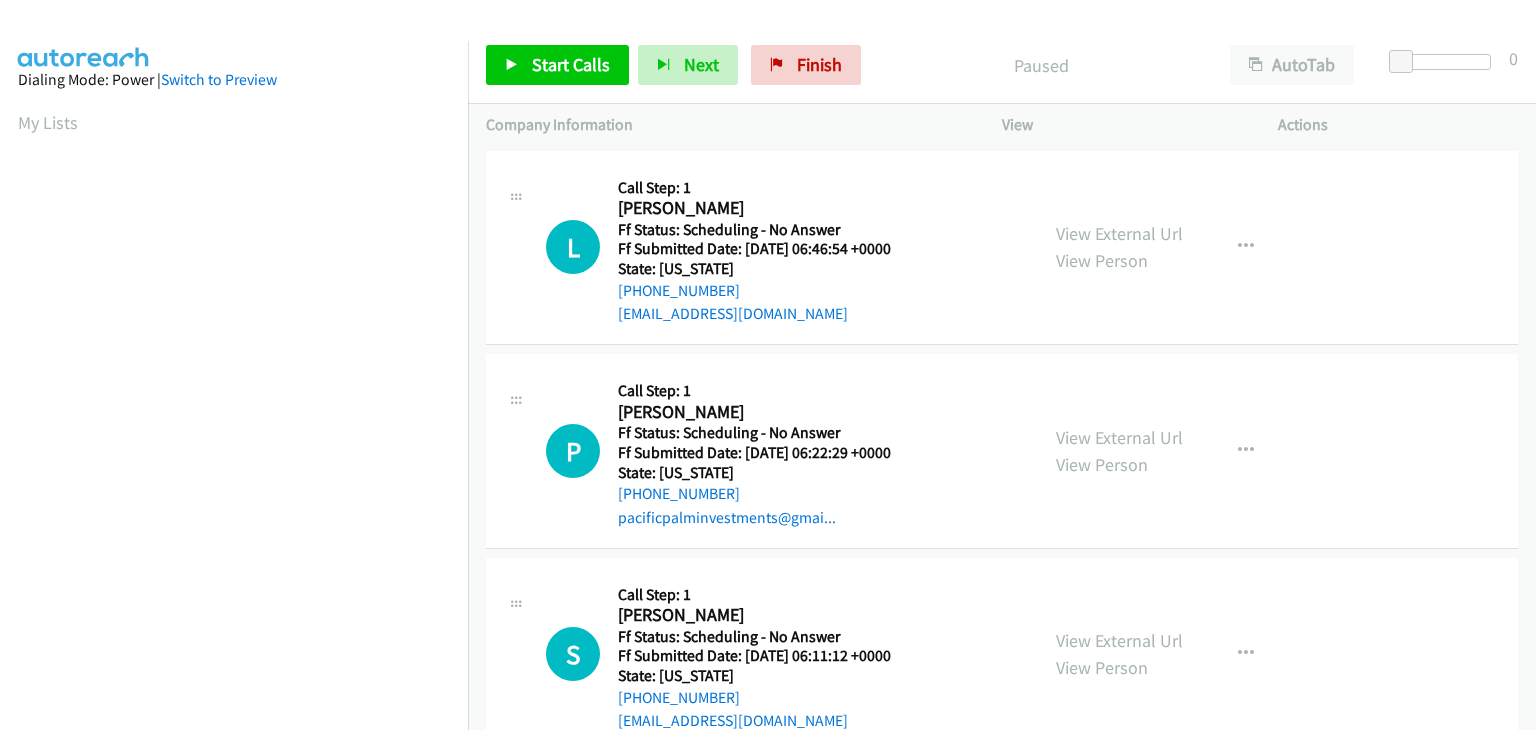 scroll, scrollTop: 0, scrollLeft: 0, axis: both 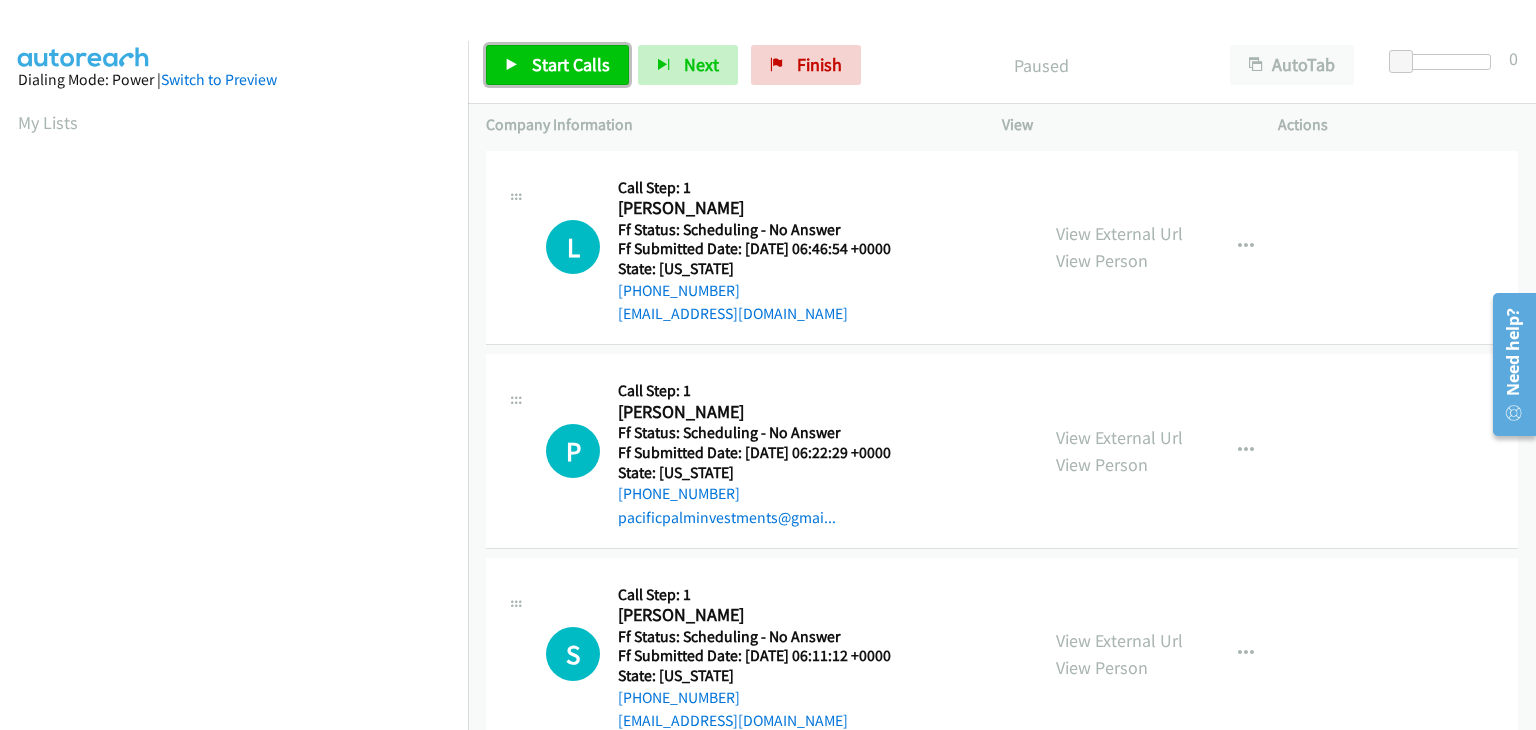 click on "Start Calls" at bounding box center (557, 65) 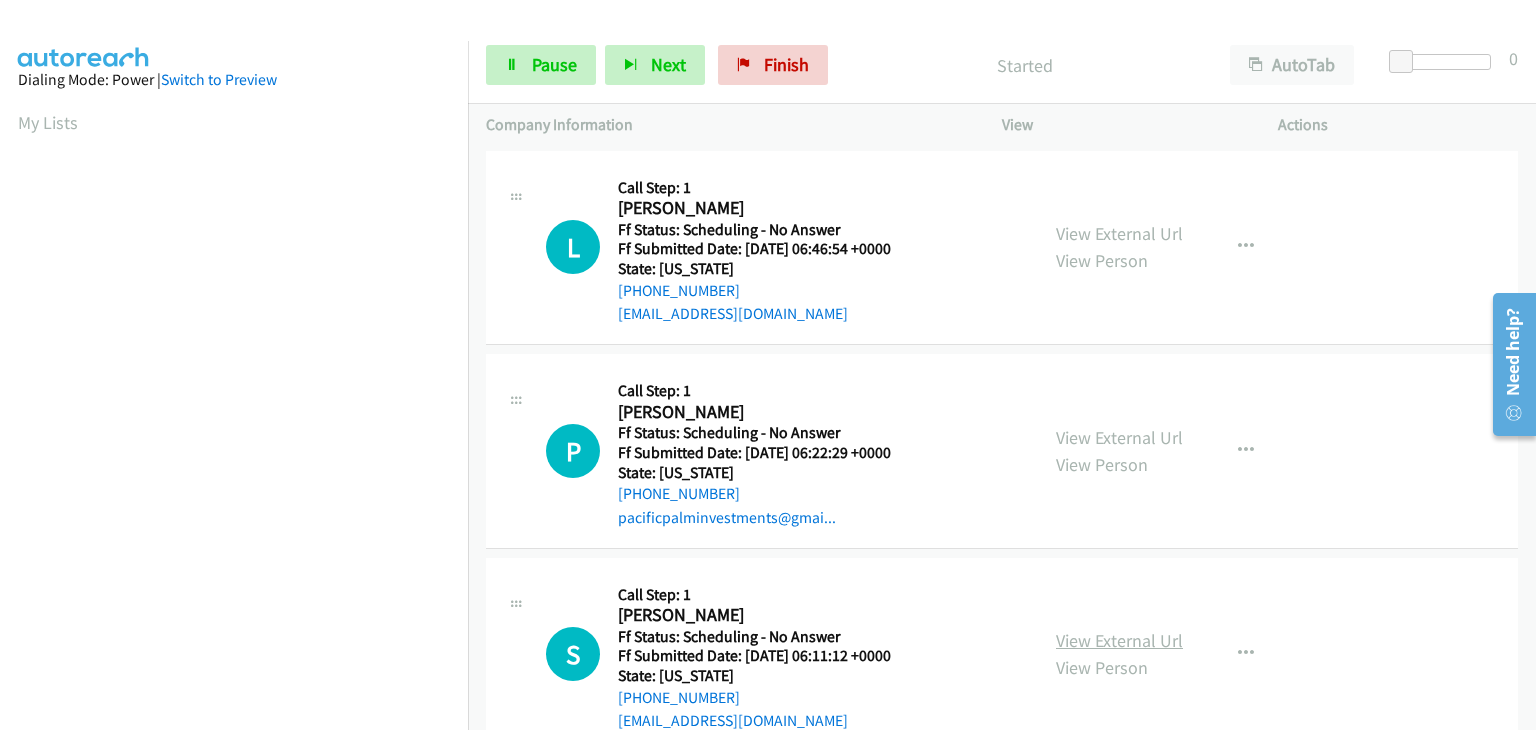 click on "View External Url" at bounding box center (1119, 640) 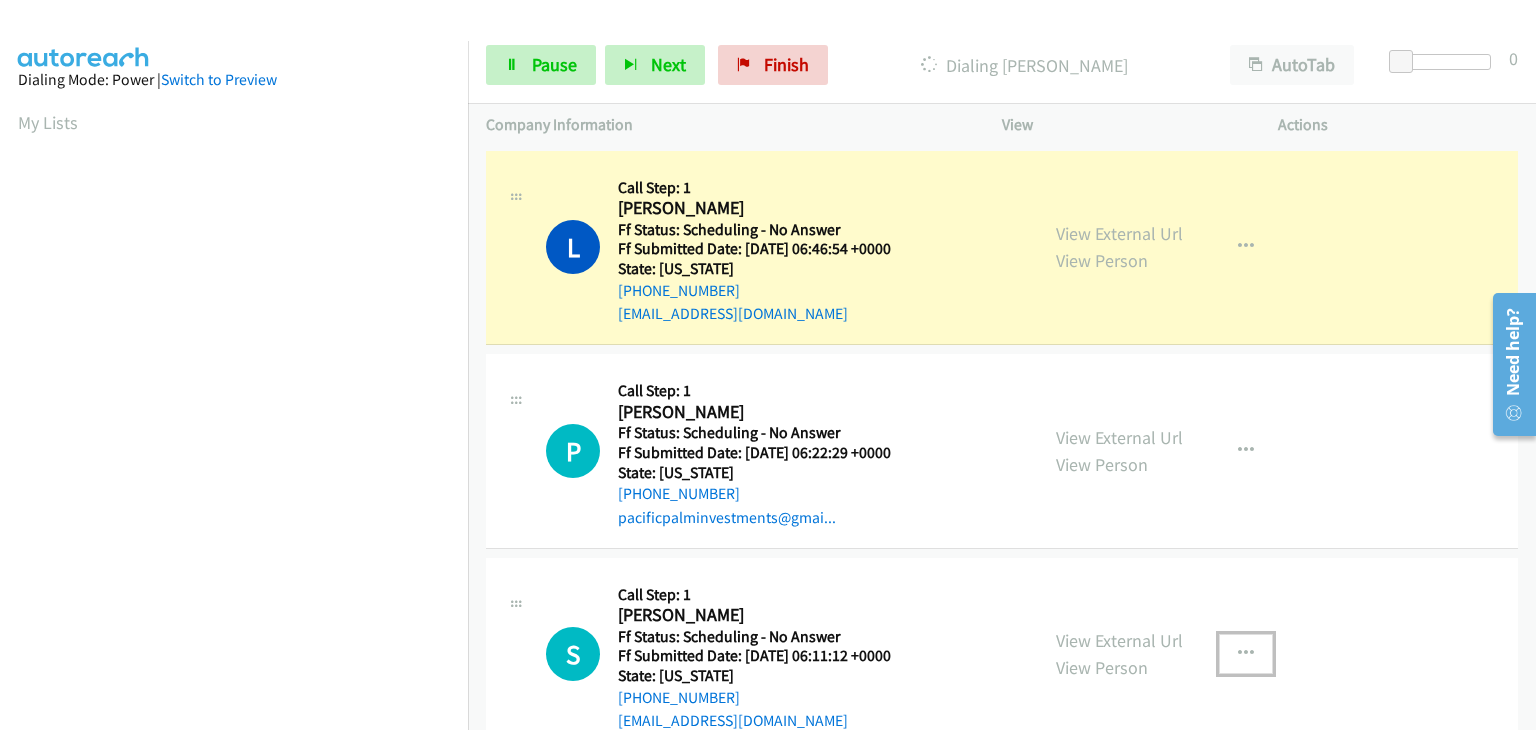 click at bounding box center (1246, 654) 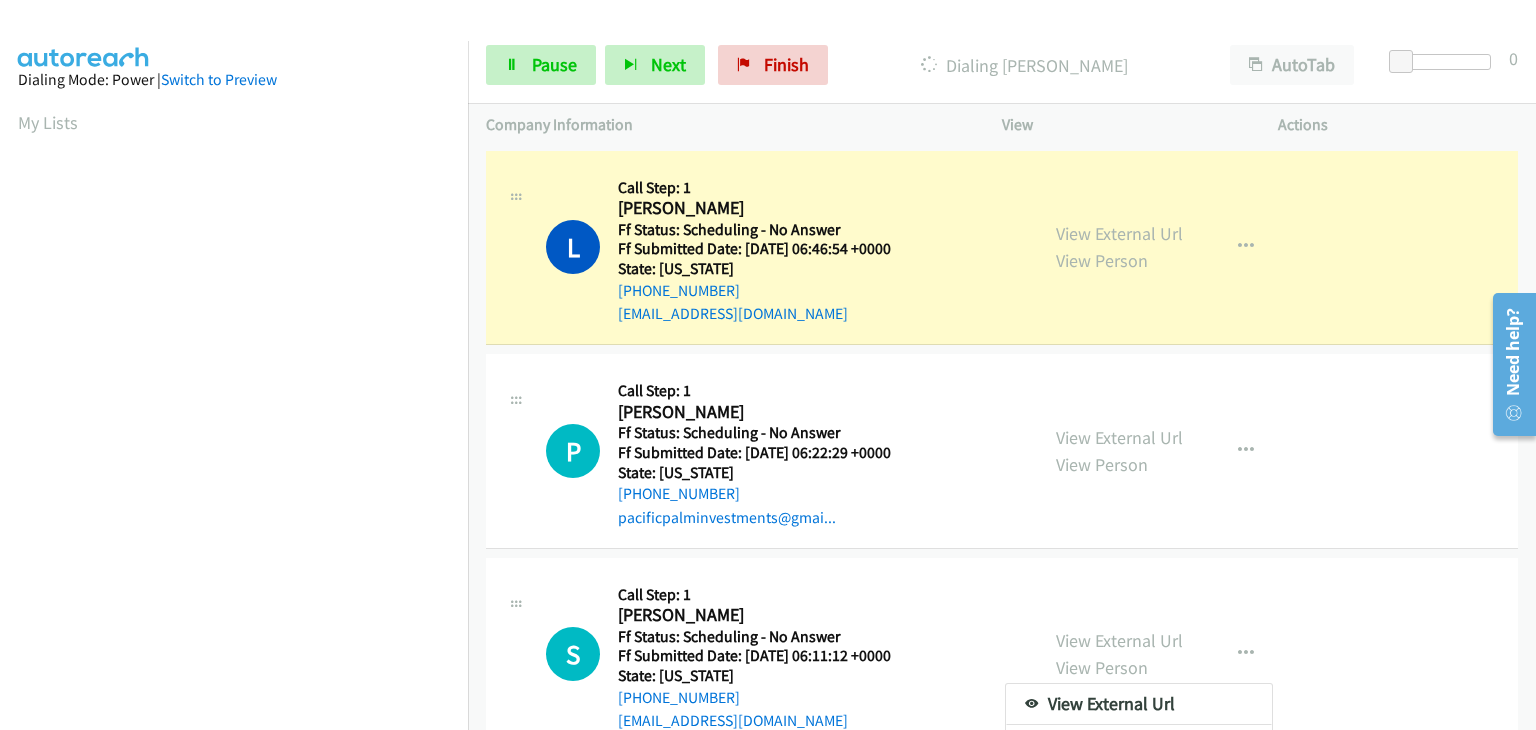 click at bounding box center [768, 365] 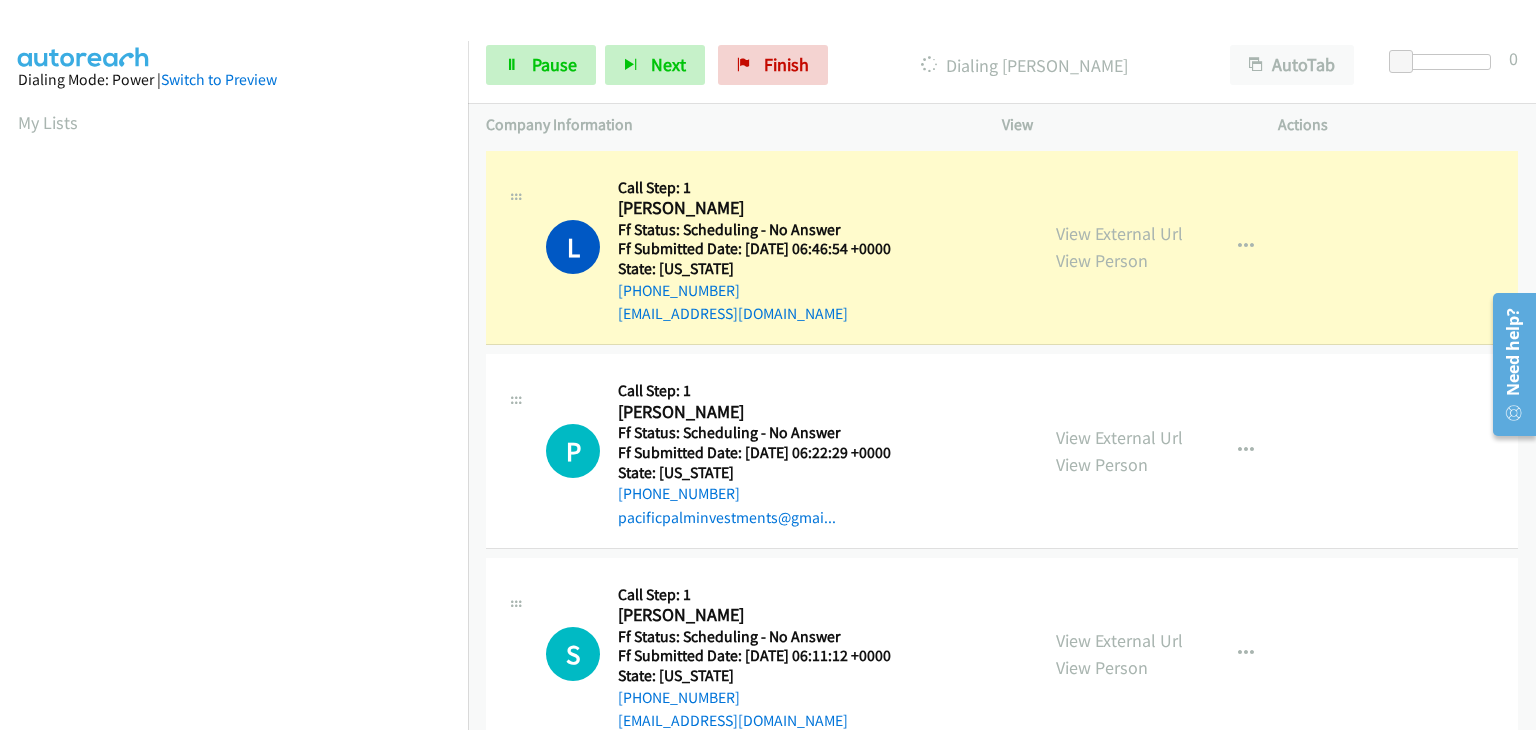 scroll, scrollTop: 300, scrollLeft: 0, axis: vertical 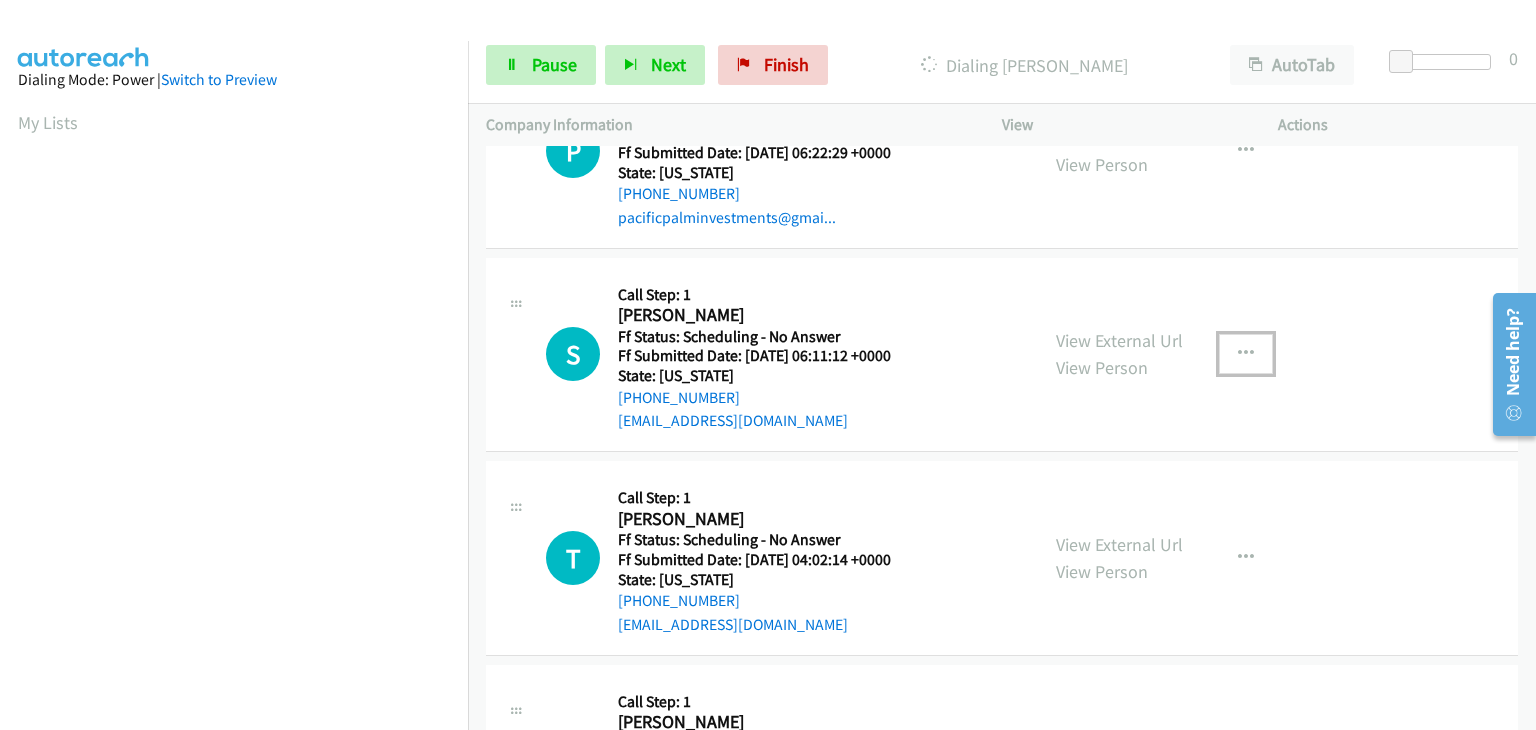 click at bounding box center (1246, 354) 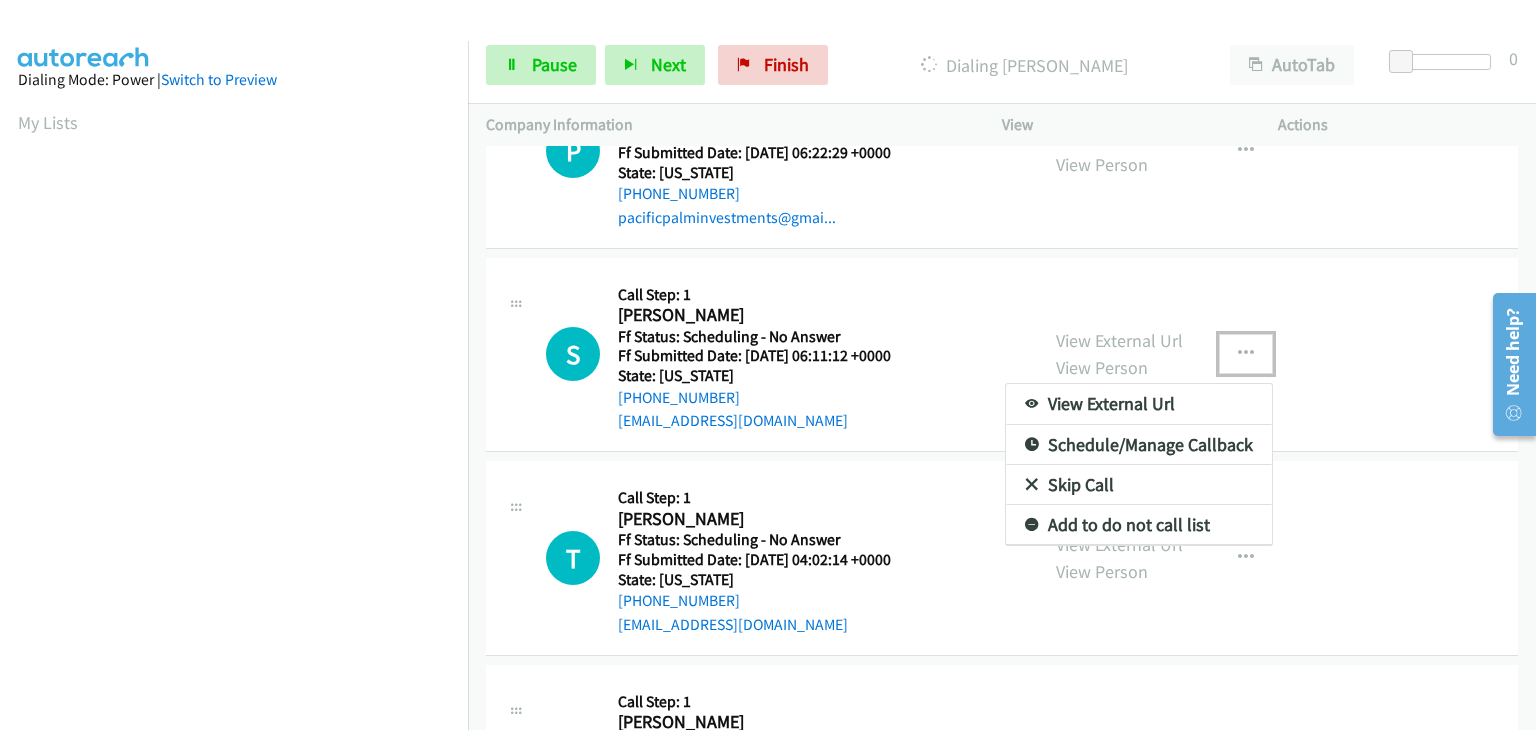 click on "Skip Call" at bounding box center [1139, 485] 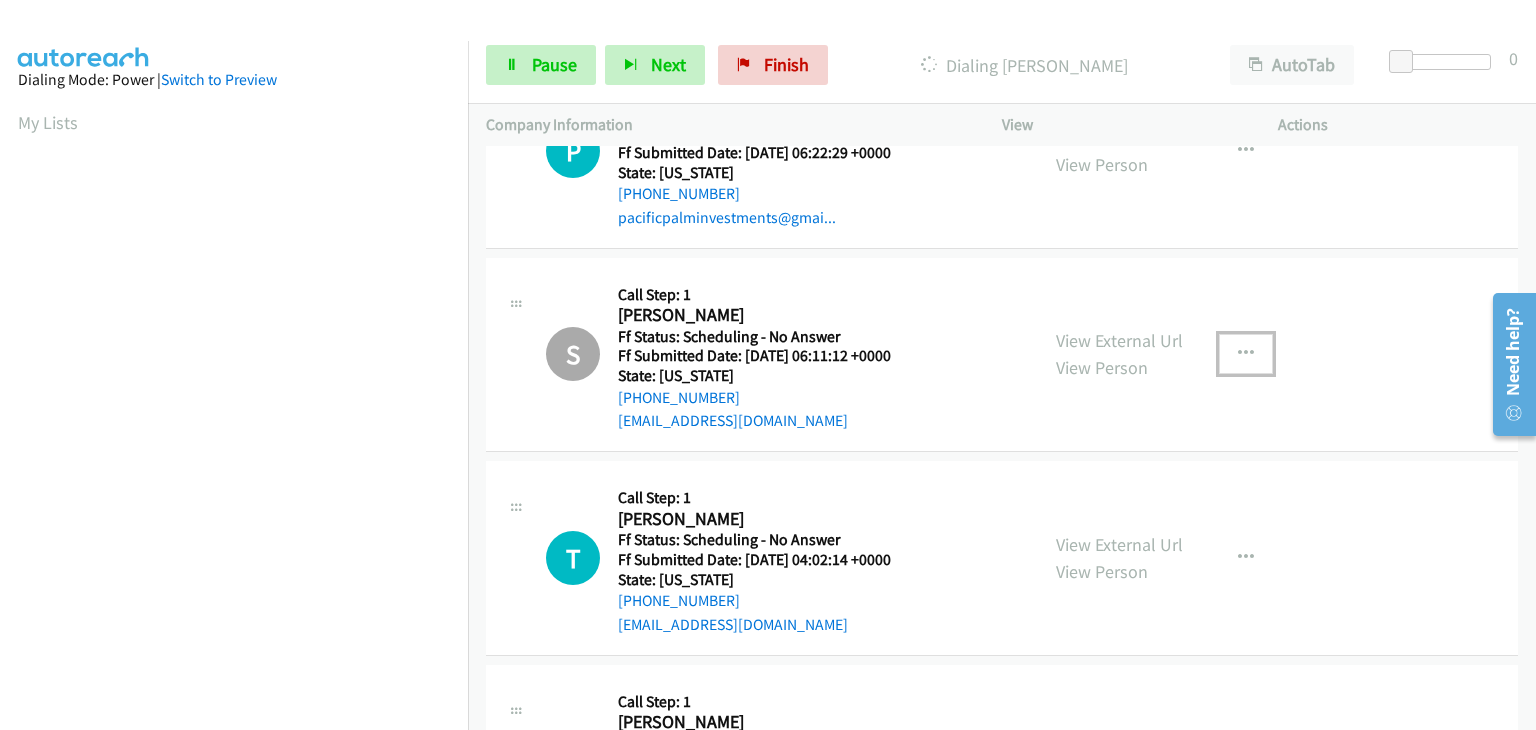 click at bounding box center [1246, 354] 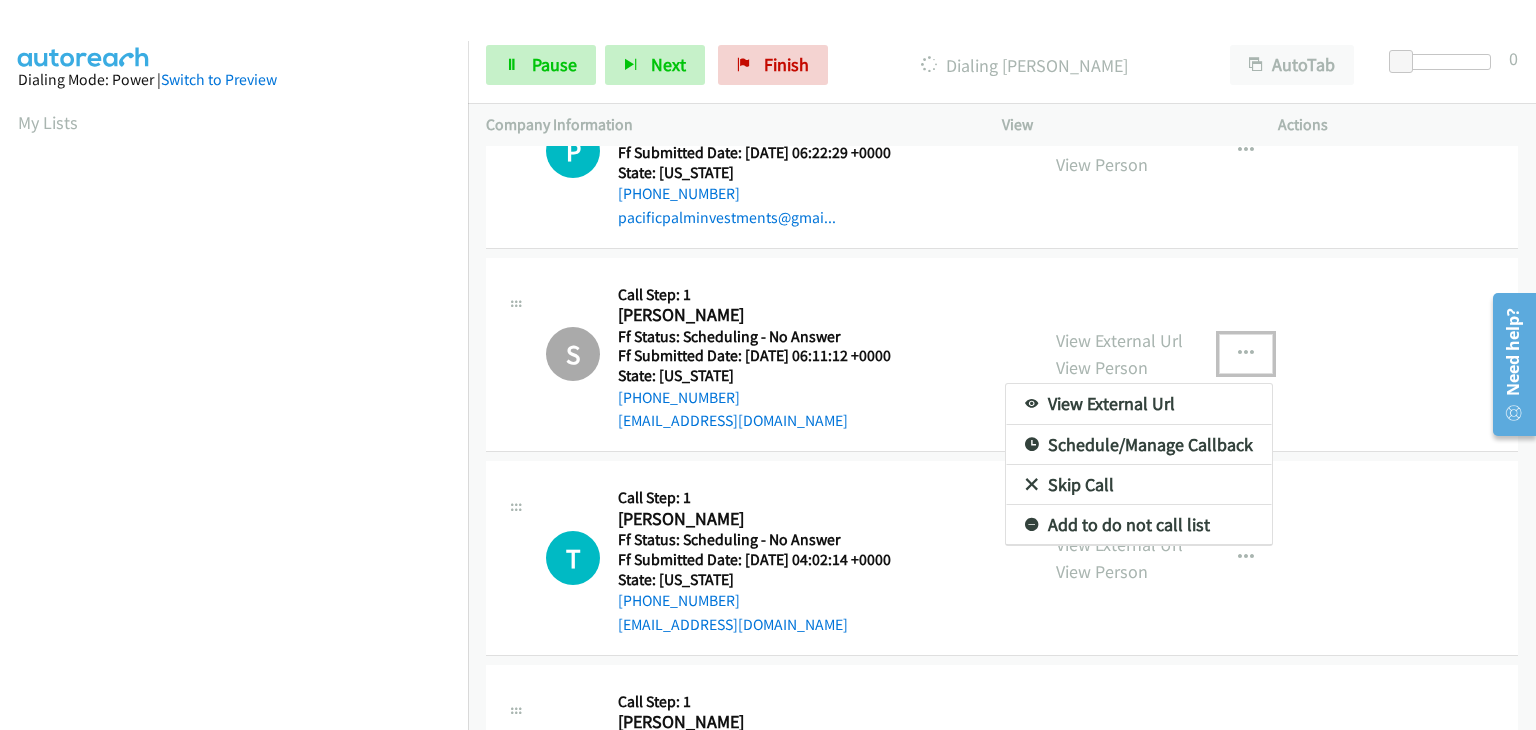 click on "Add to do not call list" at bounding box center (1139, 525) 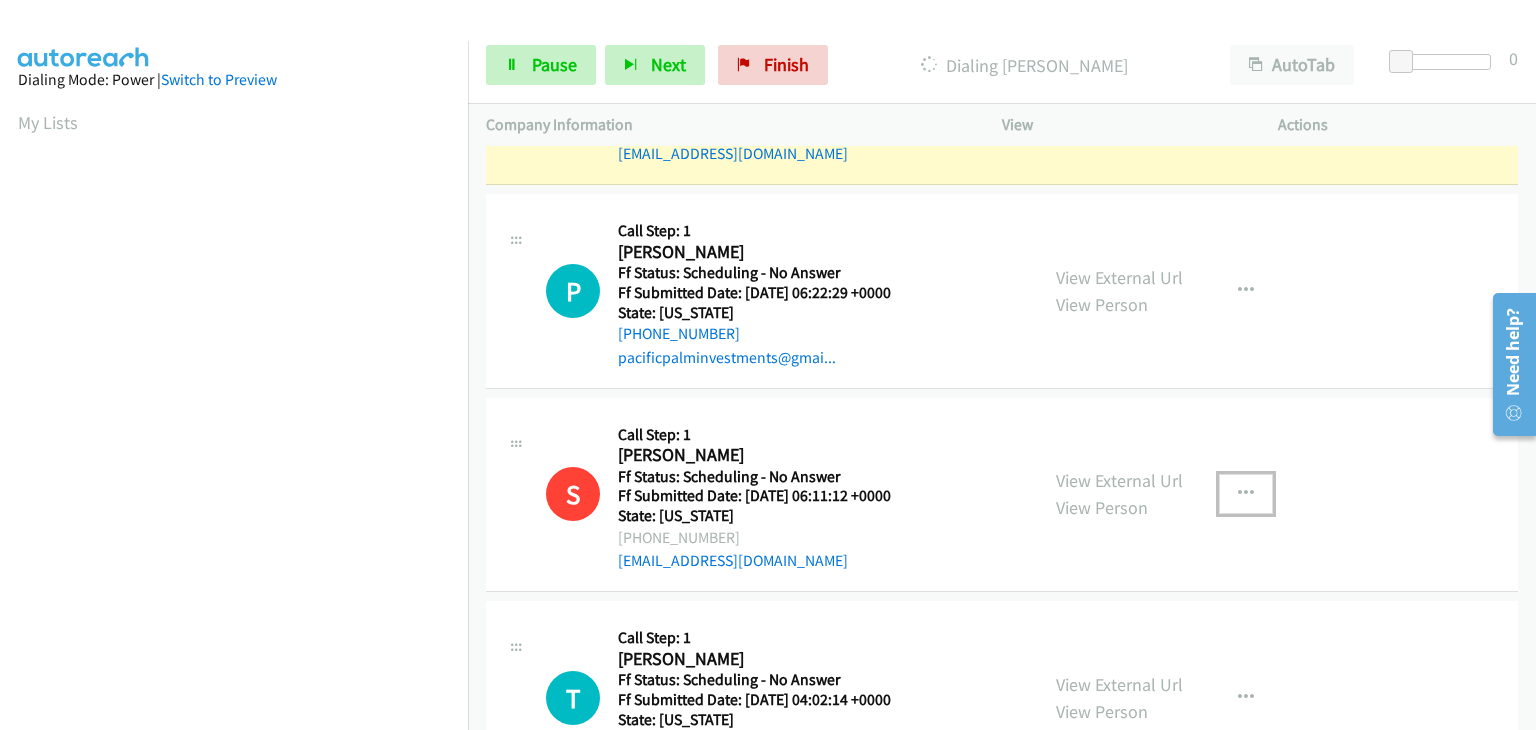 scroll, scrollTop: 200, scrollLeft: 0, axis: vertical 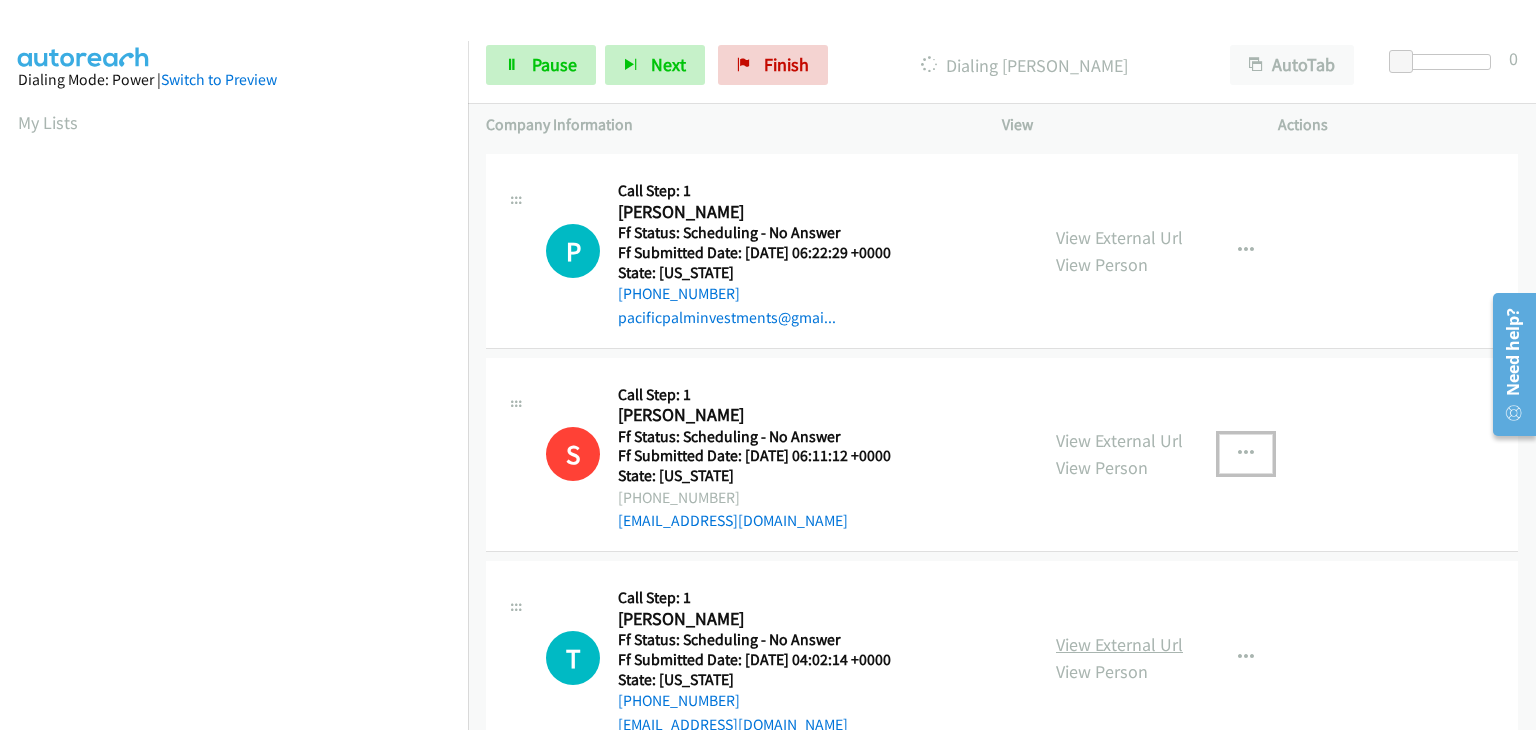 click on "View External Url" at bounding box center (1119, 644) 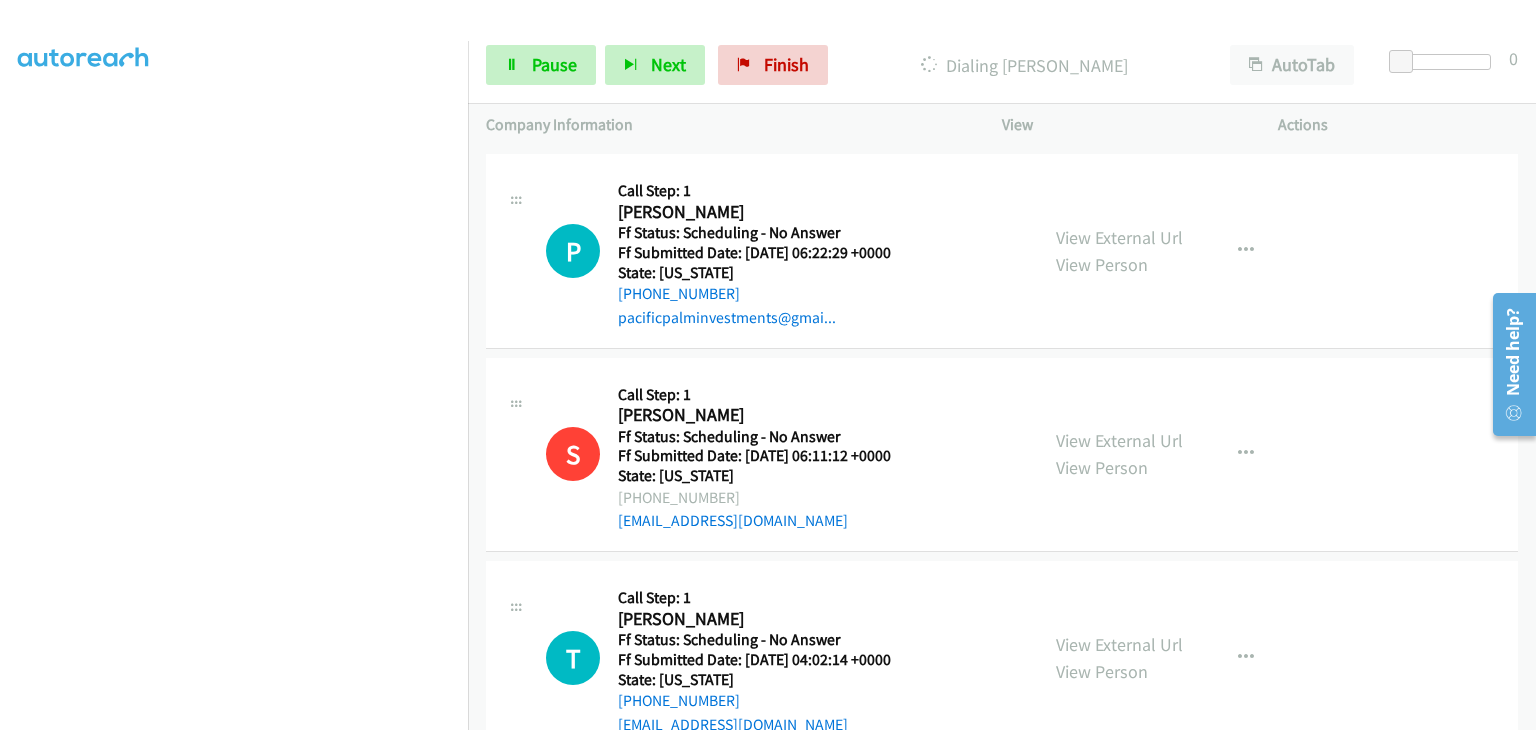 scroll, scrollTop: 392, scrollLeft: 0, axis: vertical 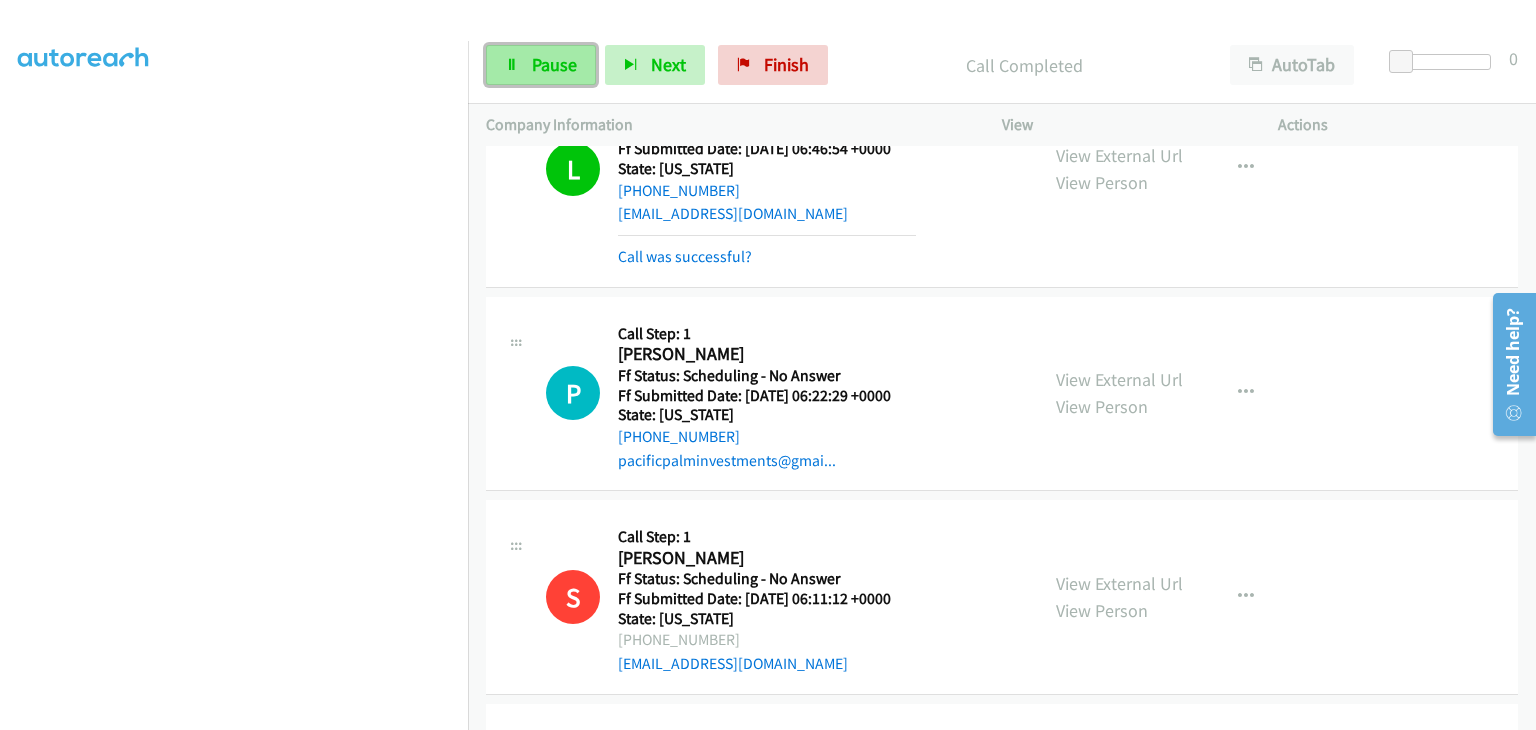 click on "Pause" at bounding box center [554, 64] 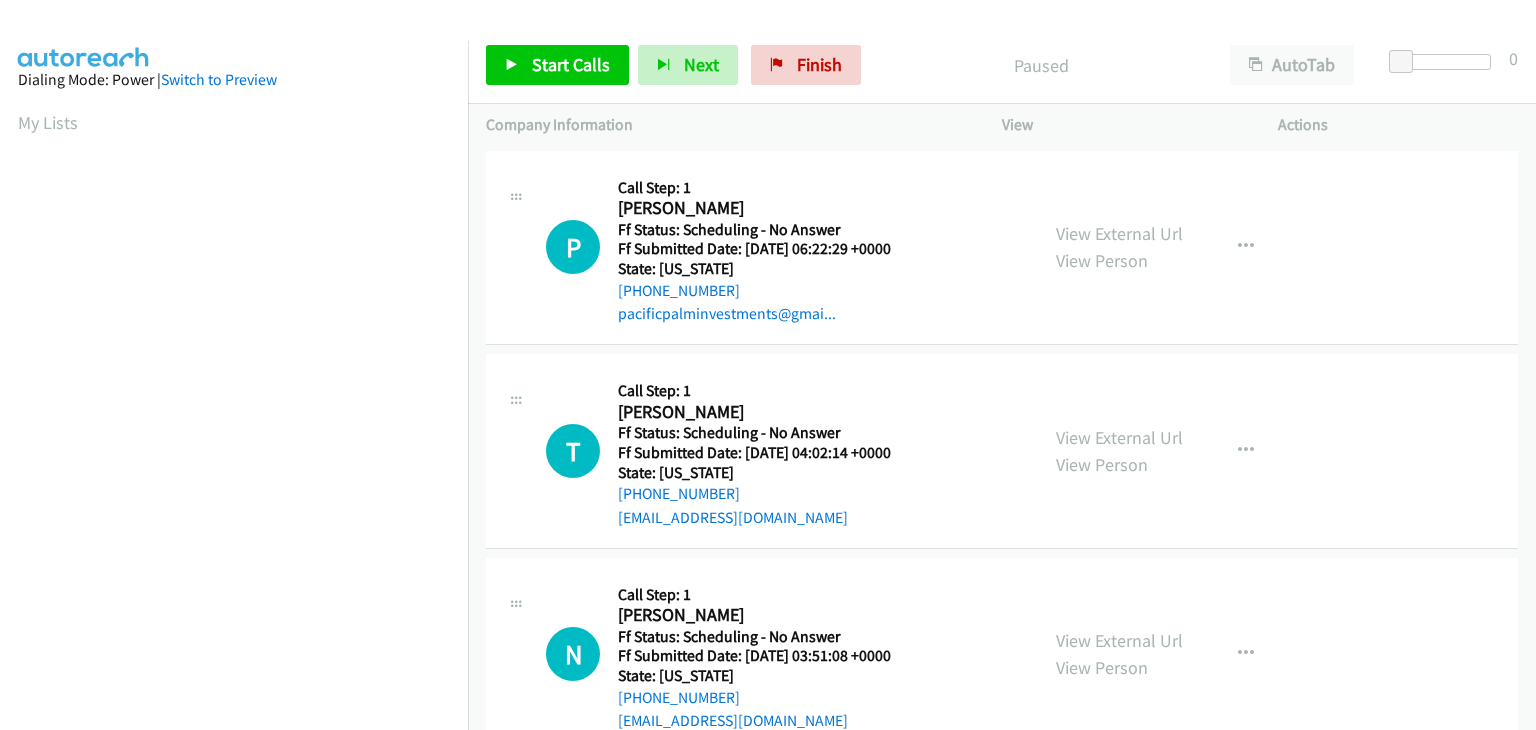 scroll, scrollTop: 0, scrollLeft: 0, axis: both 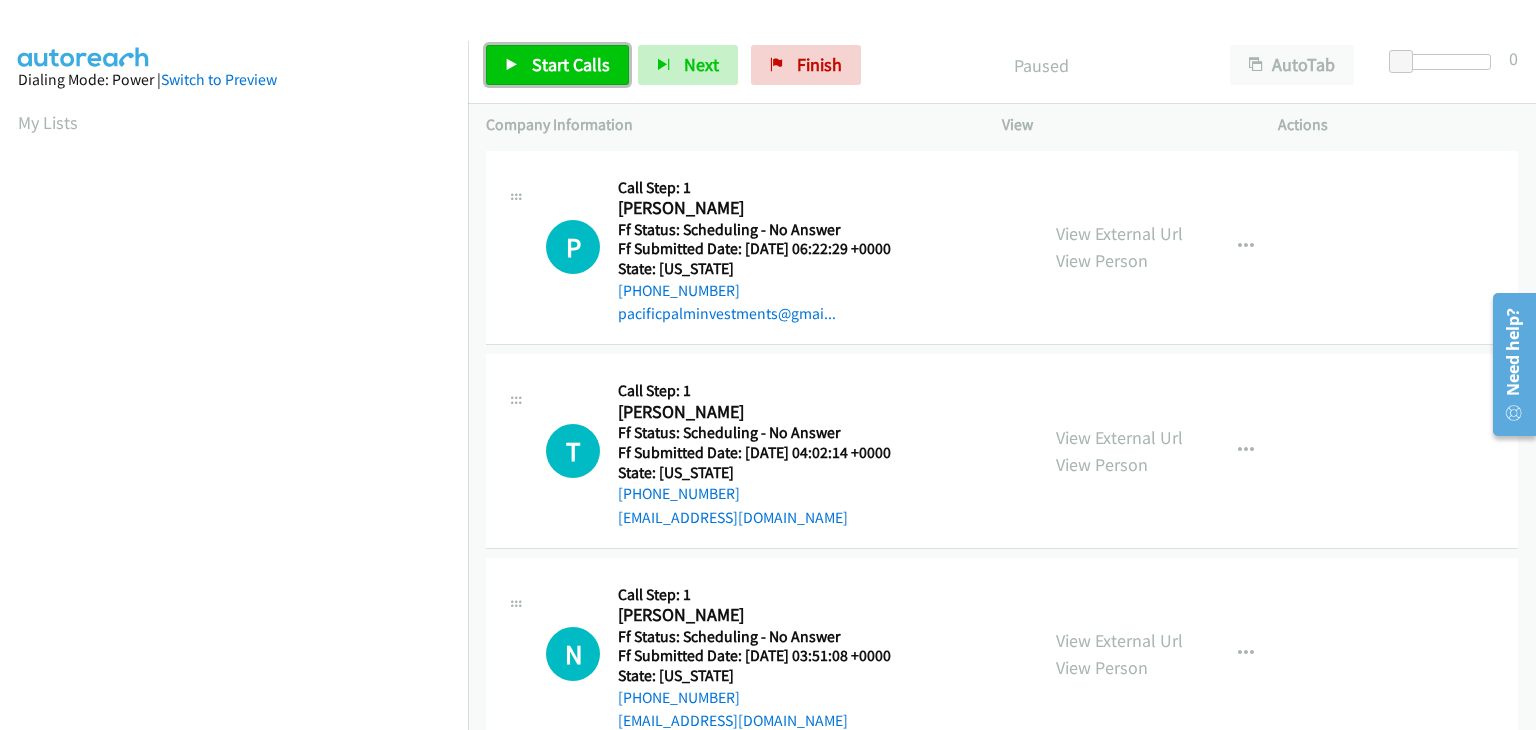 click on "Start Calls" at bounding box center [557, 65] 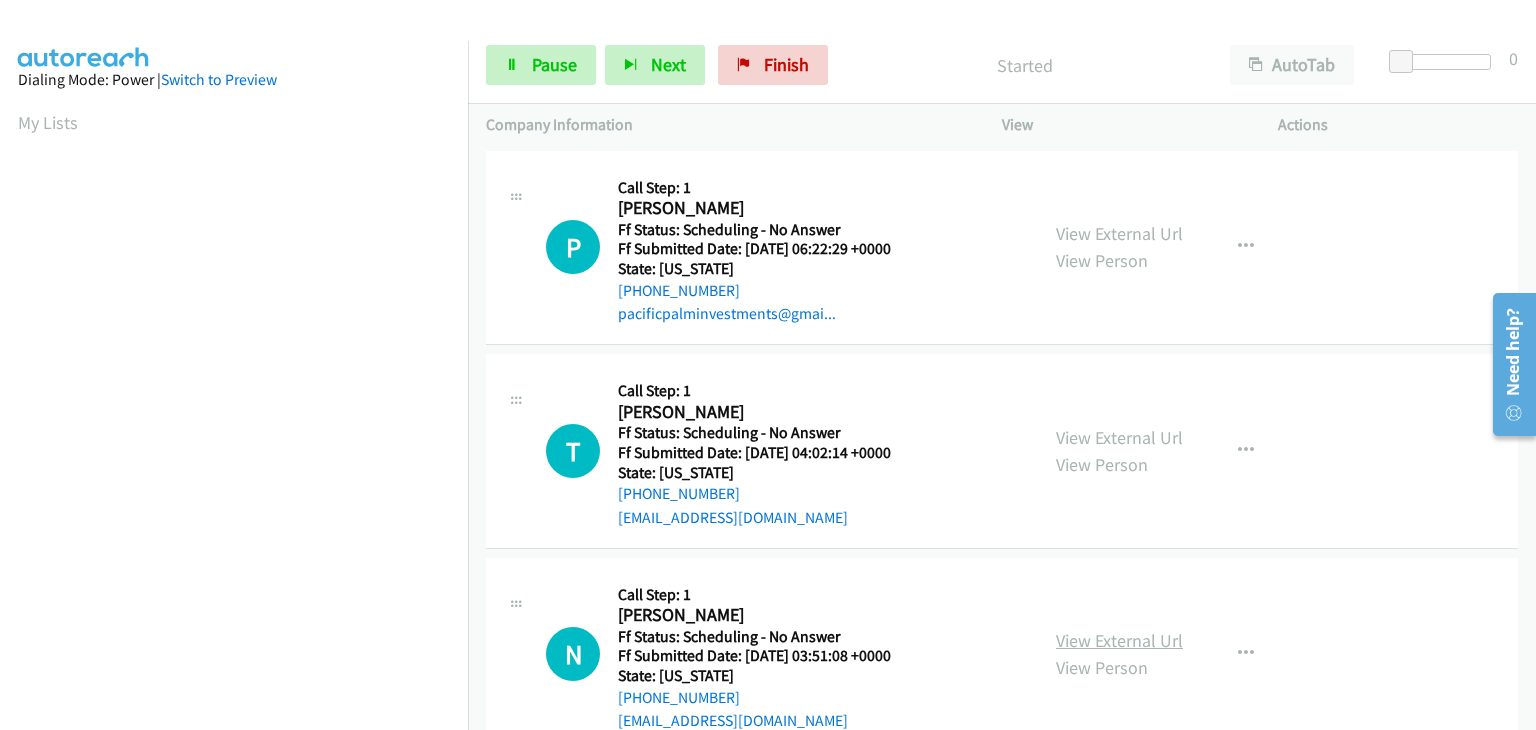 click on "View External Url" at bounding box center (1119, 640) 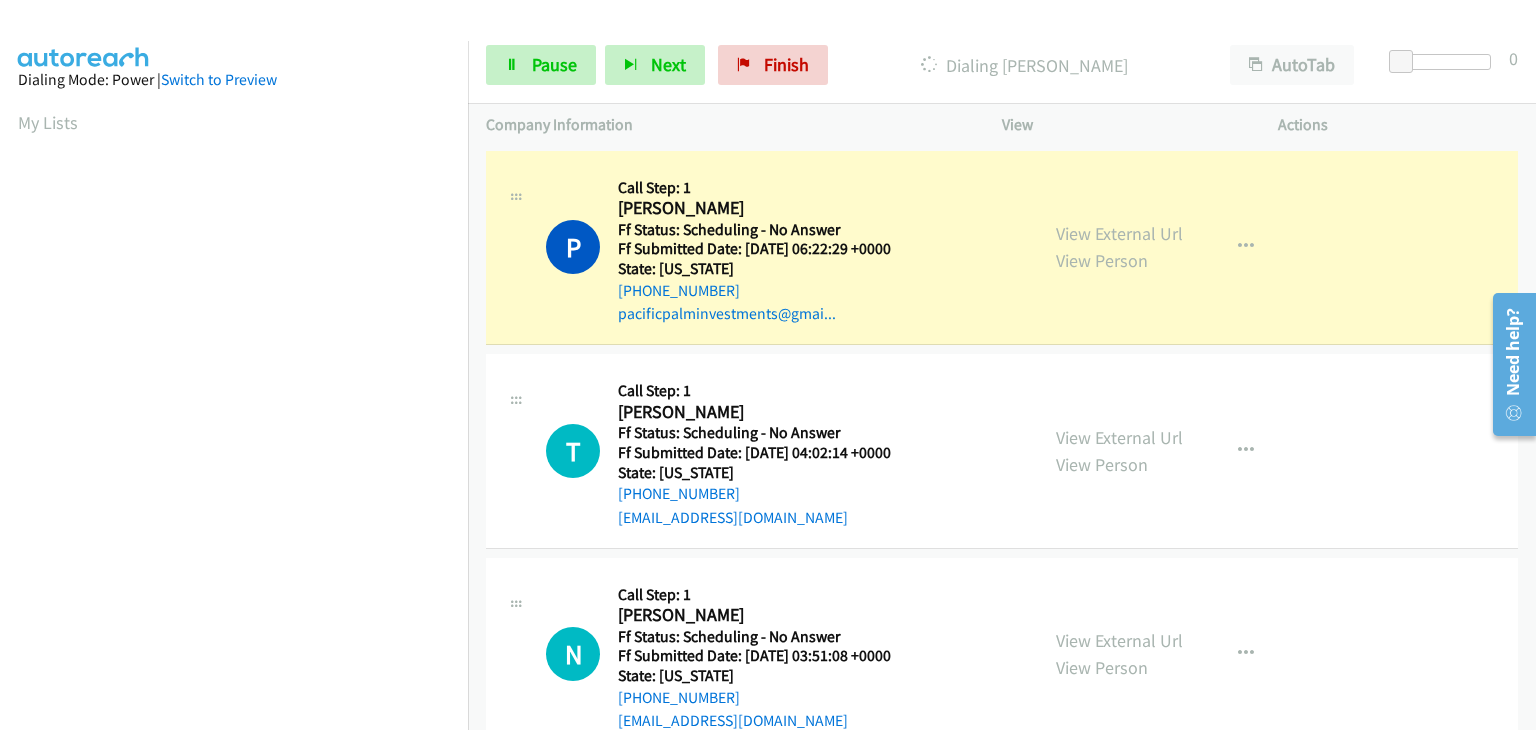 scroll, scrollTop: 392, scrollLeft: 0, axis: vertical 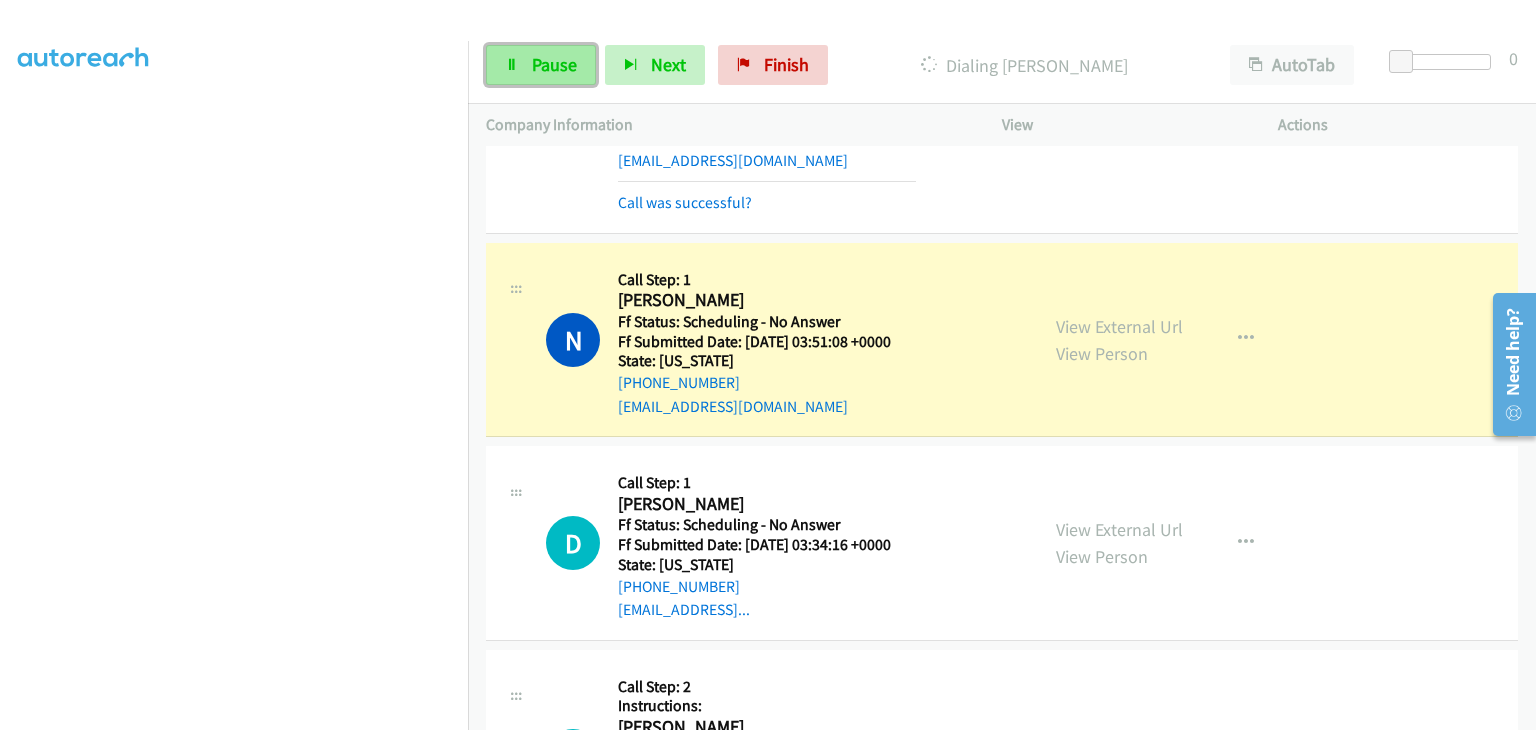 click on "Pause" at bounding box center (541, 65) 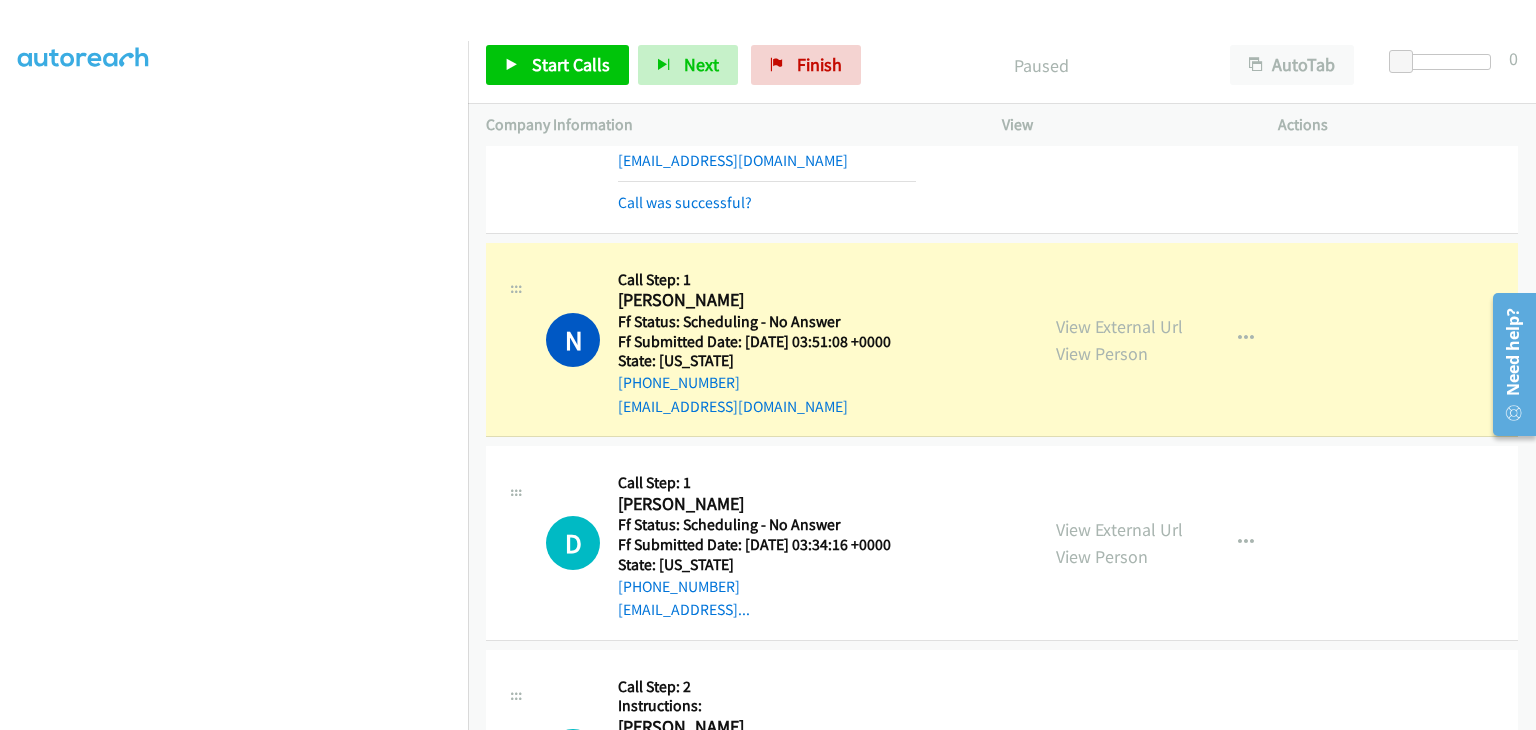 scroll, scrollTop: 392, scrollLeft: 0, axis: vertical 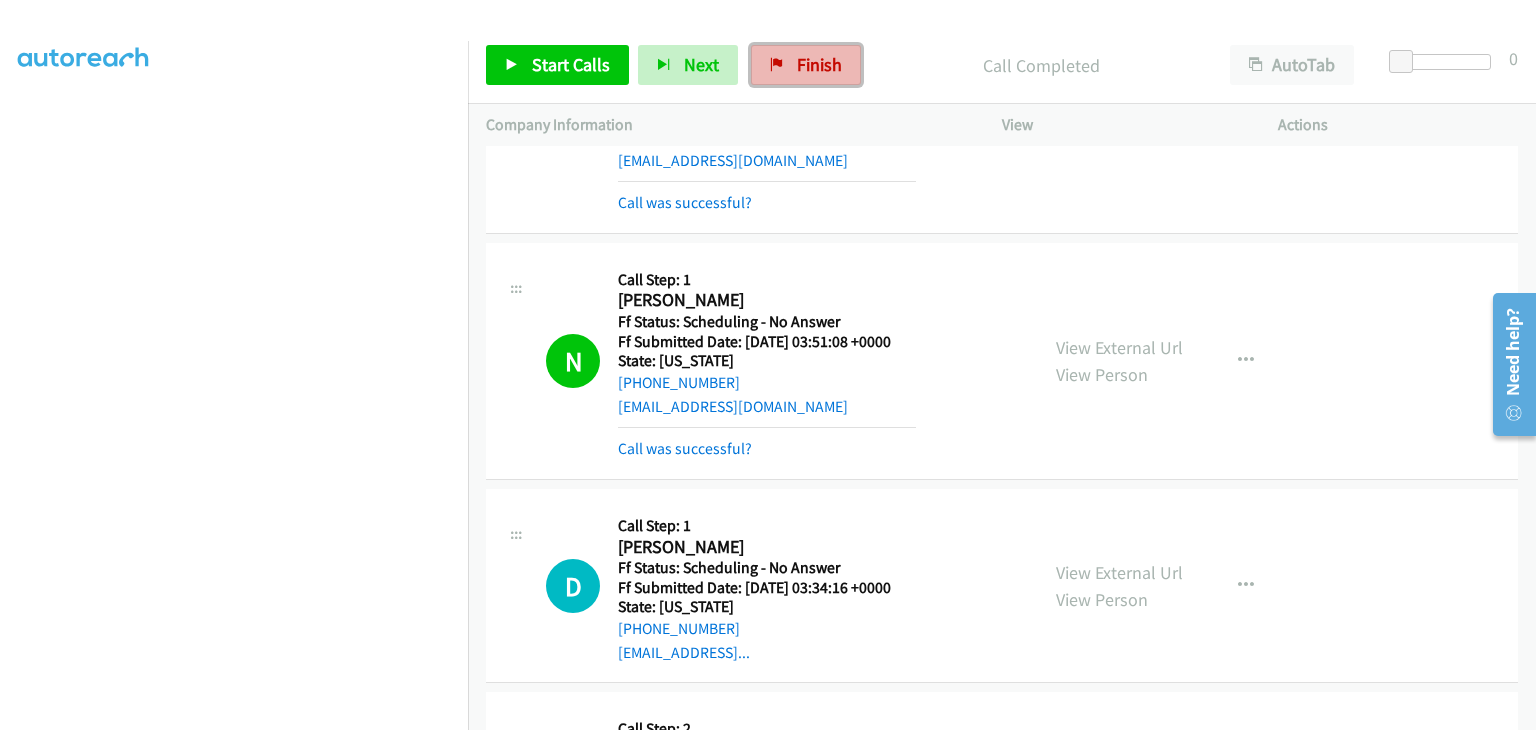 click at bounding box center (777, 66) 